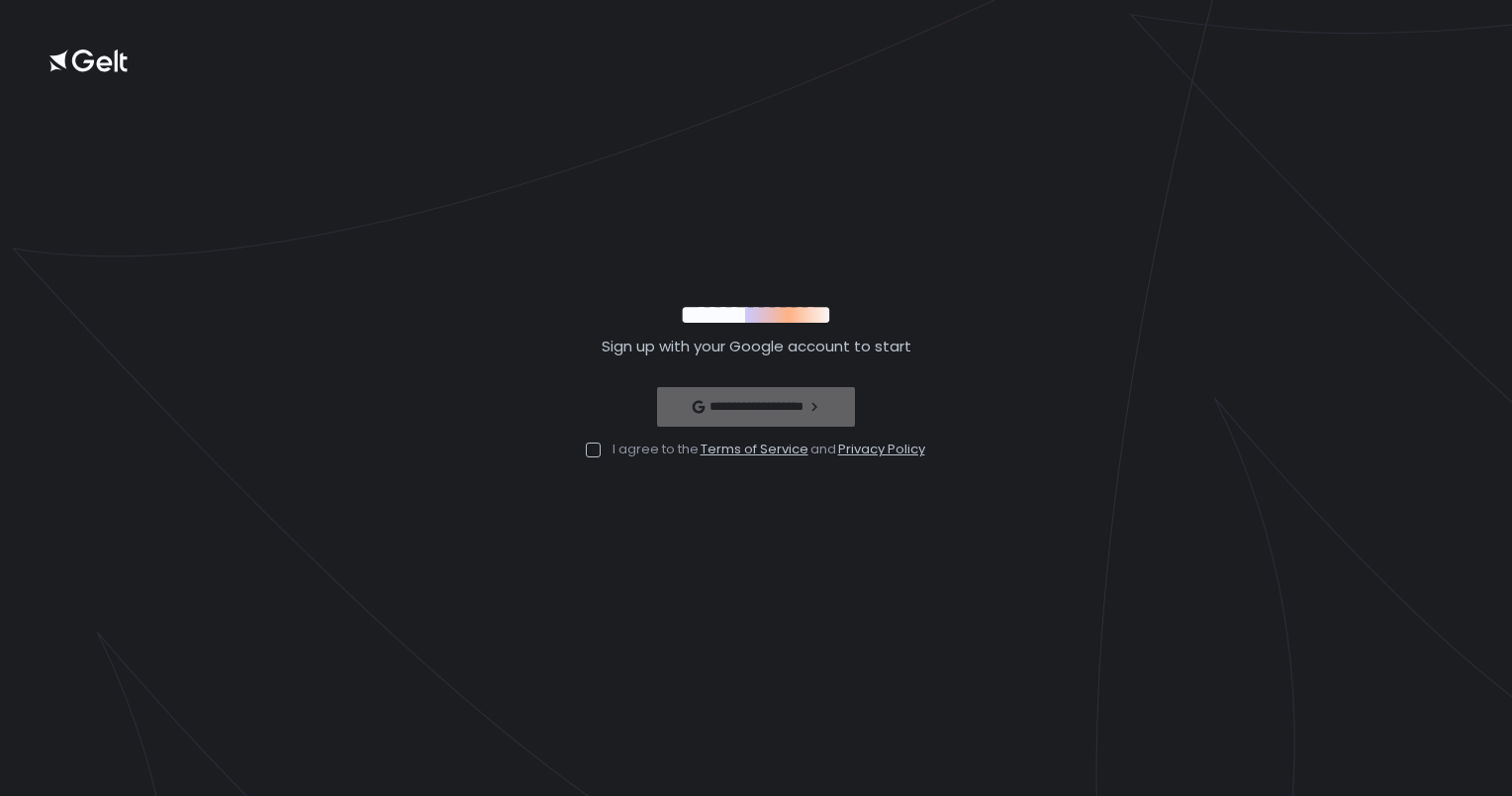 scroll, scrollTop: 0, scrollLeft: 0, axis: both 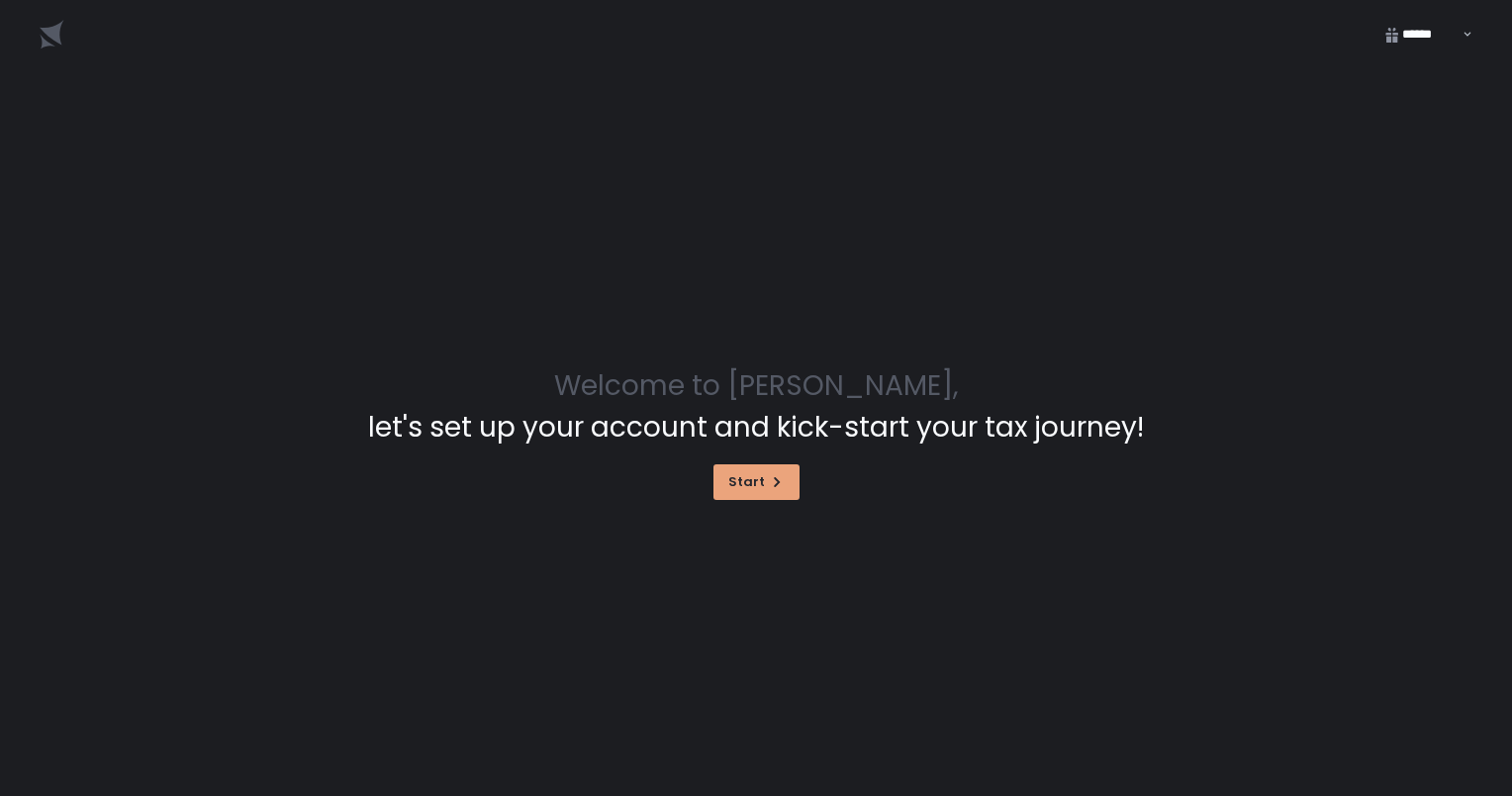 click 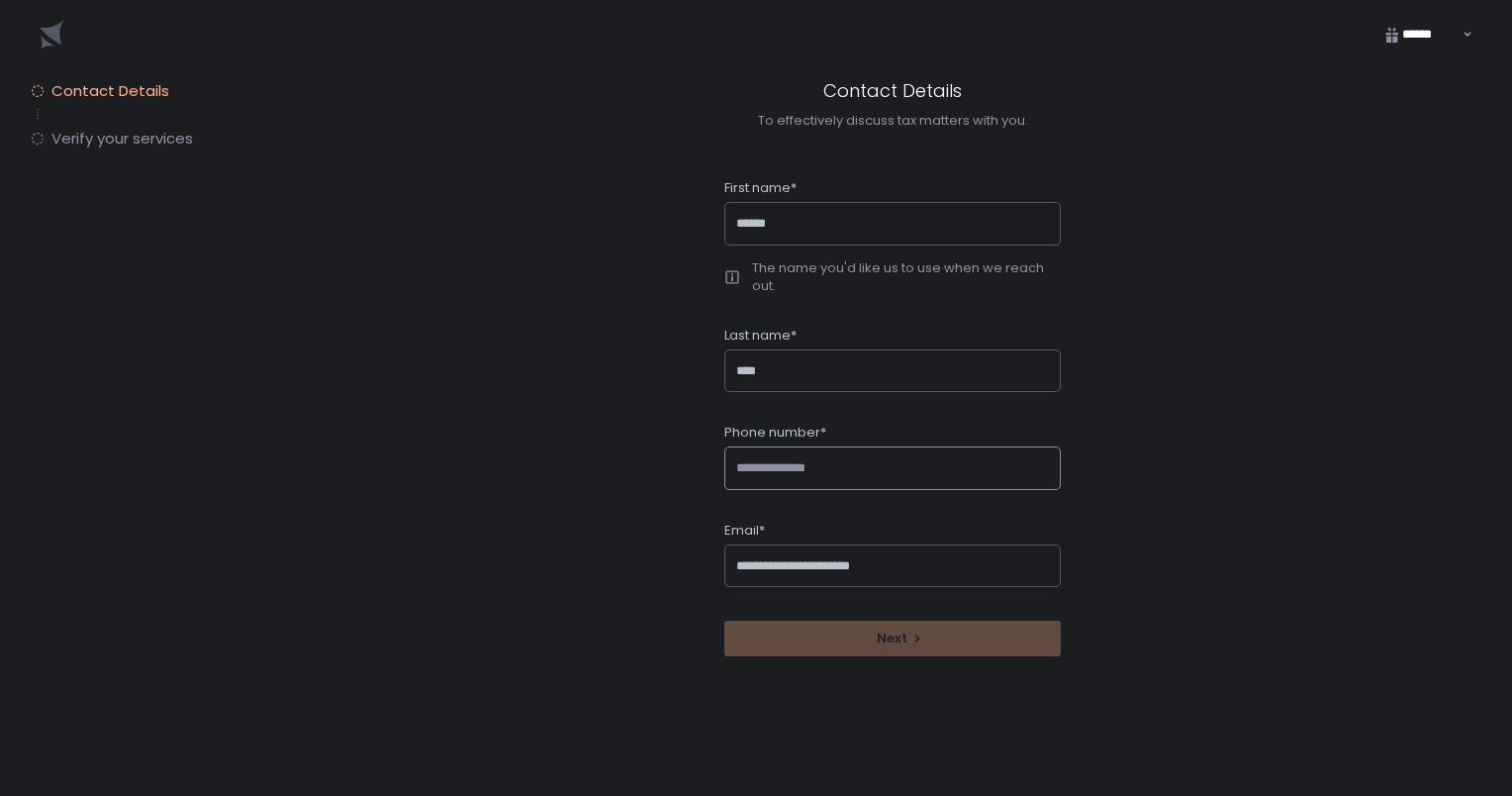 click on "Phone number*" 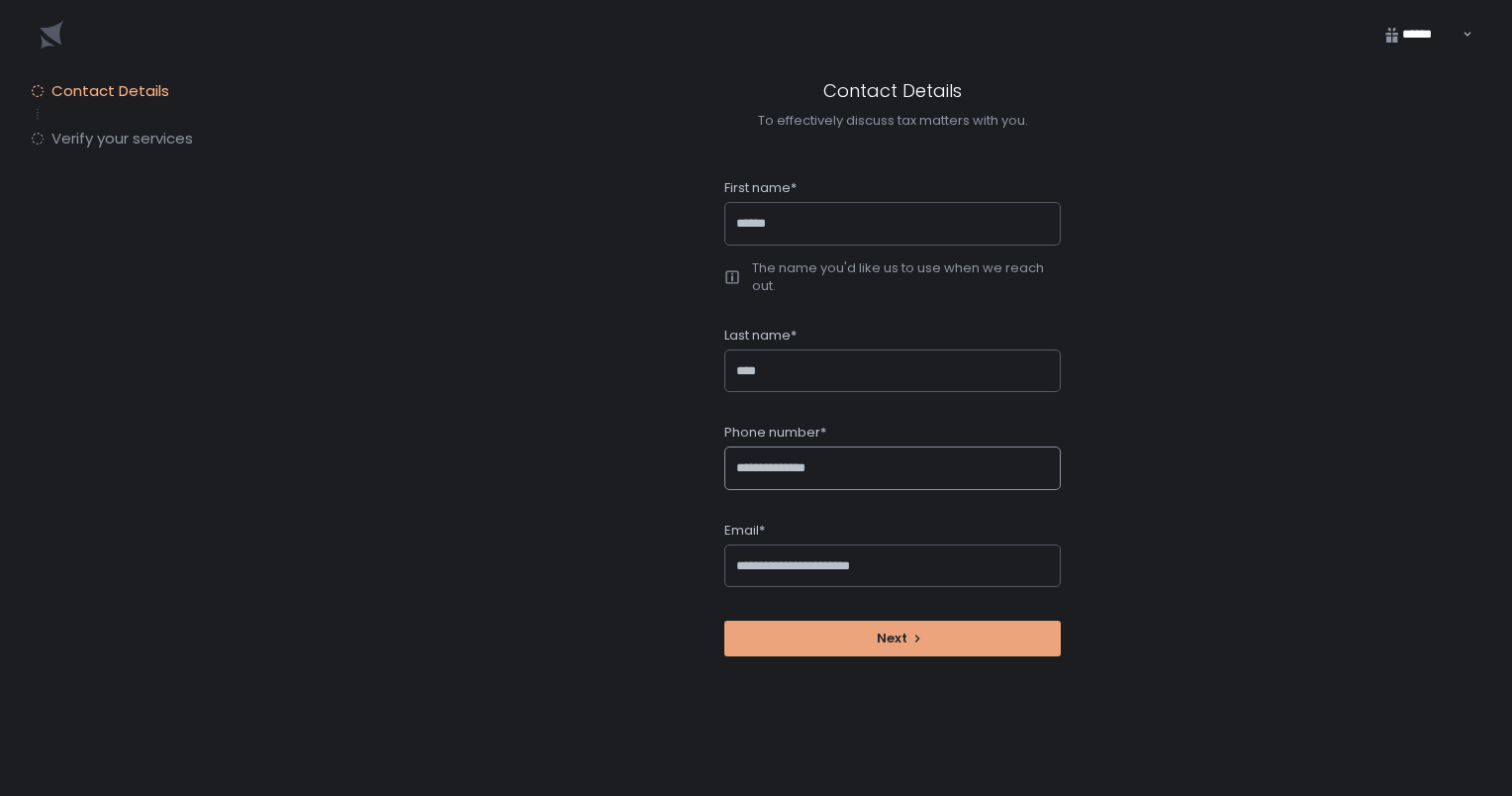 type on "**********" 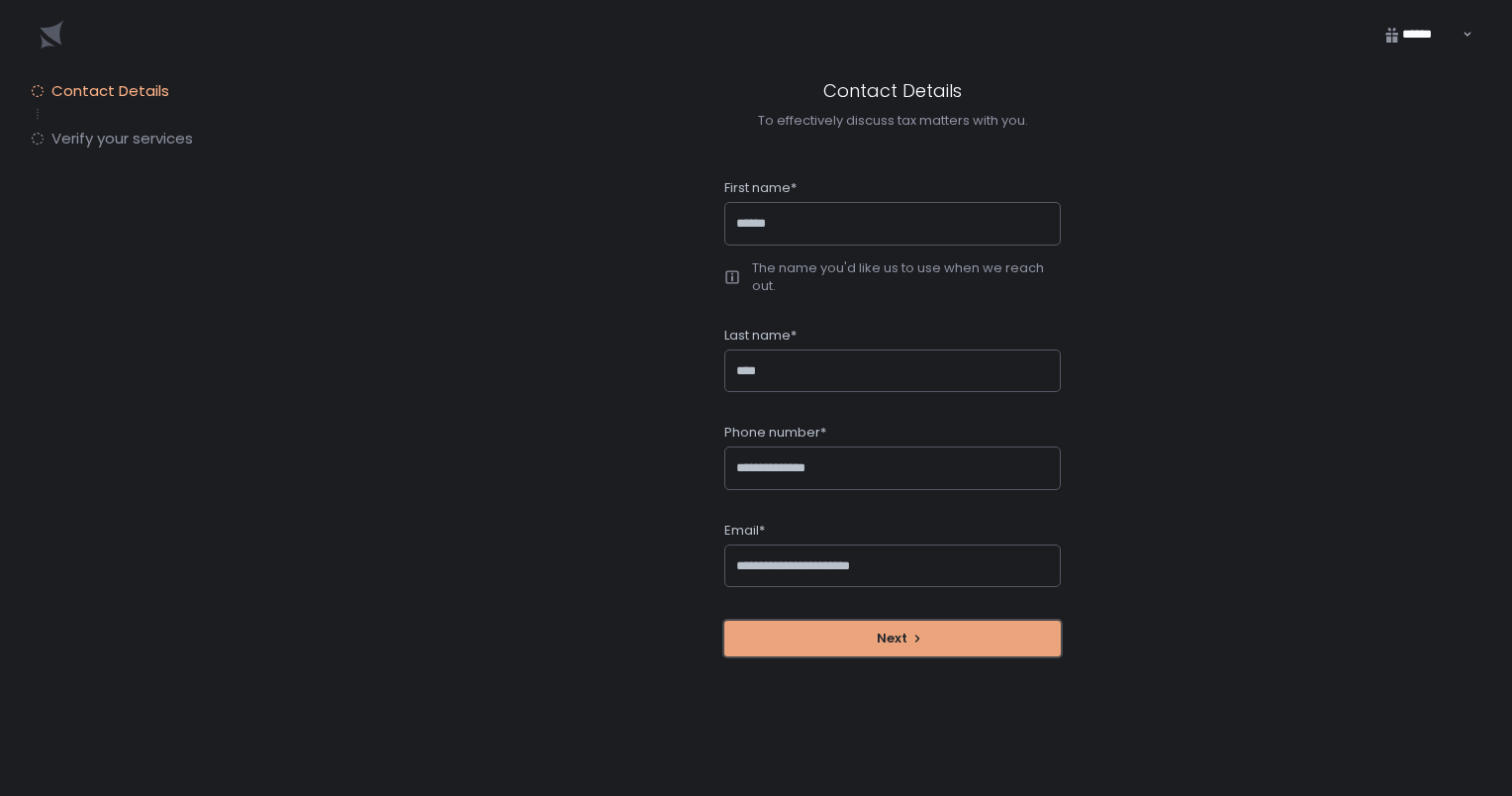 click on "Next" at bounding box center [893, 639] 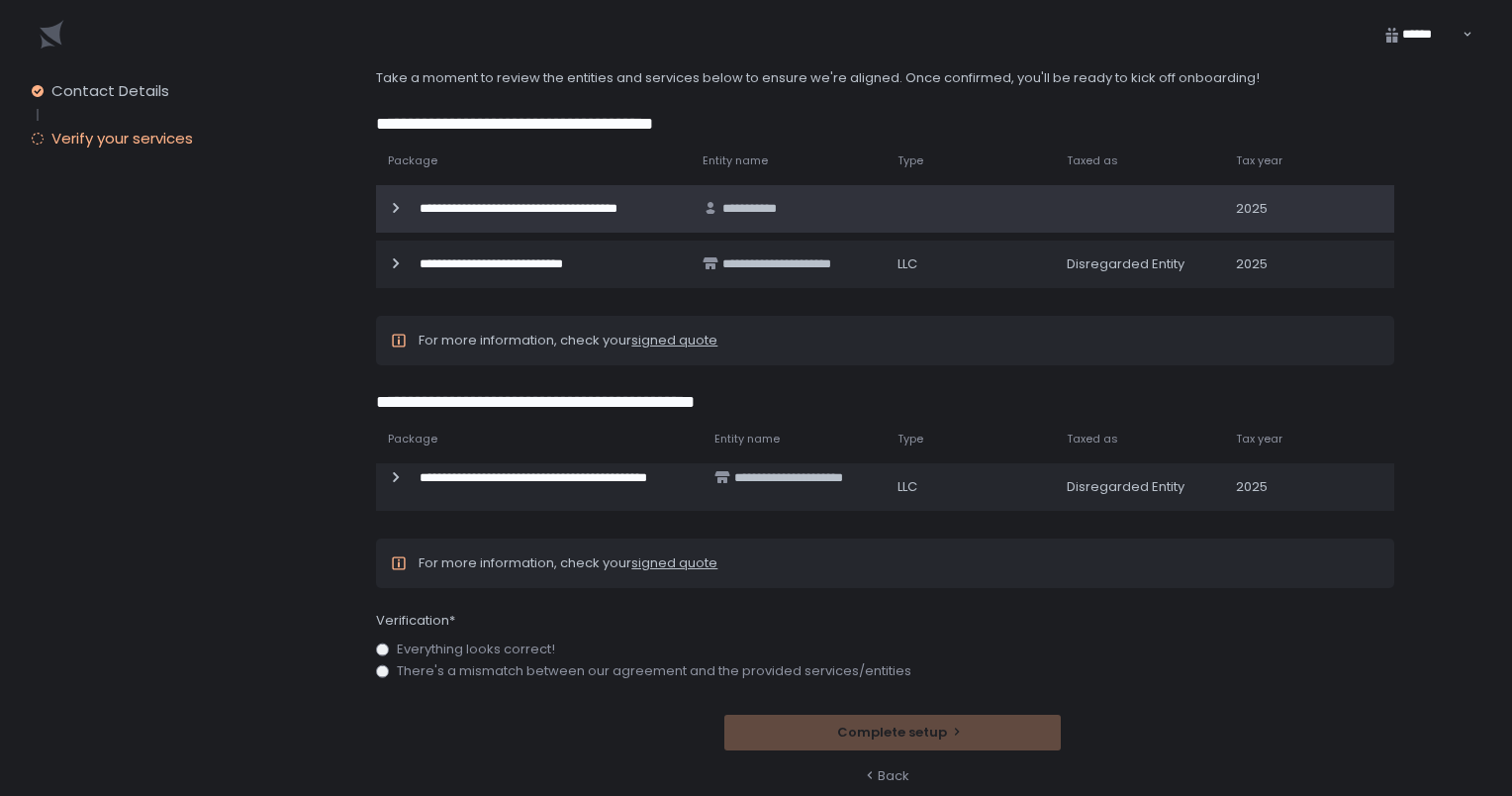 click on "**********" at bounding box center [548, 209] 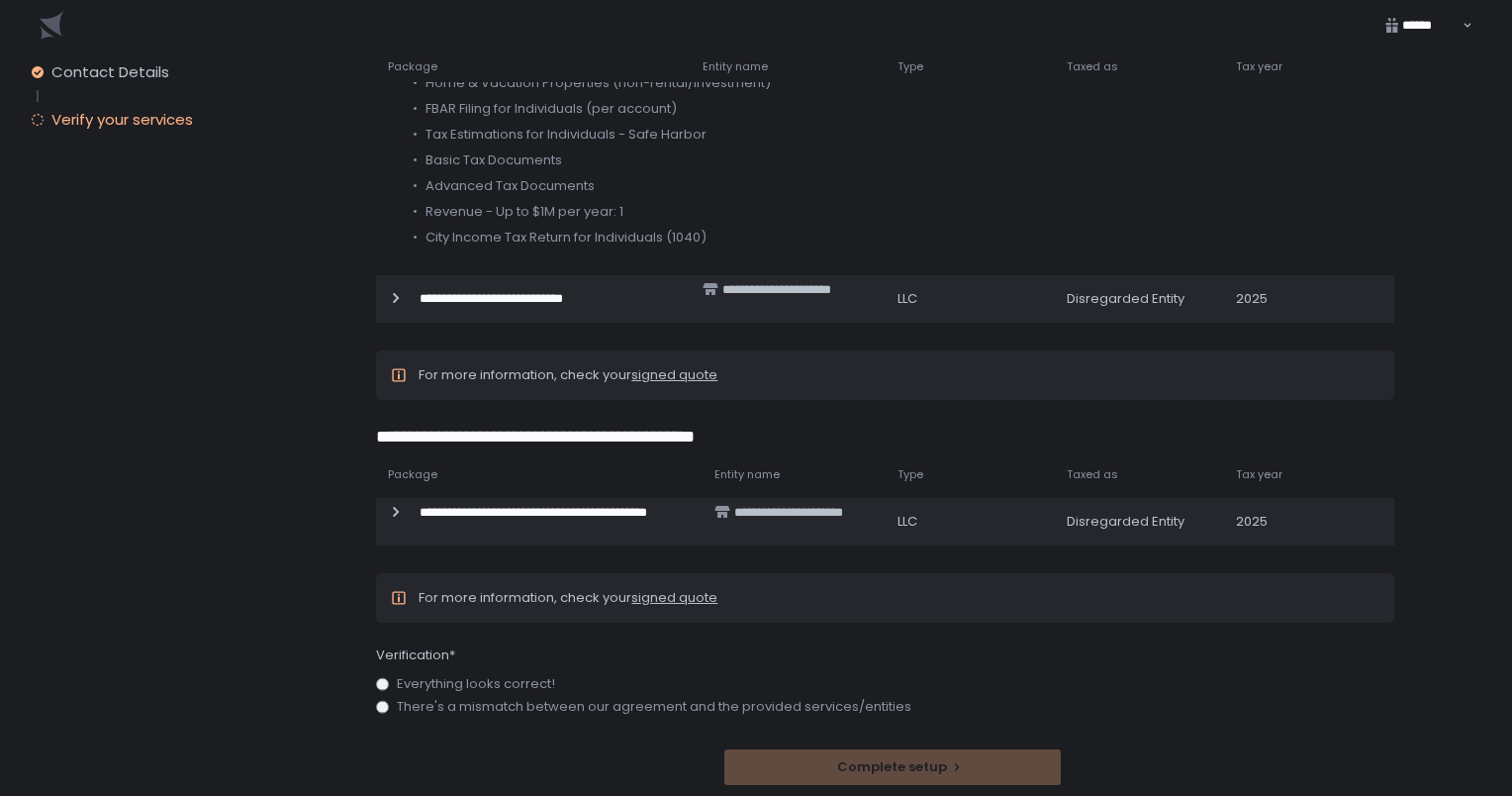 scroll, scrollTop: 266, scrollLeft: 0, axis: vertical 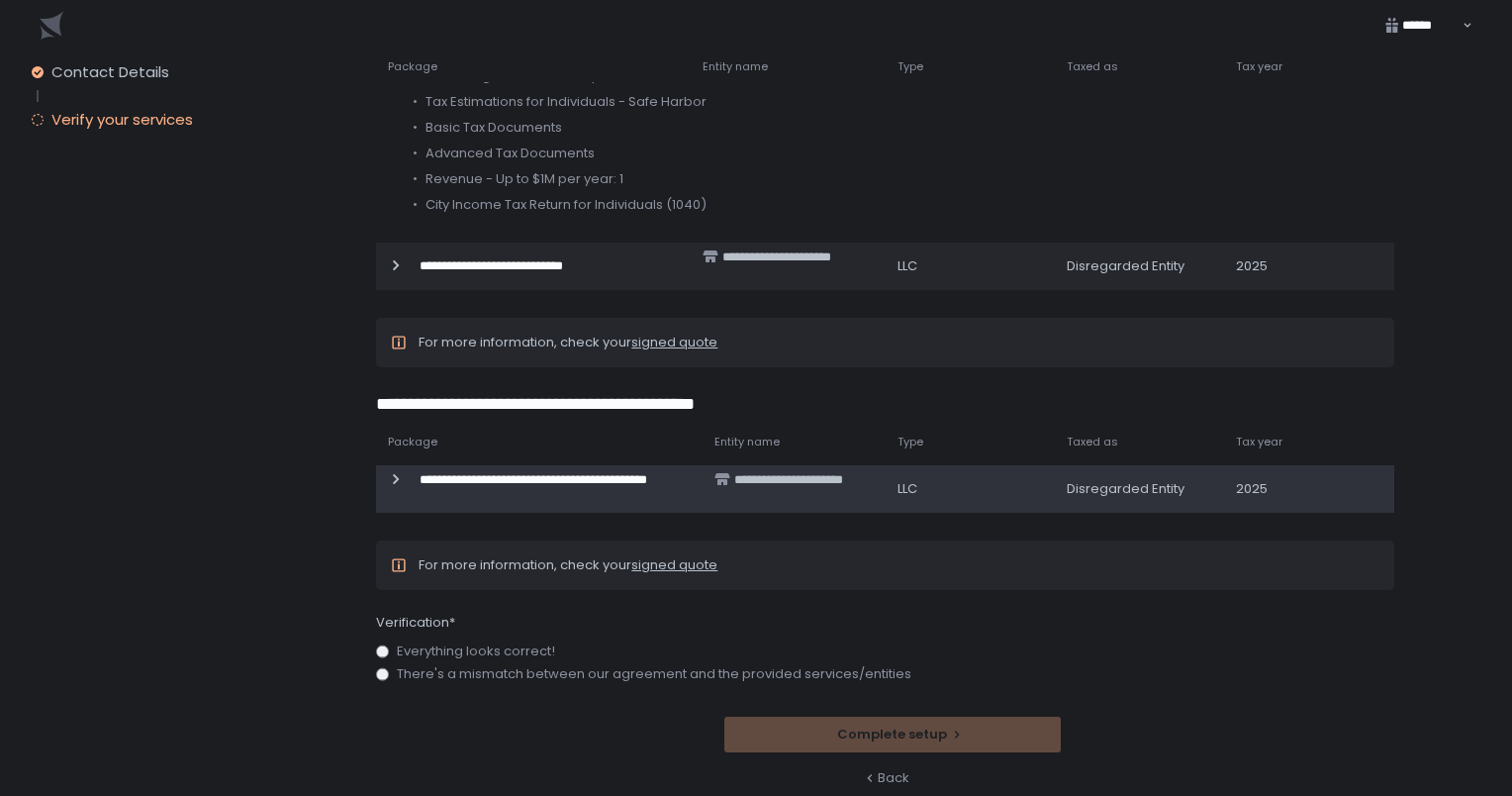 click 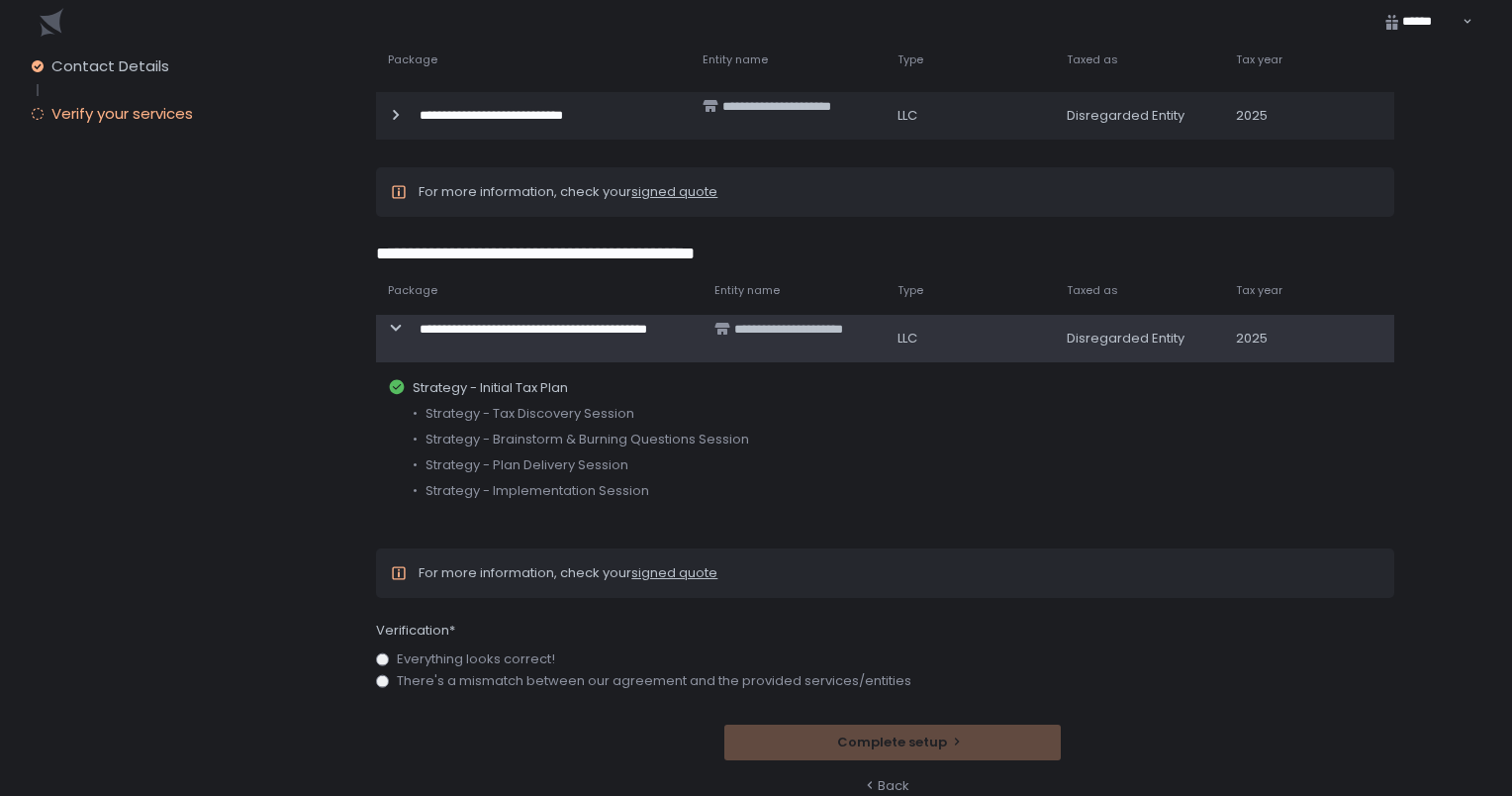scroll, scrollTop: 419, scrollLeft: 0, axis: vertical 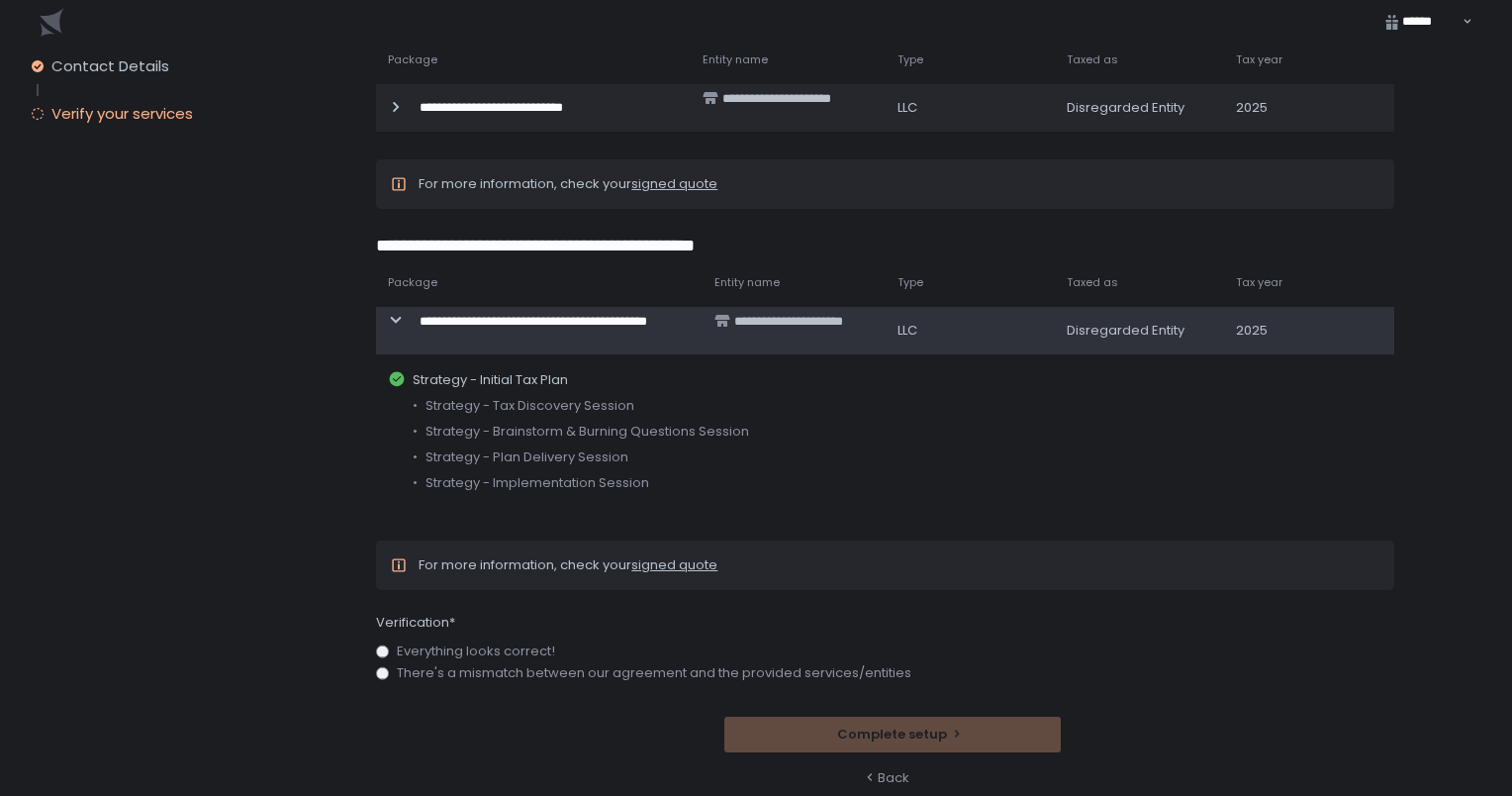 click on "Everything looks correct!" 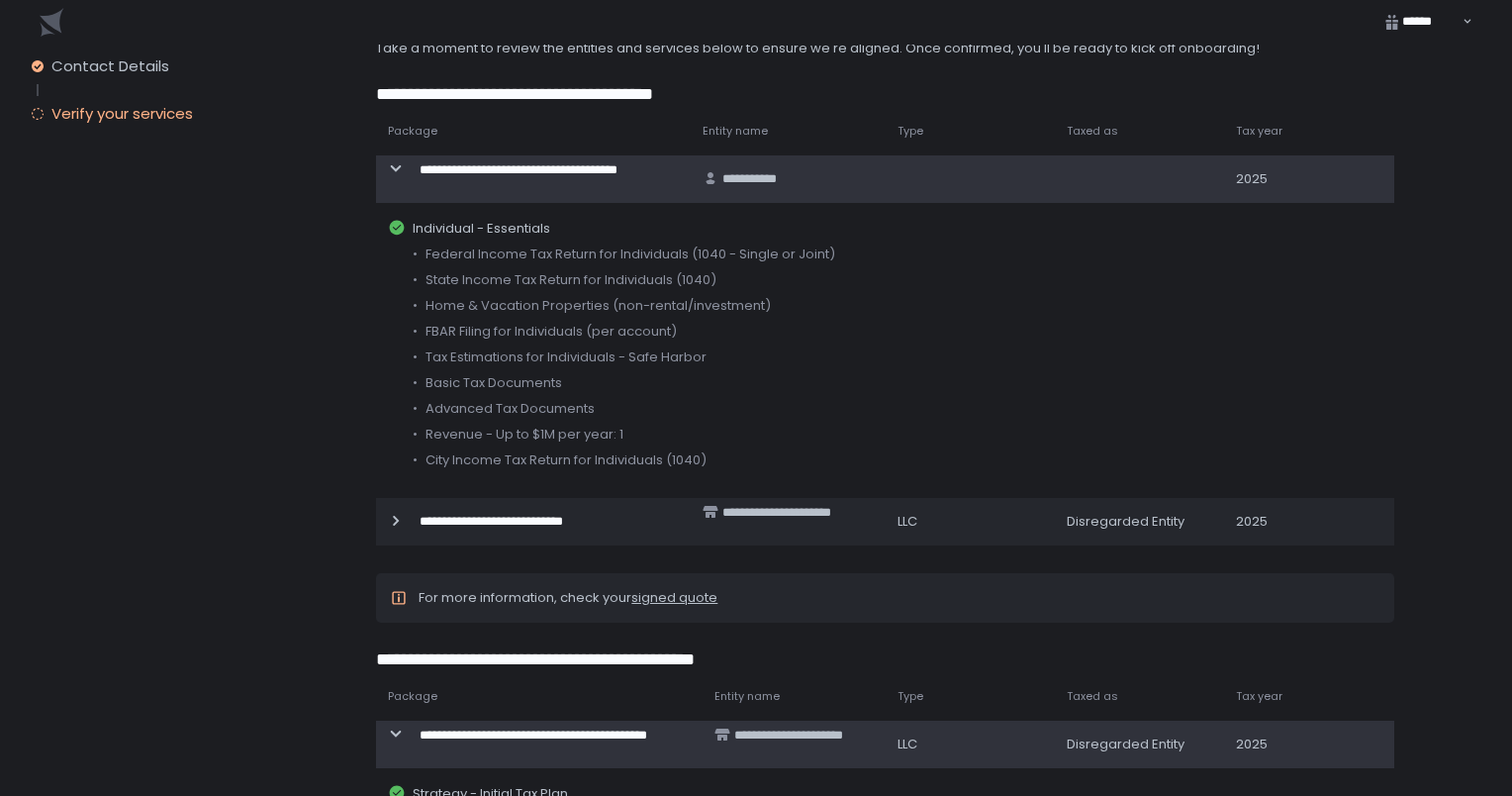 scroll, scrollTop: 0, scrollLeft: 0, axis: both 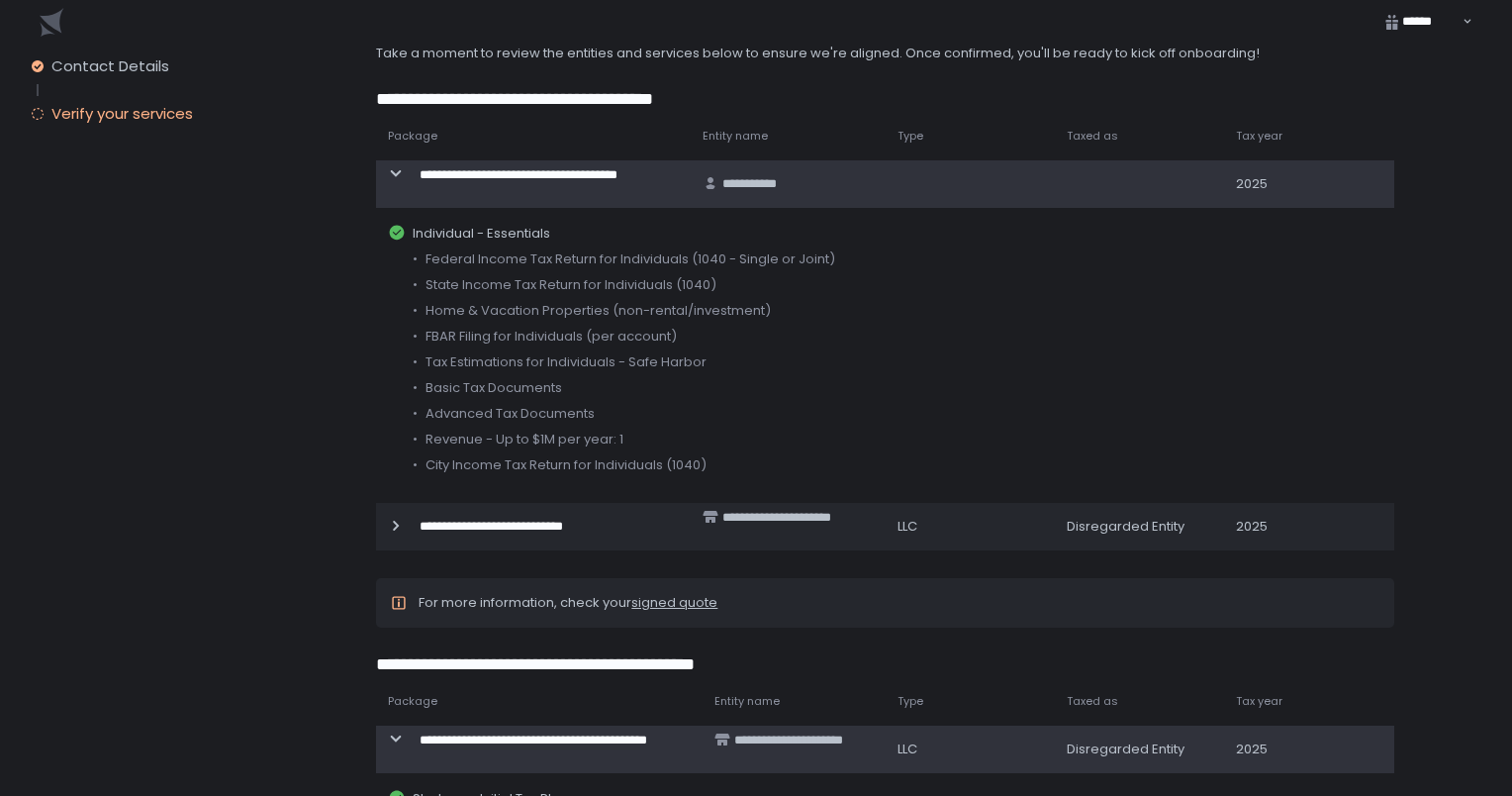 click 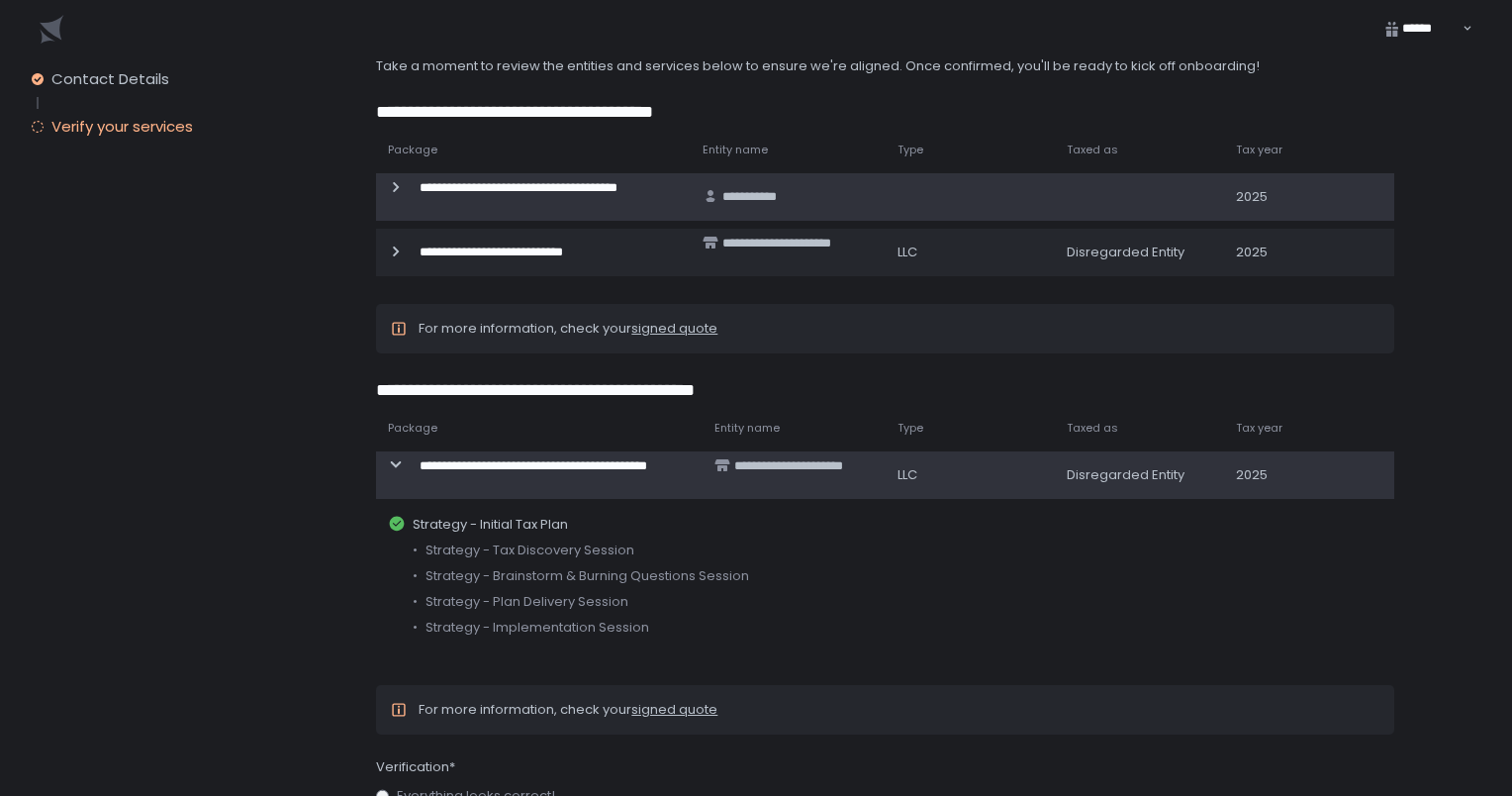 scroll, scrollTop: 146, scrollLeft: 0, axis: vertical 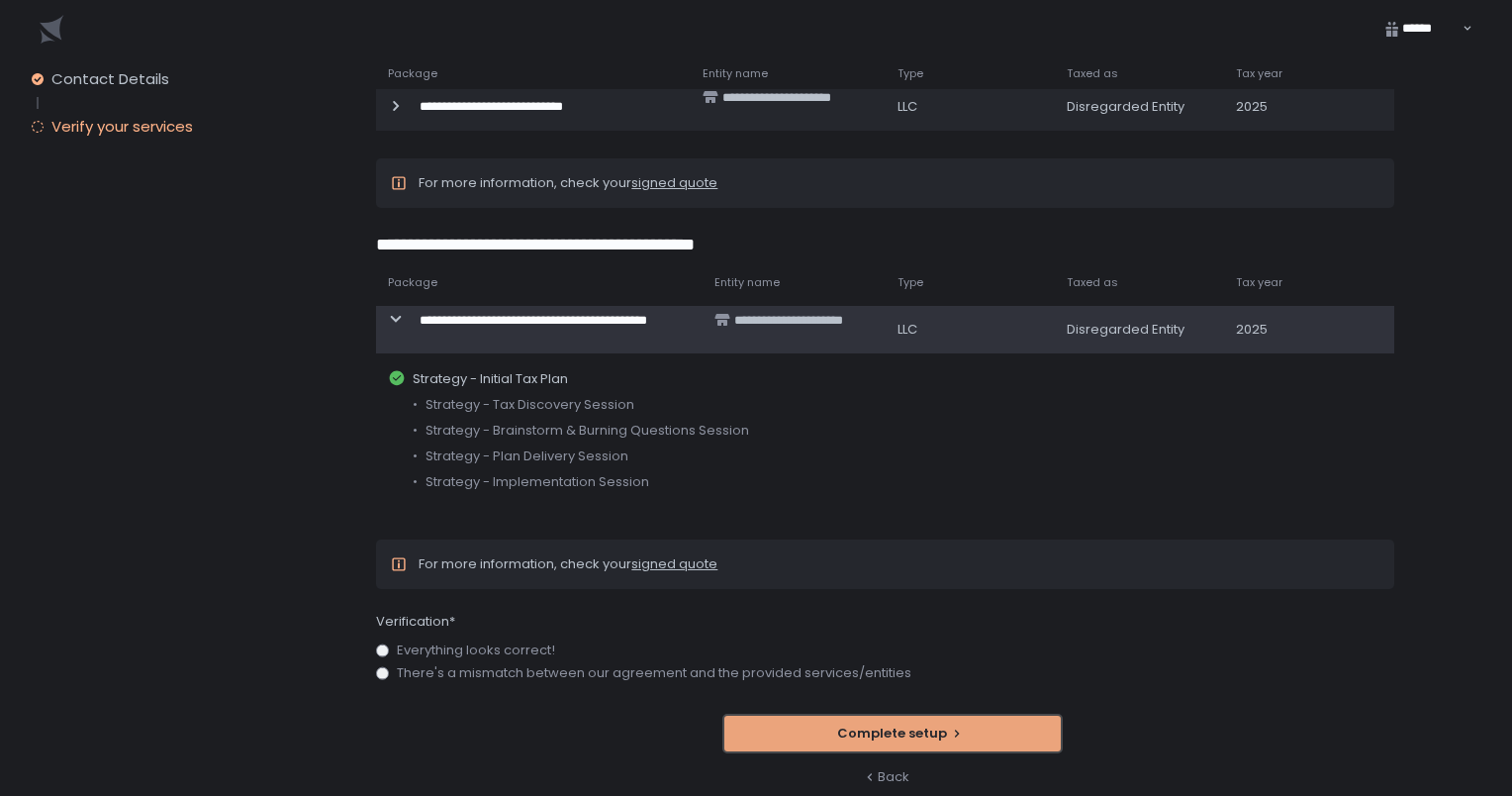 click on "Complete setup" at bounding box center (893, 734) 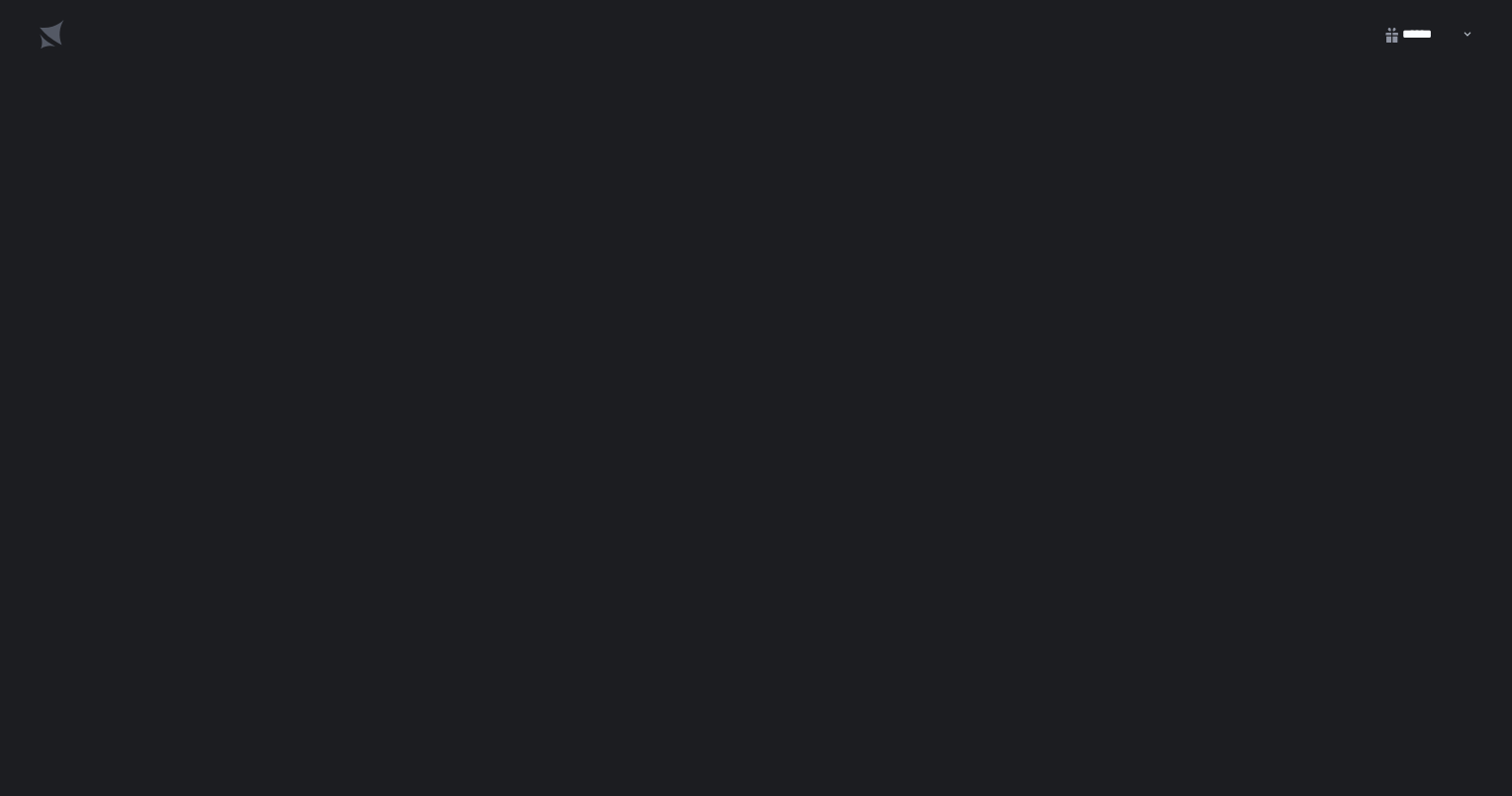 scroll, scrollTop: 0, scrollLeft: 0, axis: both 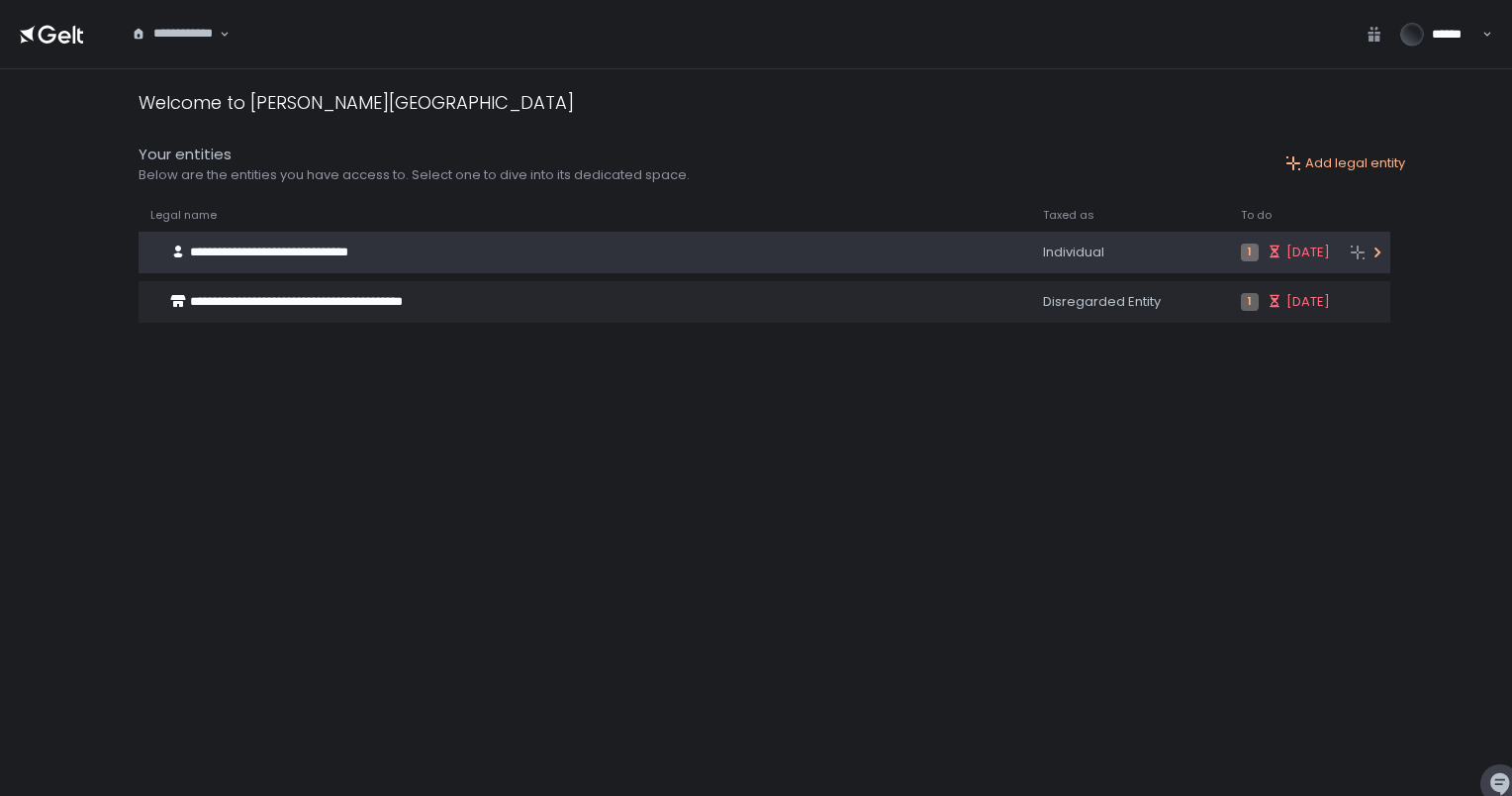 click on "**********" at bounding box center [560, 252] 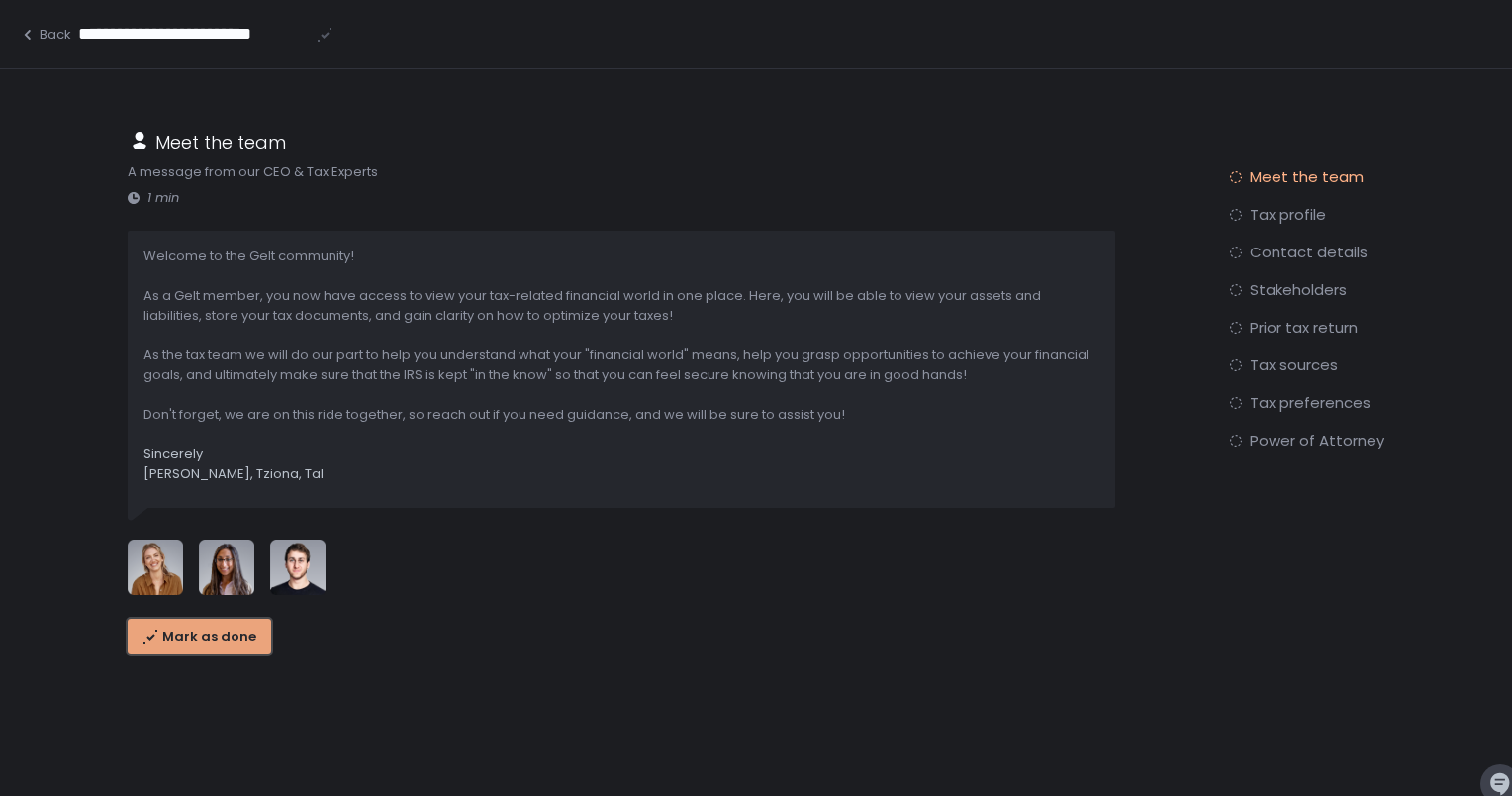click on "Mark as done" 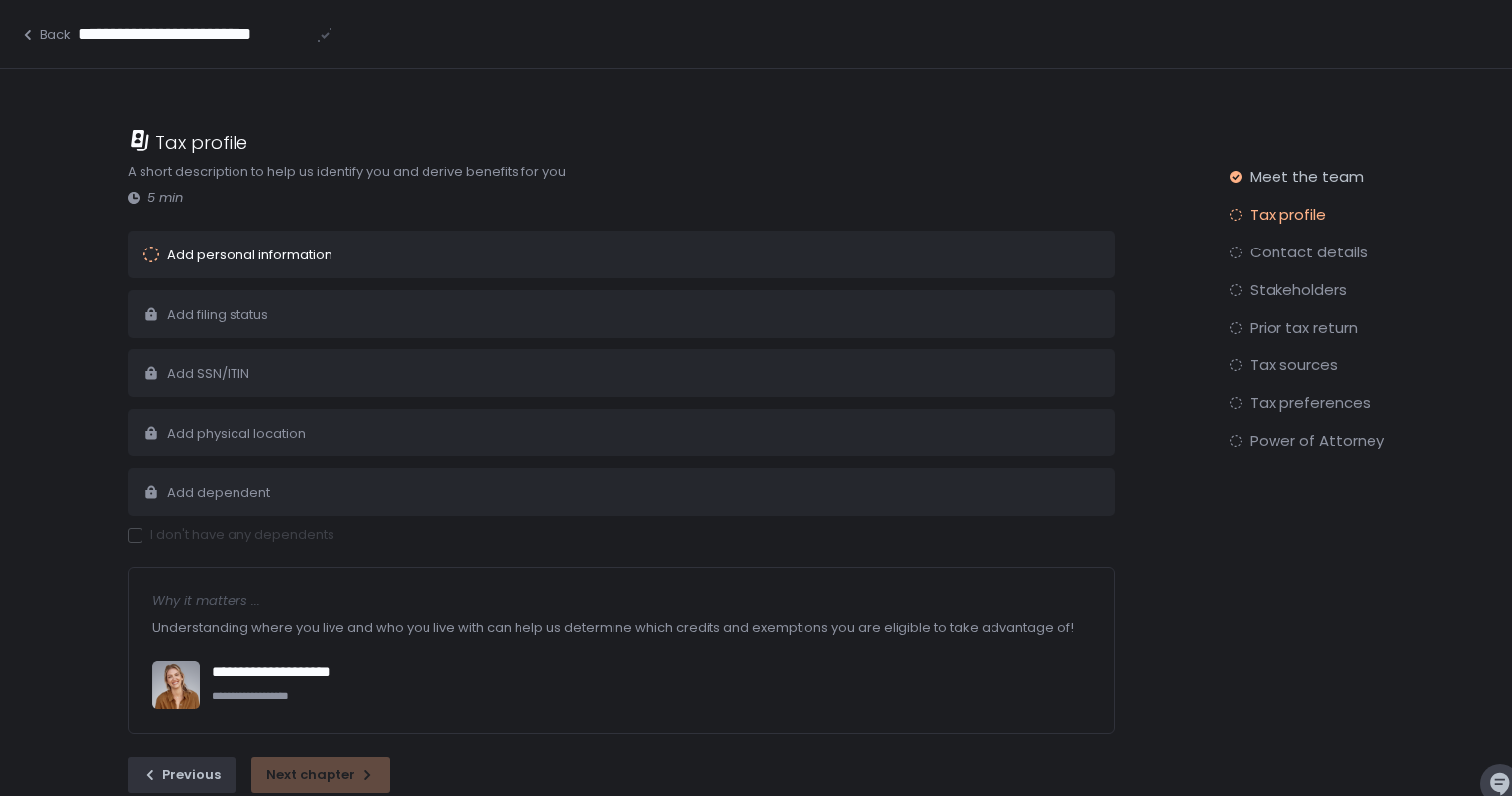 click on "Add personal information" at bounding box center [249, 254] 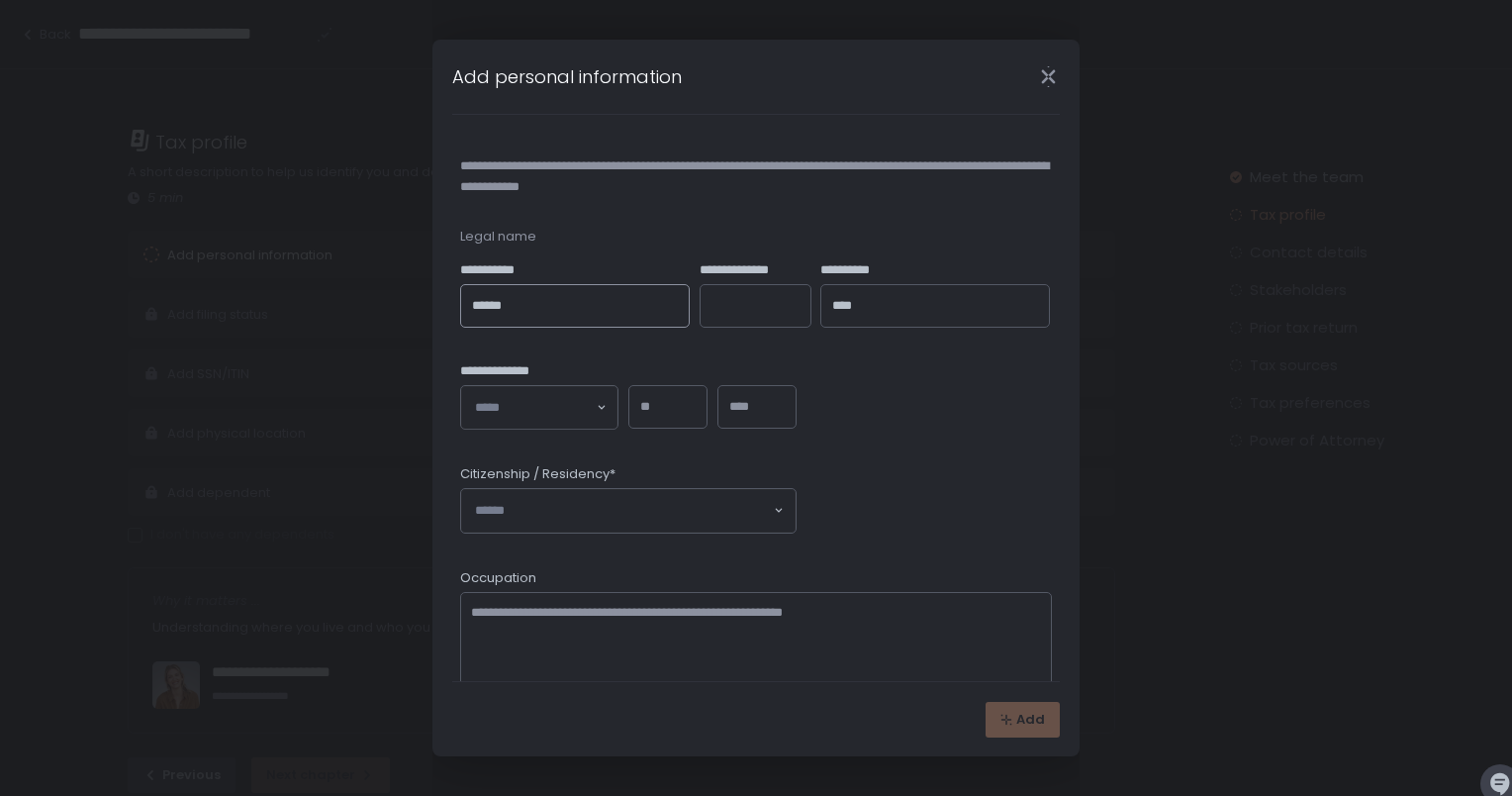 type on "******" 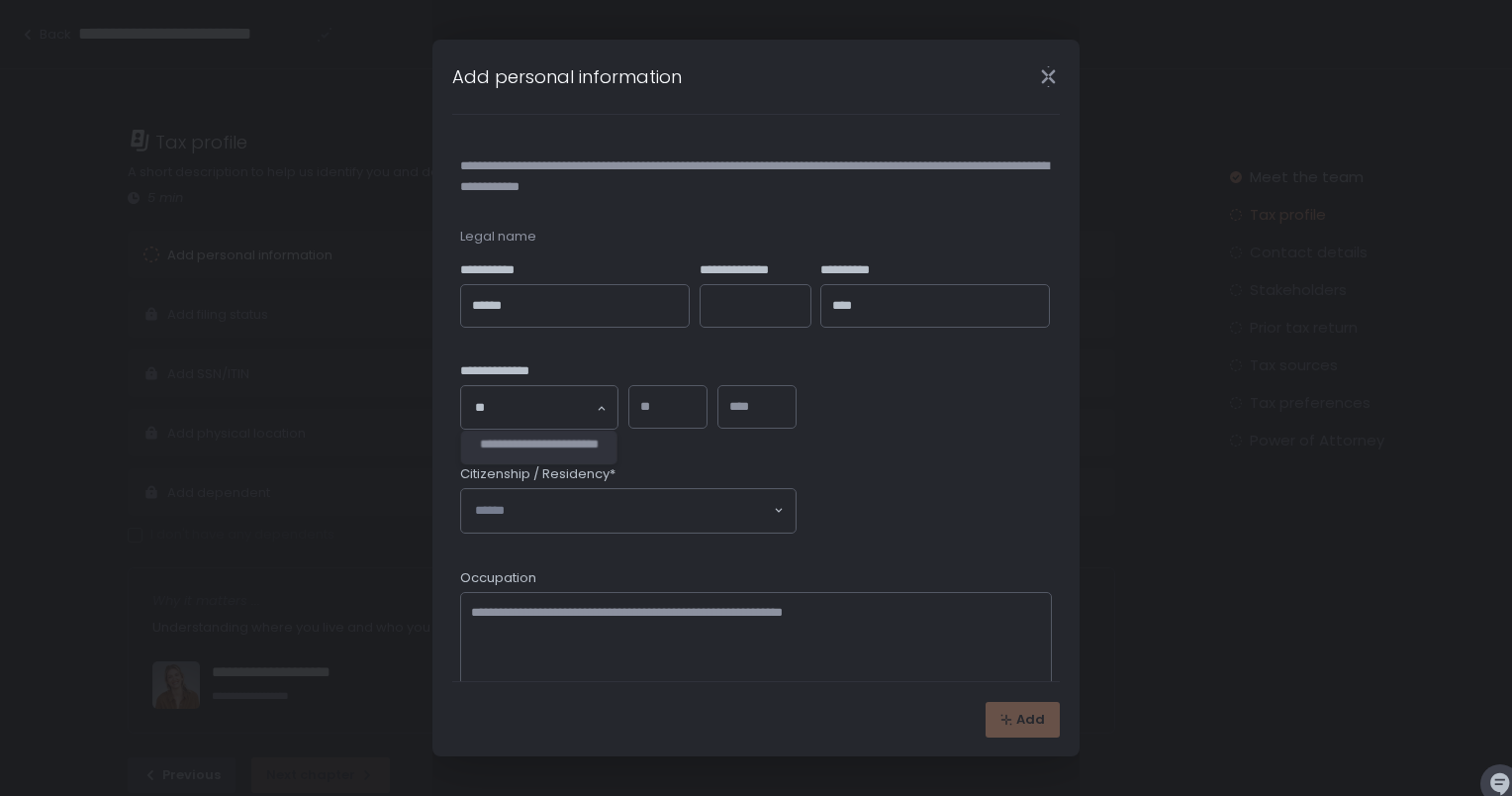 type on "**" 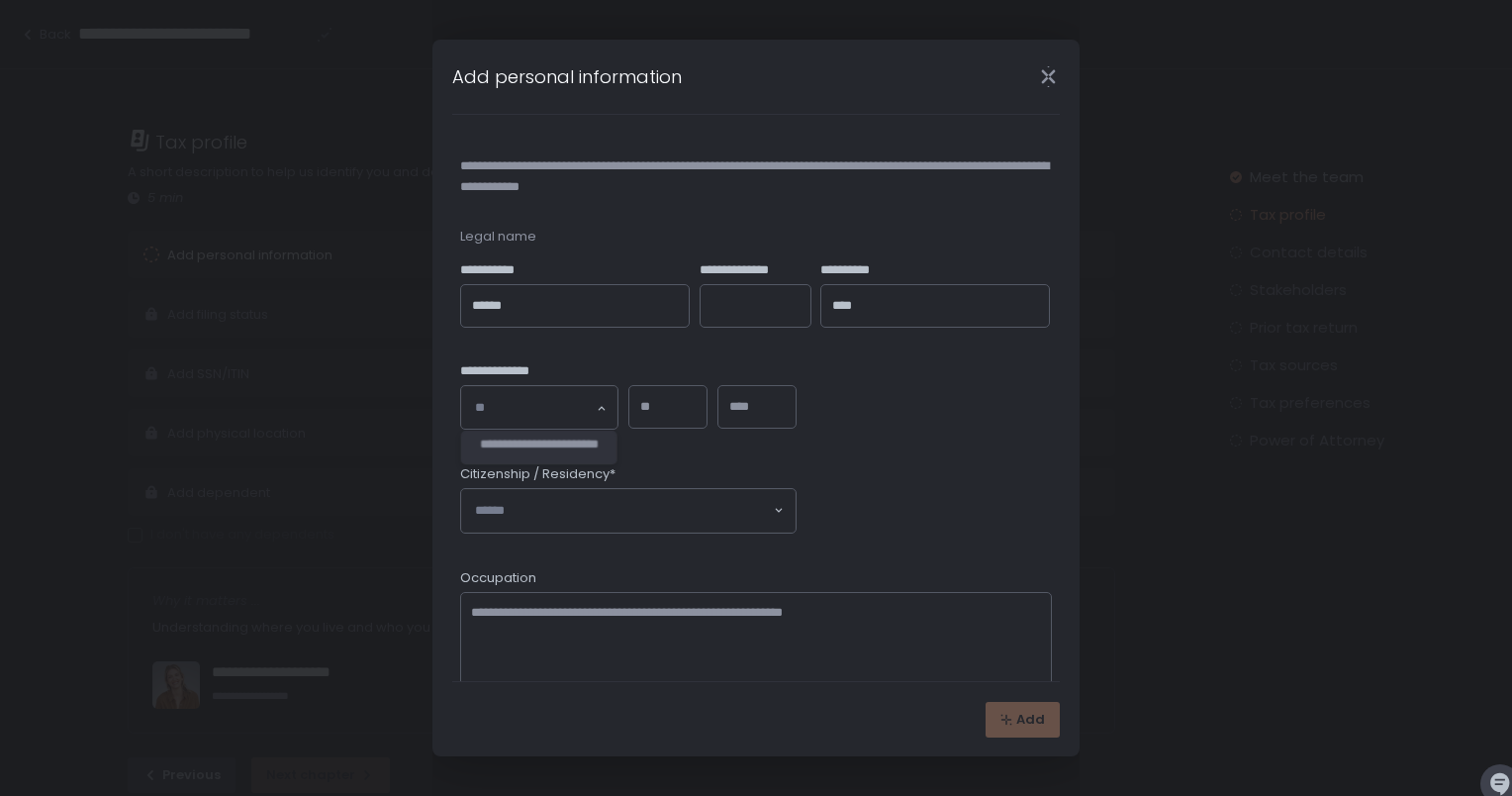 type 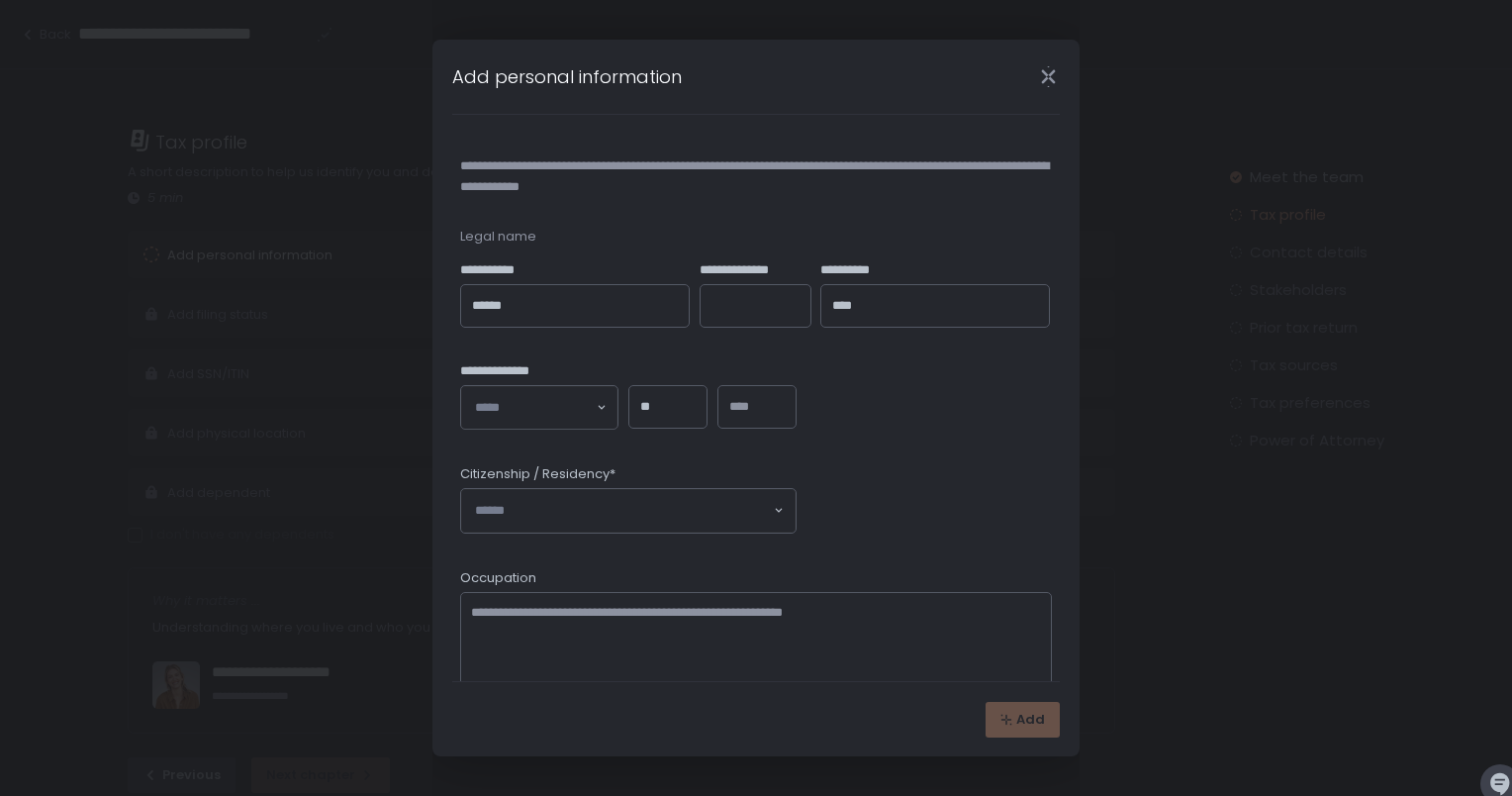 type on "**" 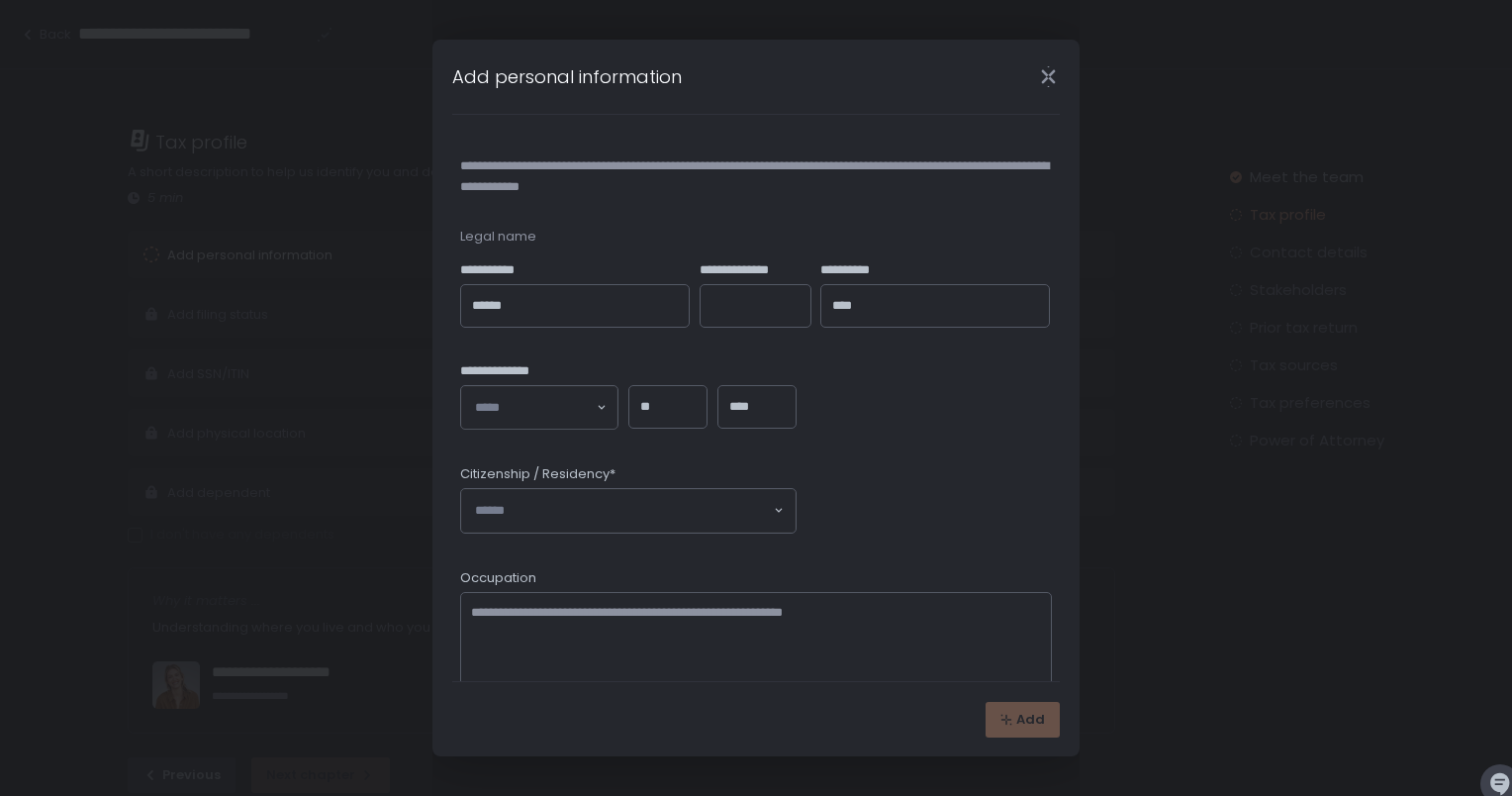type on "****" 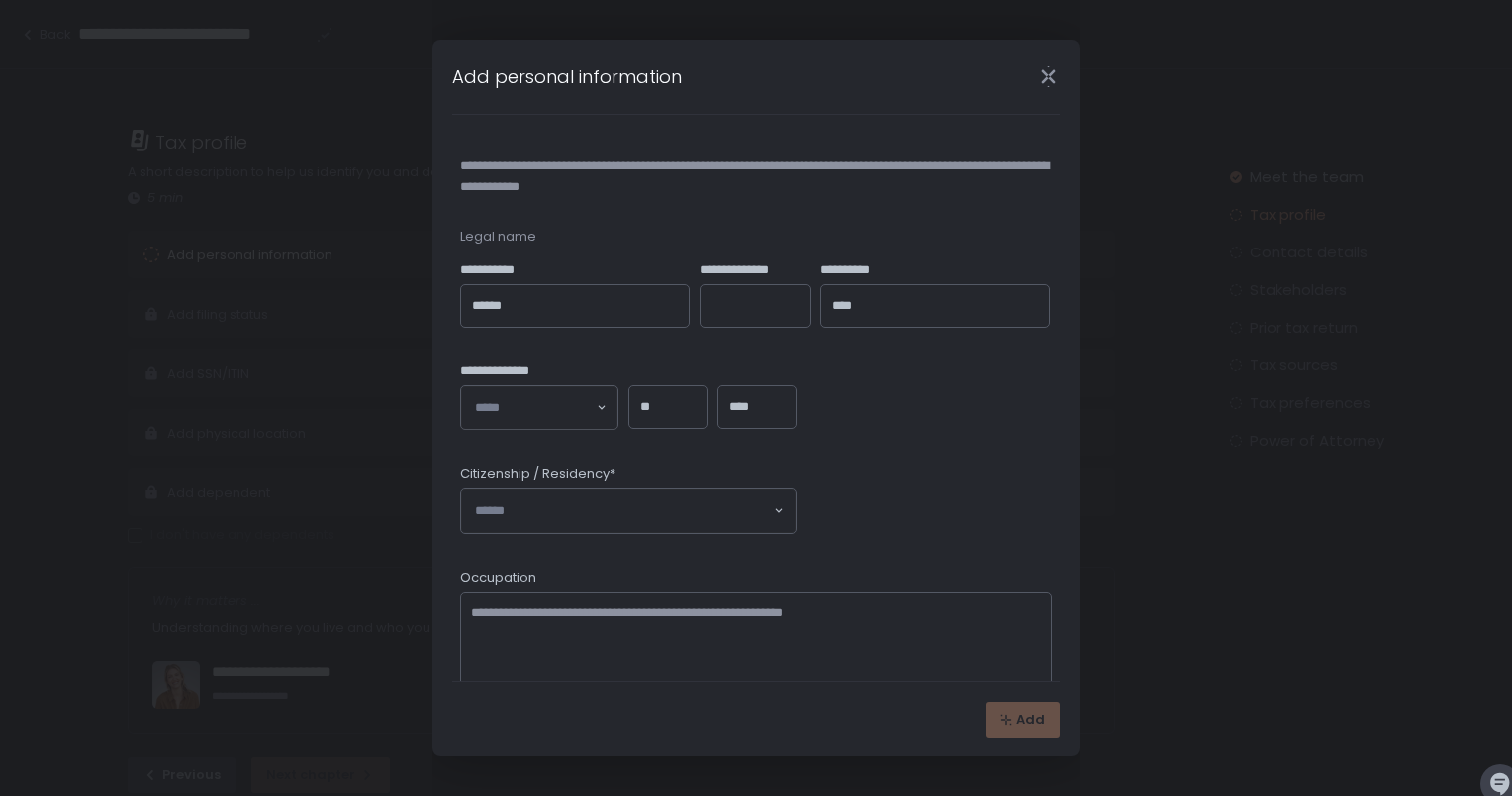 click on "Citizenship / Residency*" at bounding box center (628, 476) 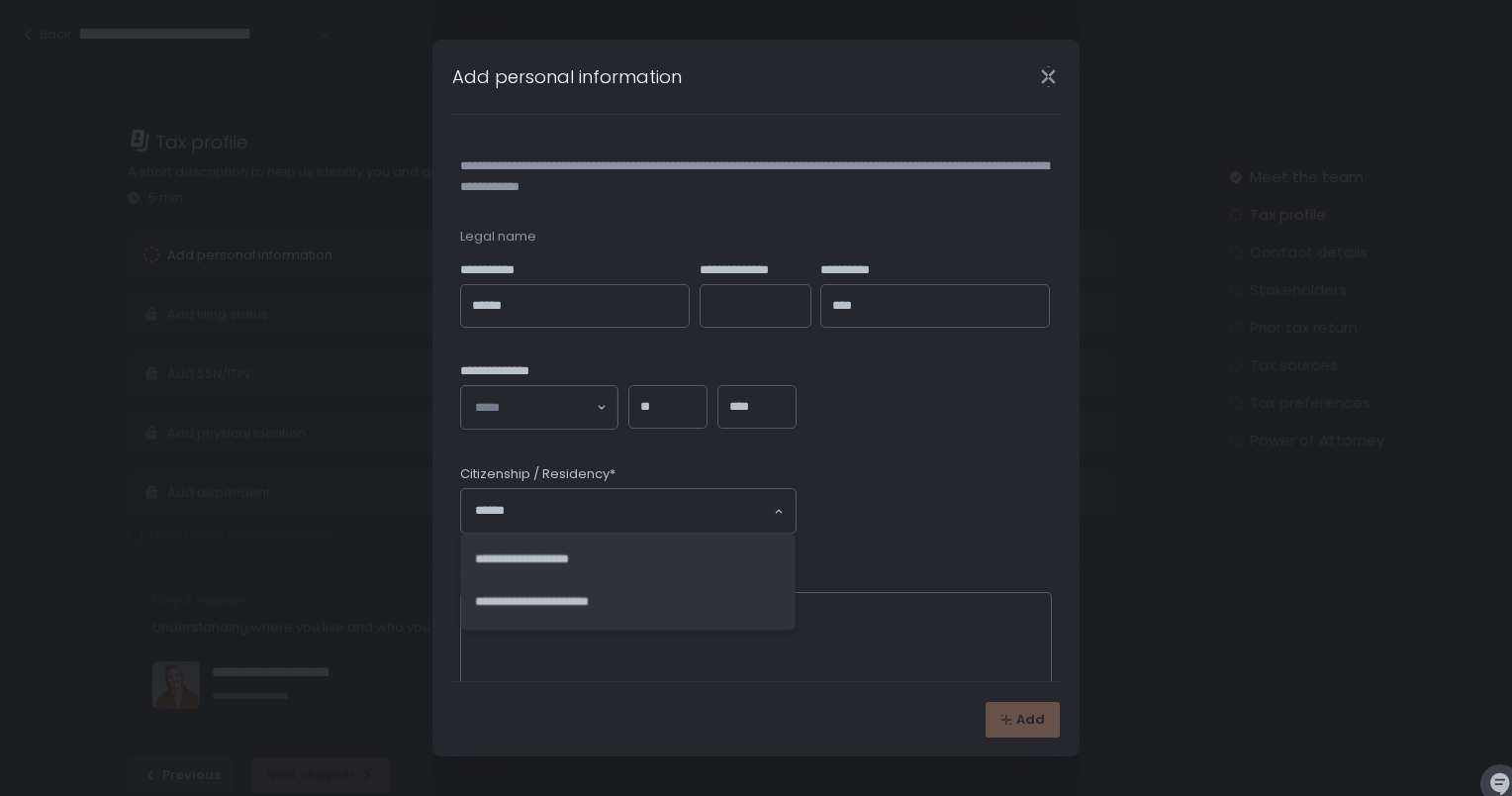 click on "Loading..." 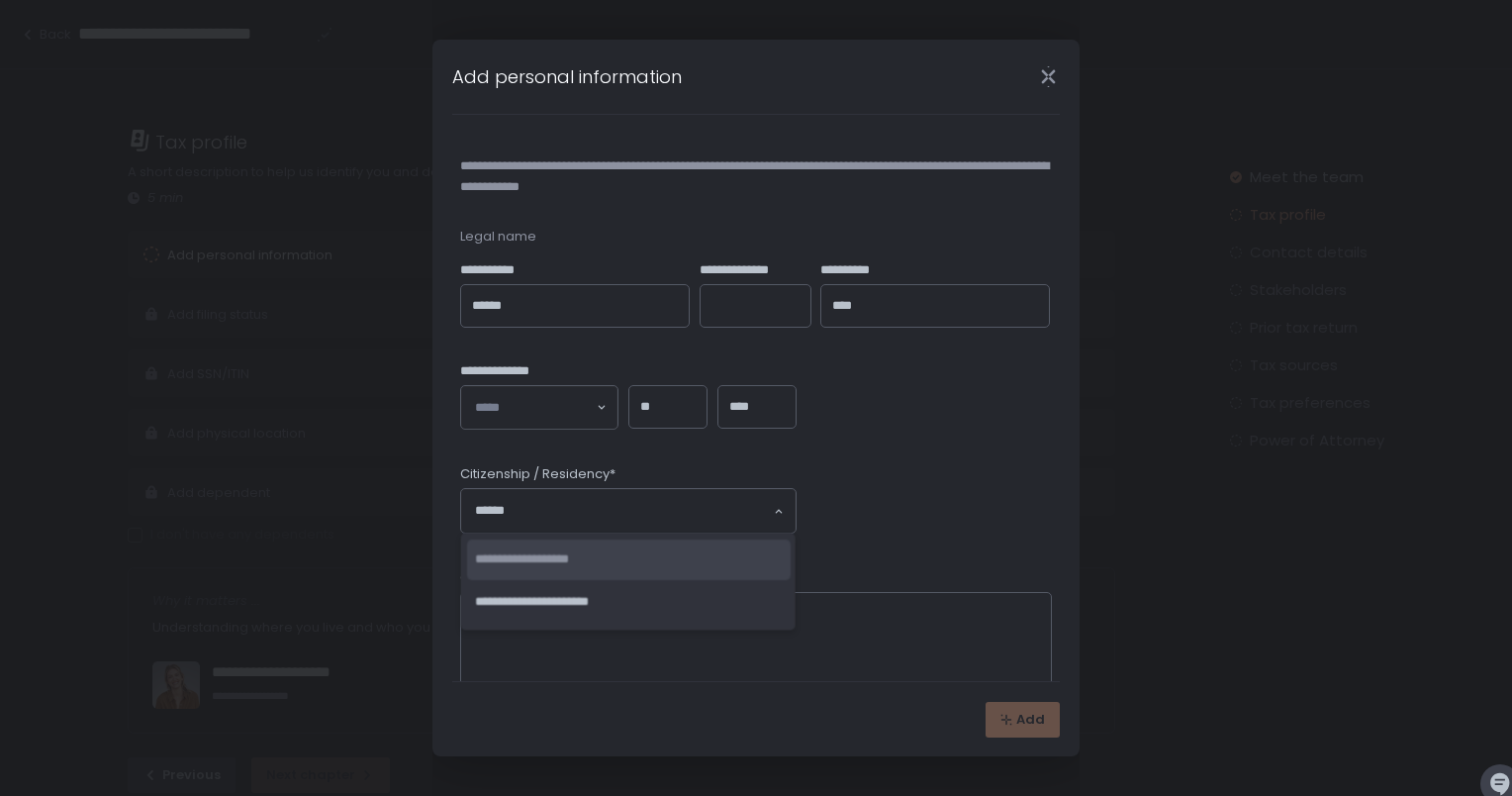 click on "**********" 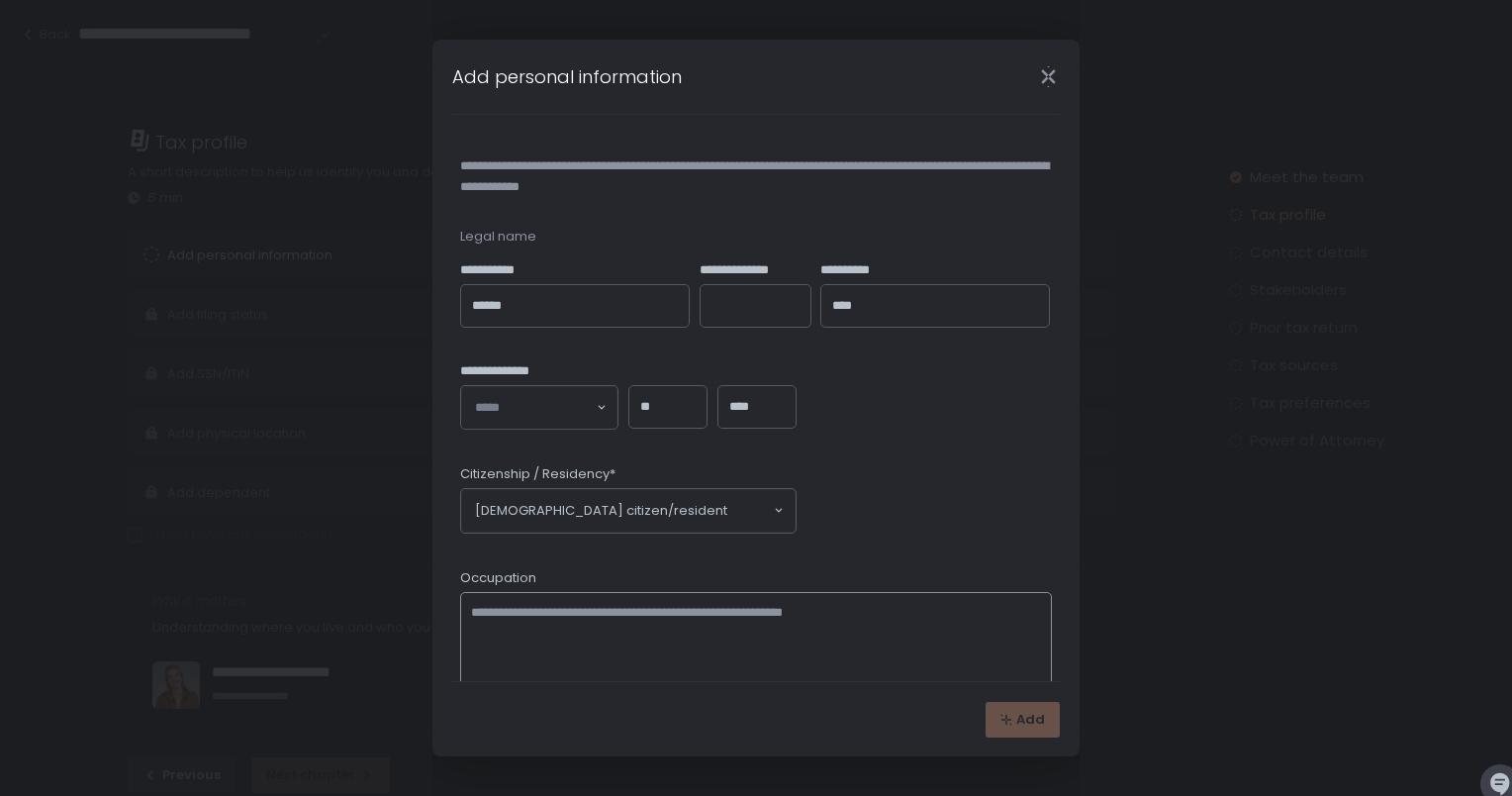 click on "Occupation" 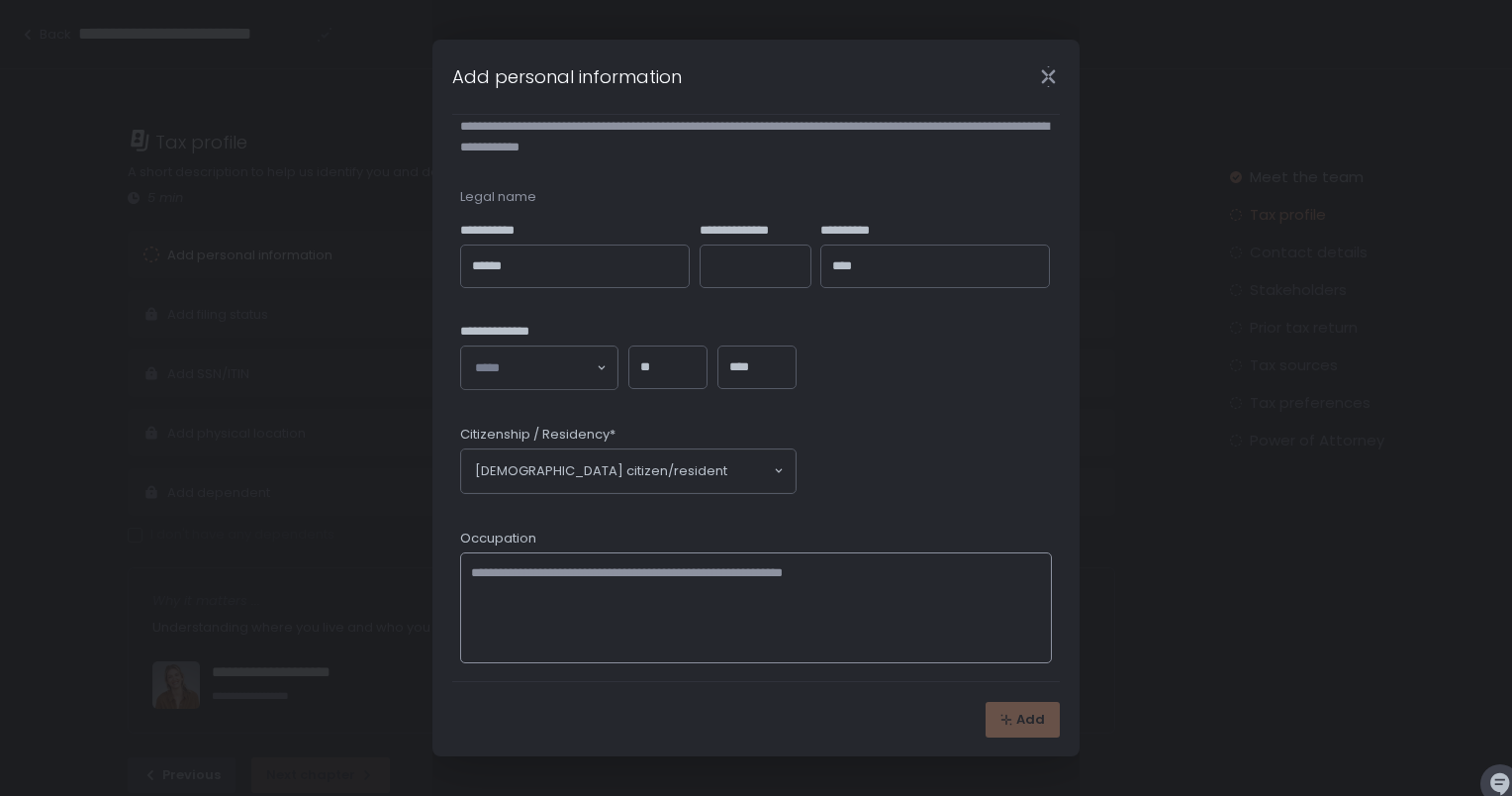 scroll, scrollTop: 56, scrollLeft: 0, axis: vertical 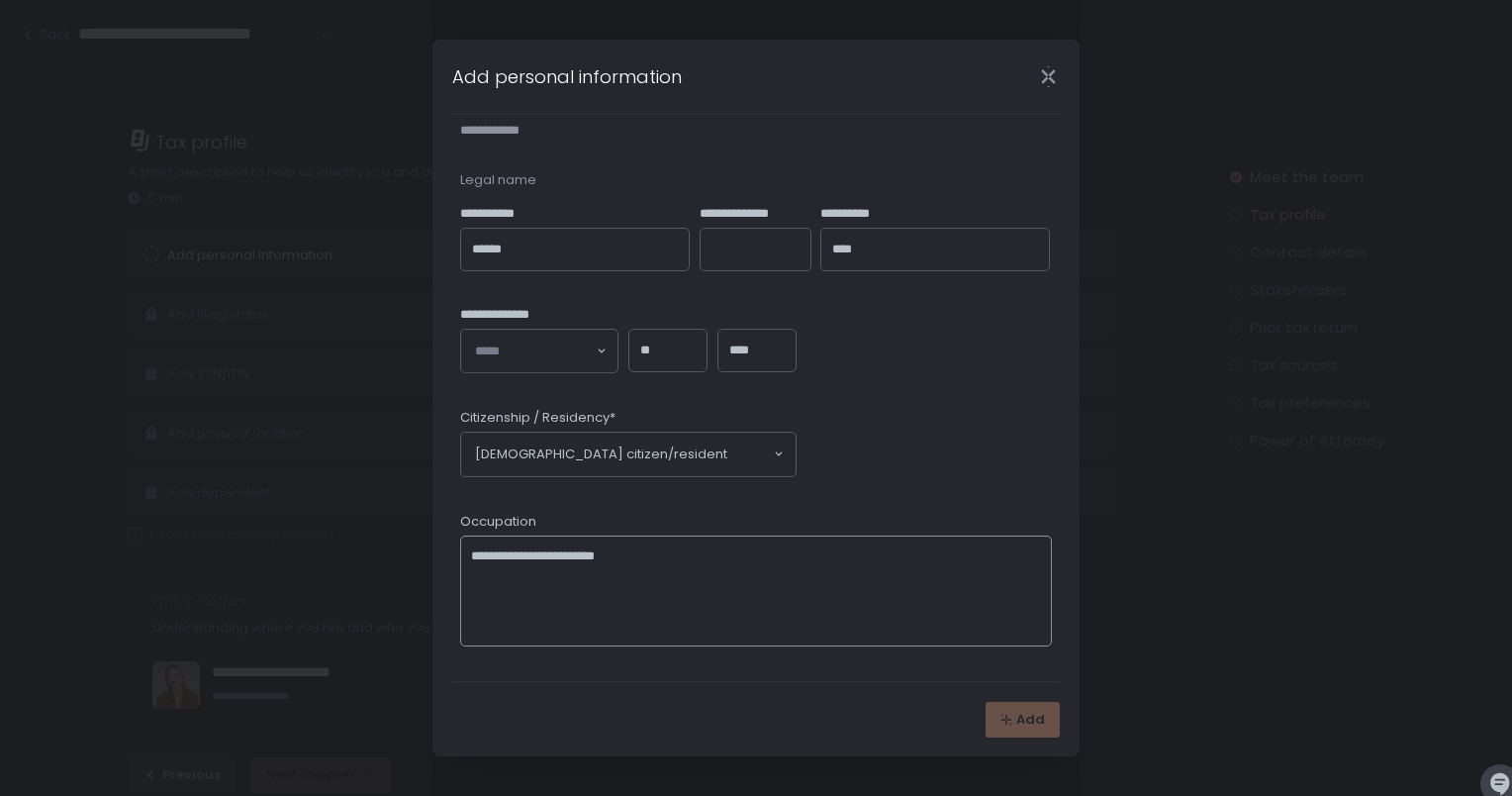 drag, startPoint x: 819, startPoint y: 603, endPoint x: 816, endPoint y: 628, distance: 25.179357 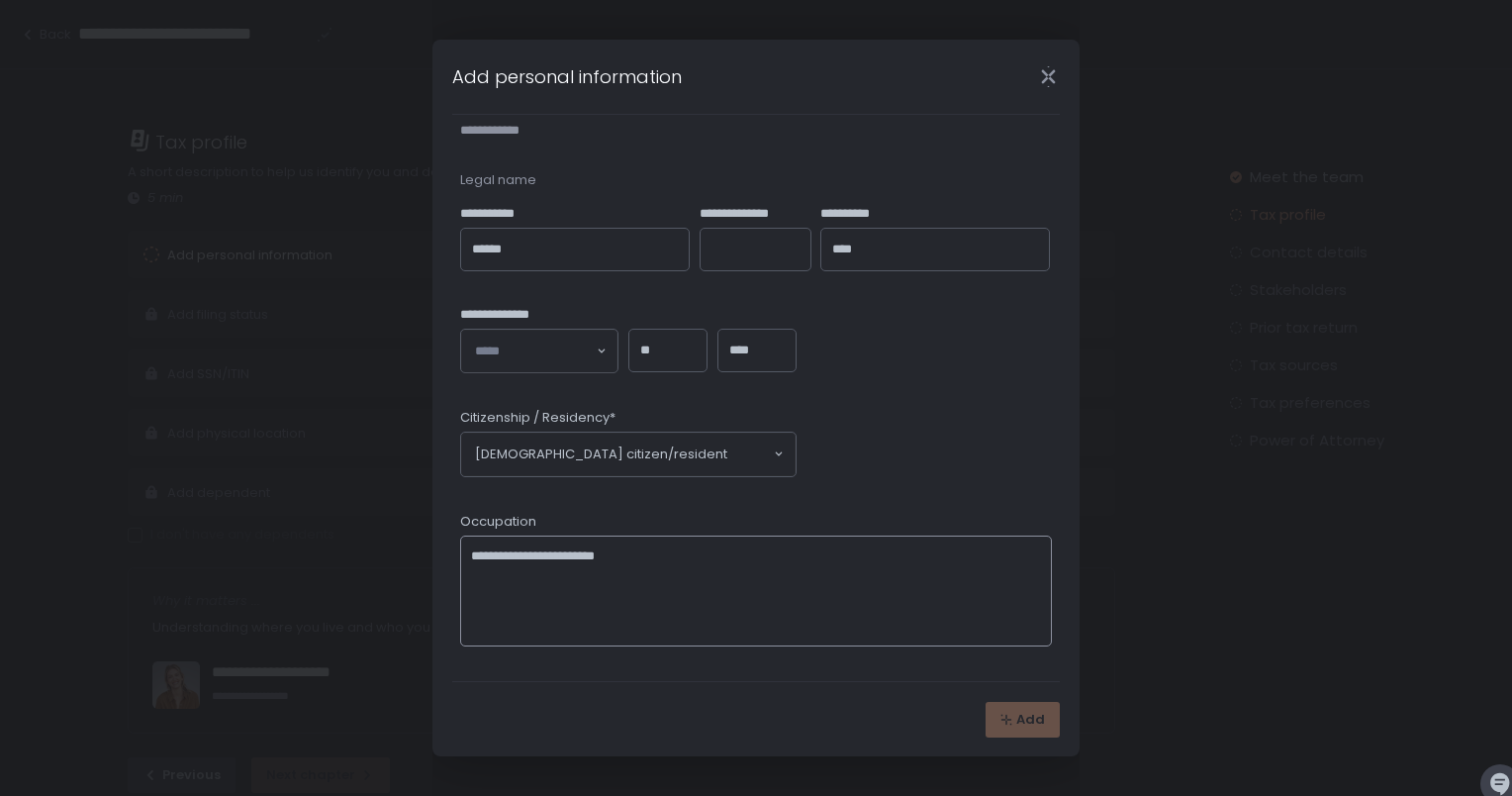 type on "**********" 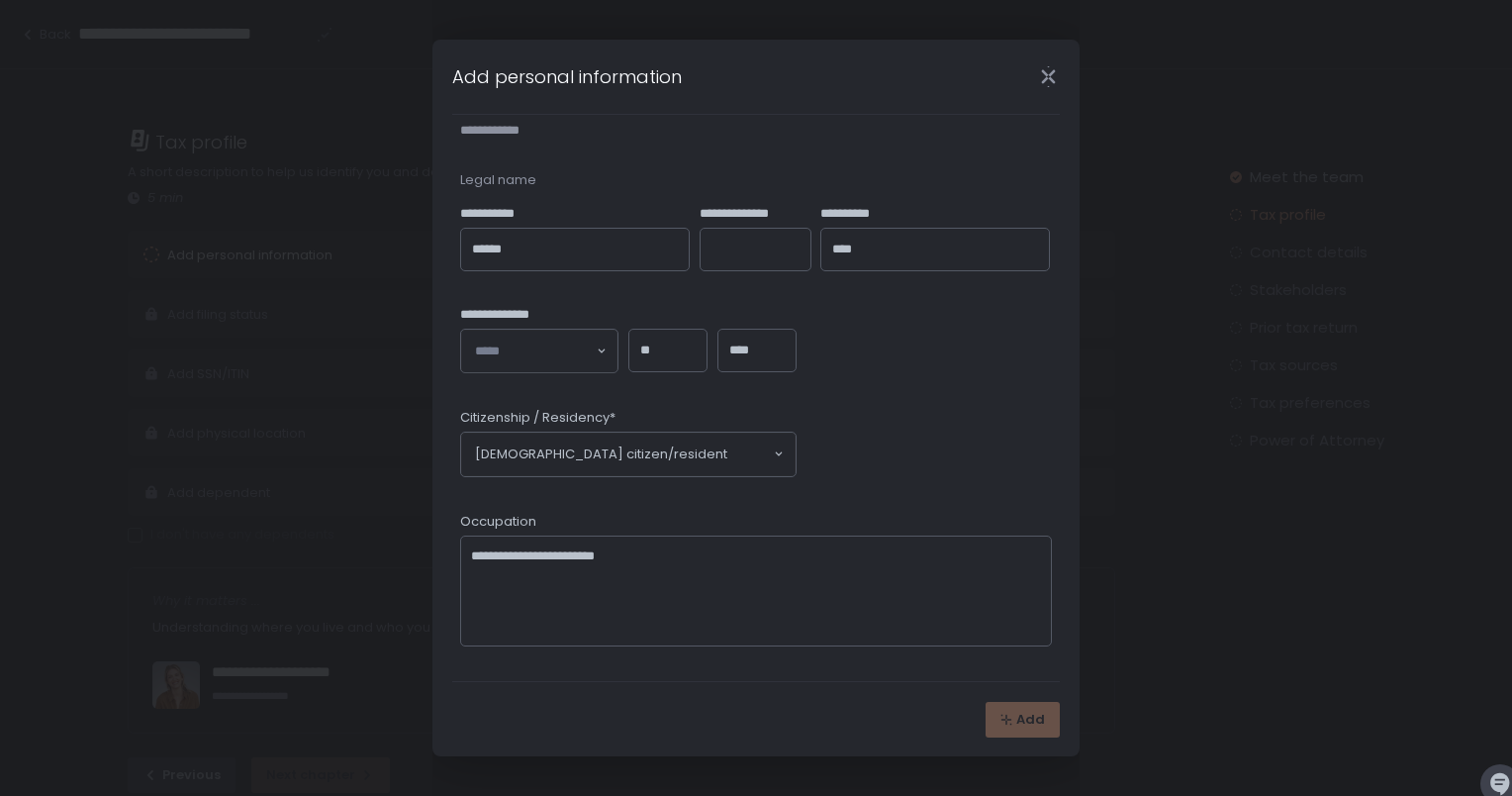 click on "Citizenship / Residency*  [DEMOGRAPHIC_DATA] citizen/resident Loading..." 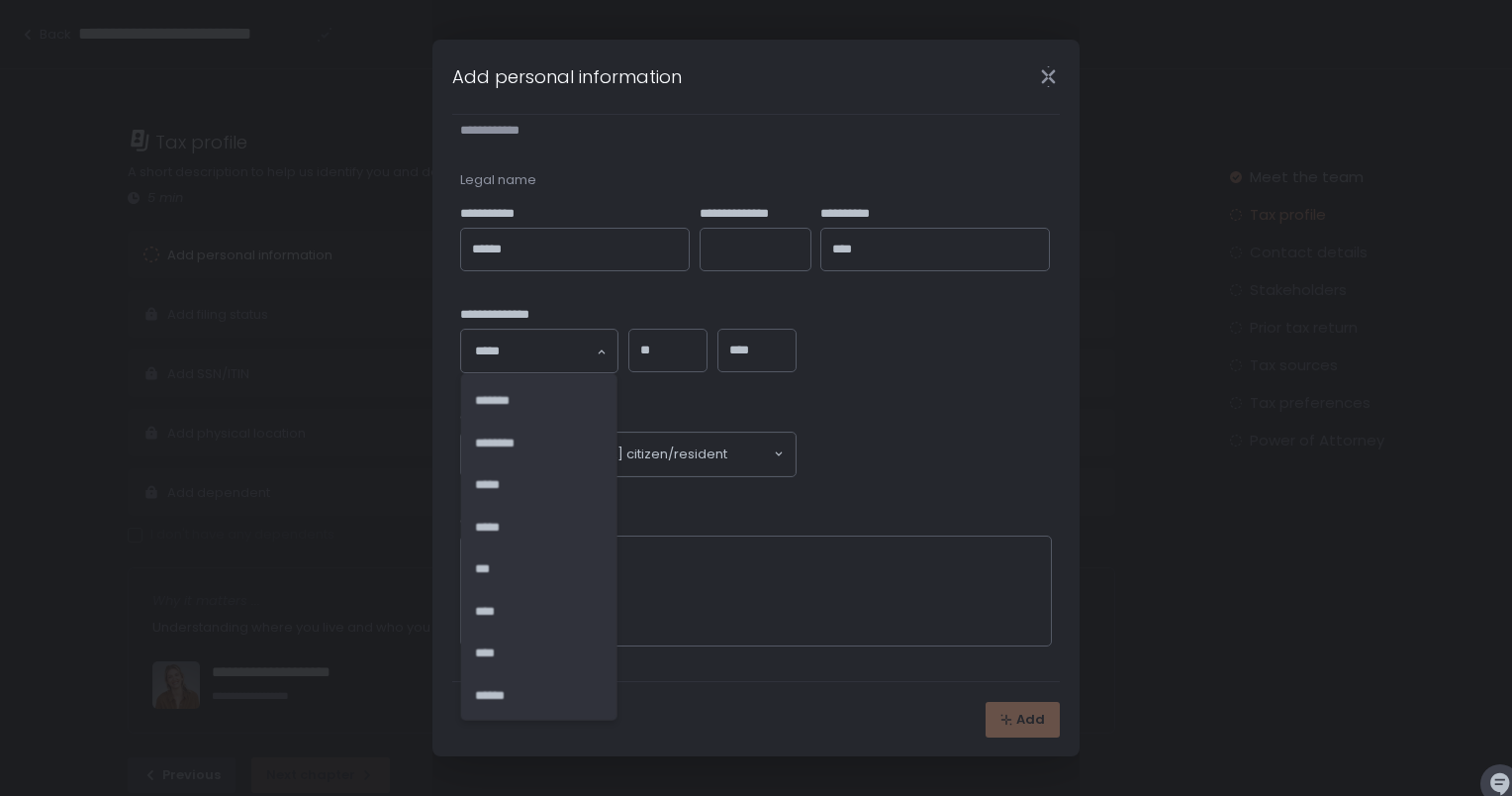 click 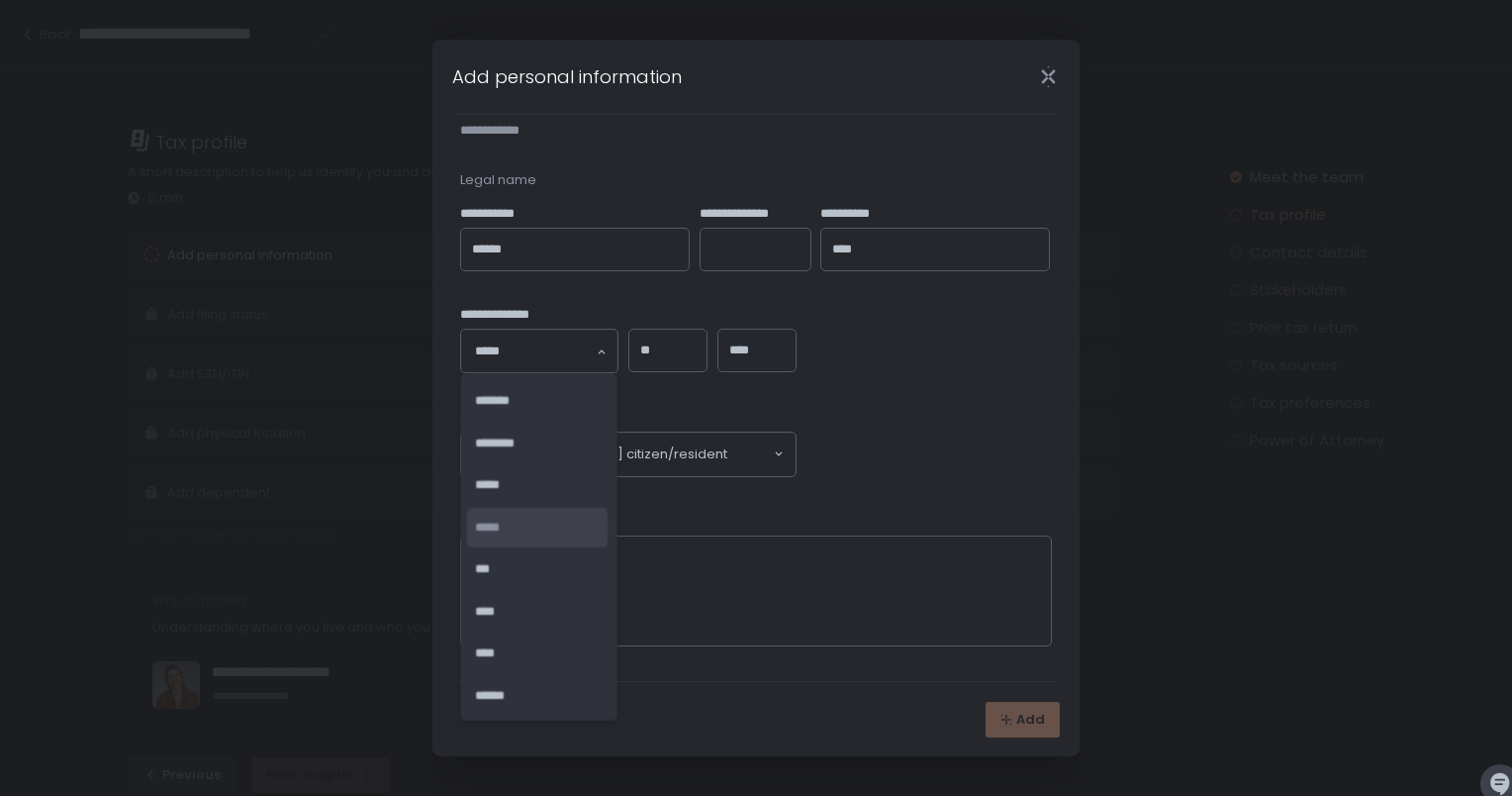 click on "*****" 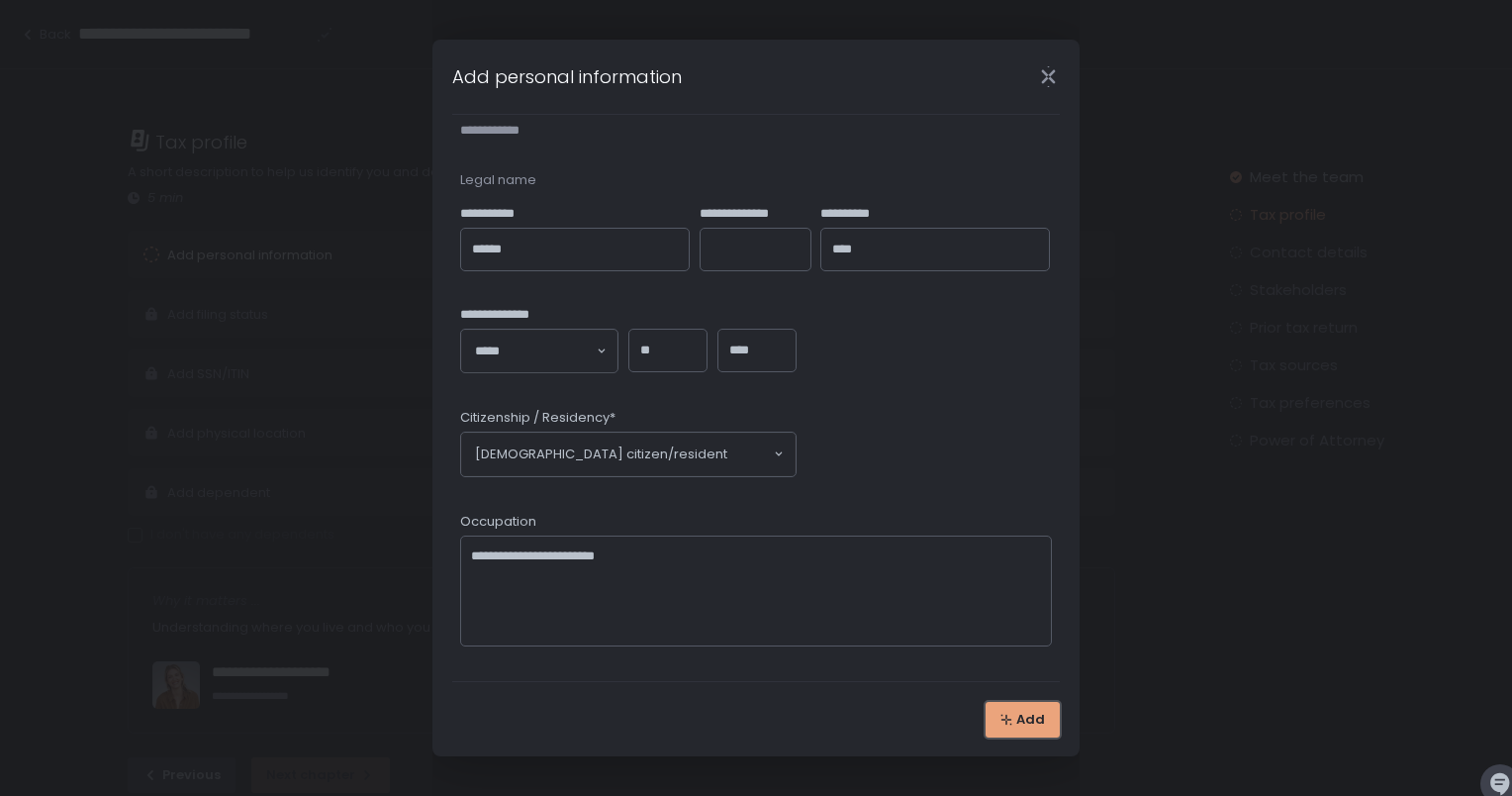 click on "Add" at bounding box center (1030, 720) 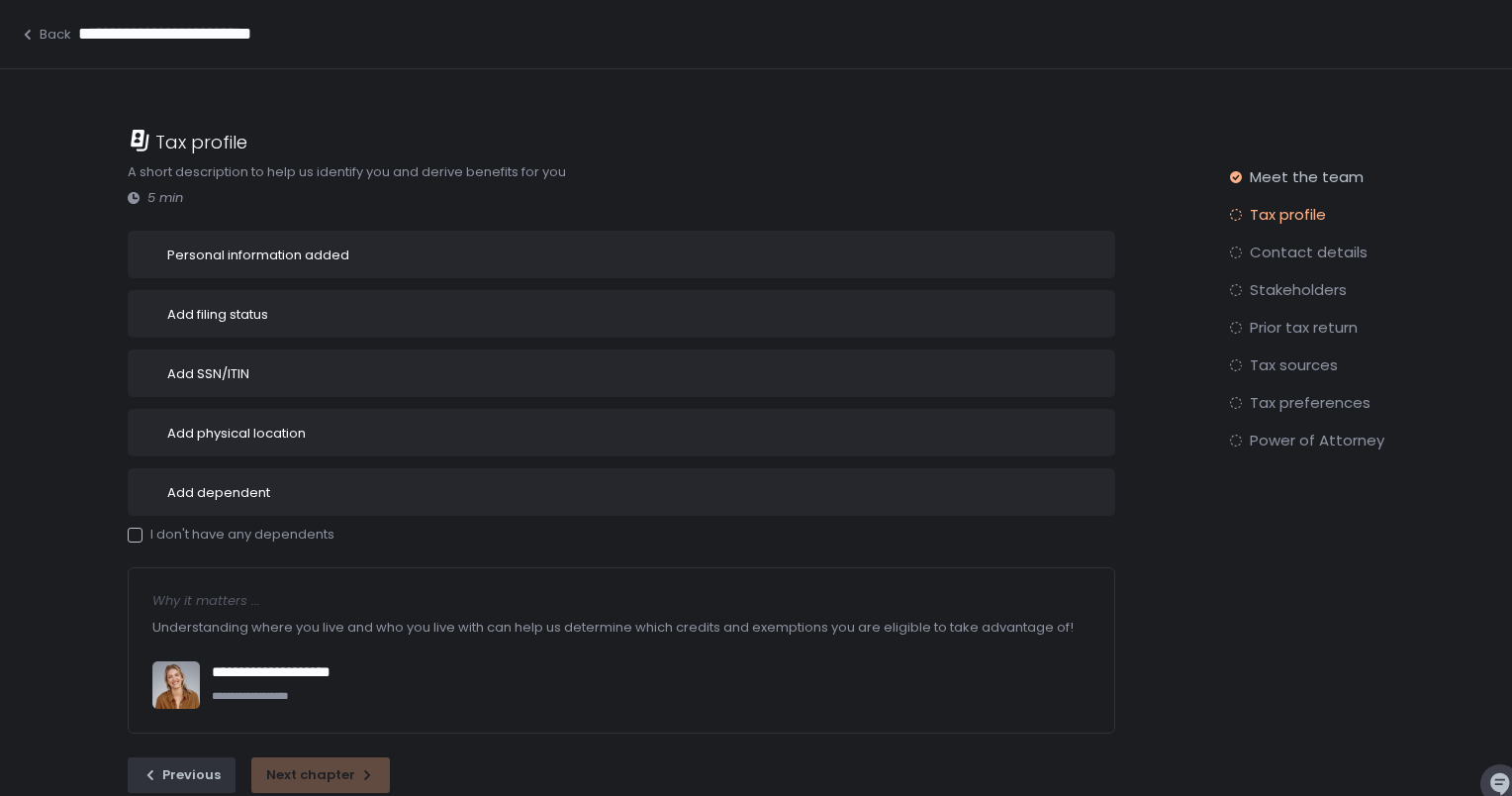 scroll, scrollTop: 0, scrollLeft: 0, axis: both 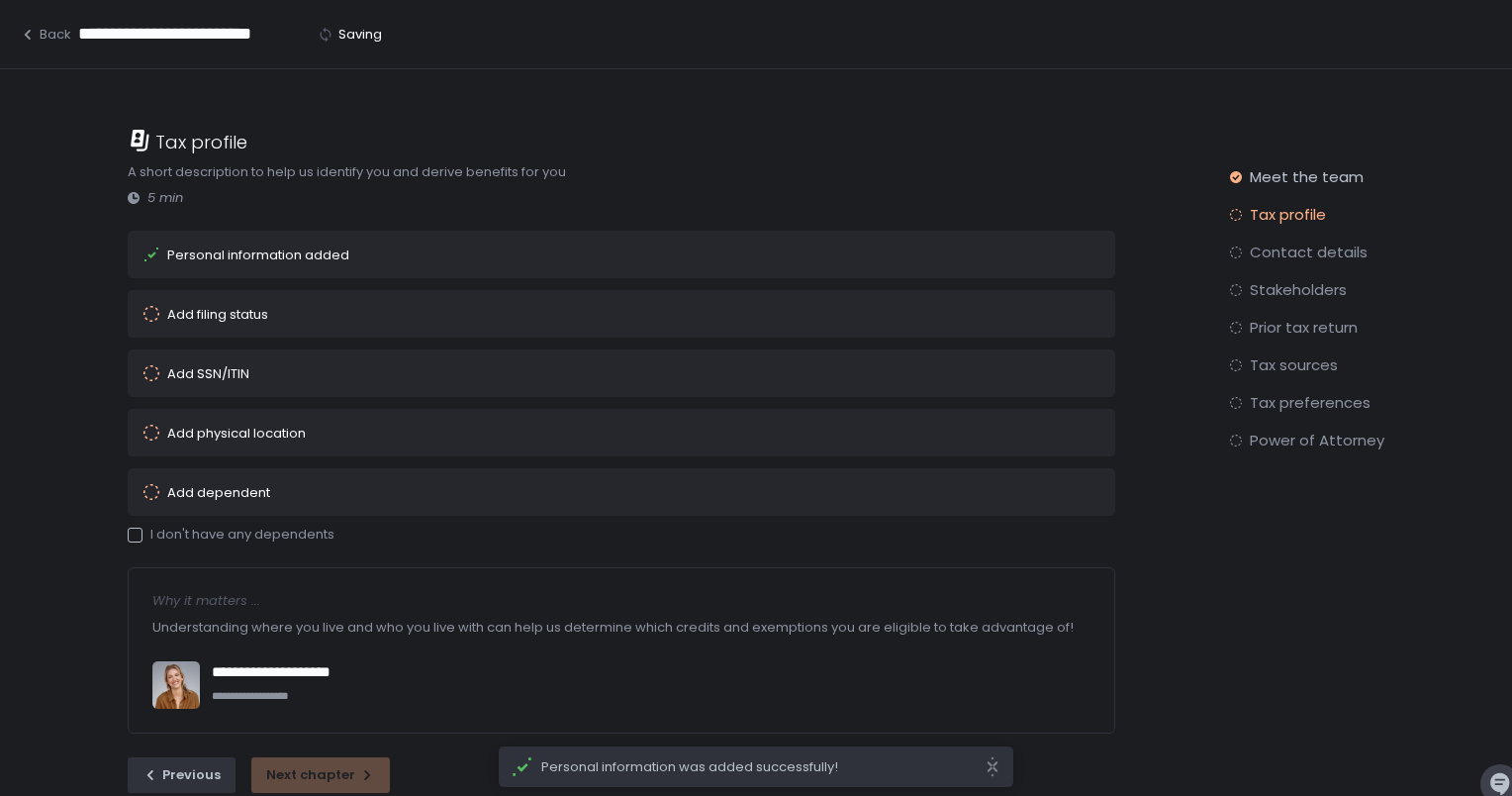 click on "Add filing status" at bounding box center [594, 314] 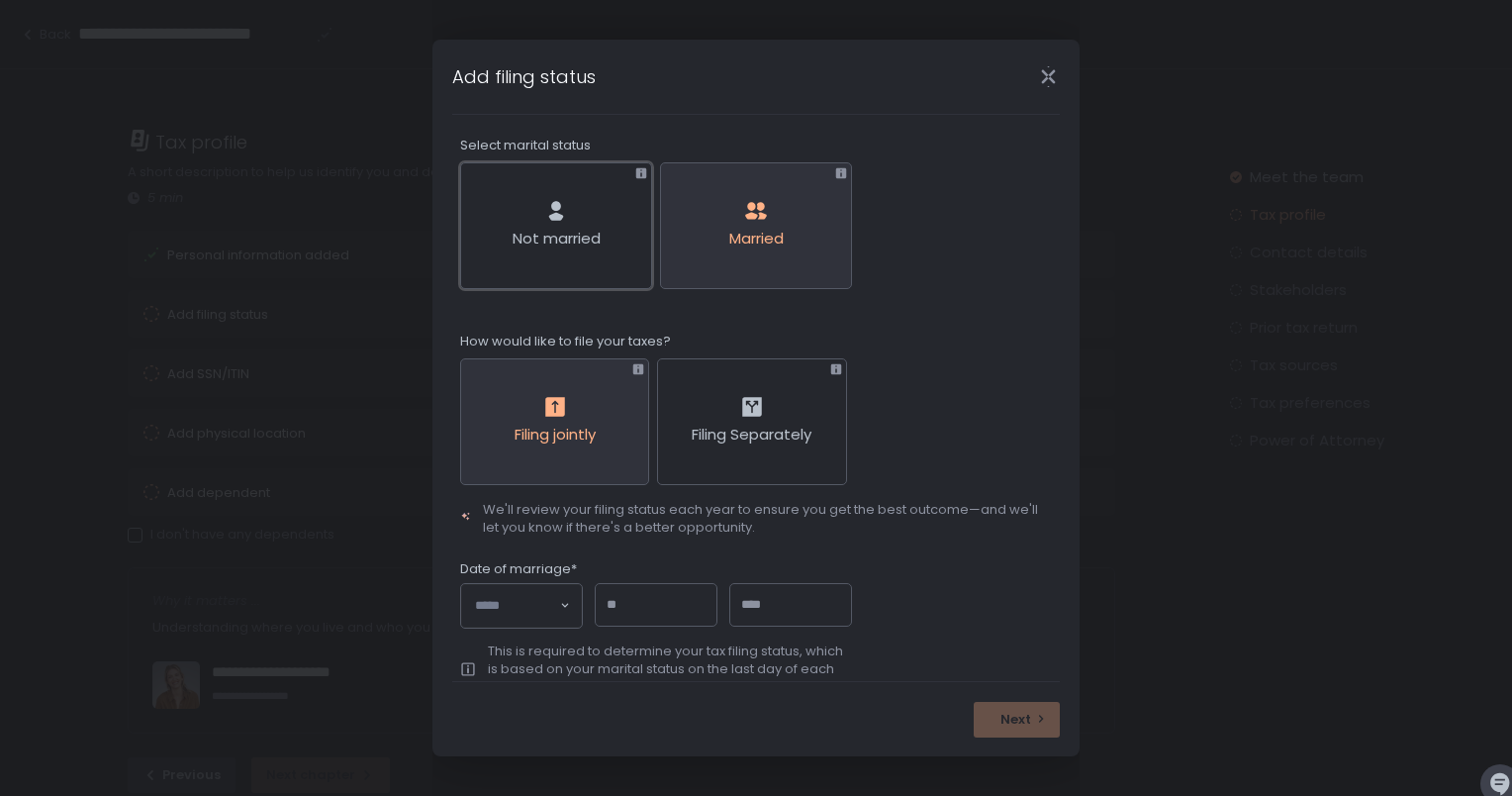 scroll, scrollTop: 169, scrollLeft: 0, axis: vertical 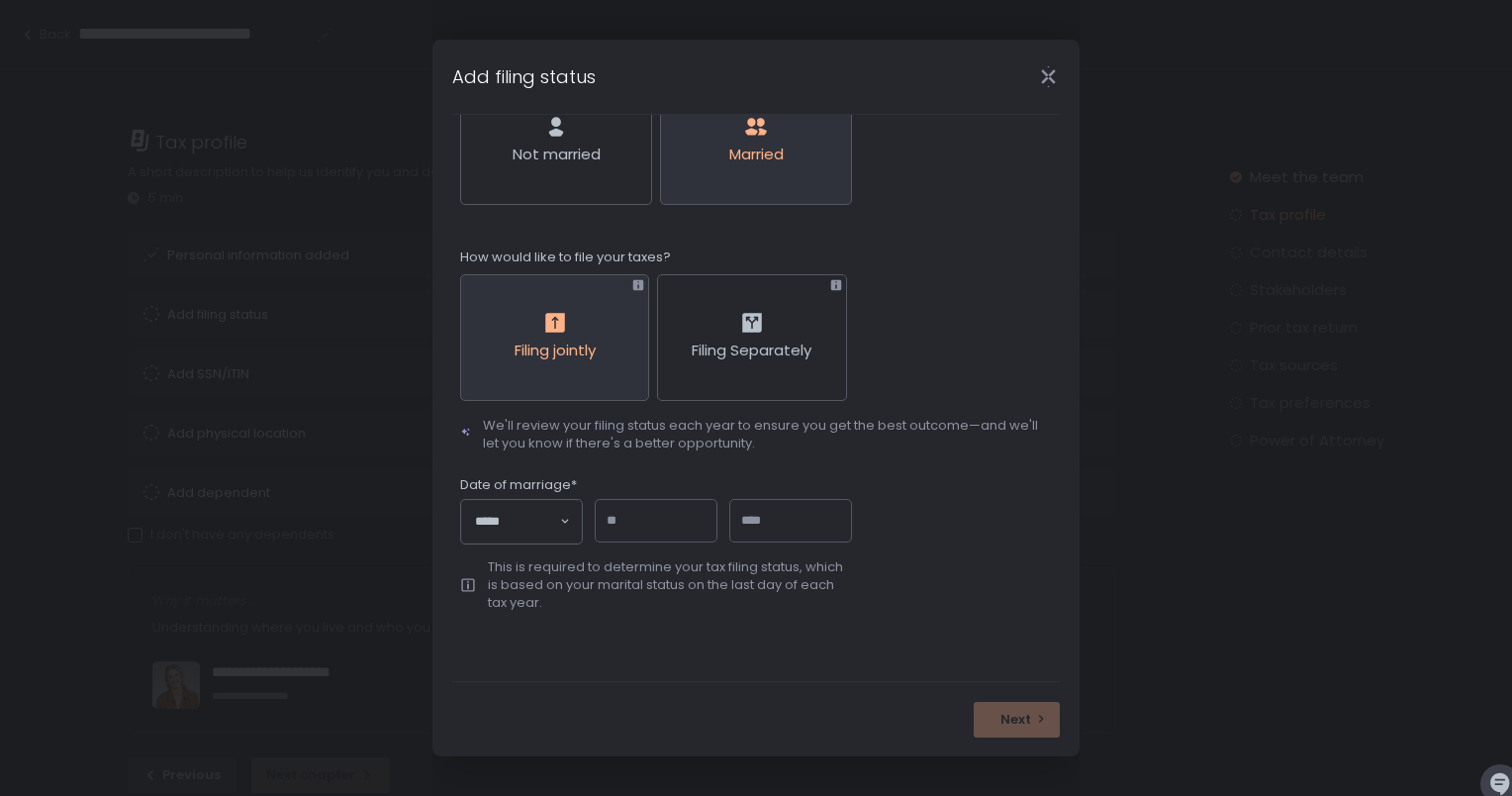 click 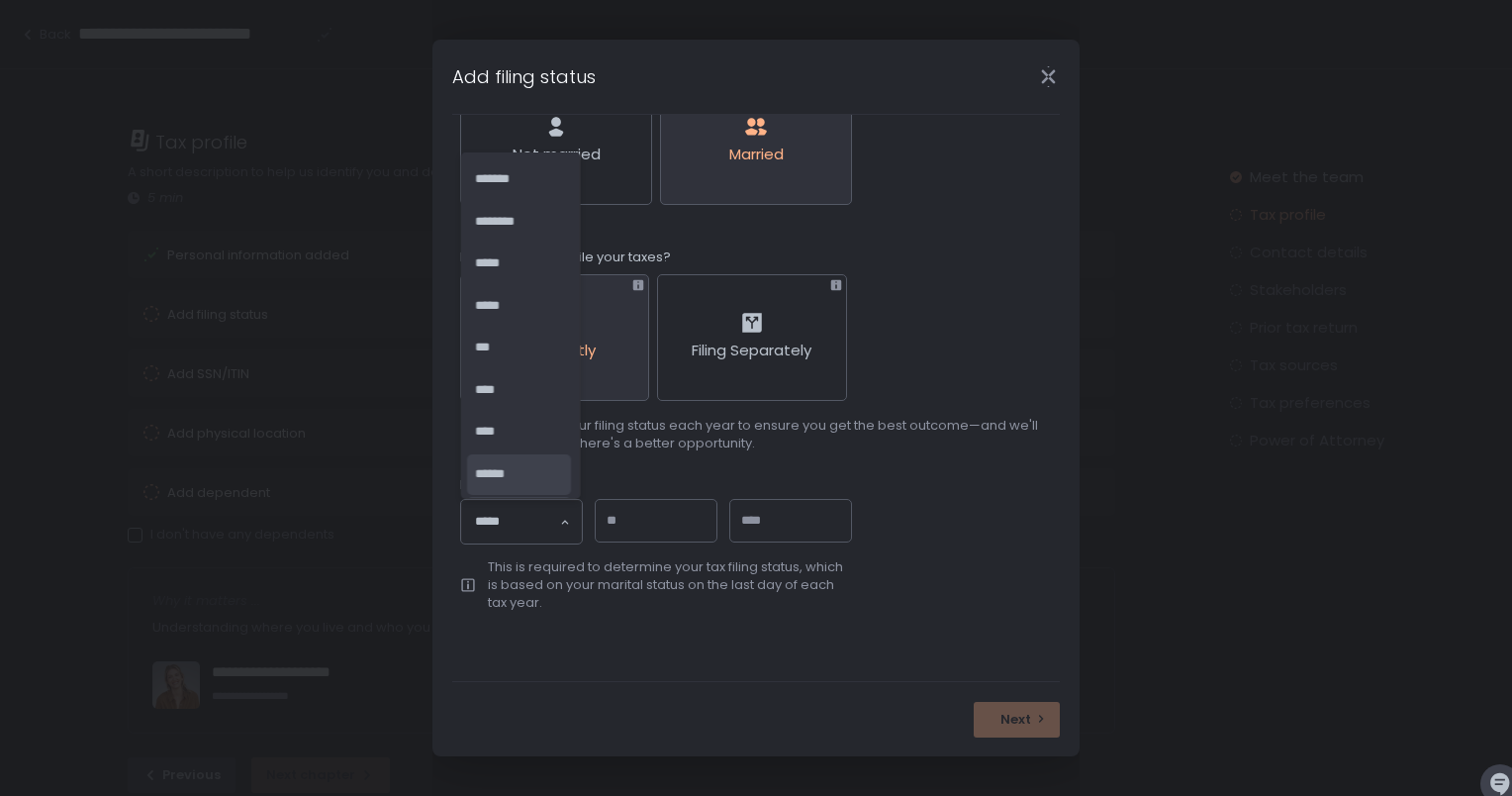 scroll, scrollTop: 38, scrollLeft: 0, axis: vertical 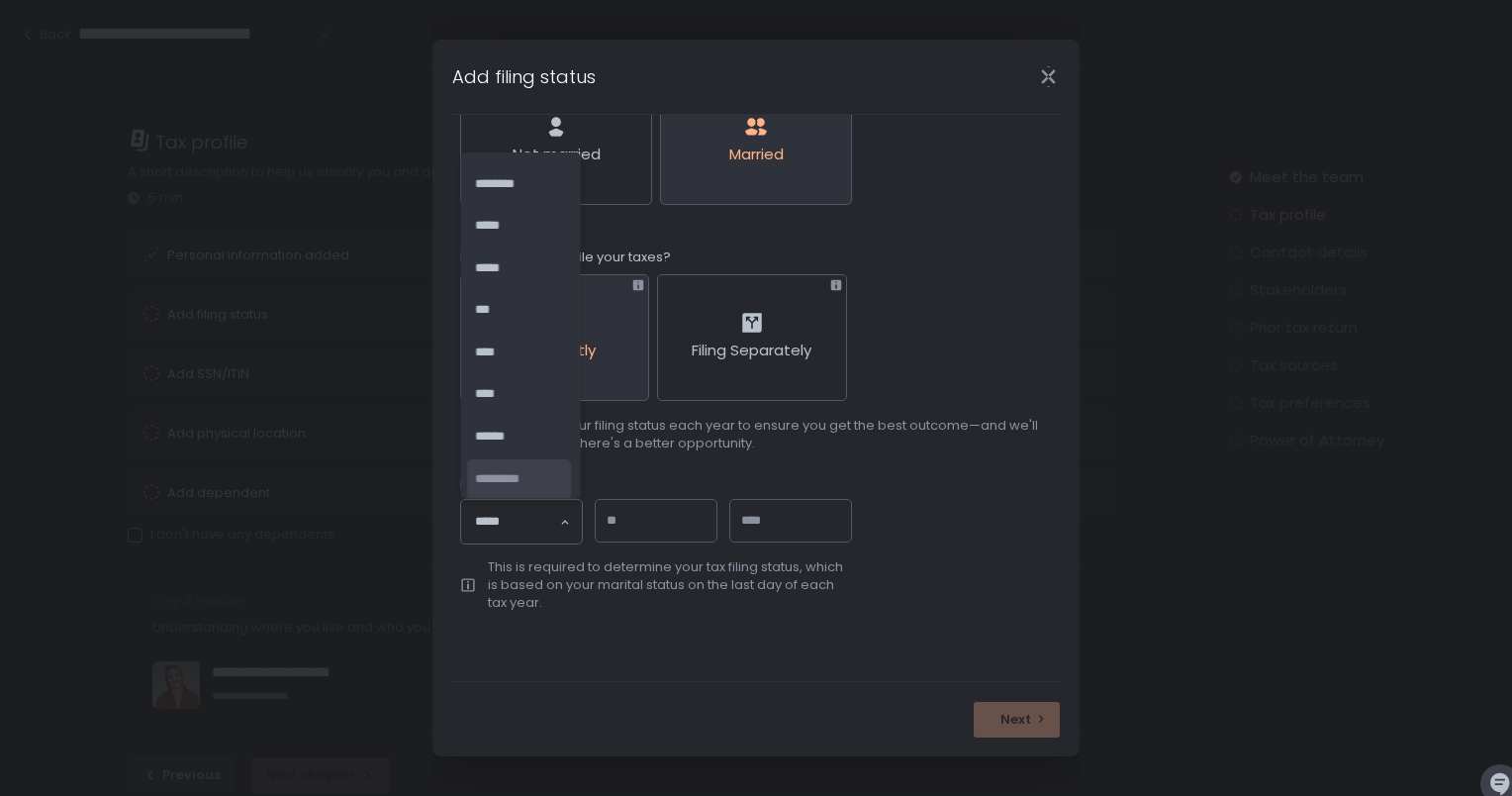 click on "*********" 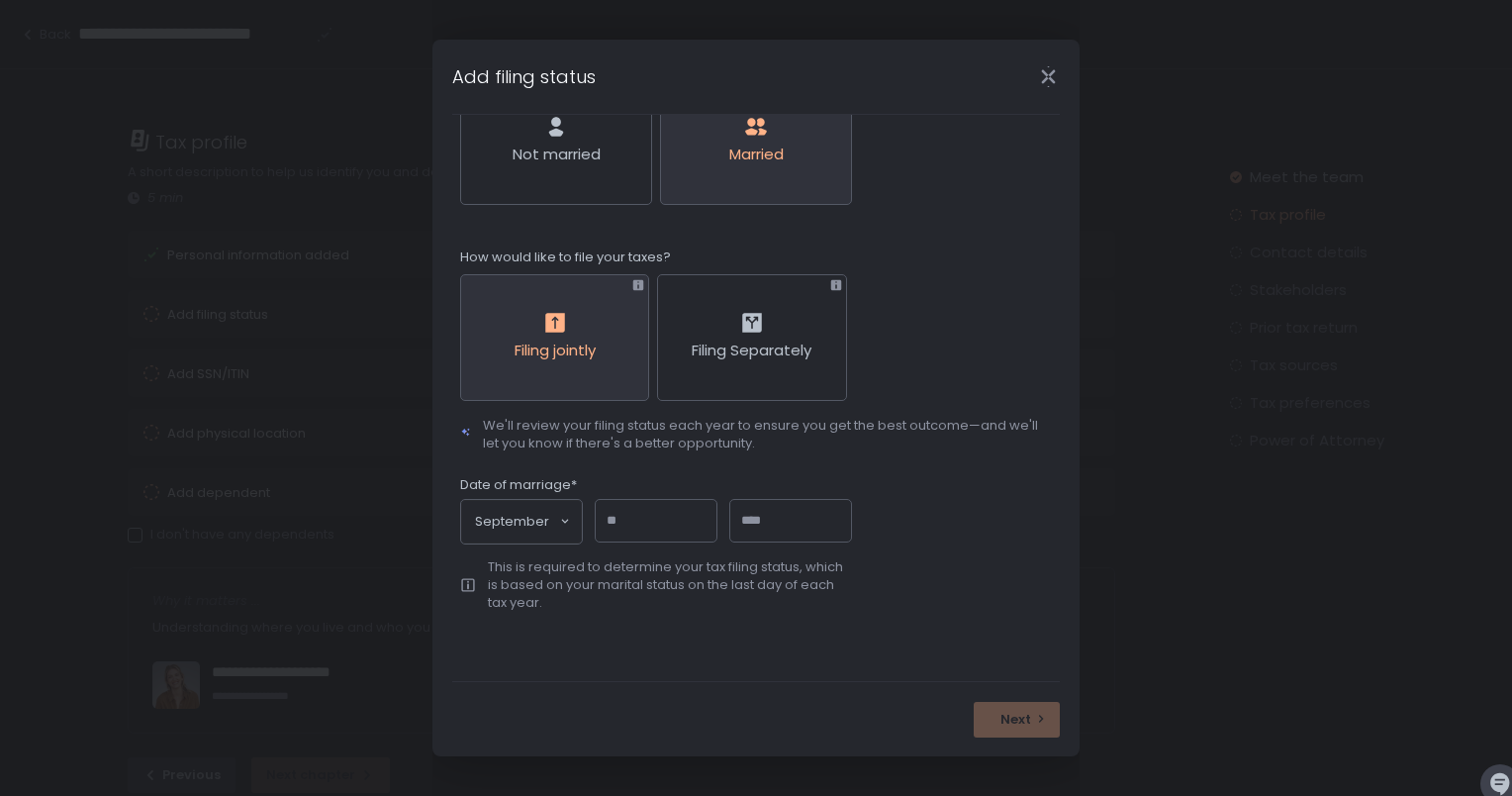 click at bounding box center (656, 522) 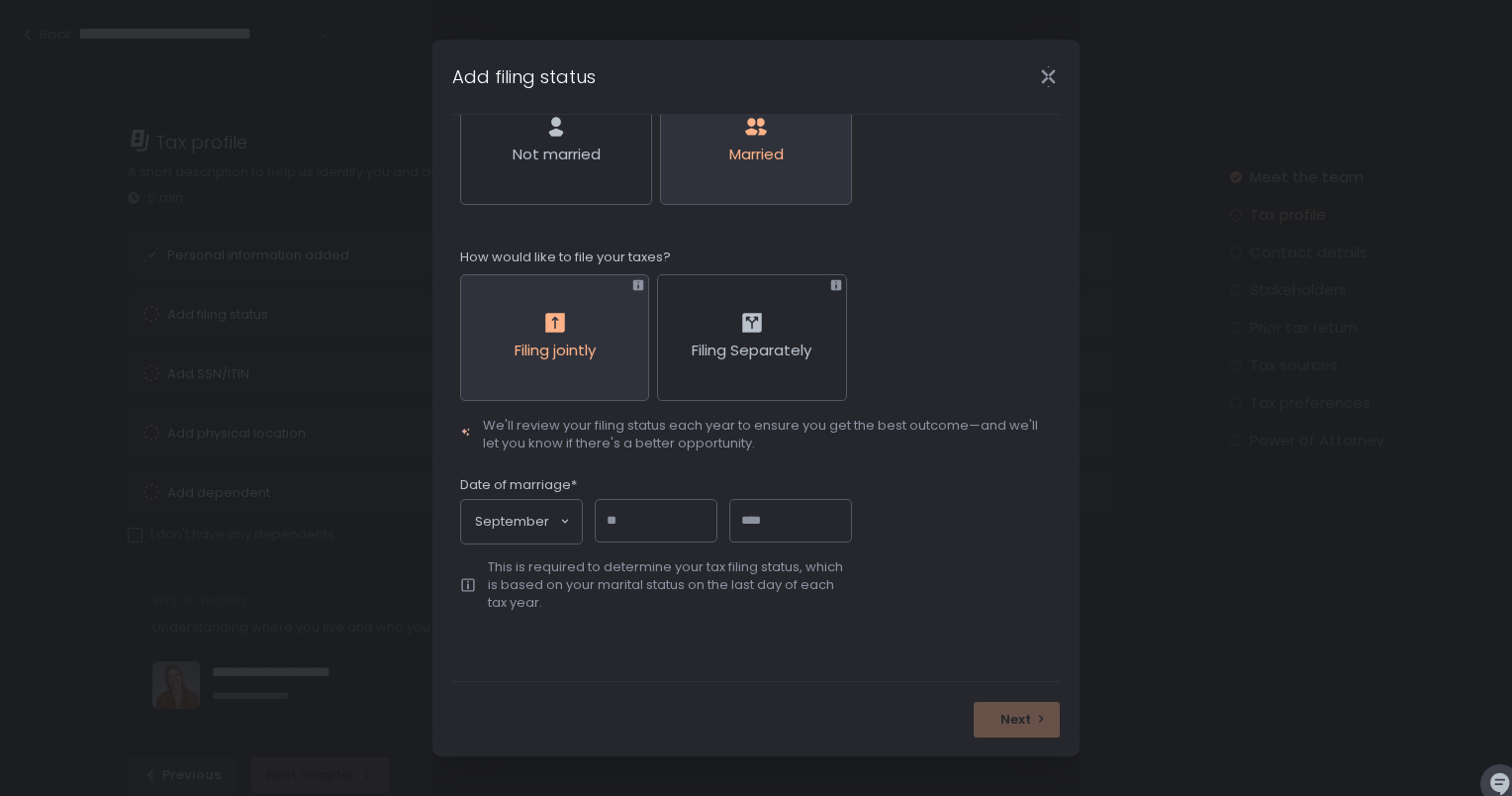 click at bounding box center (656, 521) 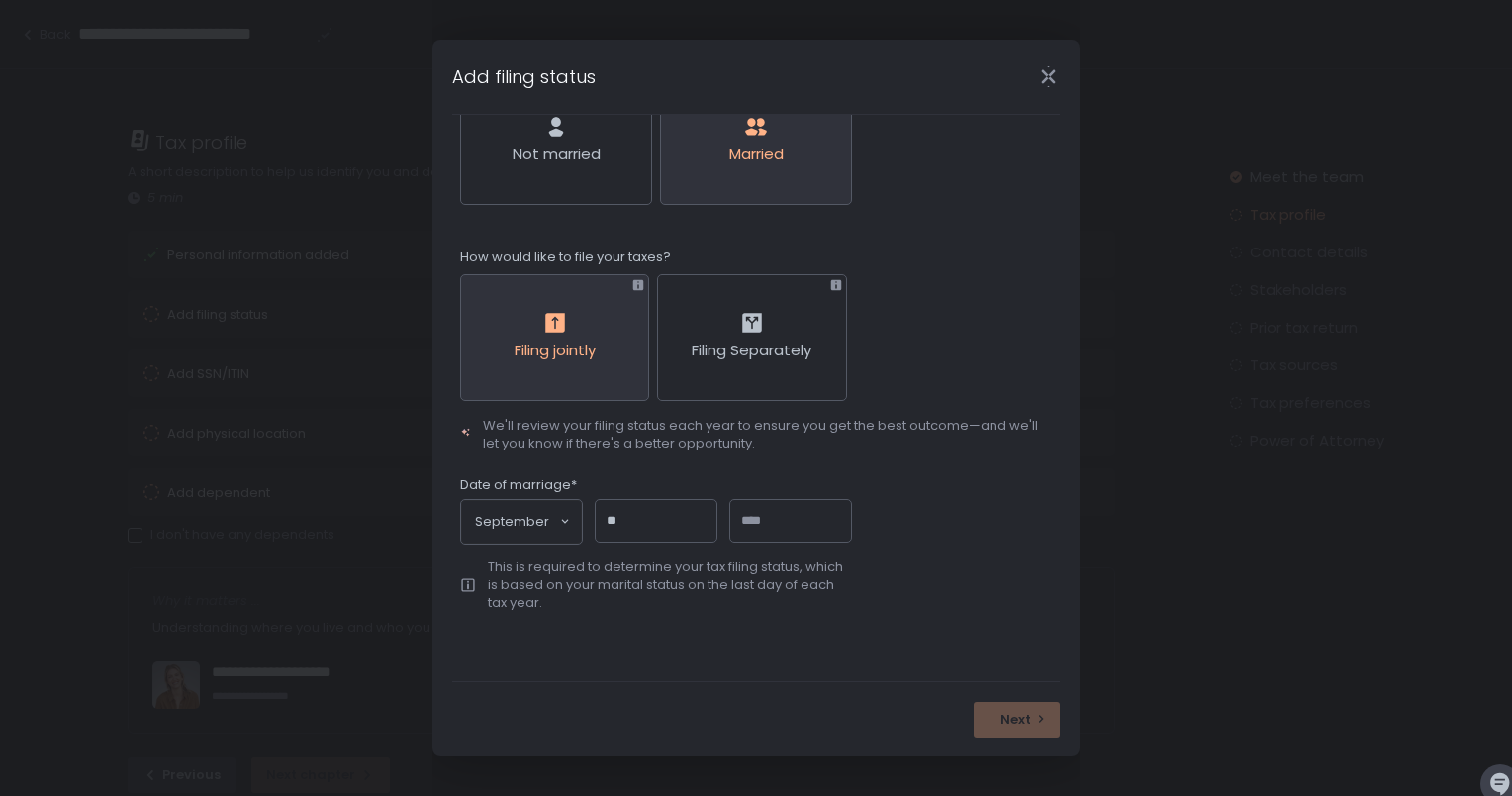 type on "**" 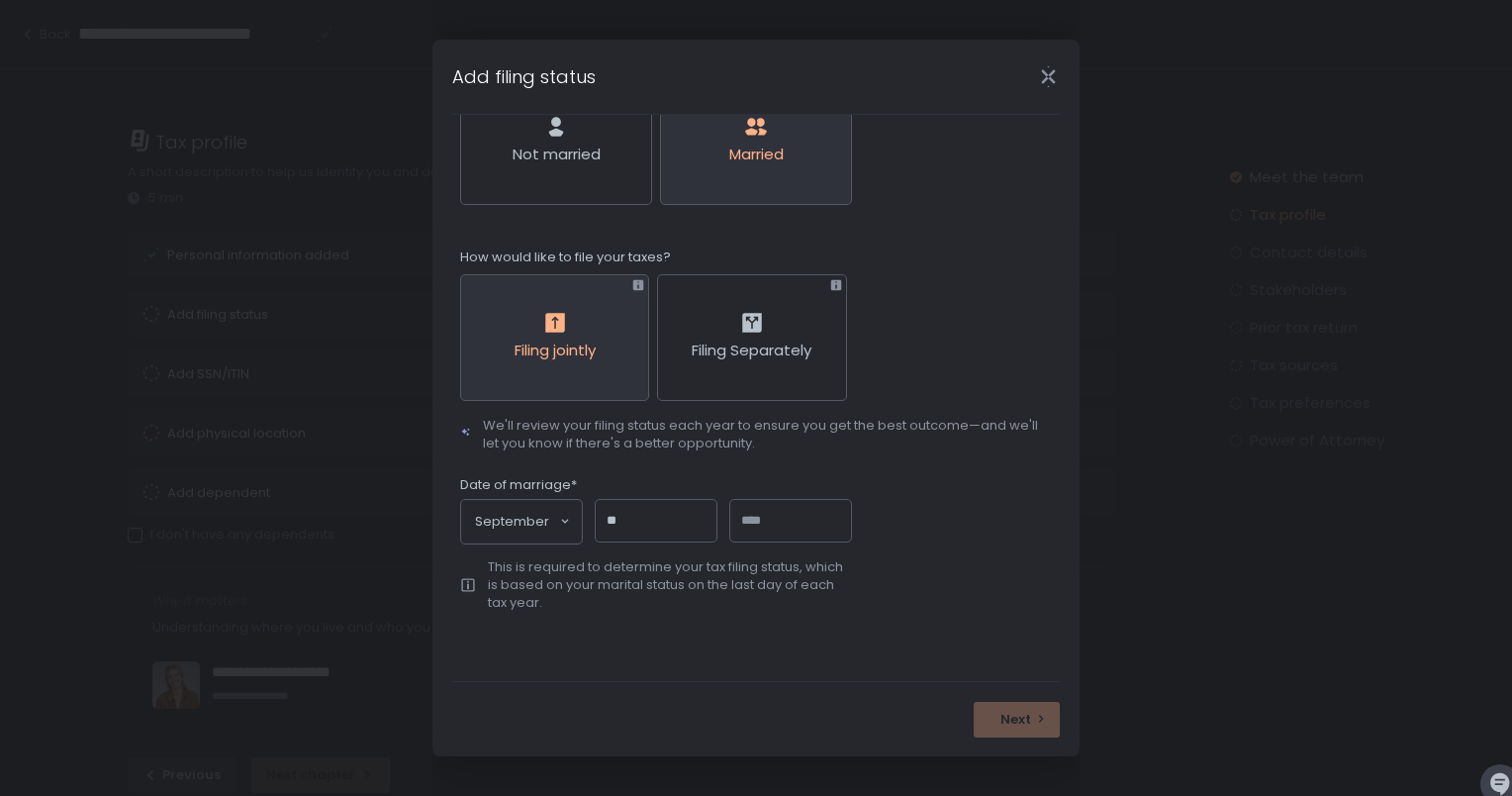 click at bounding box center [791, 521] 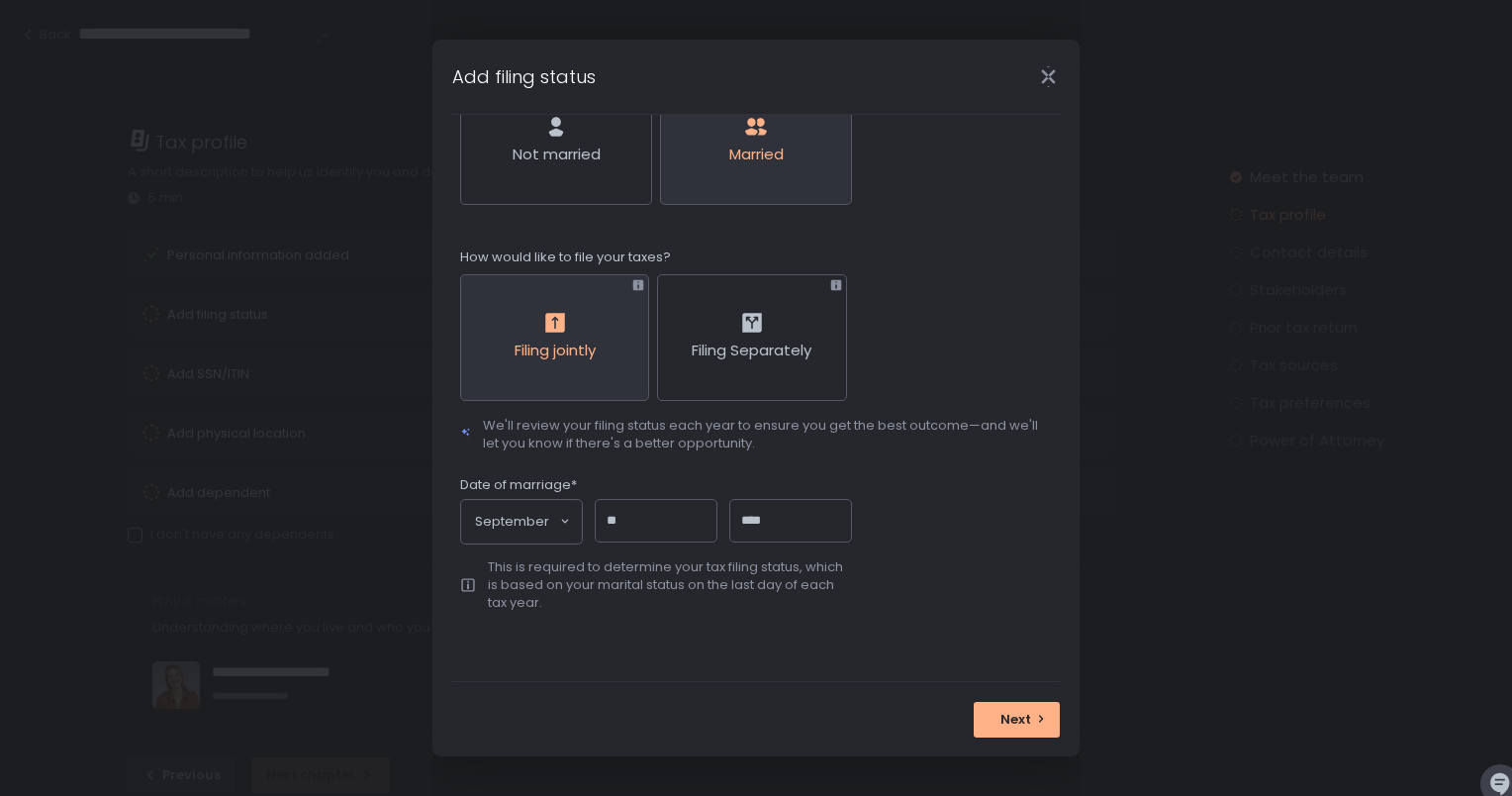 type on "****" 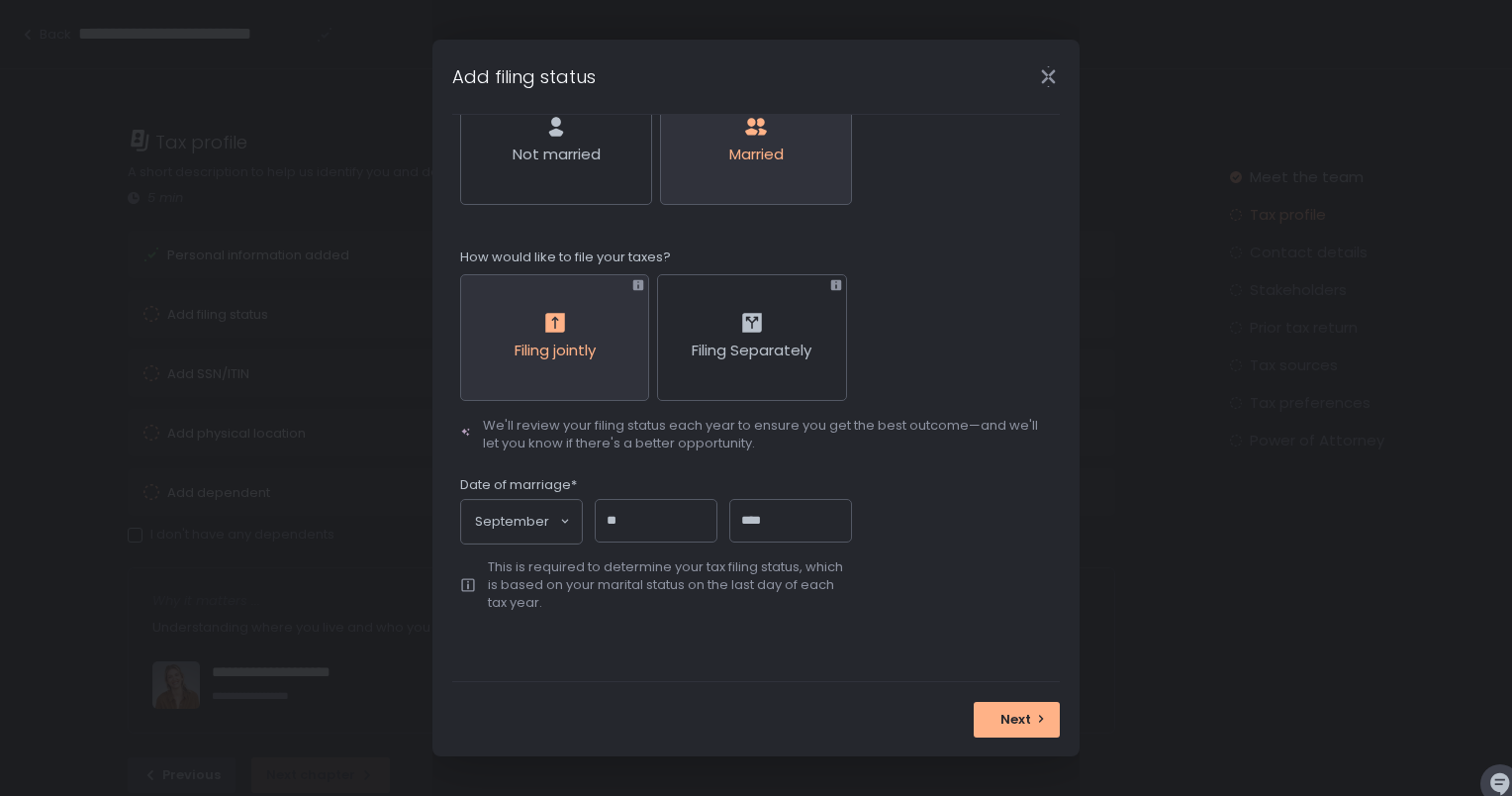 click on "**" at bounding box center (656, 521) 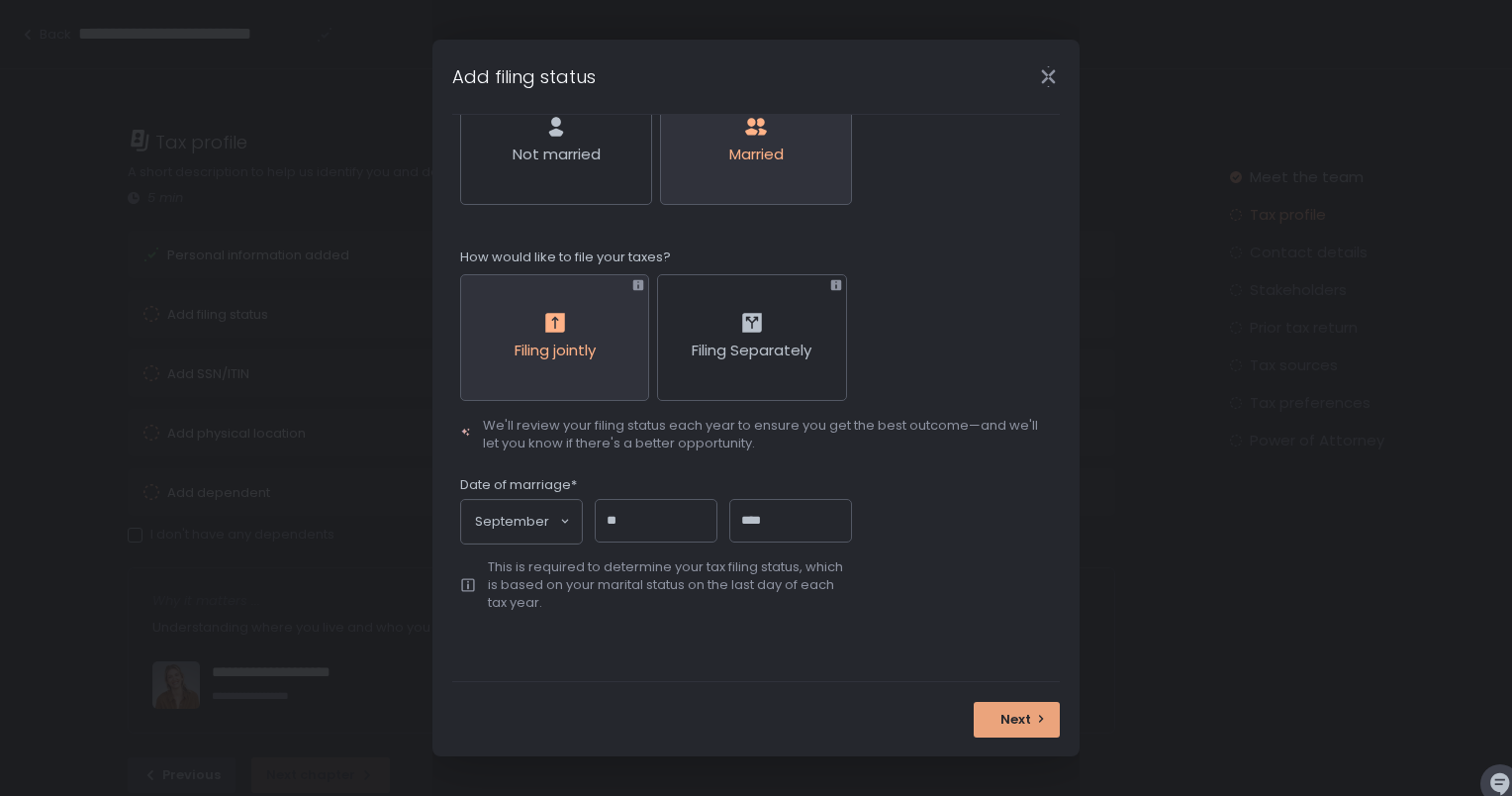 type on "**" 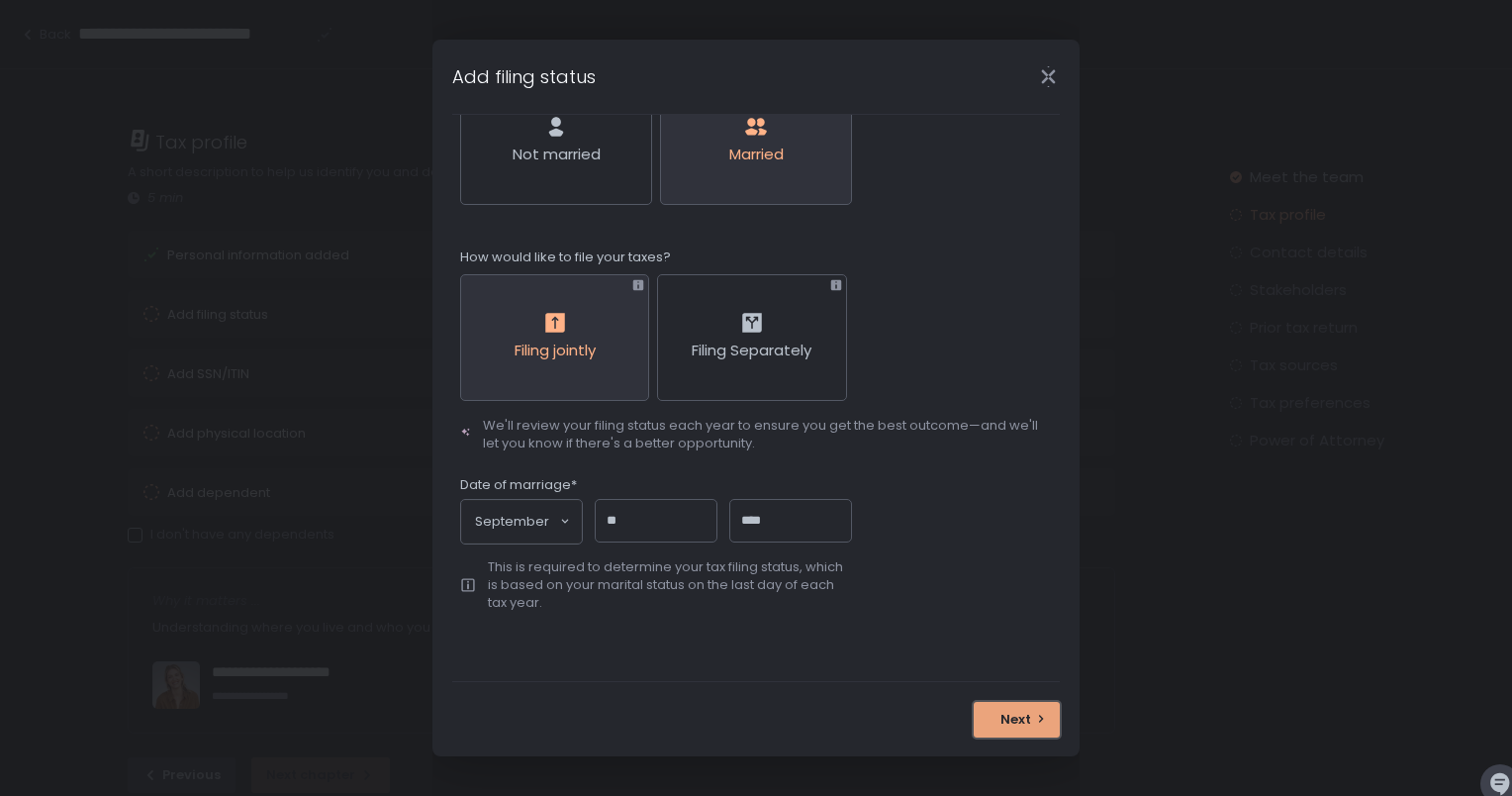 click on "Next" 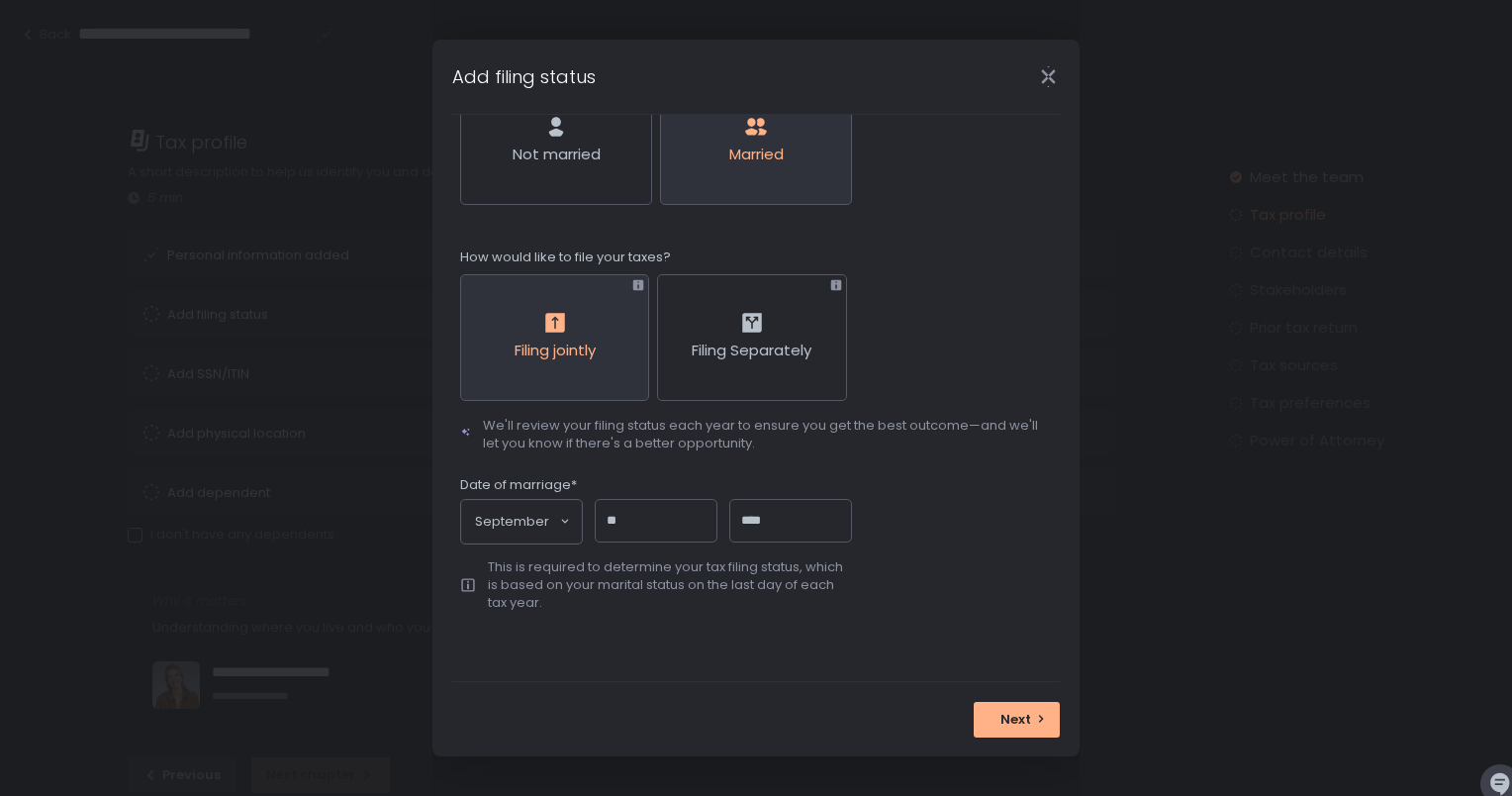 scroll, scrollTop: 0, scrollLeft: 0, axis: both 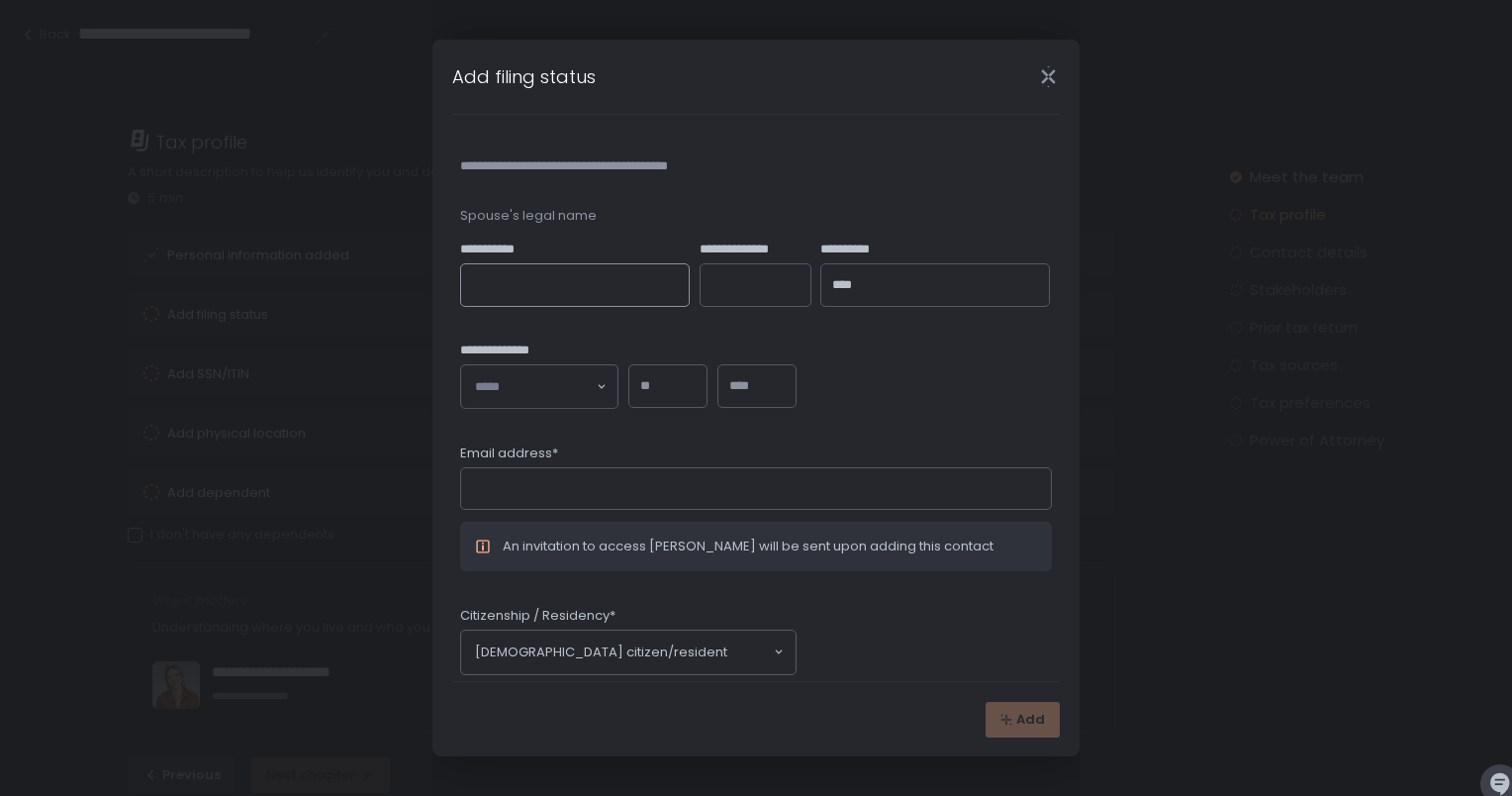 click on "**********" 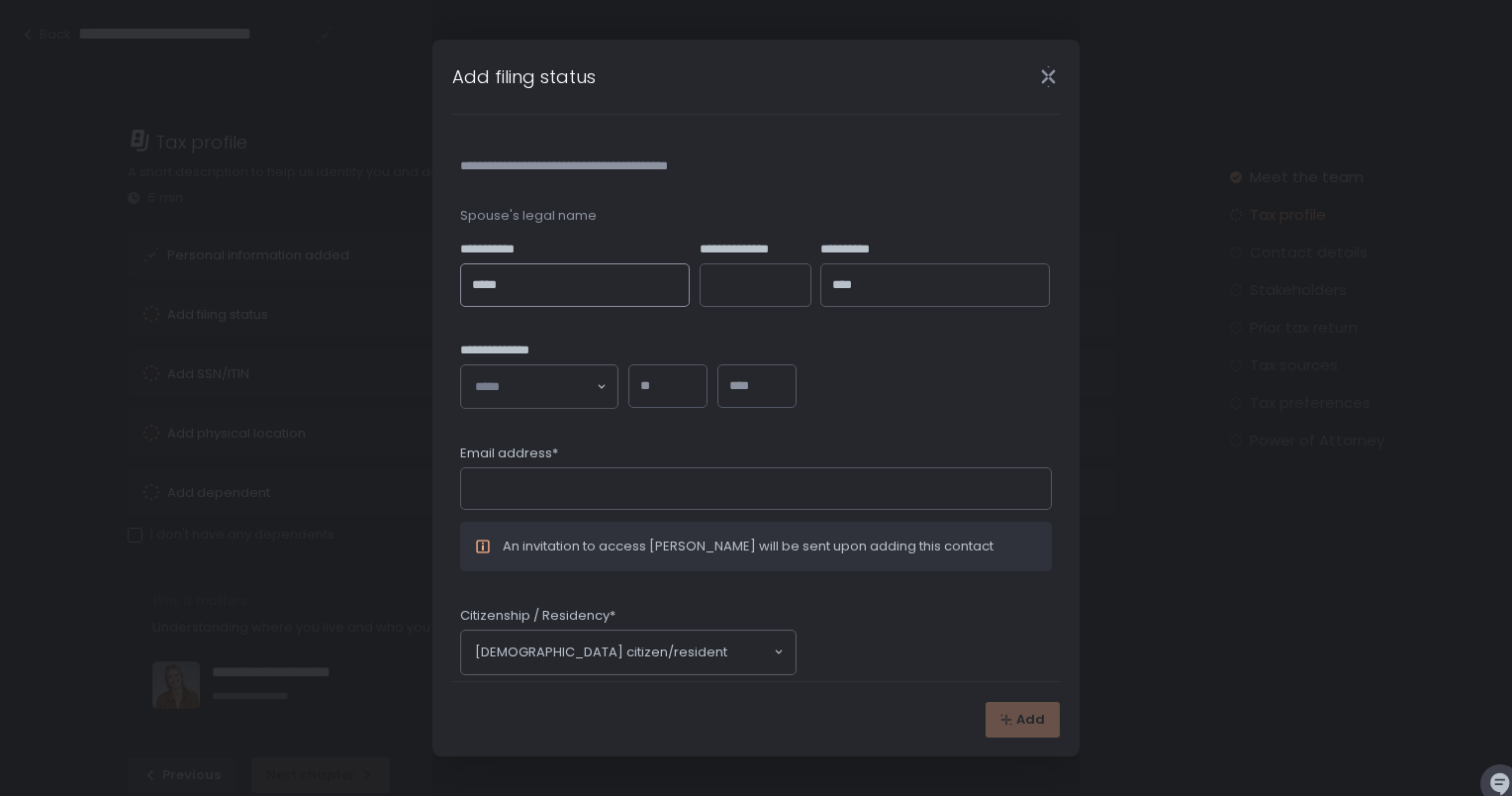type on "*****" 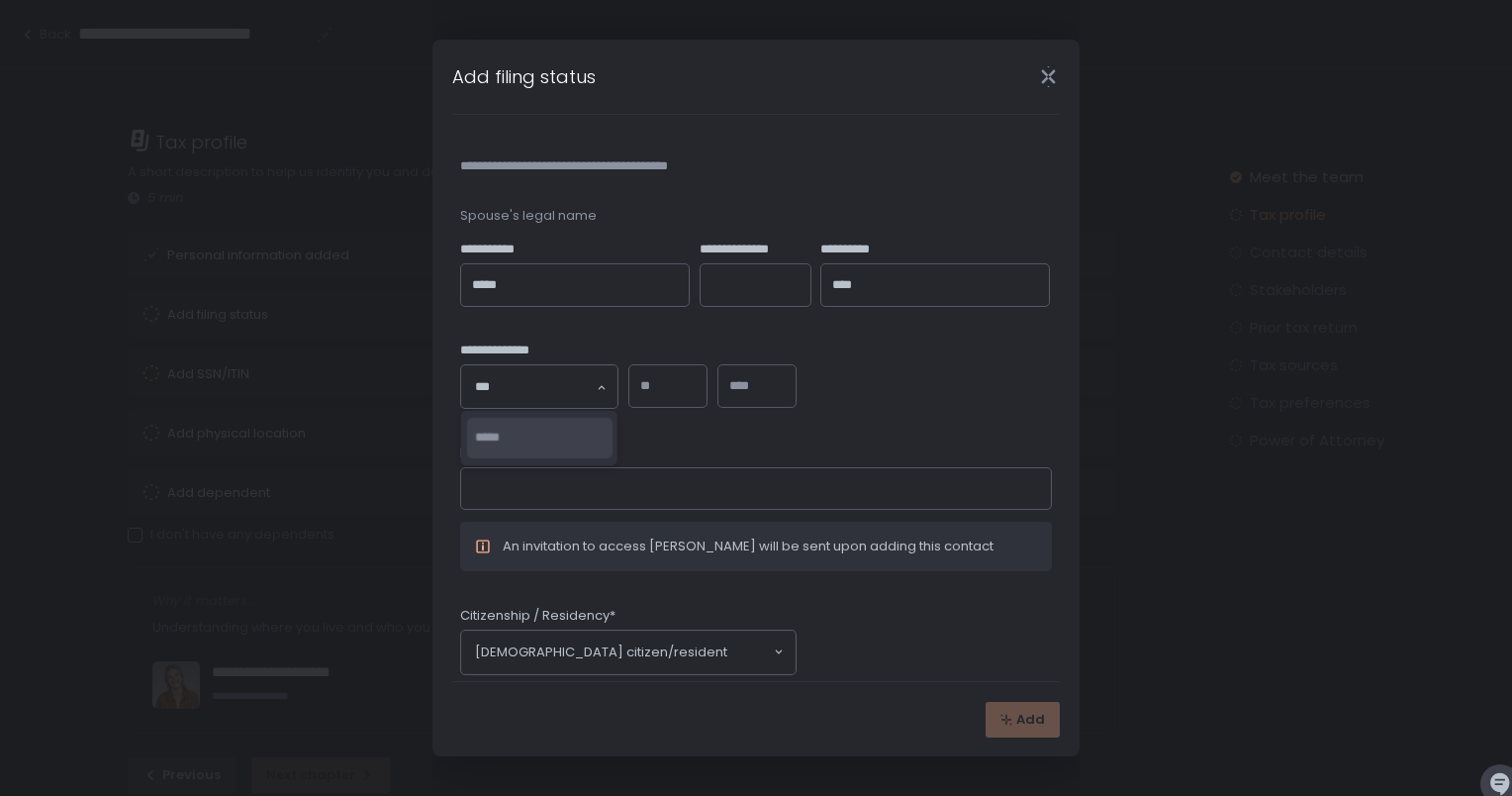type on "***" 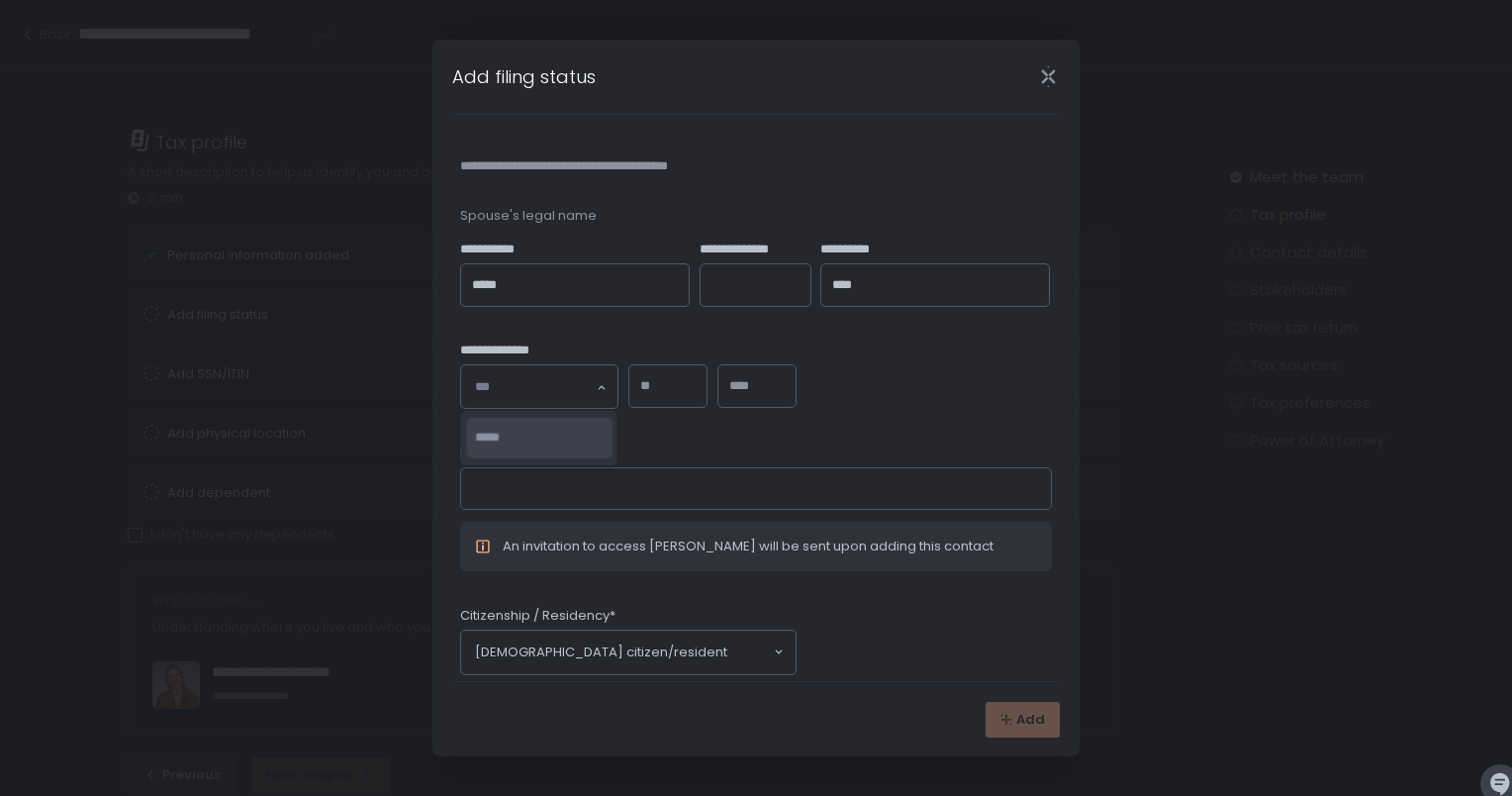 type 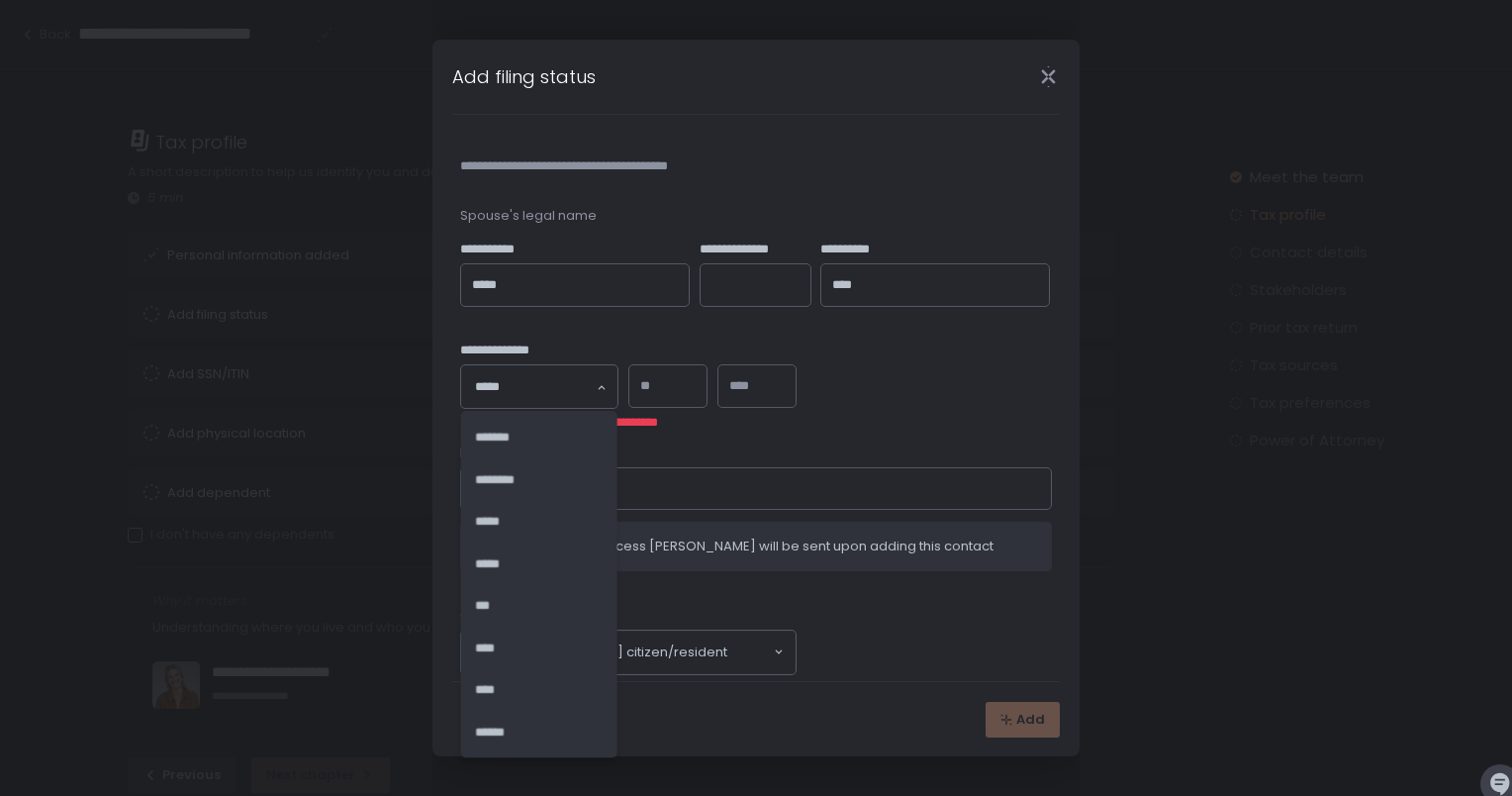 click 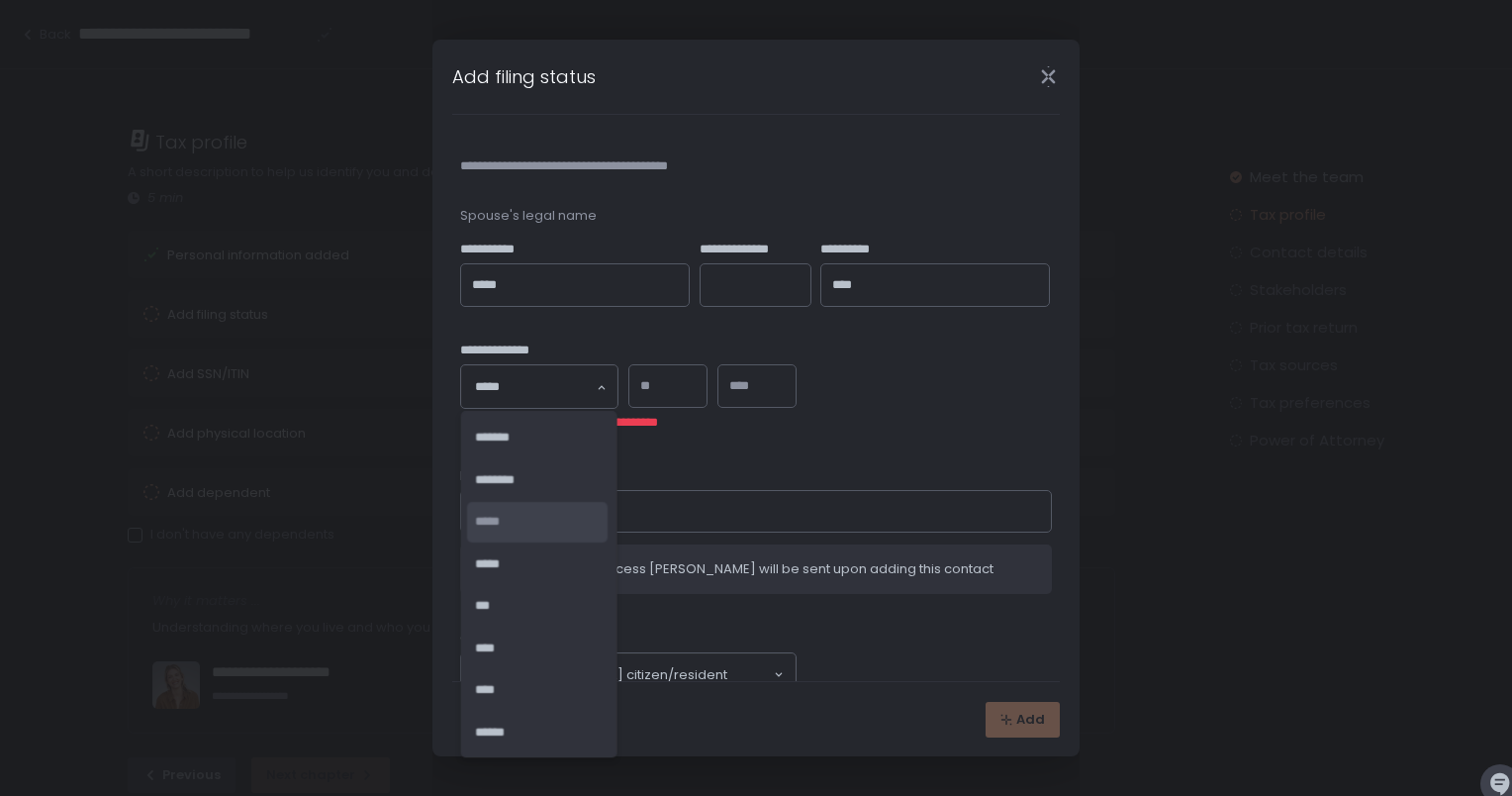 click on "*****" 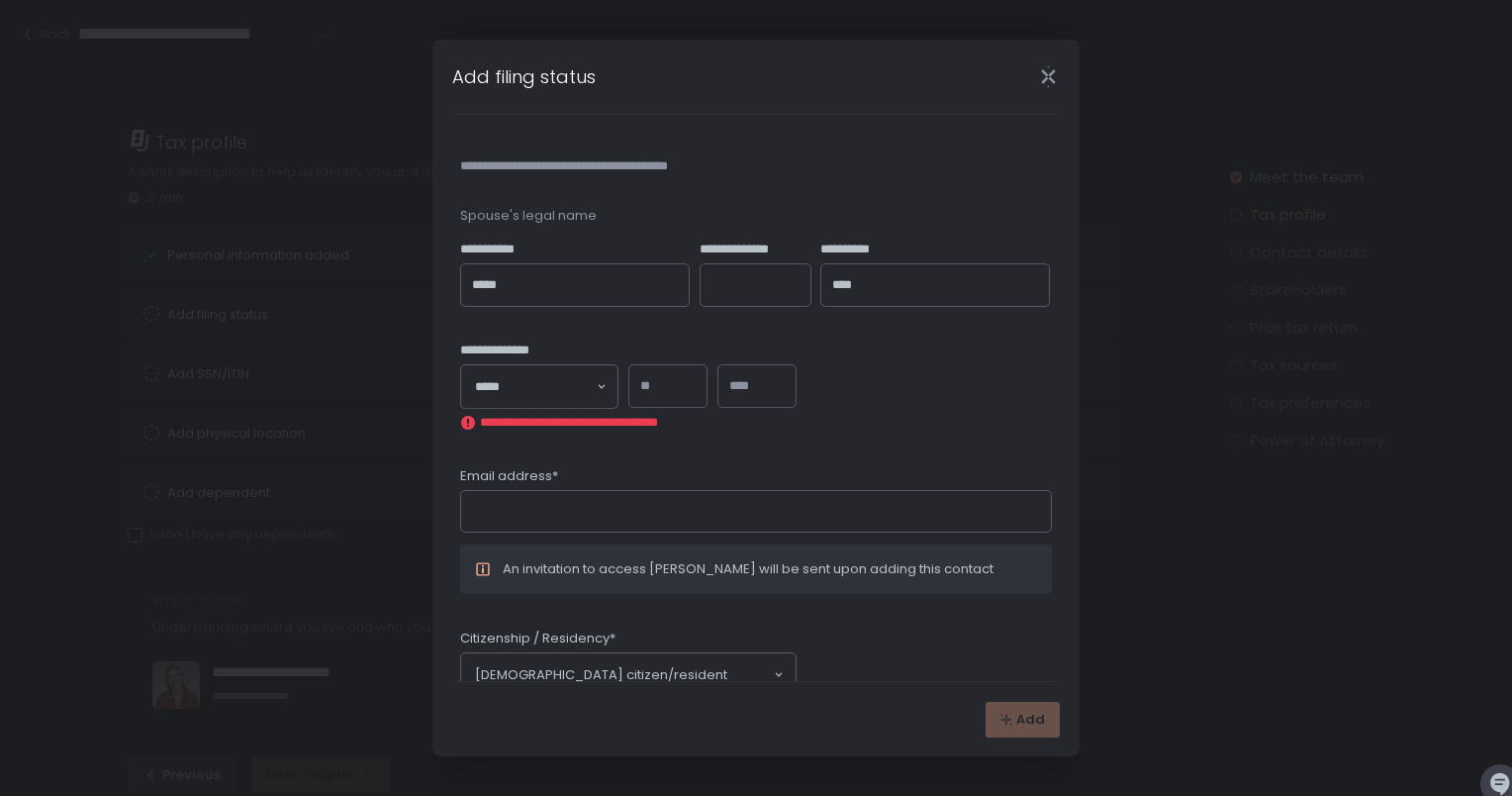 click at bounding box center [668, 386] 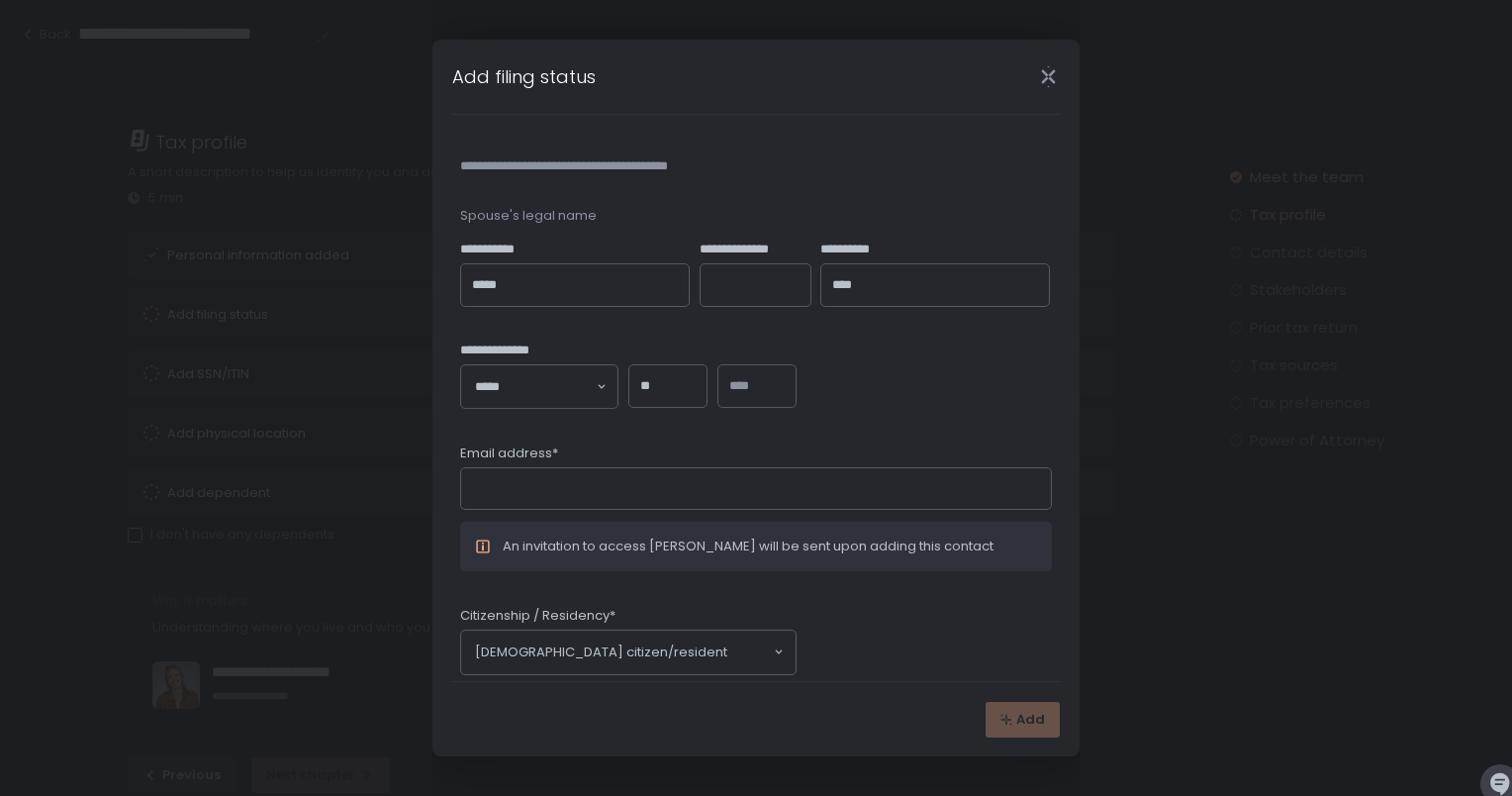type on "**" 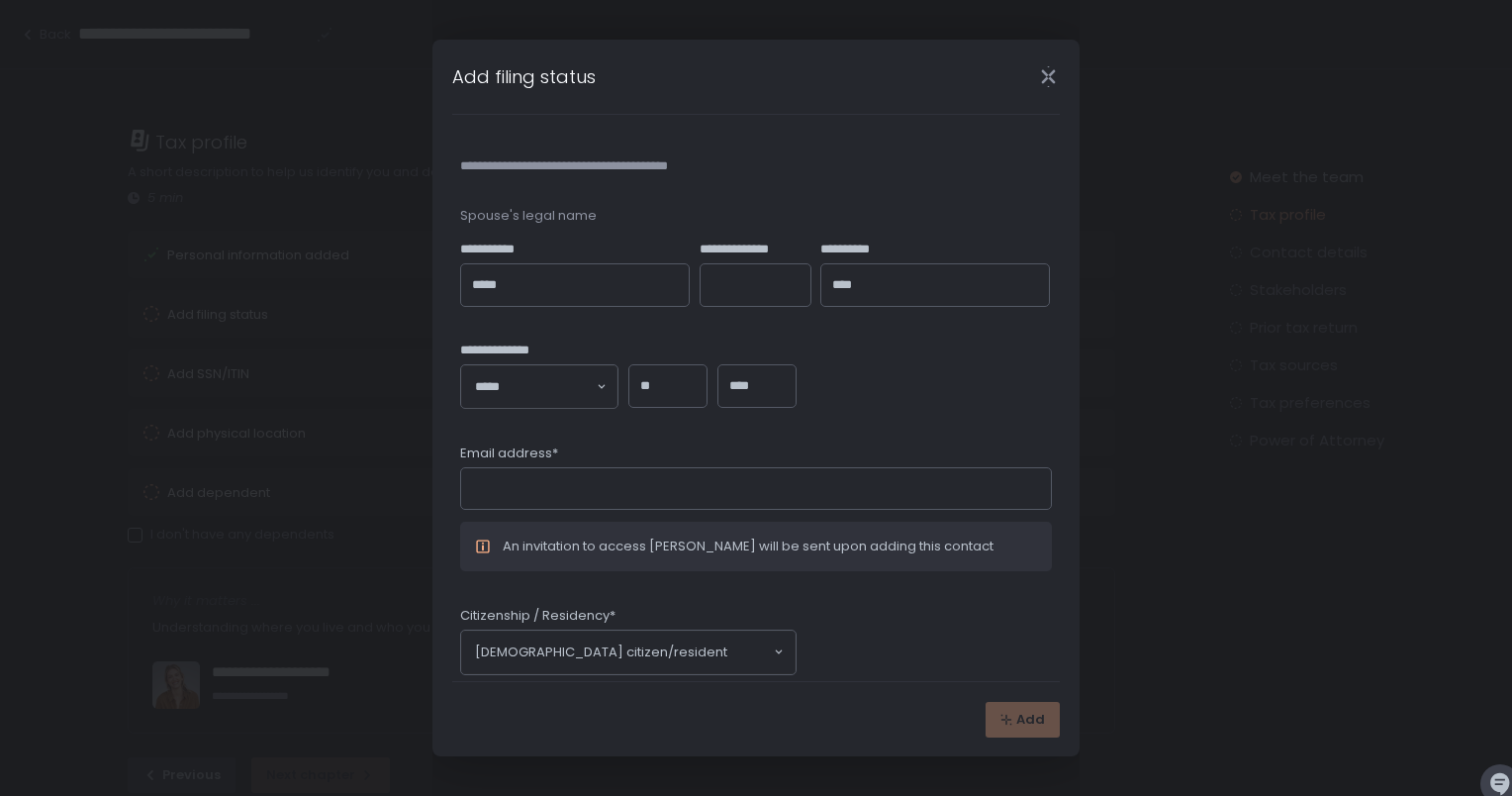 type on "****" 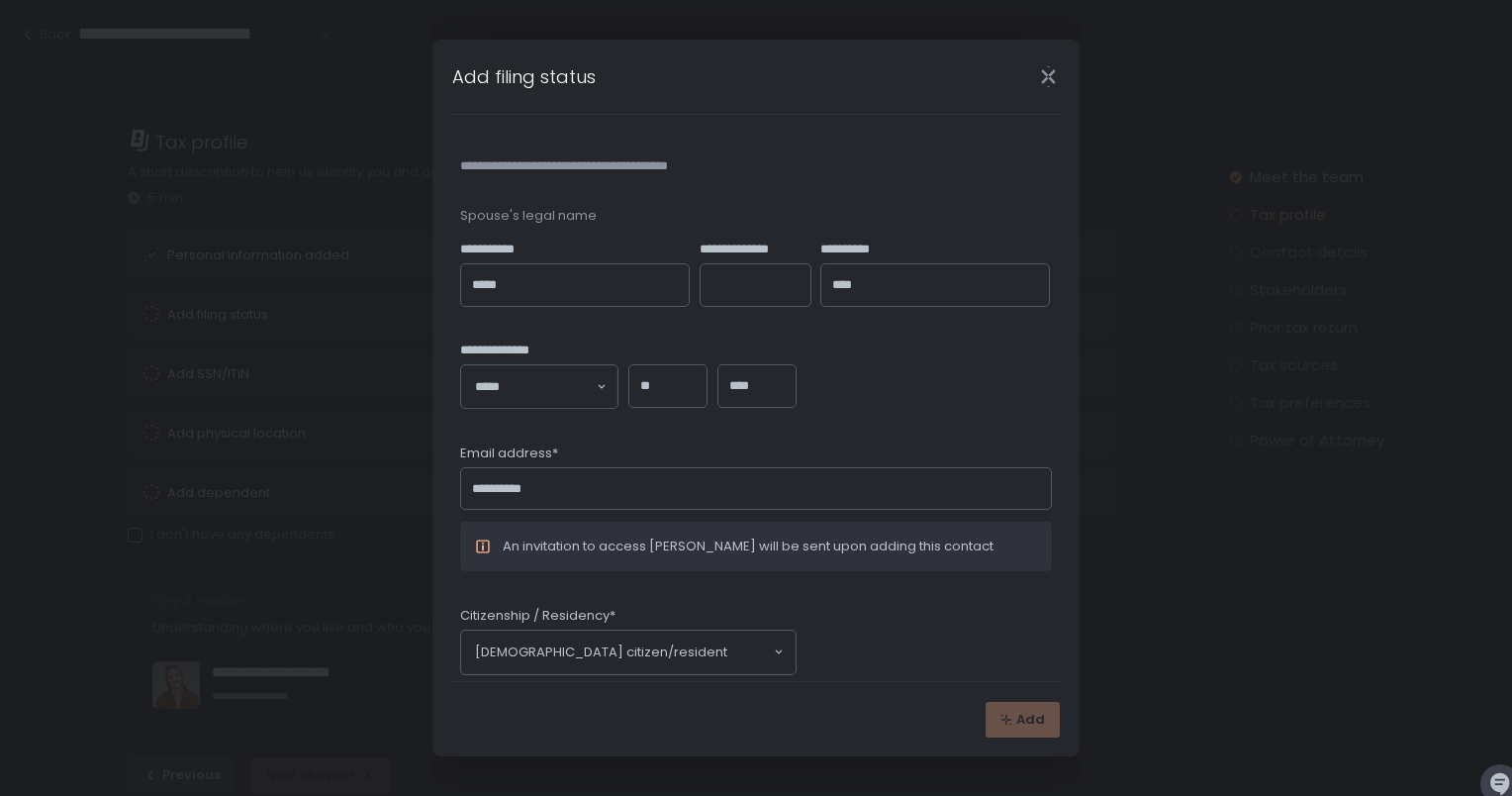 click on "**********" at bounding box center [756, 499] 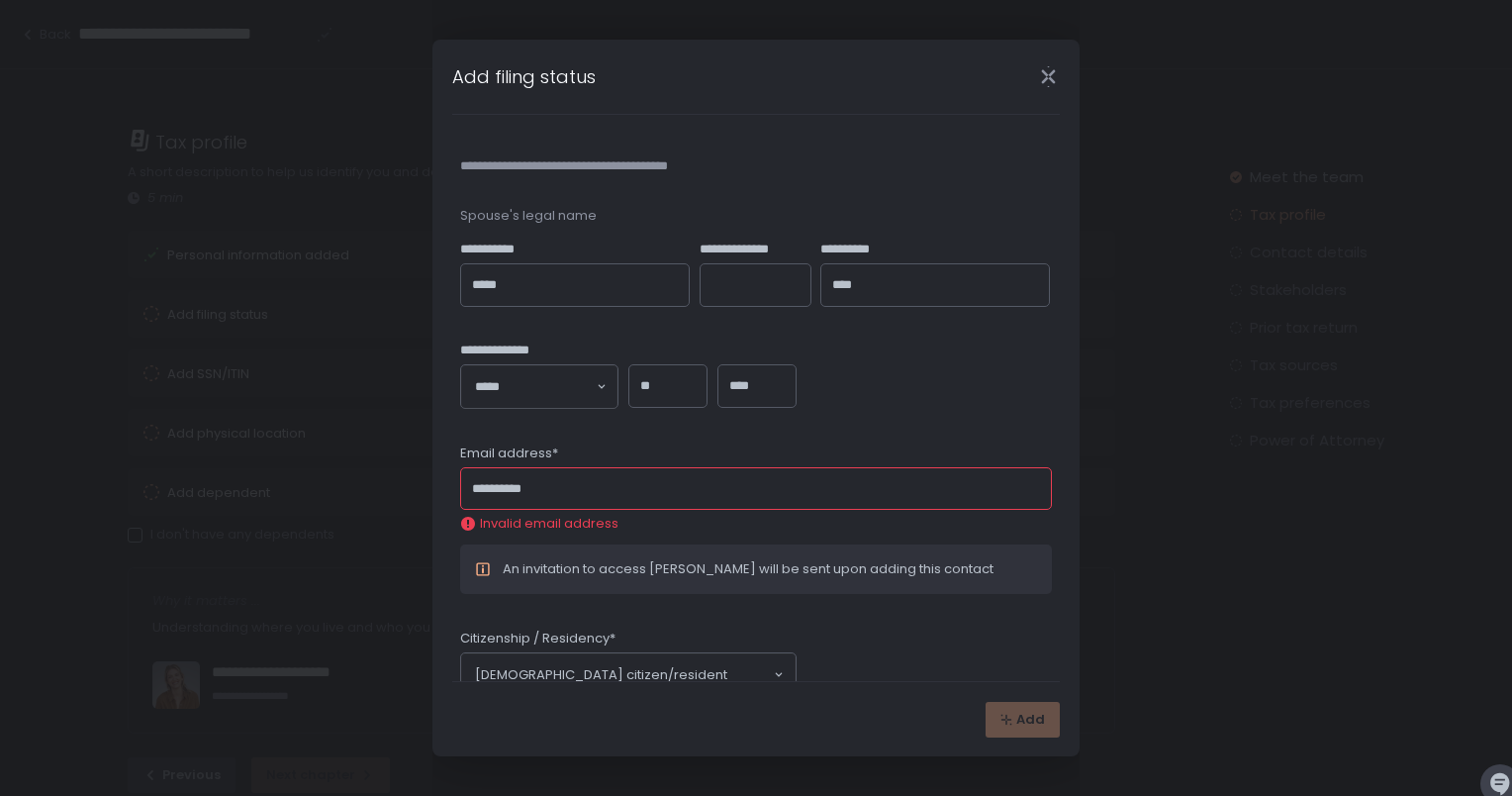 click on "**********" 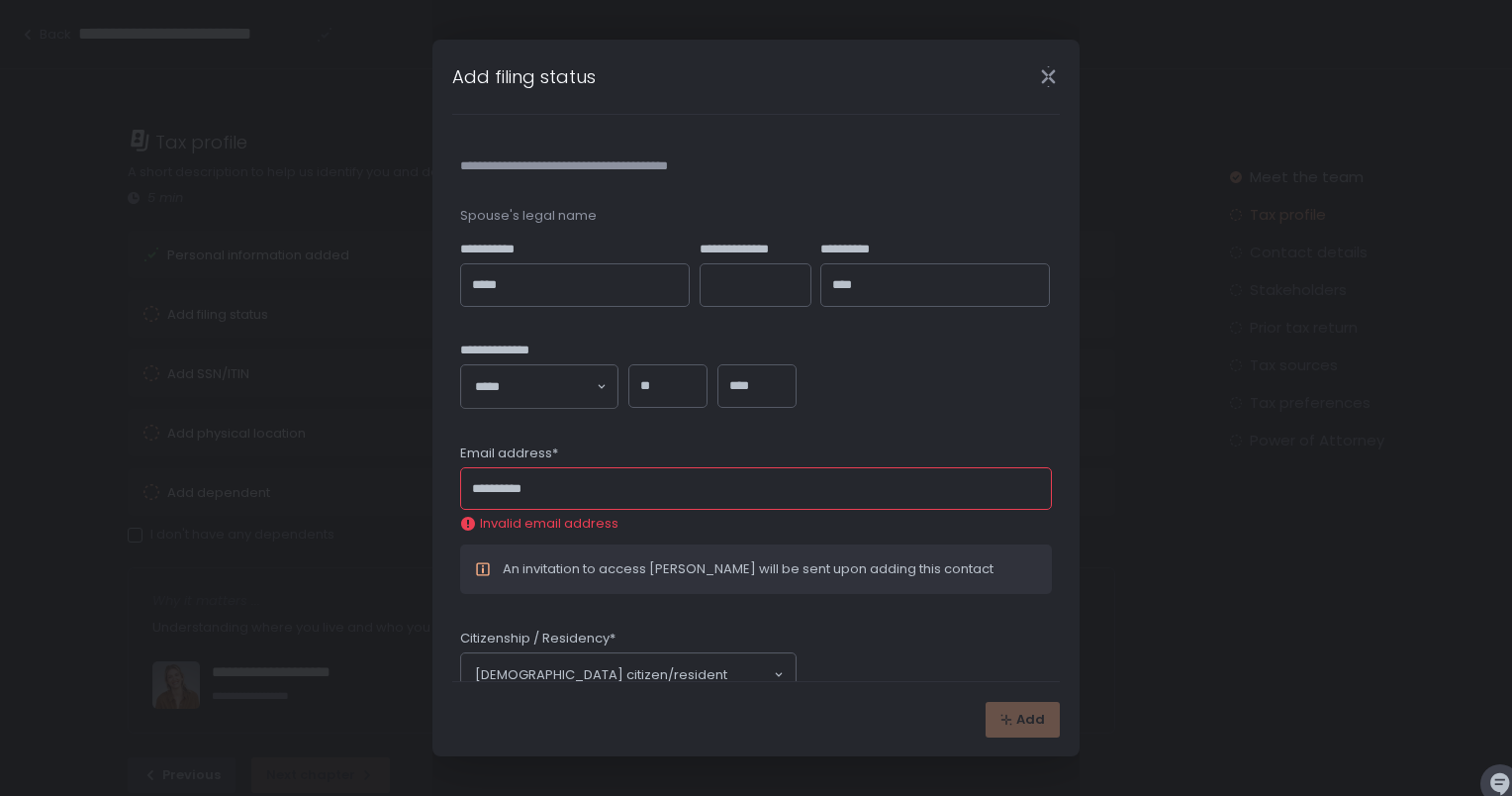 type on "**********" 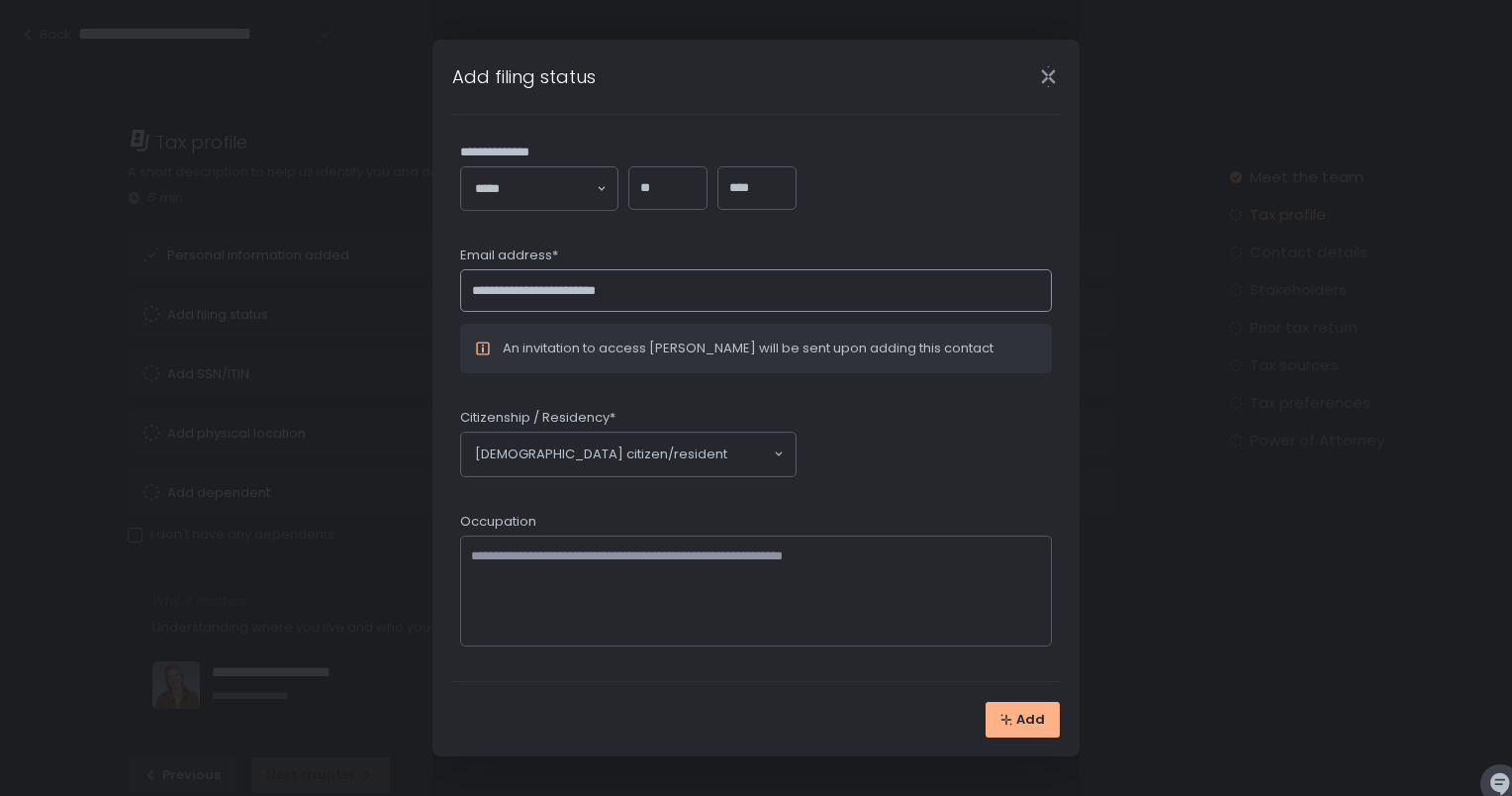 scroll, scrollTop: 200, scrollLeft: 0, axis: vertical 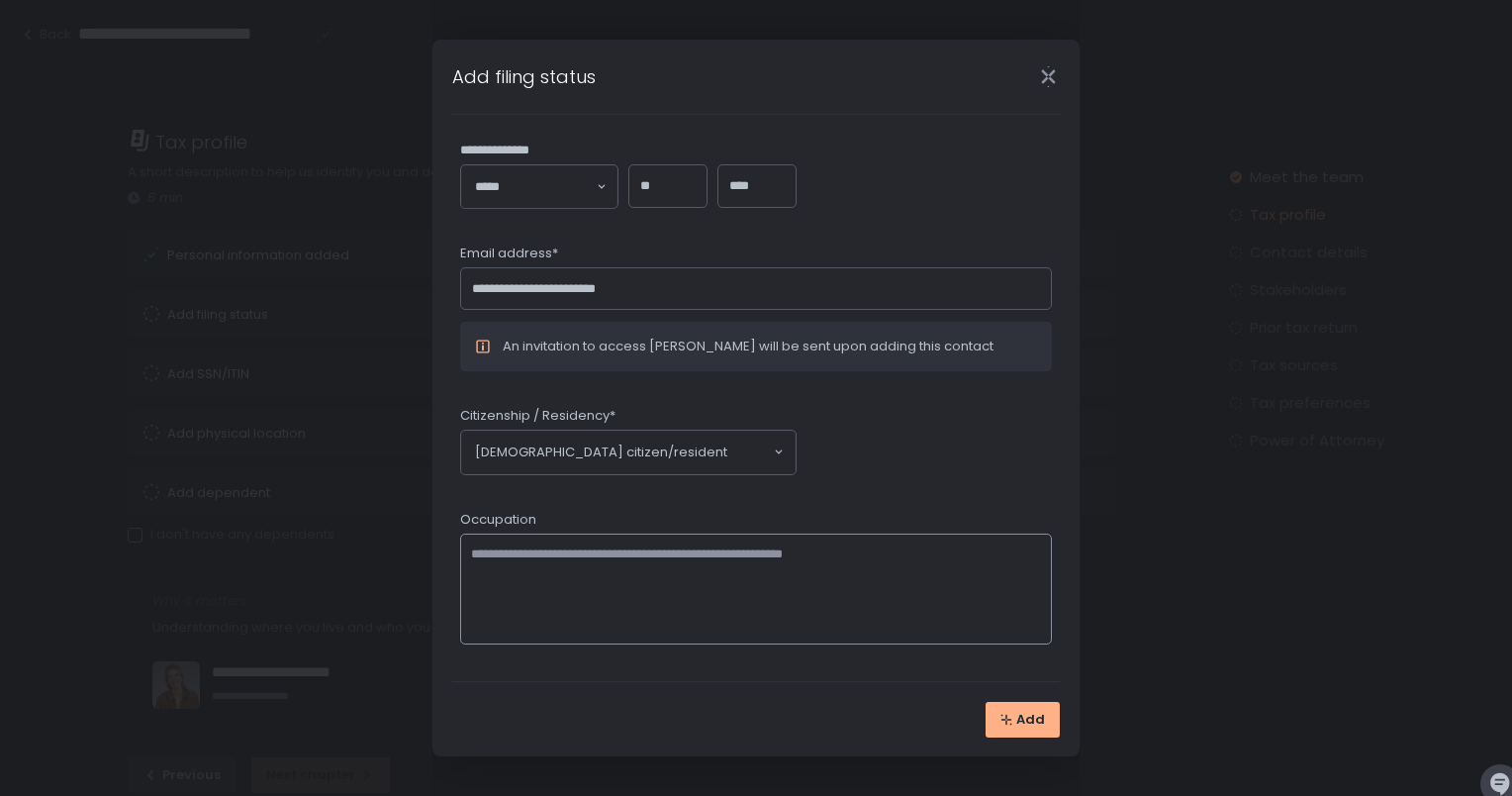 click on "Occupation" 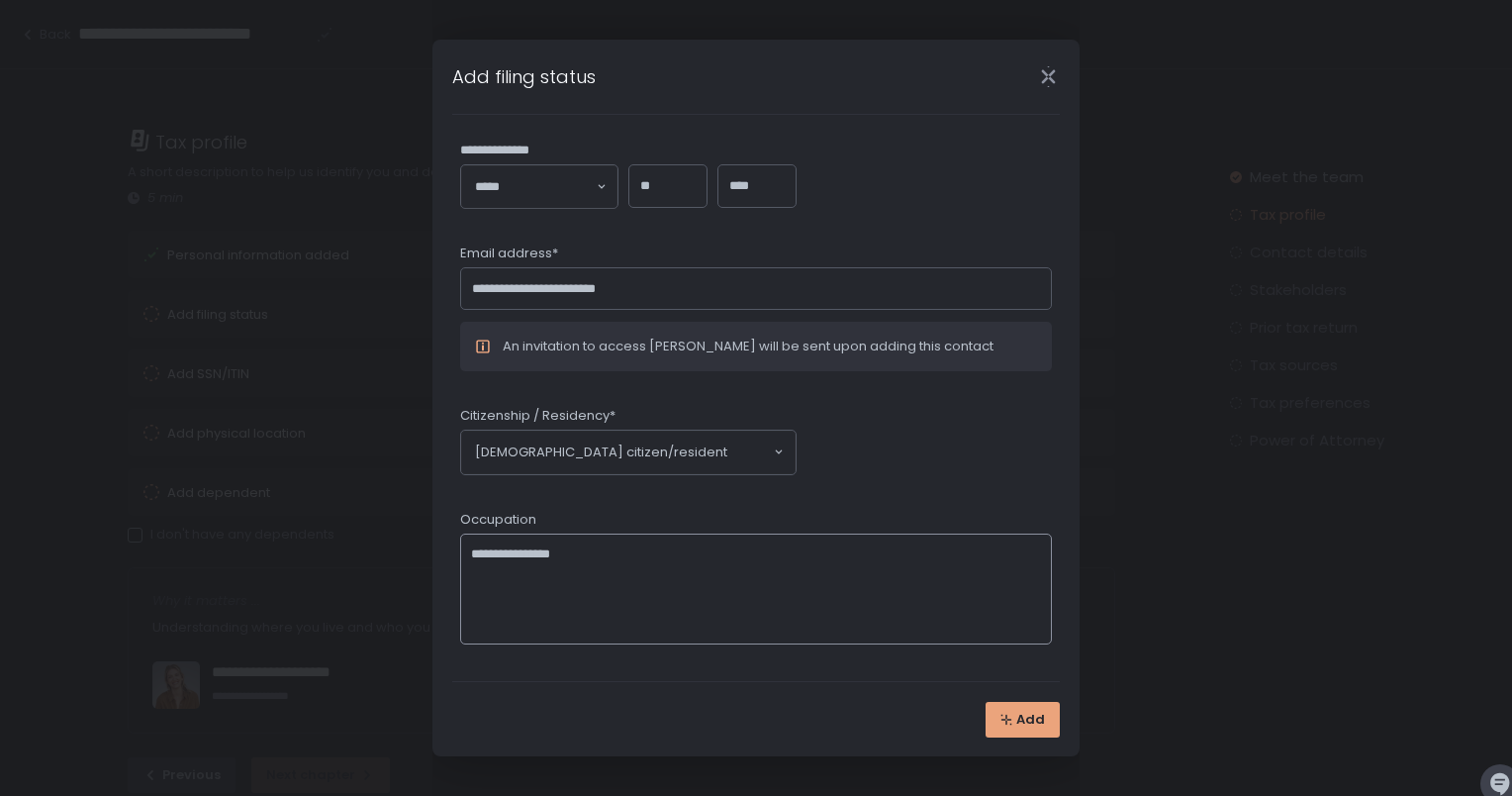 type on "**********" 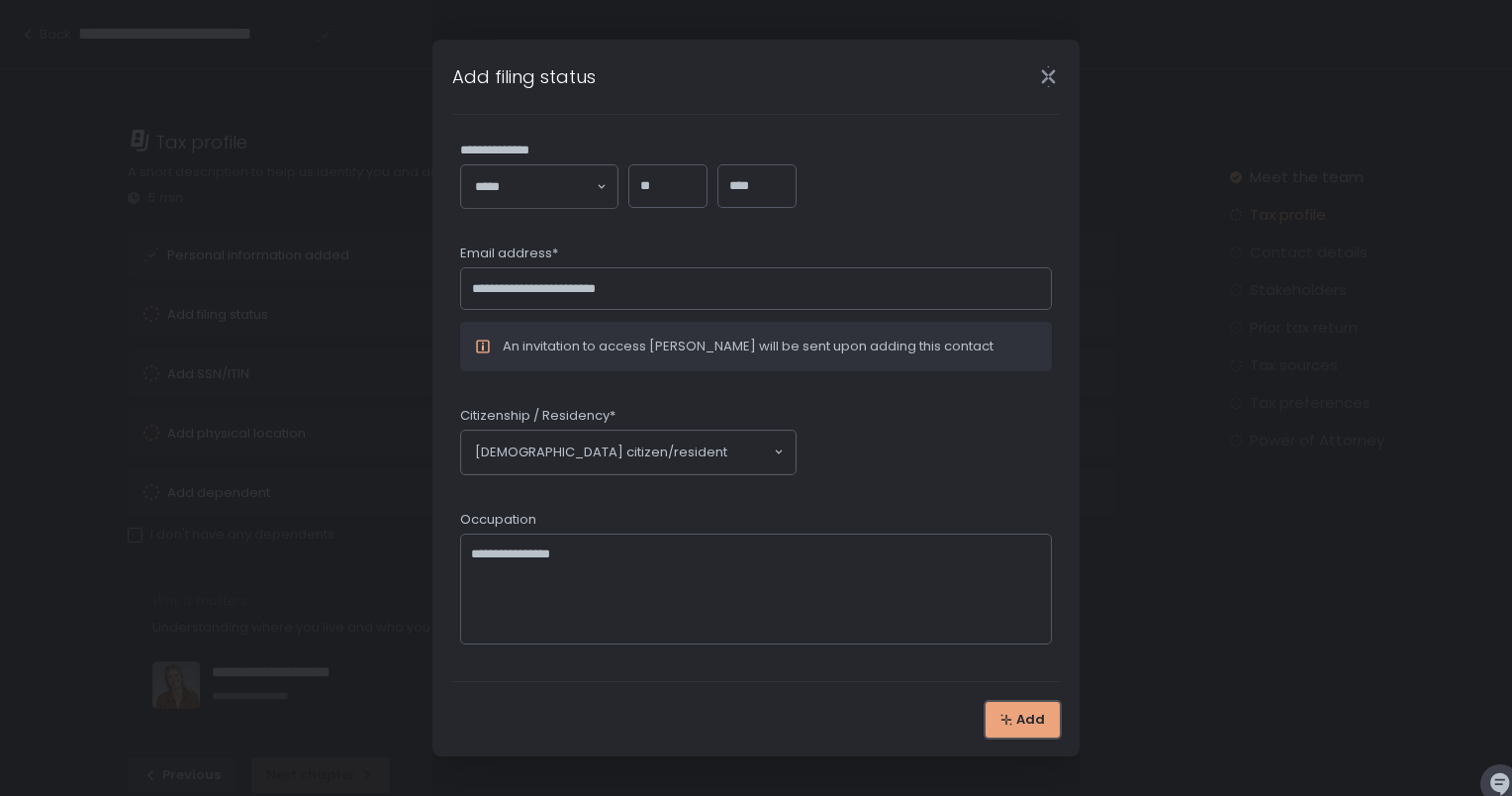 click on "Add" at bounding box center [1030, 720] 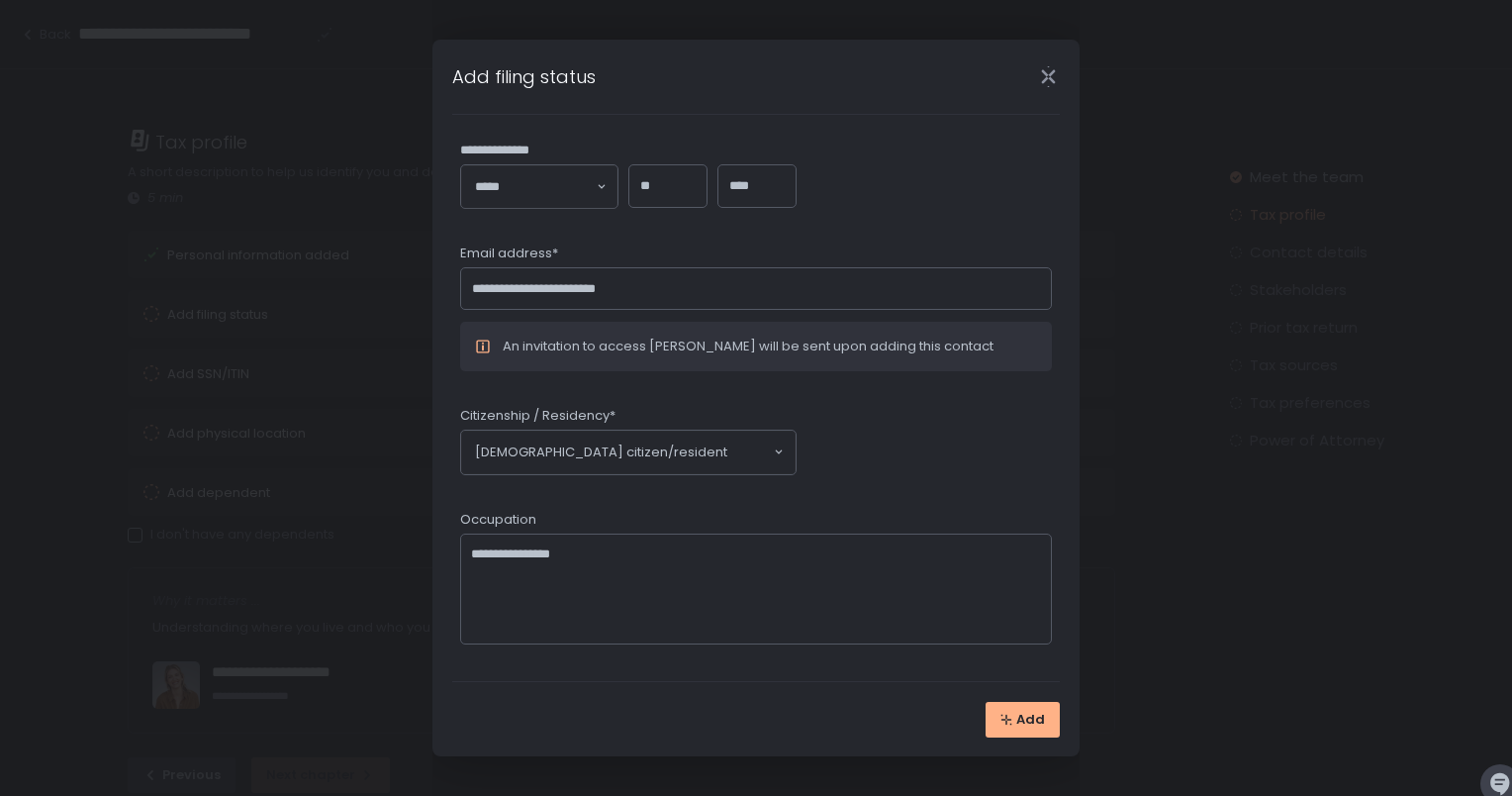 scroll, scrollTop: 0, scrollLeft: 0, axis: both 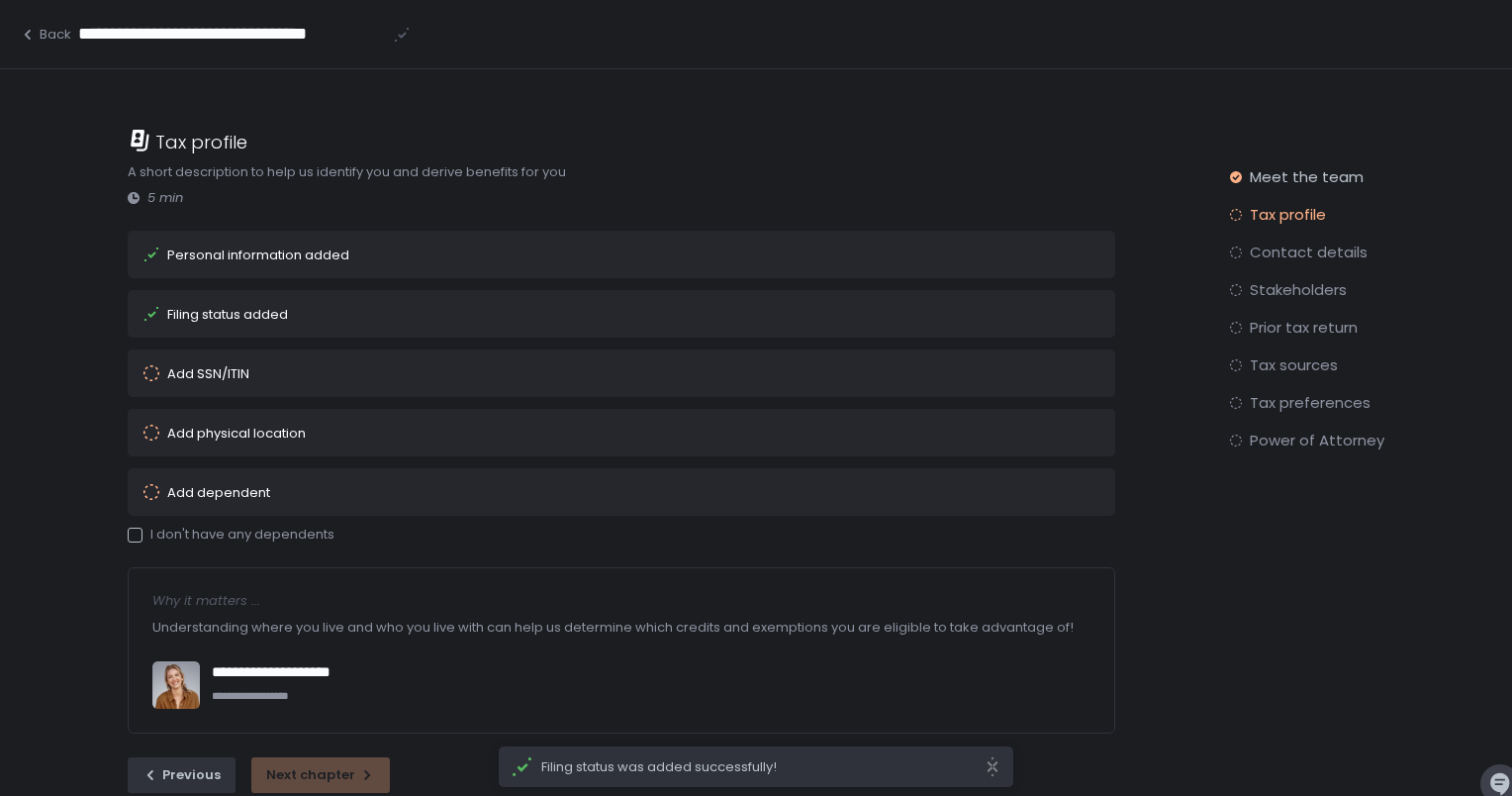 click on "Add SSN/ITIN" at bounding box center (208, 373) 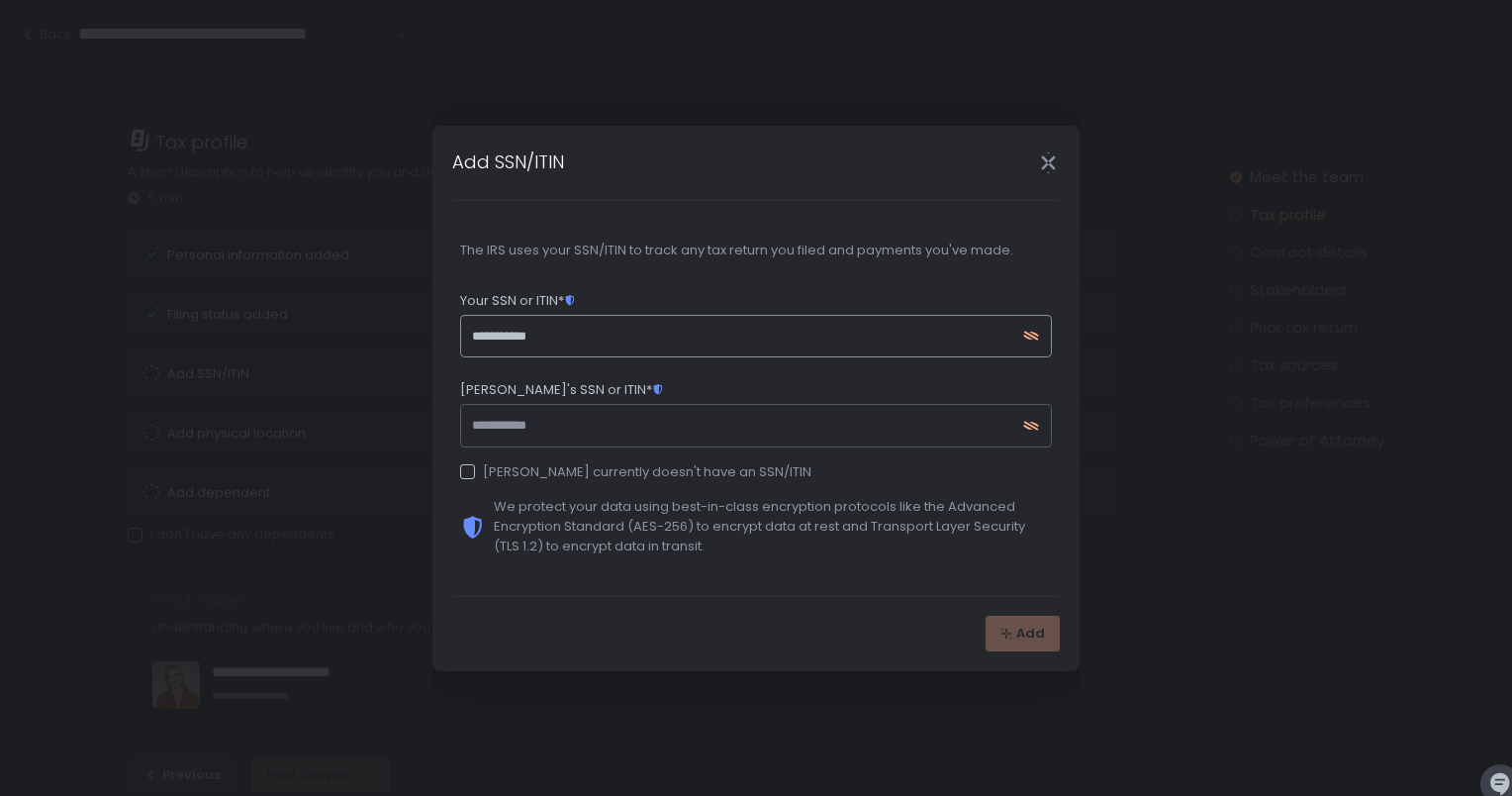 type on "**********" 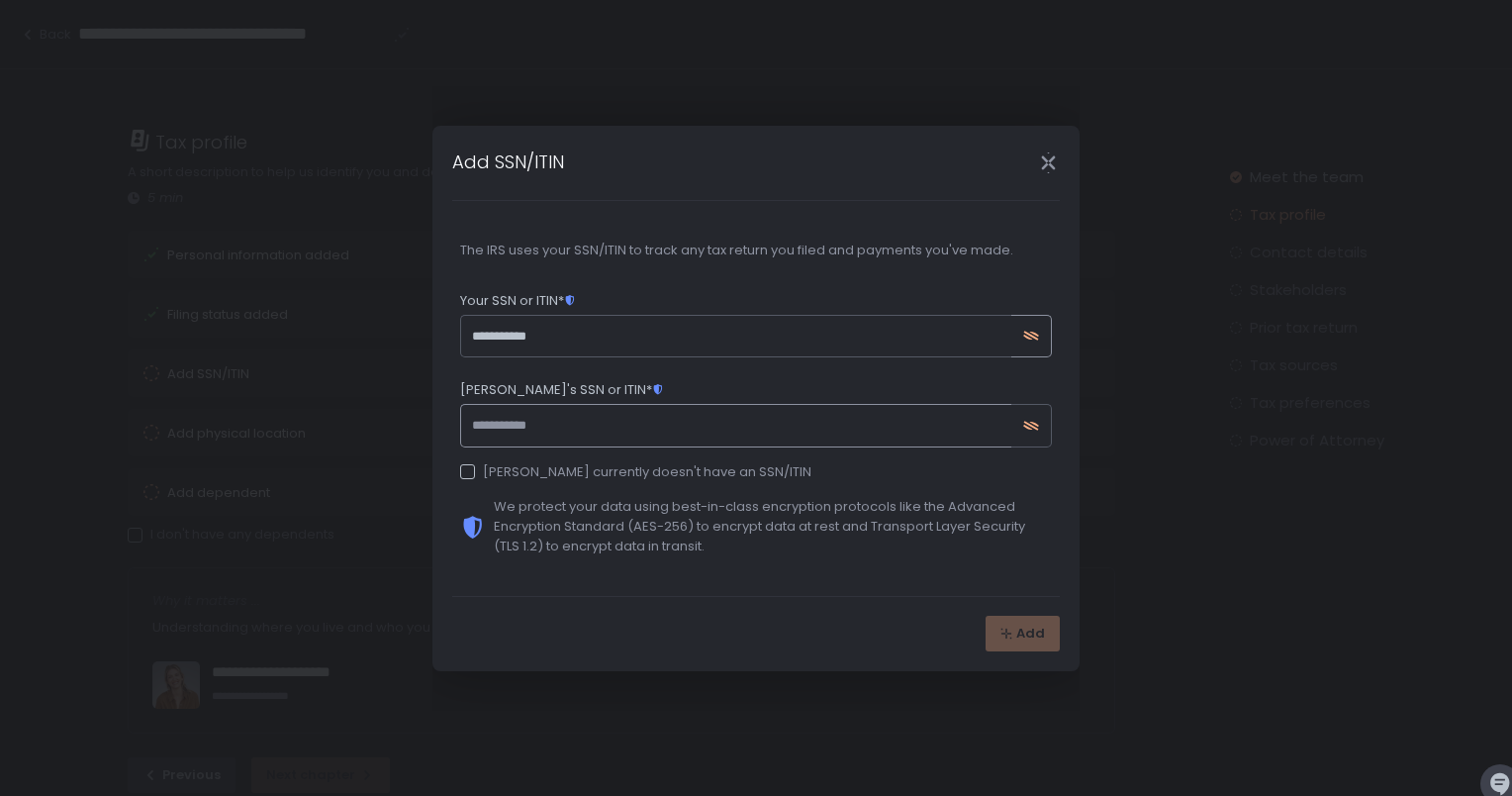 click on "[PERSON_NAME]'s SSN or ITIN*" 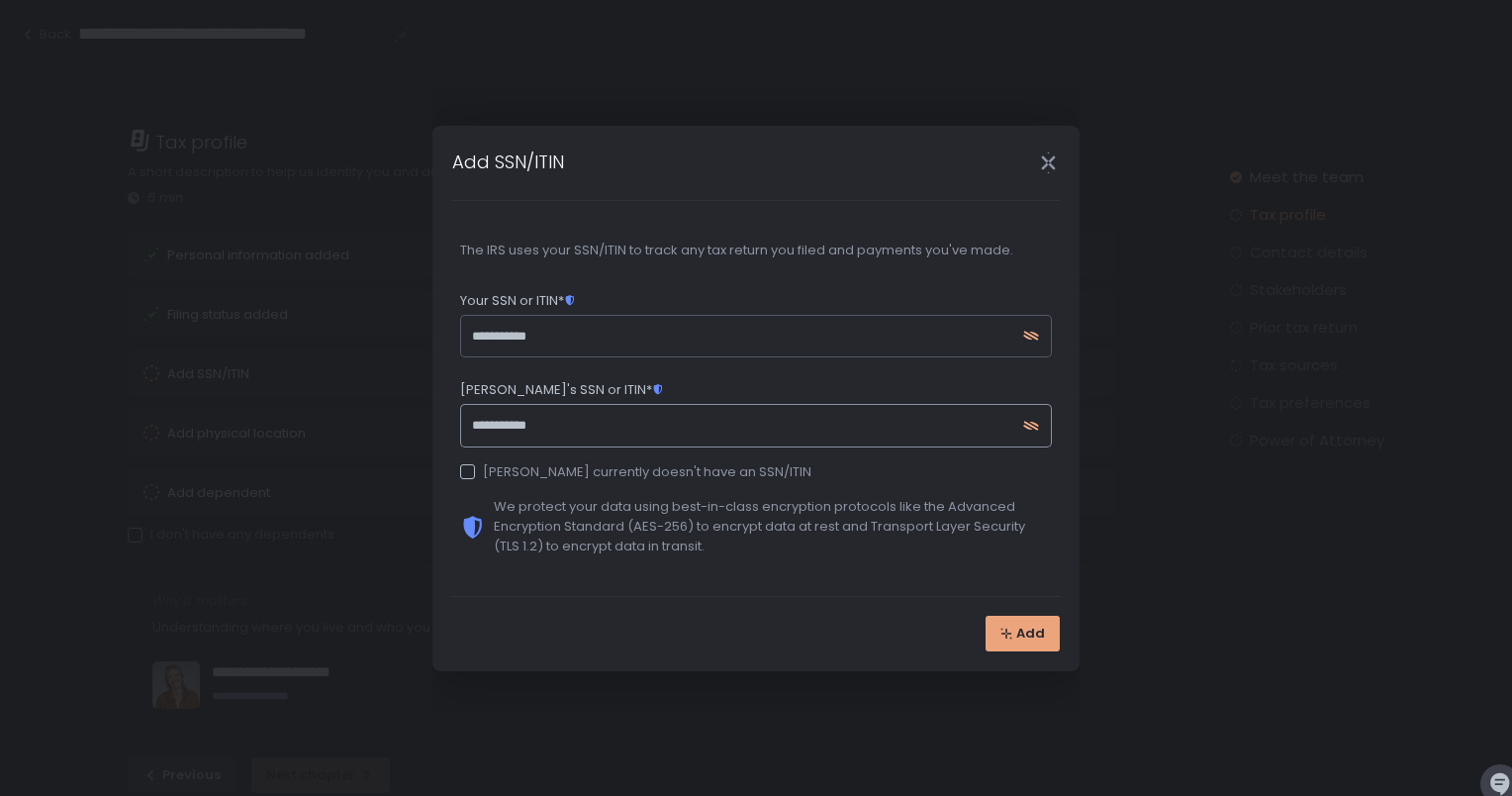 type on "**********" 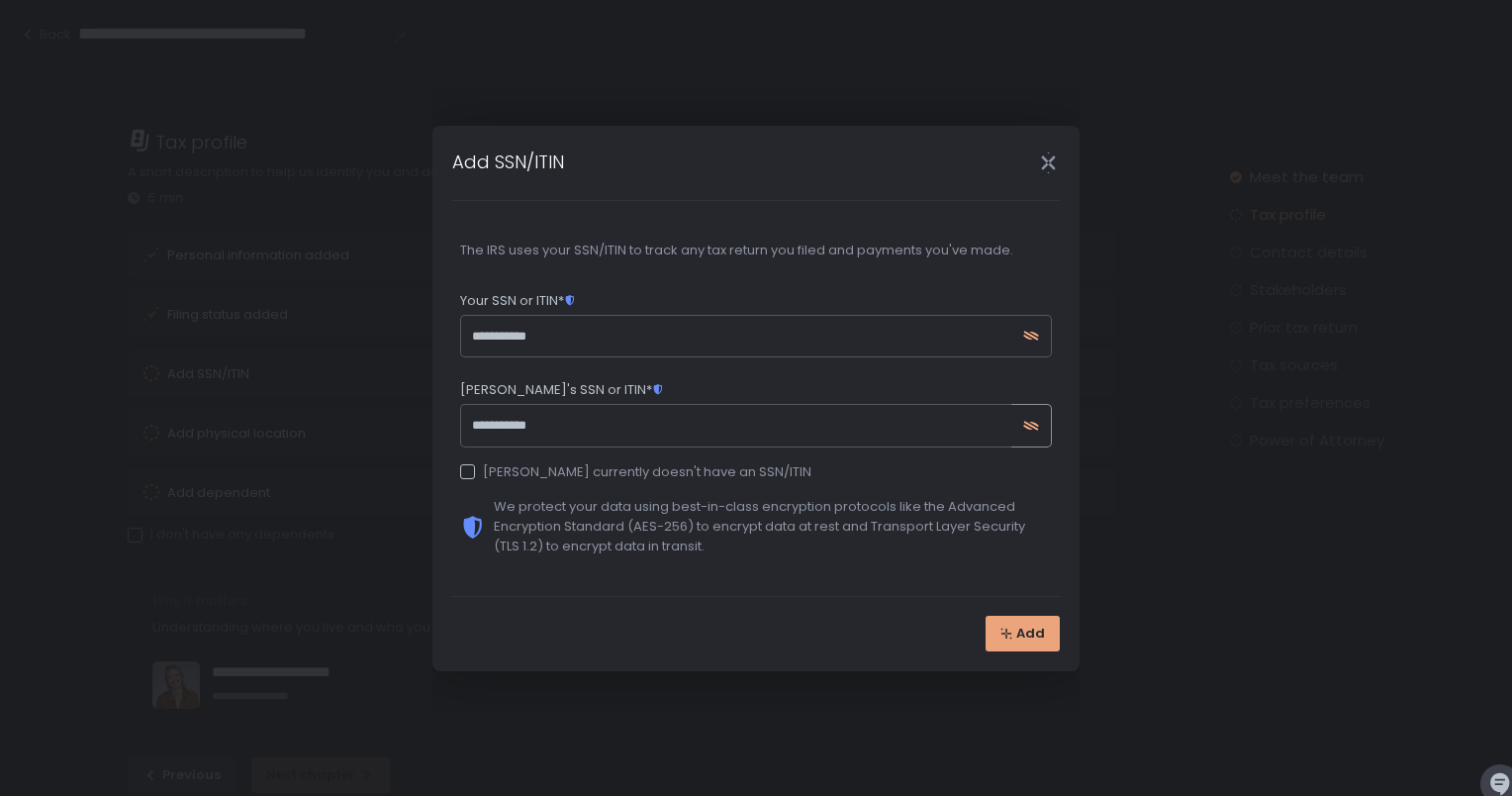click 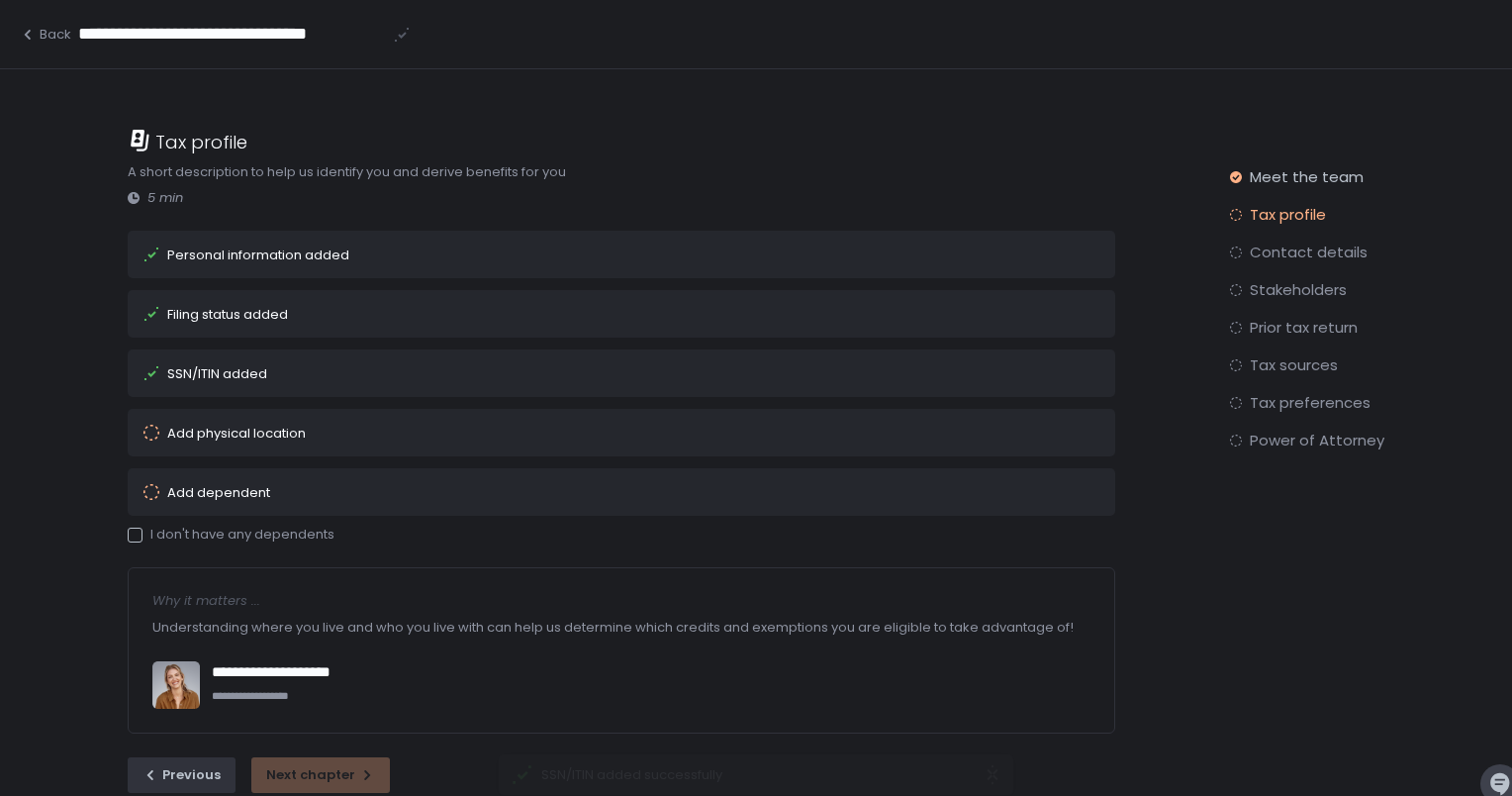 click on "Add physical location" at bounding box center (594, 433) 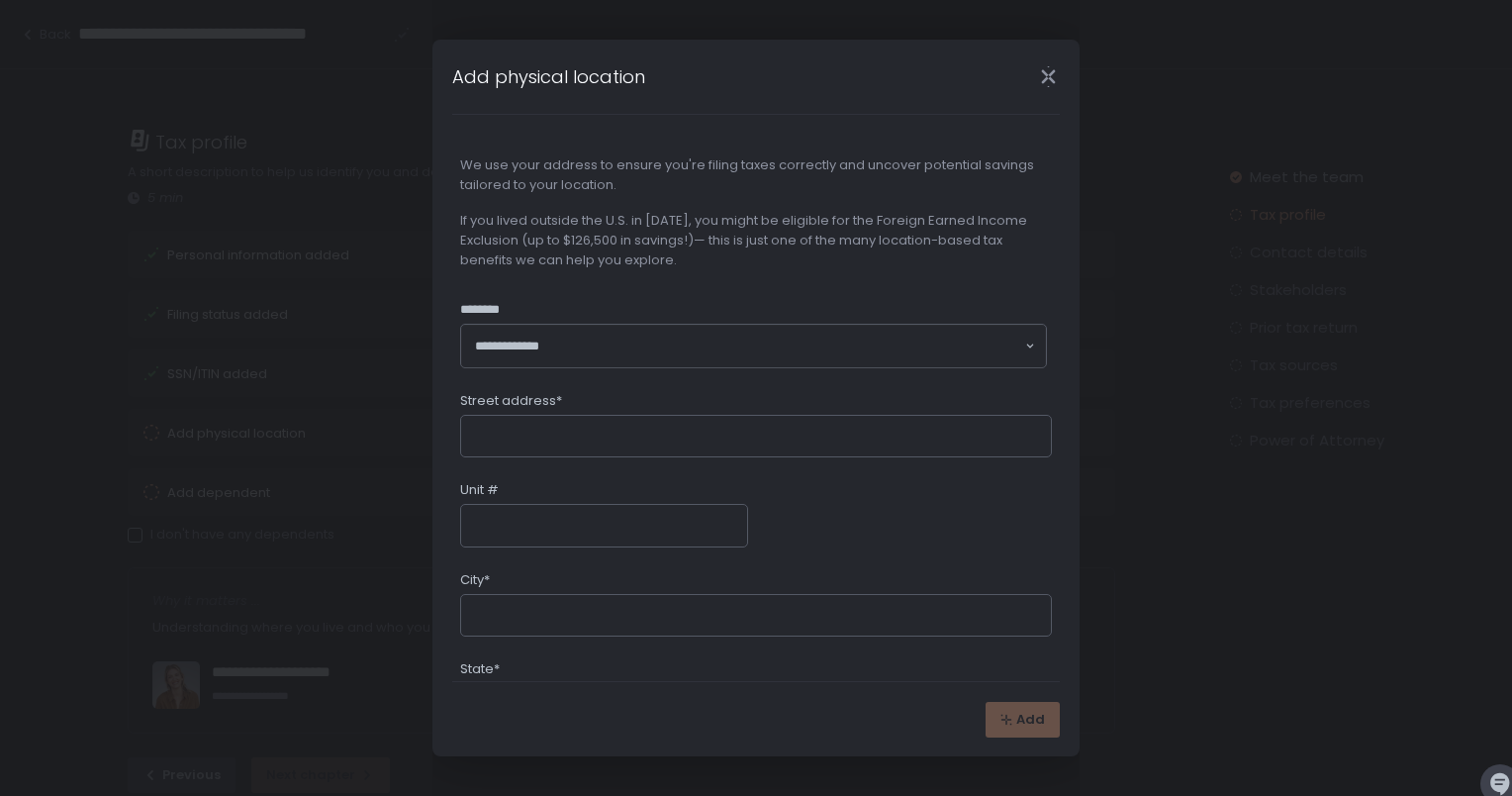 click on "Street address*" 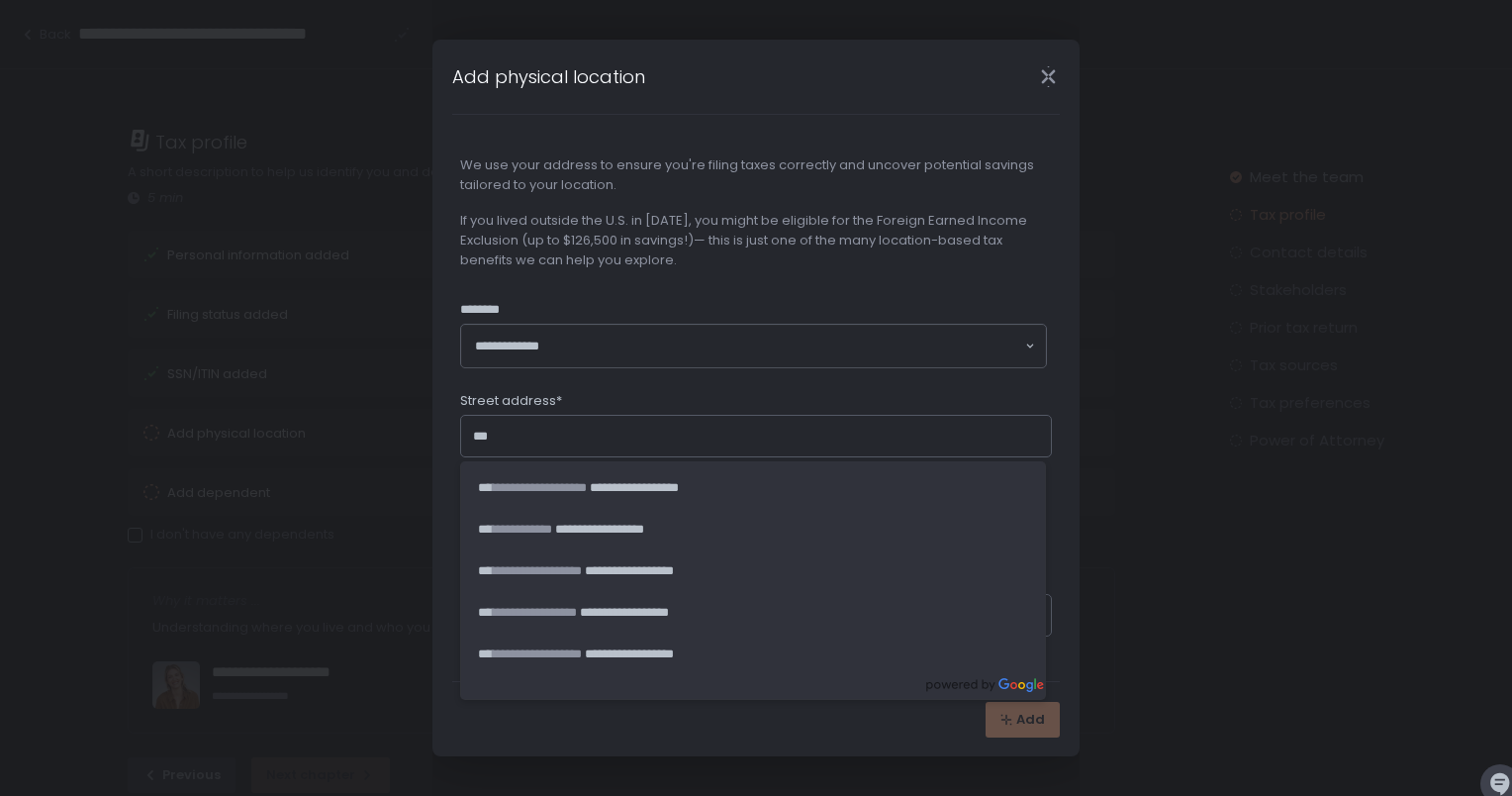 type on "**********" 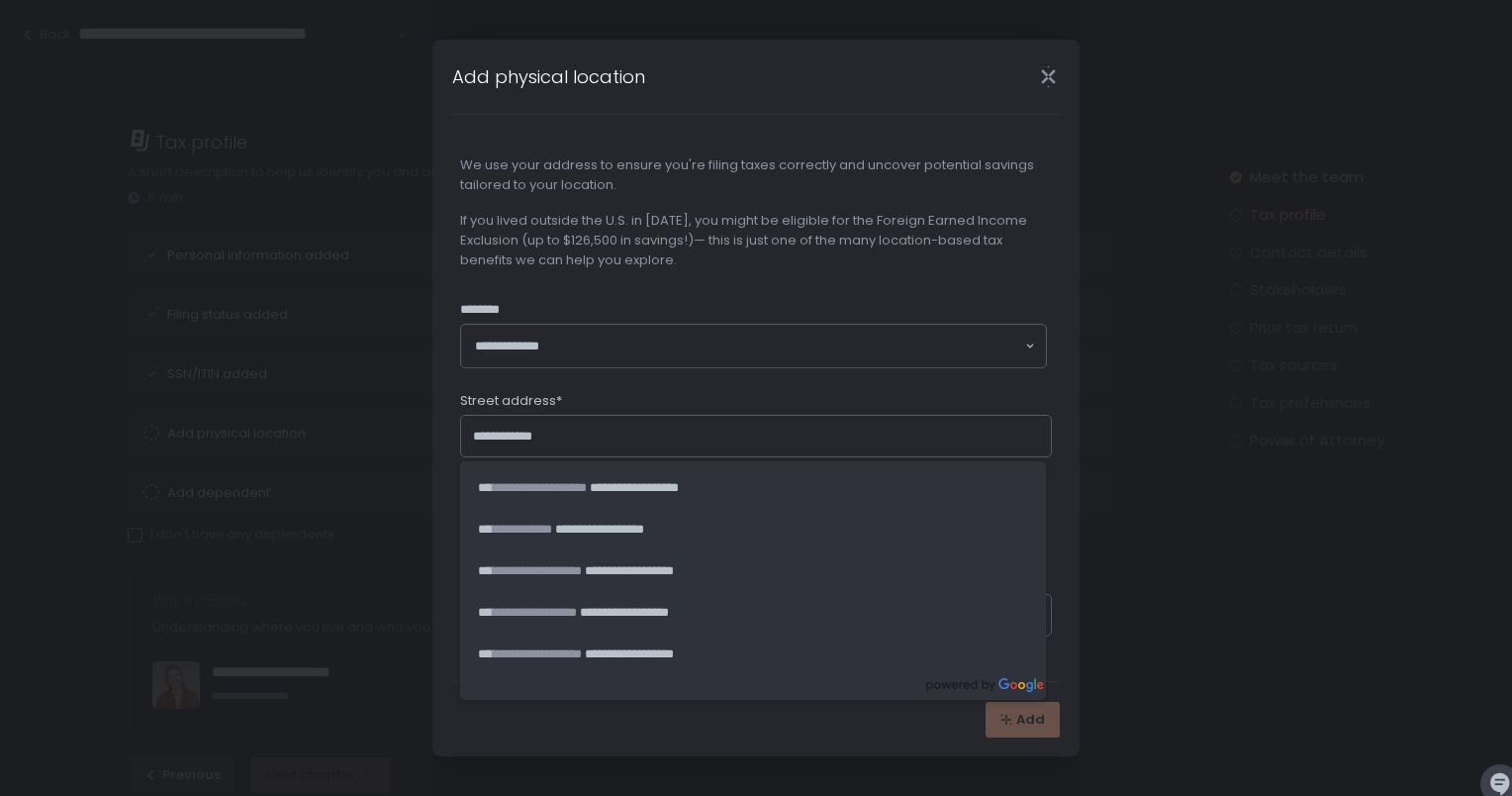 type on "********" 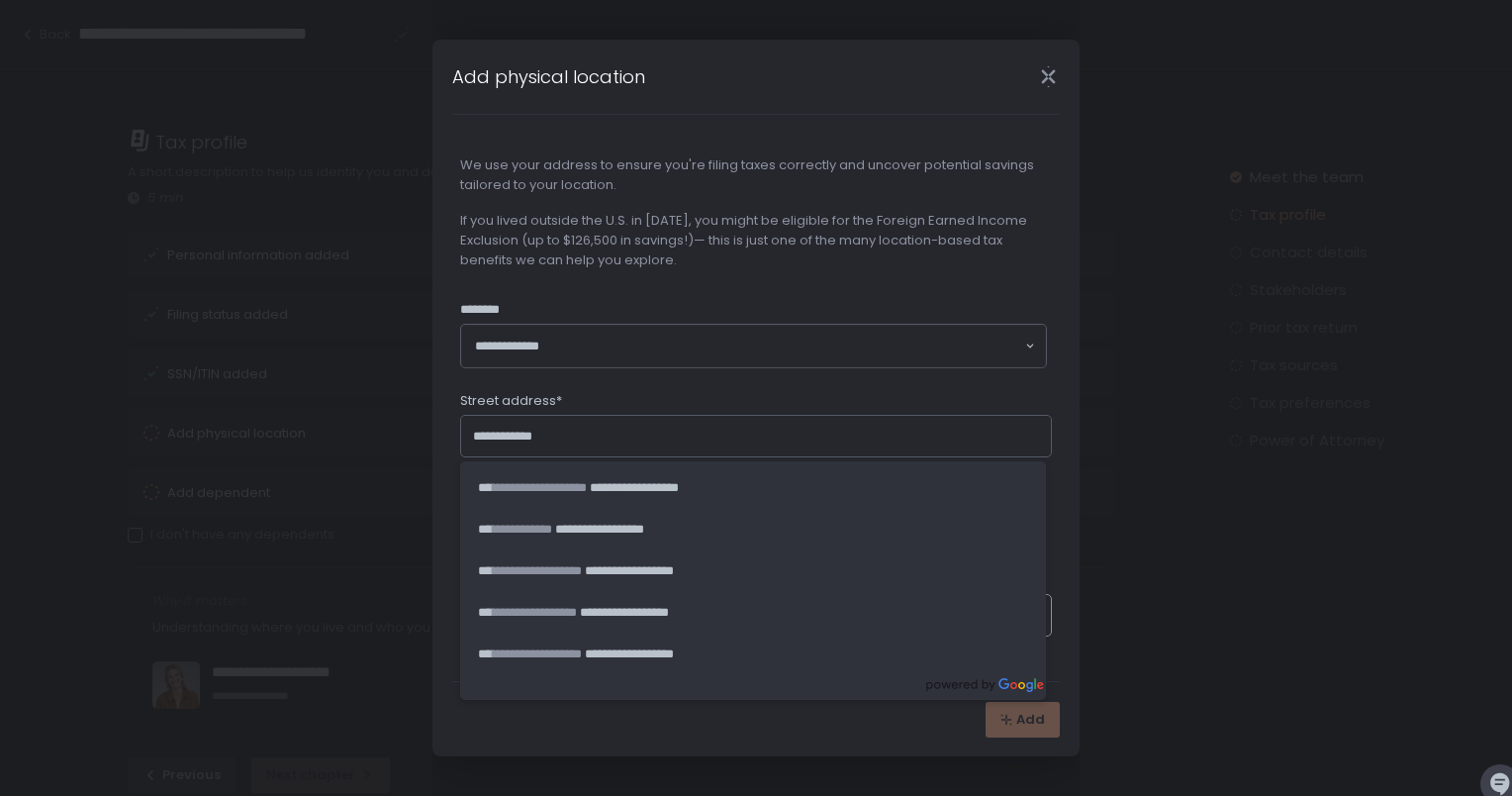 type on "*********" 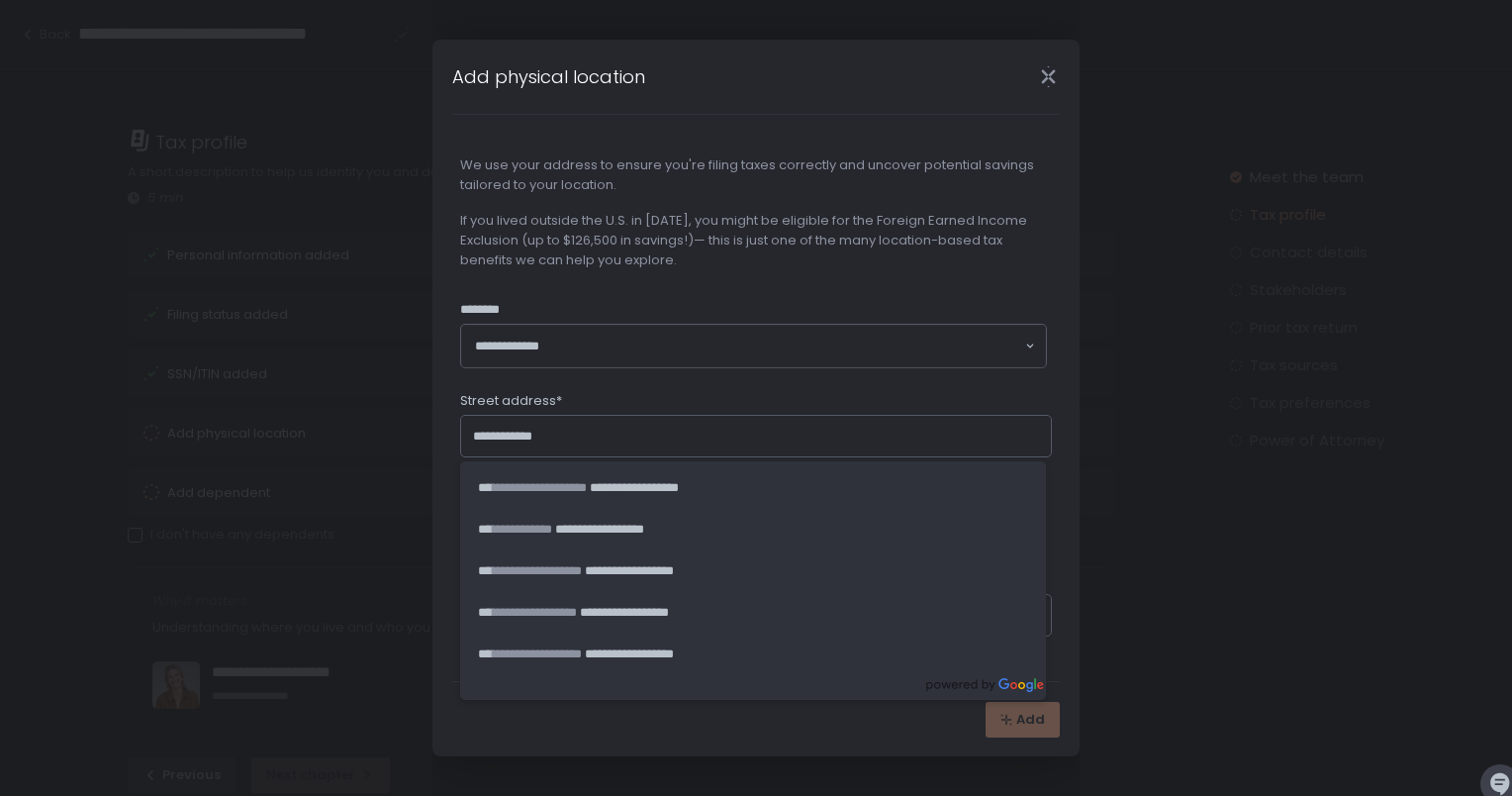 type on "*********" 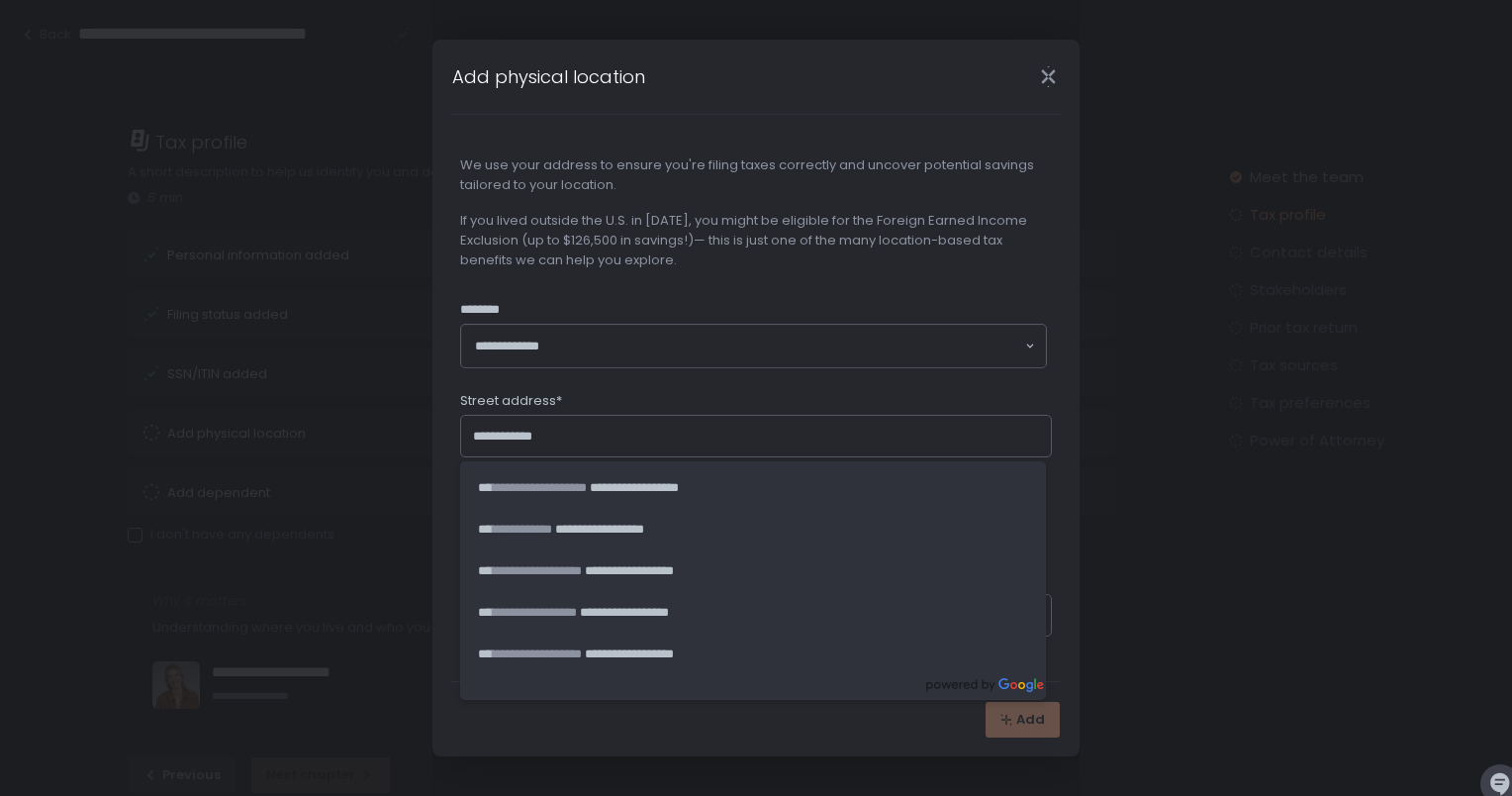 type 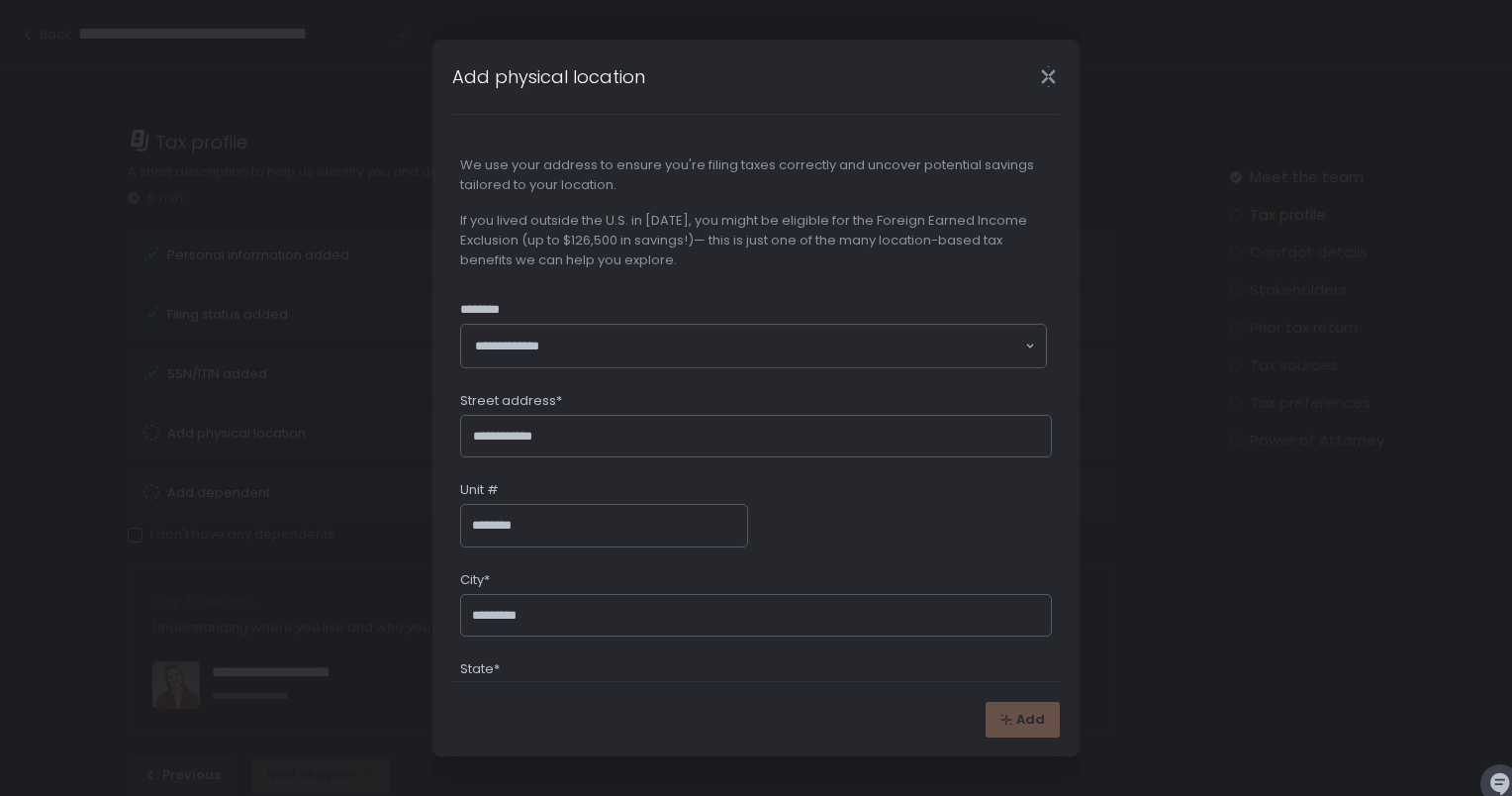 click on "Street address*" at bounding box center (756, 403) 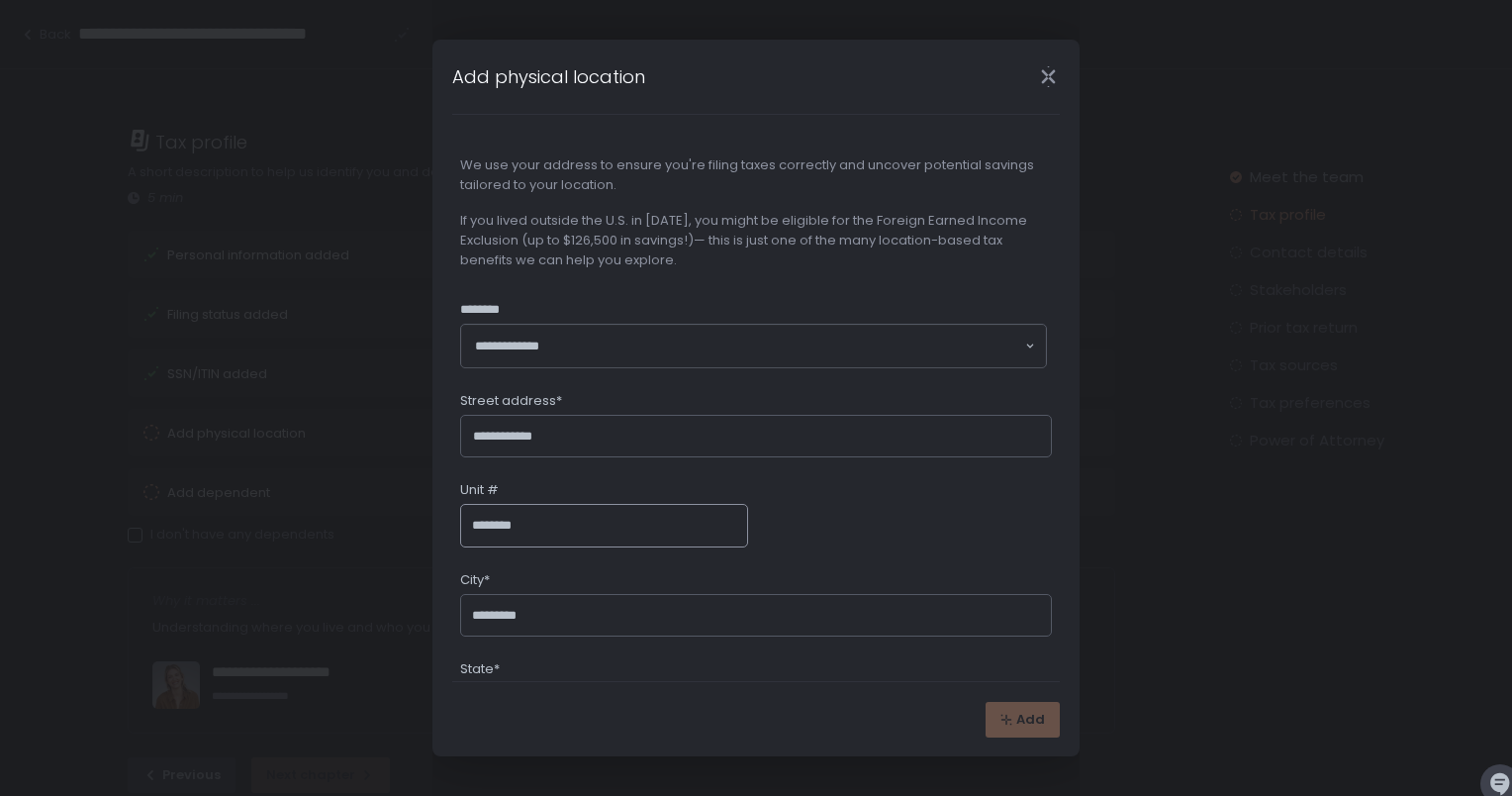 click on "********" 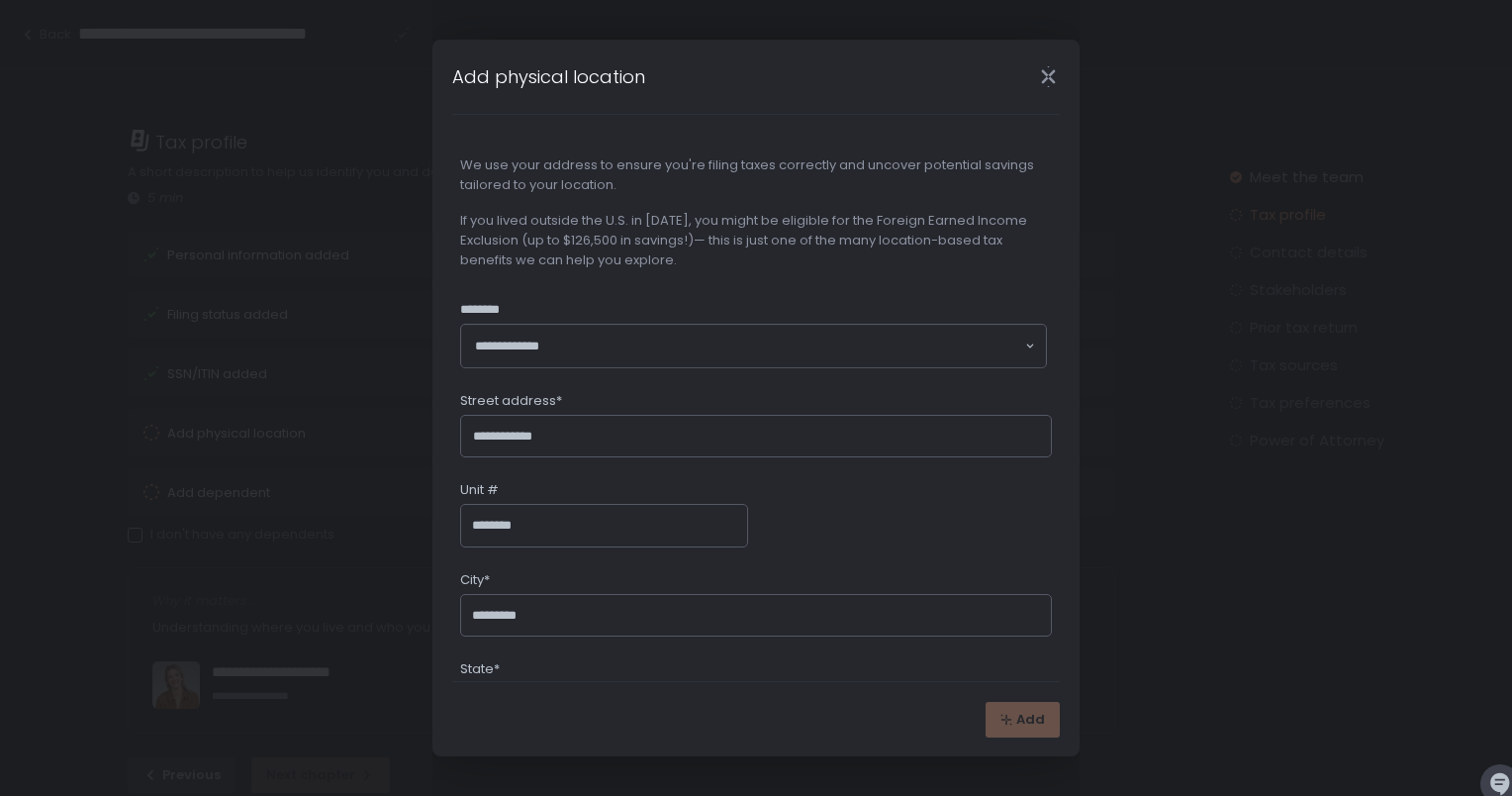 click on "**********" 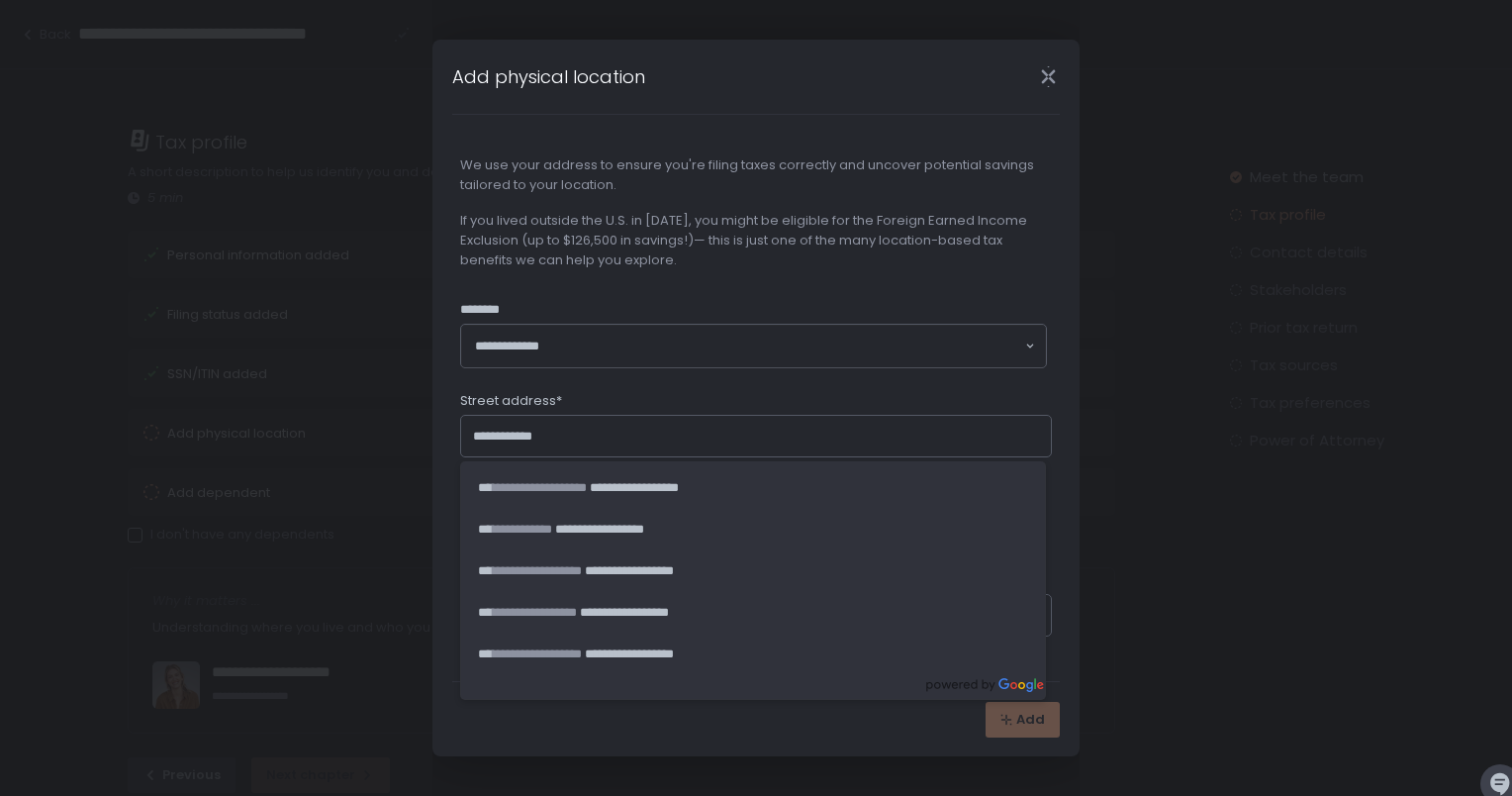 click on "**********" at bounding box center [756, 398] 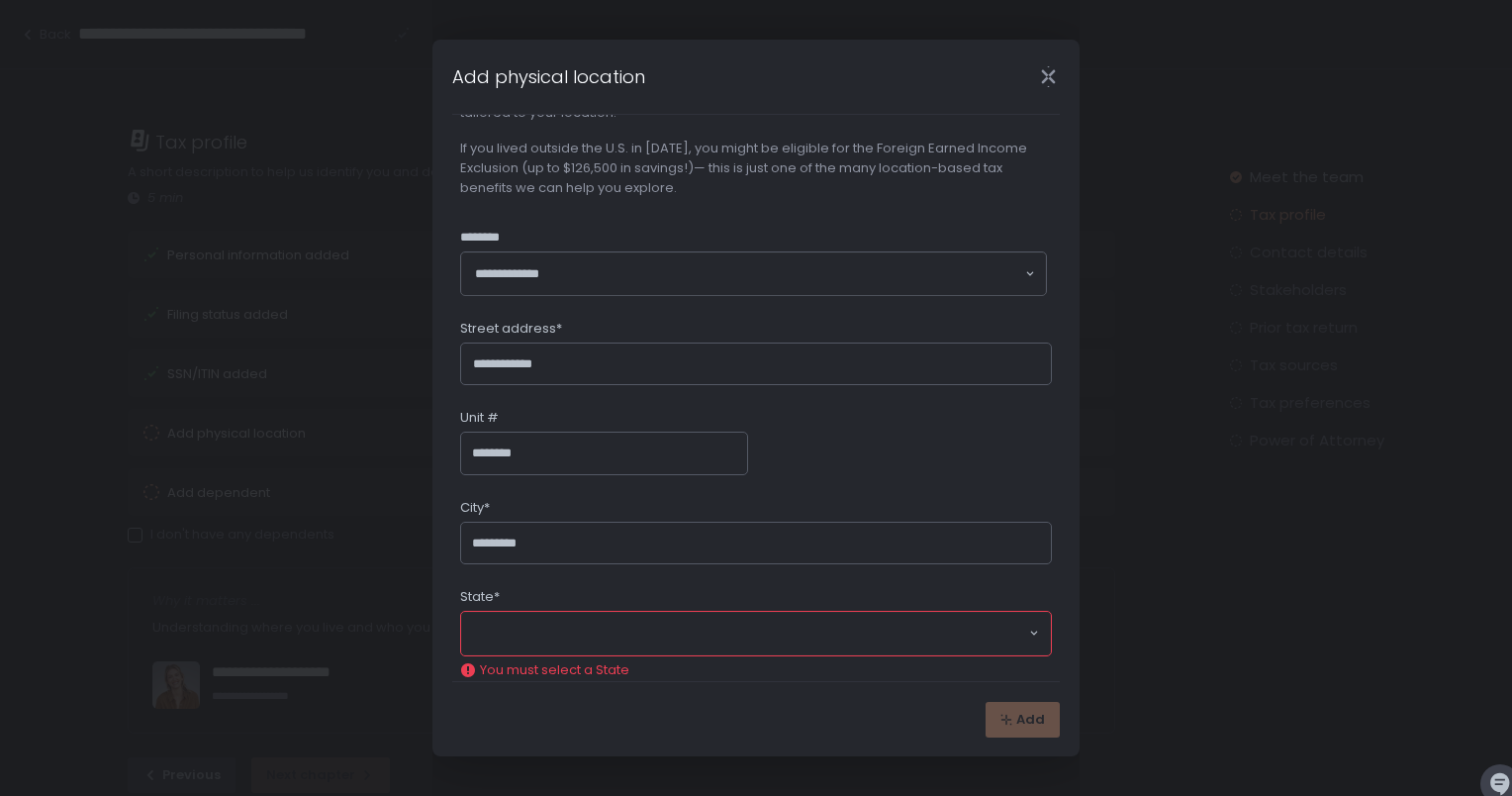 scroll, scrollTop: 297, scrollLeft: 0, axis: vertical 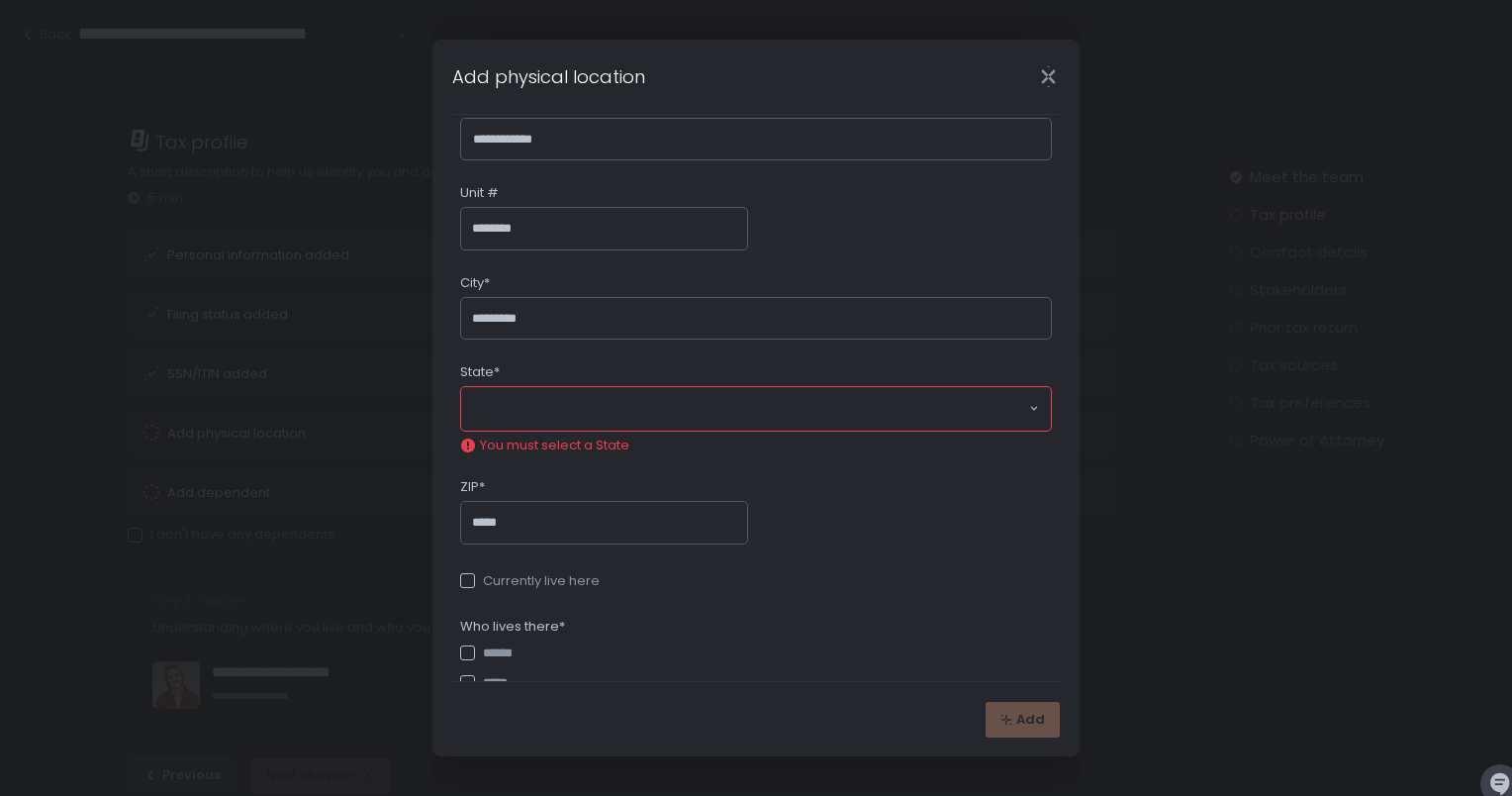 click 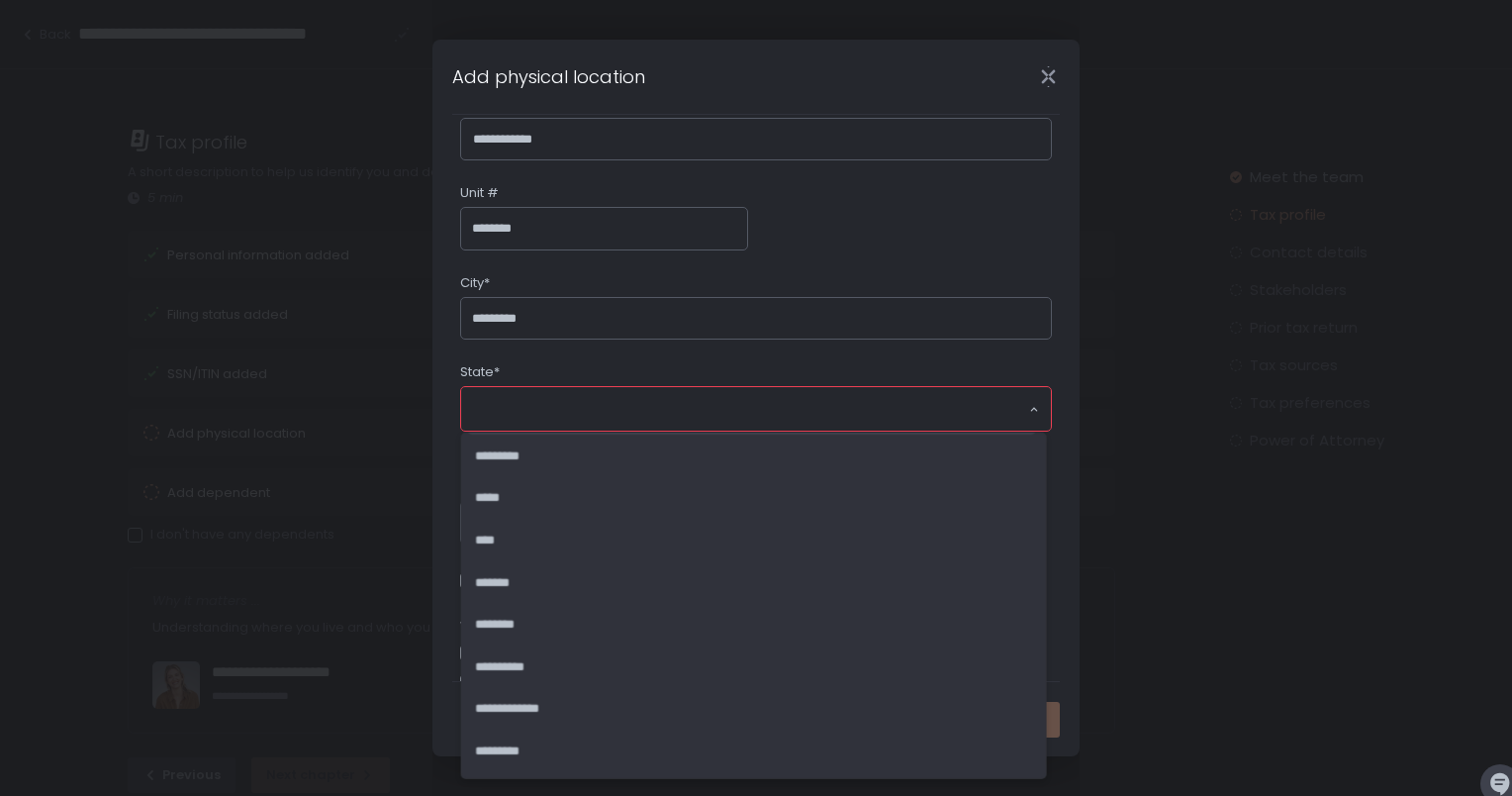 scroll, scrollTop: 1857, scrollLeft: 0, axis: vertical 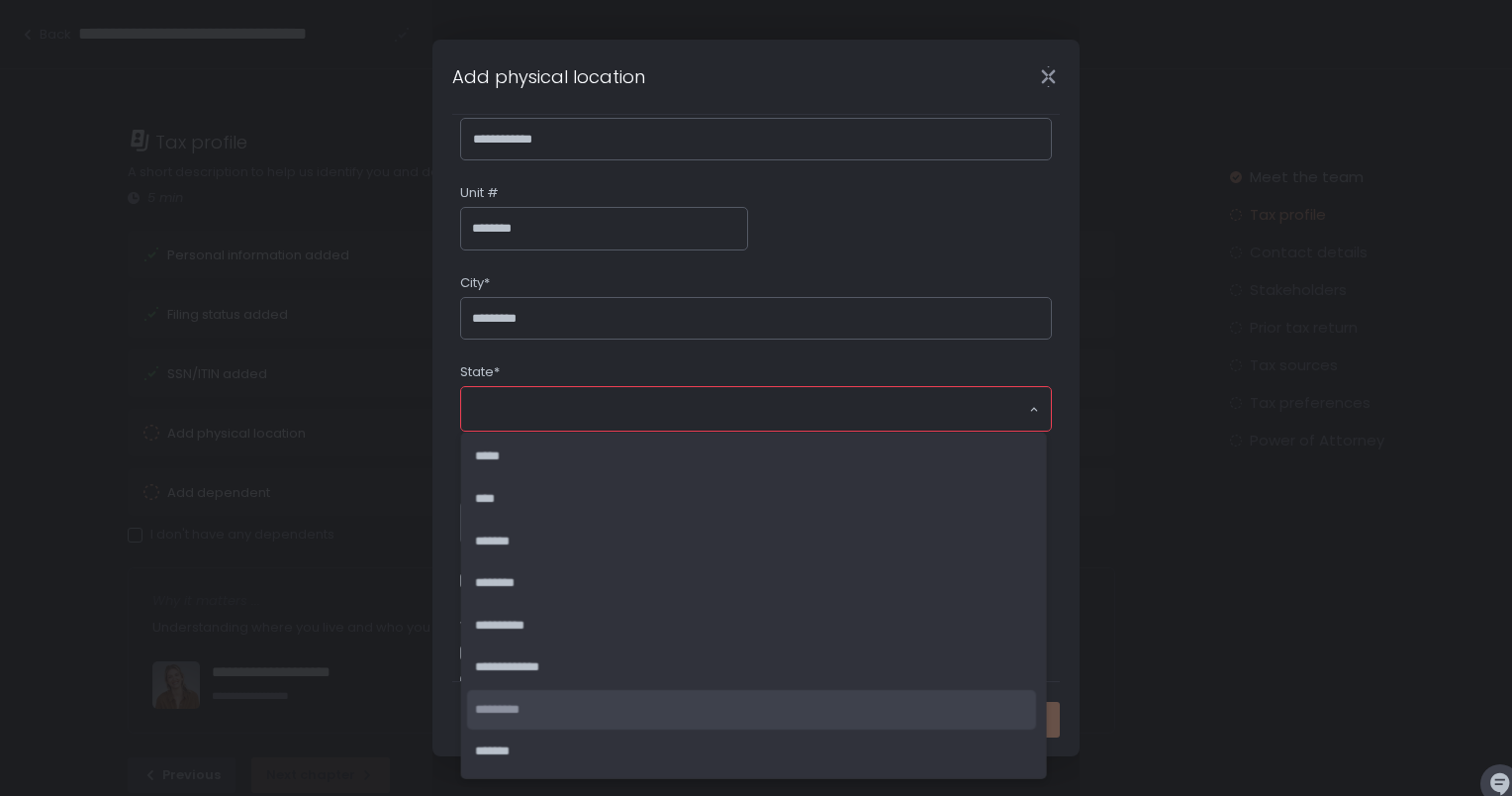 click on "*********" 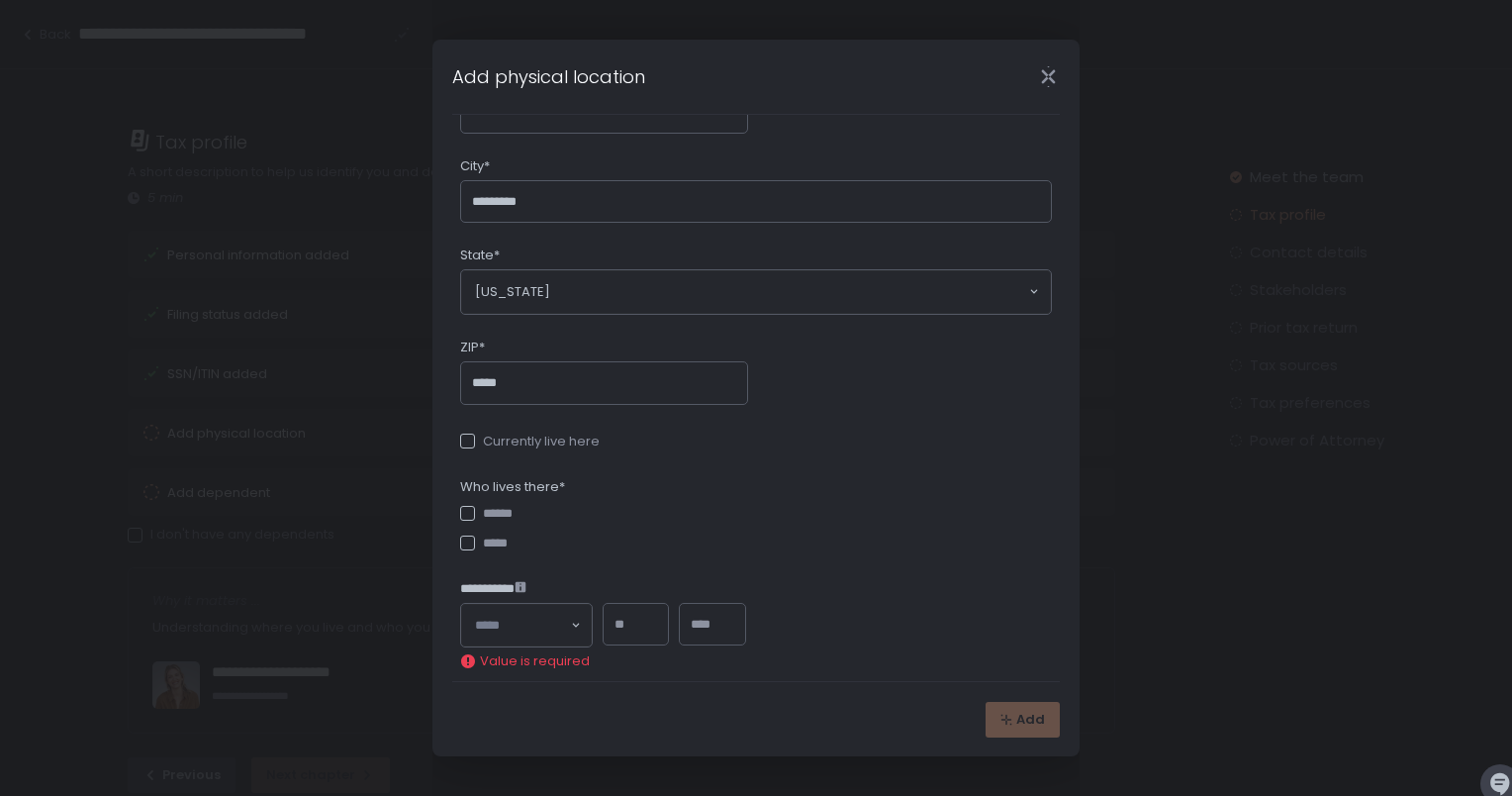 scroll, scrollTop: 439, scrollLeft: 0, axis: vertical 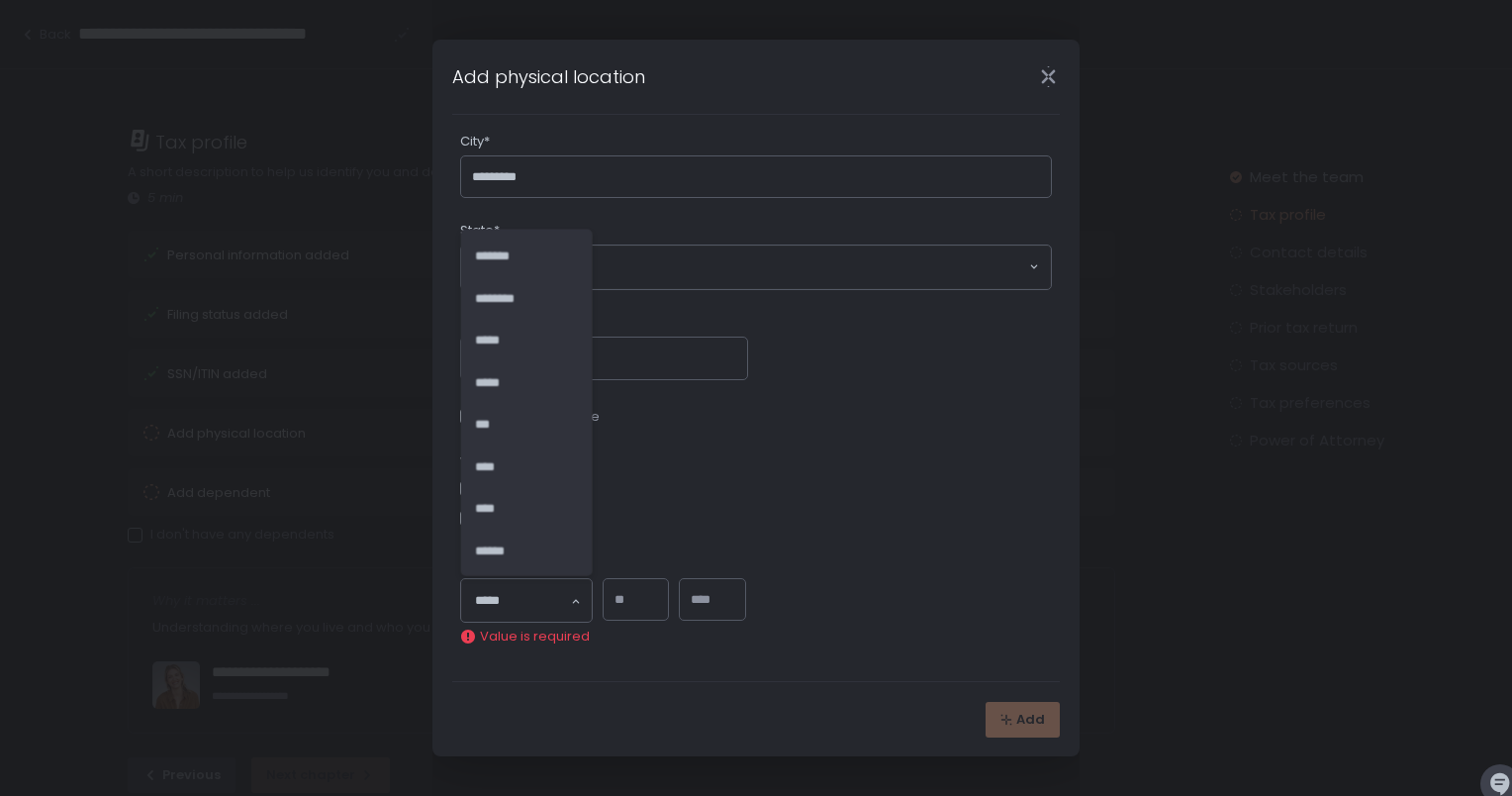 click 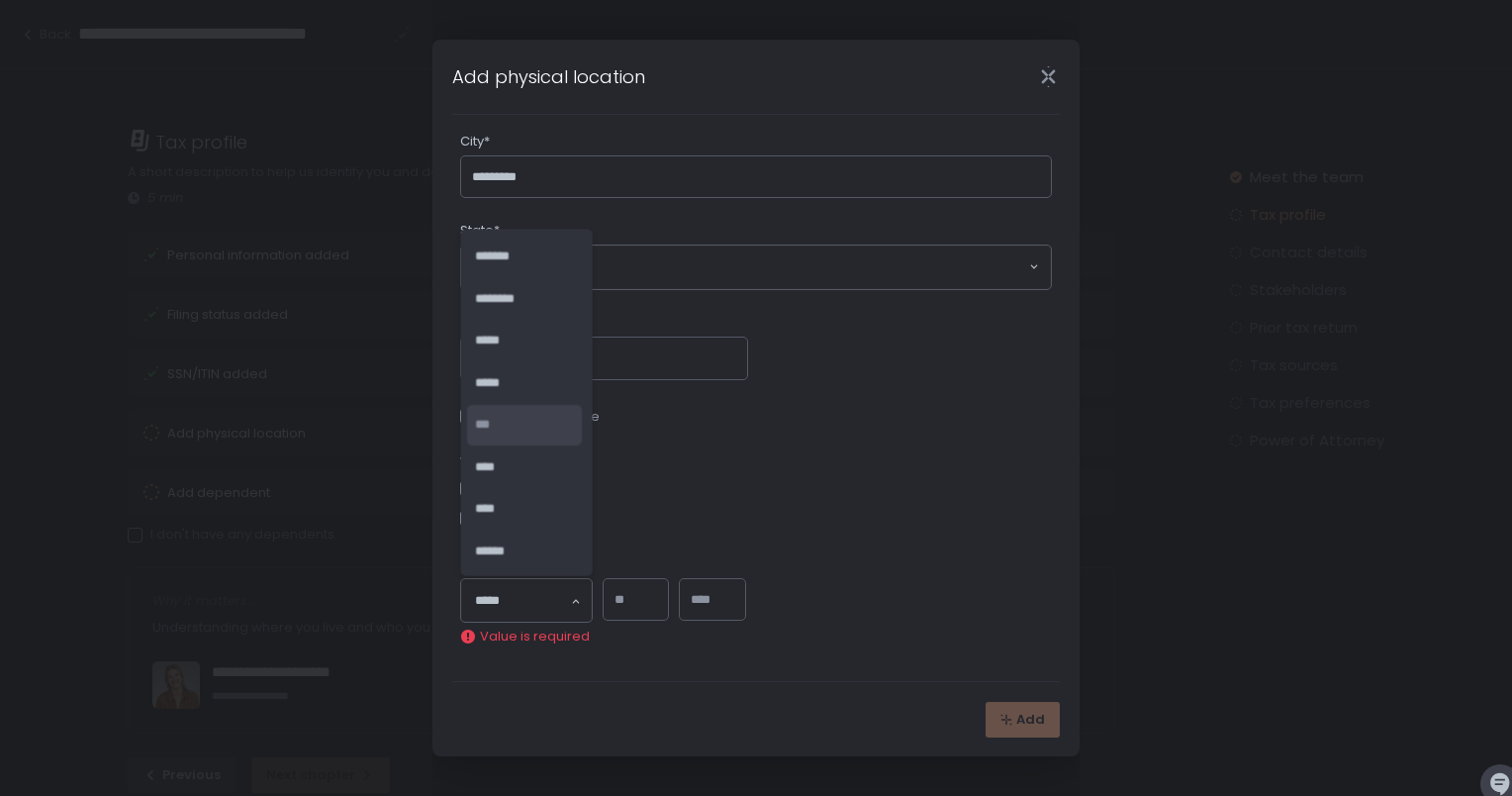 click on "***" 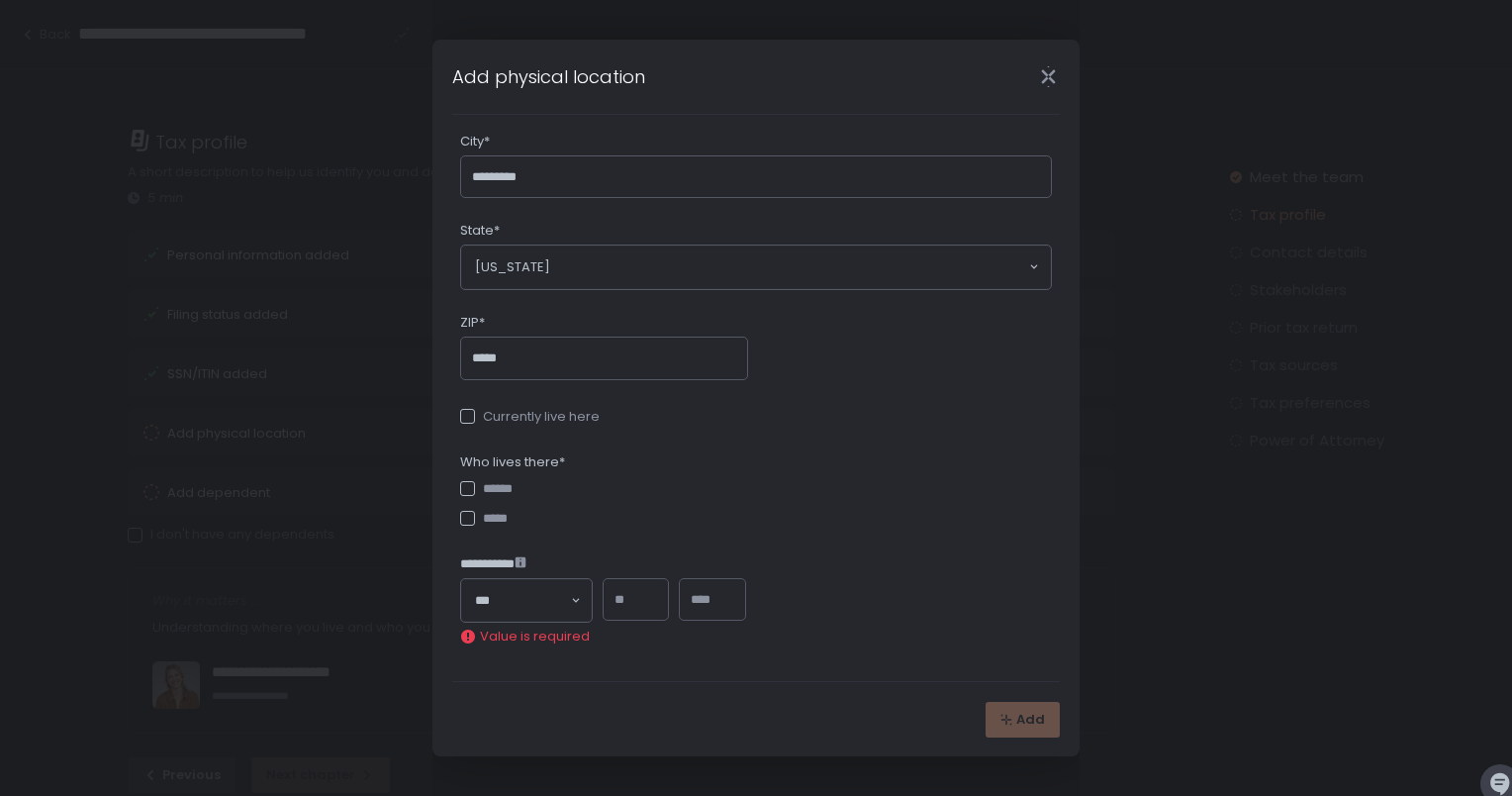 click at bounding box center [635, 600] 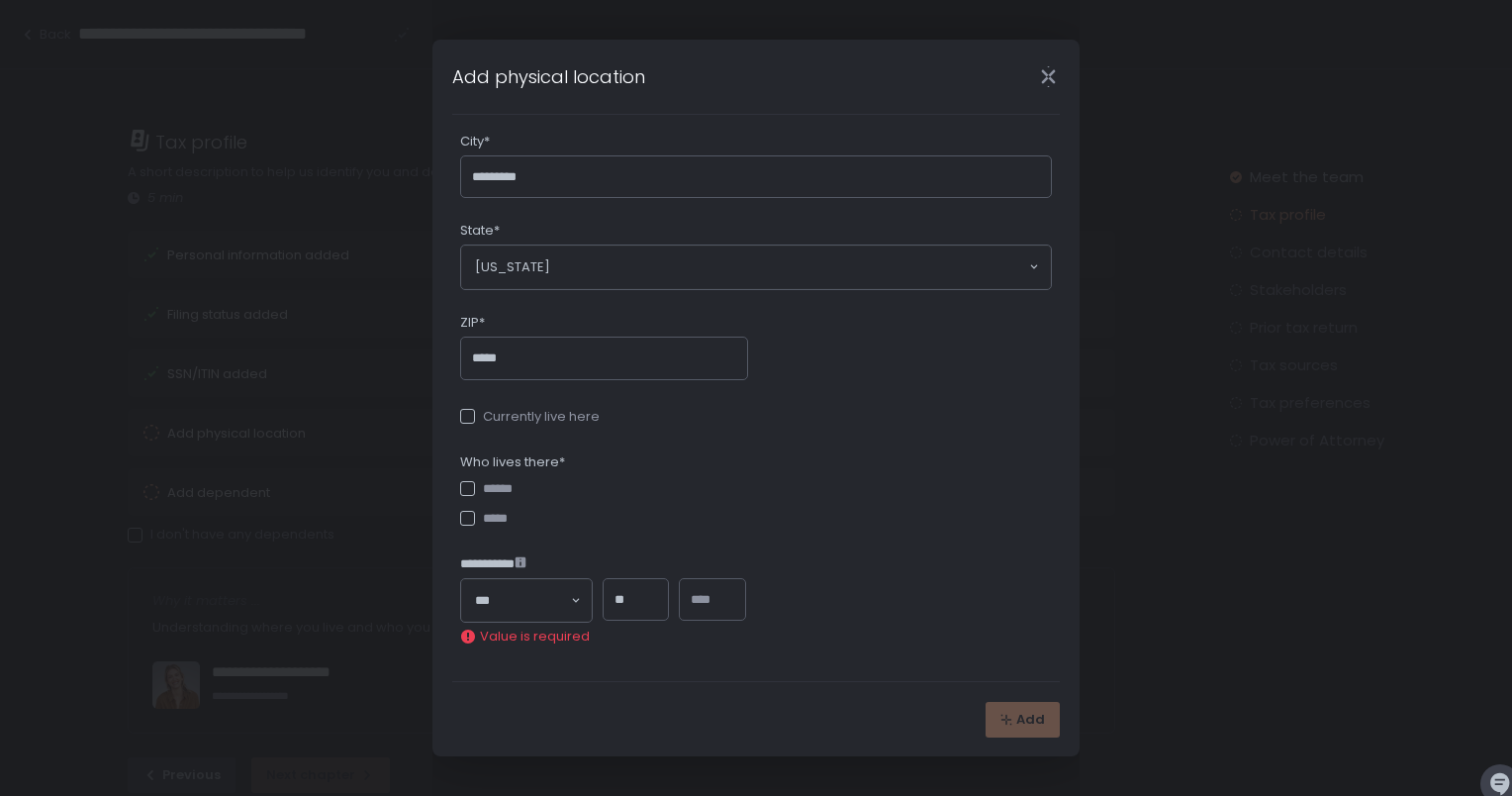 type on "**" 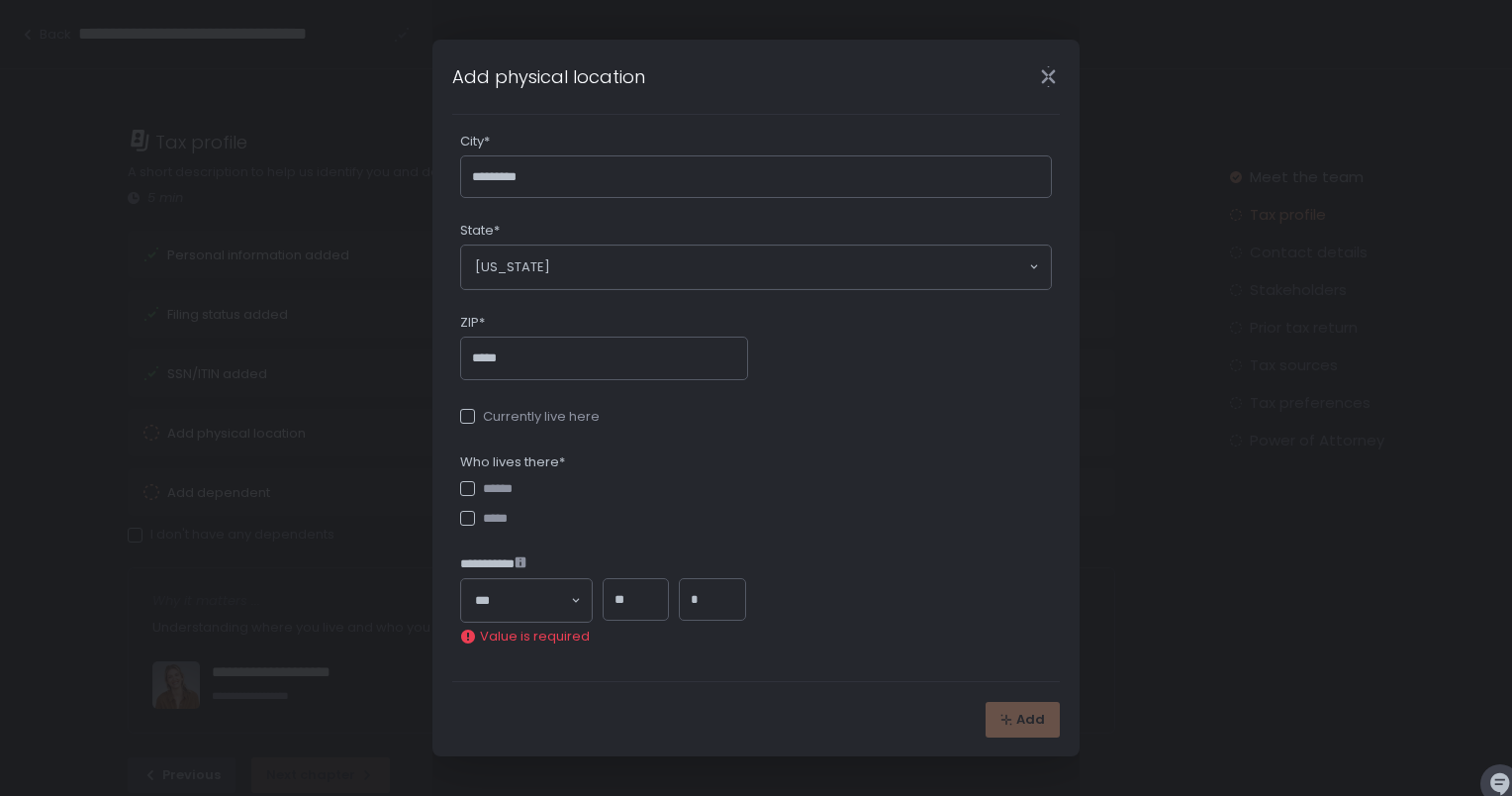 scroll, scrollTop: 416, scrollLeft: 0, axis: vertical 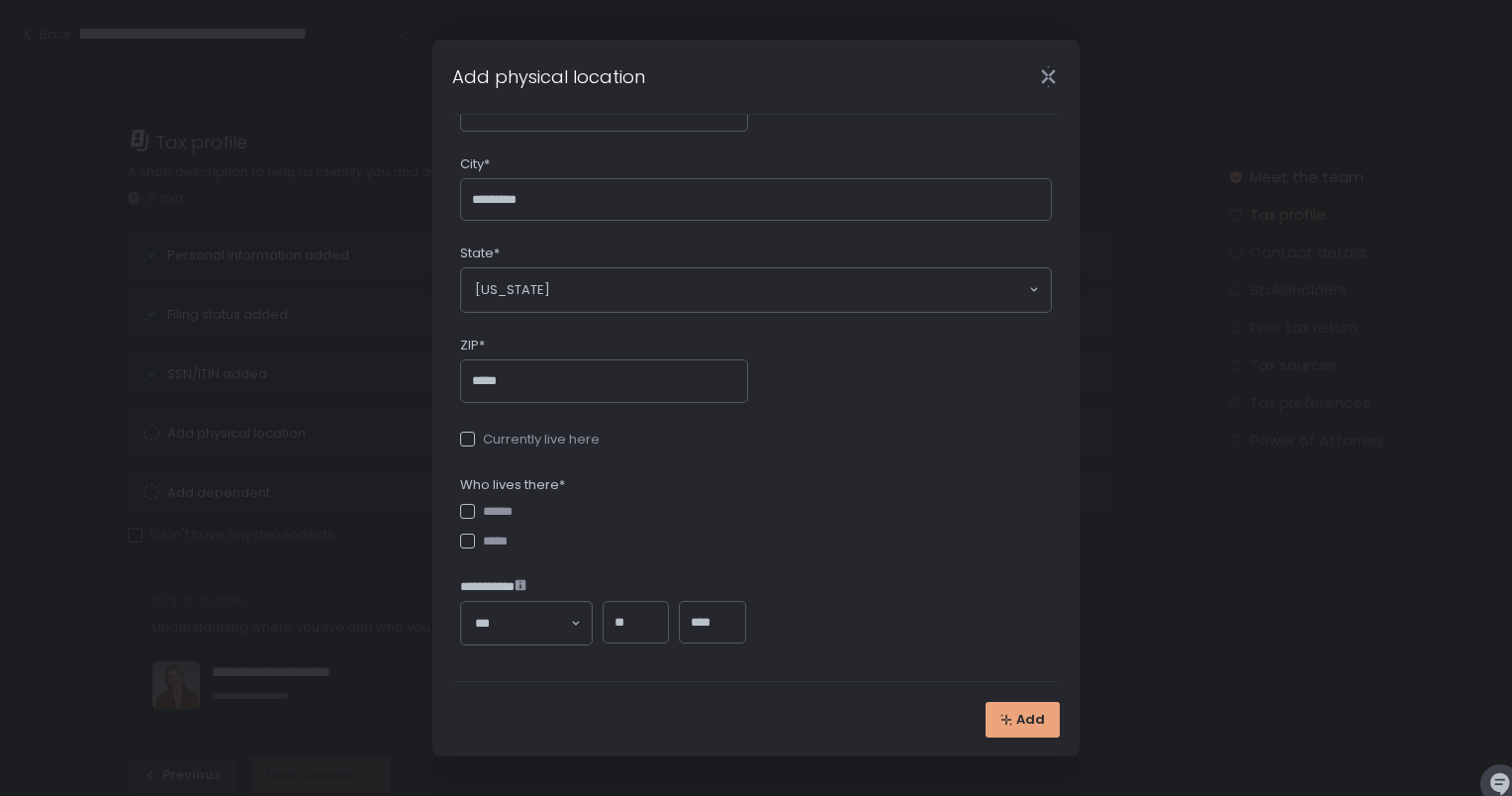 type on "****" 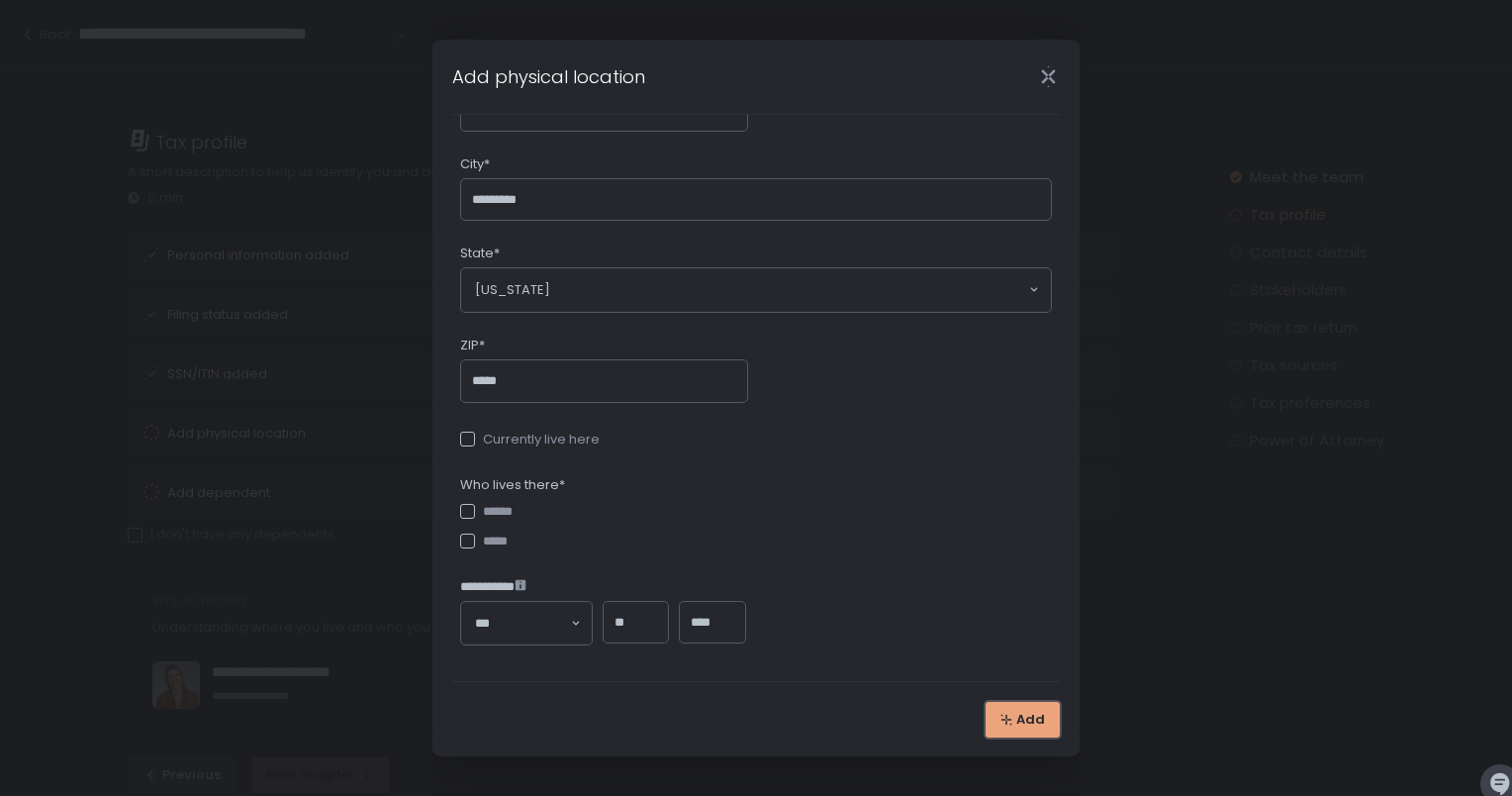 click on "Add" at bounding box center (1030, 720) 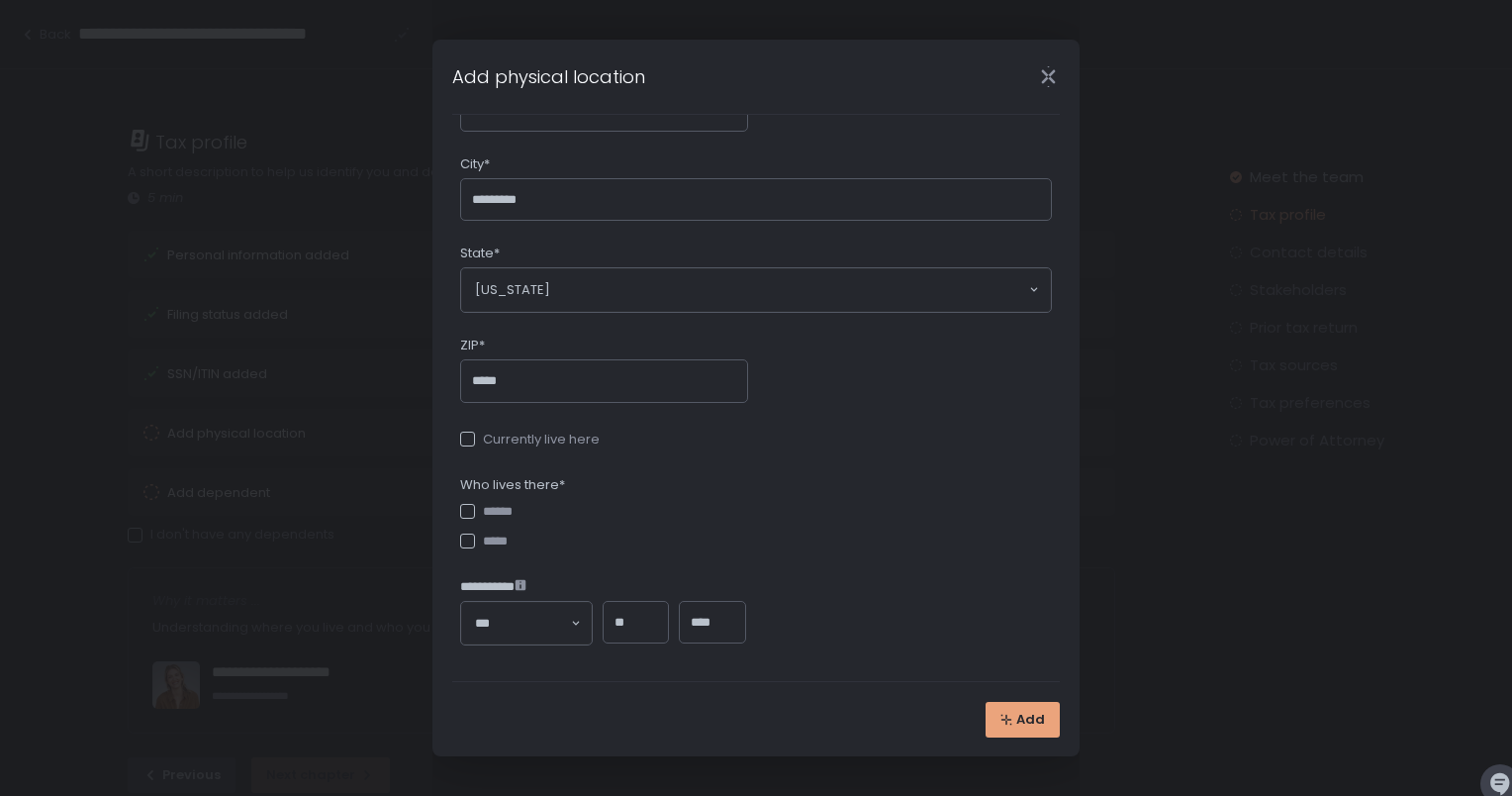 scroll, scrollTop: 0, scrollLeft: 0, axis: both 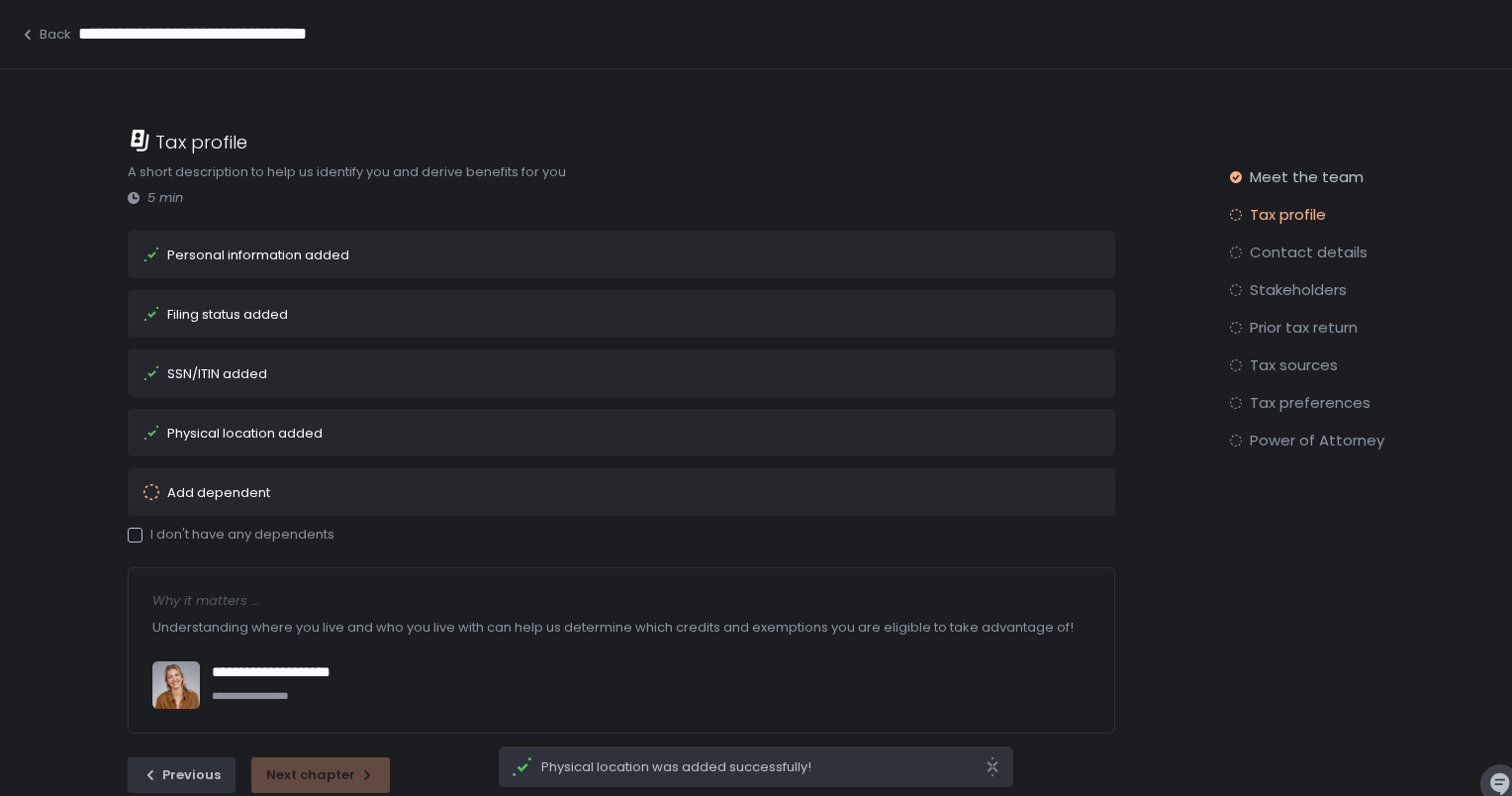 click on "Add dependent" at bounding box center (219, 492) 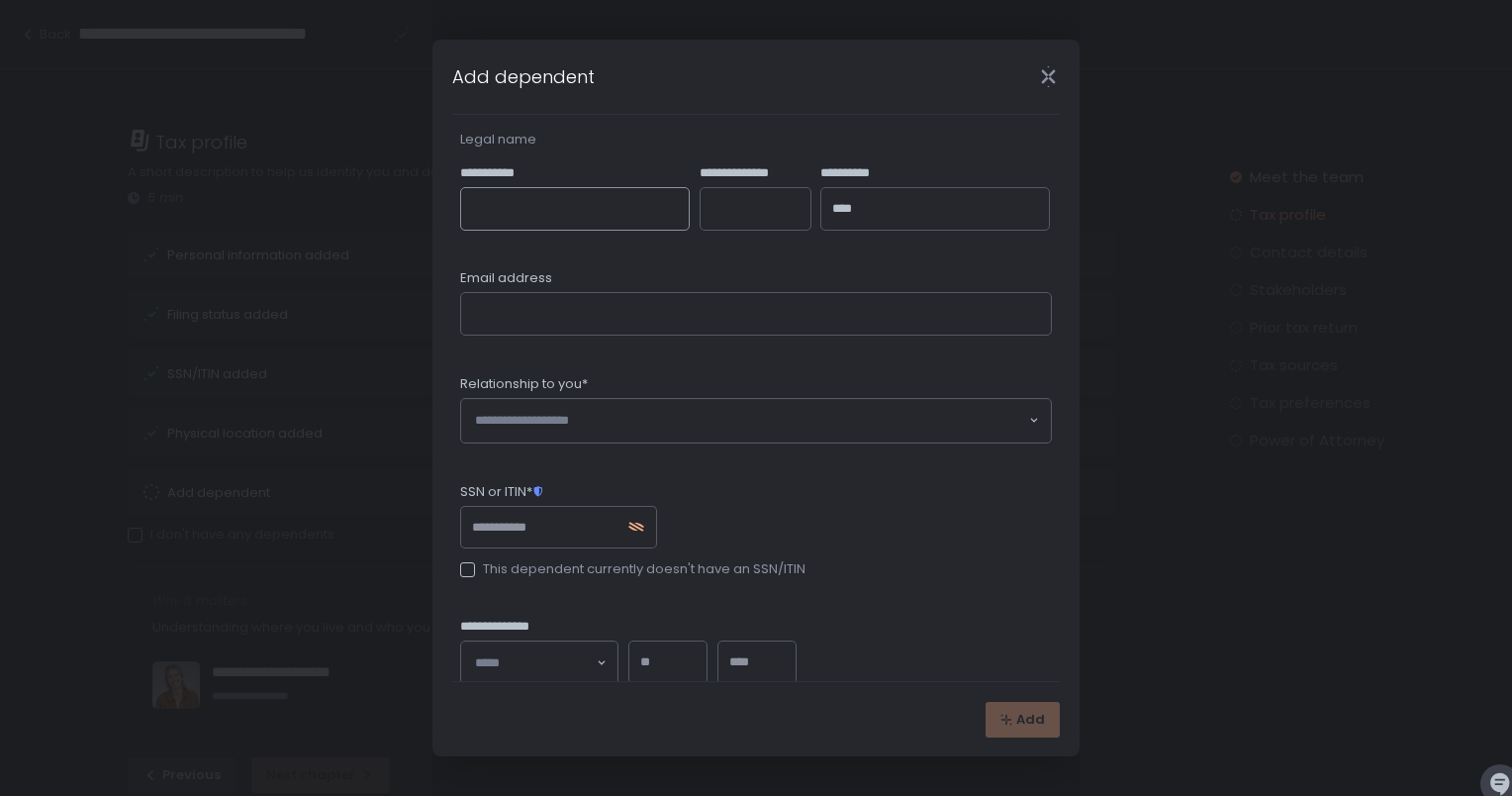 scroll, scrollTop: 356, scrollLeft: 0, axis: vertical 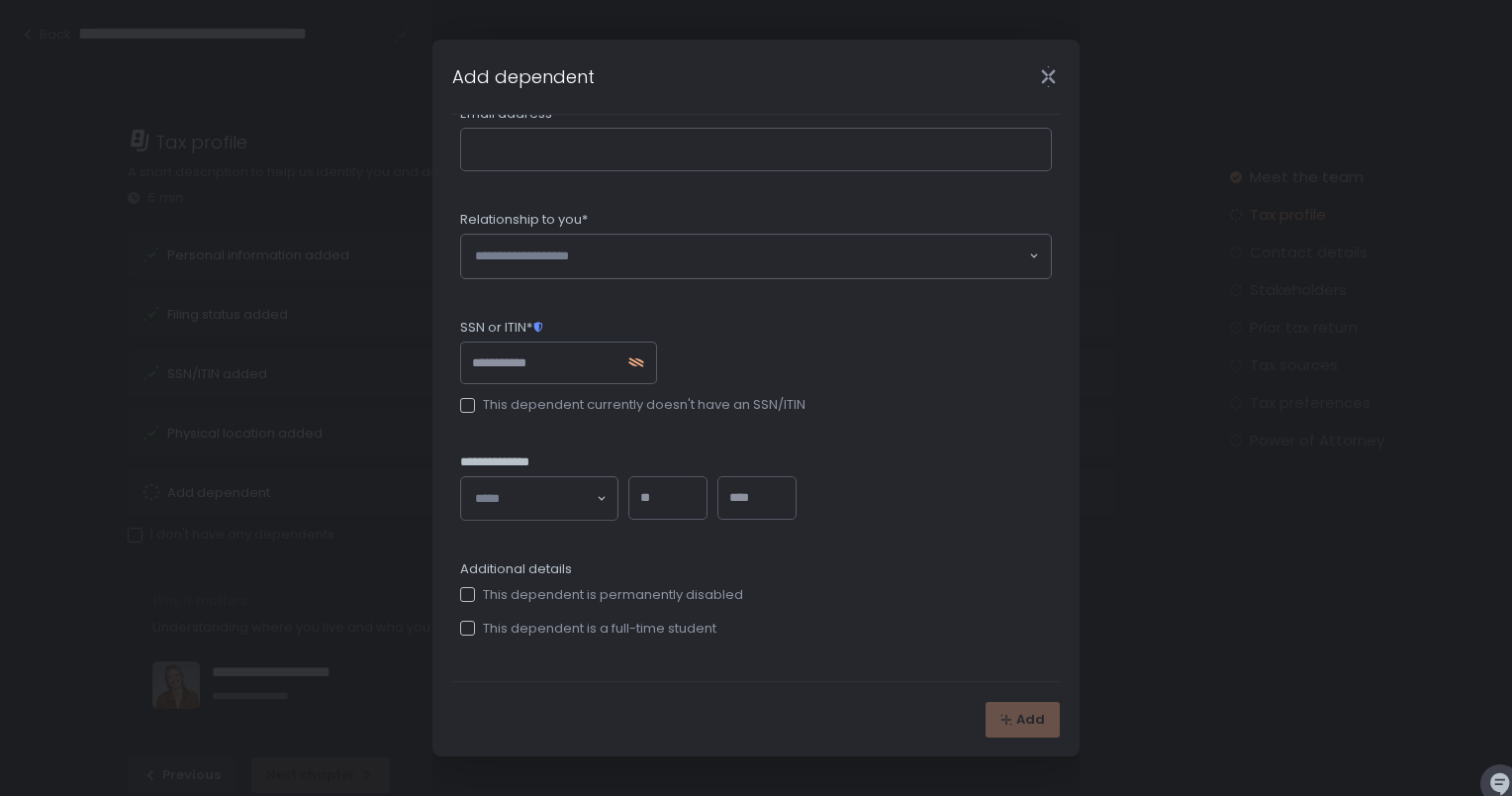 click 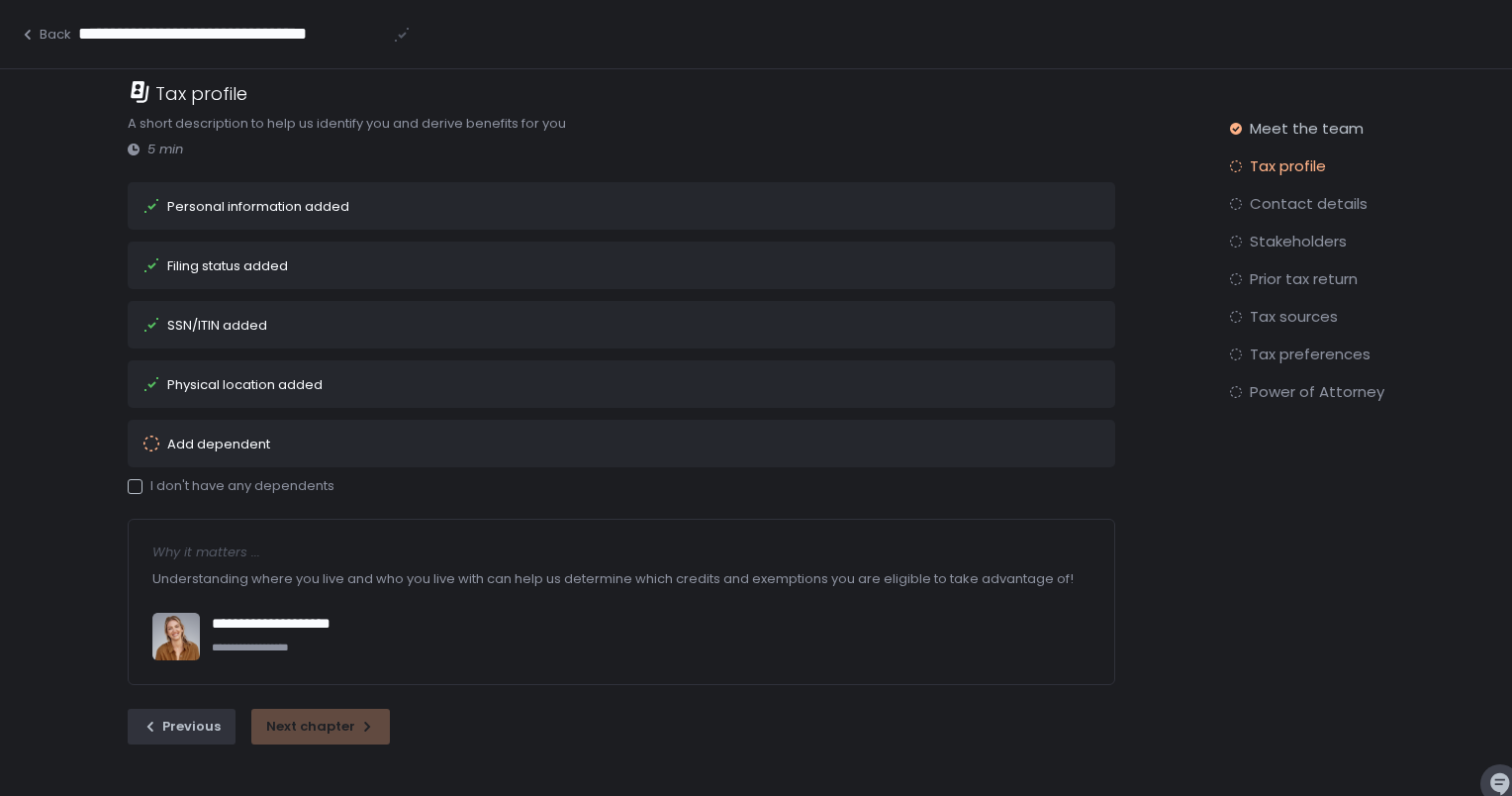 scroll, scrollTop: 69, scrollLeft: 0, axis: vertical 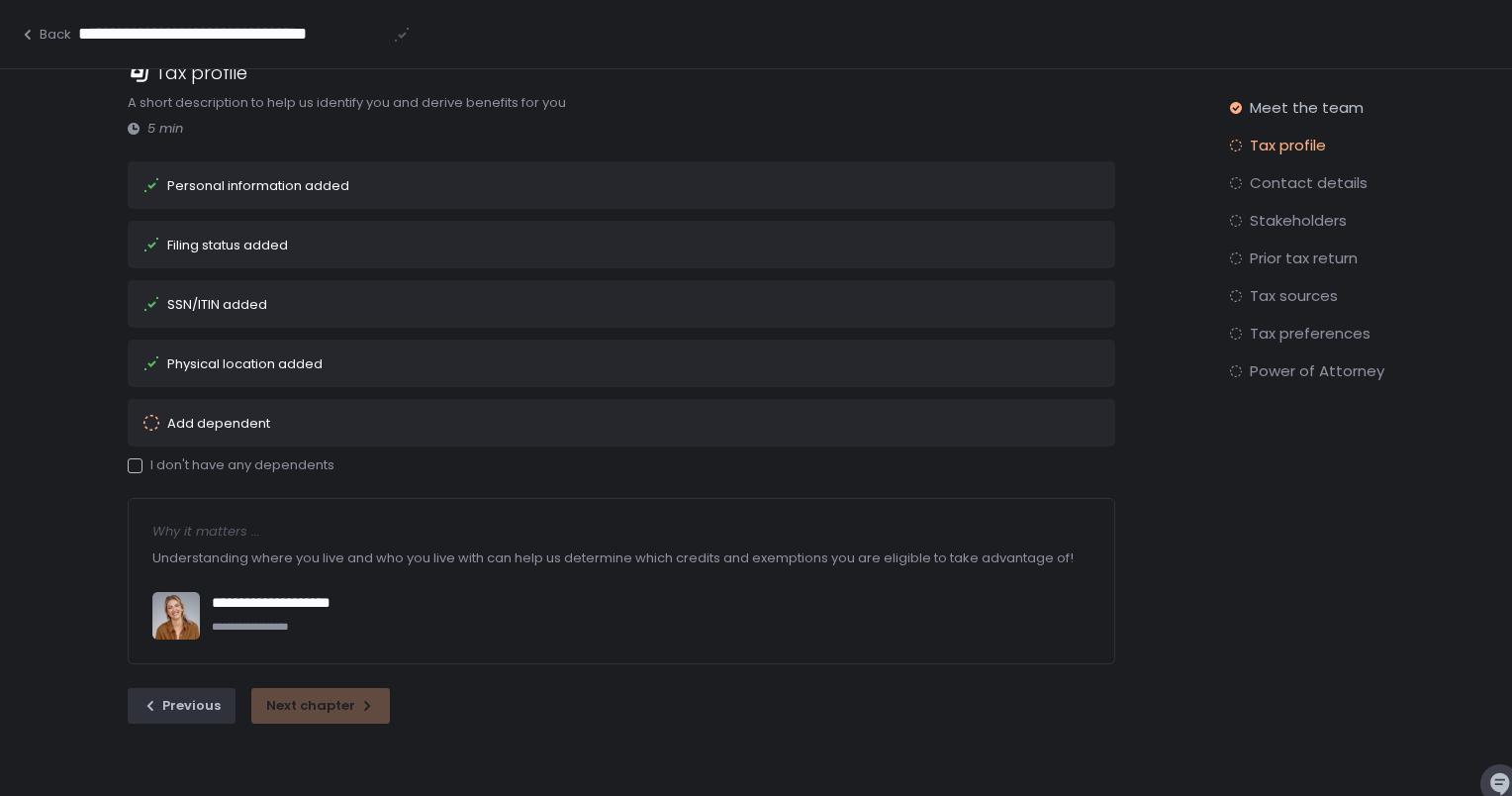 click at bounding box center (135, 465) 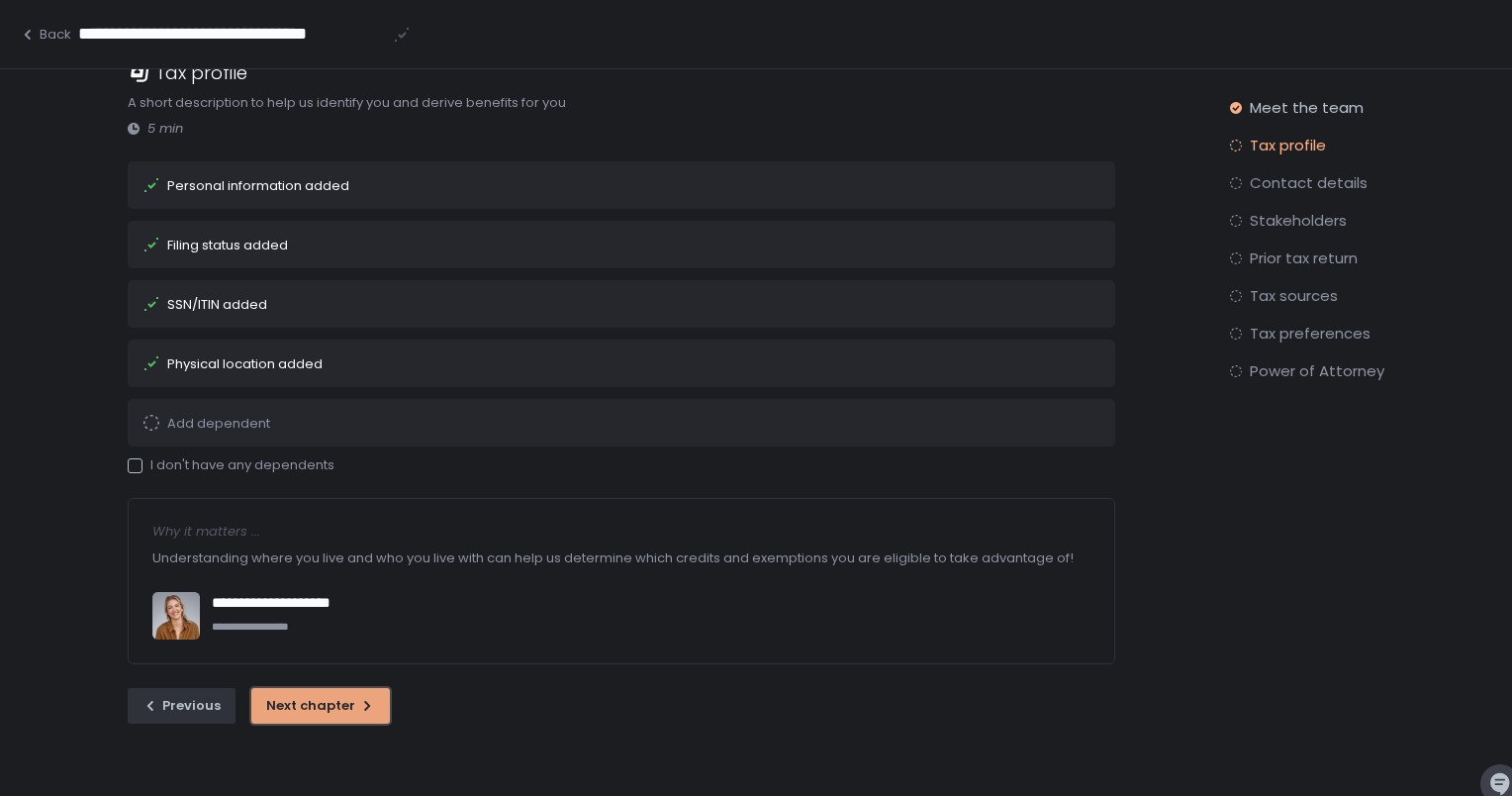 click on "Next chapter" 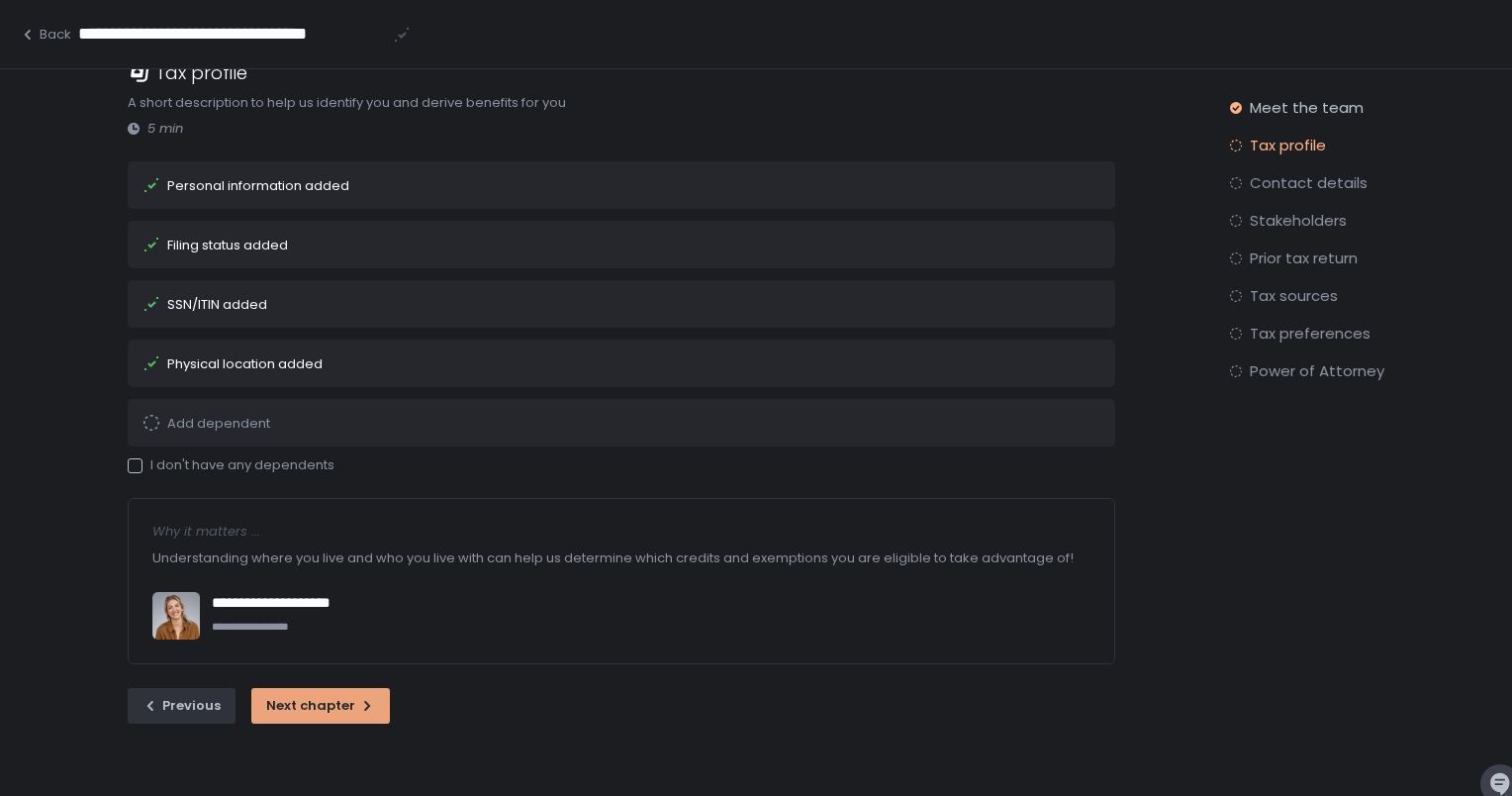 scroll, scrollTop: 0, scrollLeft: 0, axis: both 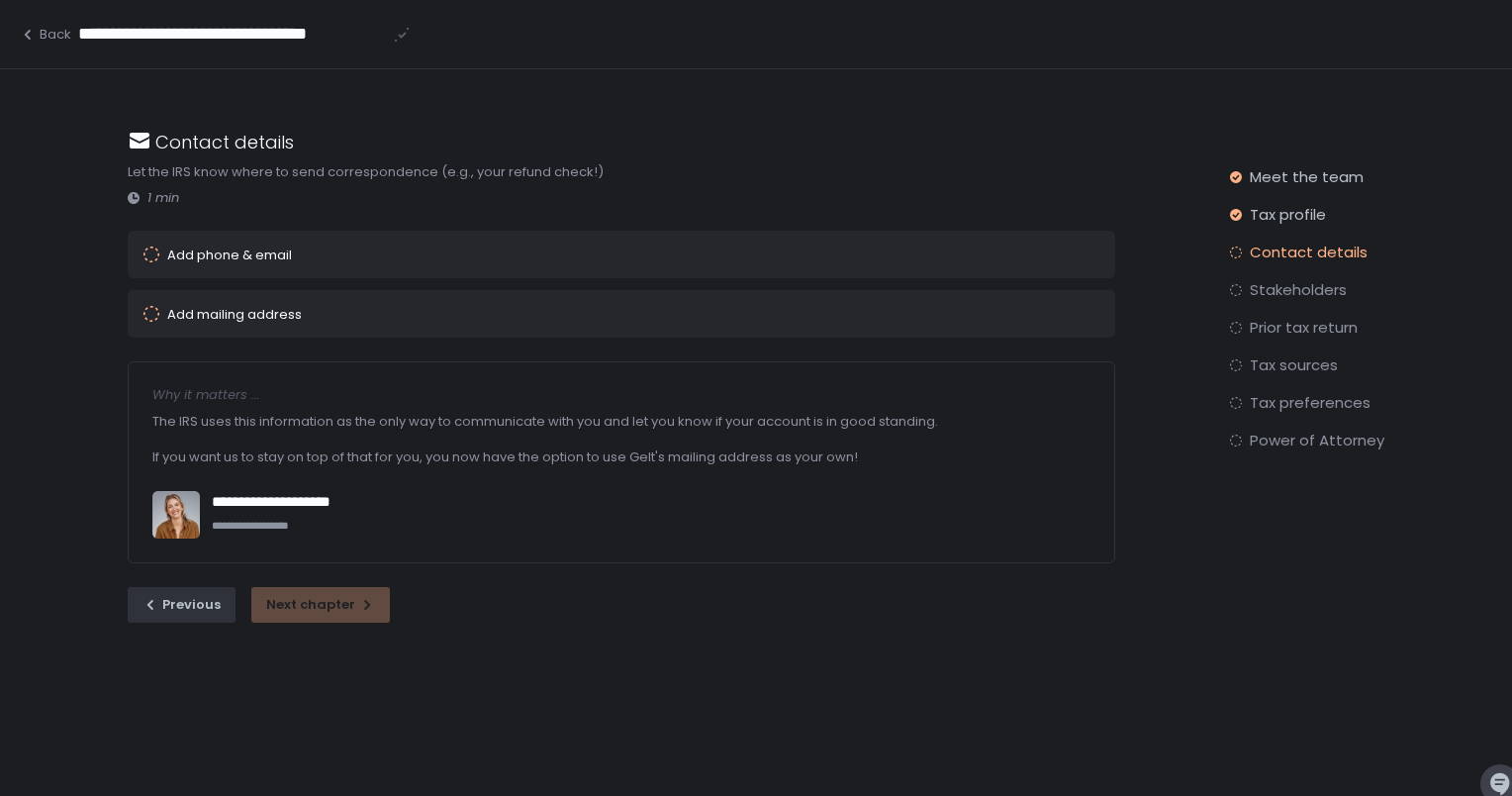click on "Add phone & email" at bounding box center [230, 254] 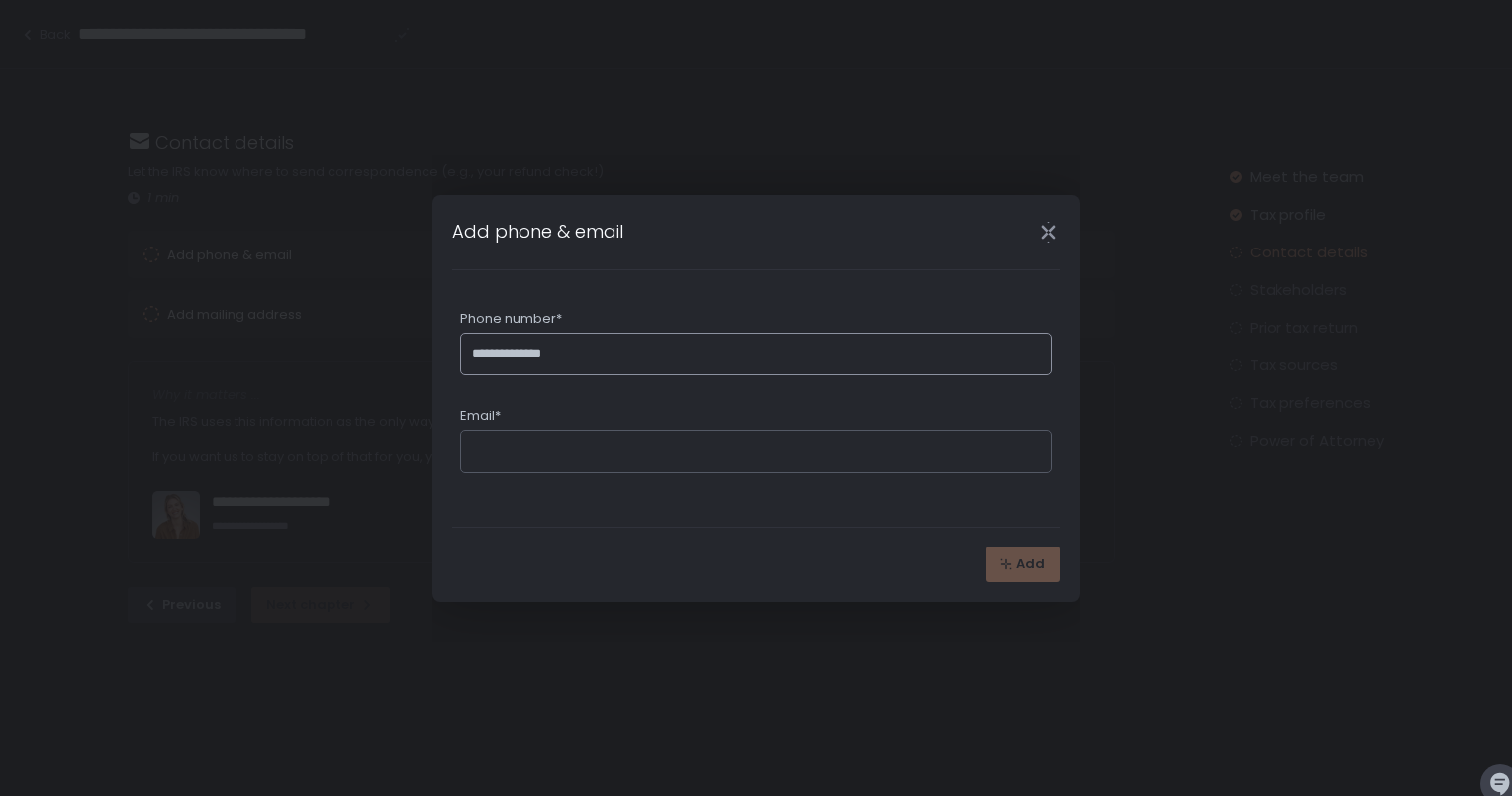 type on "**********" 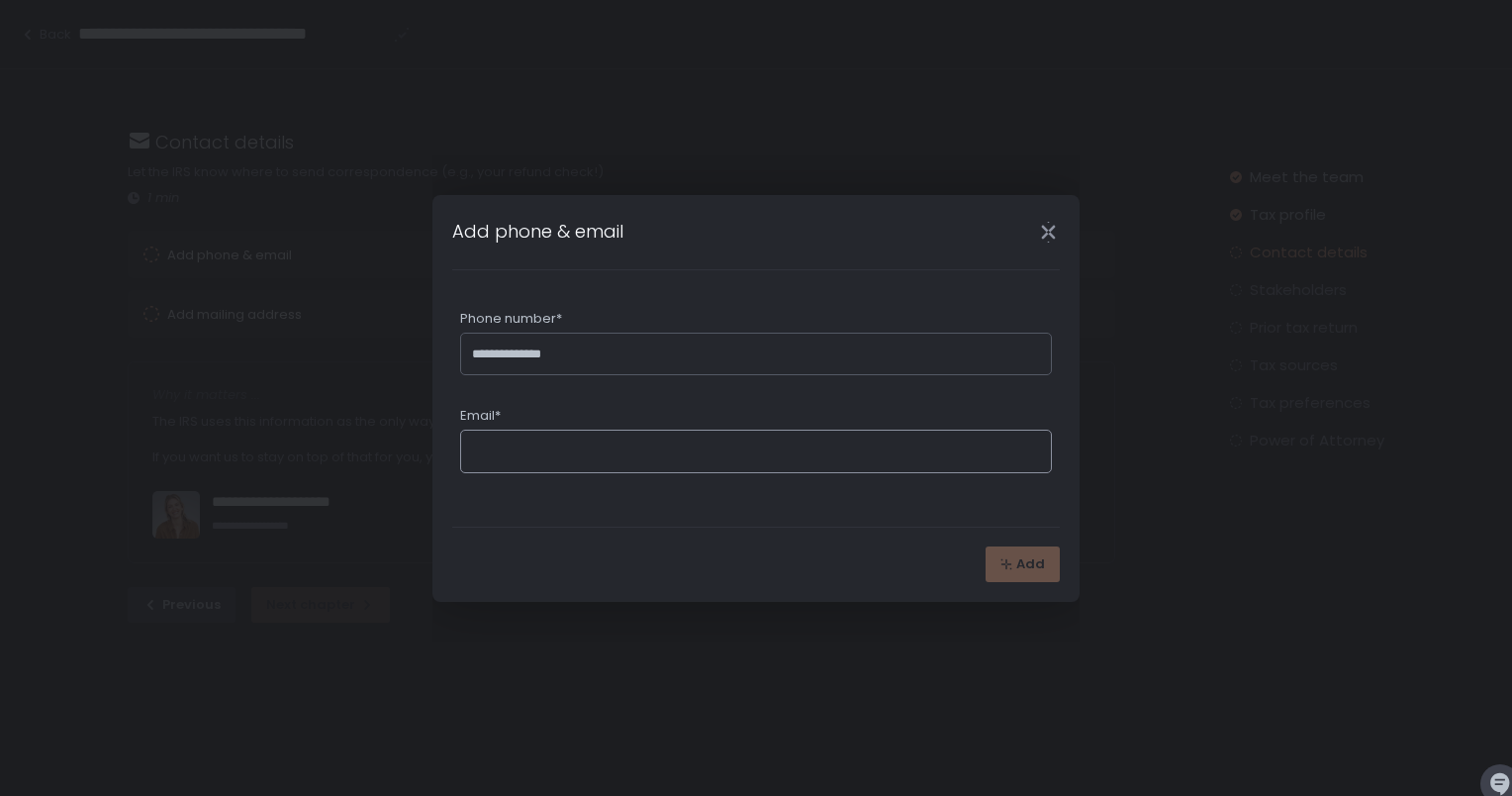 click on "Email*" 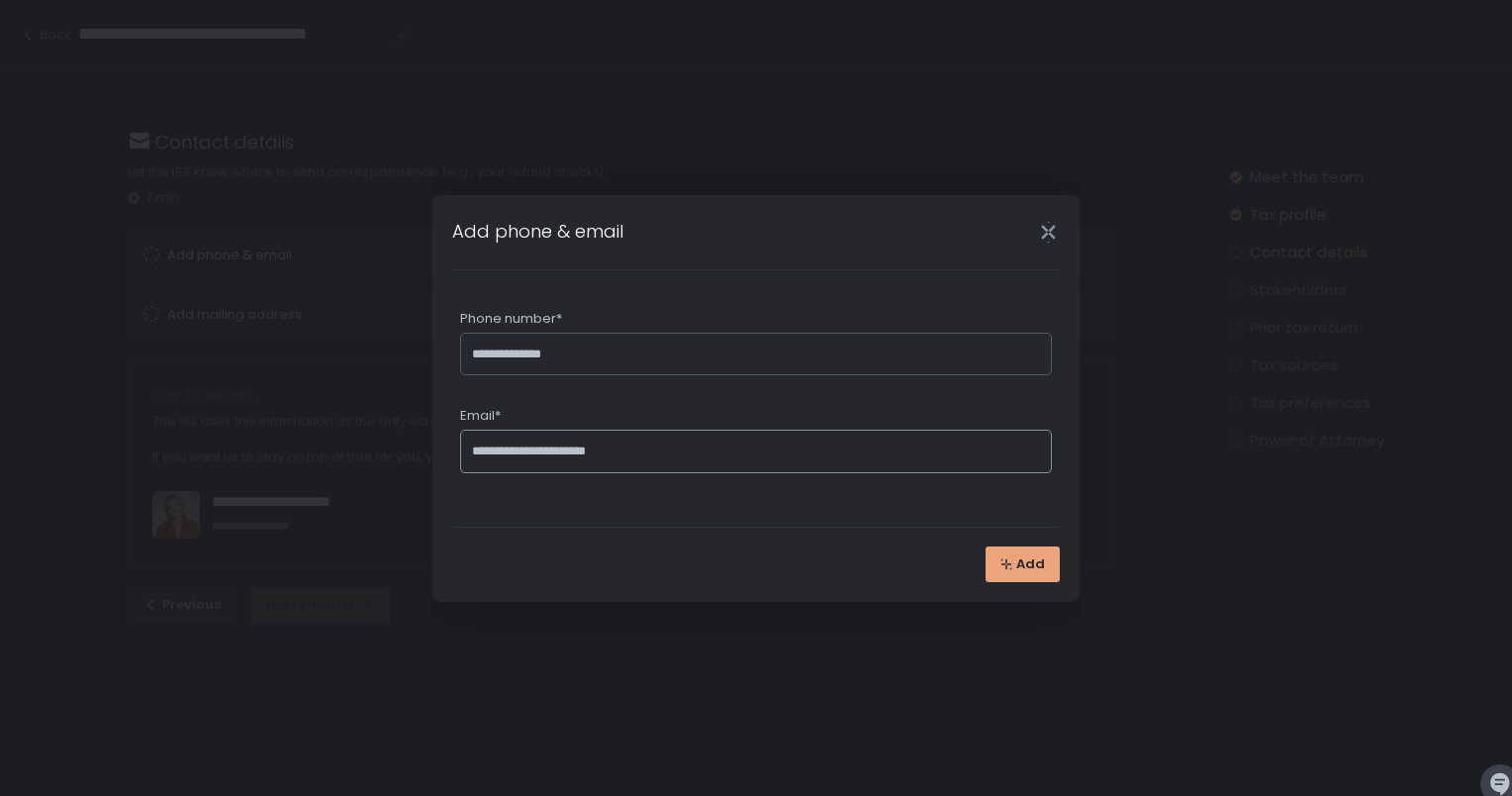 type on "**********" 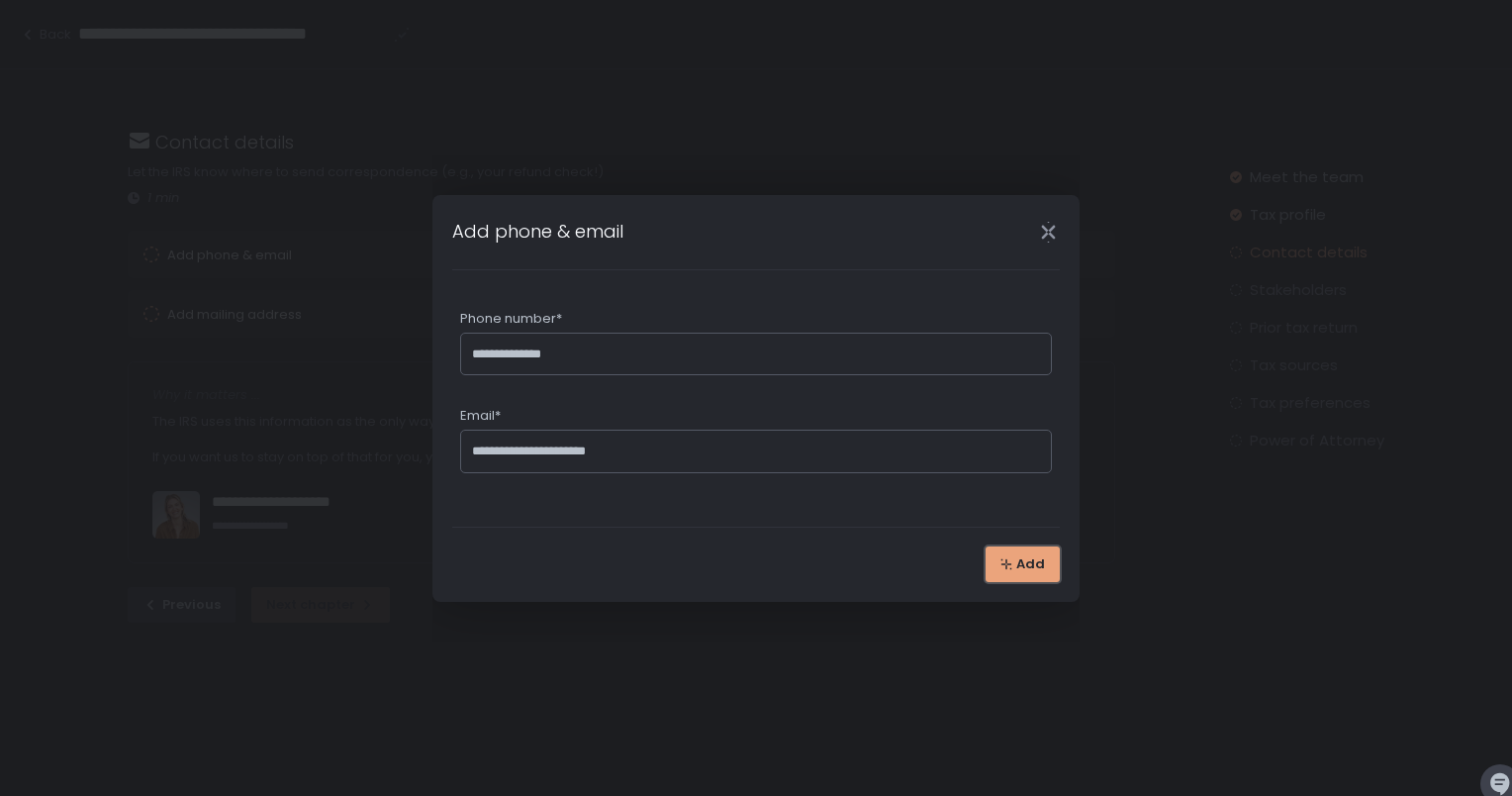 click on "Add" at bounding box center (1030, 564) 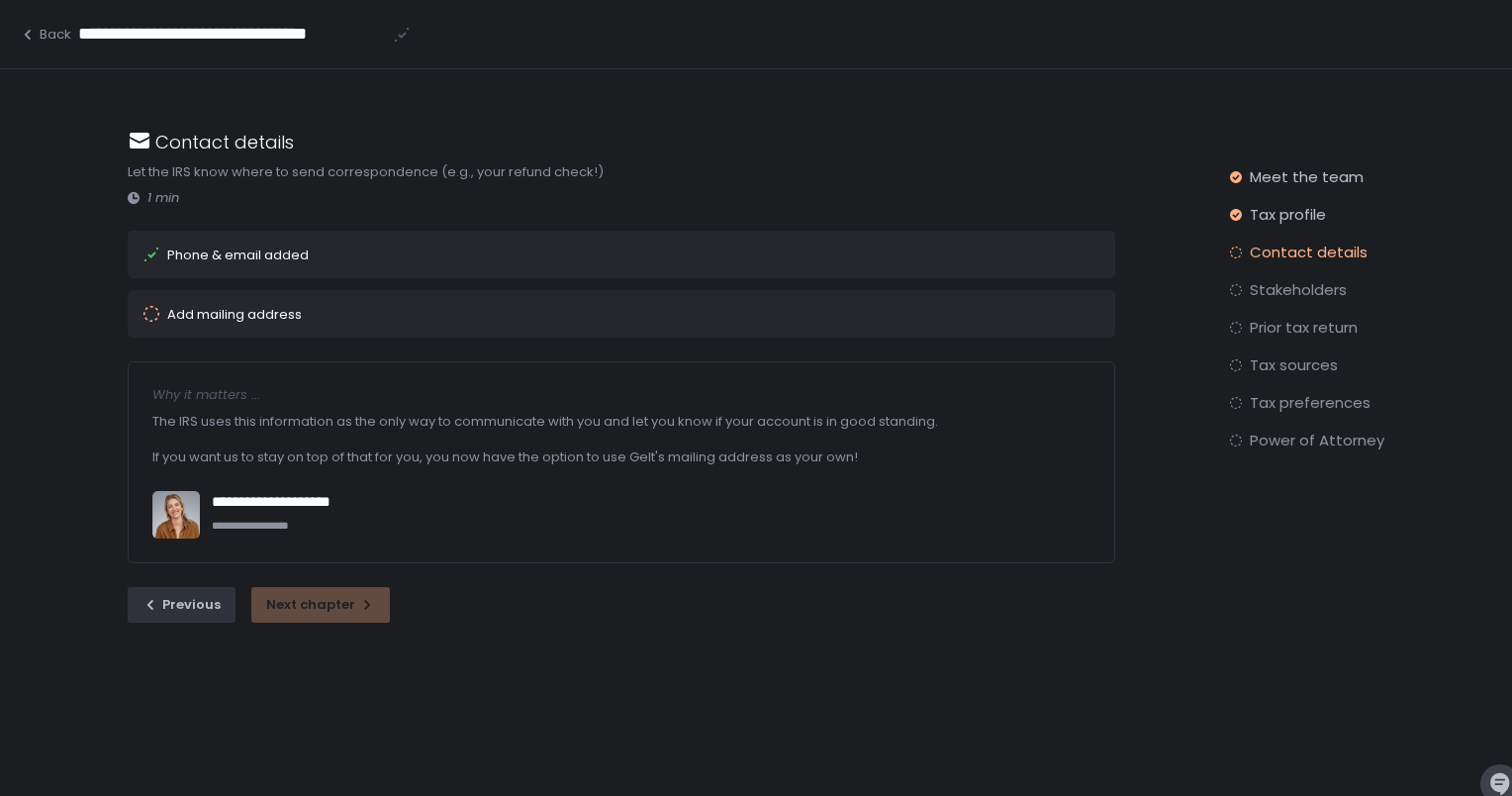 click on "Add mailing address" at bounding box center (235, 314) 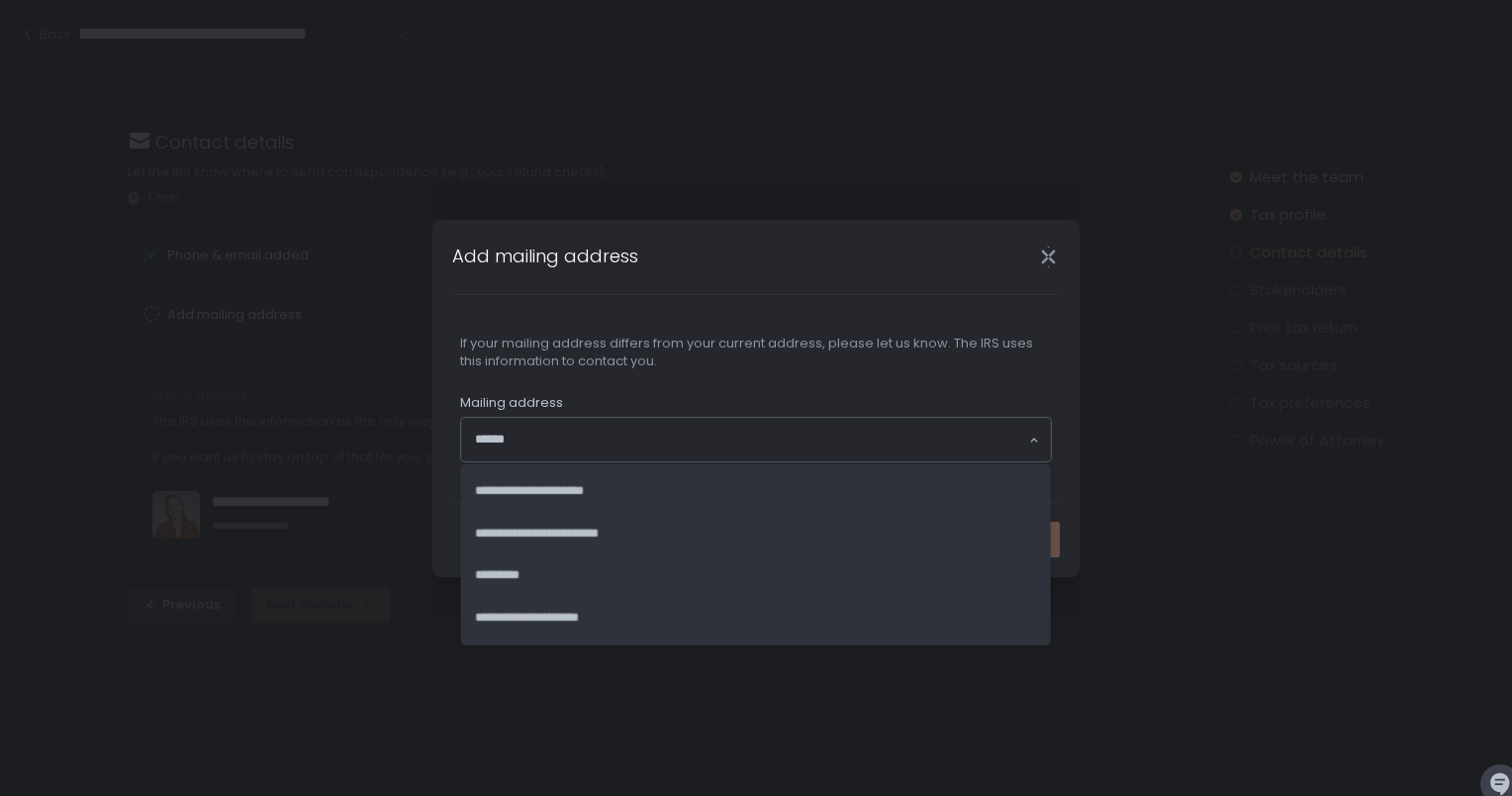 click 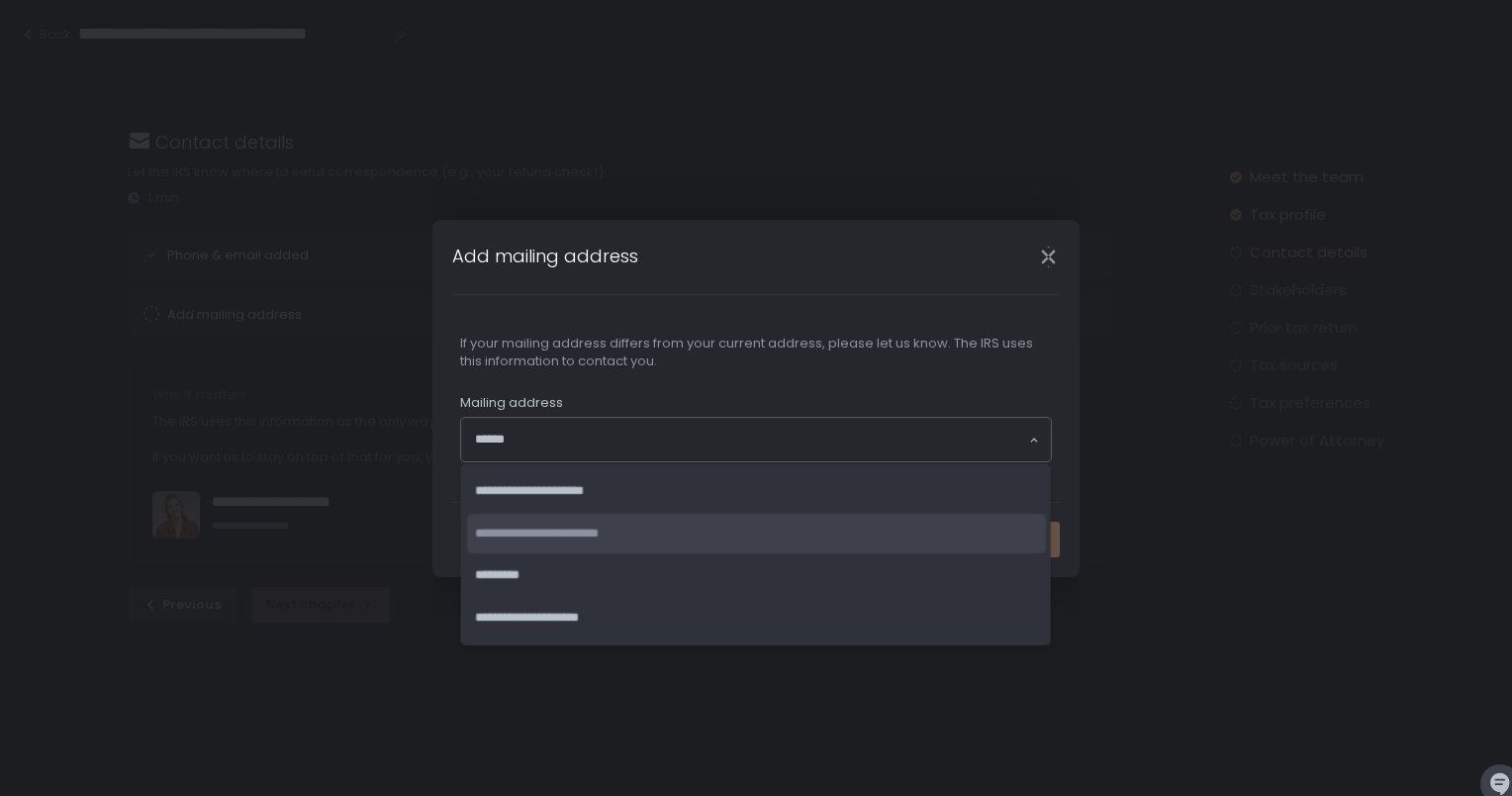 click on "**********" 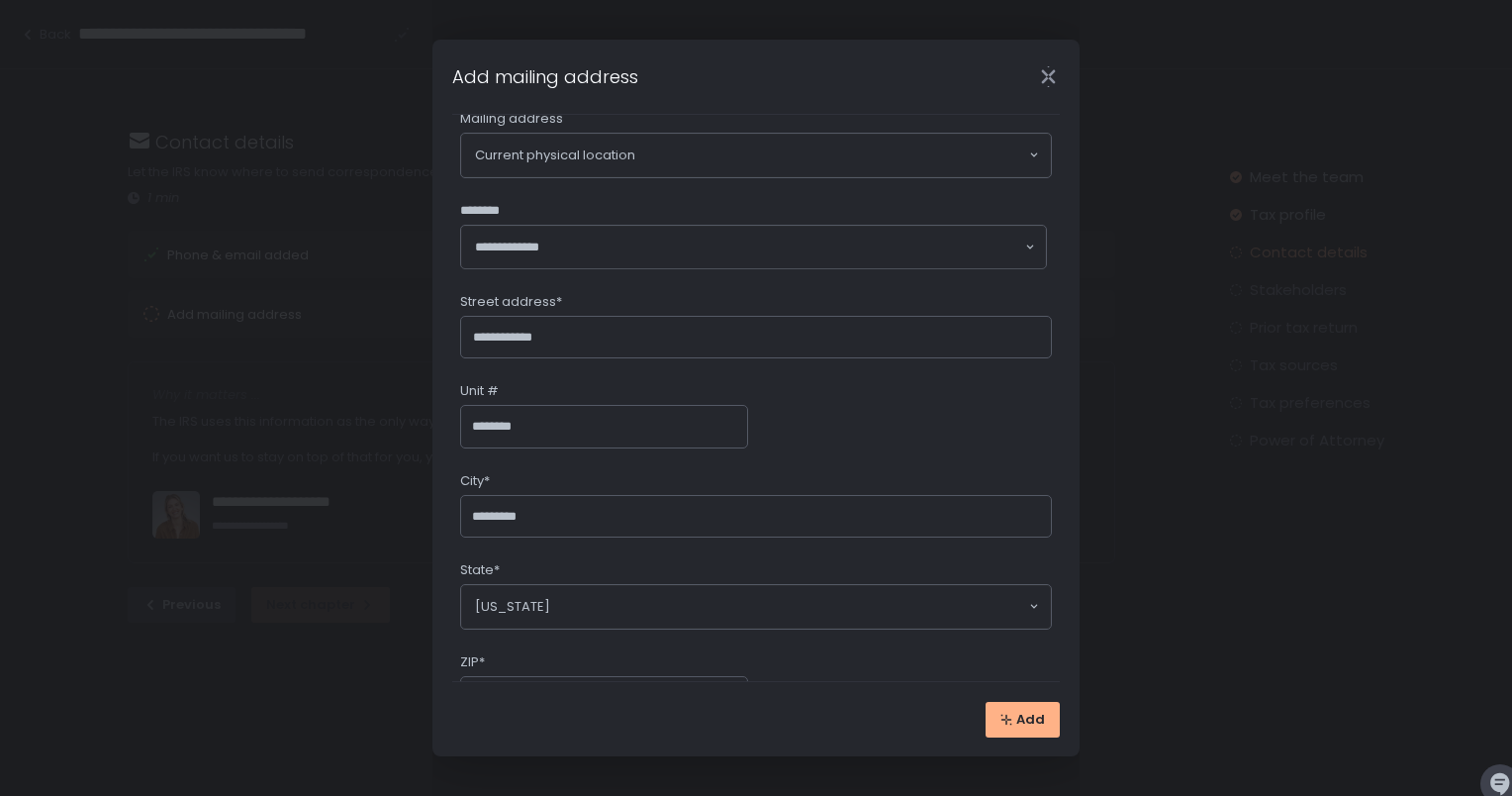 scroll, scrollTop: 177, scrollLeft: 0, axis: vertical 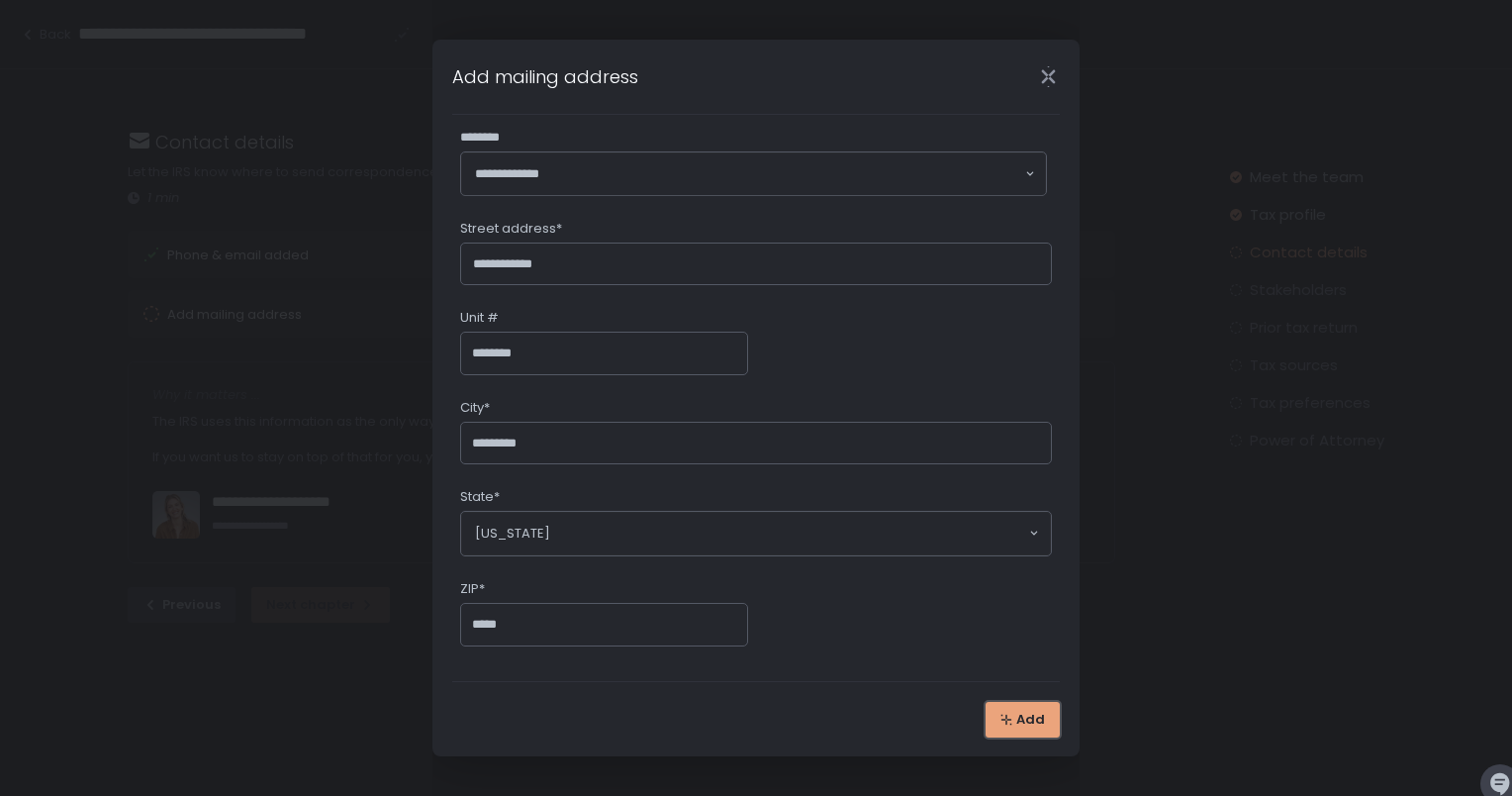 click on "Add" 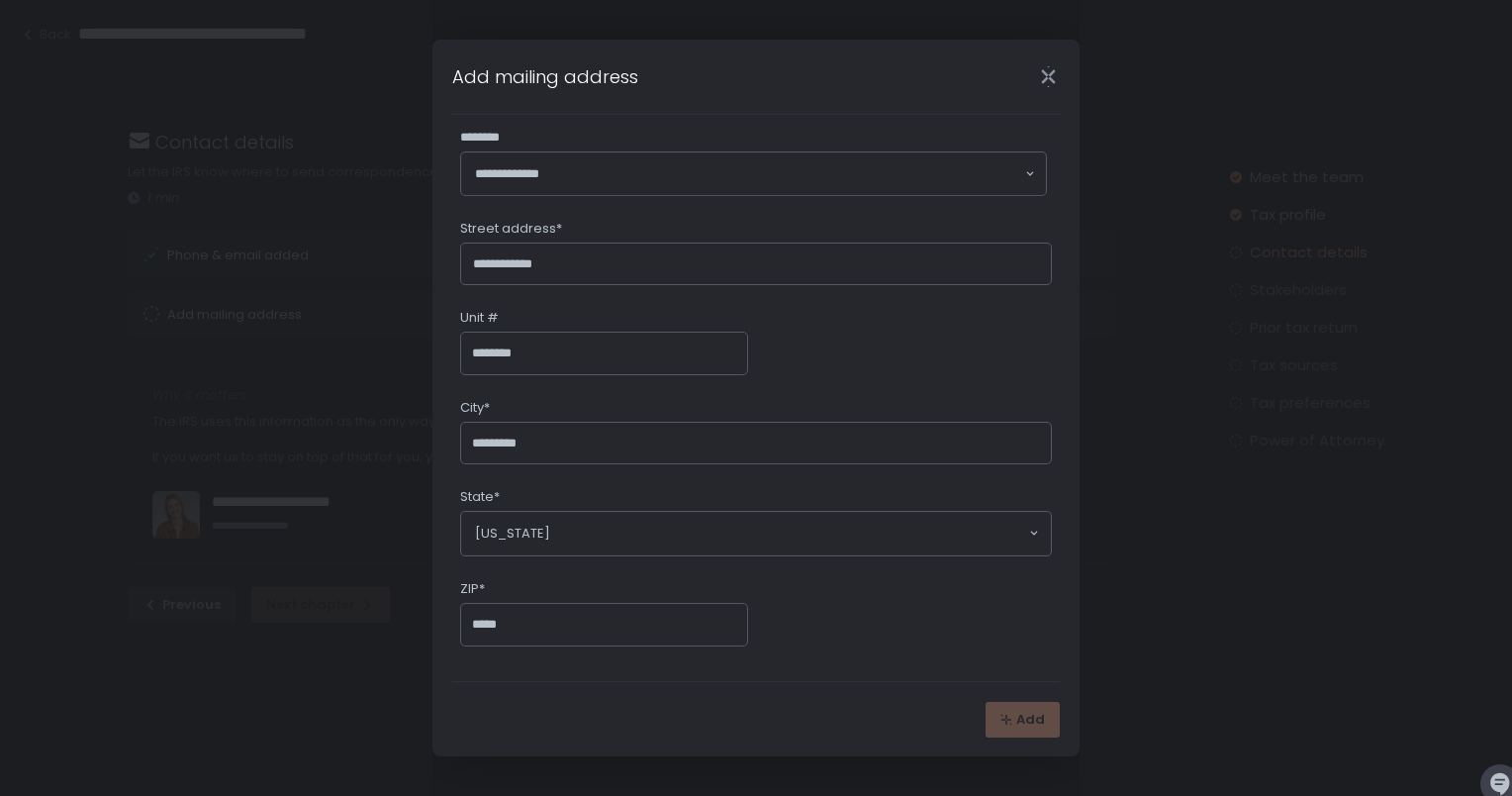 scroll, scrollTop: 0, scrollLeft: 0, axis: both 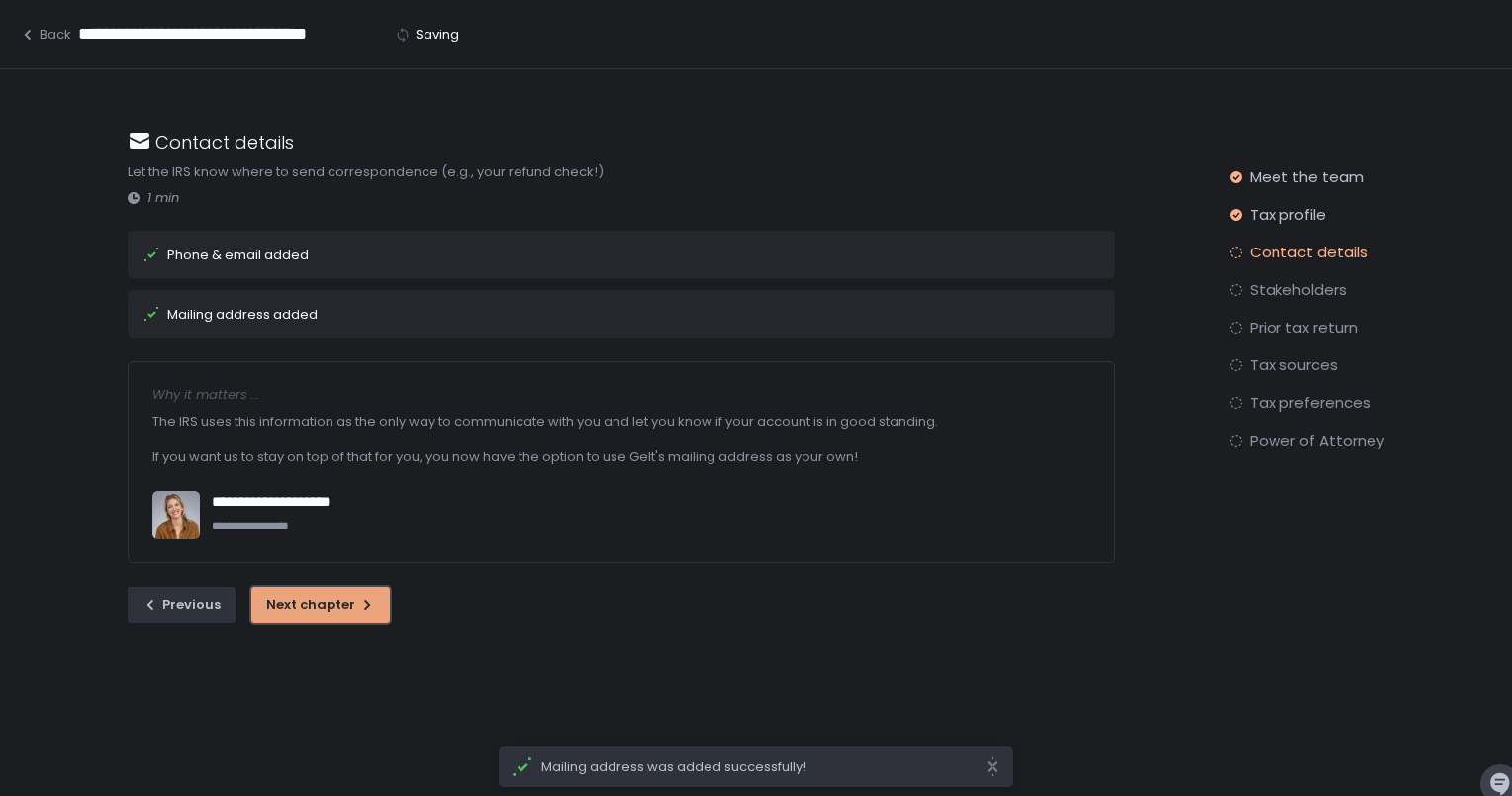 click on "Next chapter" at bounding box center [321, 605] 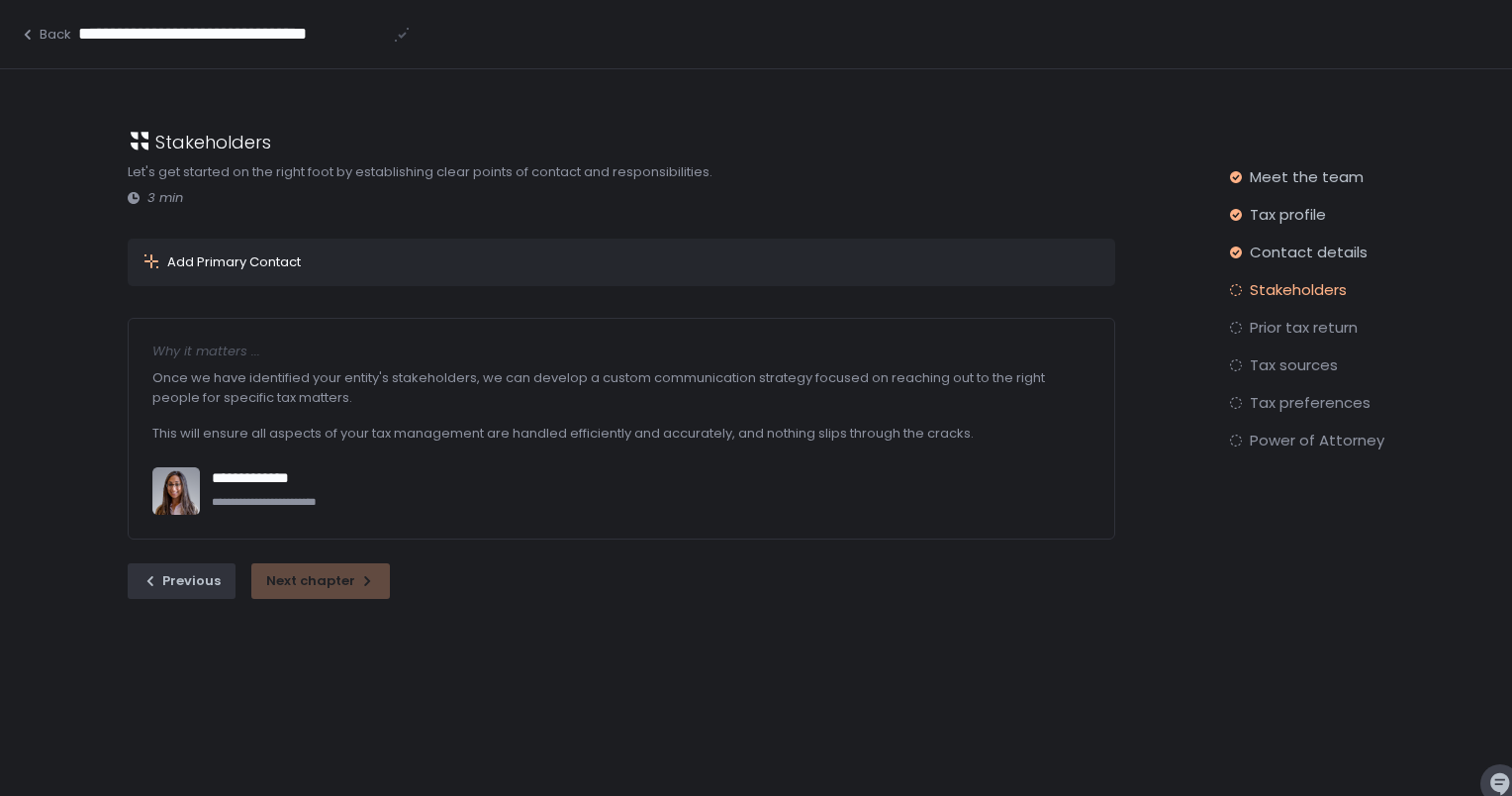 click on "Add Primary Contact" at bounding box center [234, 262] 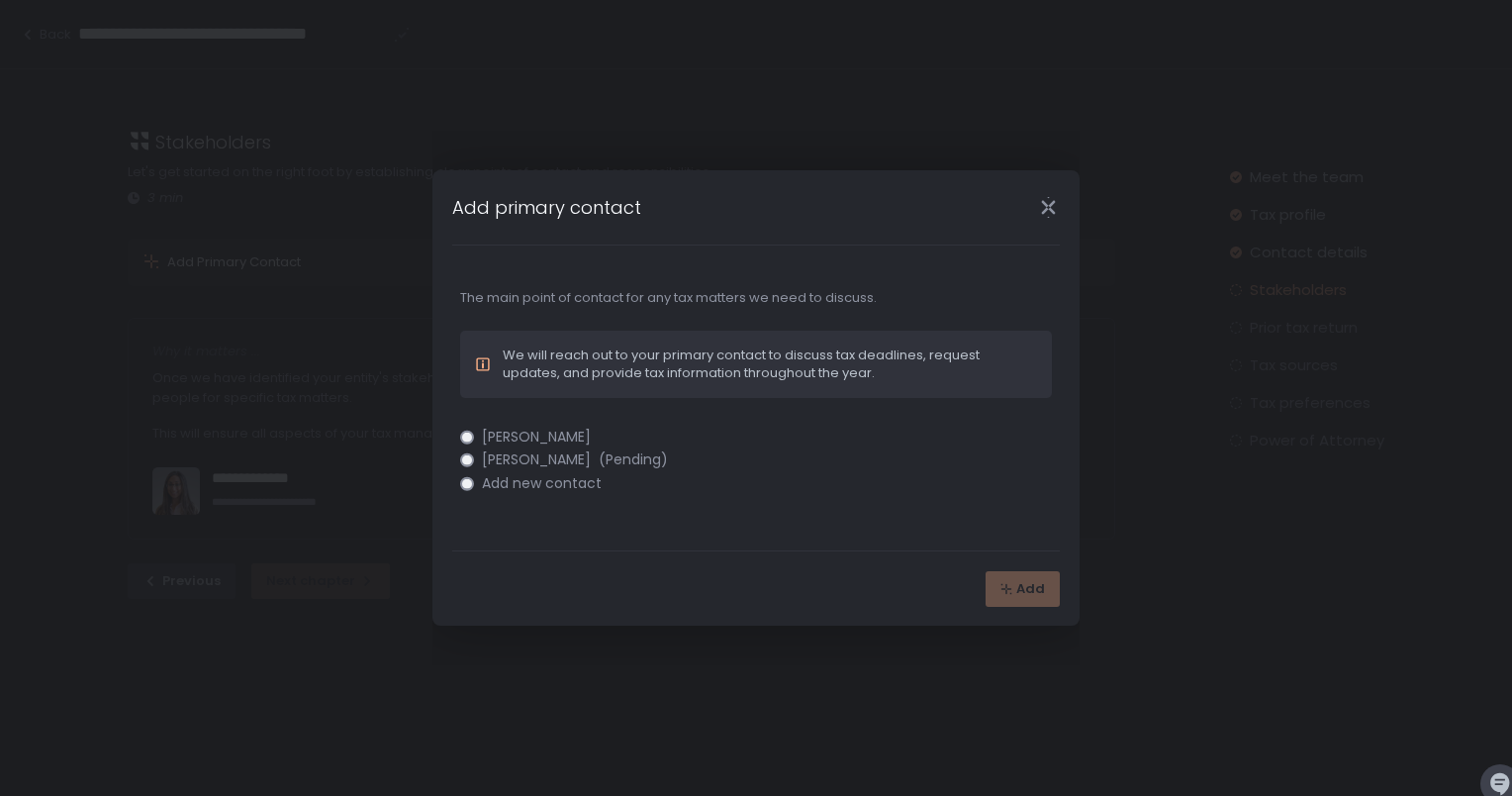click on "[PERSON_NAME]" 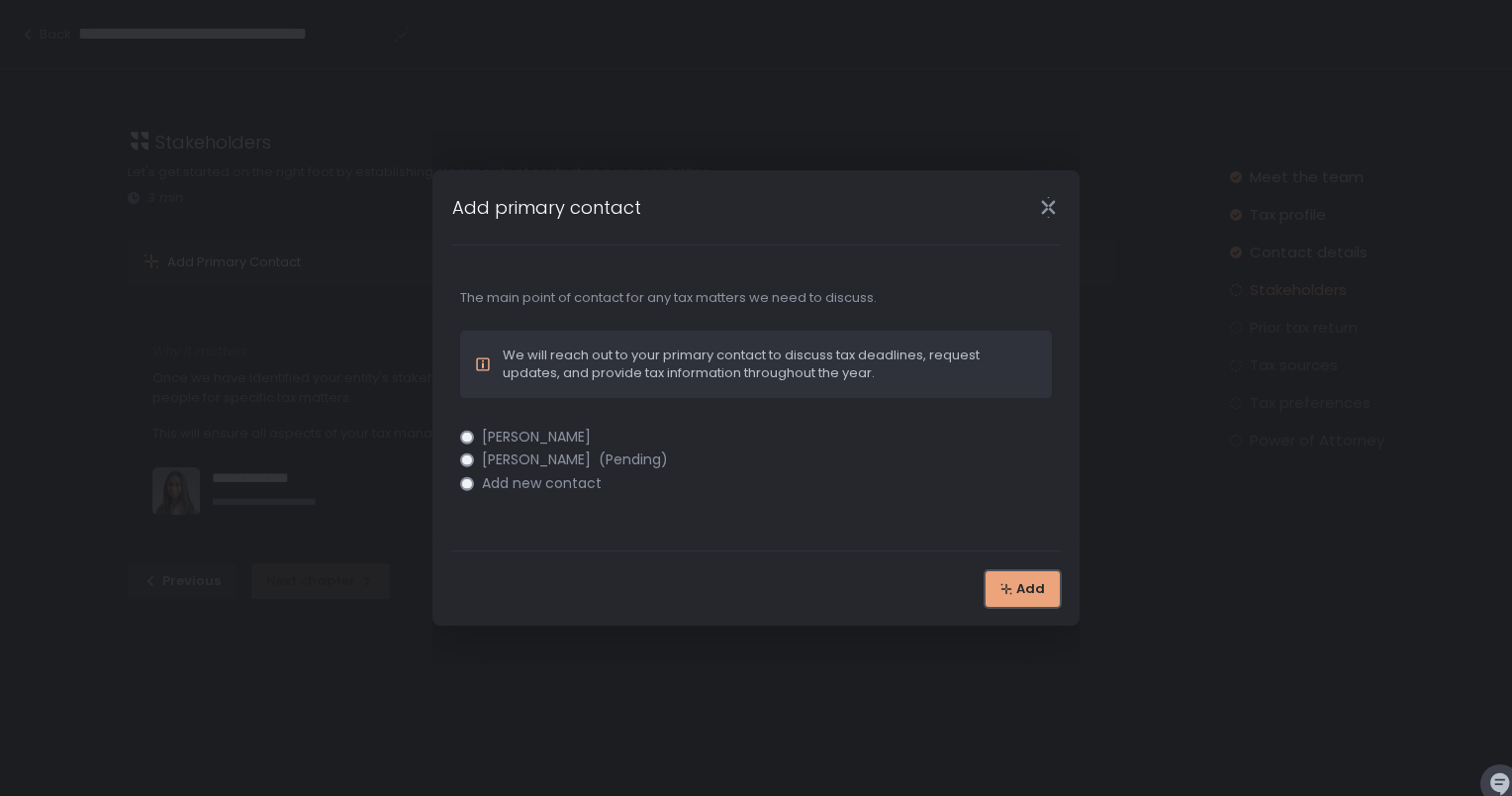 click on "Add" at bounding box center [1030, 589] 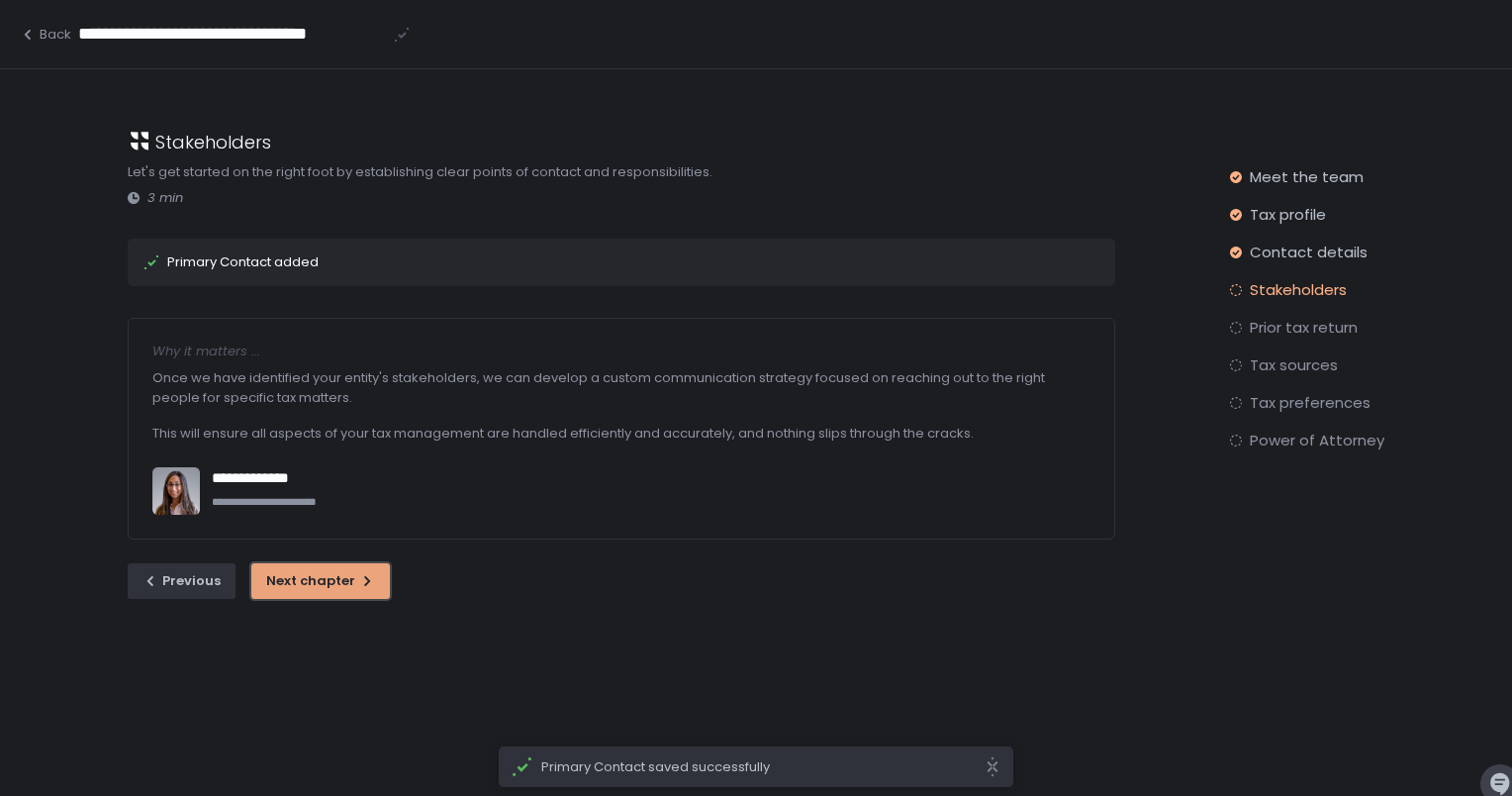 click on "Next chapter" 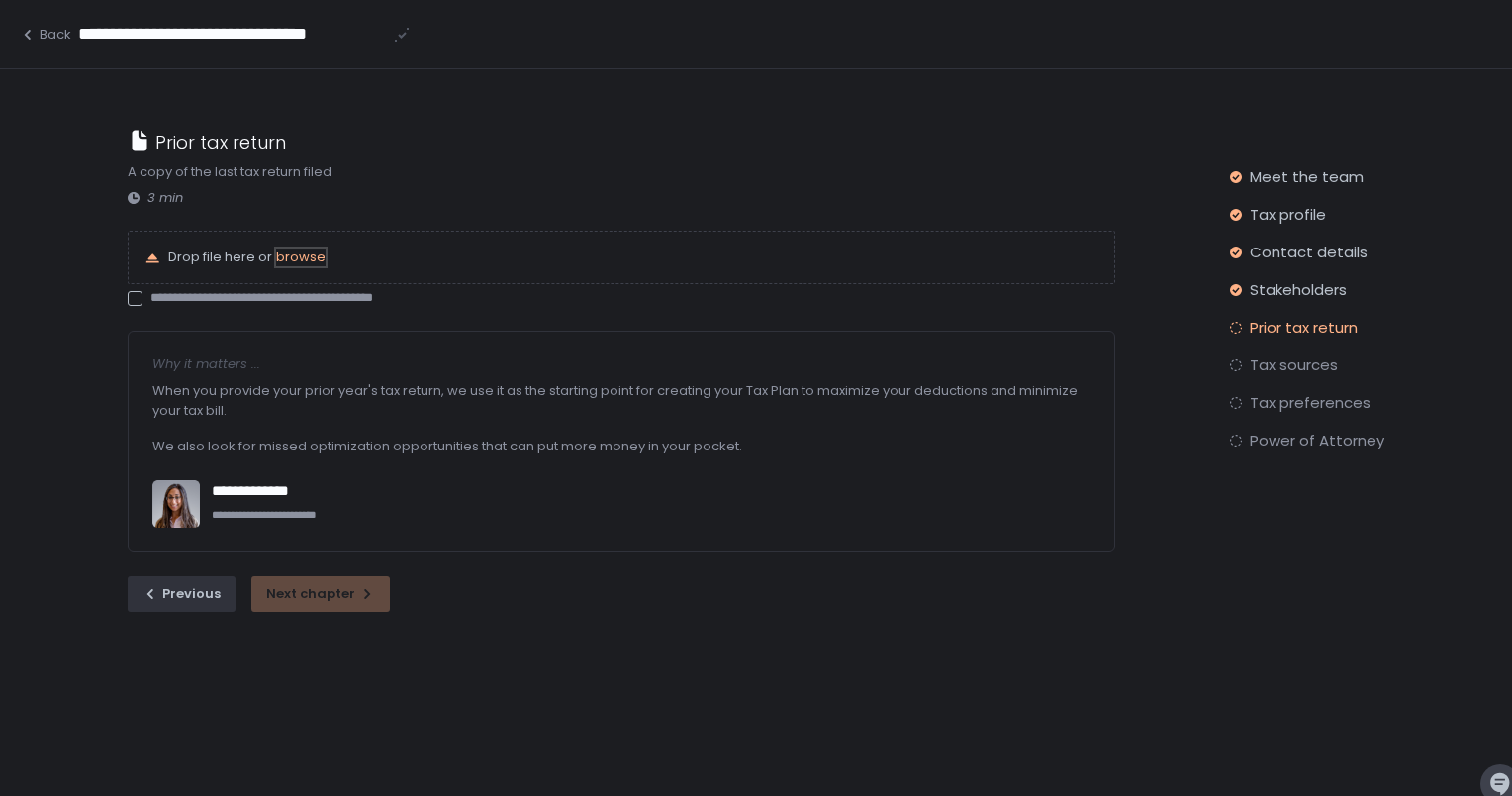 click on "browse" 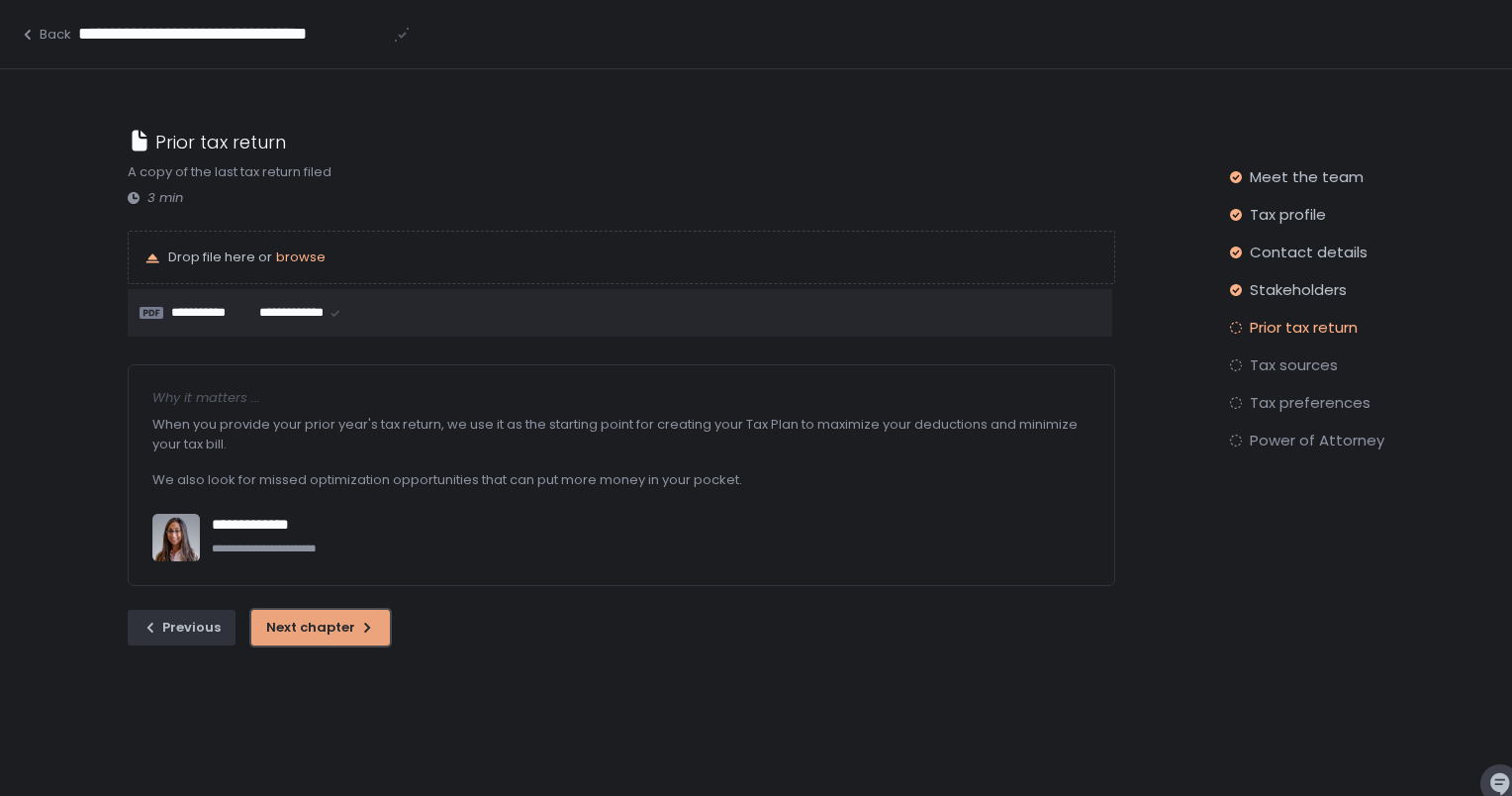 click on "Next chapter" 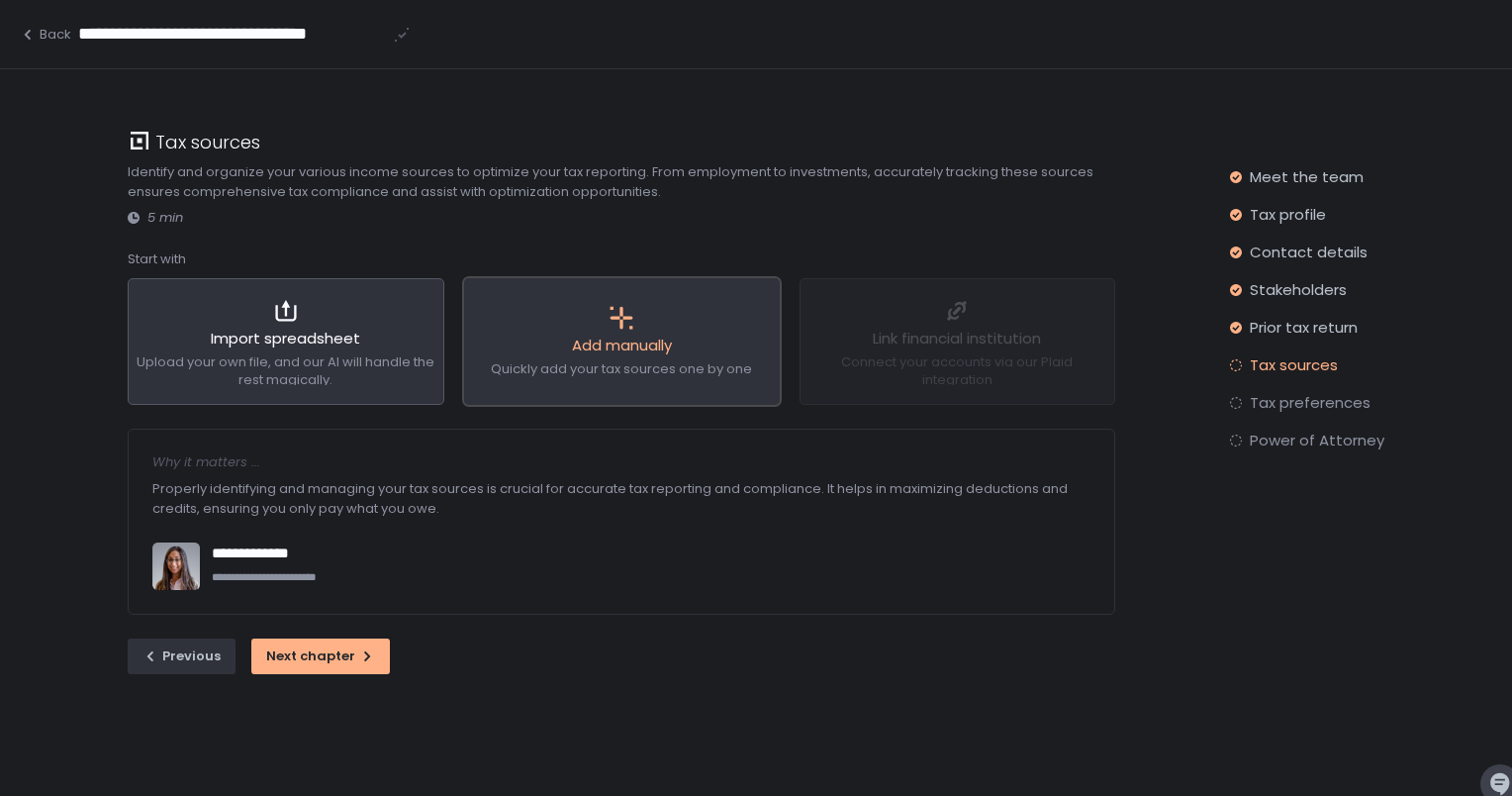 click on "Add manually" 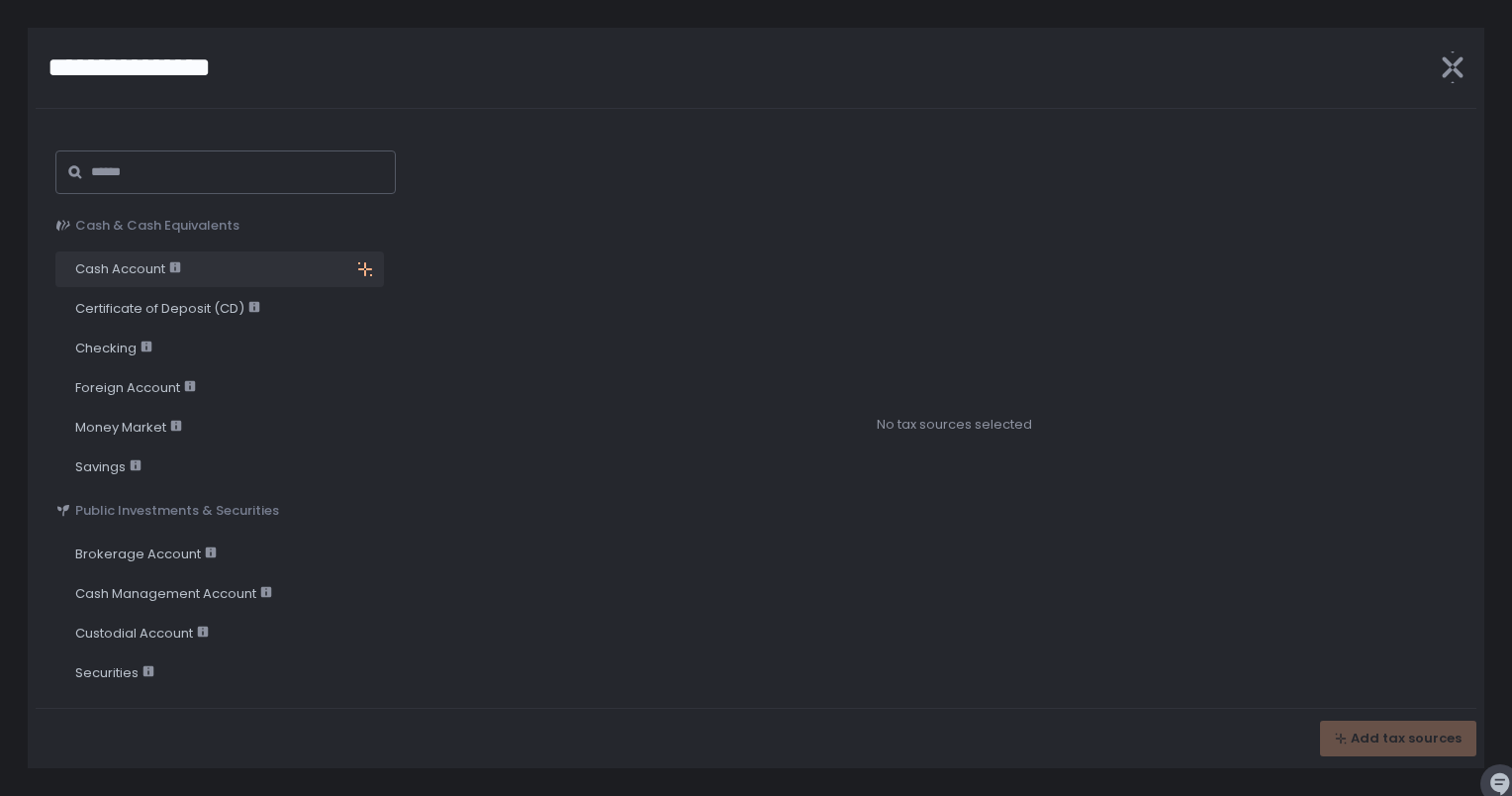 click on "Cash Account" at bounding box center (128, 269) 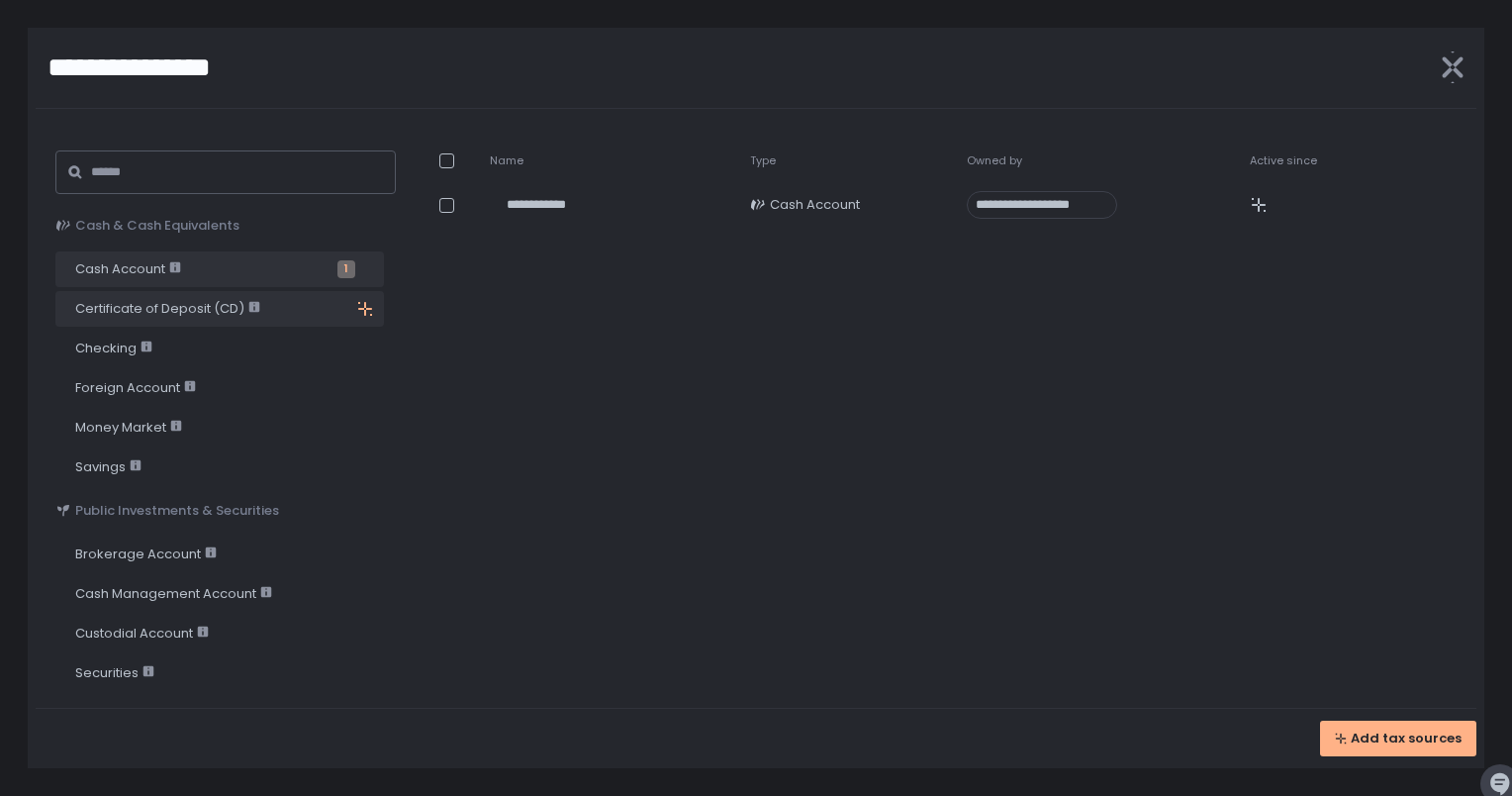 click on "Certificate of Deposit (CD)" at bounding box center [167, 309] 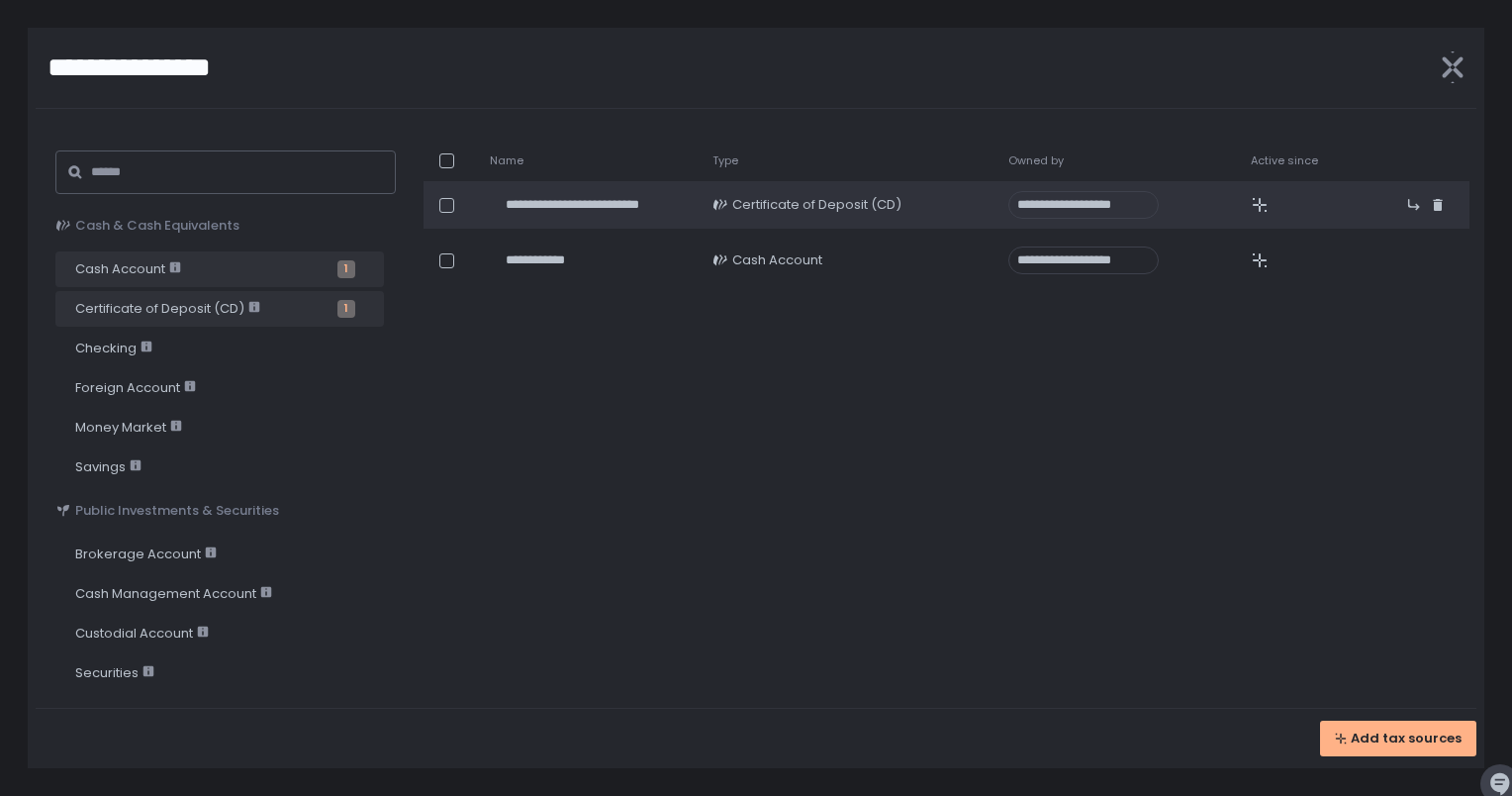 click at bounding box center (446, 205) 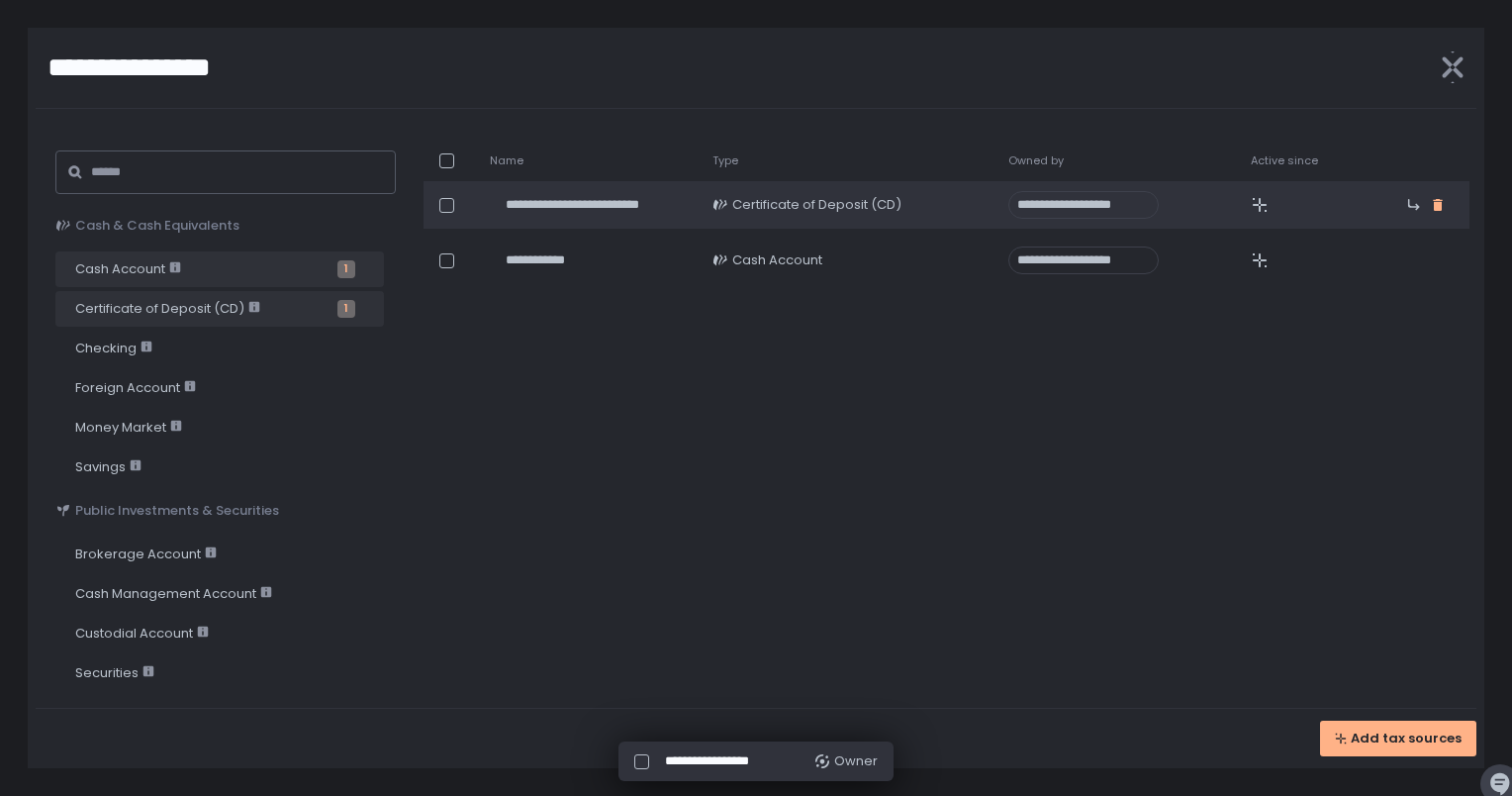 click 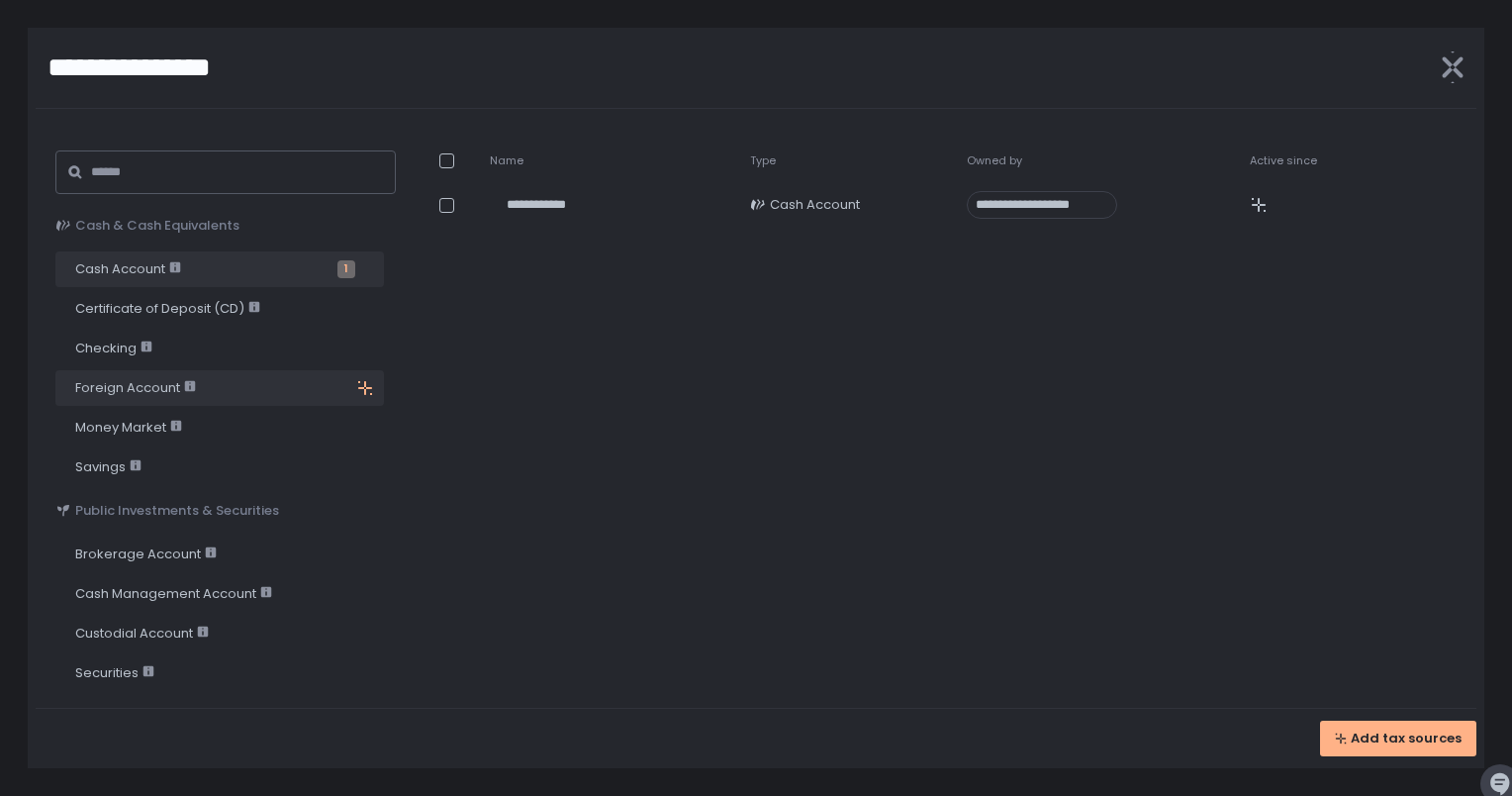 click on "Foreign Account" at bounding box center [136, 388] 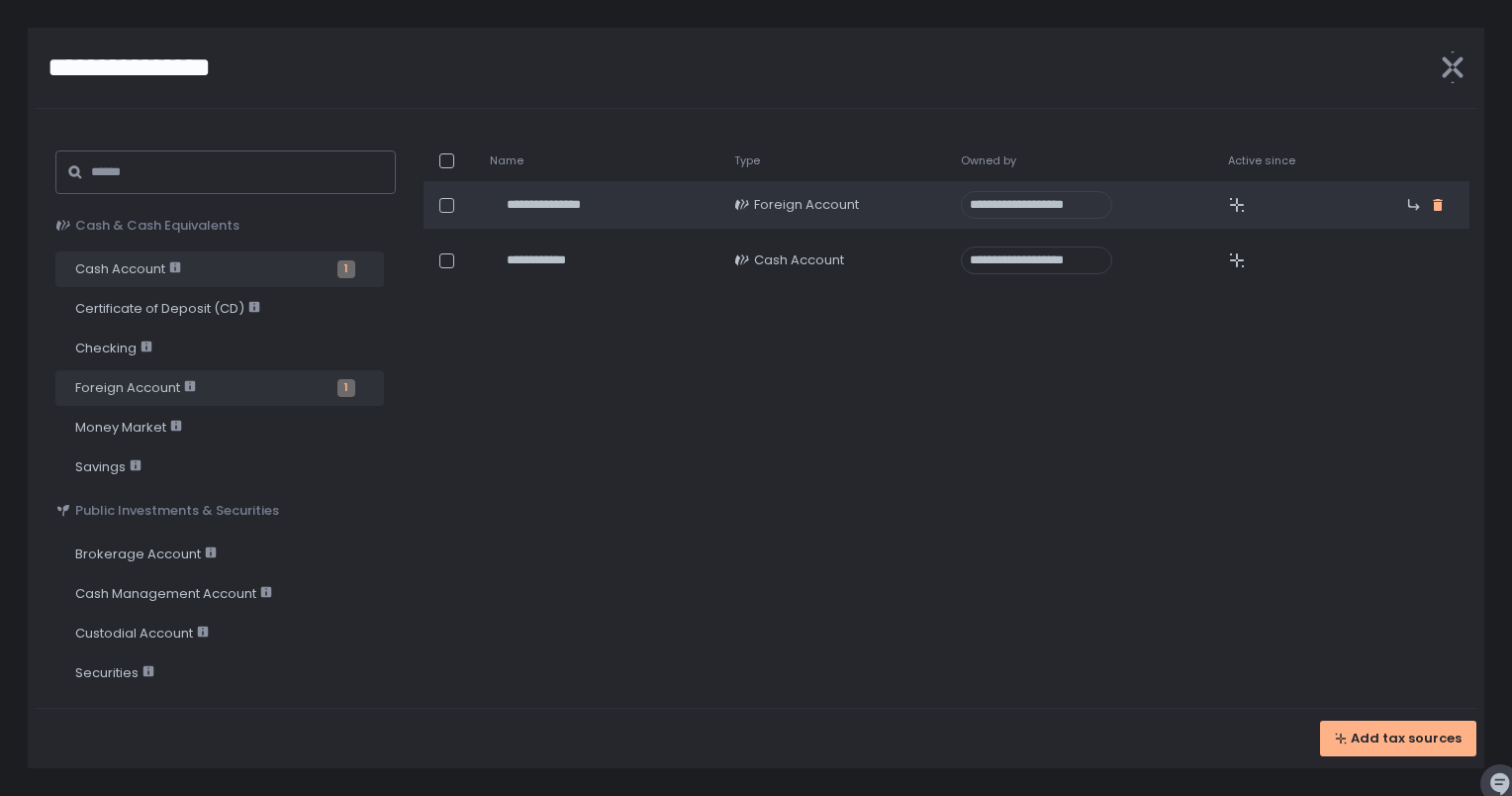 click 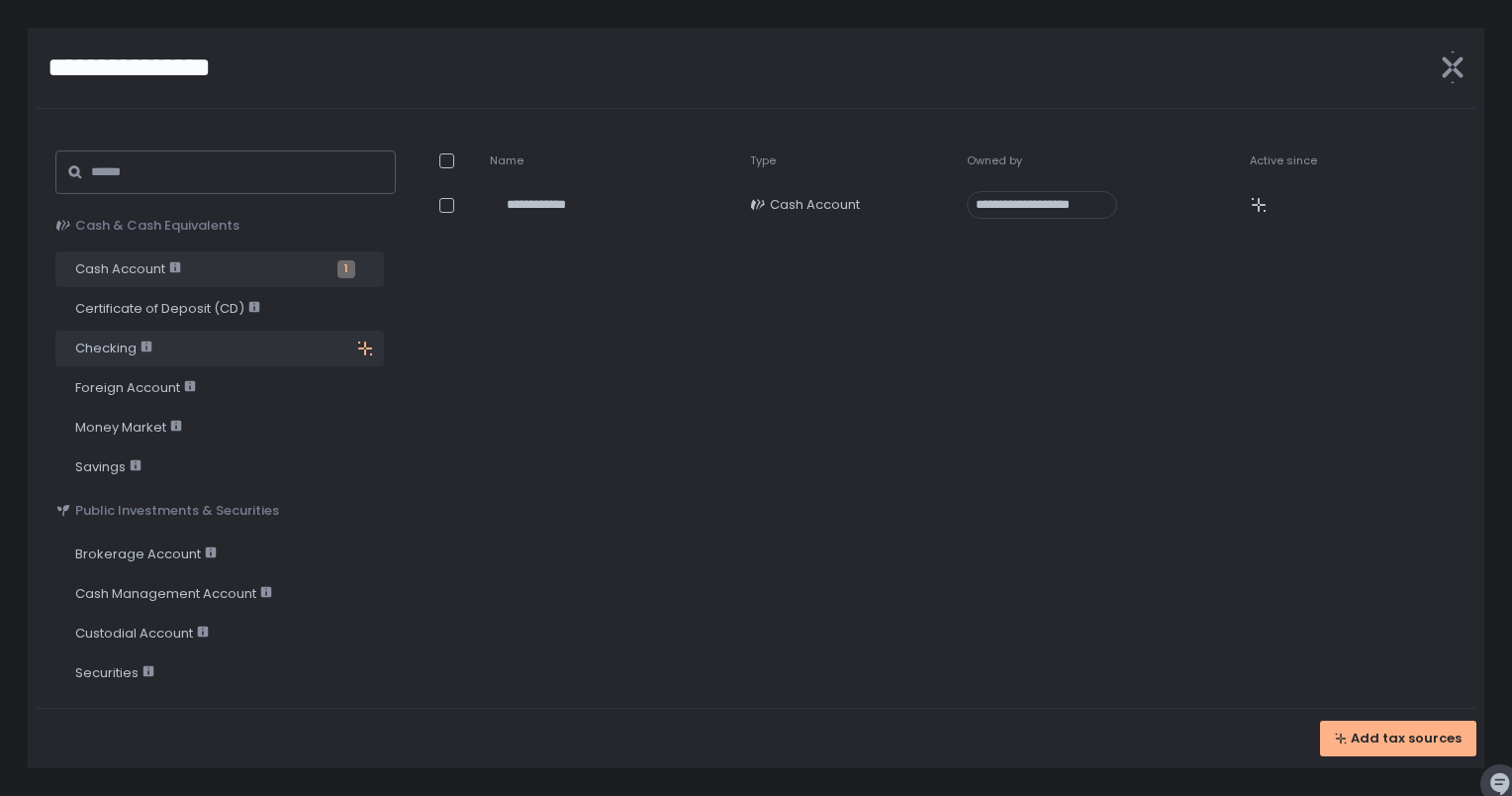 click on "Checking" at bounding box center (114, 348) 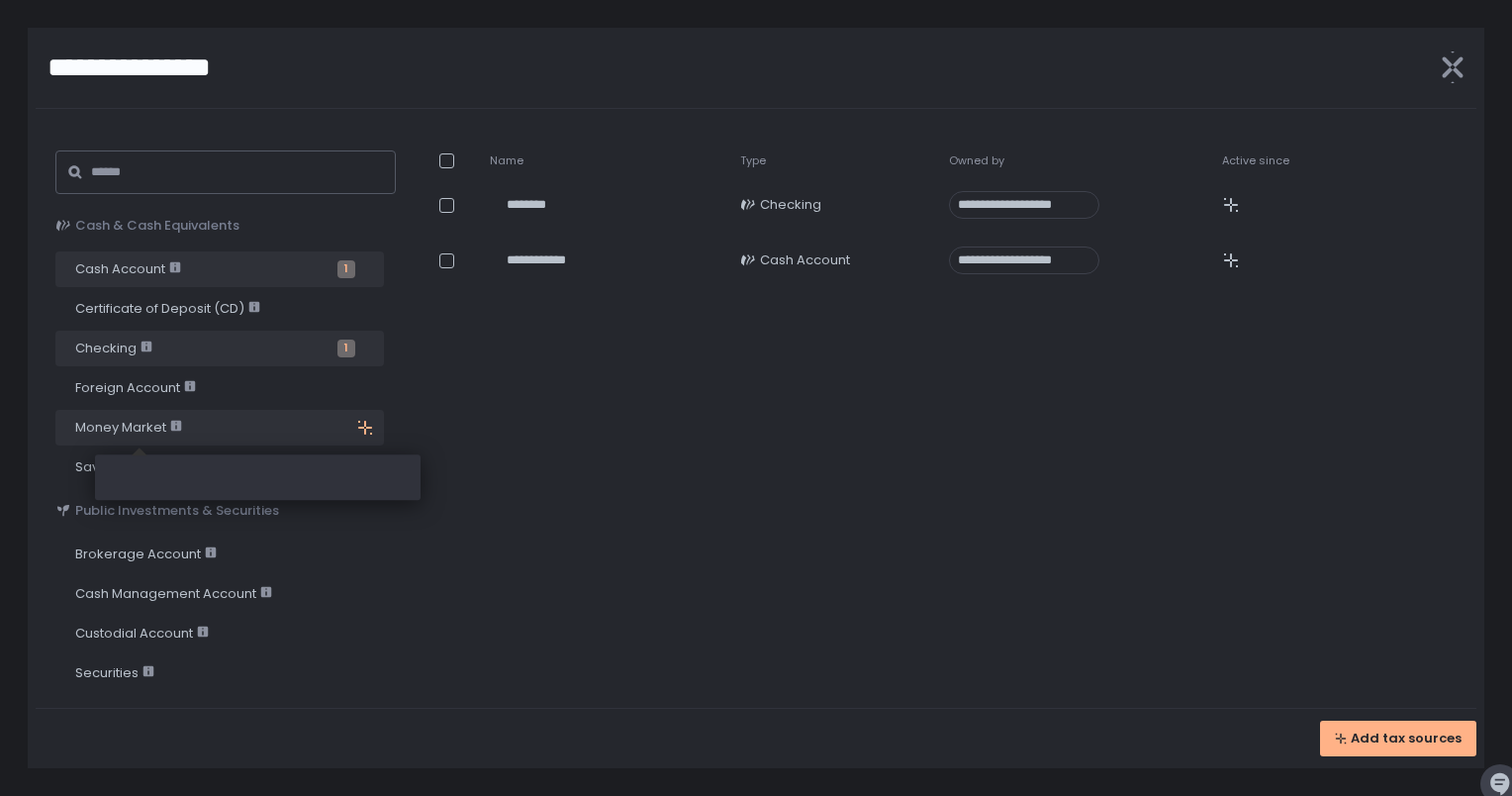 scroll, scrollTop: 99, scrollLeft: 0, axis: vertical 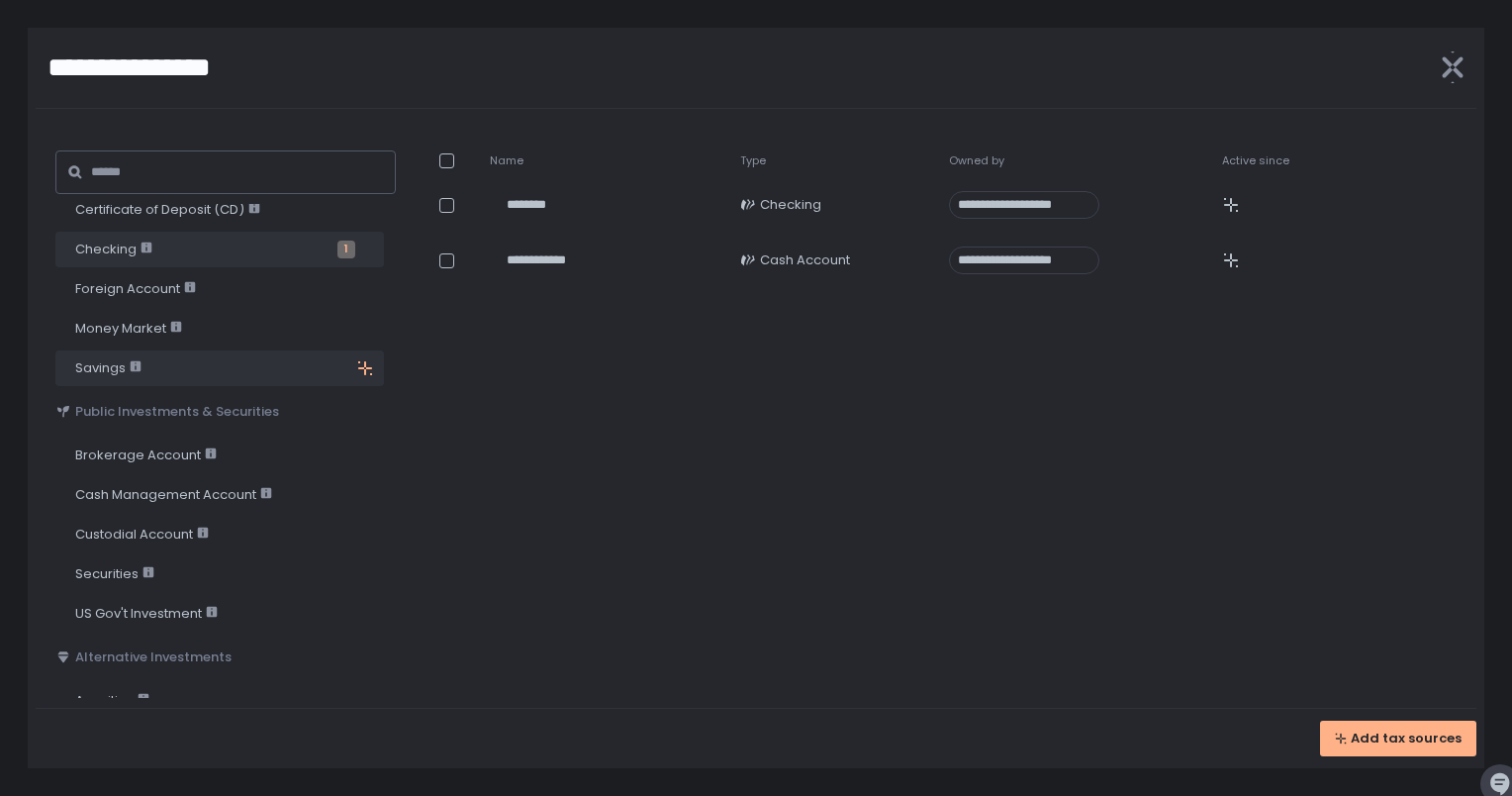 click on "Savings" at bounding box center (108, 368) 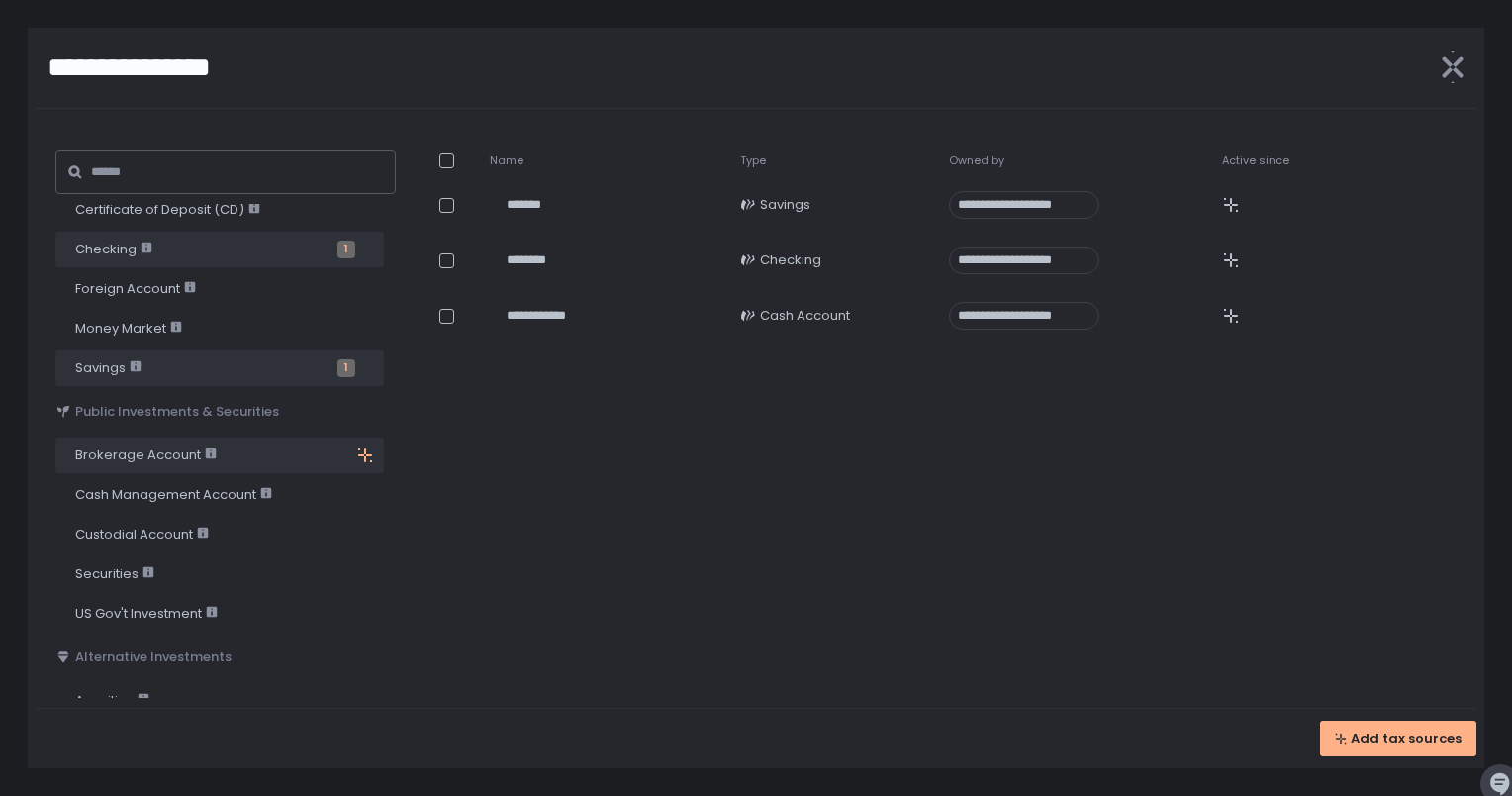 click on "Brokerage Account" at bounding box center [145, 455] 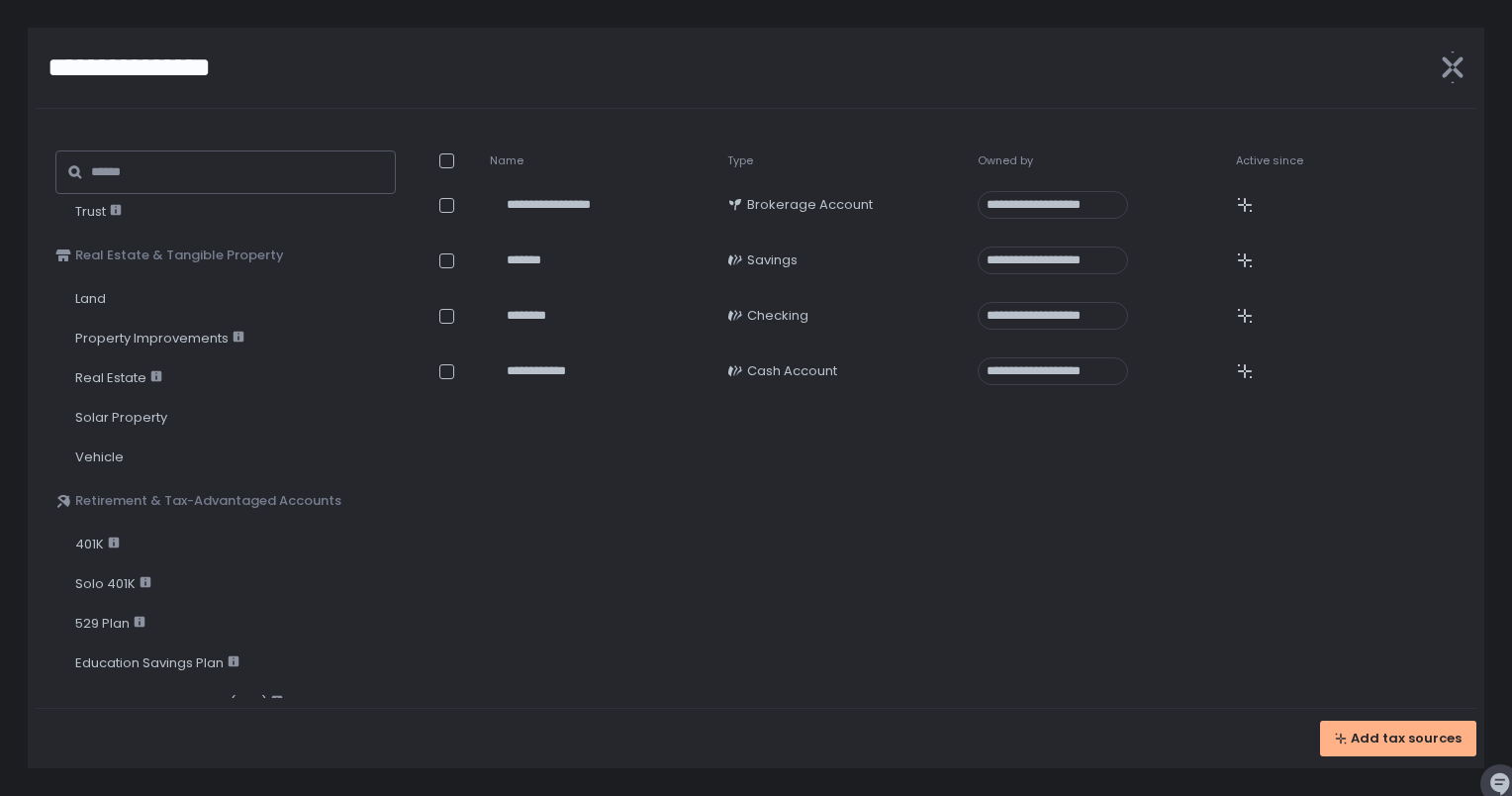 scroll, scrollTop: 1683, scrollLeft: 0, axis: vertical 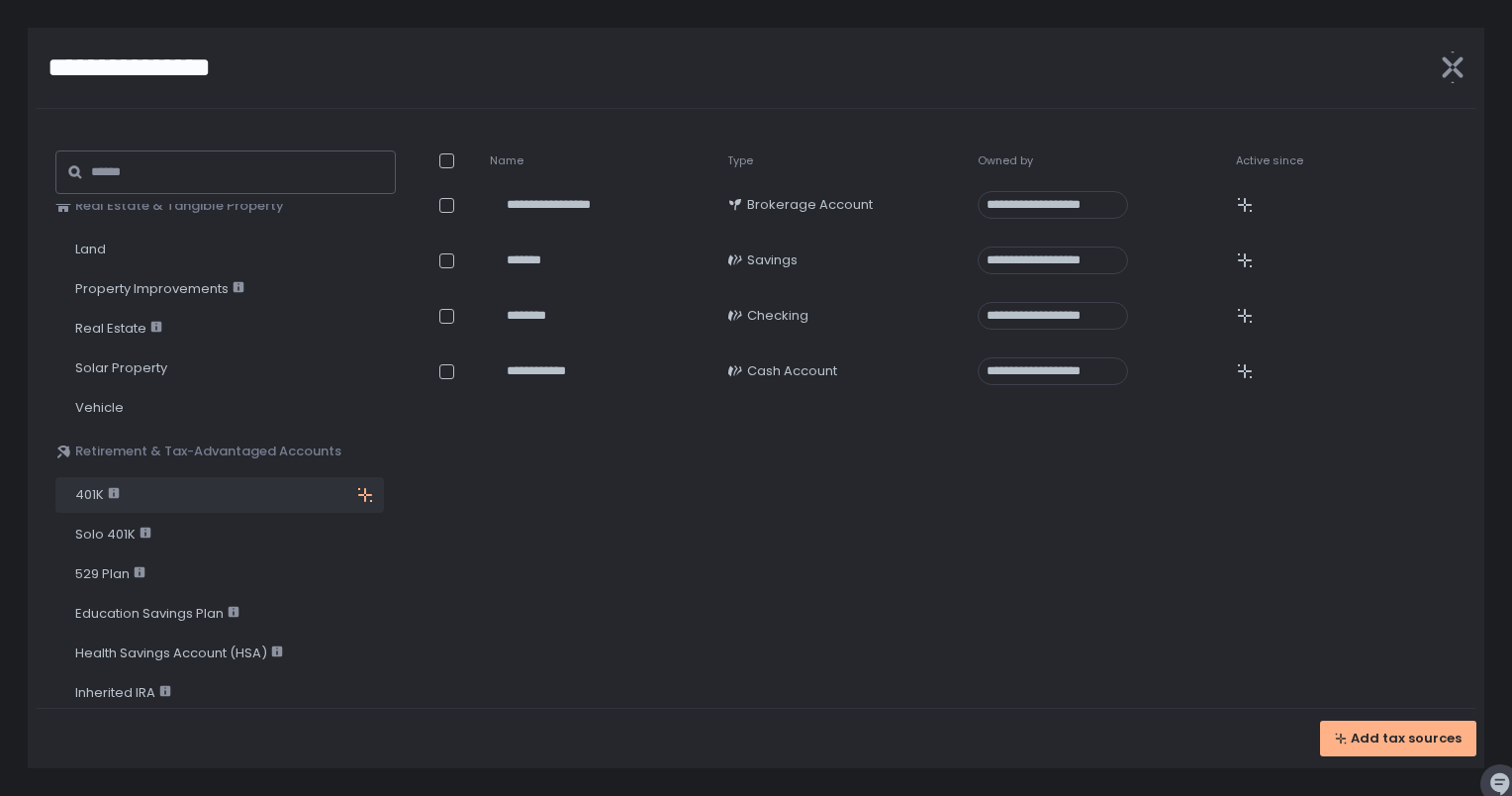 click on "401K" at bounding box center (97, 495) 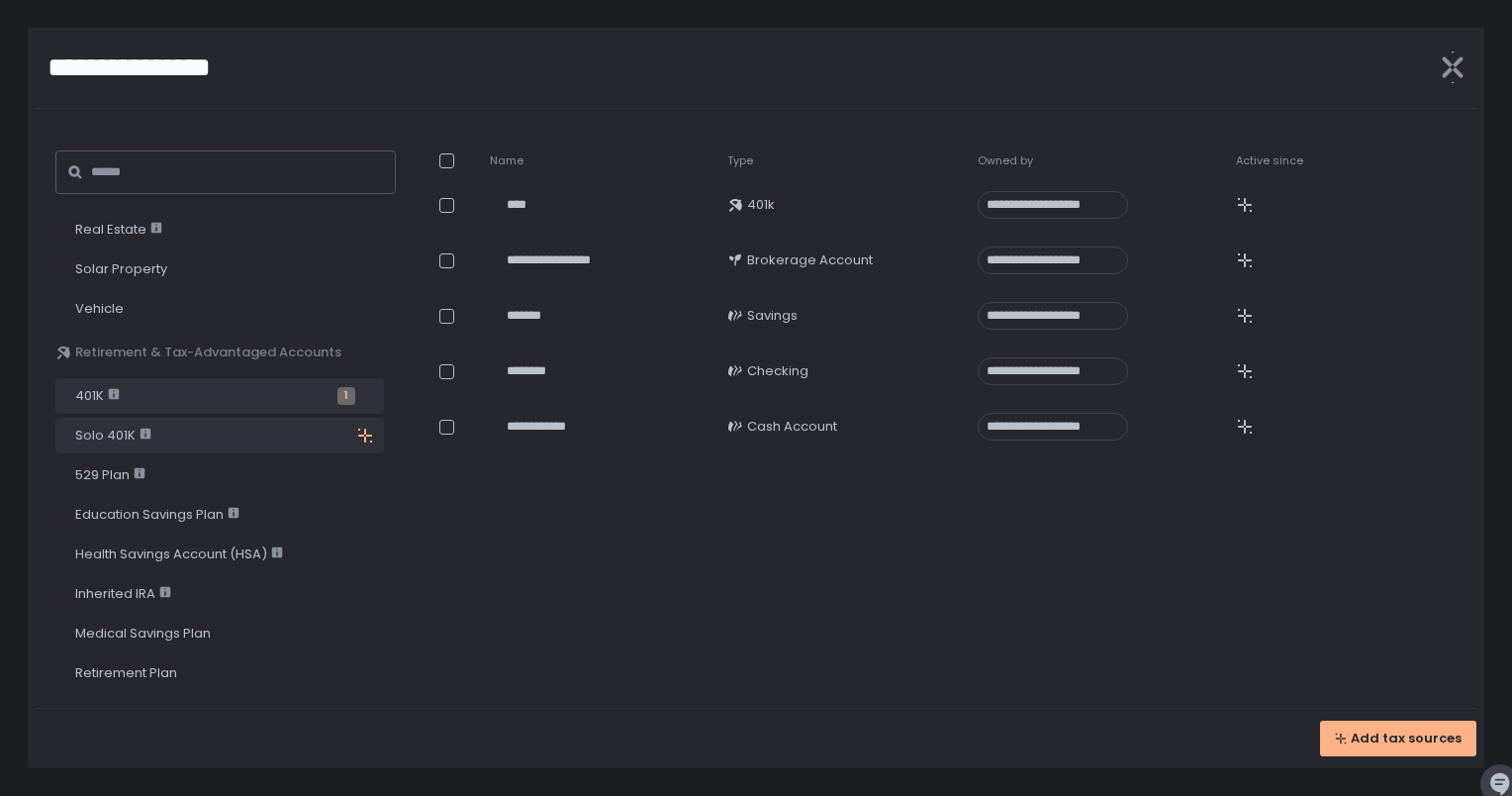 scroll, scrollTop: 1881, scrollLeft: 0, axis: vertical 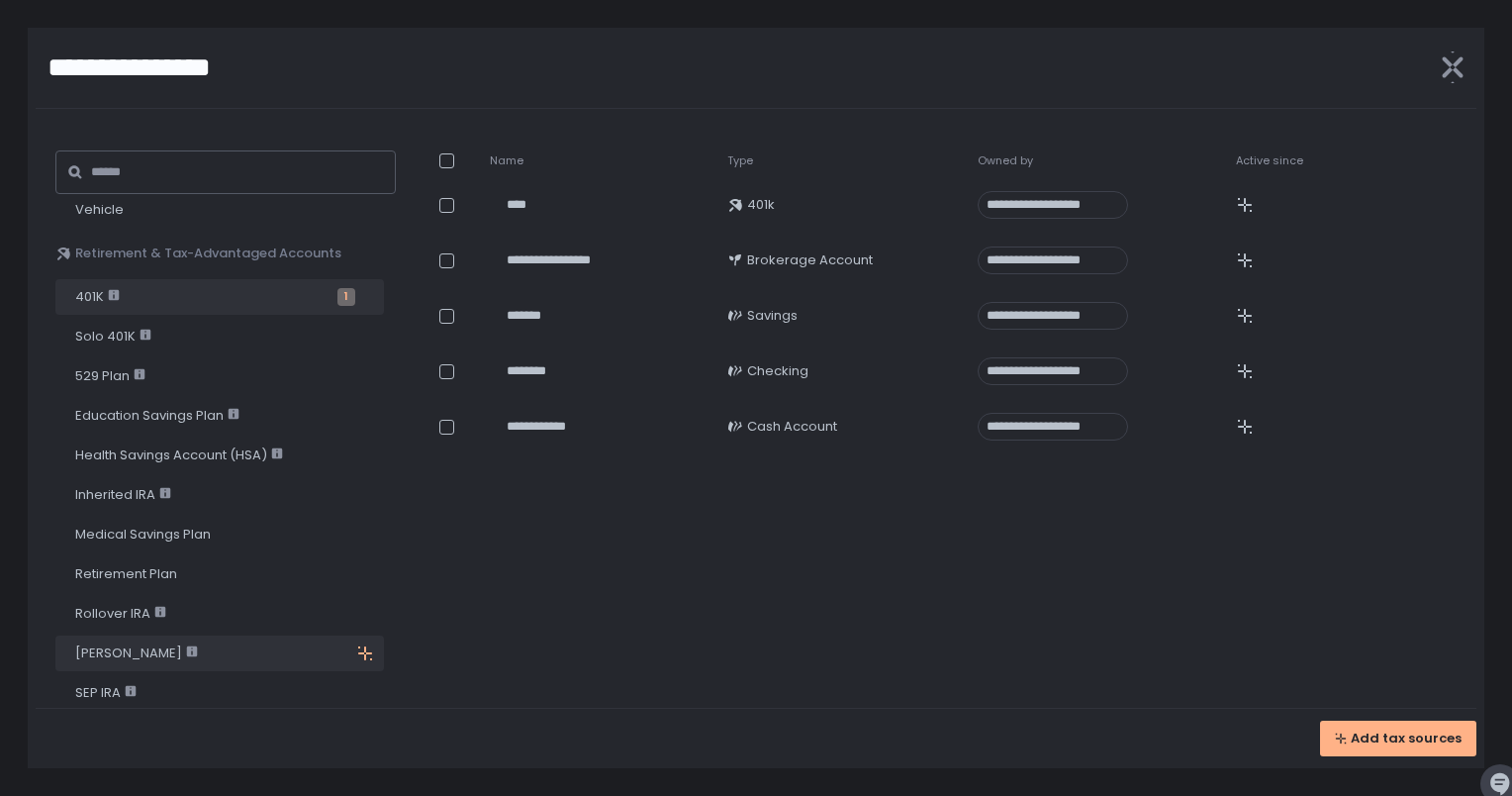 click on "[PERSON_NAME]" 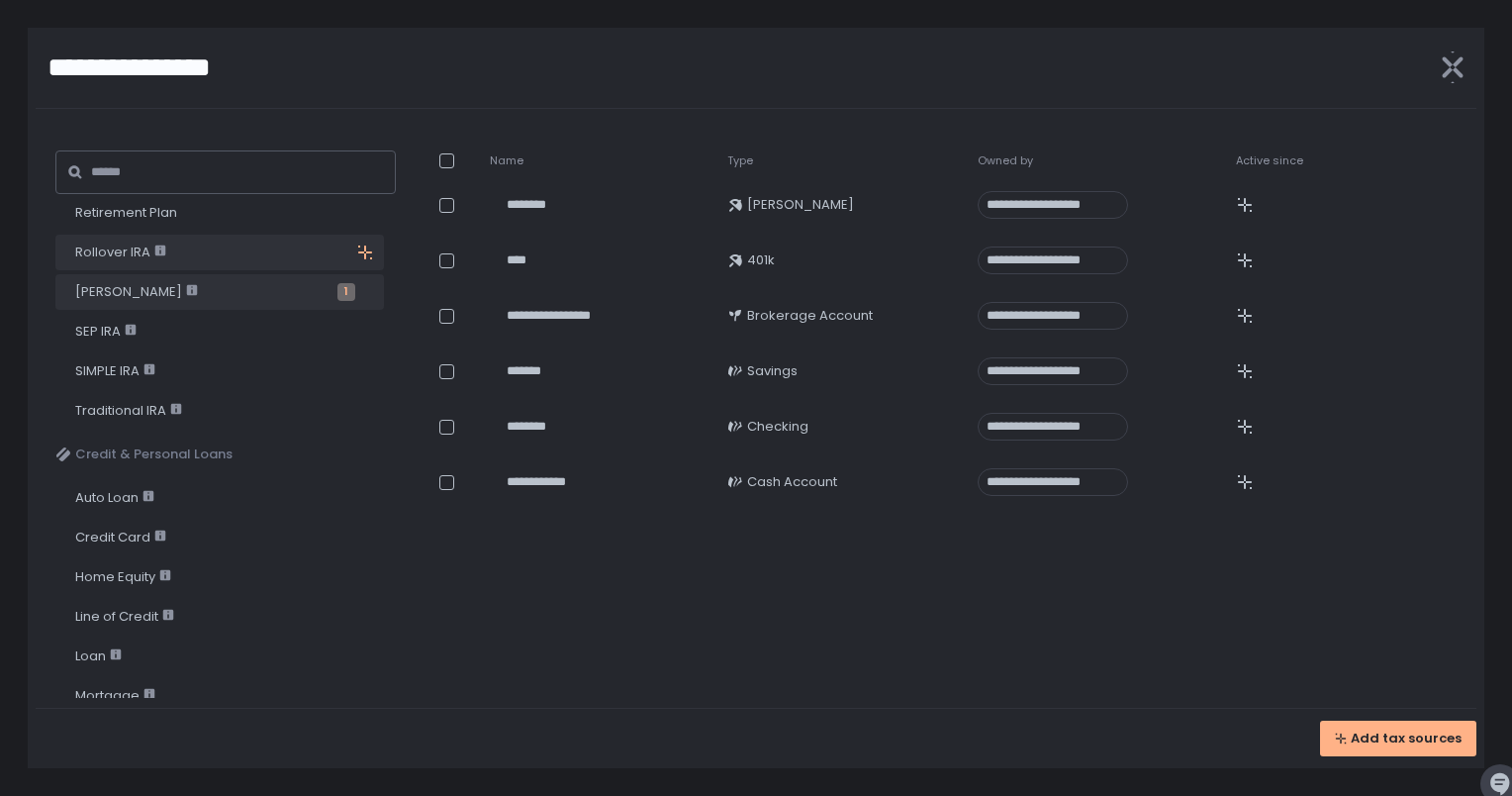 scroll, scrollTop: 2277, scrollLeft: 0, axis: vertical 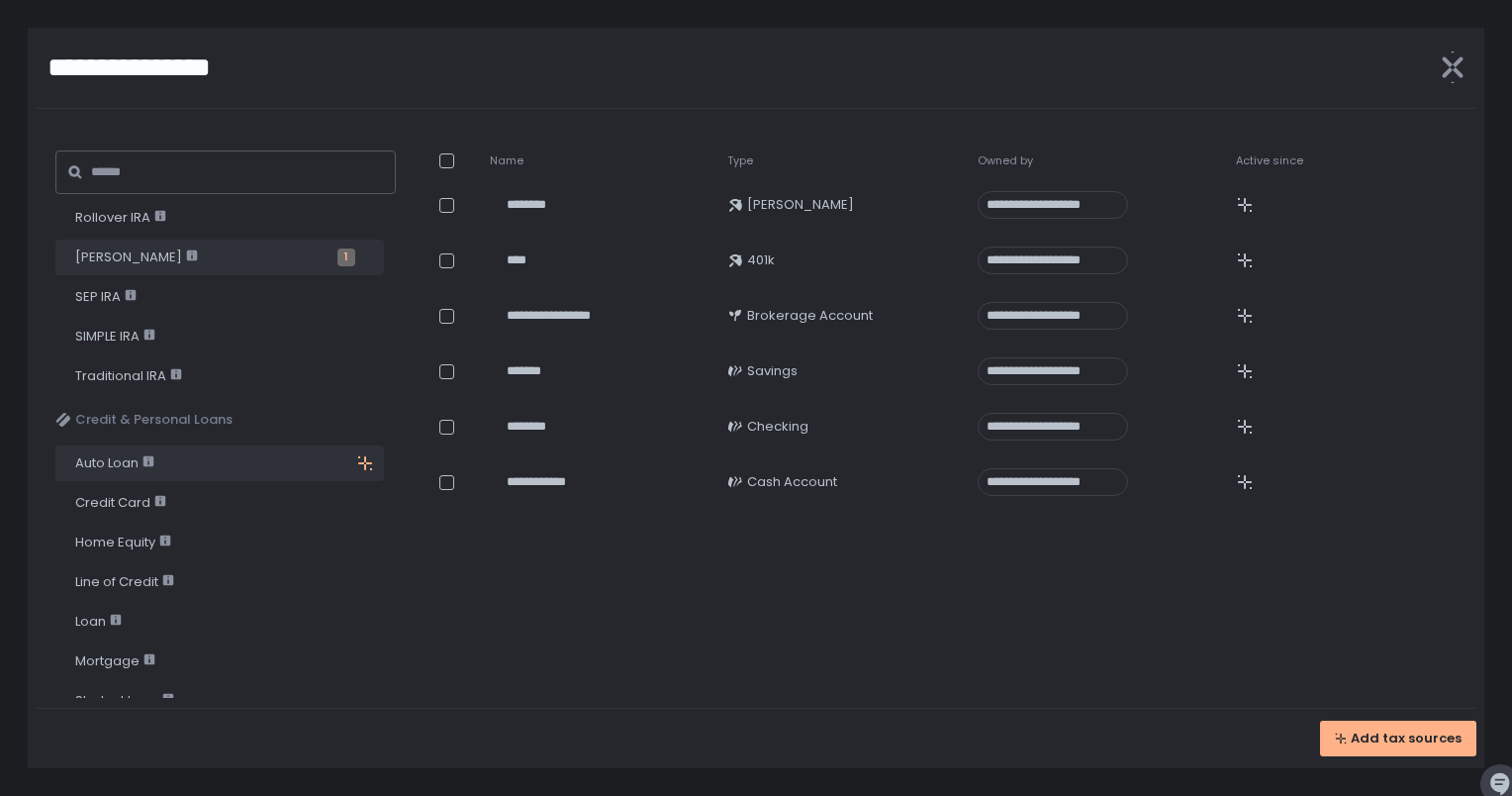click on "Auto Loan" at bounding box center [115, 463] 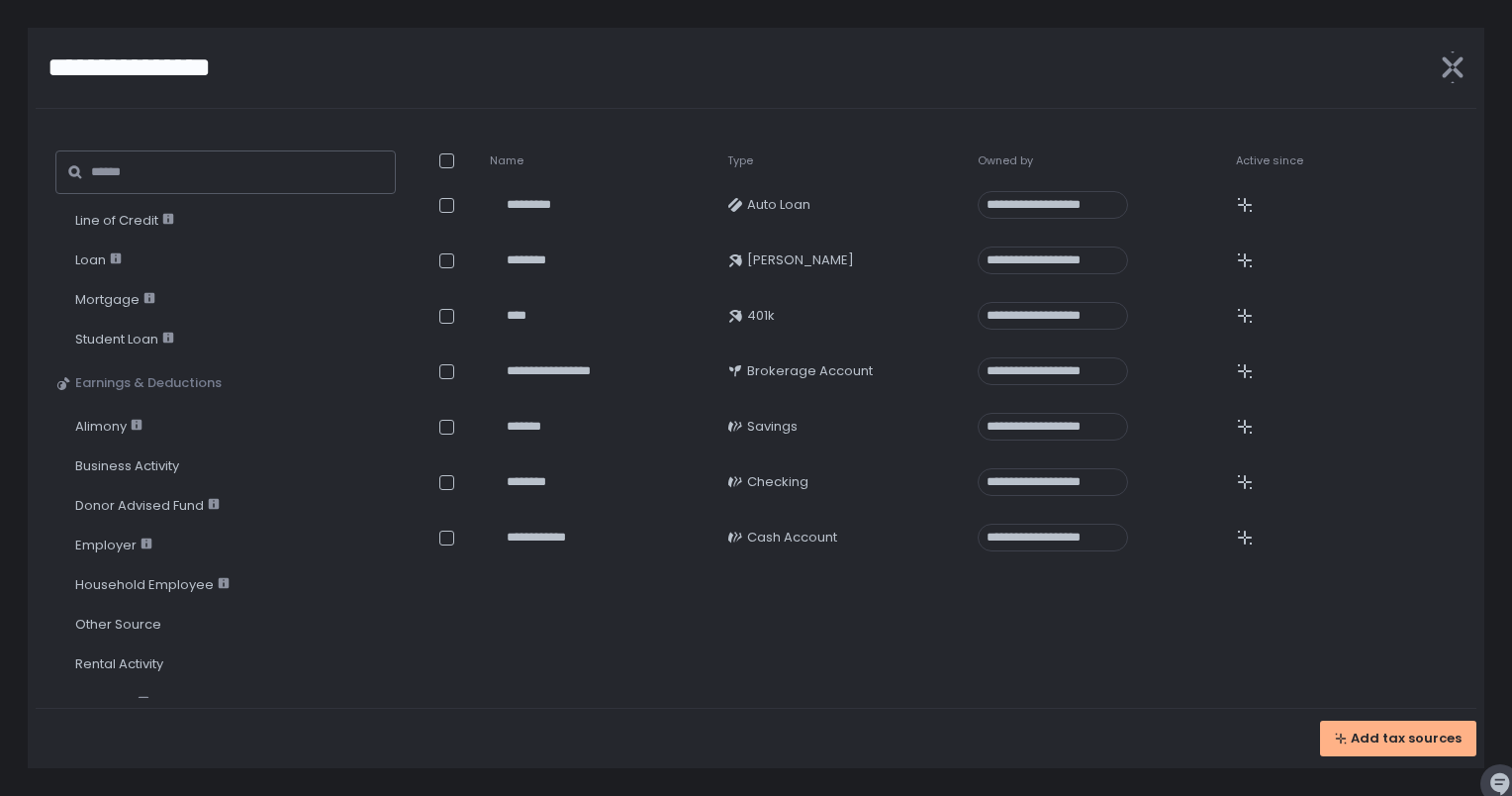scroll, scrollTop: 2673, scrollLeft: 0, axis: vertical 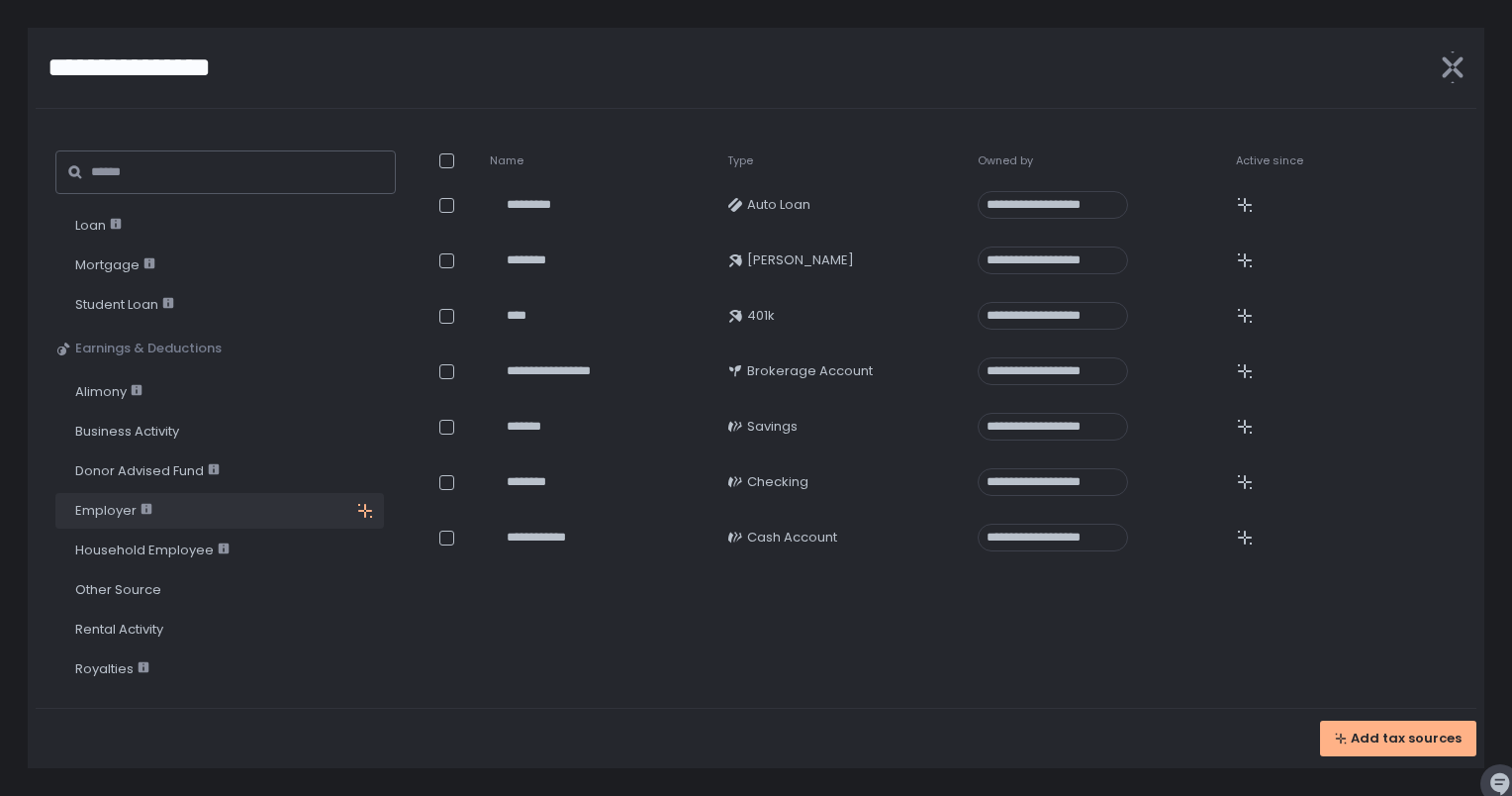 click on "Employer" at bounding box center [196, 511] 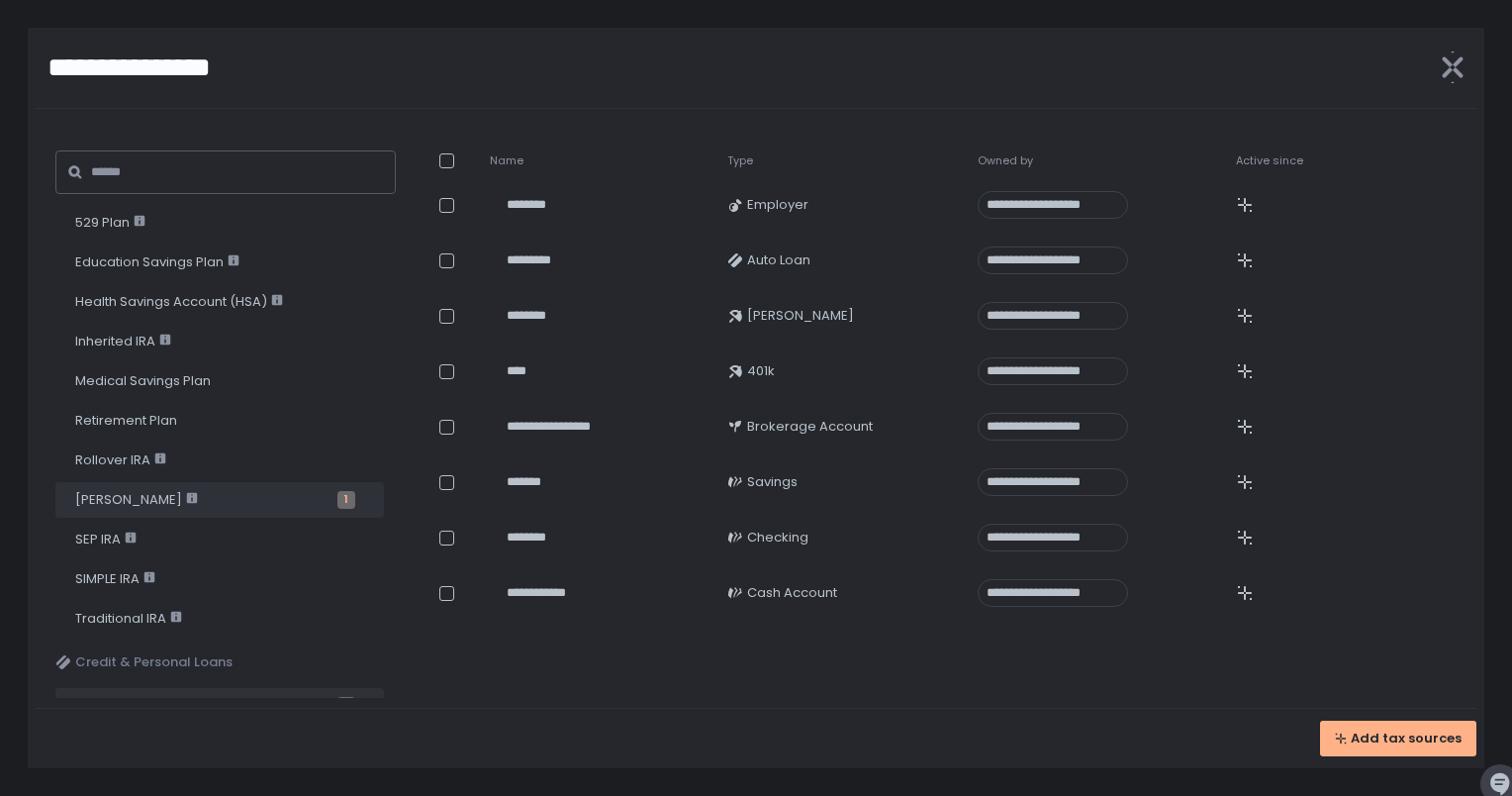 scroll, scrollTop: 1991, scrollLeft: 0, axis: vertical 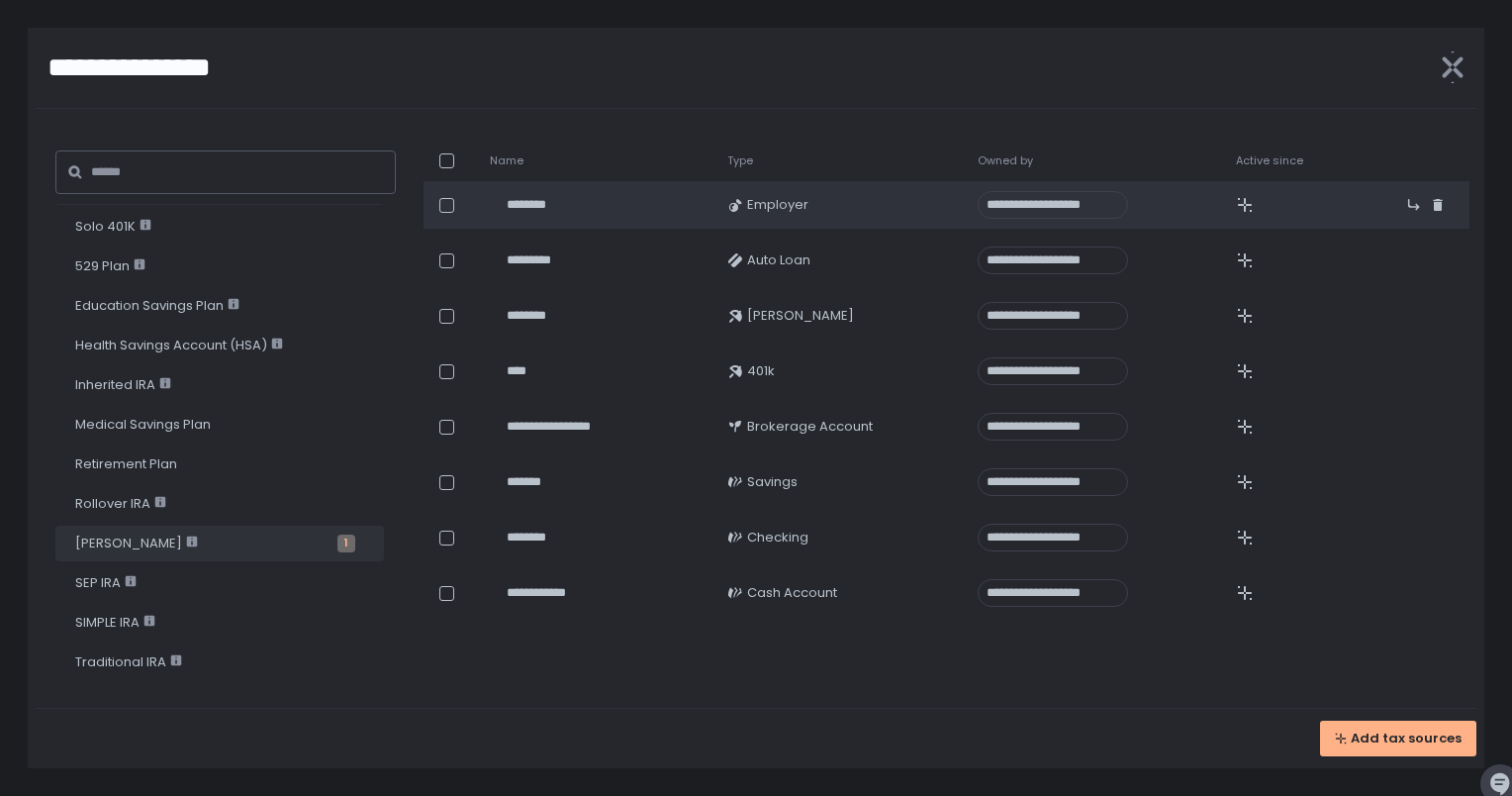 click 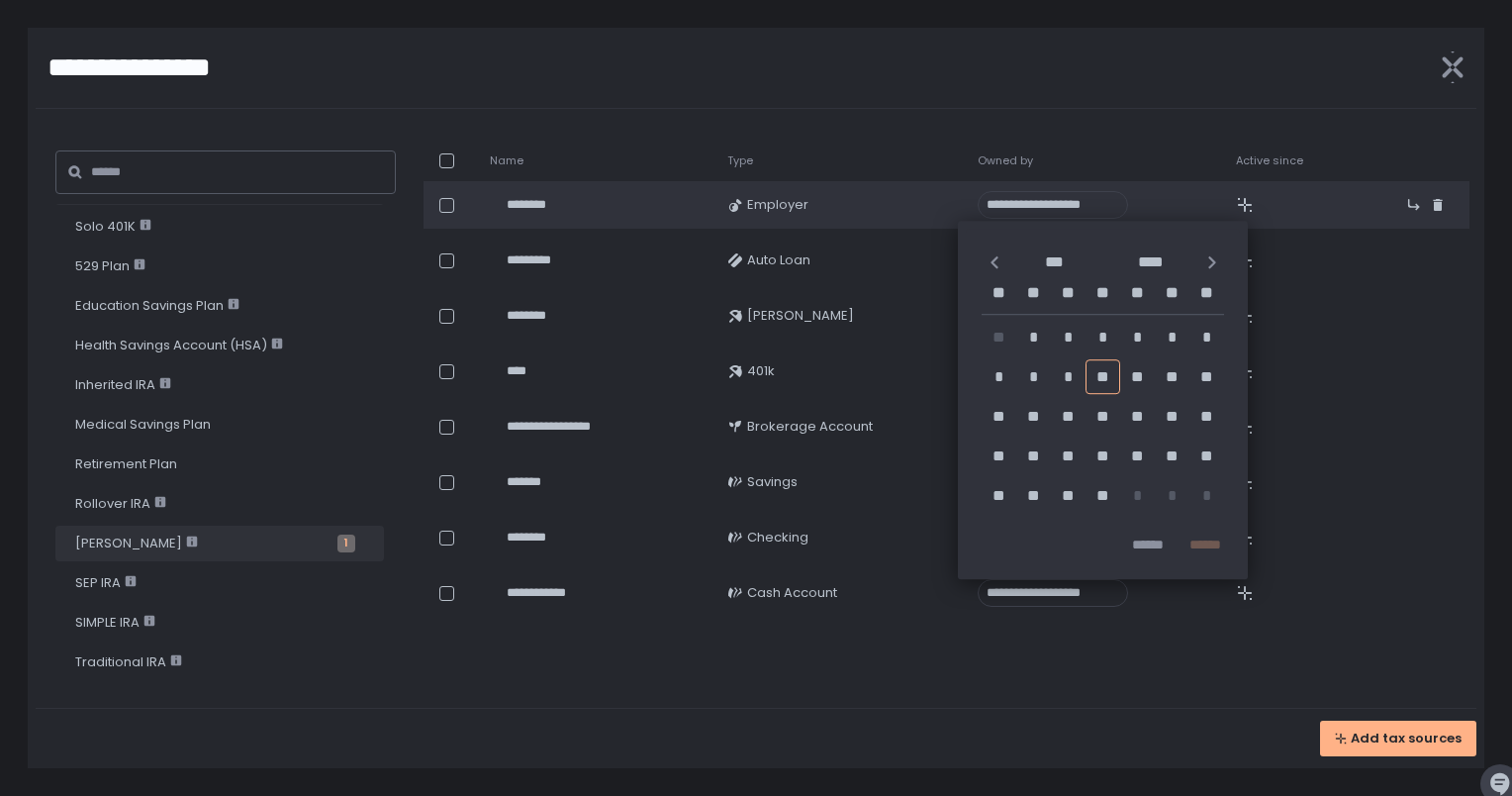 click 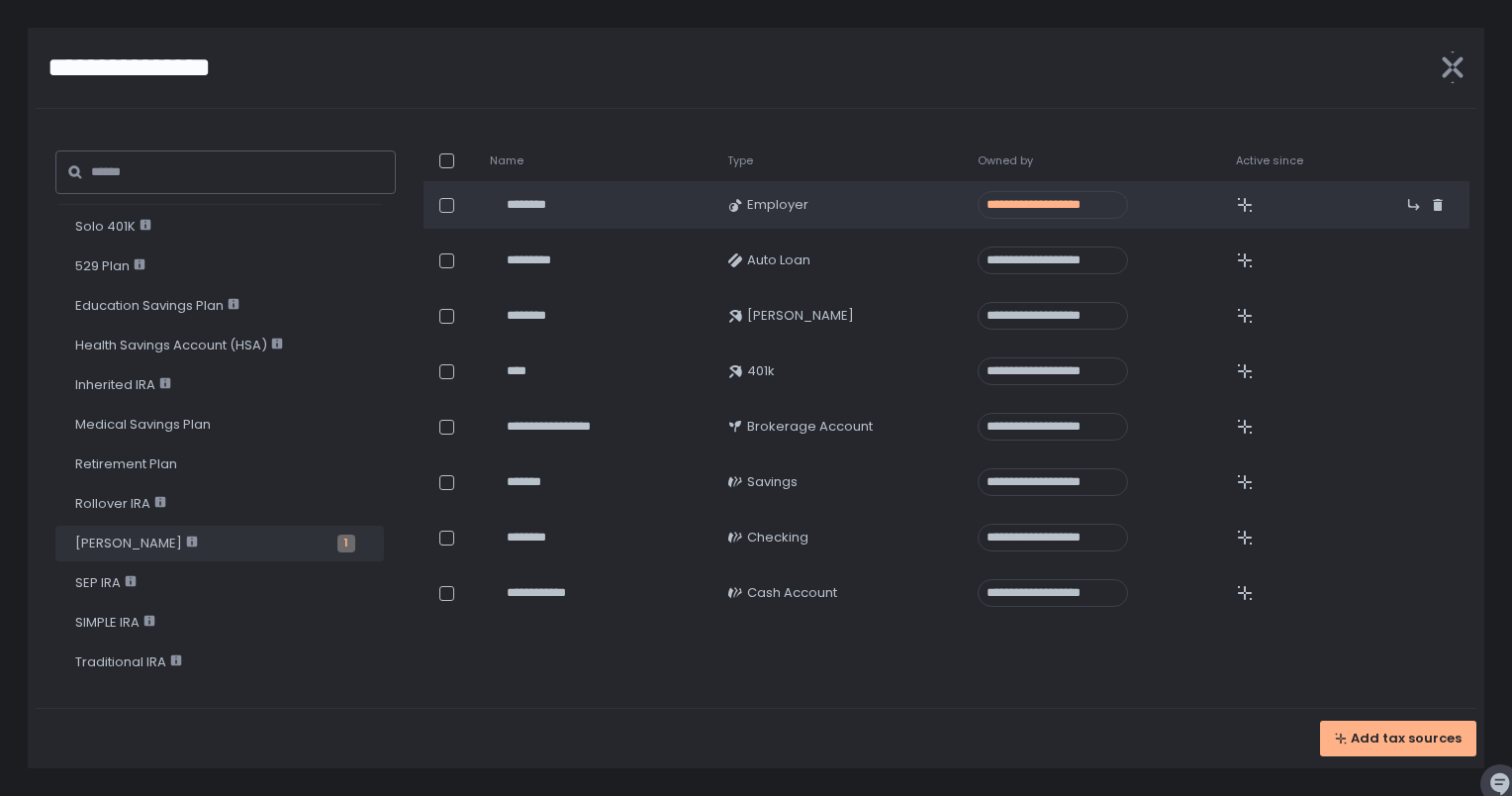 drag, startPoint x: 1077, startPoint y: 217, endPoint x: 1076, endPoint y: 206, distance: 11.045361 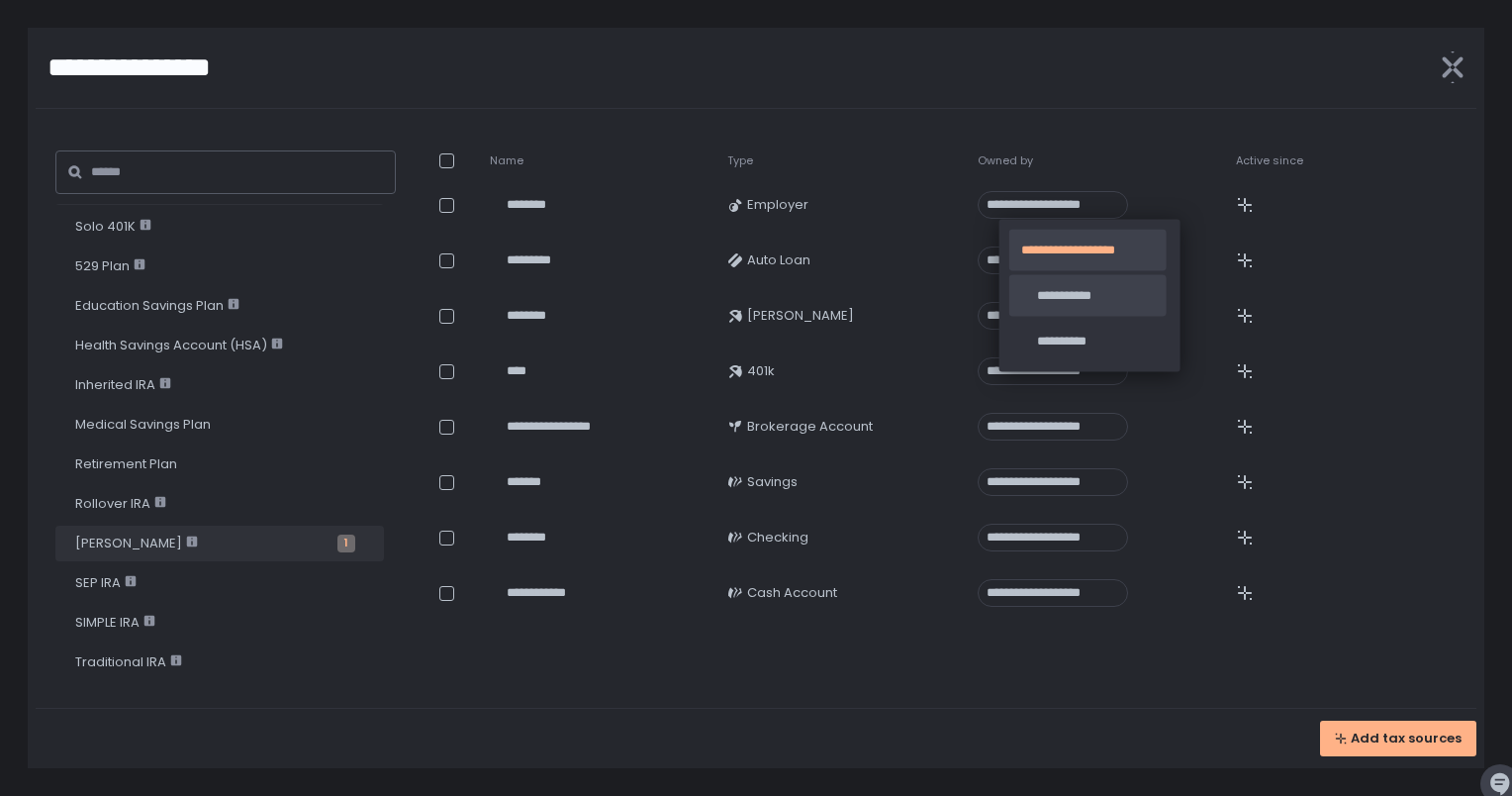 click on "**********" 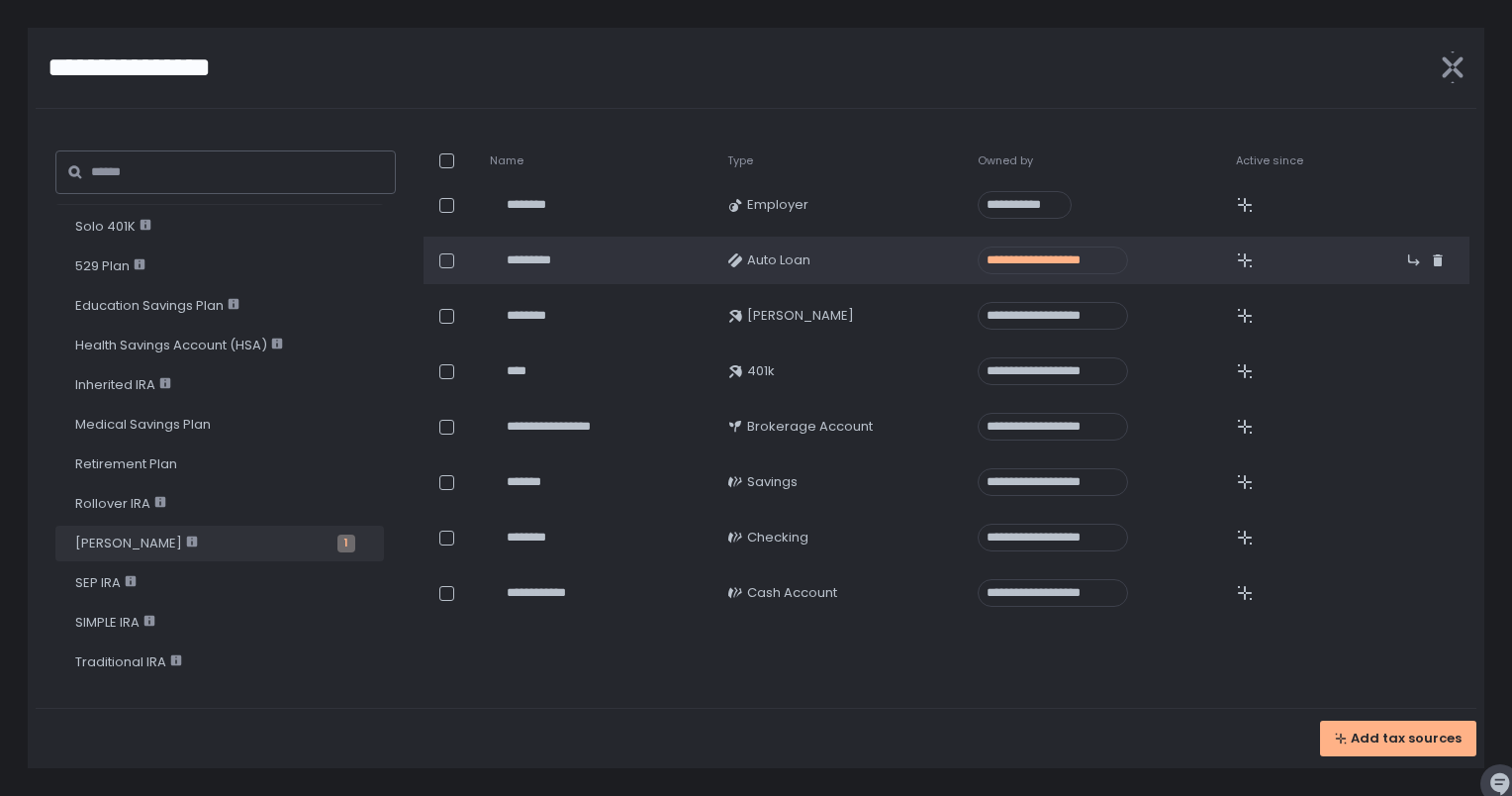 click on "**********" at bounding box center (1053, 260) 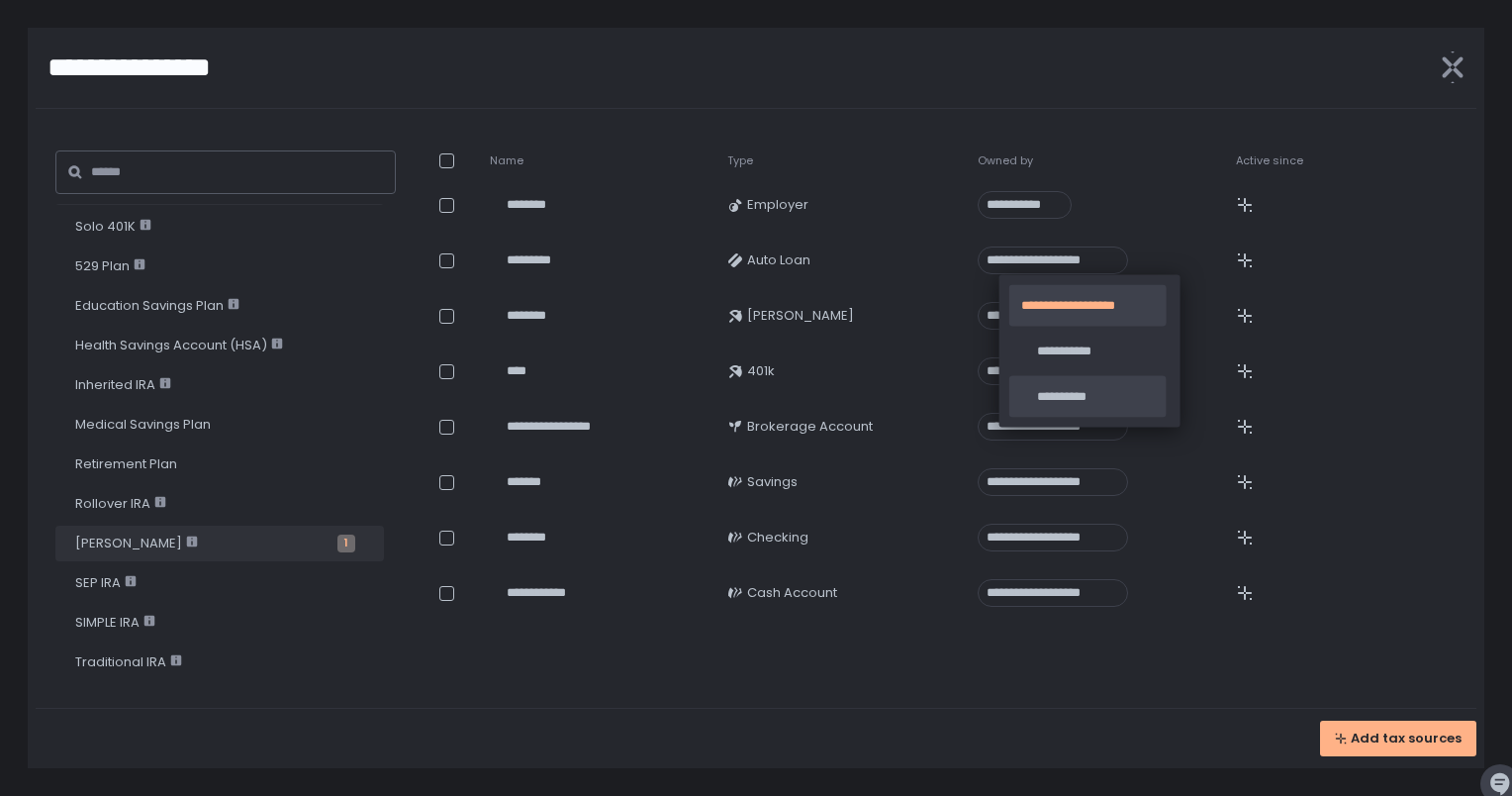click on "**********" 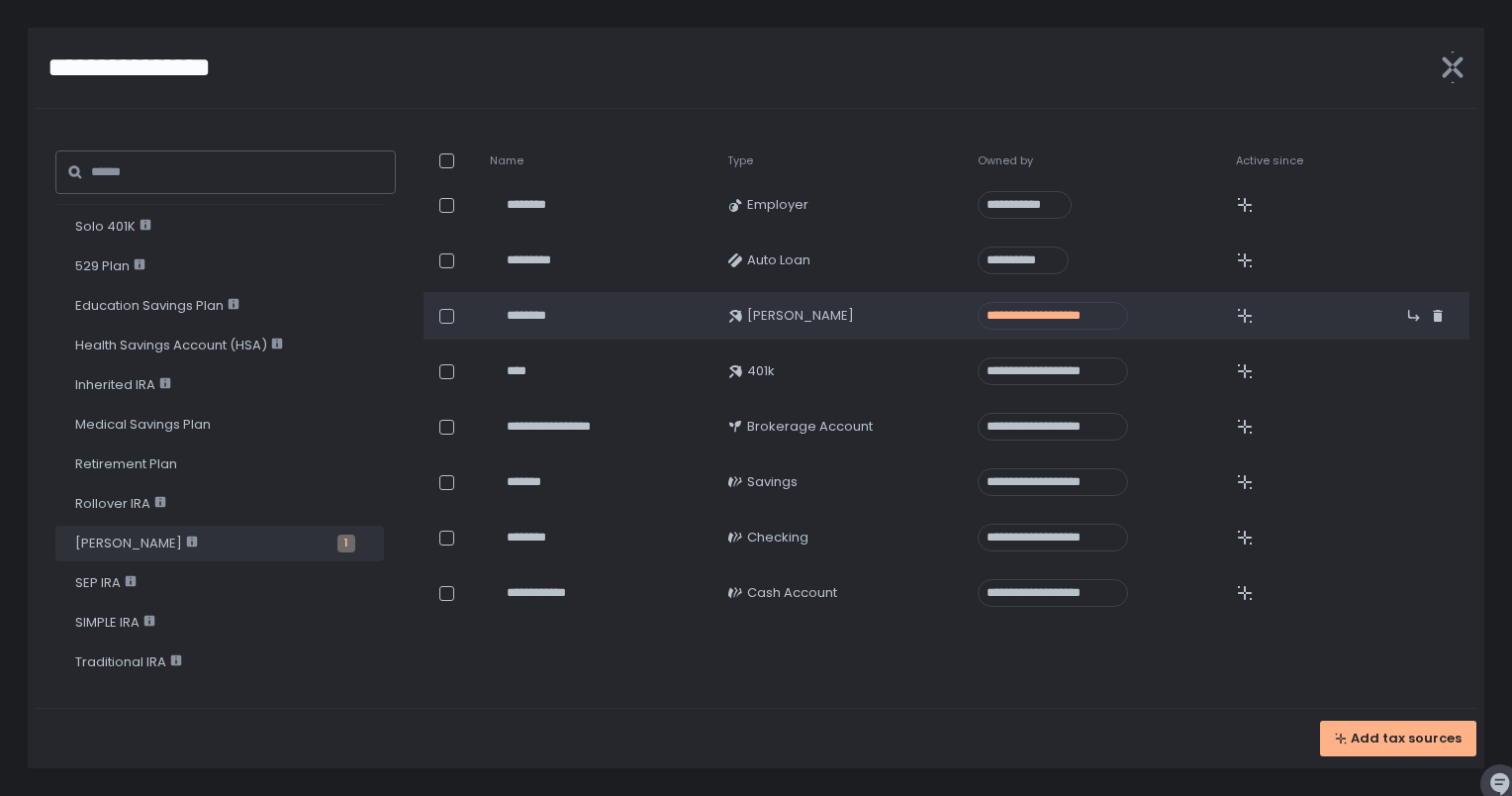click on "**********" at bounding box center [1053, 316] 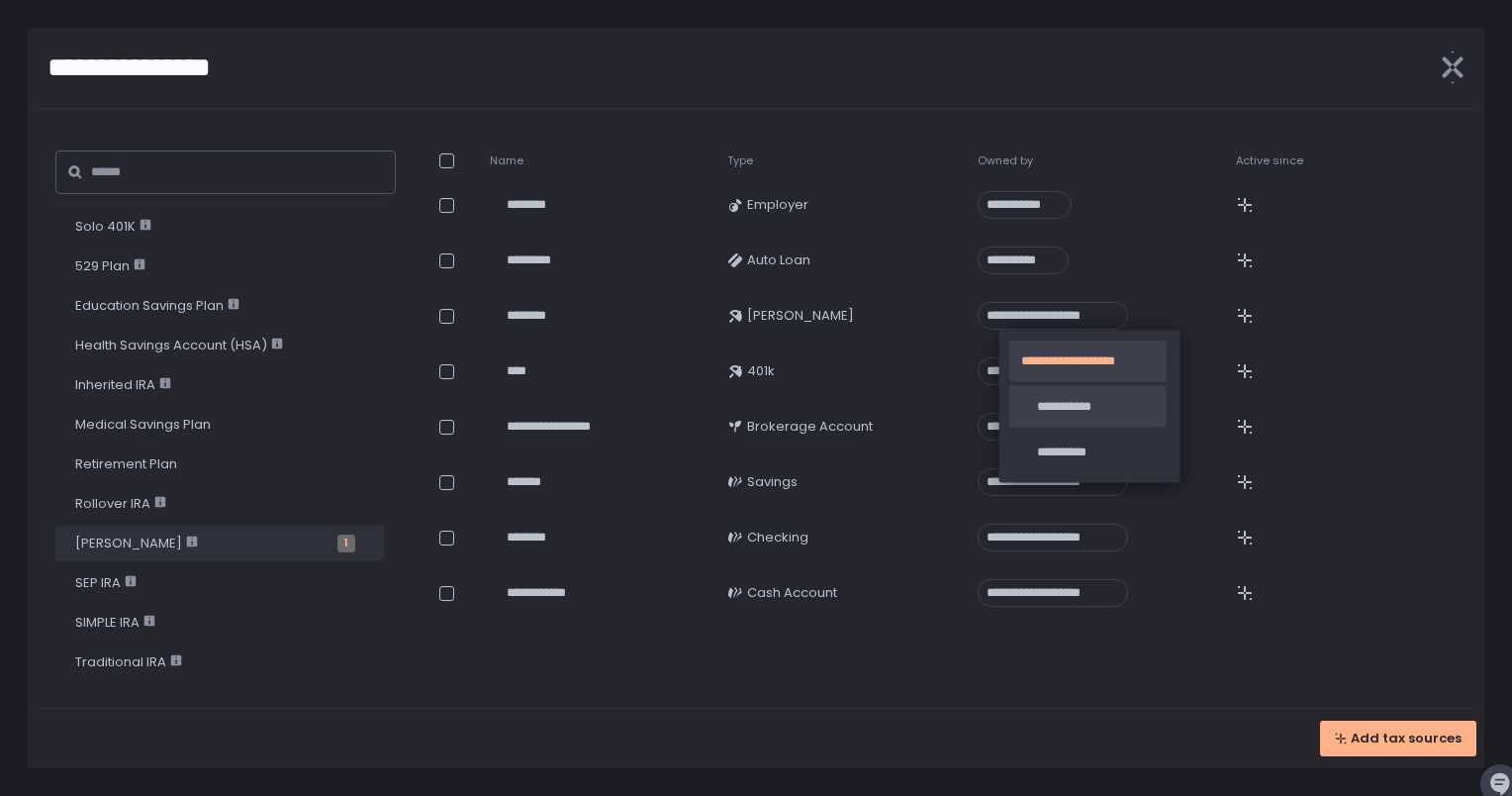 click on "**********" 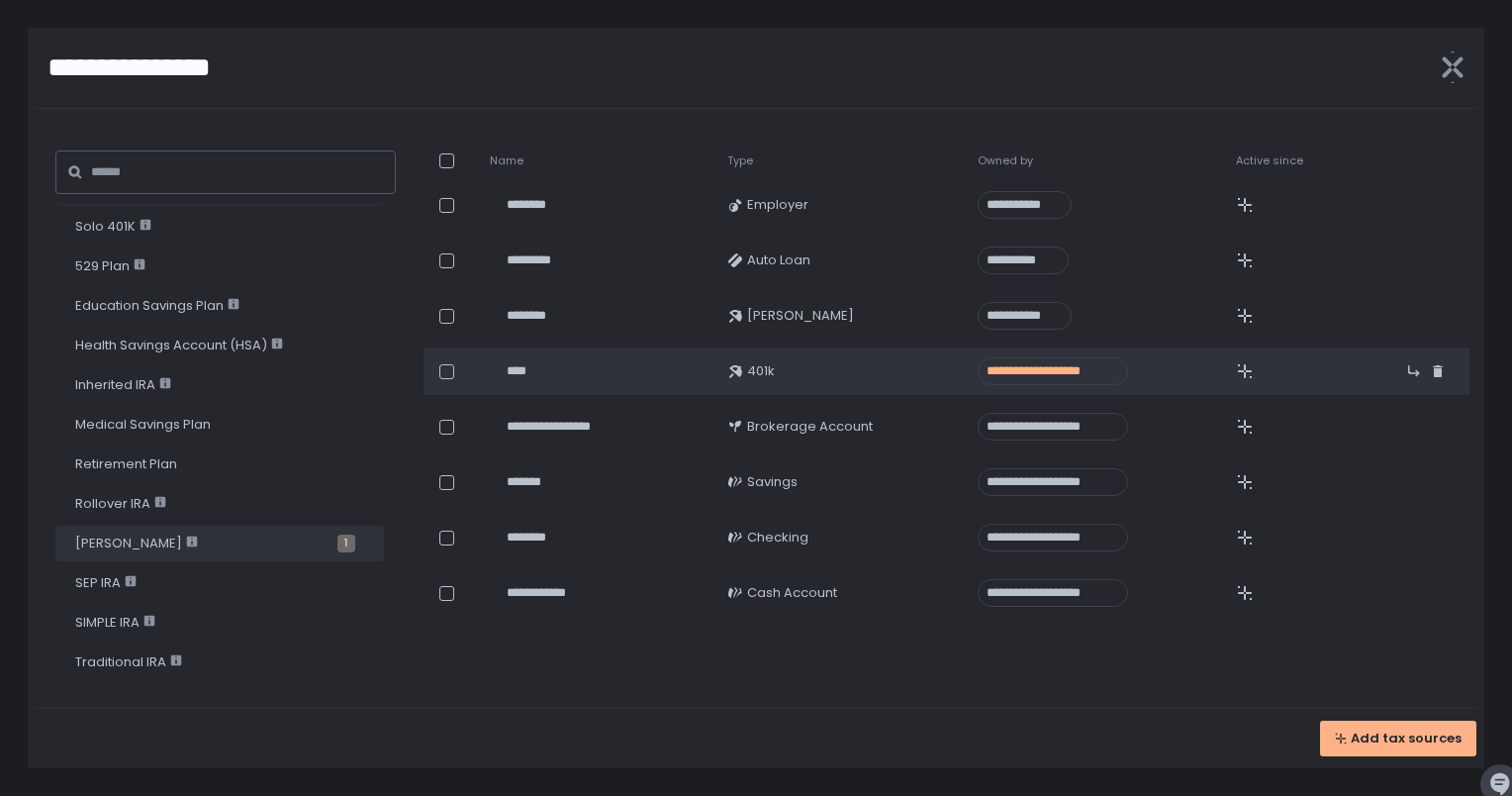 click on "**********" at bounding box center (1053, 371) 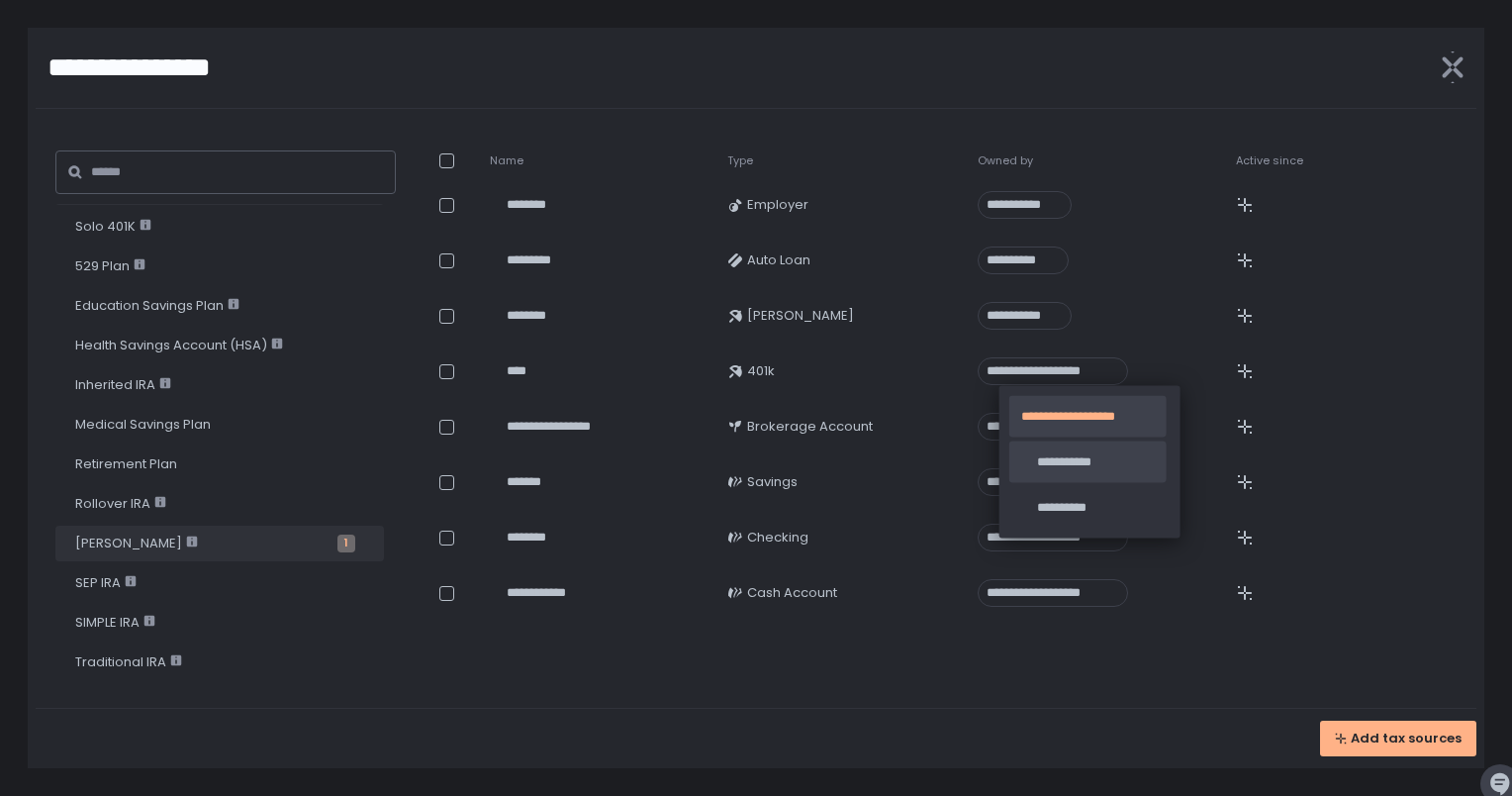 click on "**********" 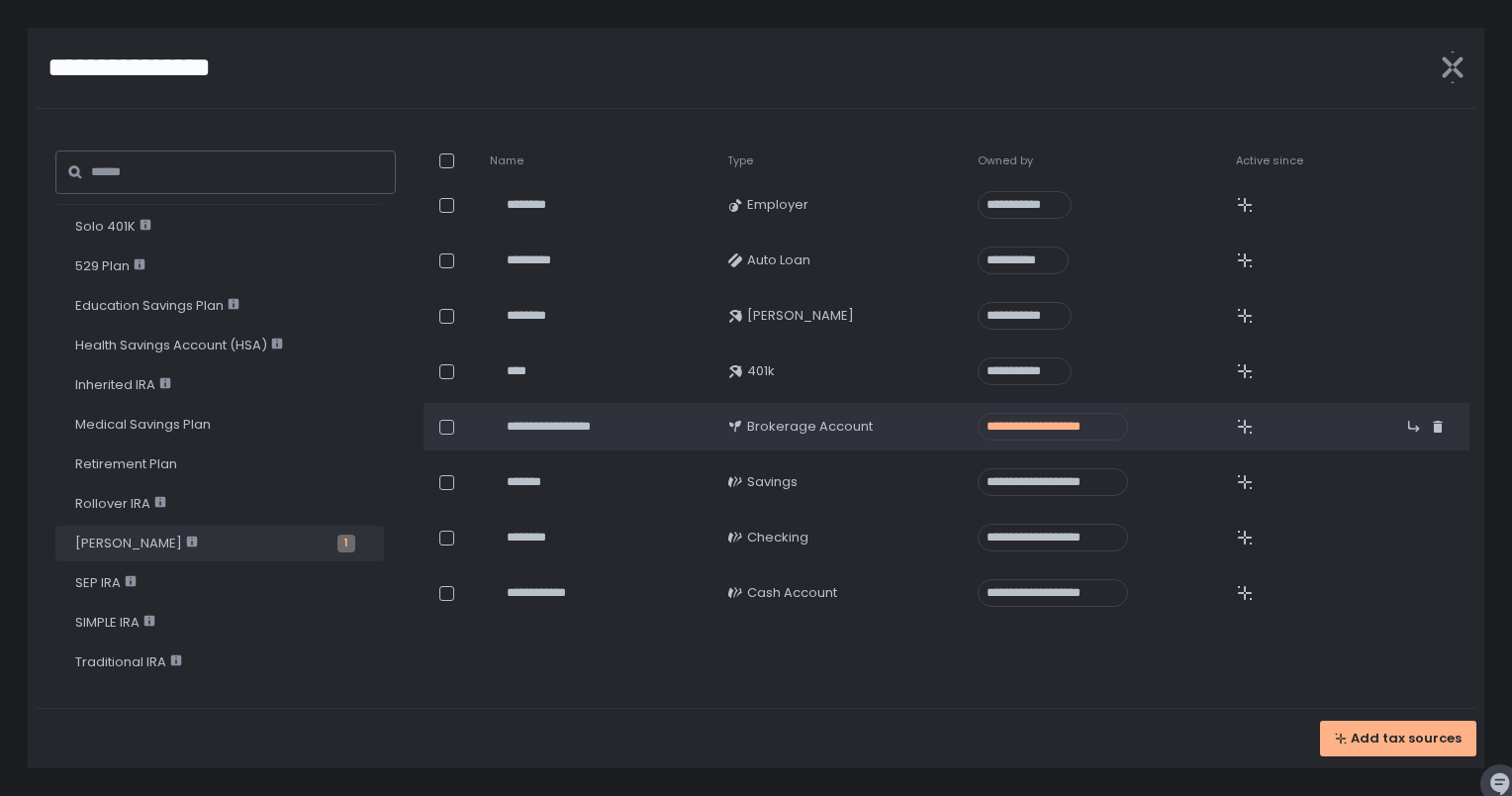 click on "**********" at bounding box center [1053, 427] 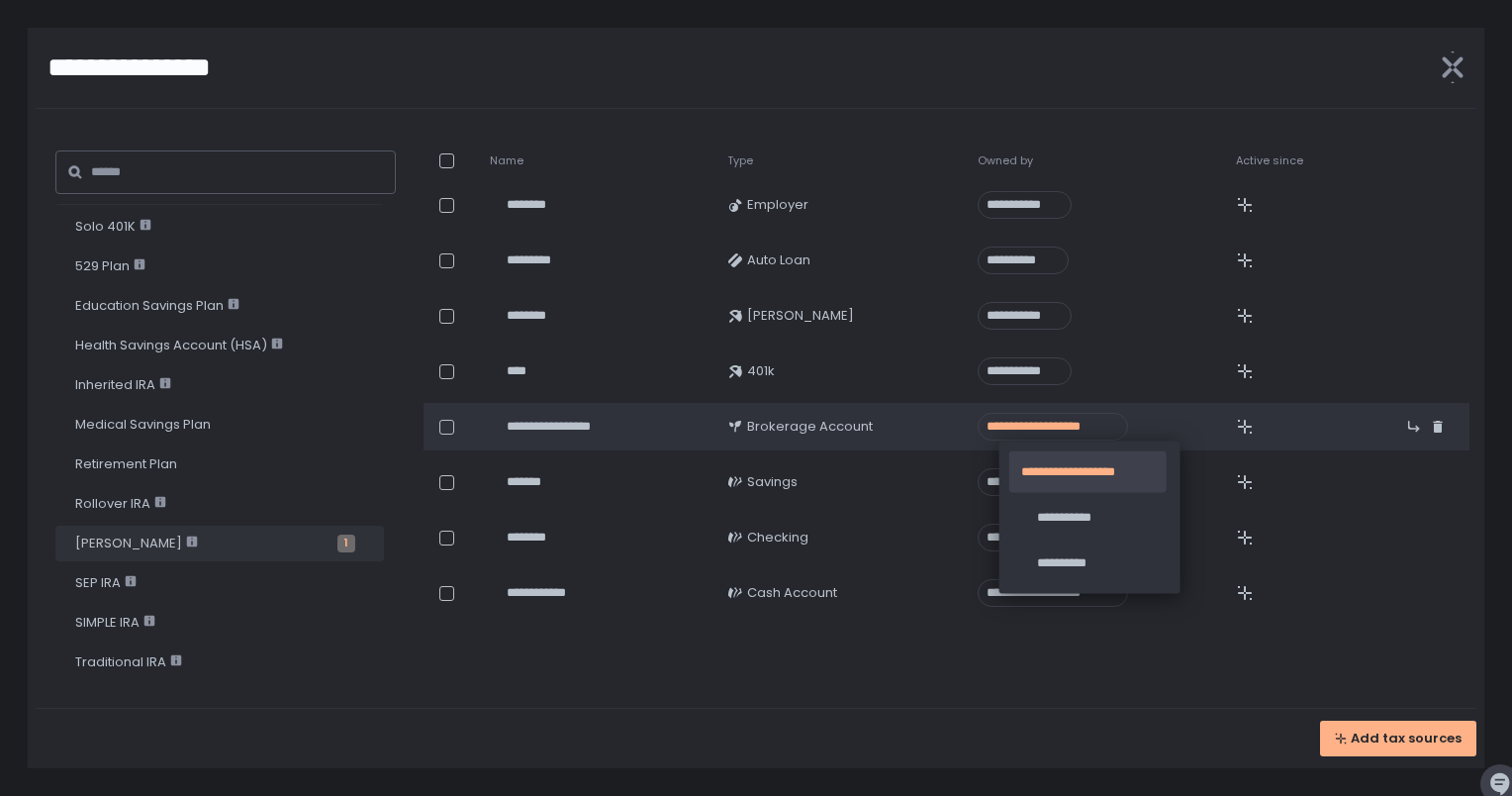 click on "**********" at bounding box center (1053, 427) 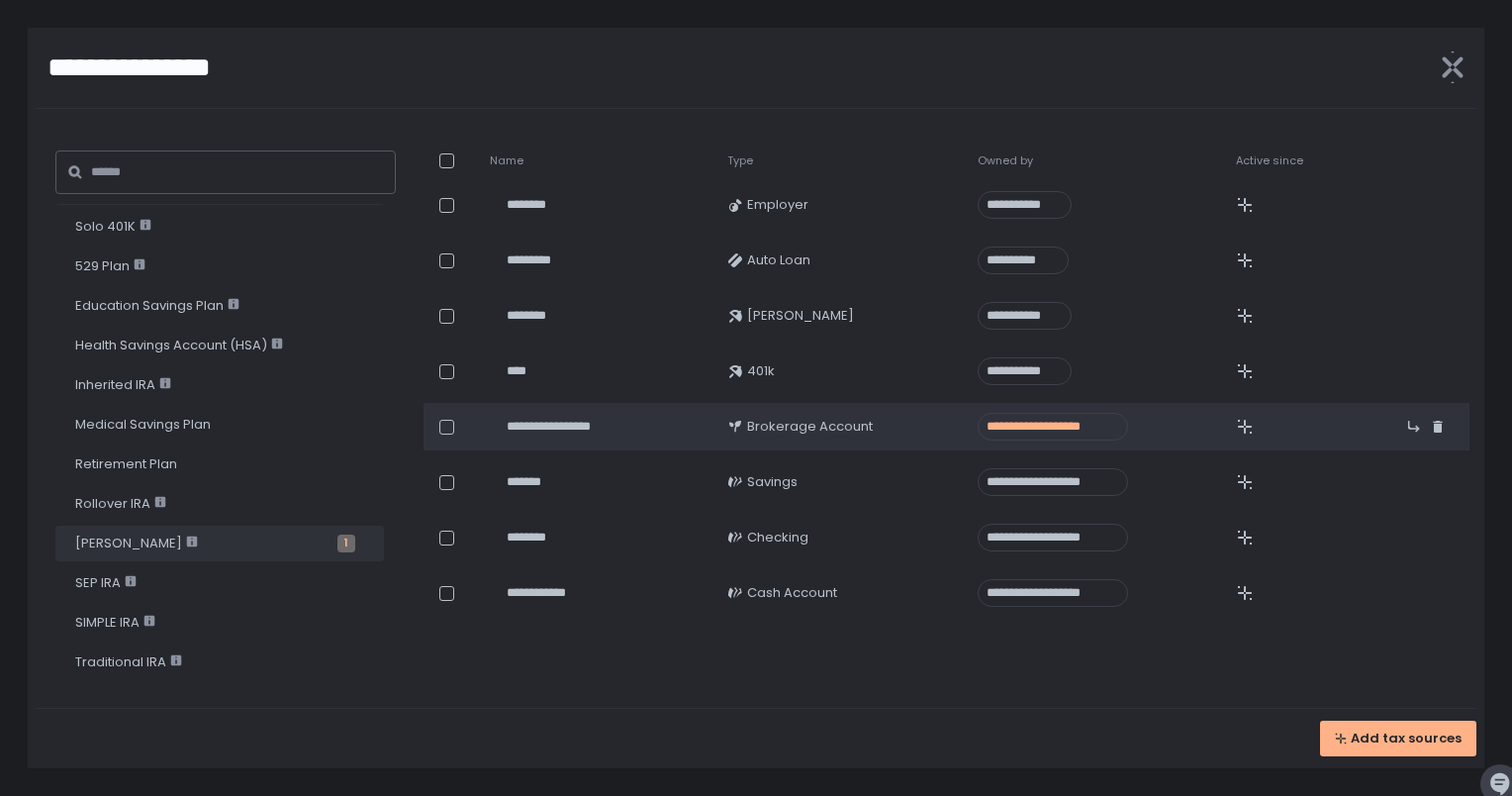 click on "**********" at bounding box center (1053, 427) 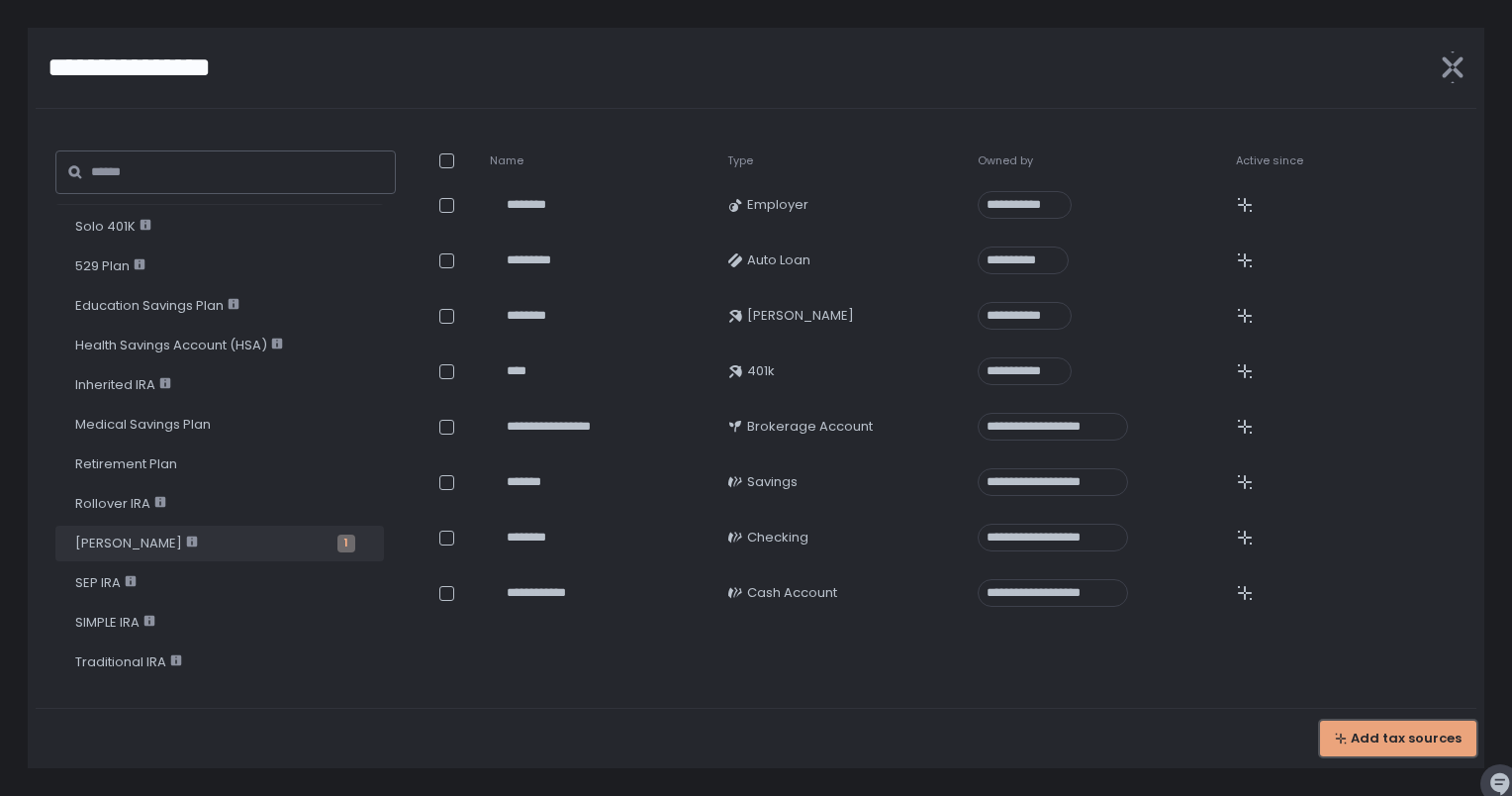 click on "Add tax sources" at bounding box center [1406, 739] 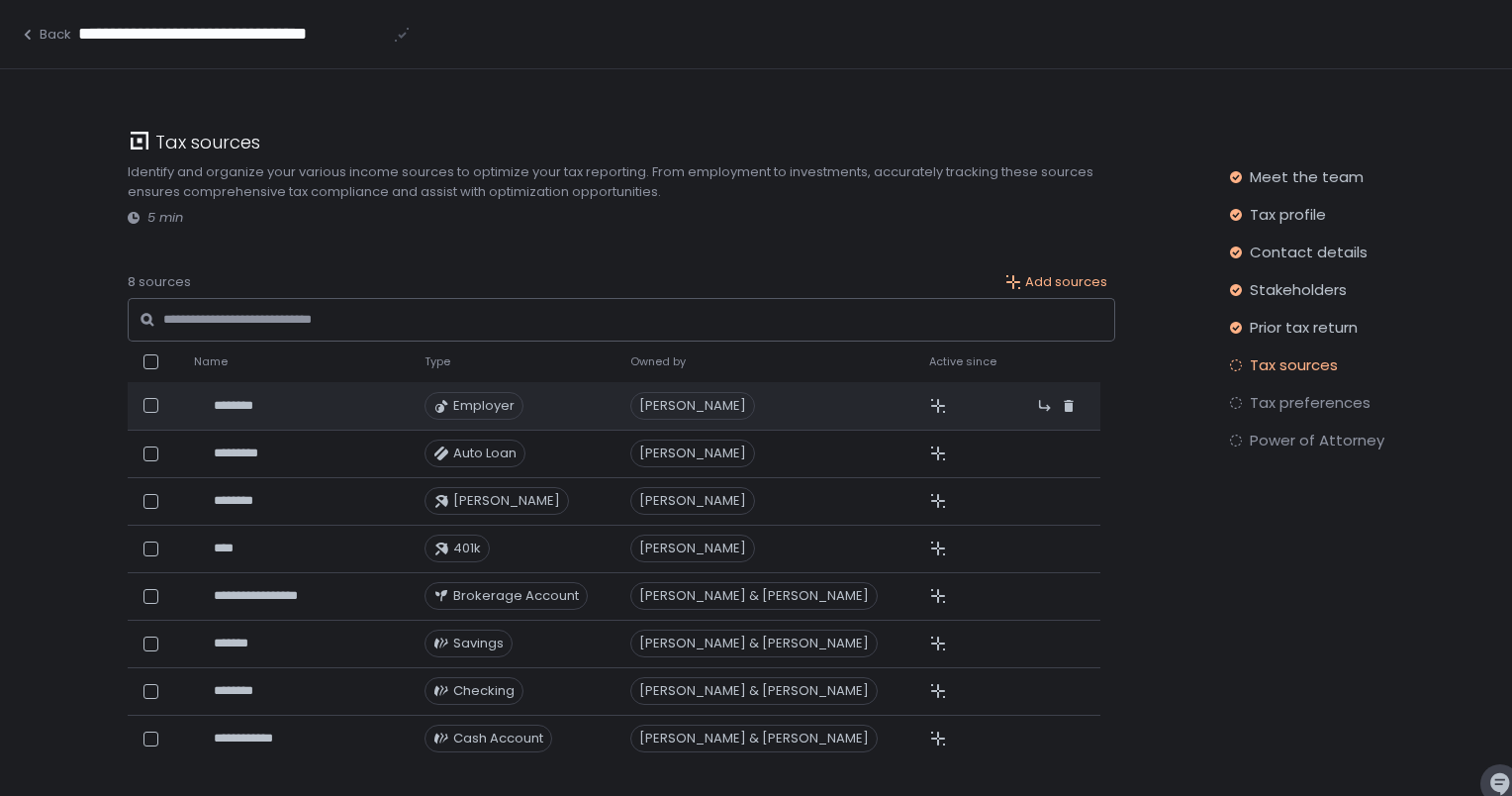 click on "********" 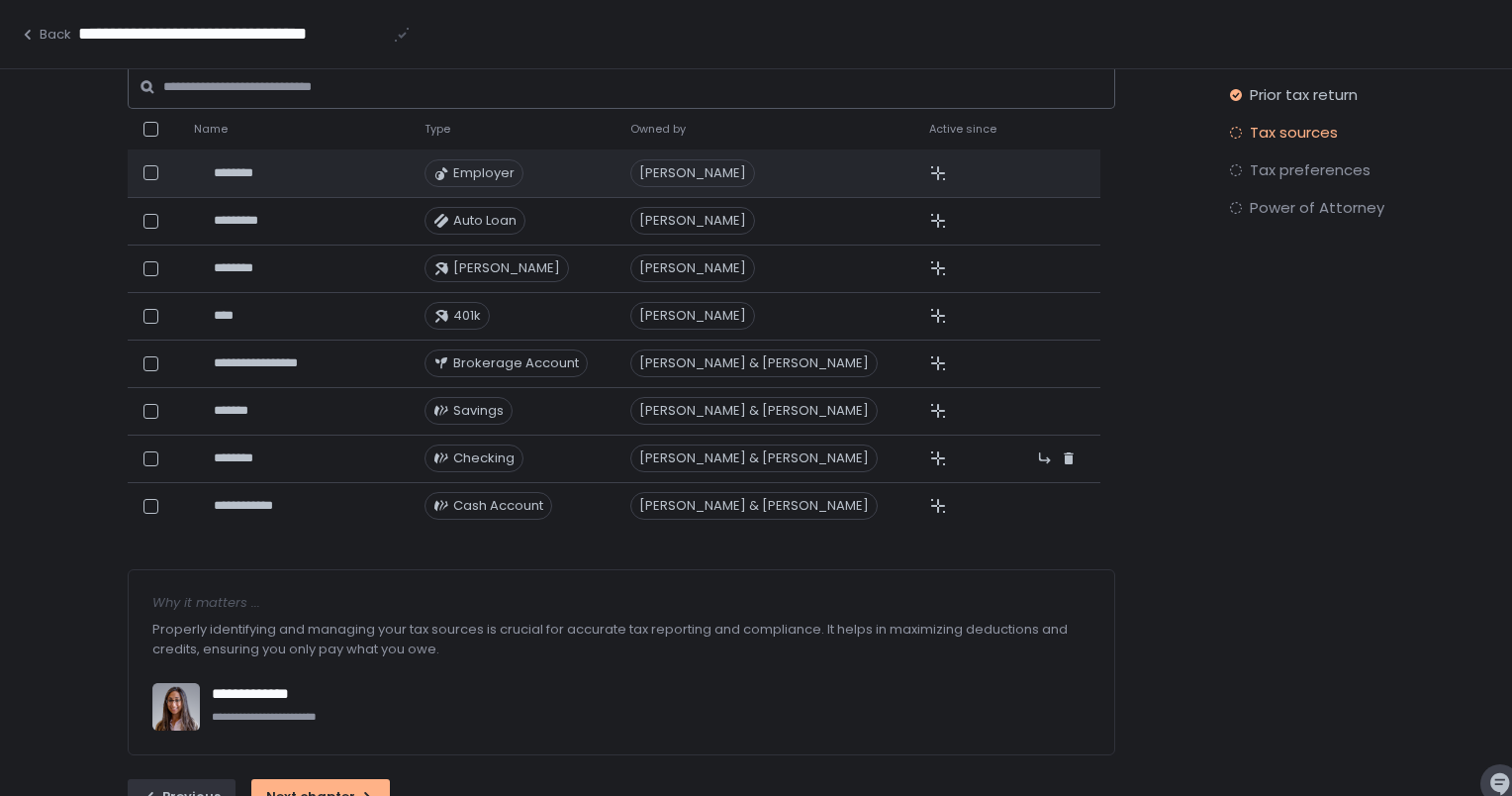 scroll, scrollTop: 289, scrollLeft: 0, axis: vertical 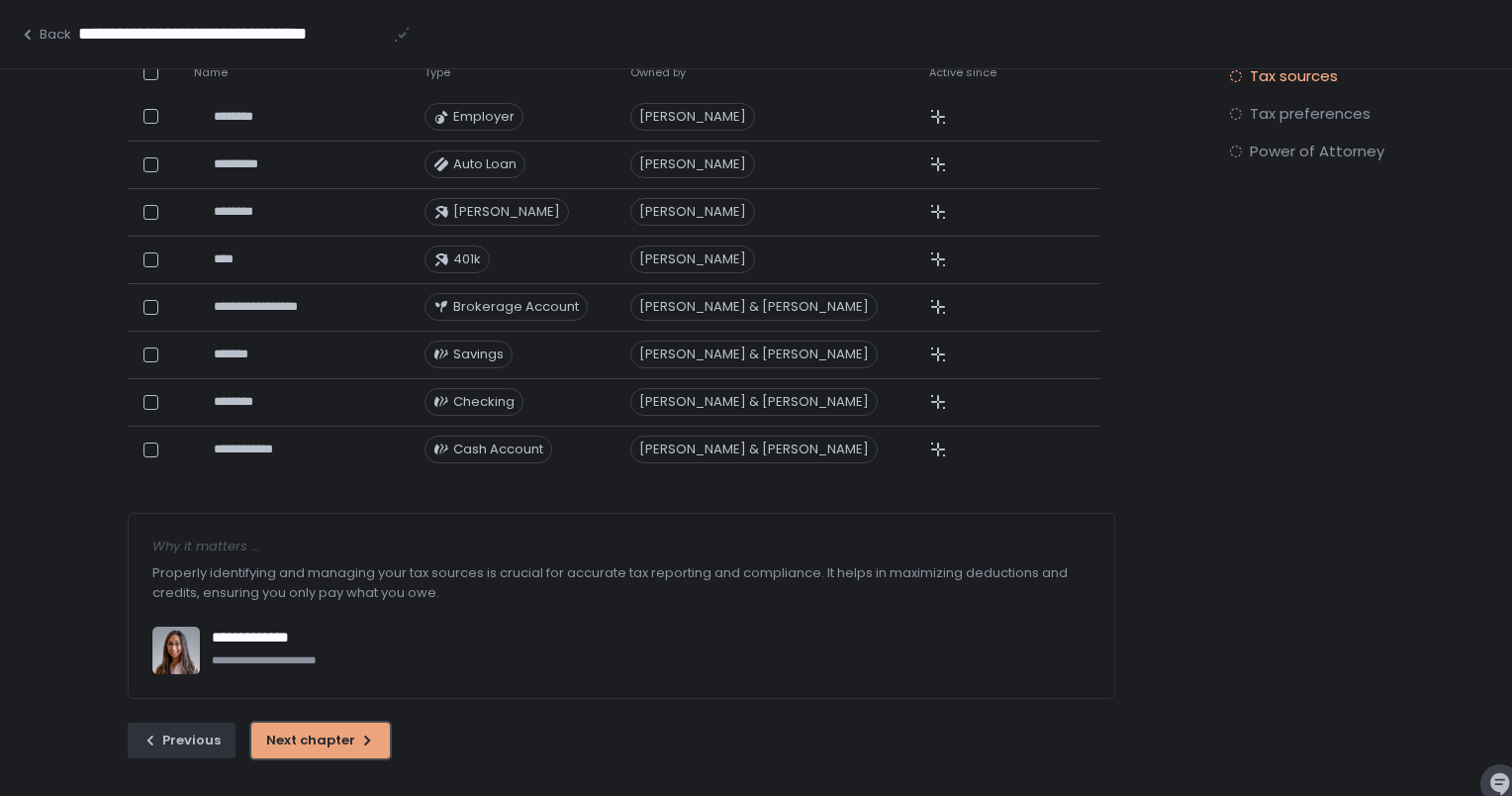 click on "Next chapter" 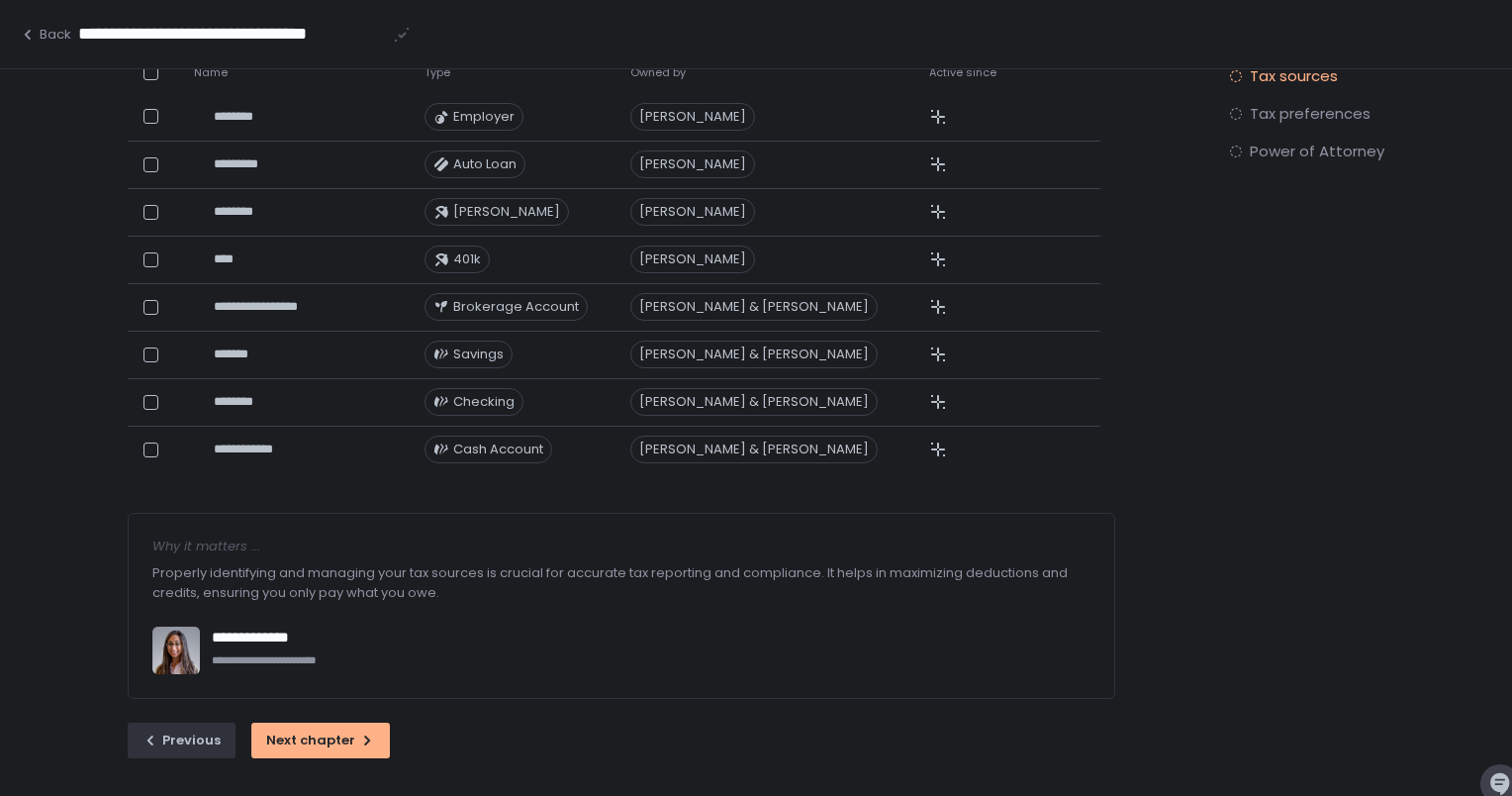 scroll, scrollTop: 0, scrollLeft: 0, axis: both 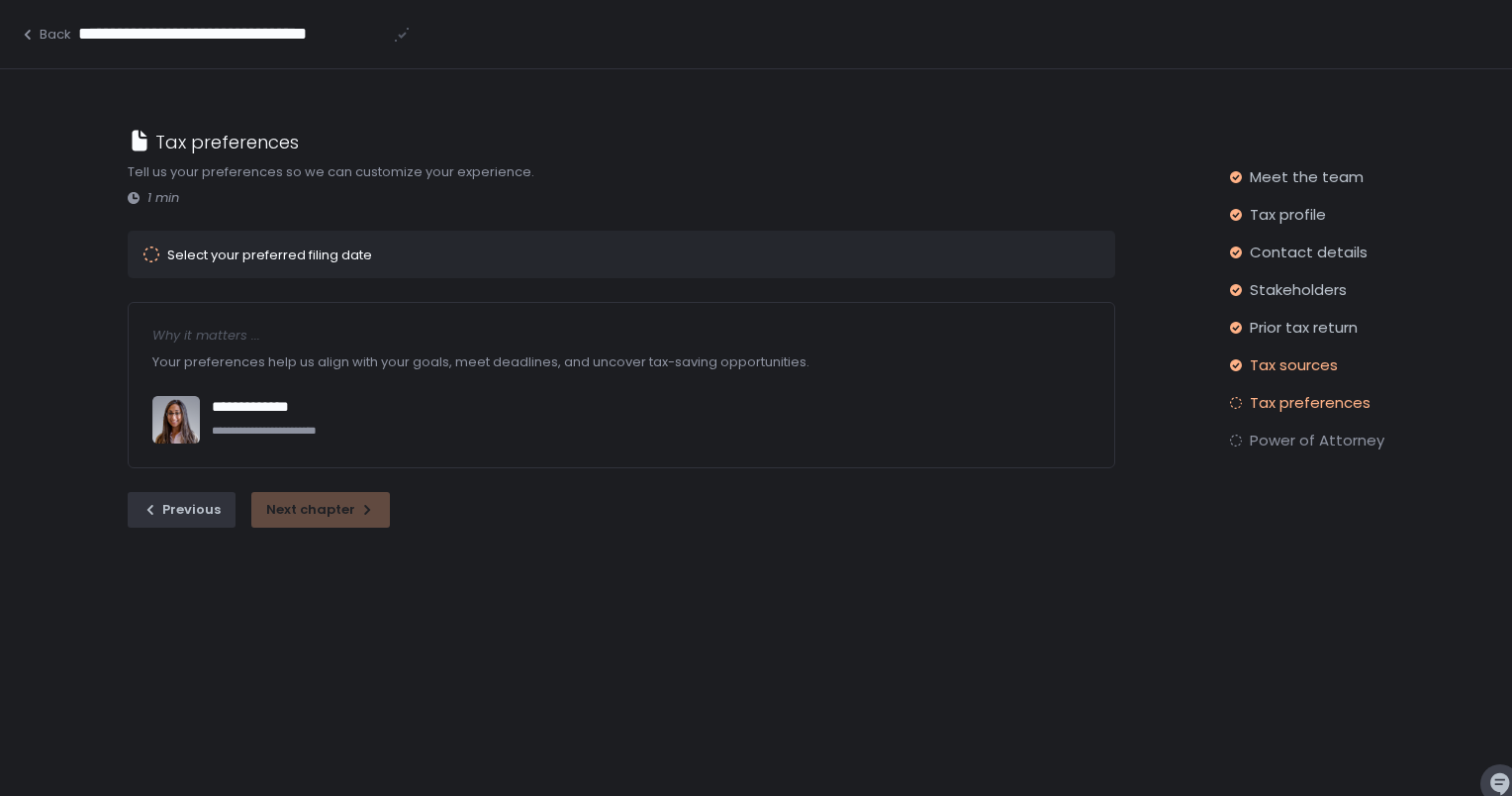 click on "Tax sources" 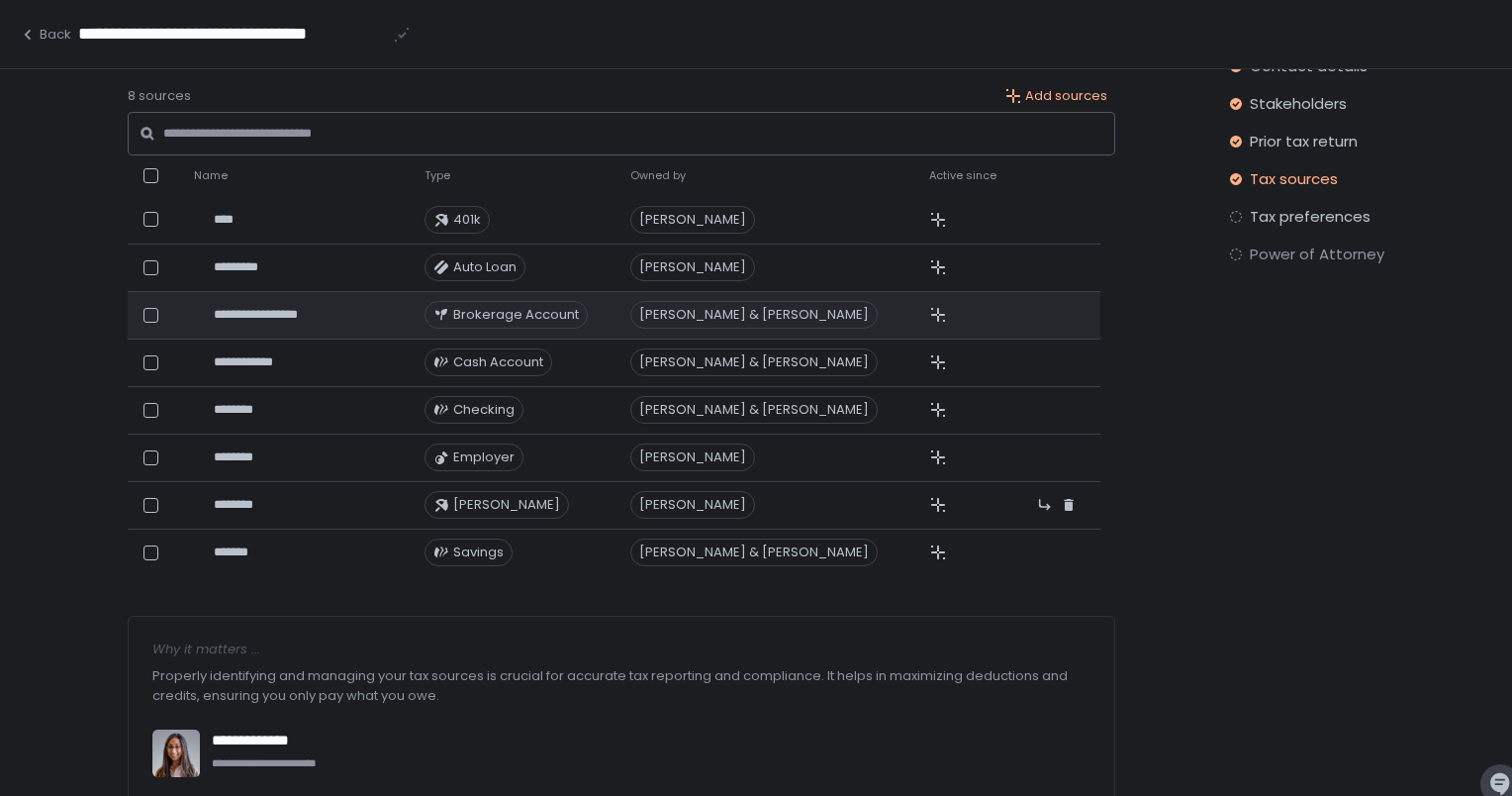 scroll, scrollTop: 289, scrollLeft: 0, axis: vertical 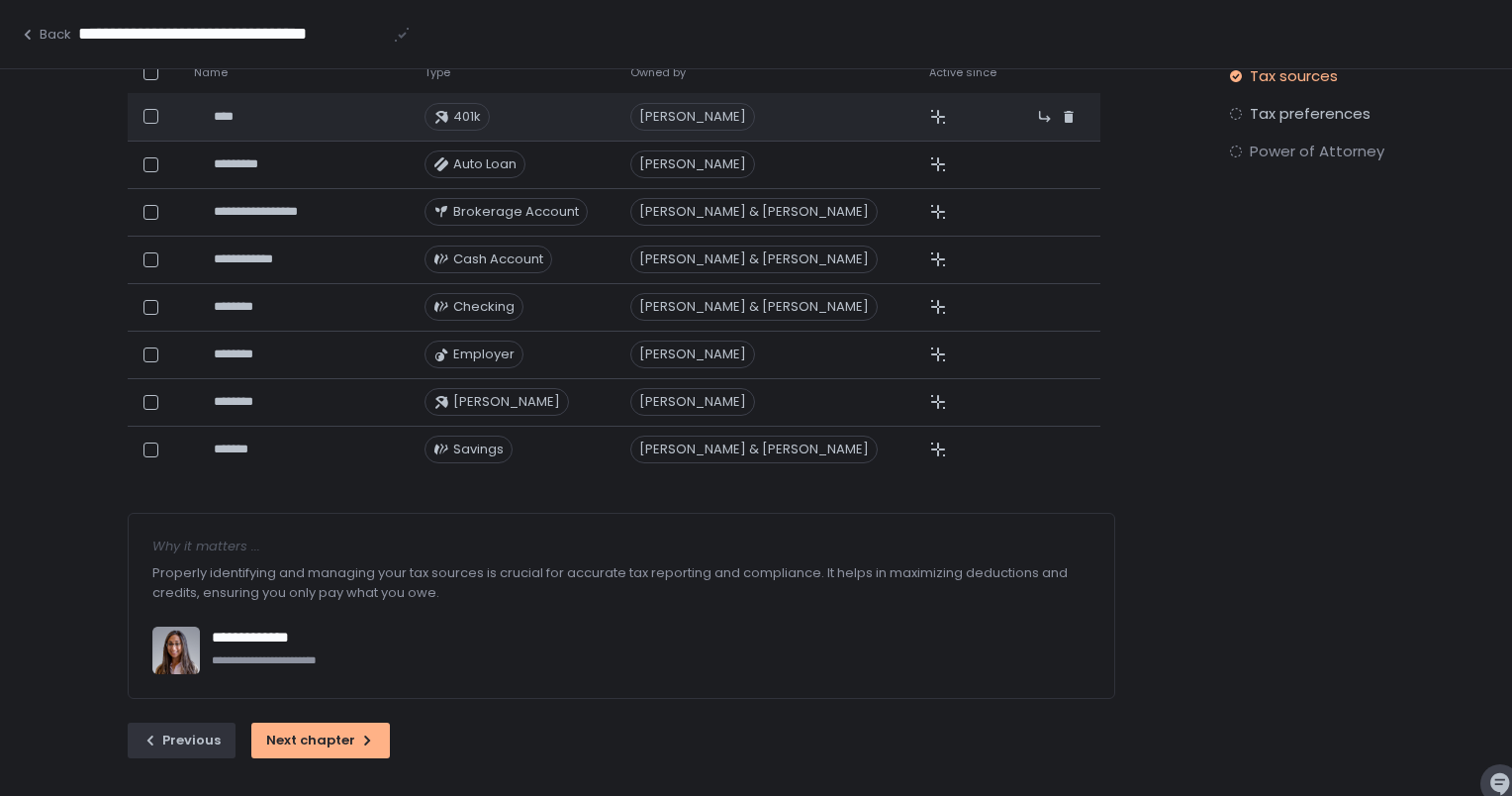 click 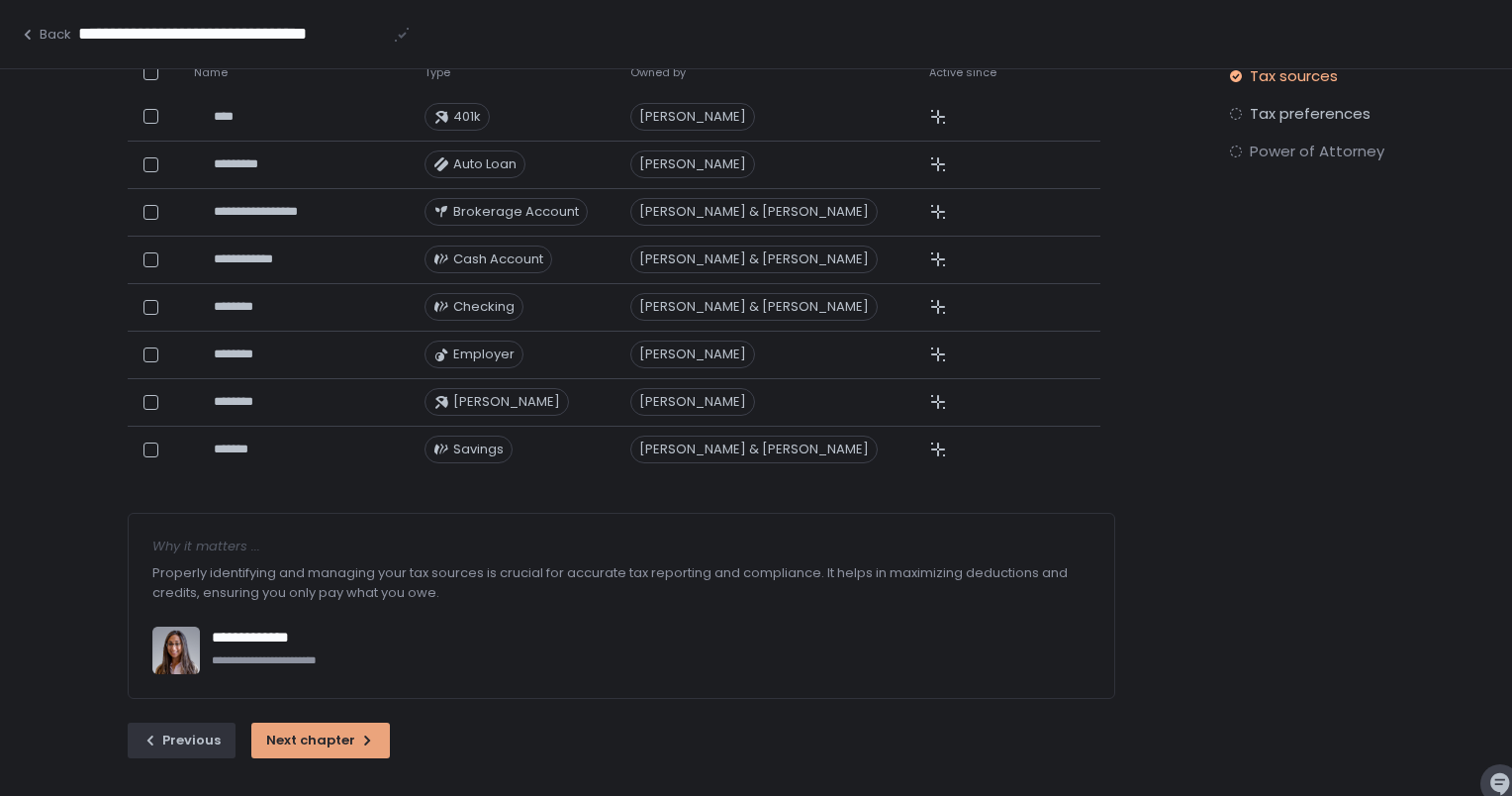 click 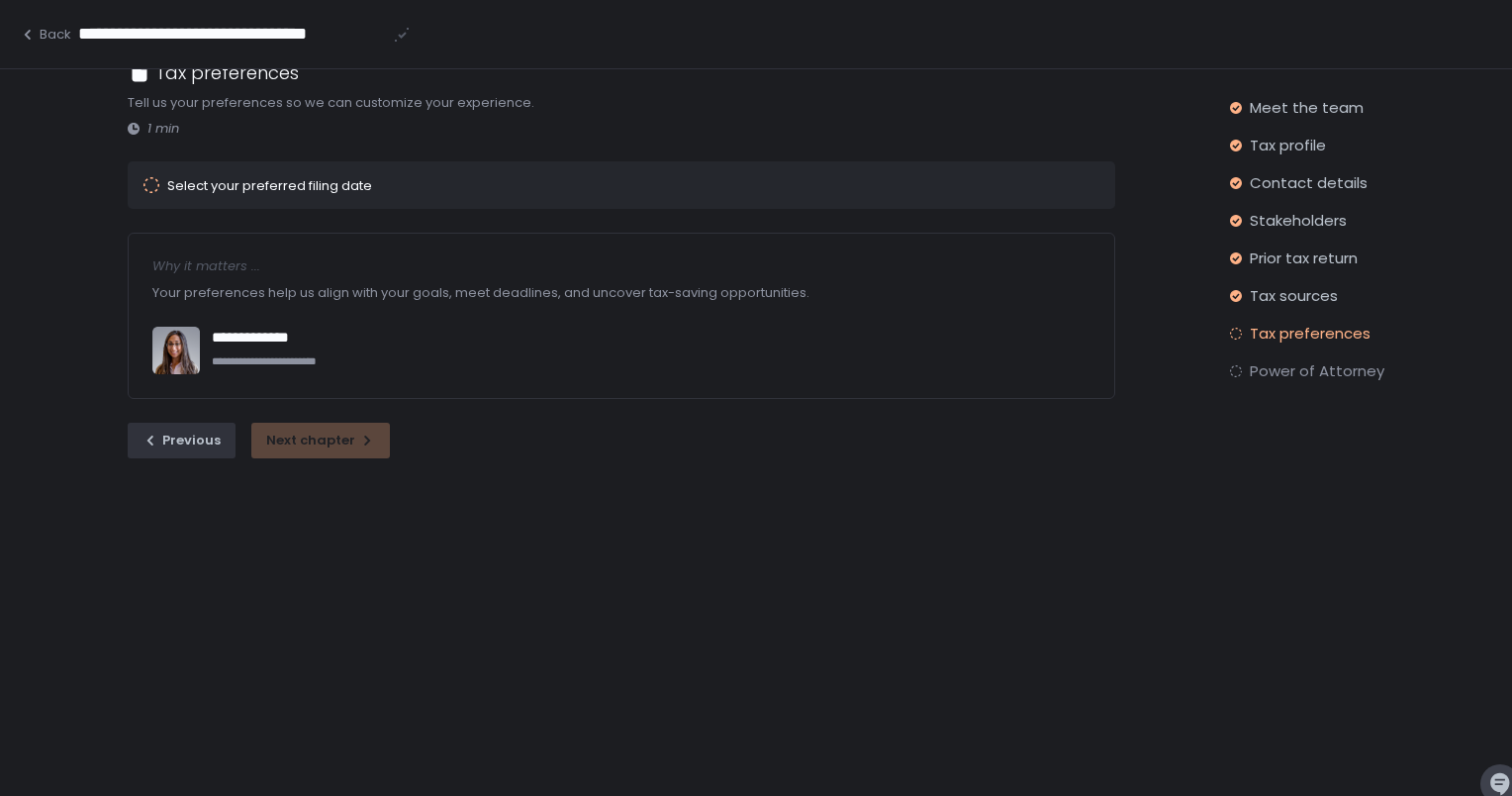 scroll, scrollTop: 0, scrollLeft: 0, axis: both 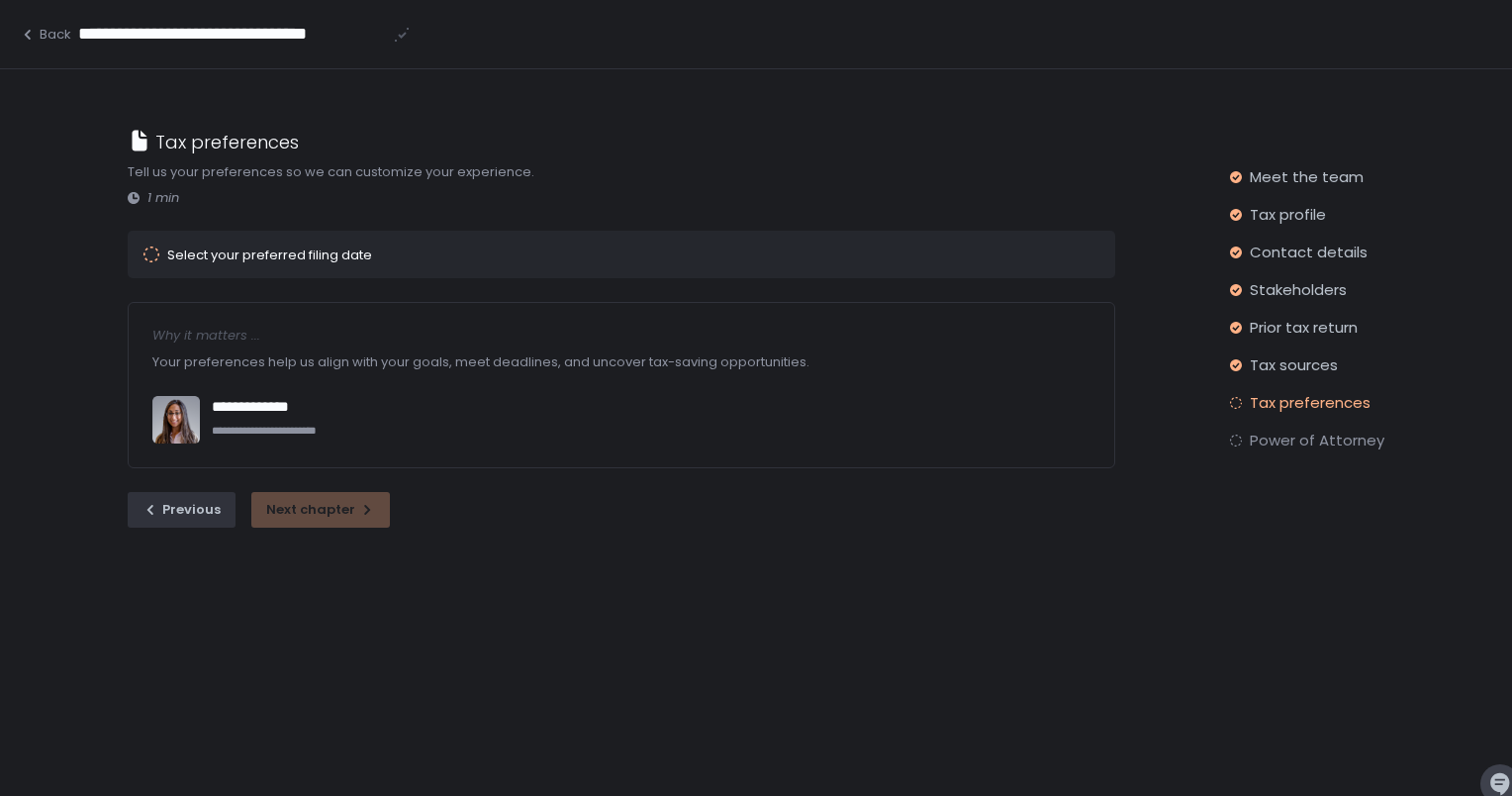 click on "Select your preferred filing date" at bounding box center [594, 254] 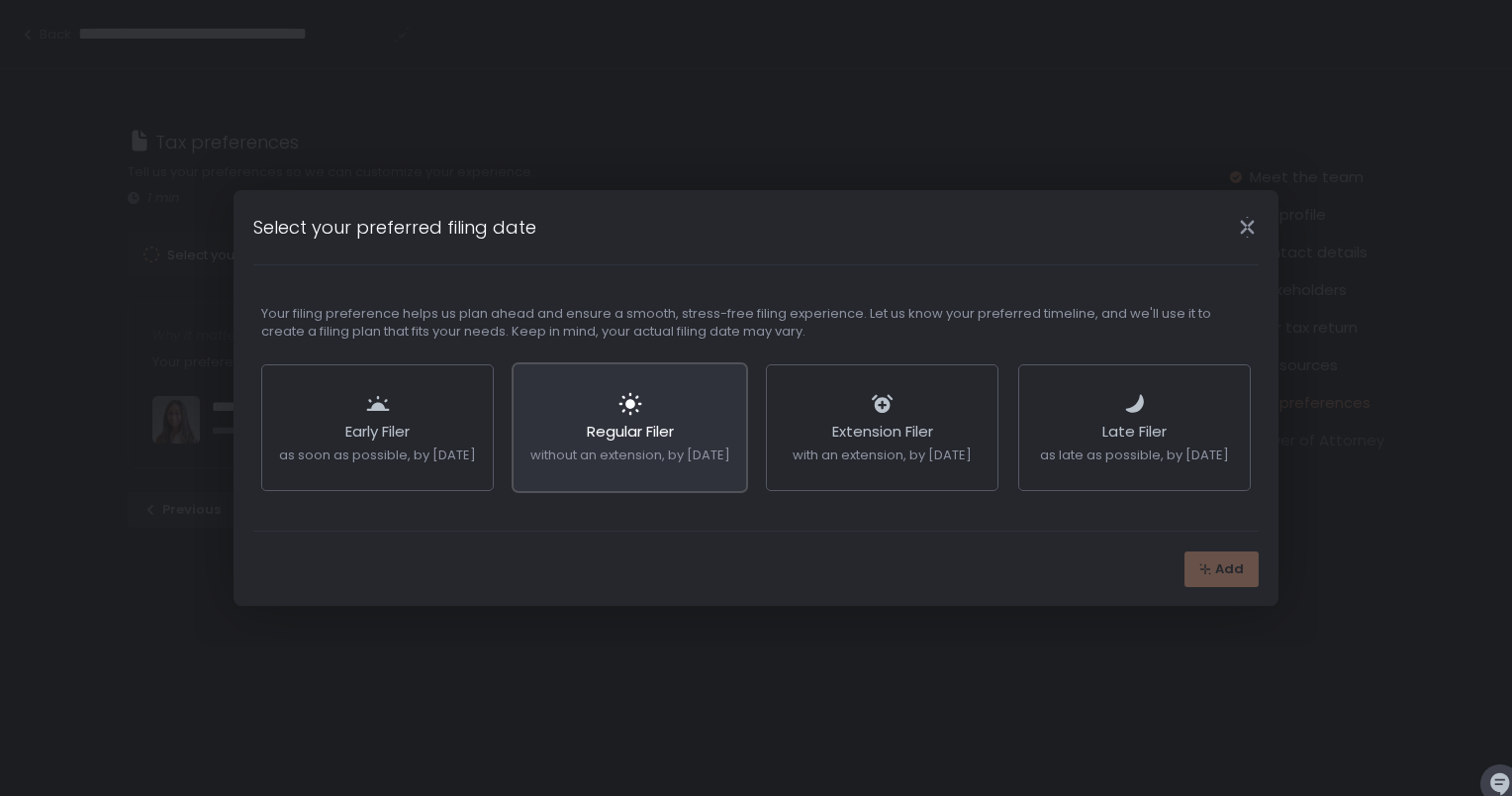 click on "Regular Filer" at bounding box center [630, 434] 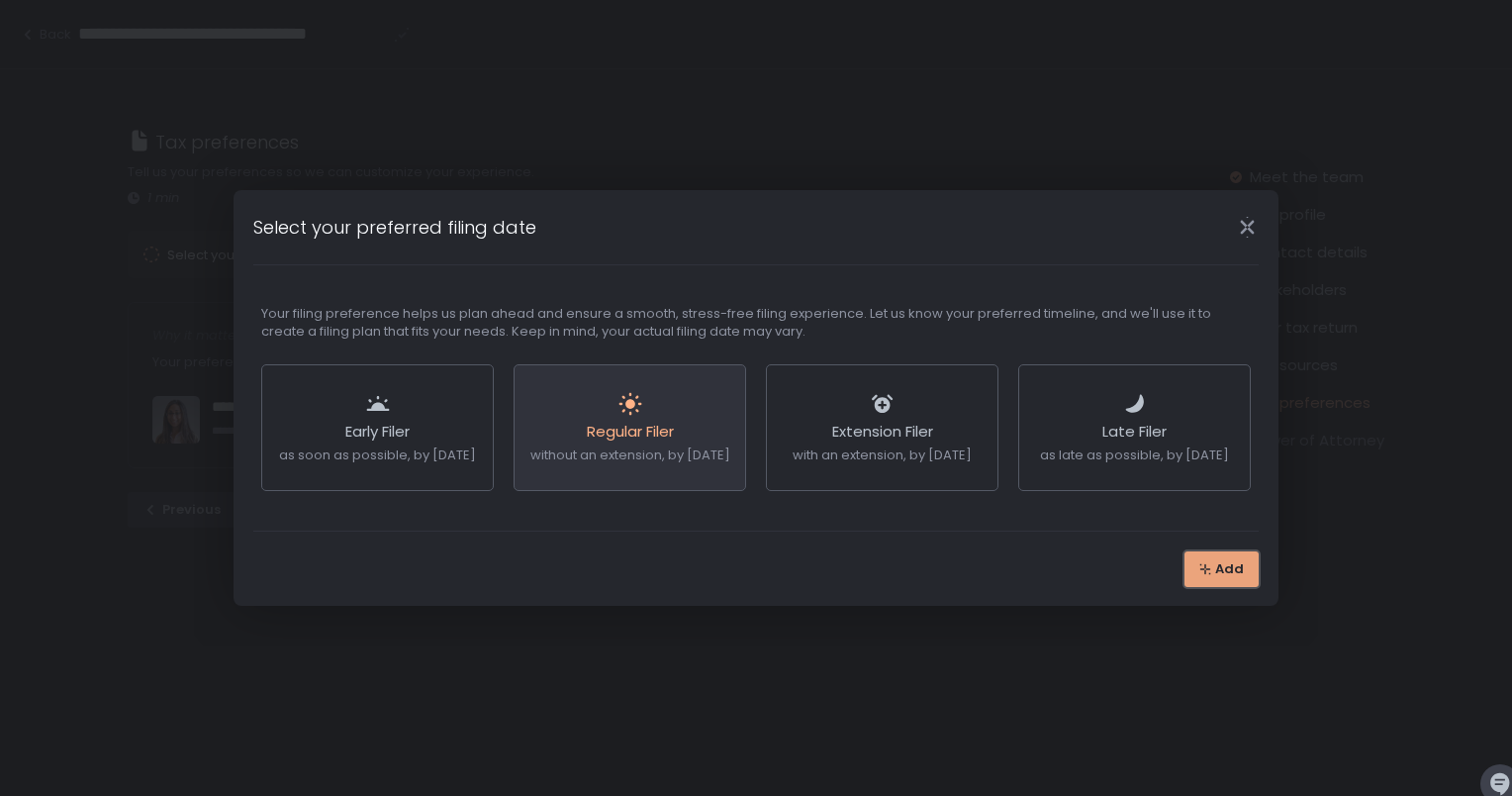click on "Add" at bounding box center [1229, 569] 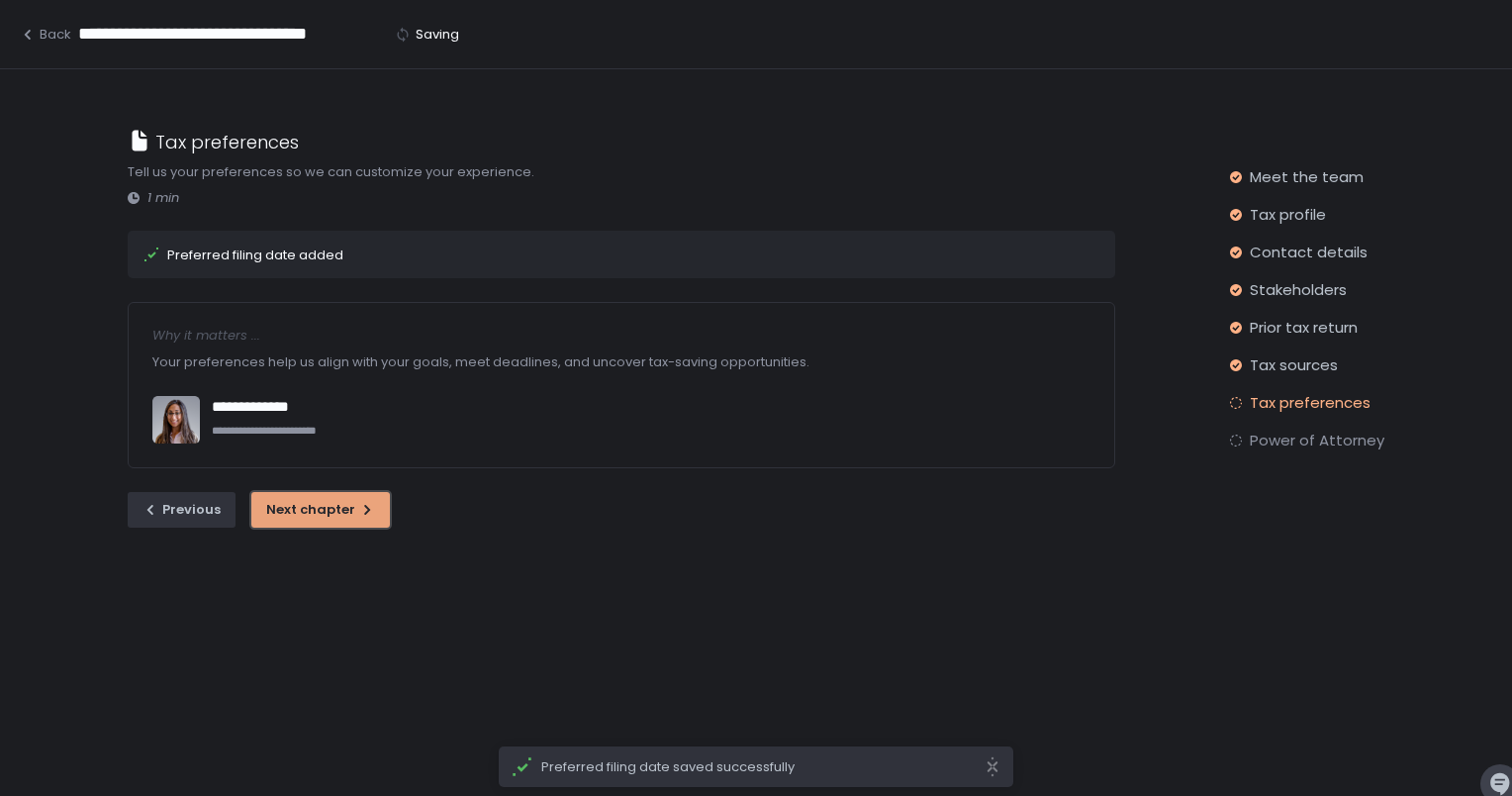 click on "Next chapter" 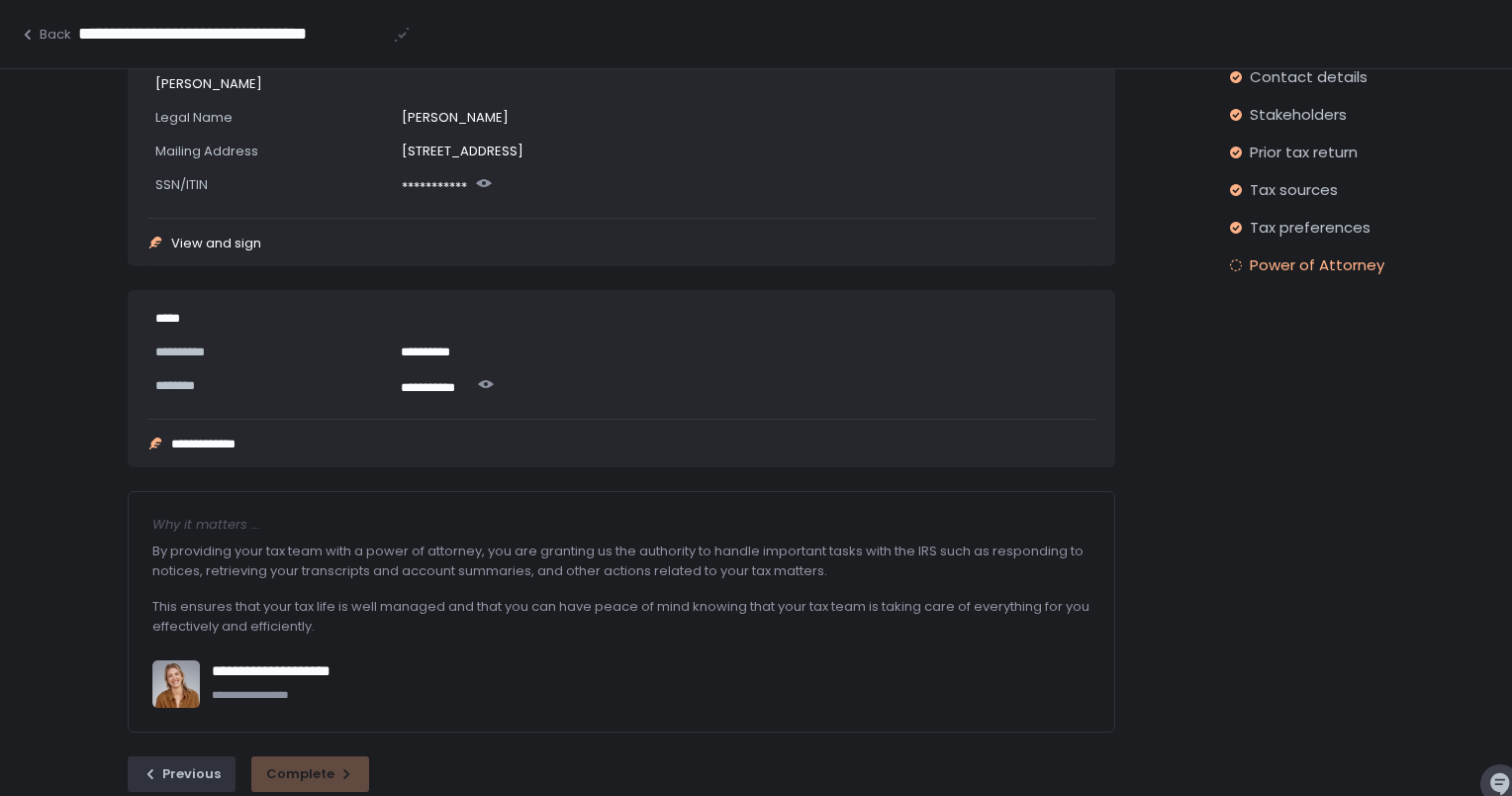 scroll, scrollTop: 210, scrollLeft: 0, axis: vertical 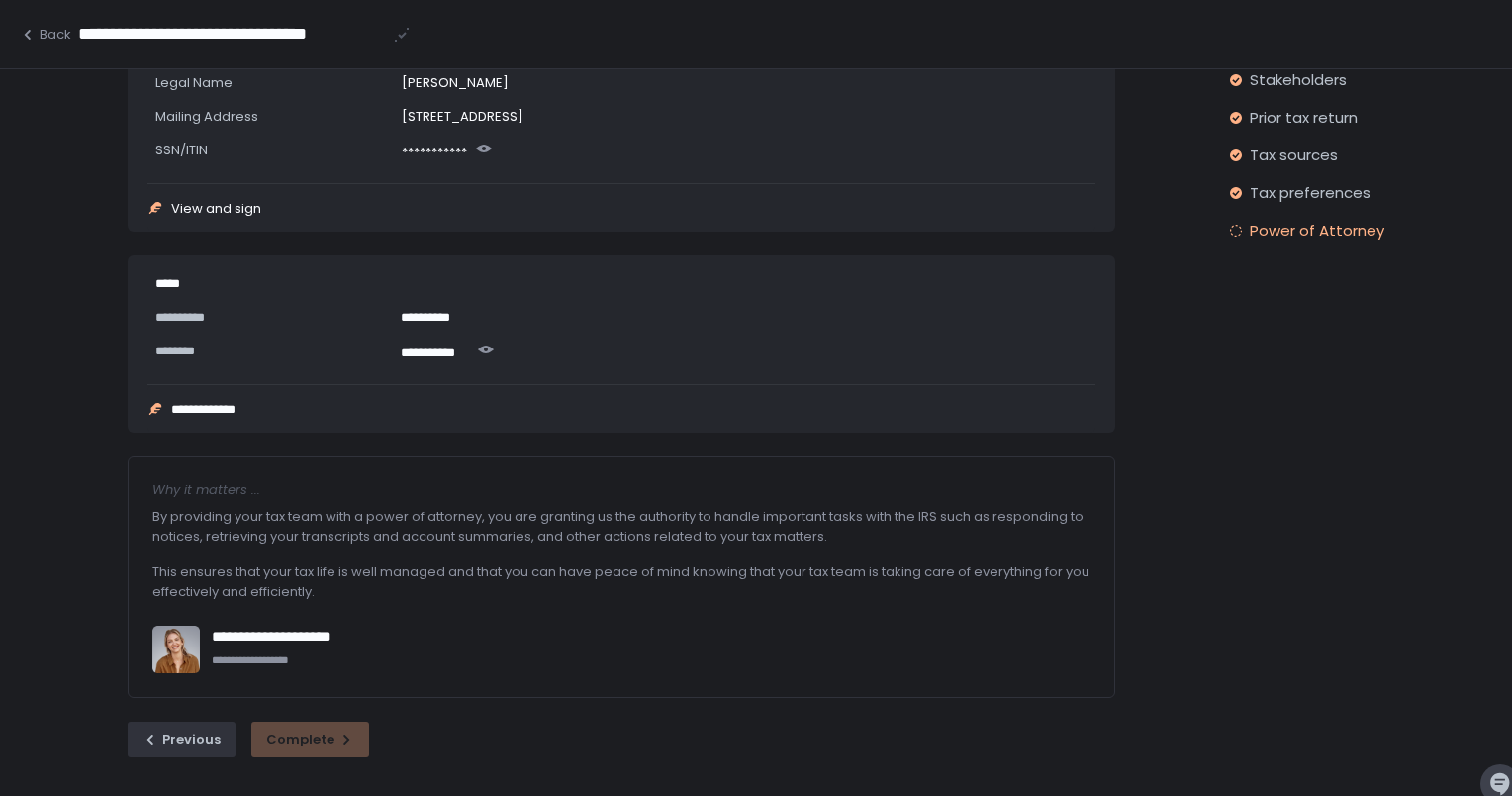 click on "**********" at bounding box center [216, 409] 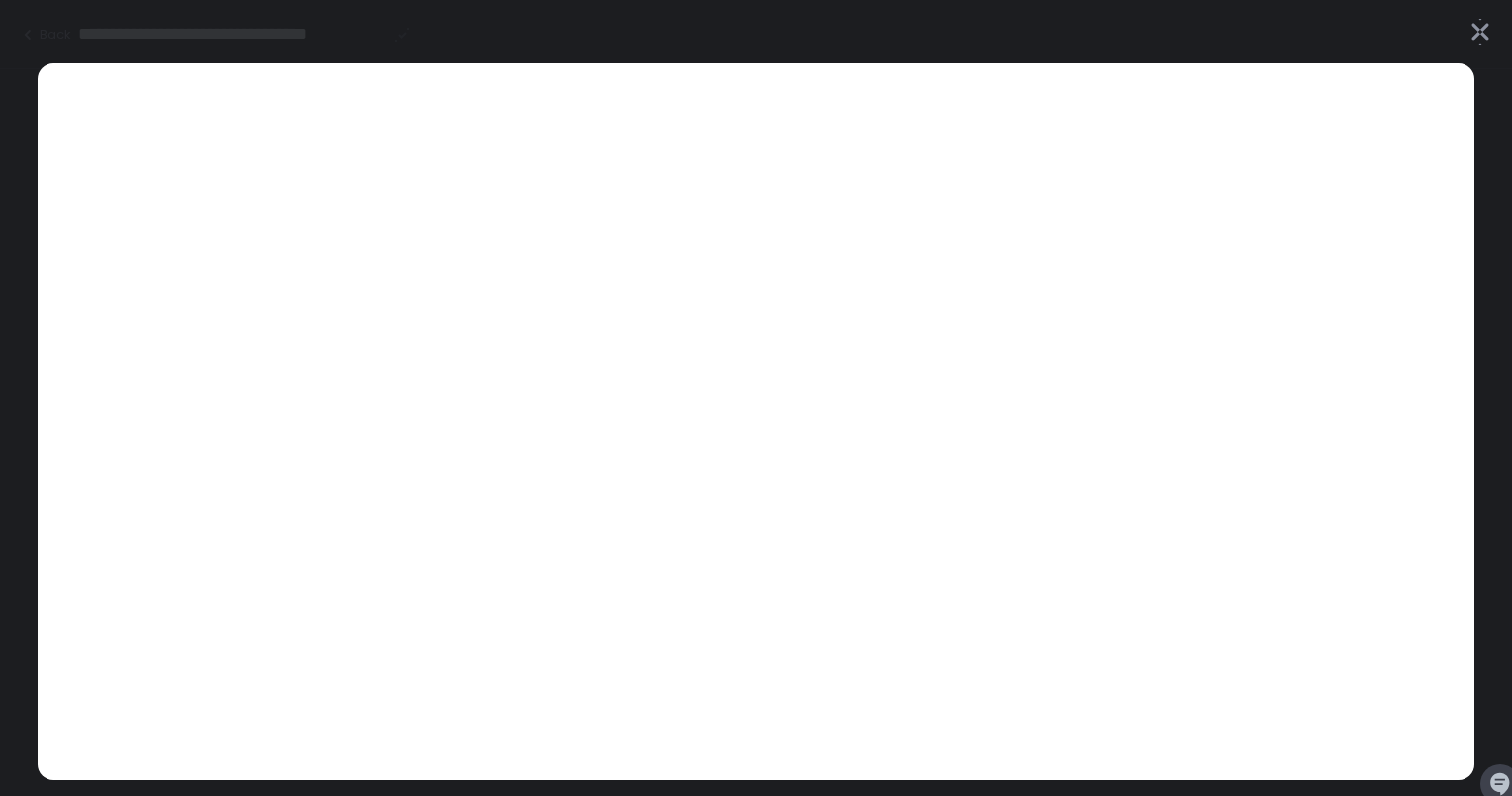 scroll, scrollTop: 79, scrollLeft: 0, axis: vertical 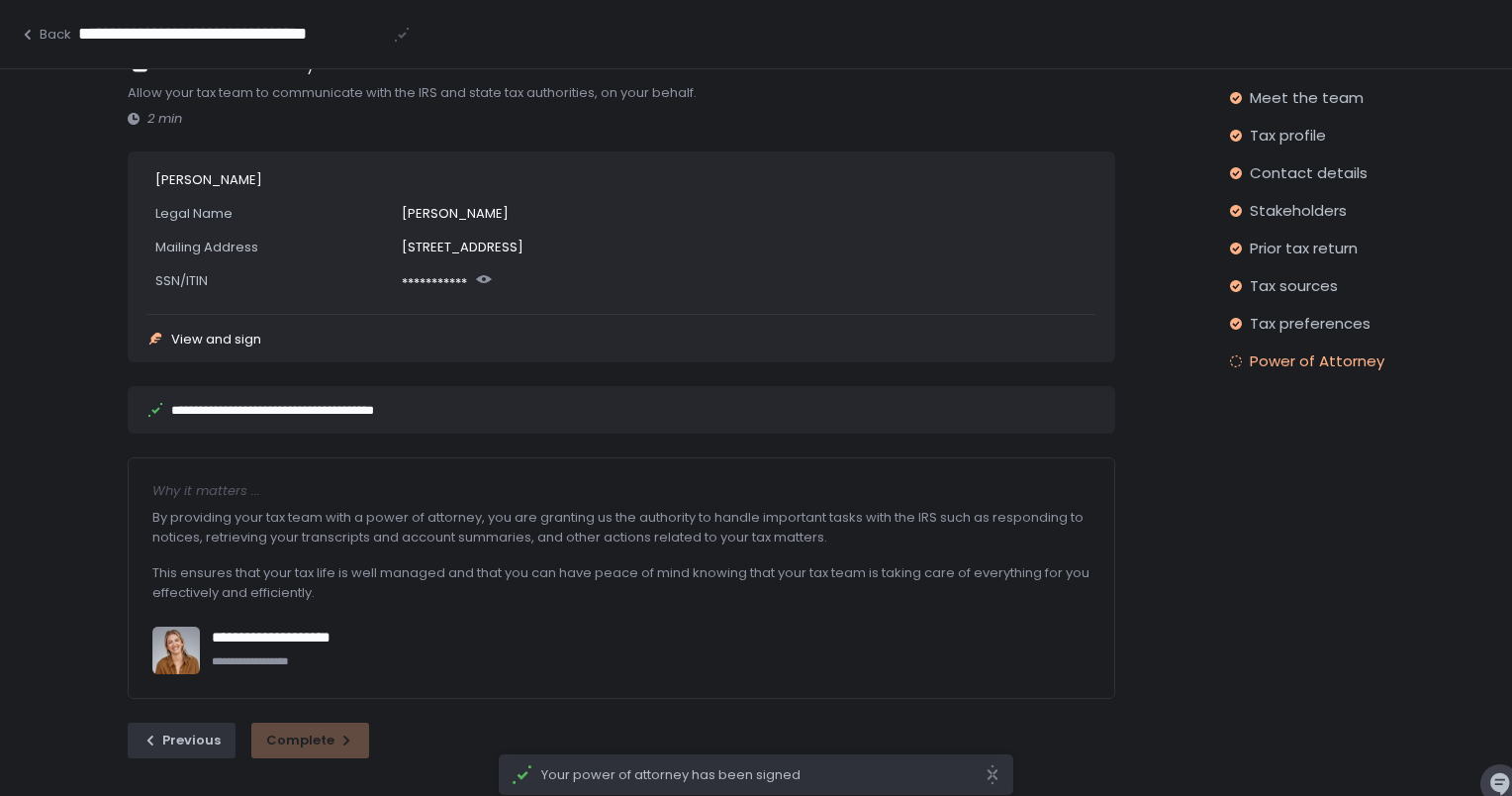 click on "View and sign" at bounding box center (216, 339) 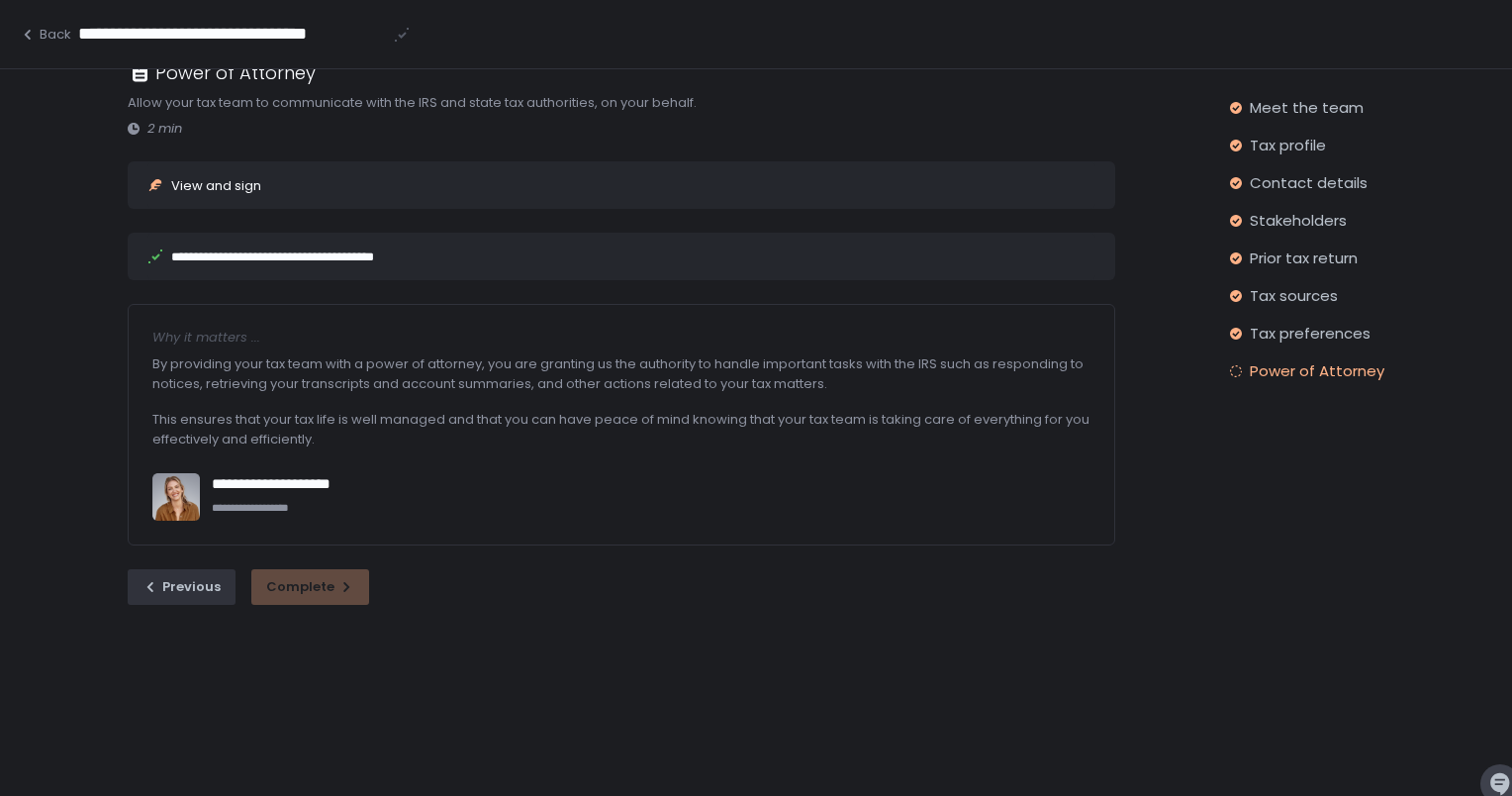scroll, scrollTop: 69, scrollLeft: 0, axis: vertical 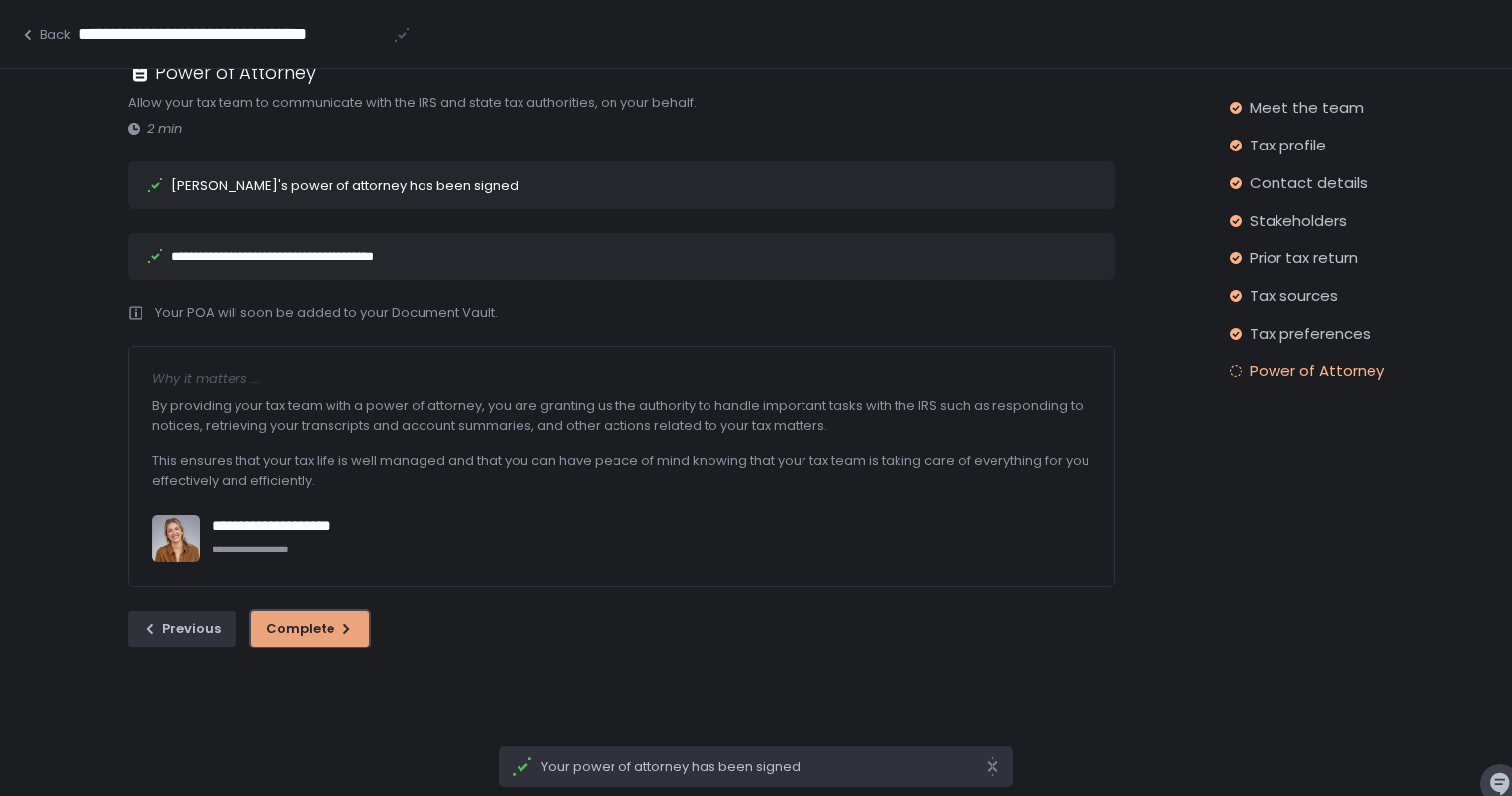 click on "Complete" 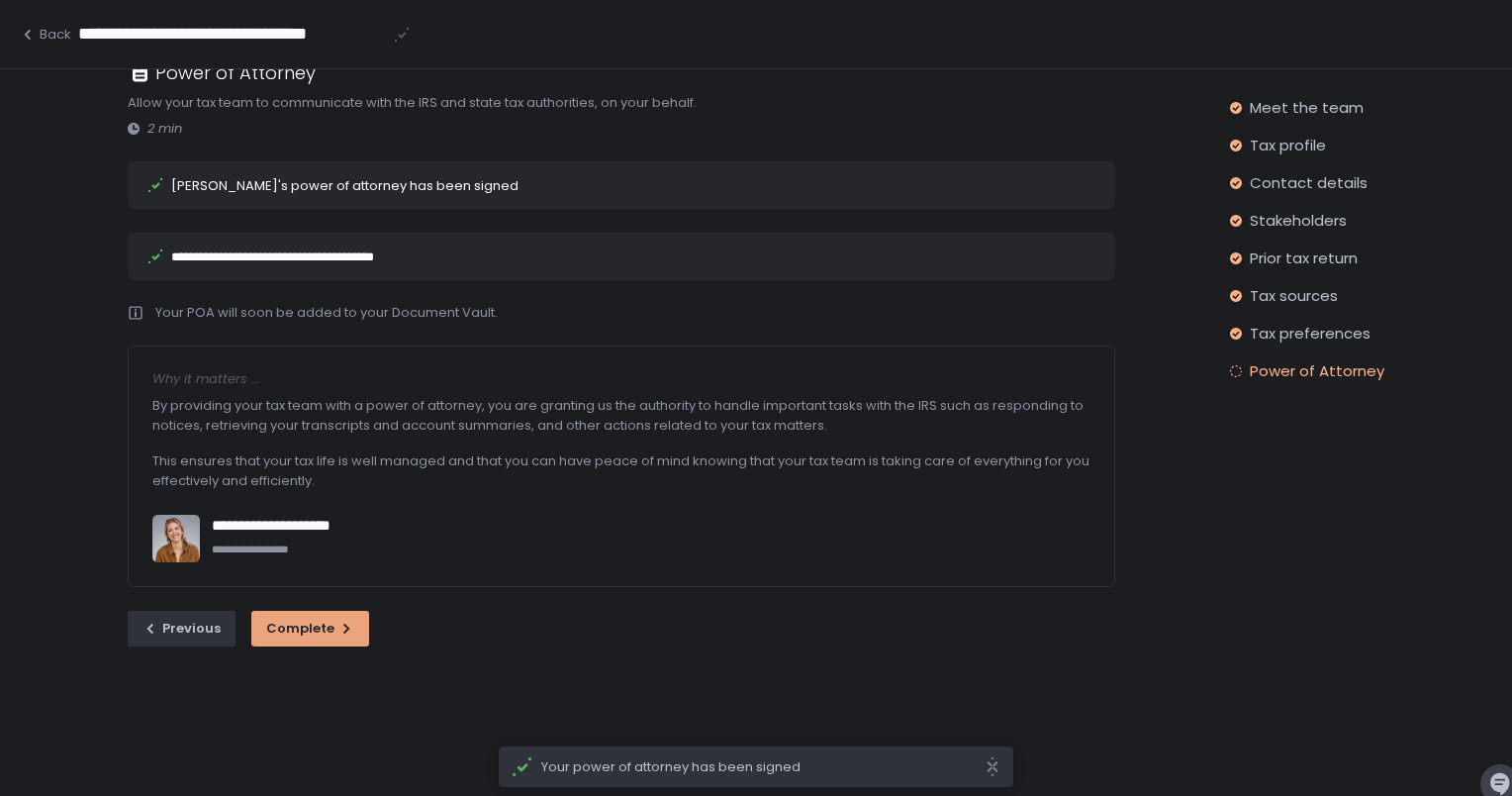 scroll, scrollTop: 0, scrollLeft: 0, axis: both 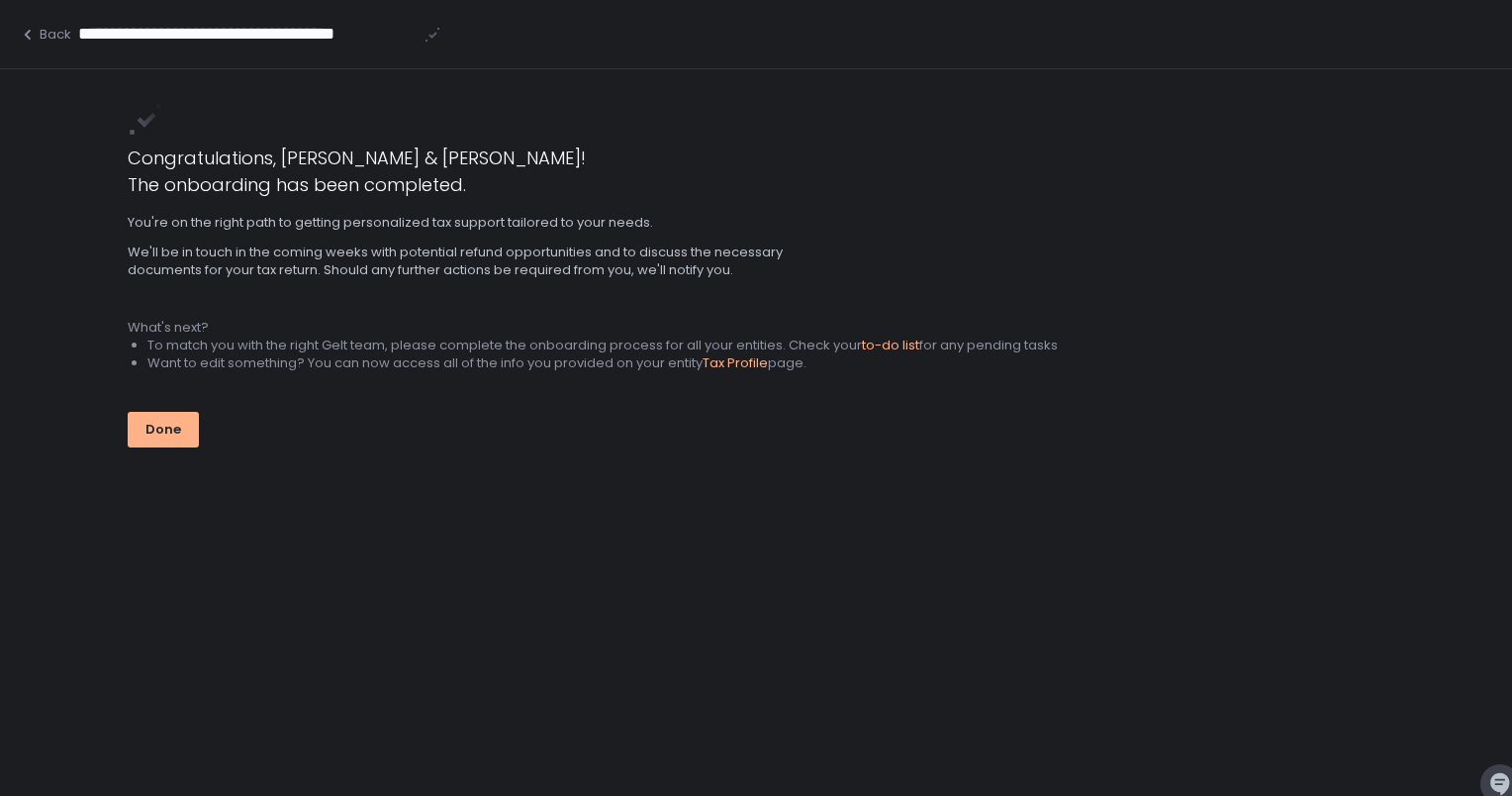 click on "We'll be in touch in the coming weeks with potential refund opportunities and to discuss the necessary documents for your tax return. Should any further actions be required from you, we'll notify you. What's next? To match you with the right Gelt team, please complete the onboarding process for all your entities. Check your  to-do list  for any pending tasks Want to edit something? You can now access all of the info you provided on your entity  Tax Profile  page. Done" 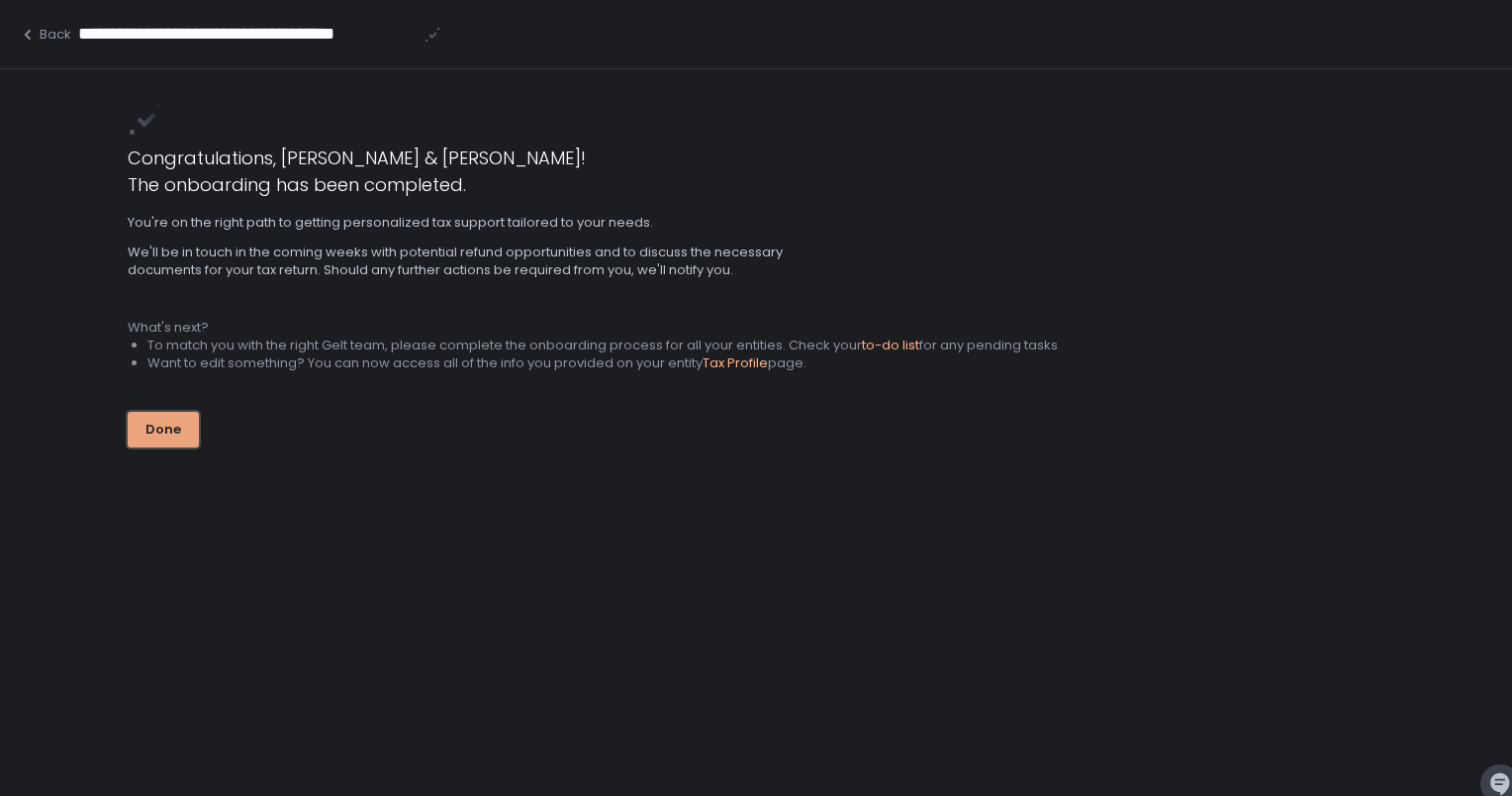click on "Done" at bounding box center (163, 430) 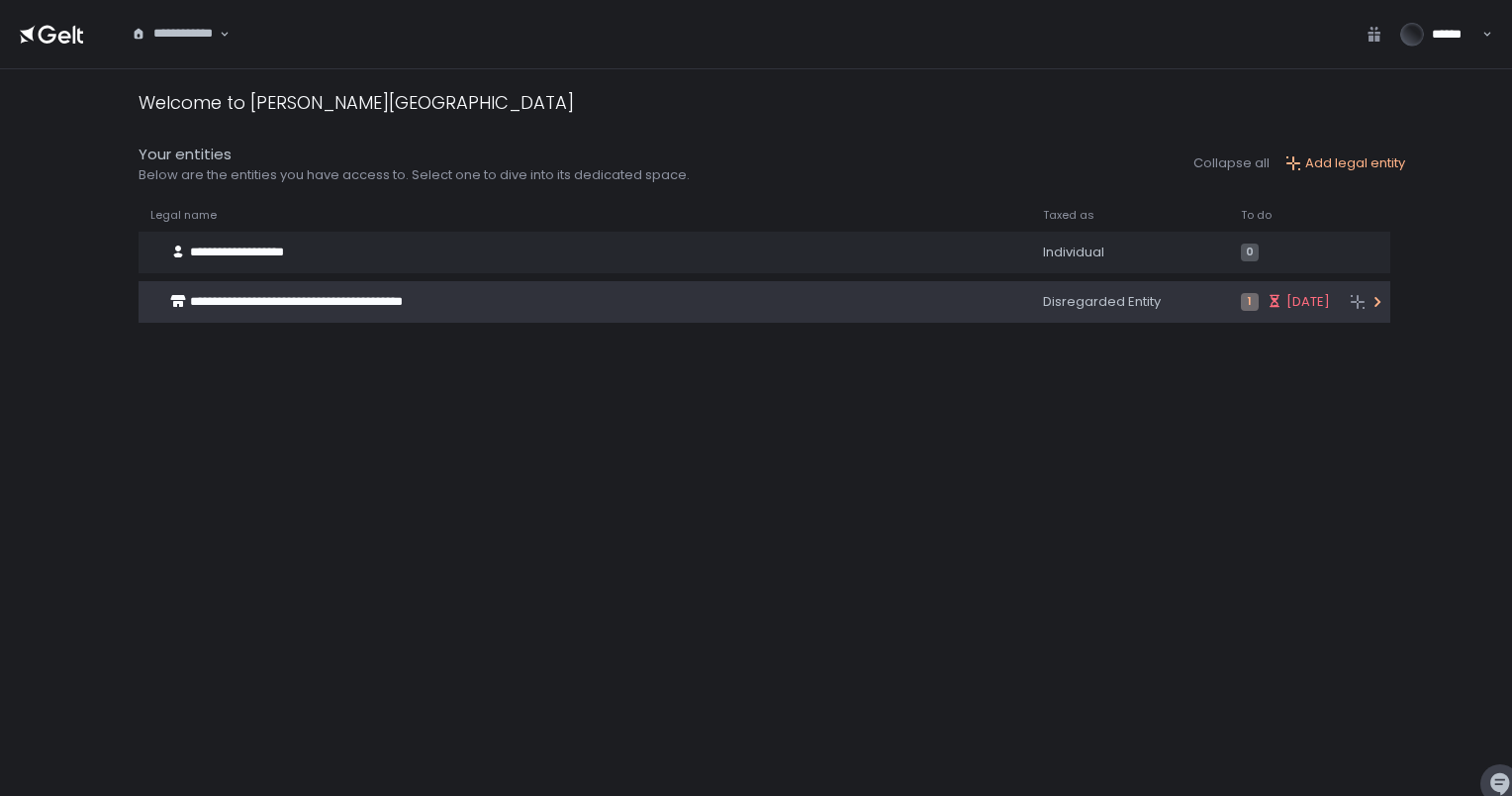 click on "**********" at bounding box center [560, 302] 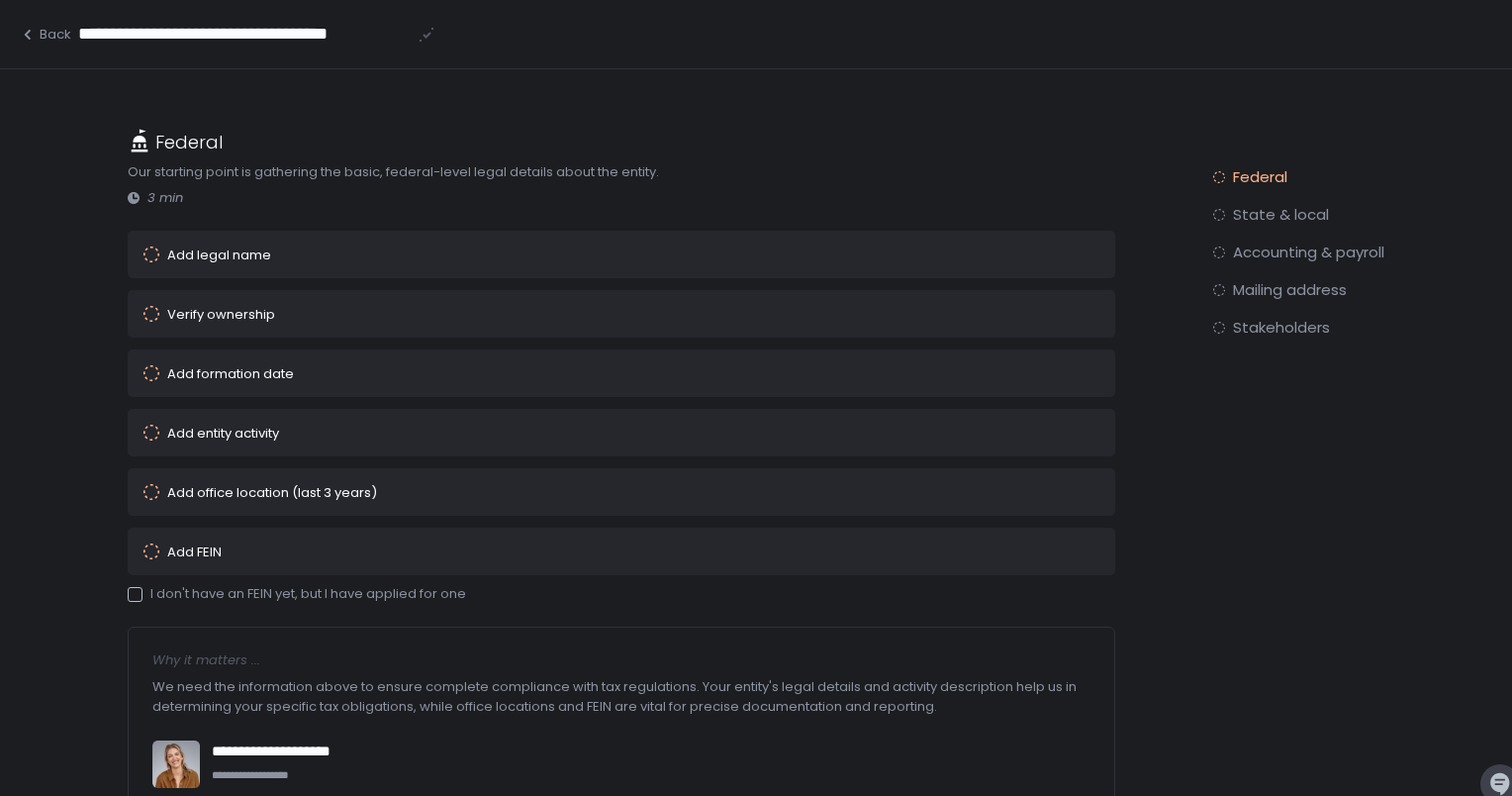 click on "Add legal name" at bounding box center (594, 254) 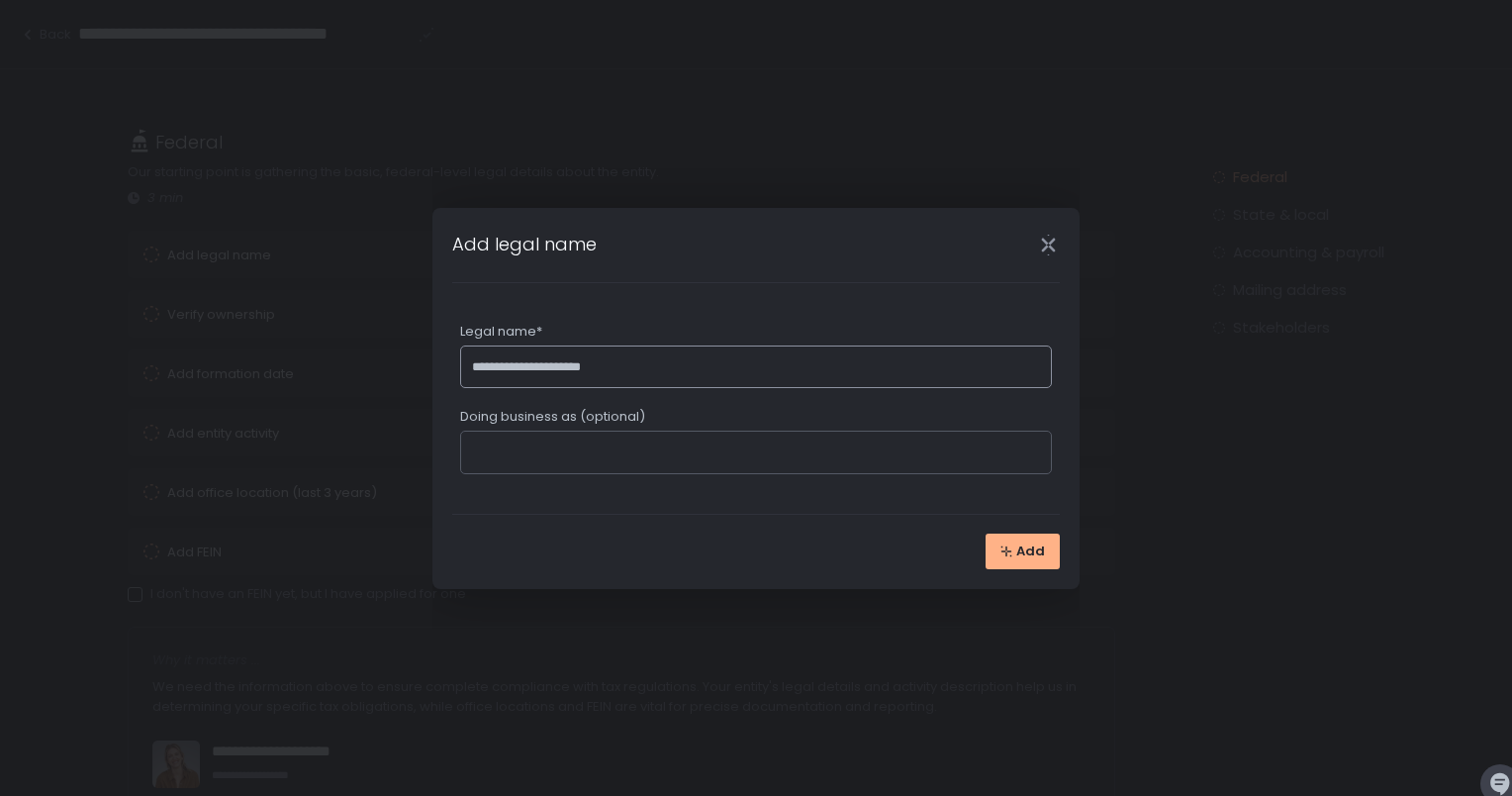 drag, startPoint x: 681, startPoint y: 372, endPoint x: 459, endPoint y: 360, distance: 222.3241 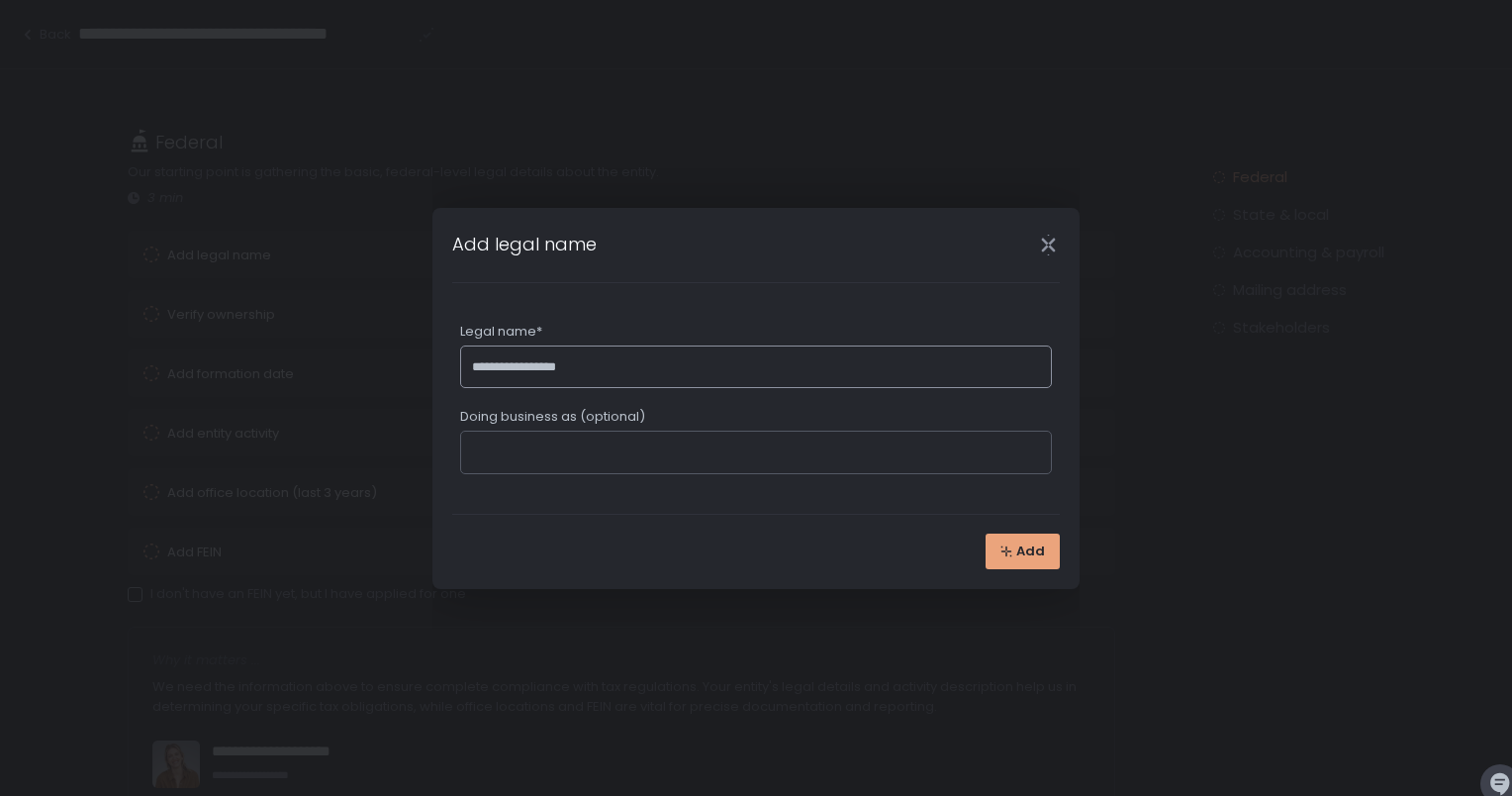 type on "**********" 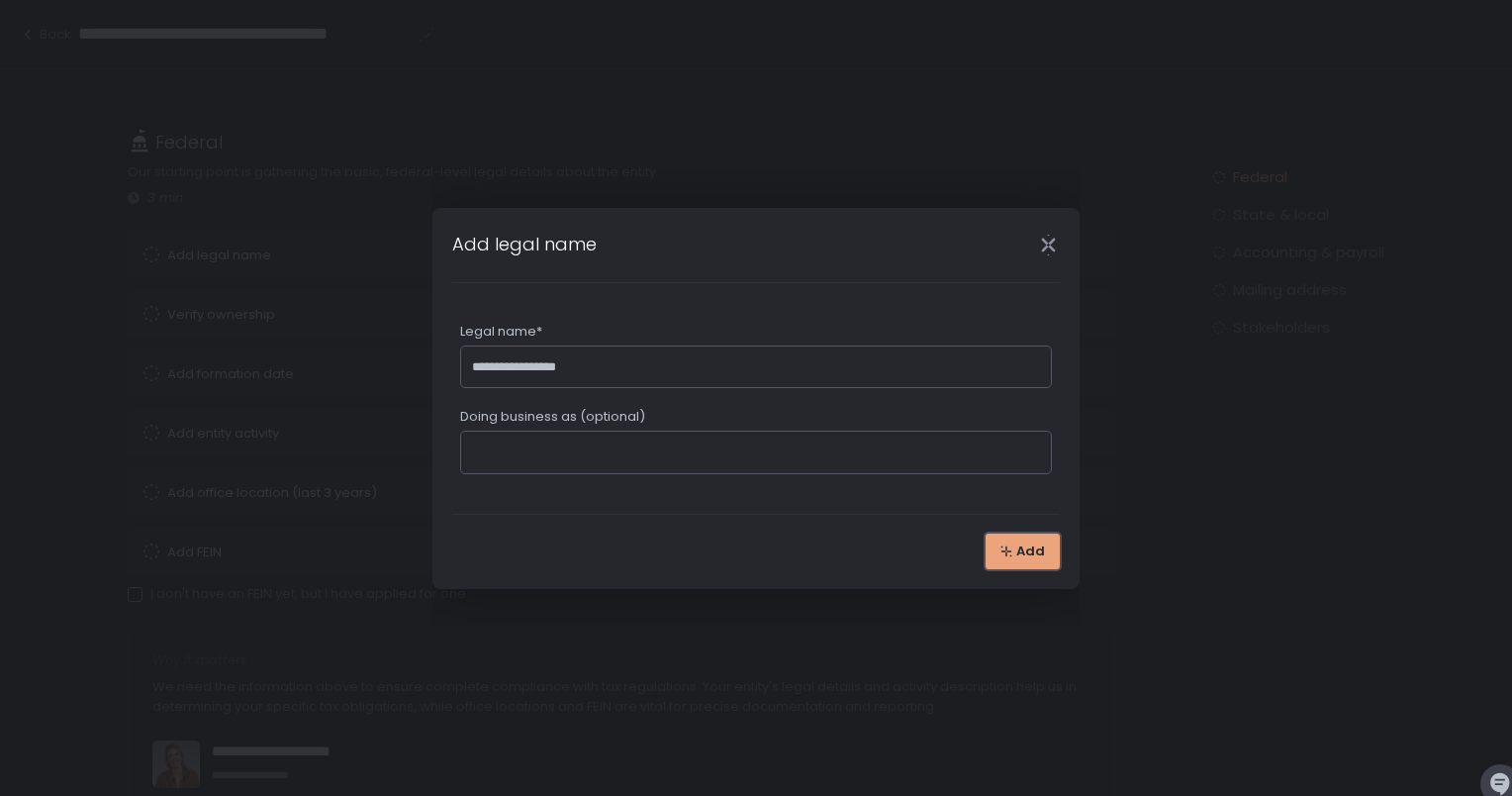 click on "Add" at bounding box center [1022, 551] 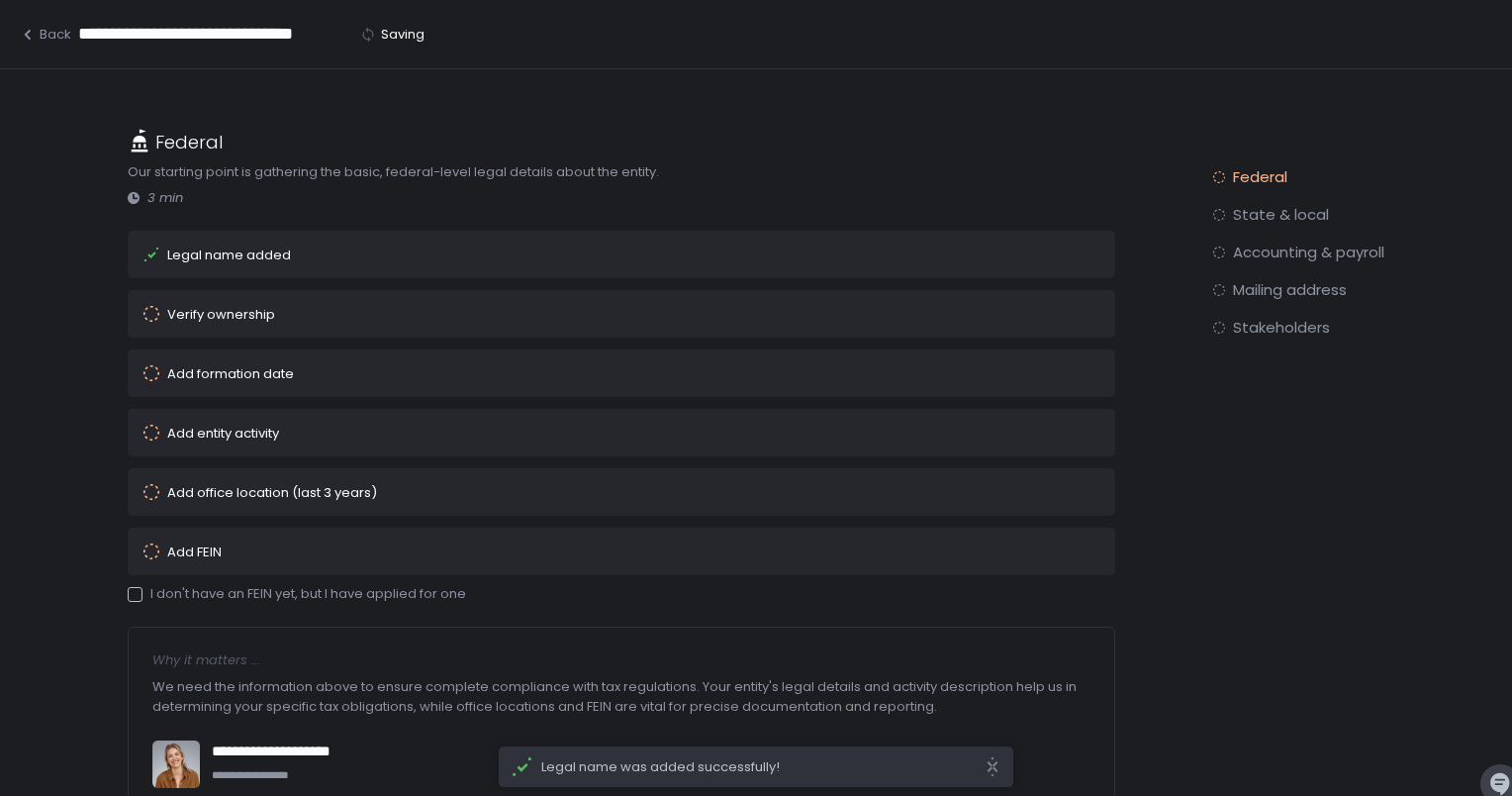 click on "Verify ownership" at bounding box center [594, 314] 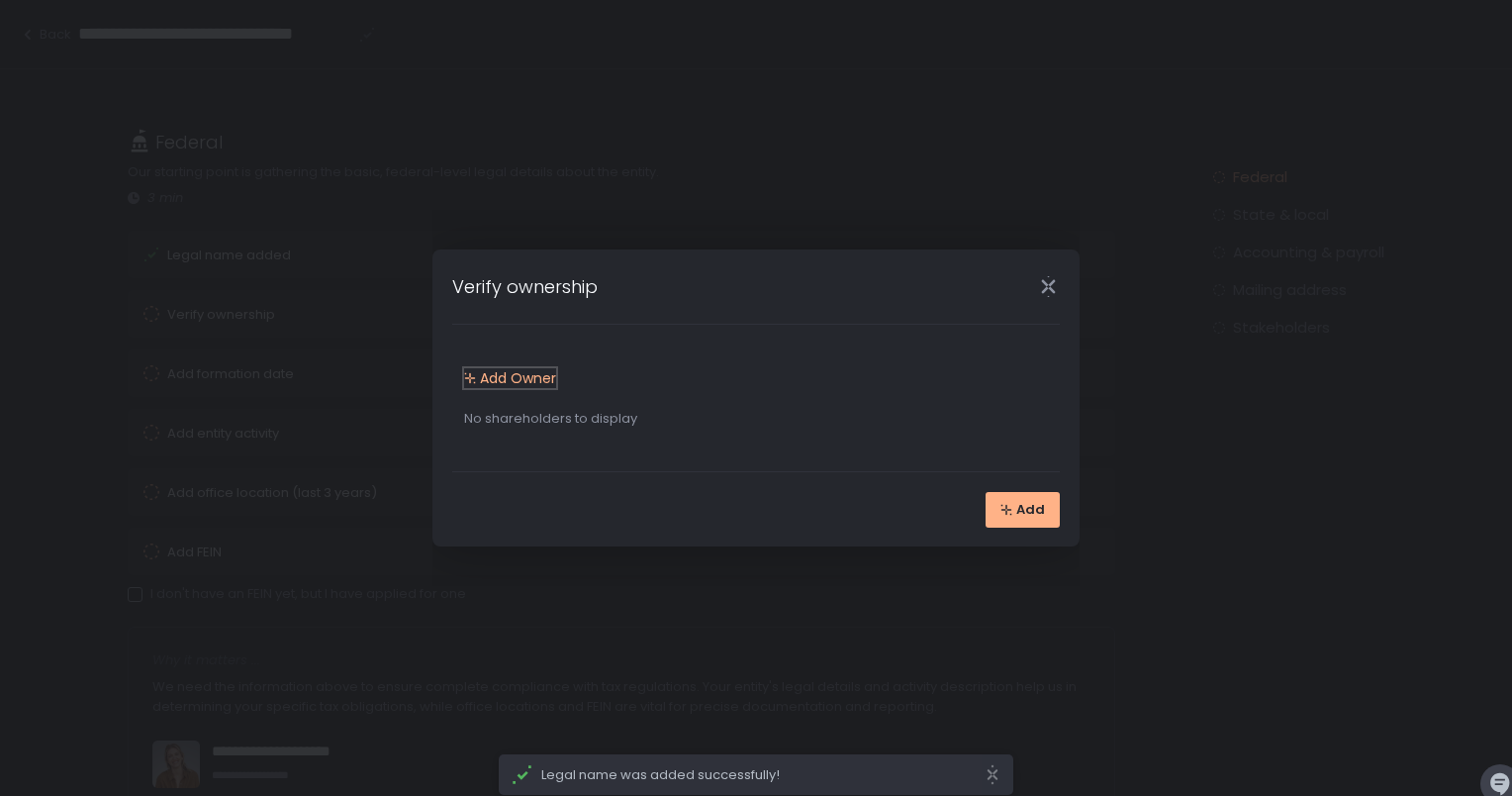 click on "Add Owner" 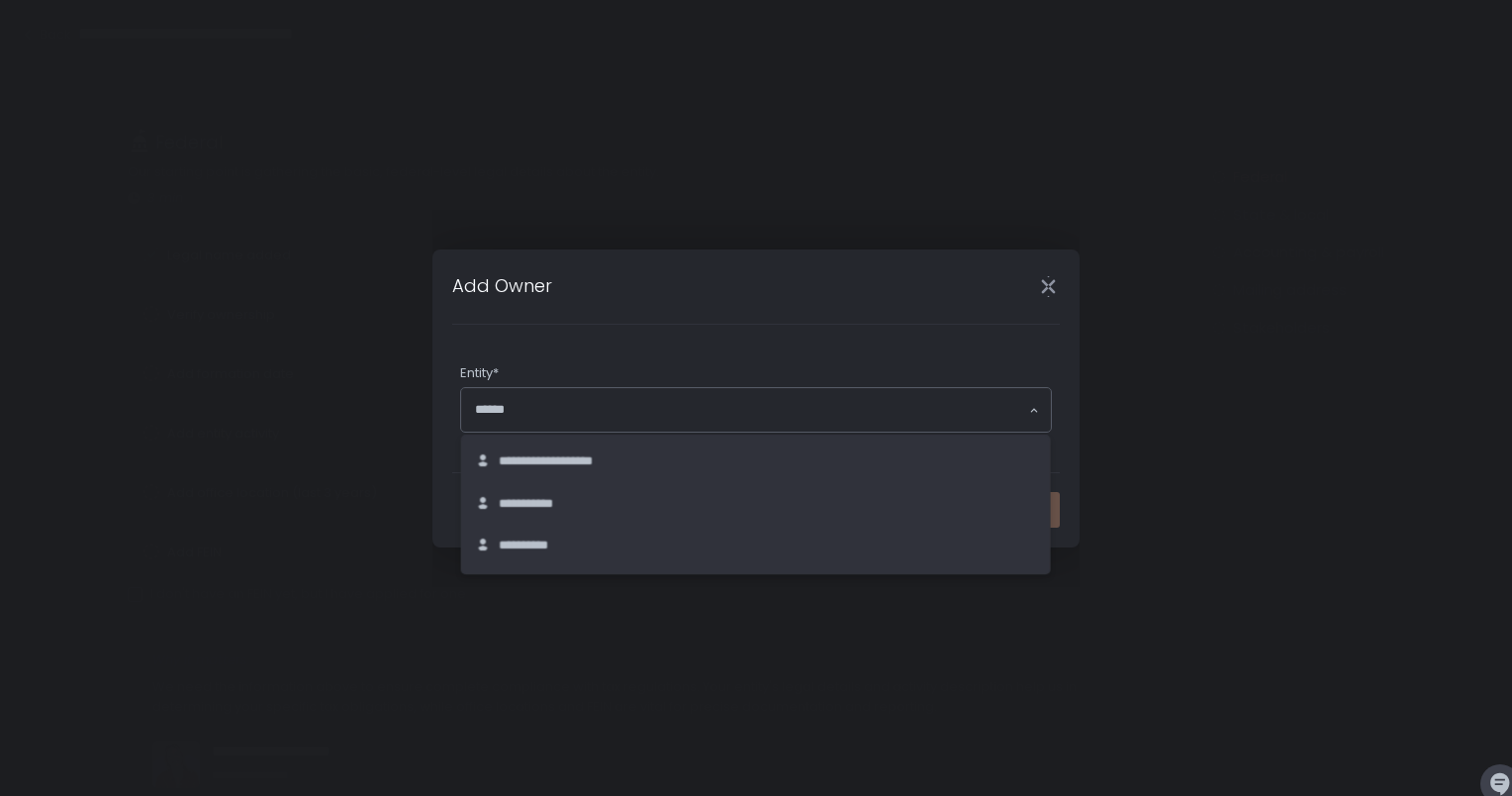 click 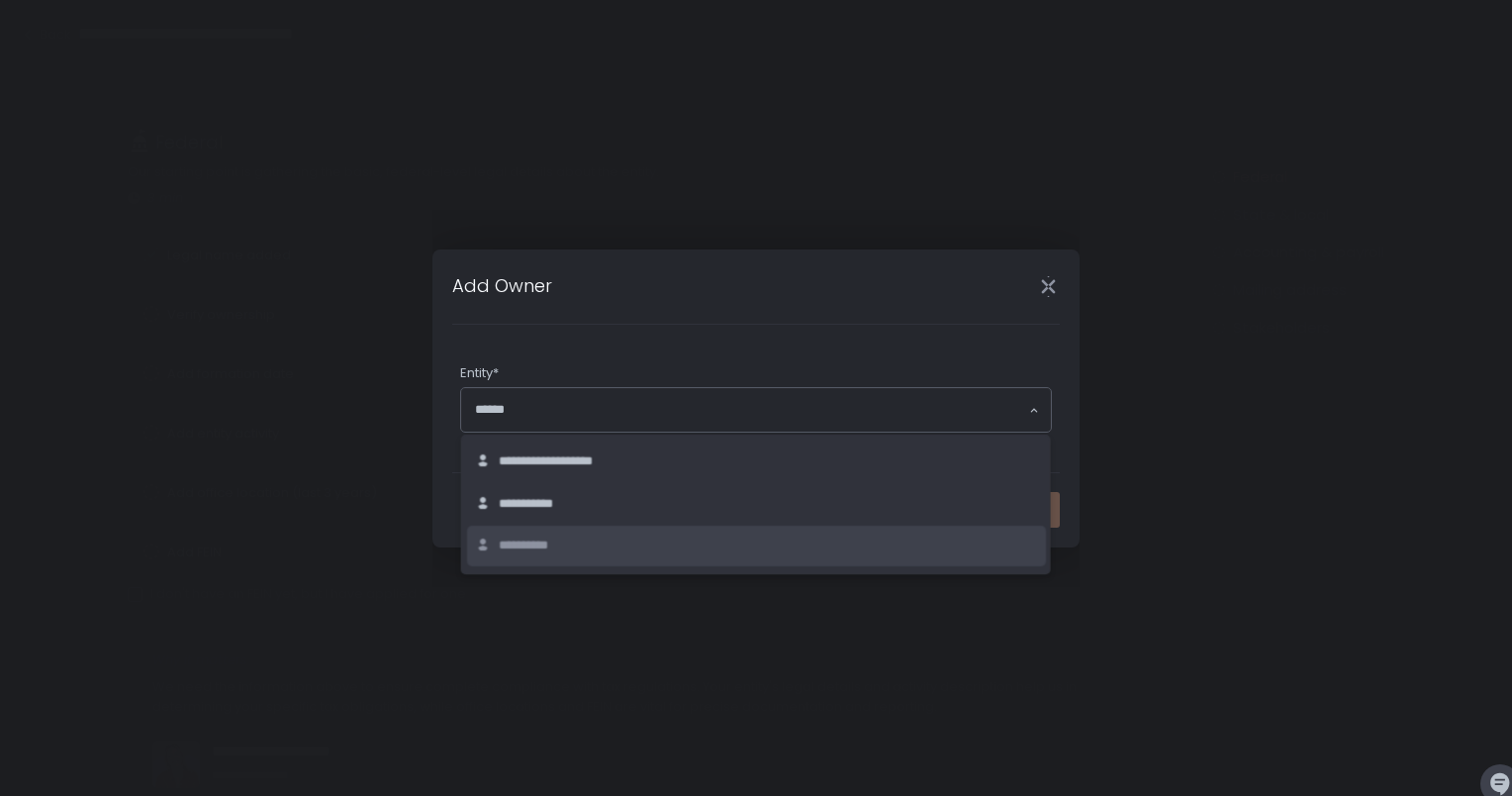 click on "**********" at bounding box center [535, 546] 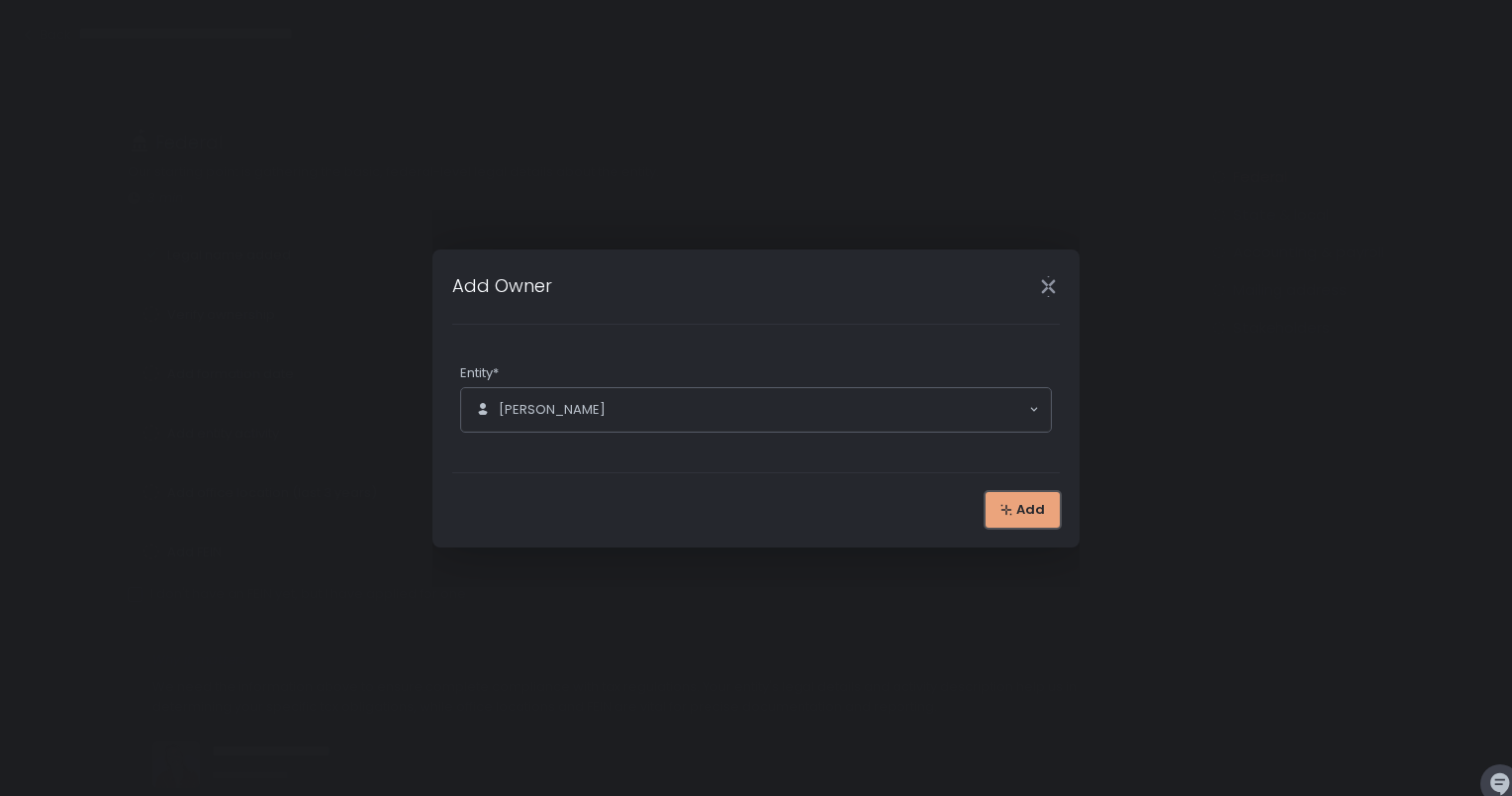 click on "Add" at bounding box center (1022, 510) 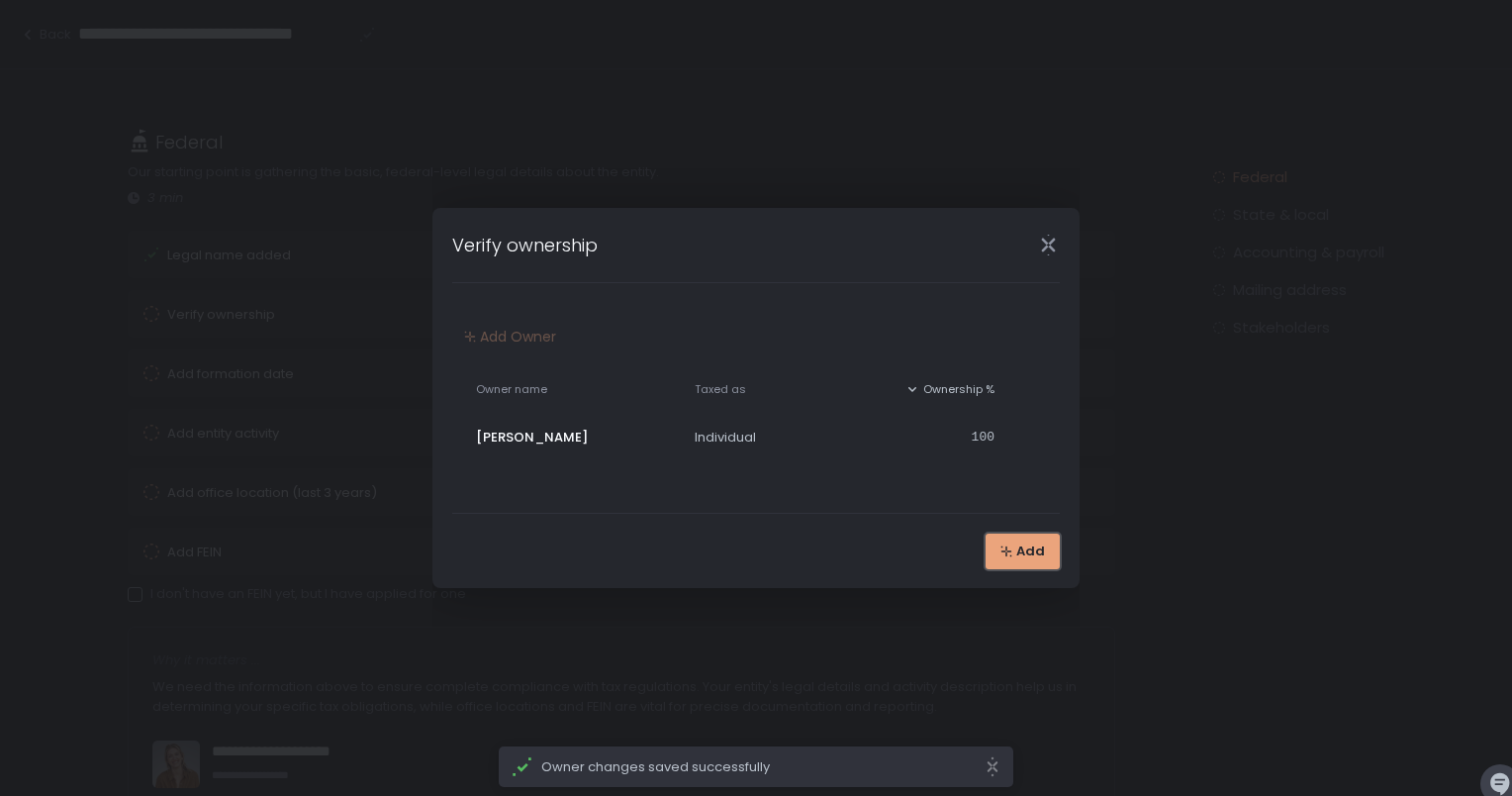 click on "Add" at bounding box center [1030, 551] 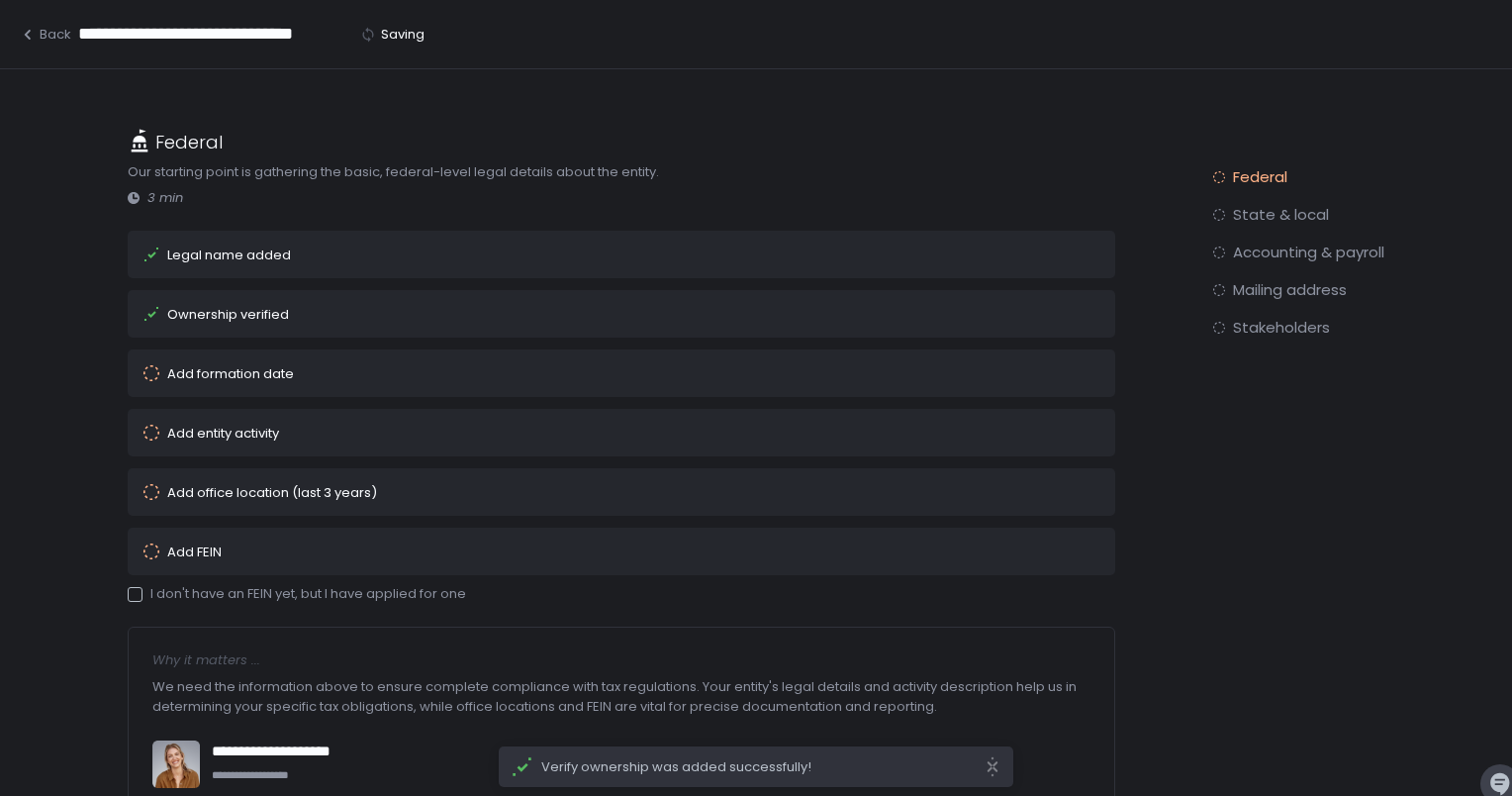 click on "Add formation date" at bounding box center (231, 373) 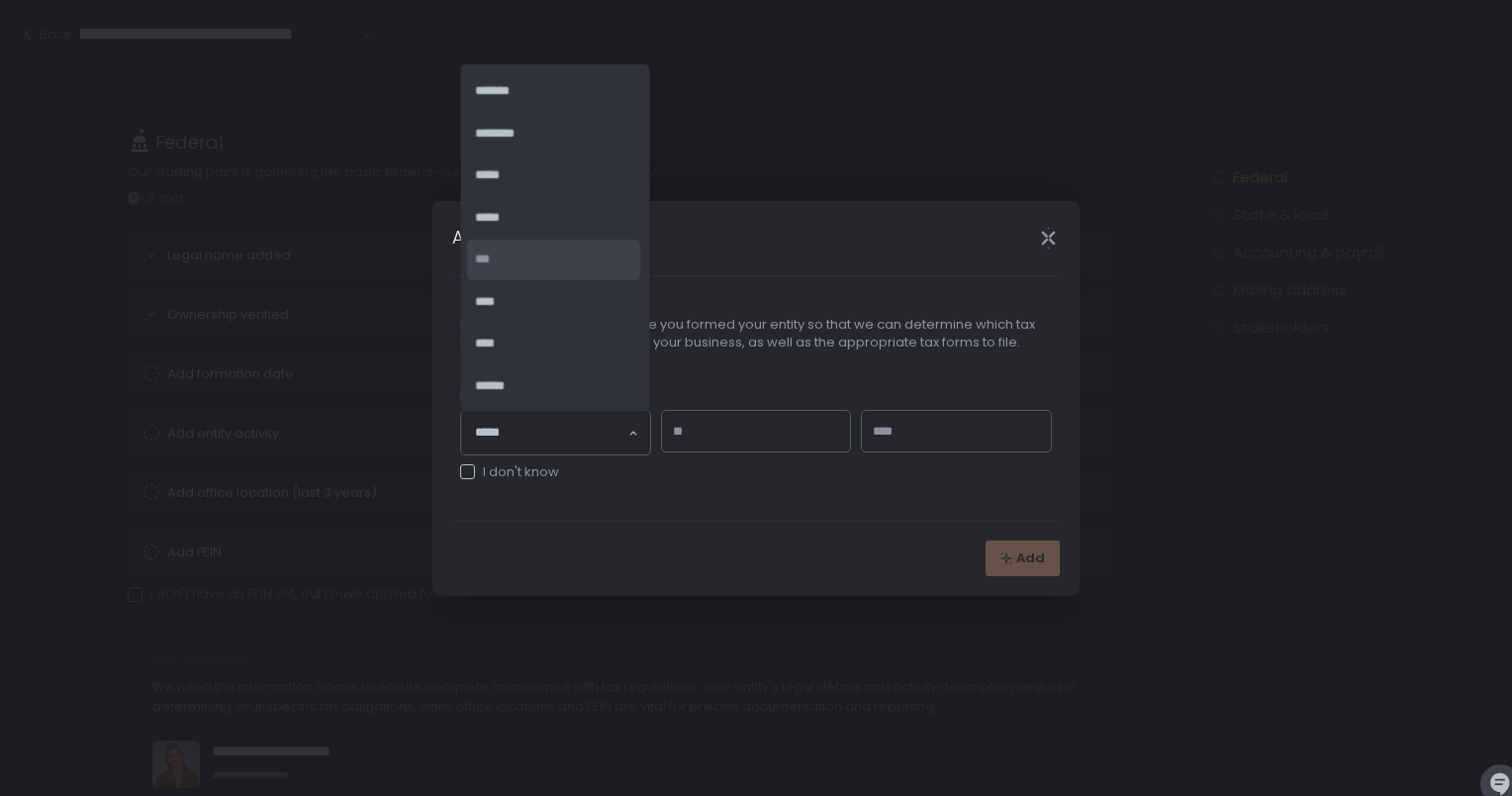 click on "***" 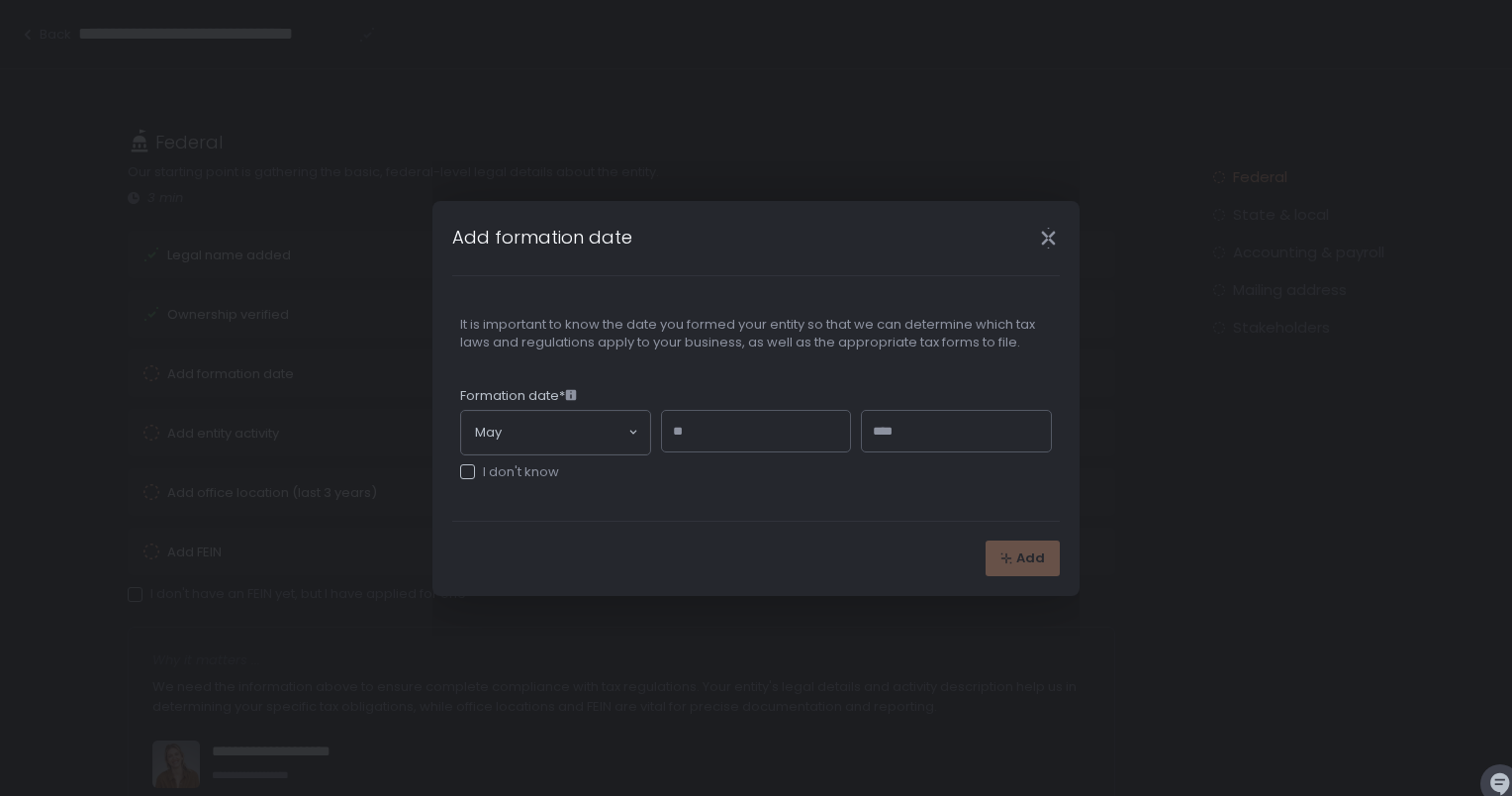 click at bounding box center (756, 432) 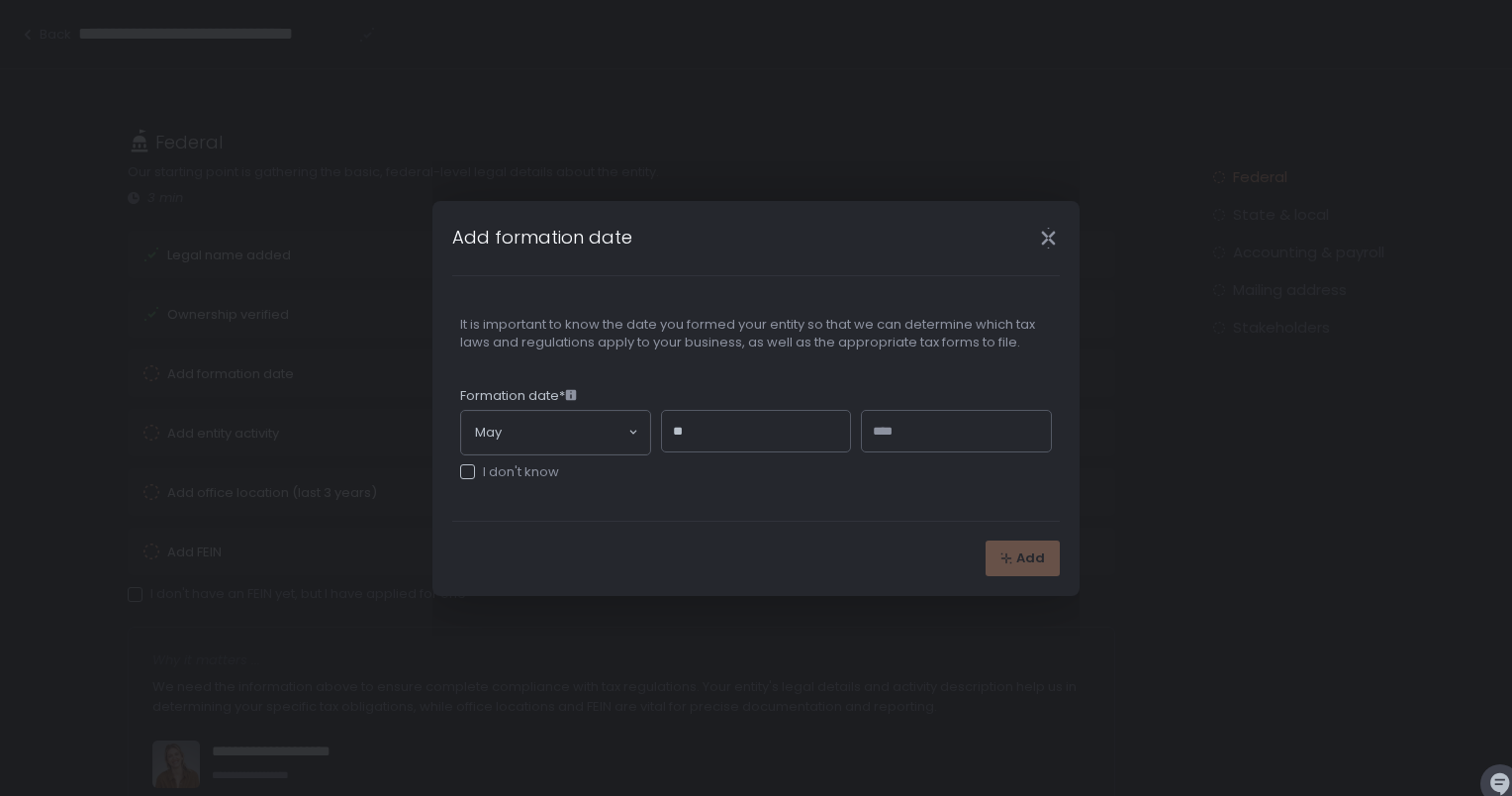 type on "**" 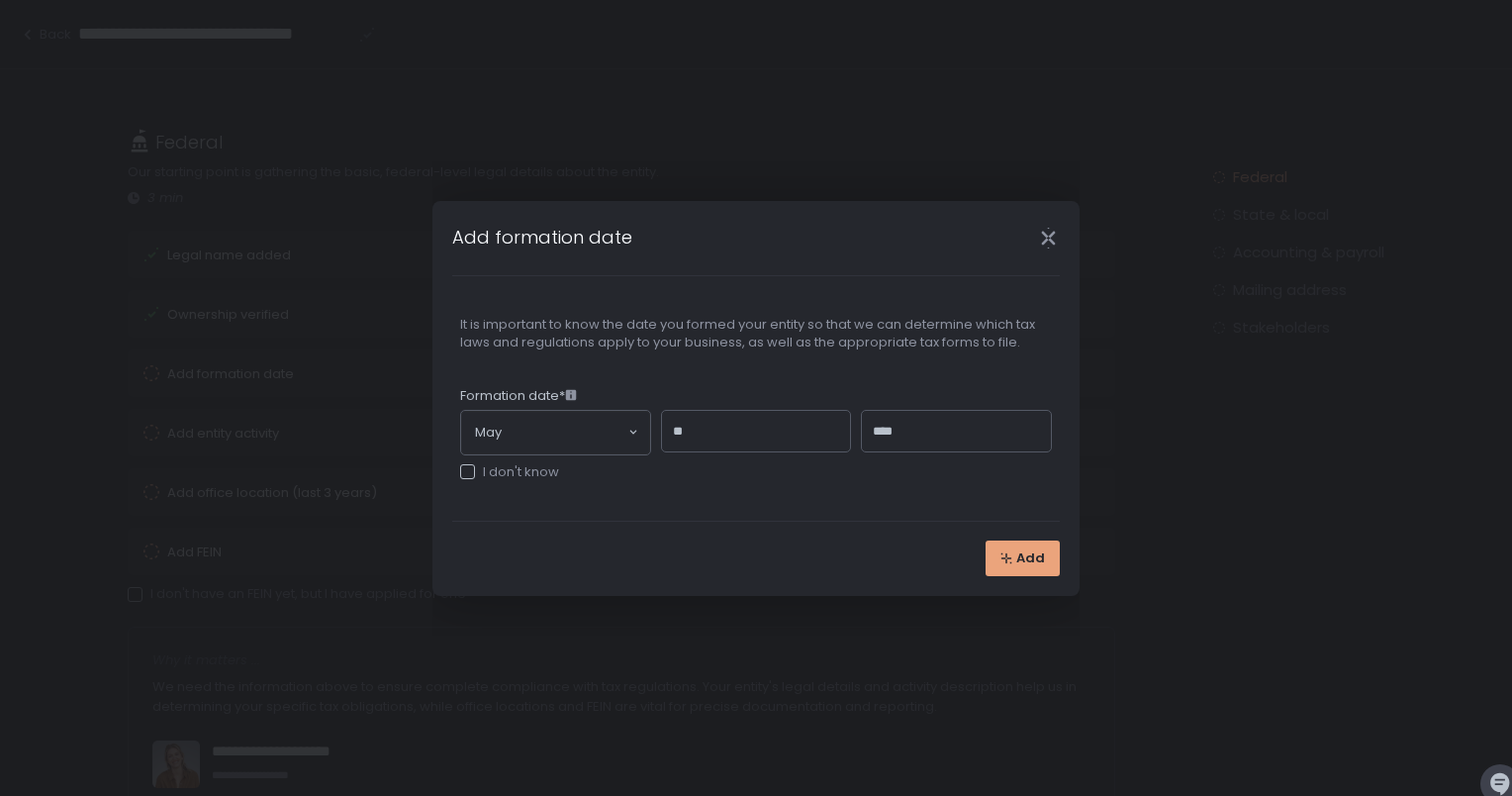 type on "****" 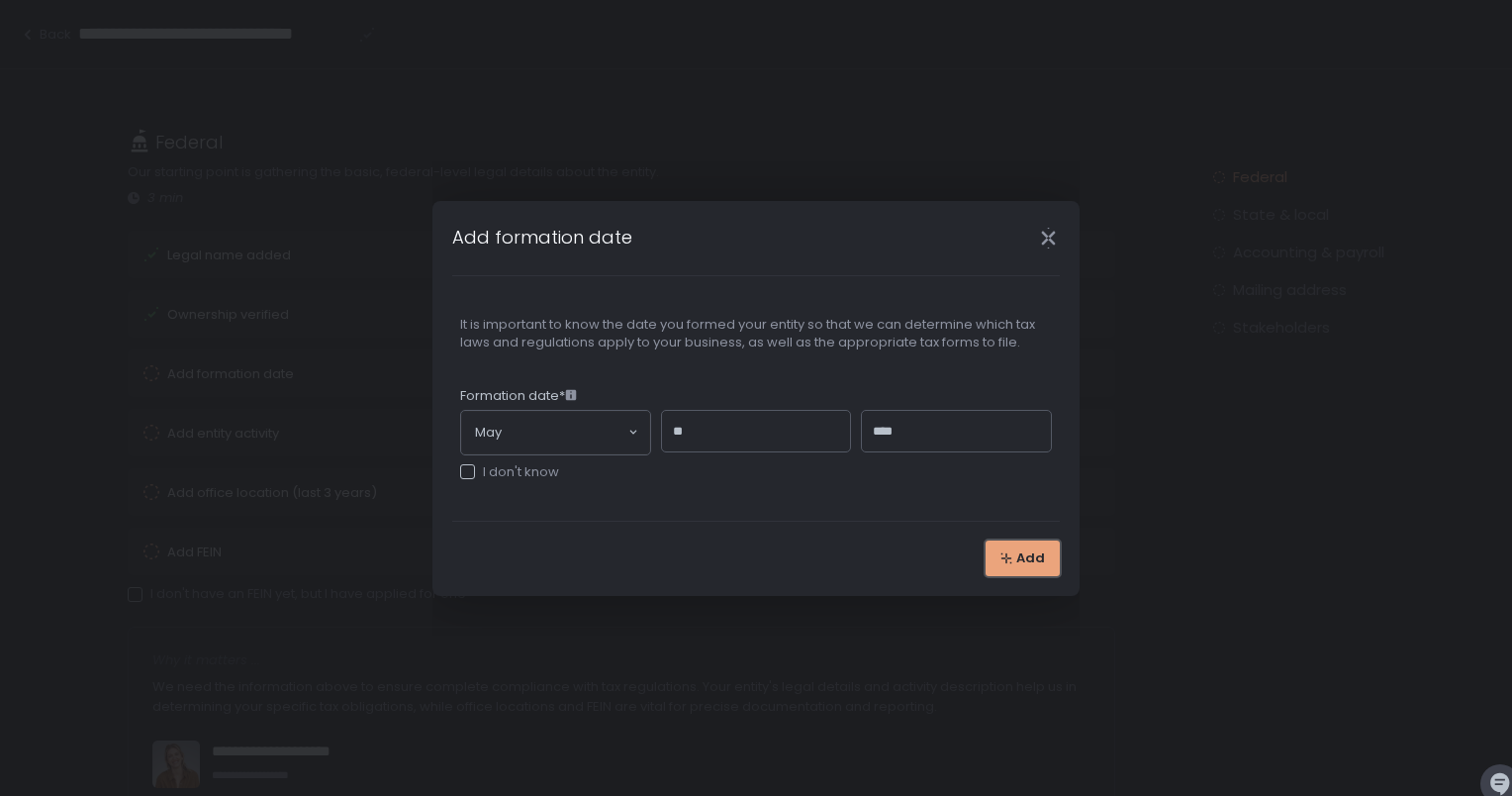 click on "Add" at bounding box center [1030, 558] 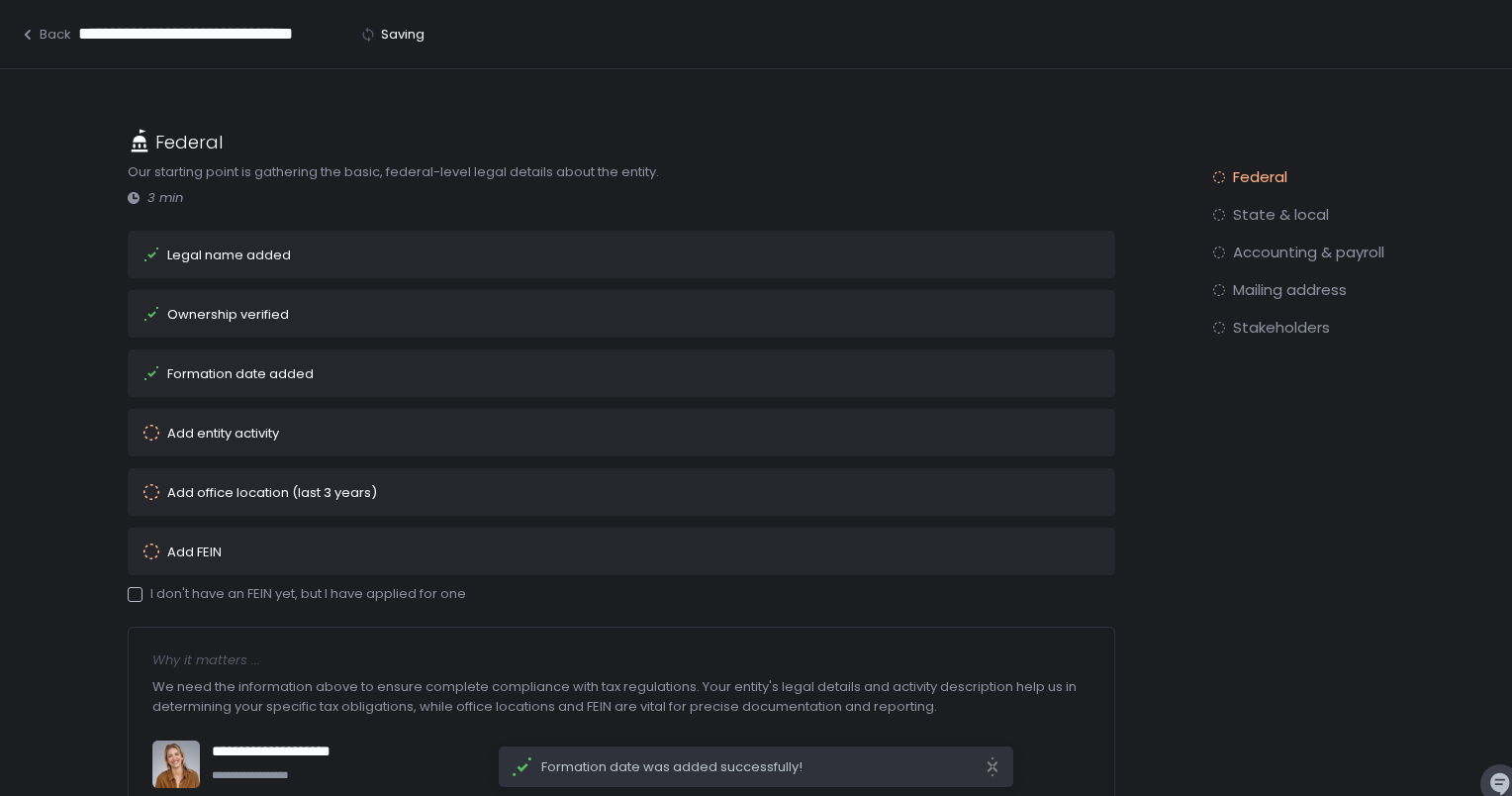 click on "Add entity activity" at bounding box center [594, 433] 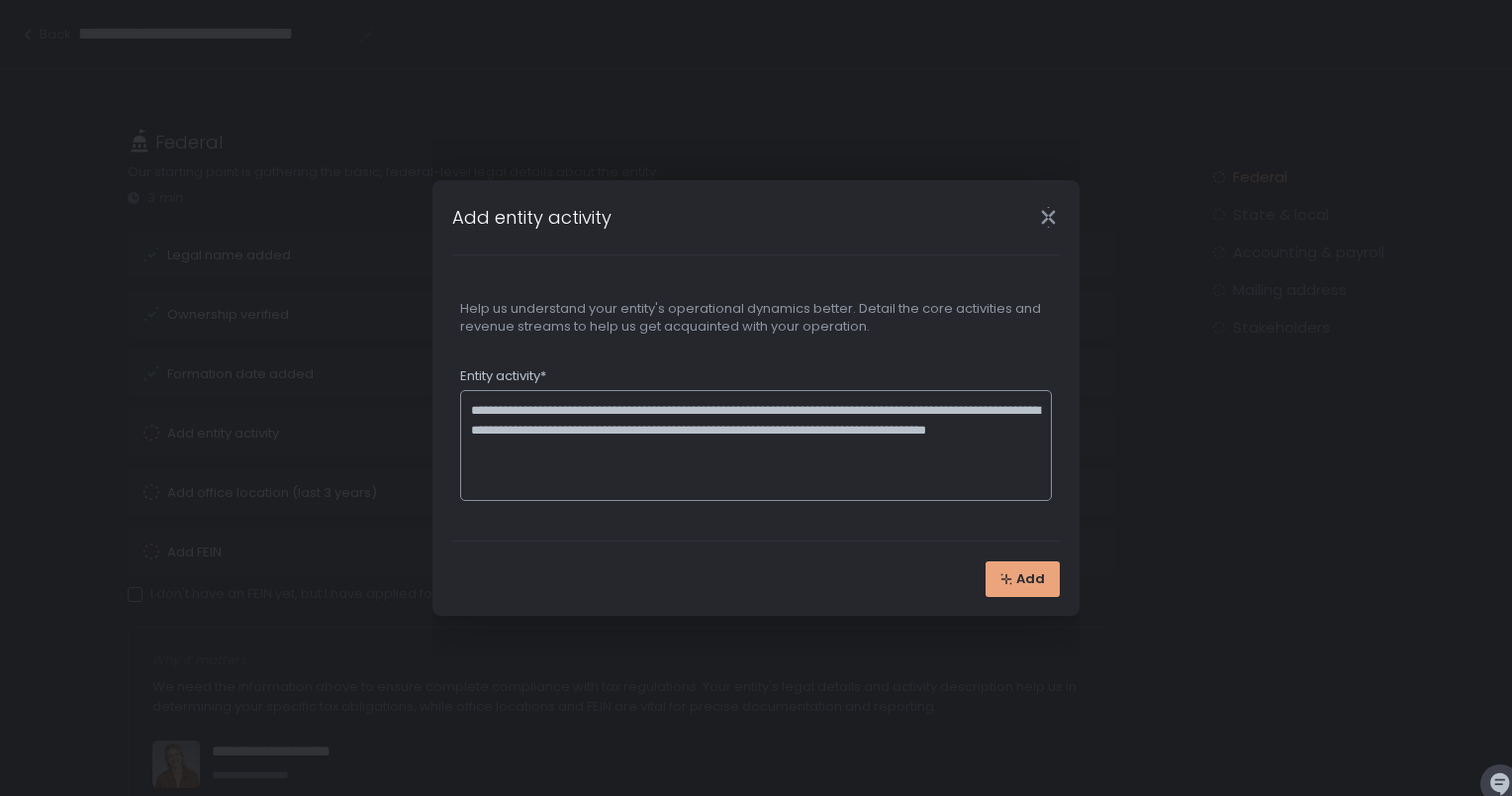 type on "**********" 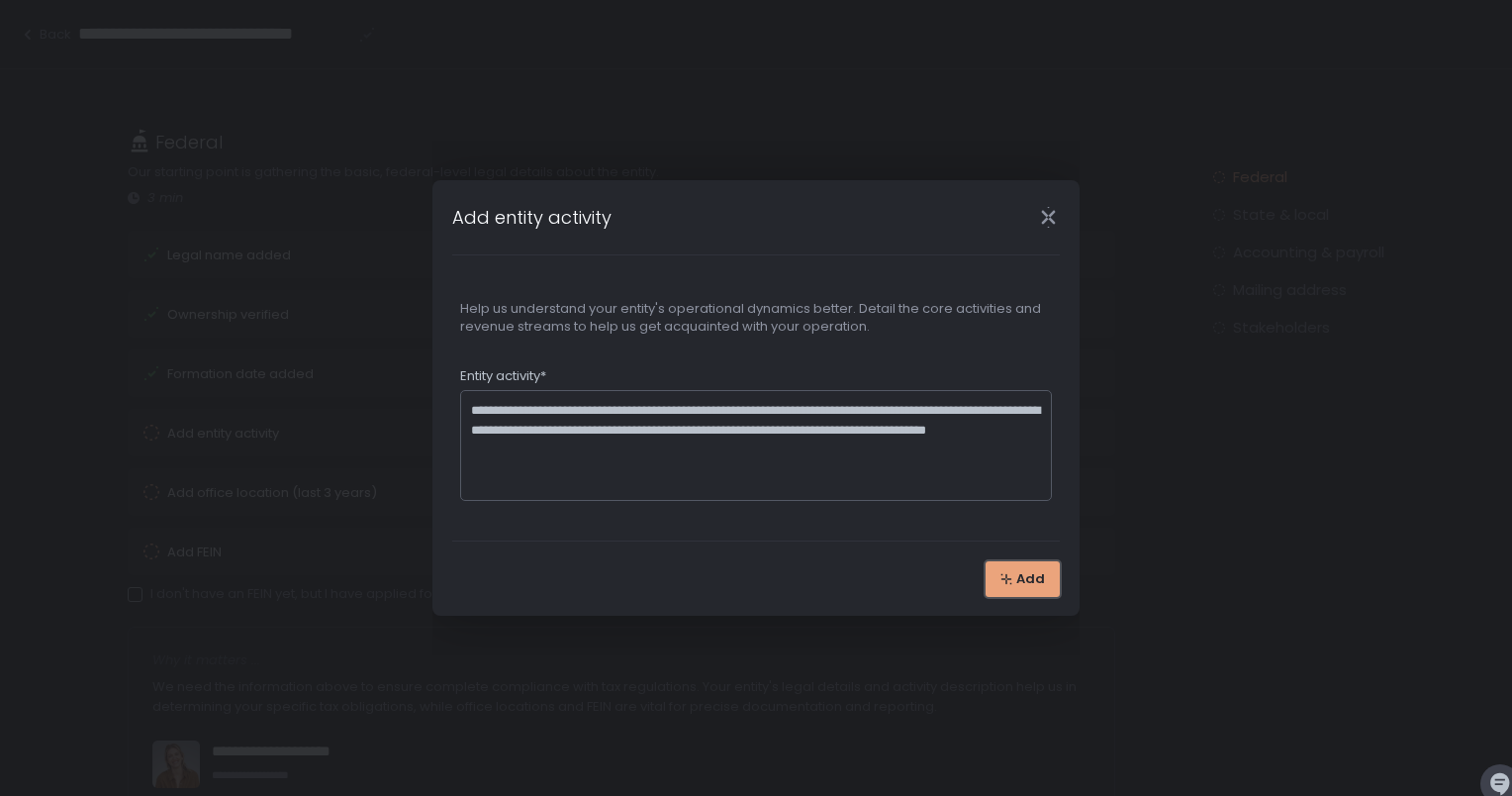 click on "Add" at bounding box center (1022, 579) 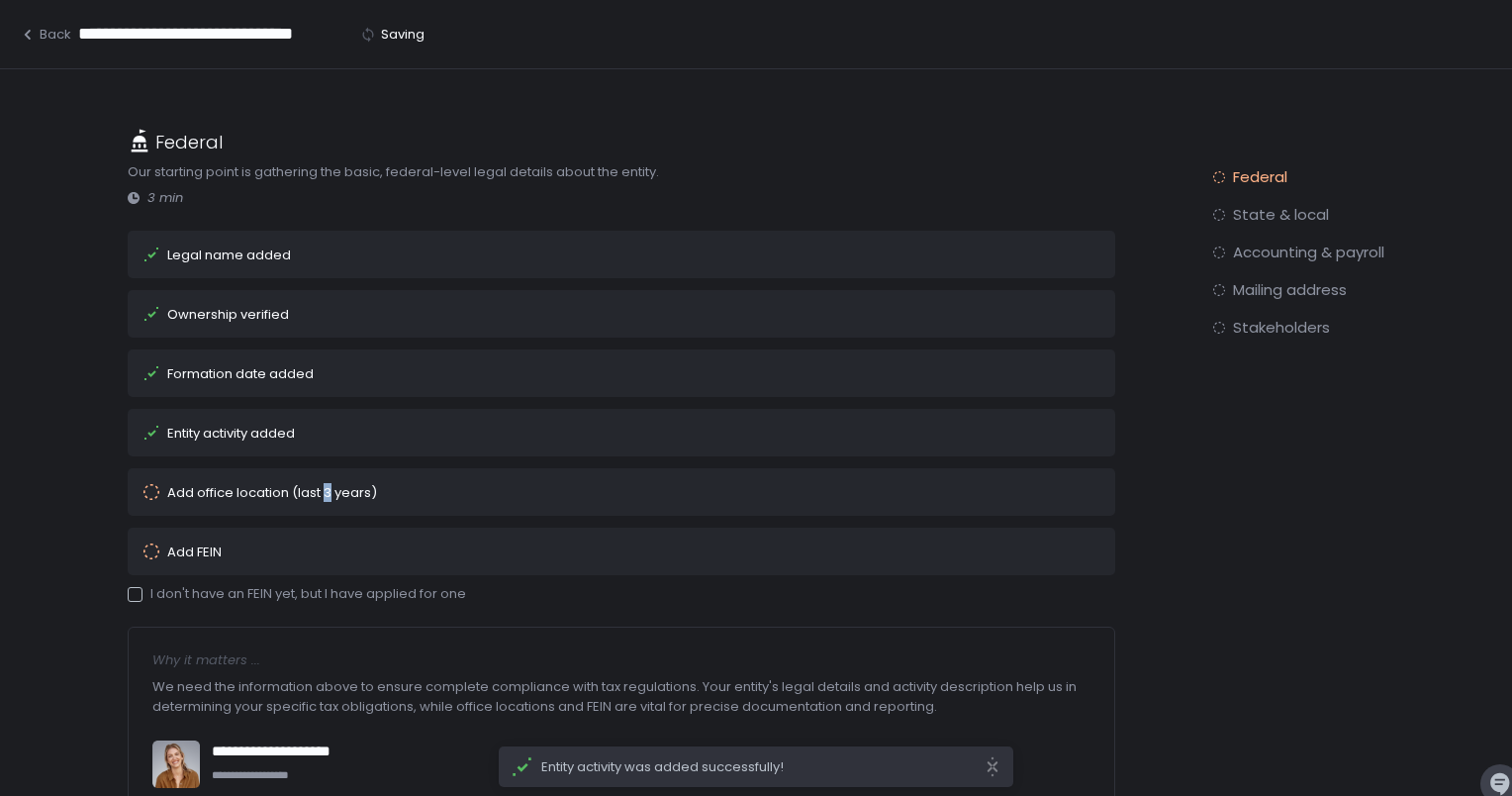 click on "Add office location (last 3 years)" at bounding box center (272, 492) 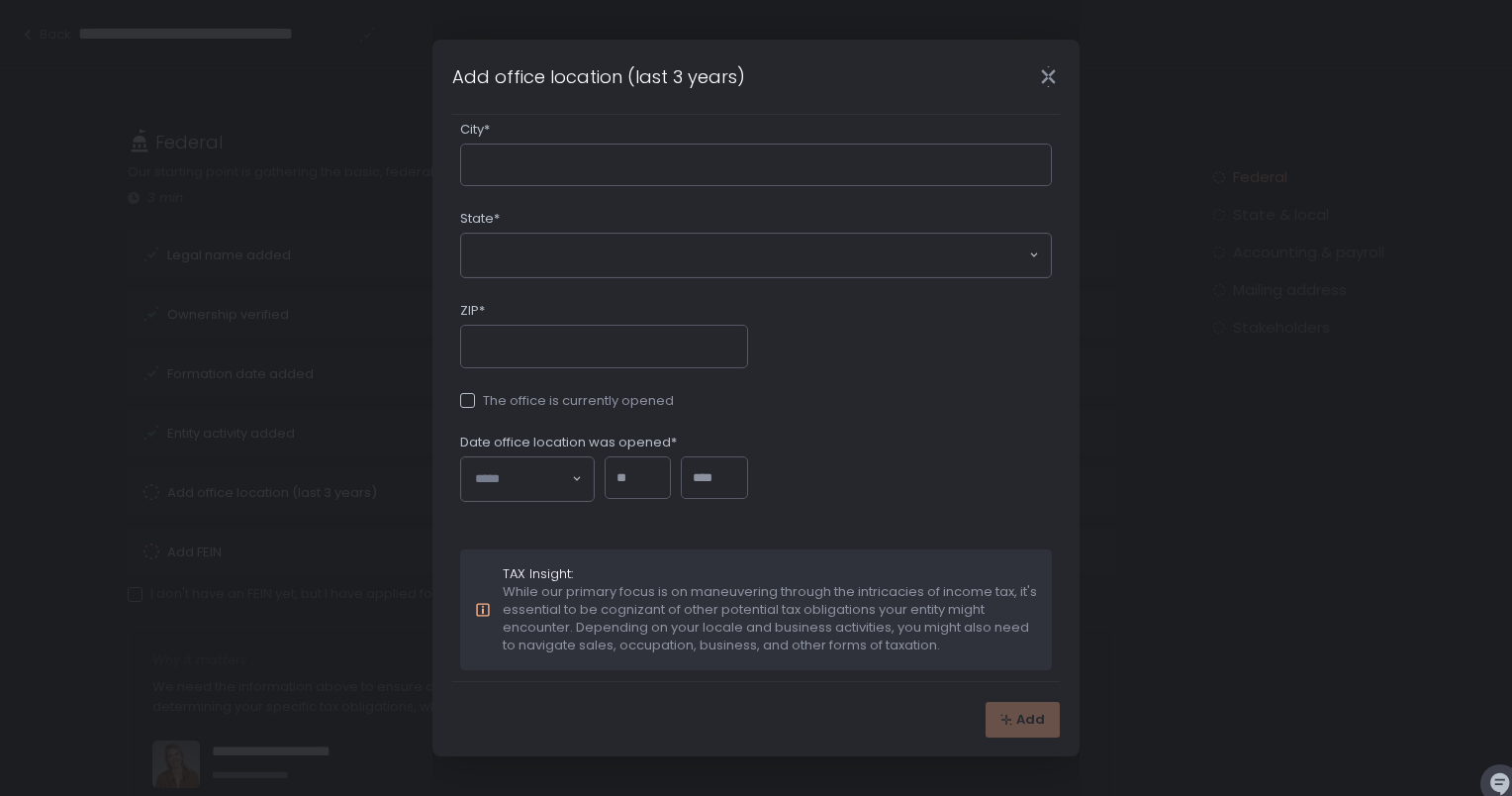 scroll, scrollTop: 229, scrollLeft: 0, axis: vertical 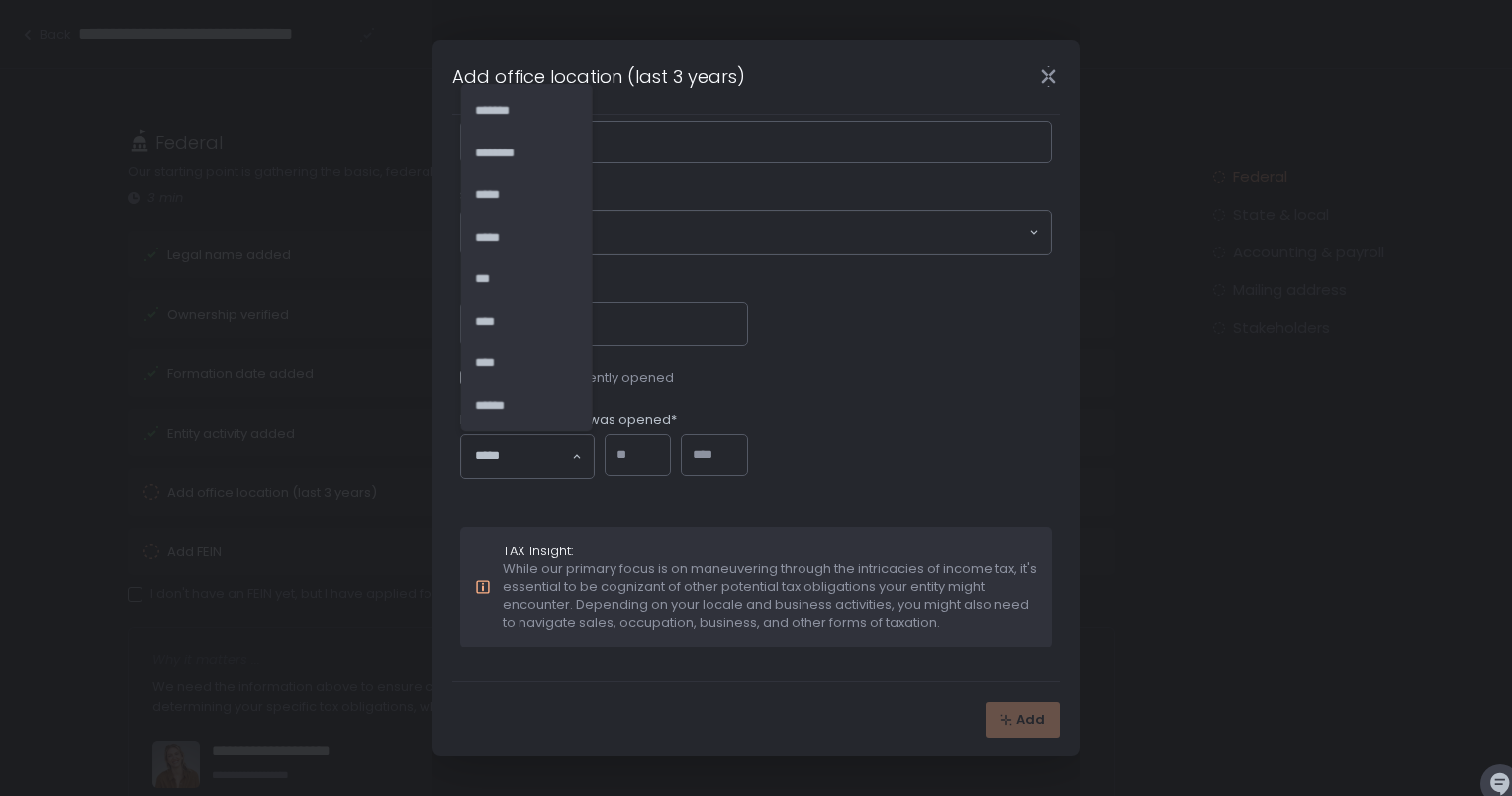 click 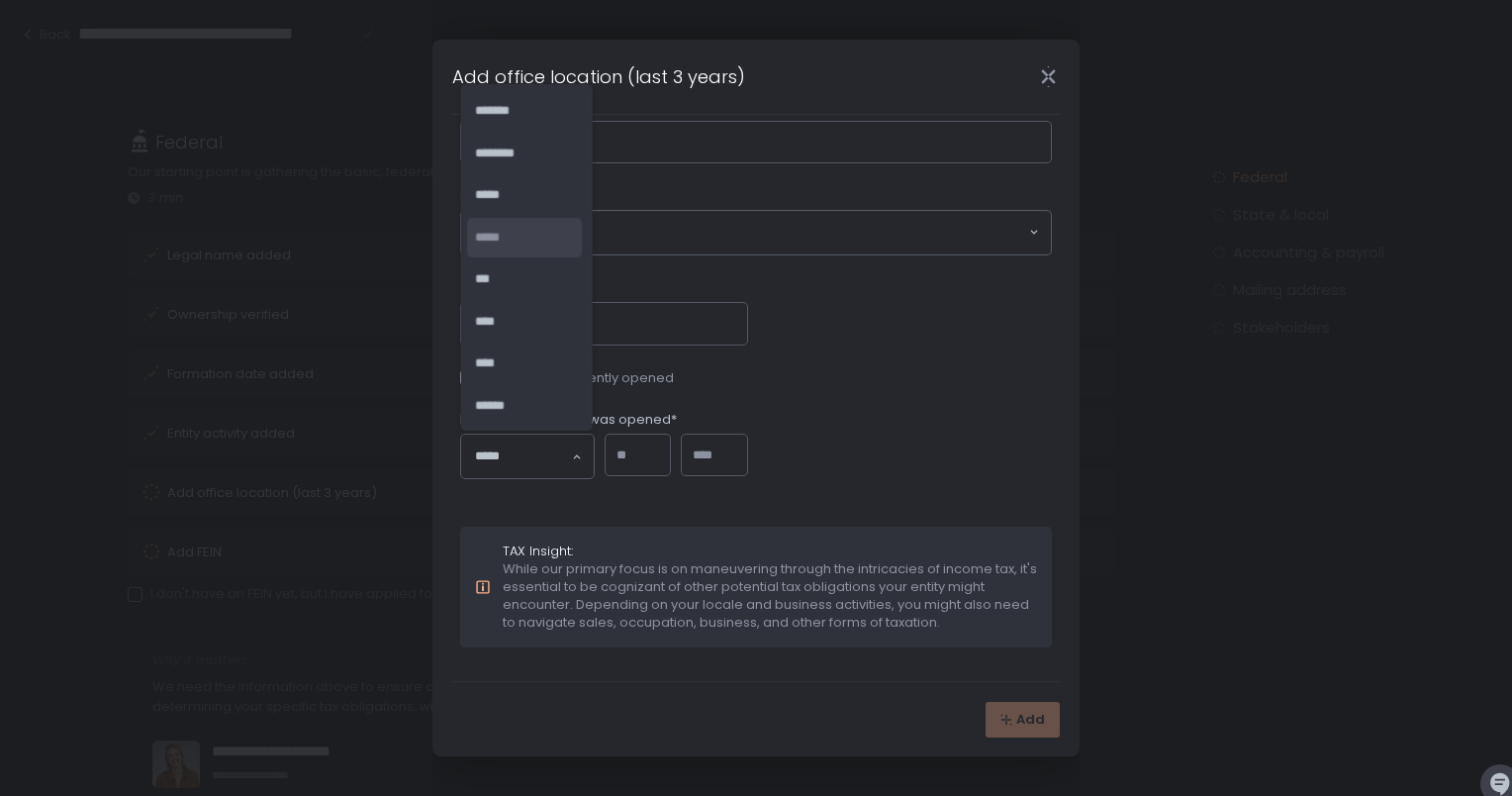 click on "*****" 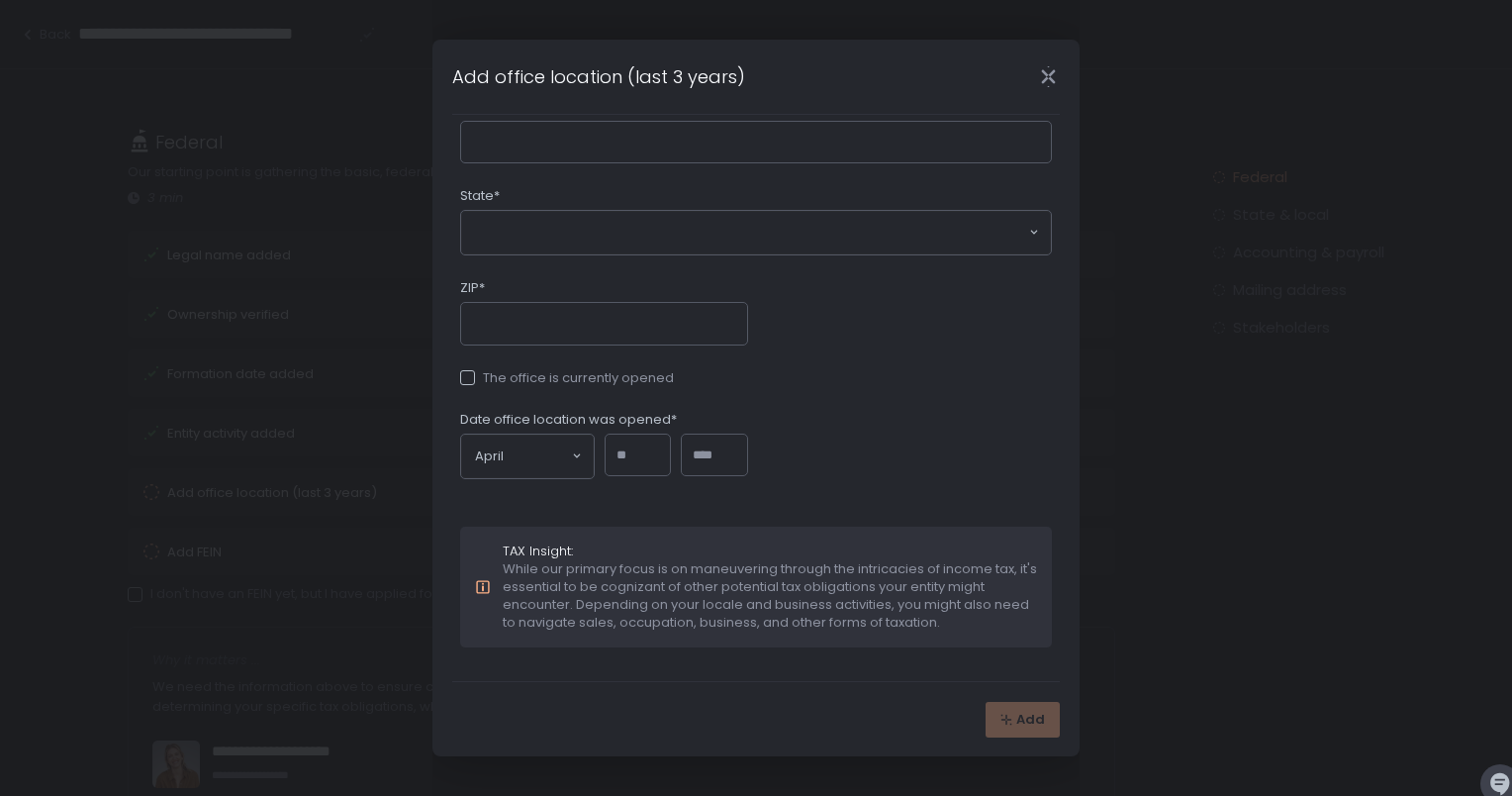 click 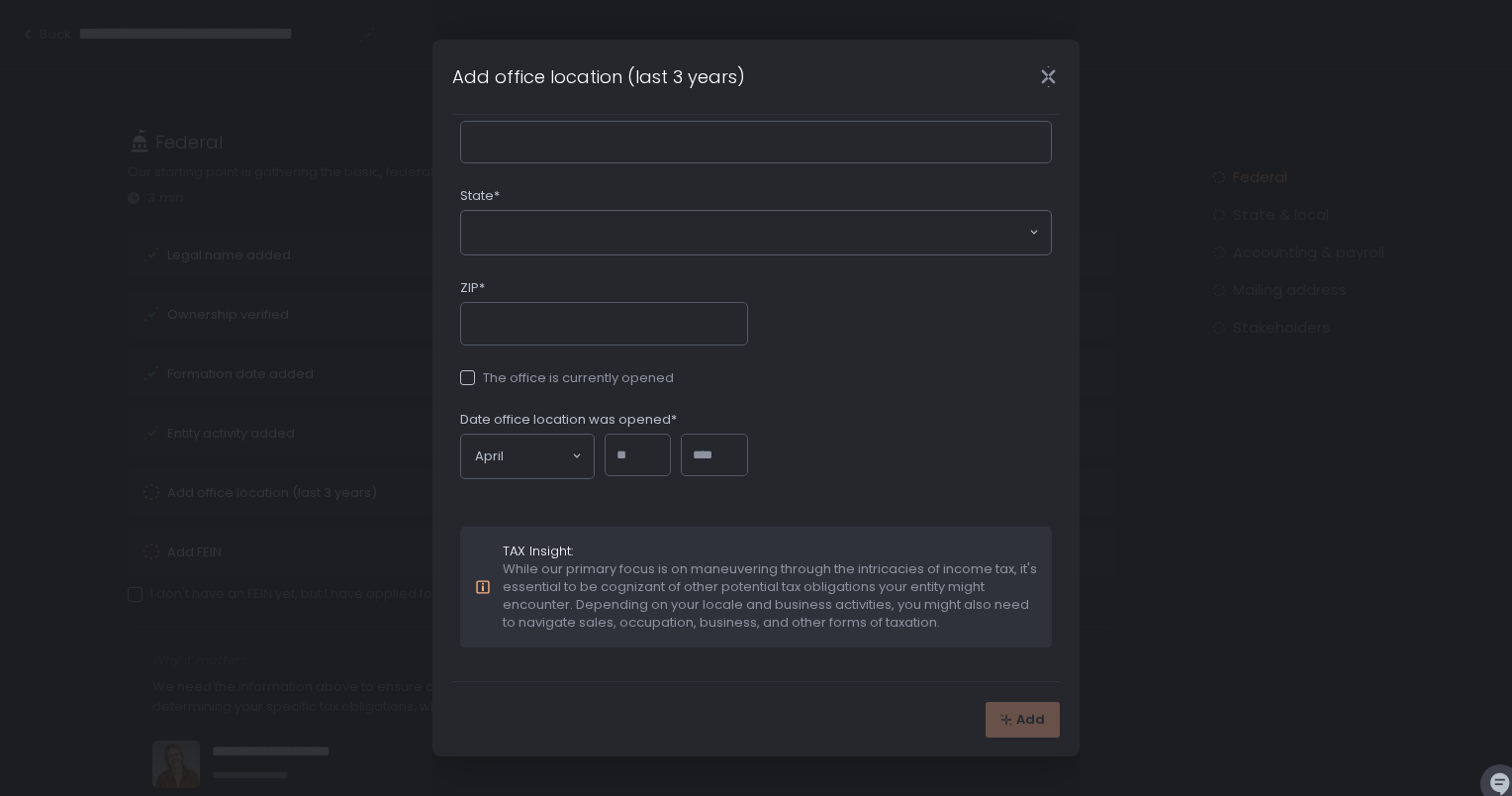 click at bounding box center [638, 455] 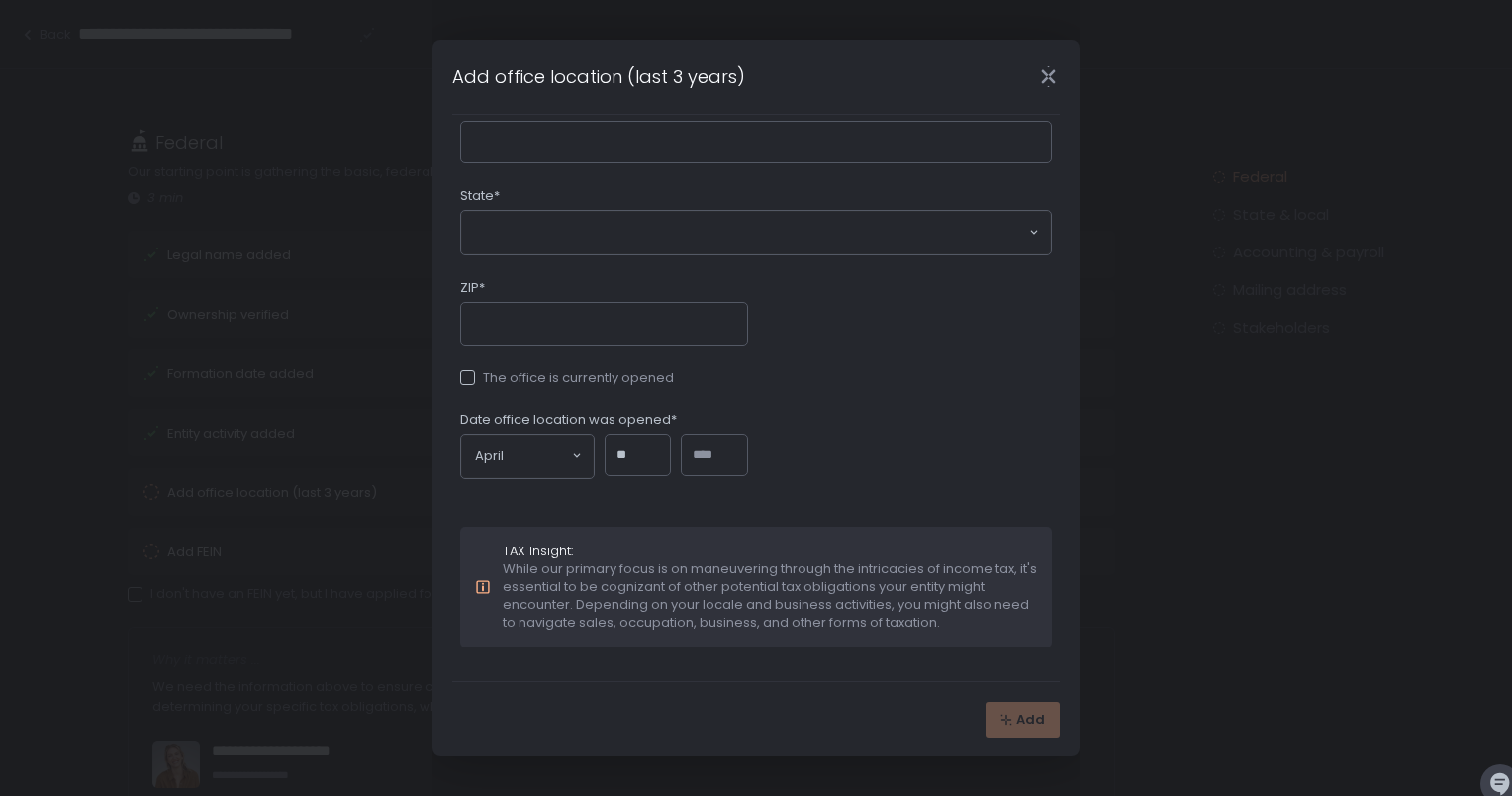 type on "**" 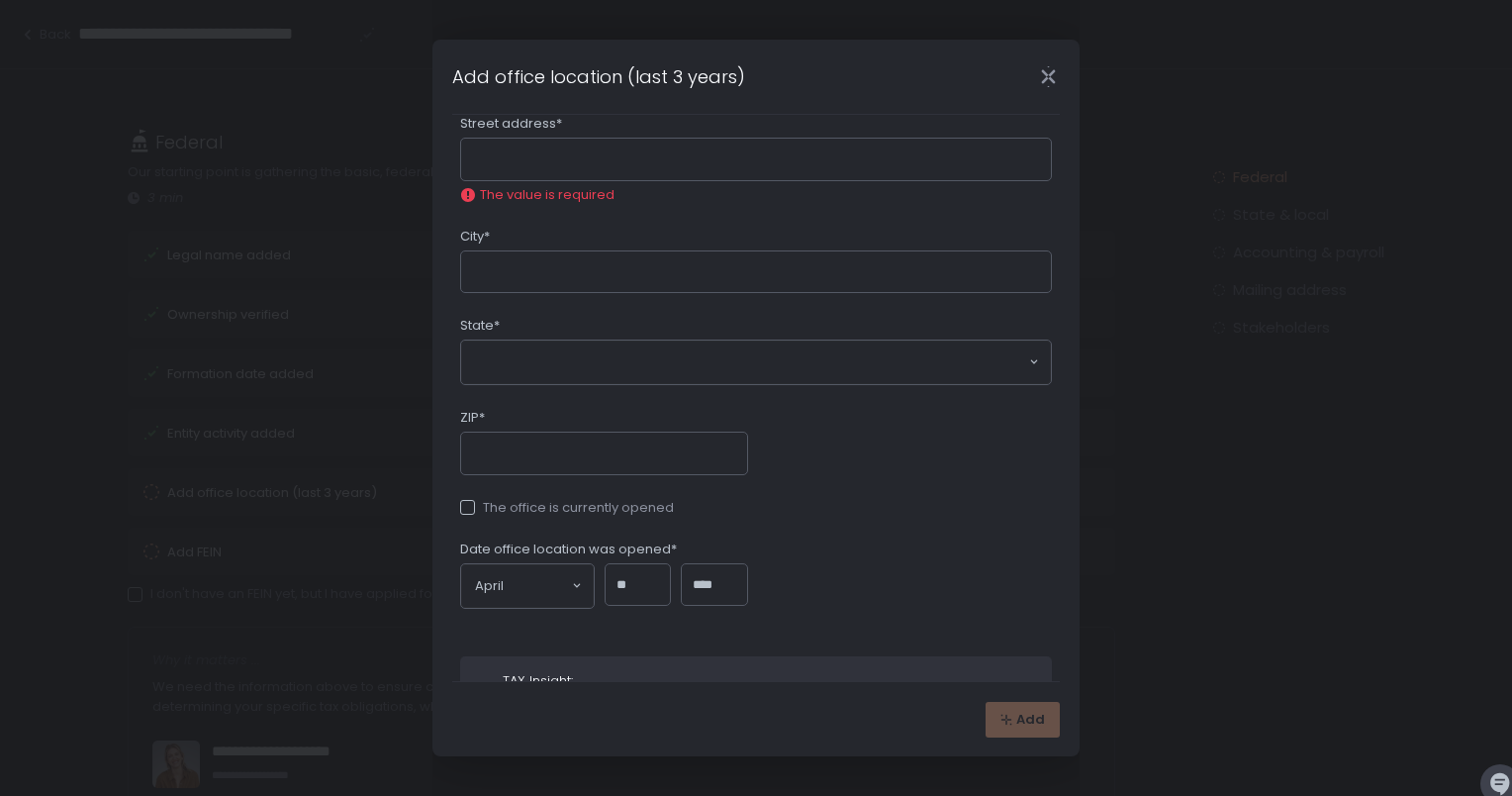 scroll, scrollTop: 0, scrollLeft: 0, axis: both 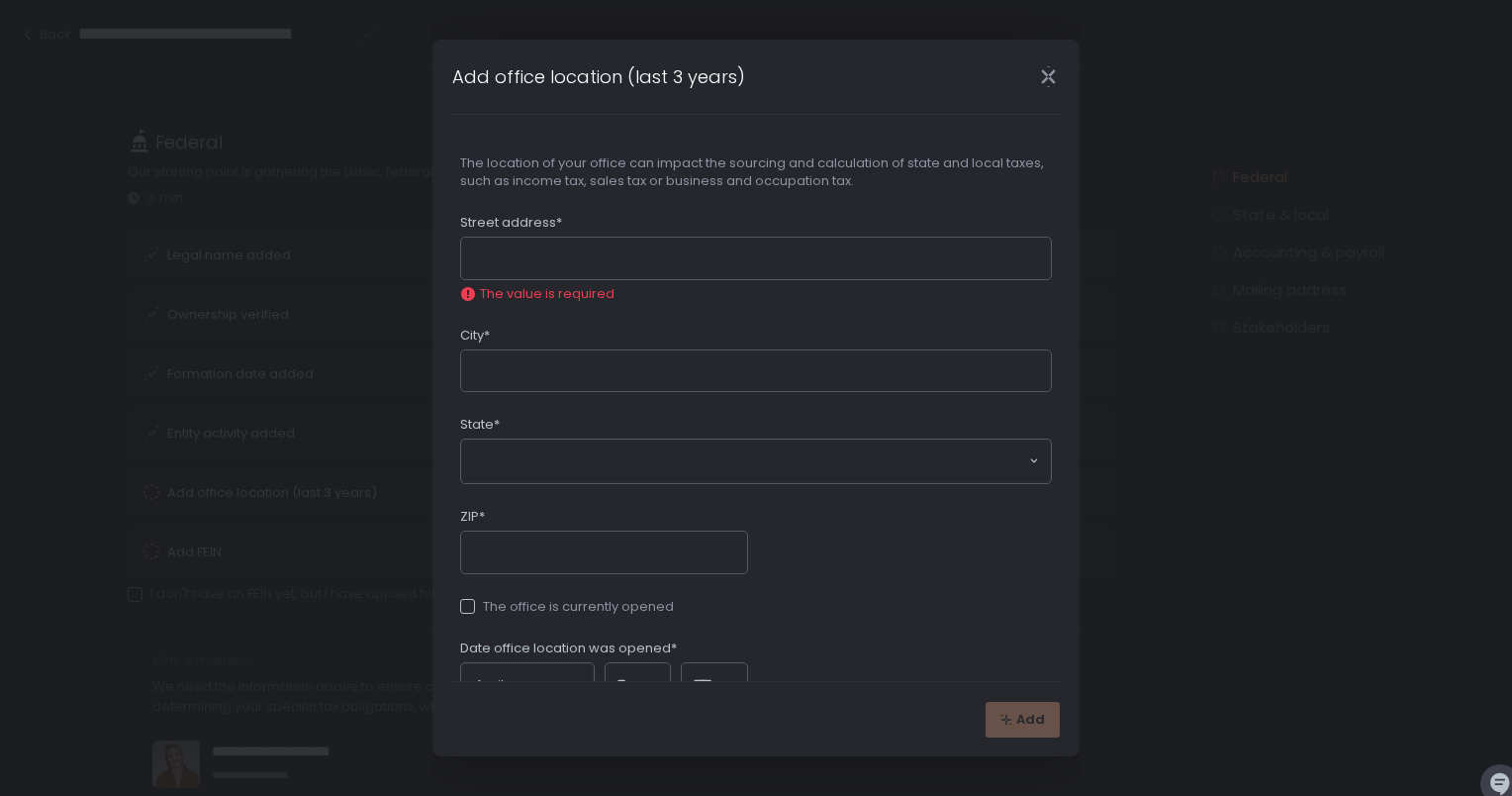 type on "****" 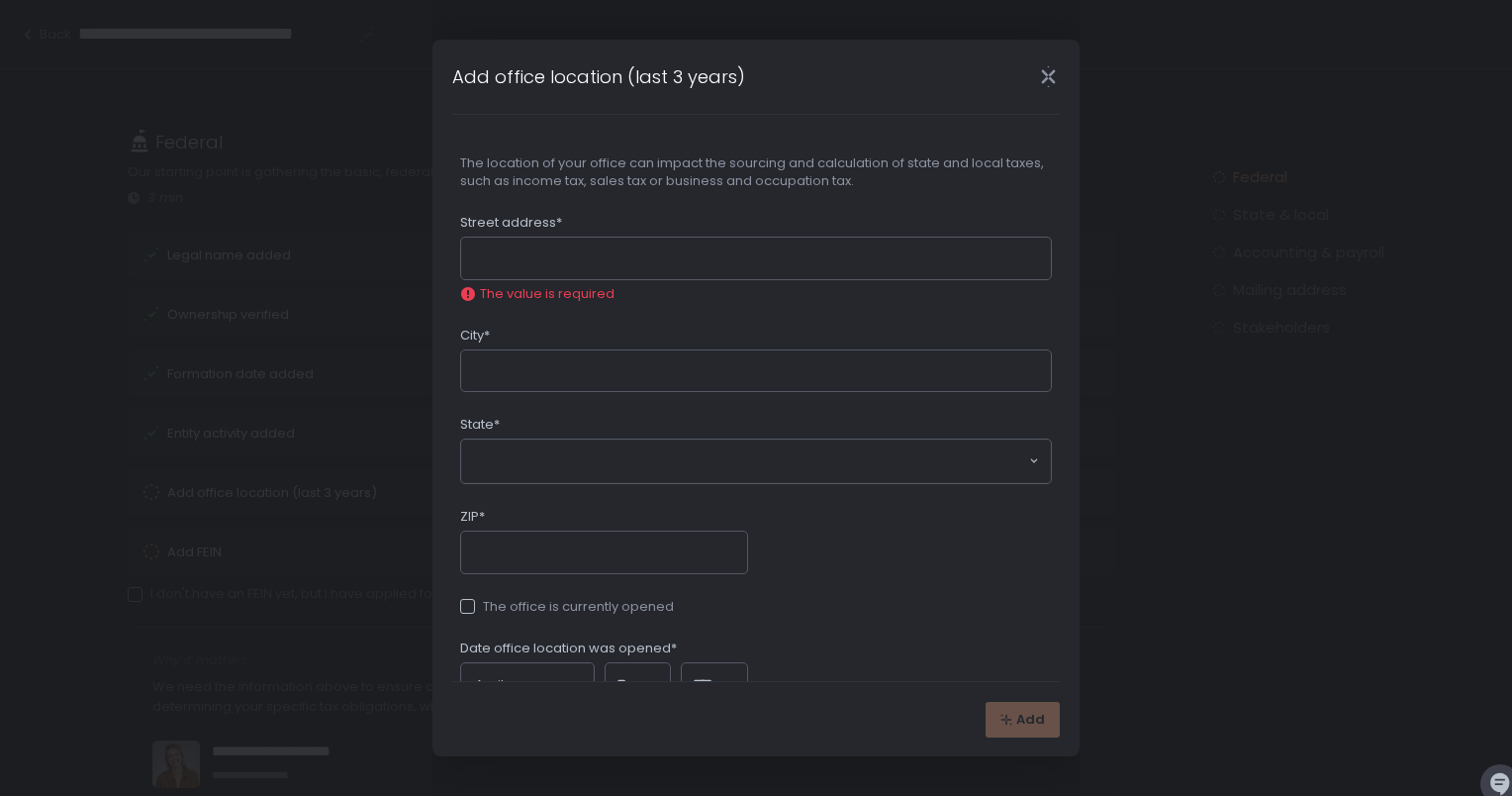 type on "**********" 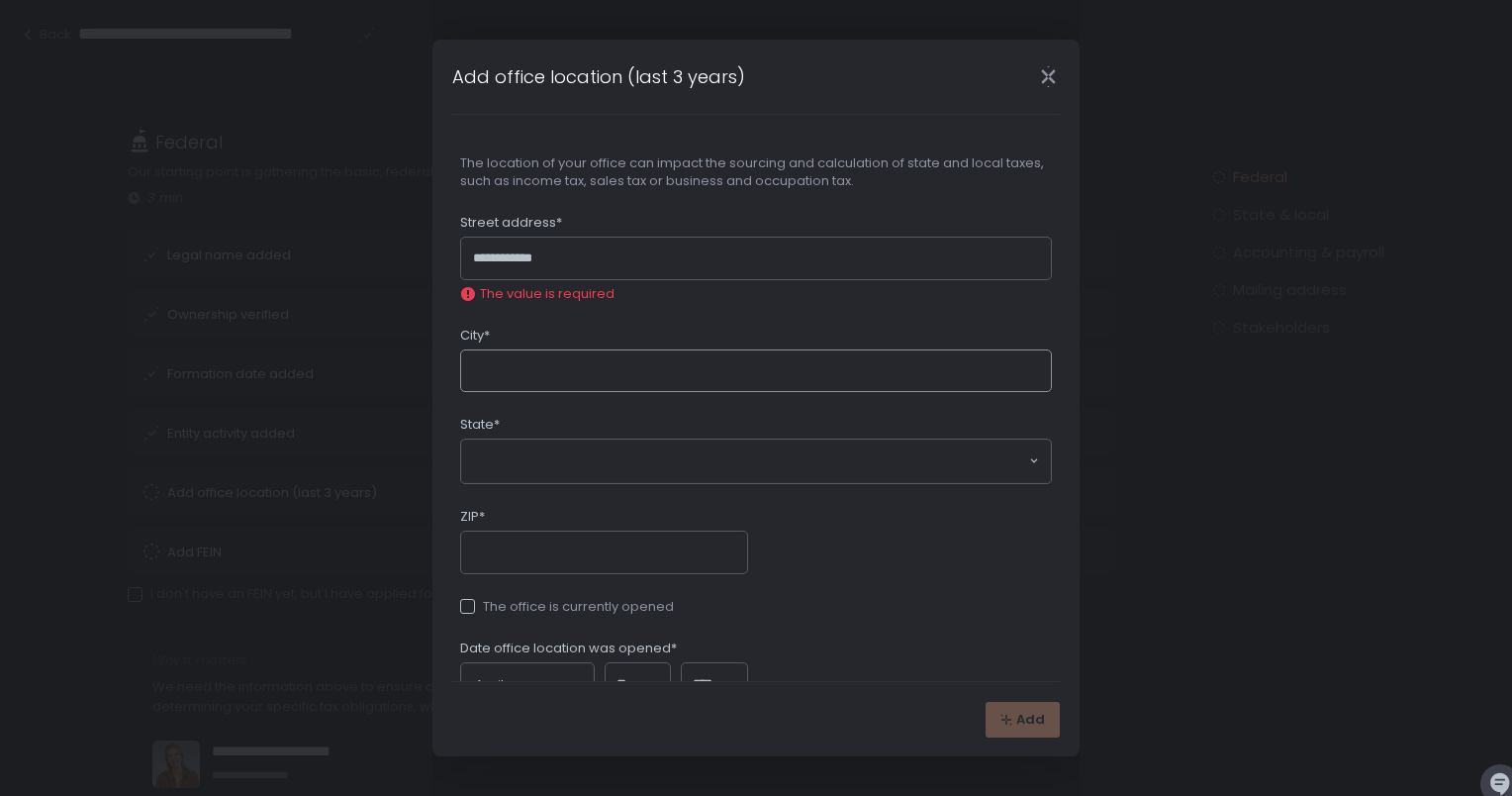 type on "*********" 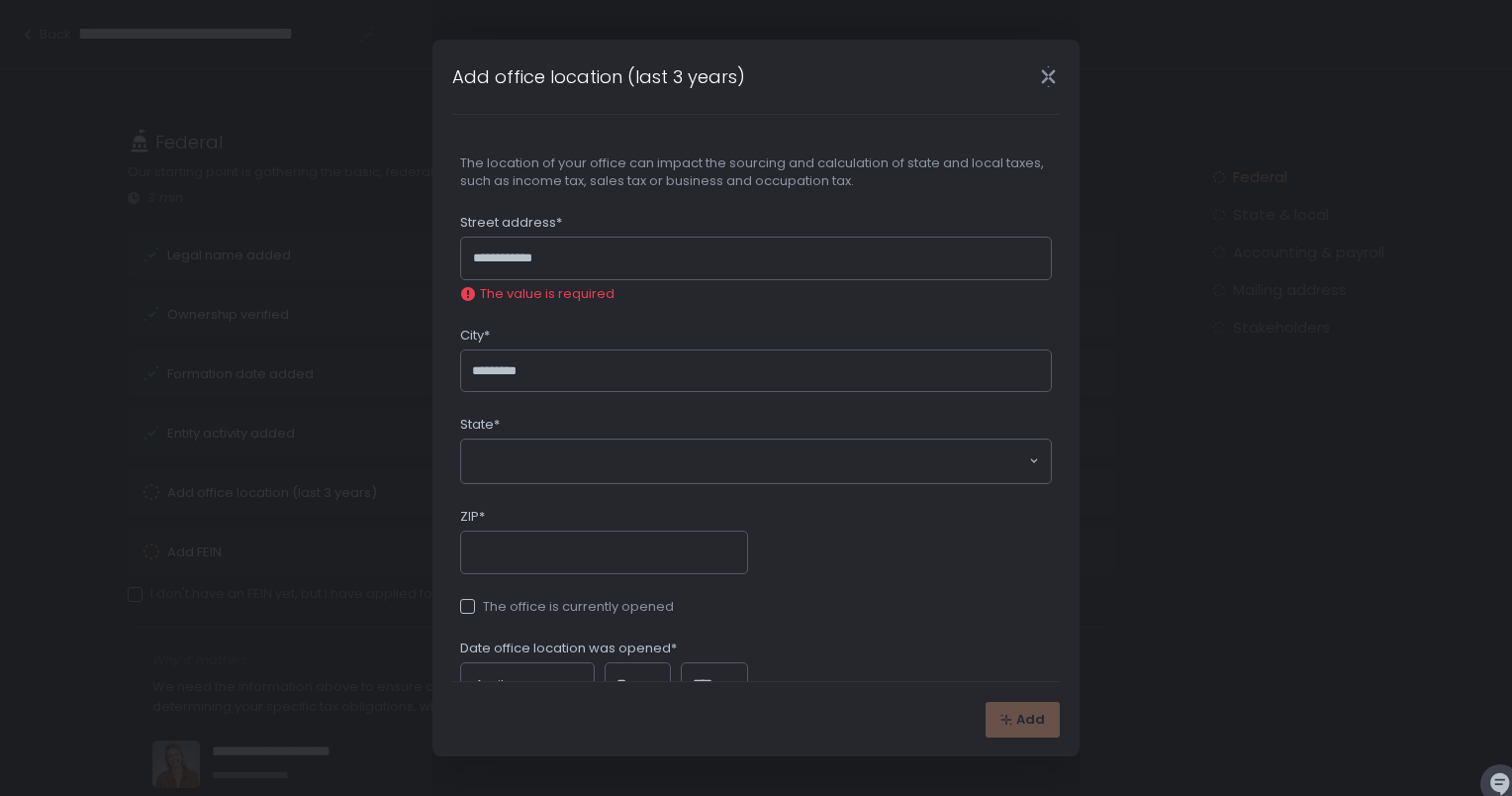 type on "*********" 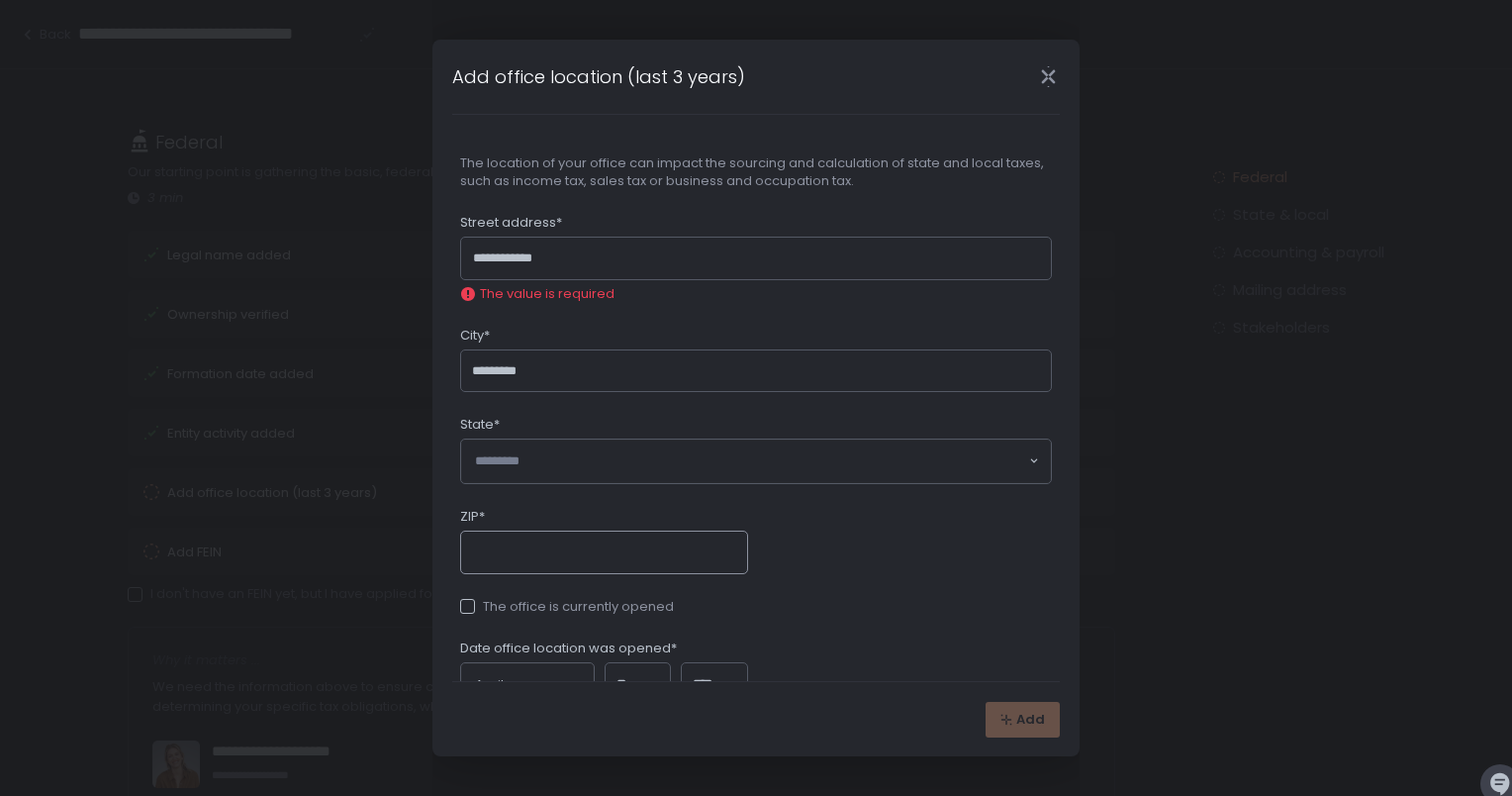 type on "*****" 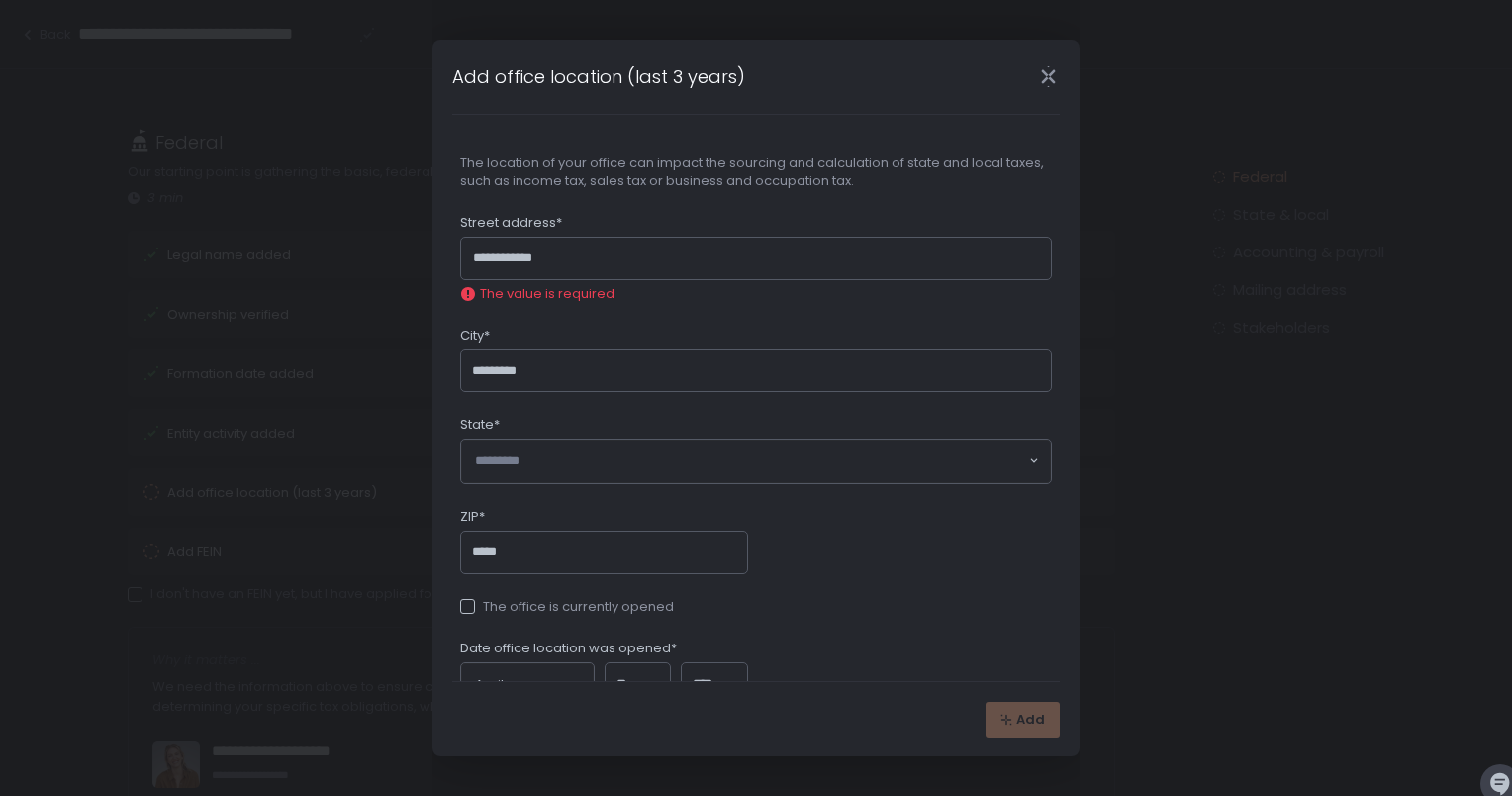 type 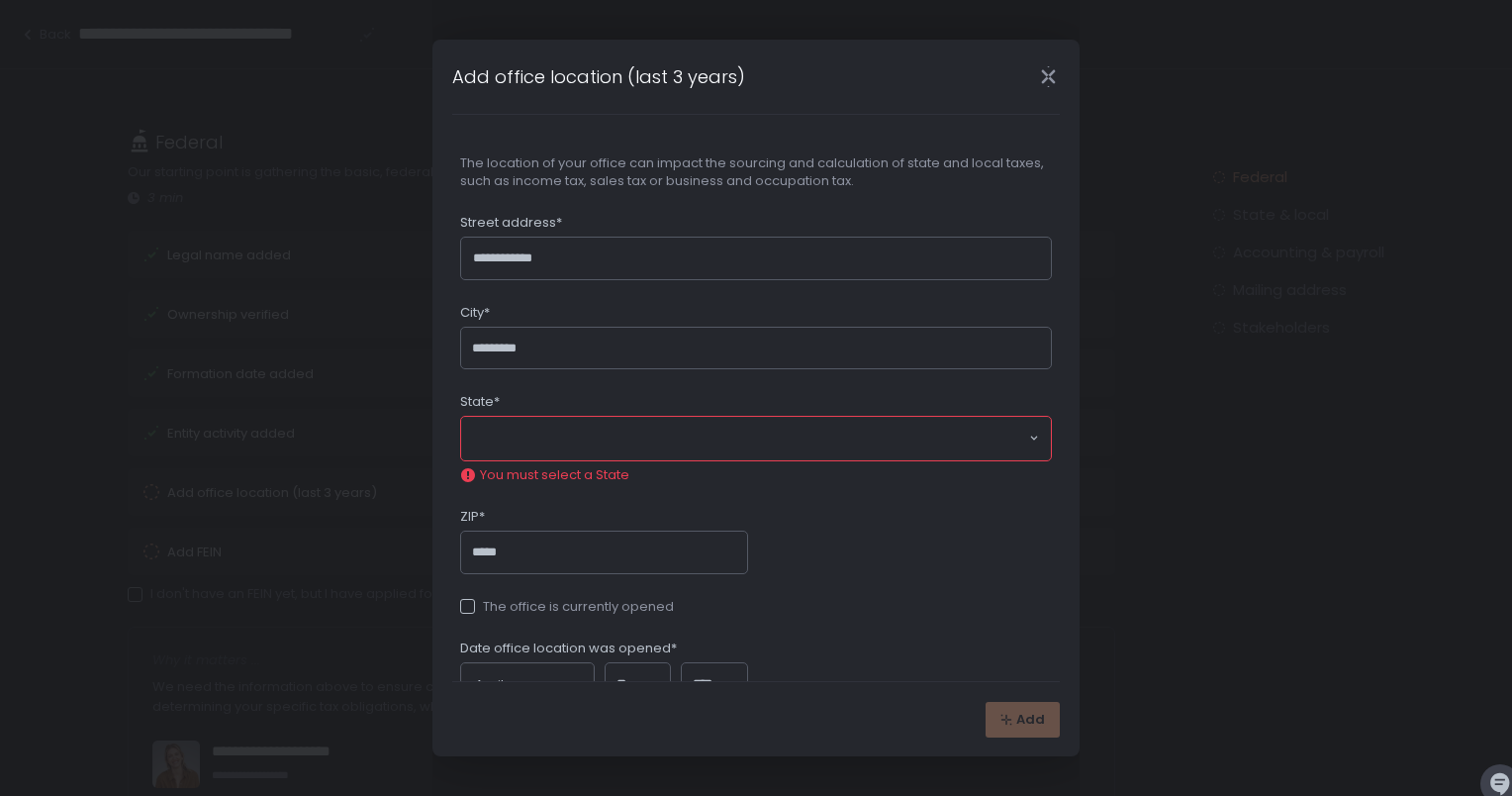 type on "**********" 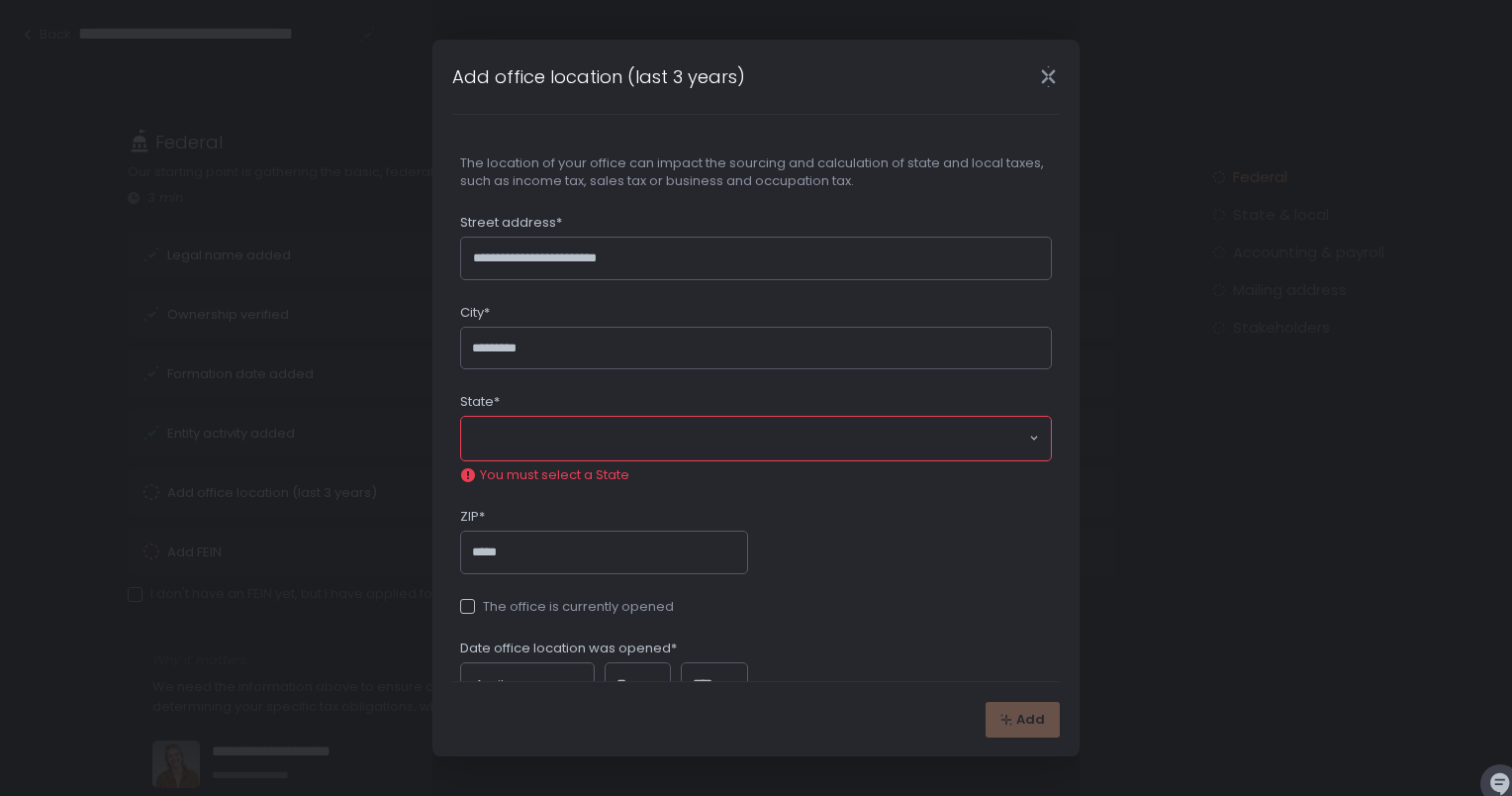click 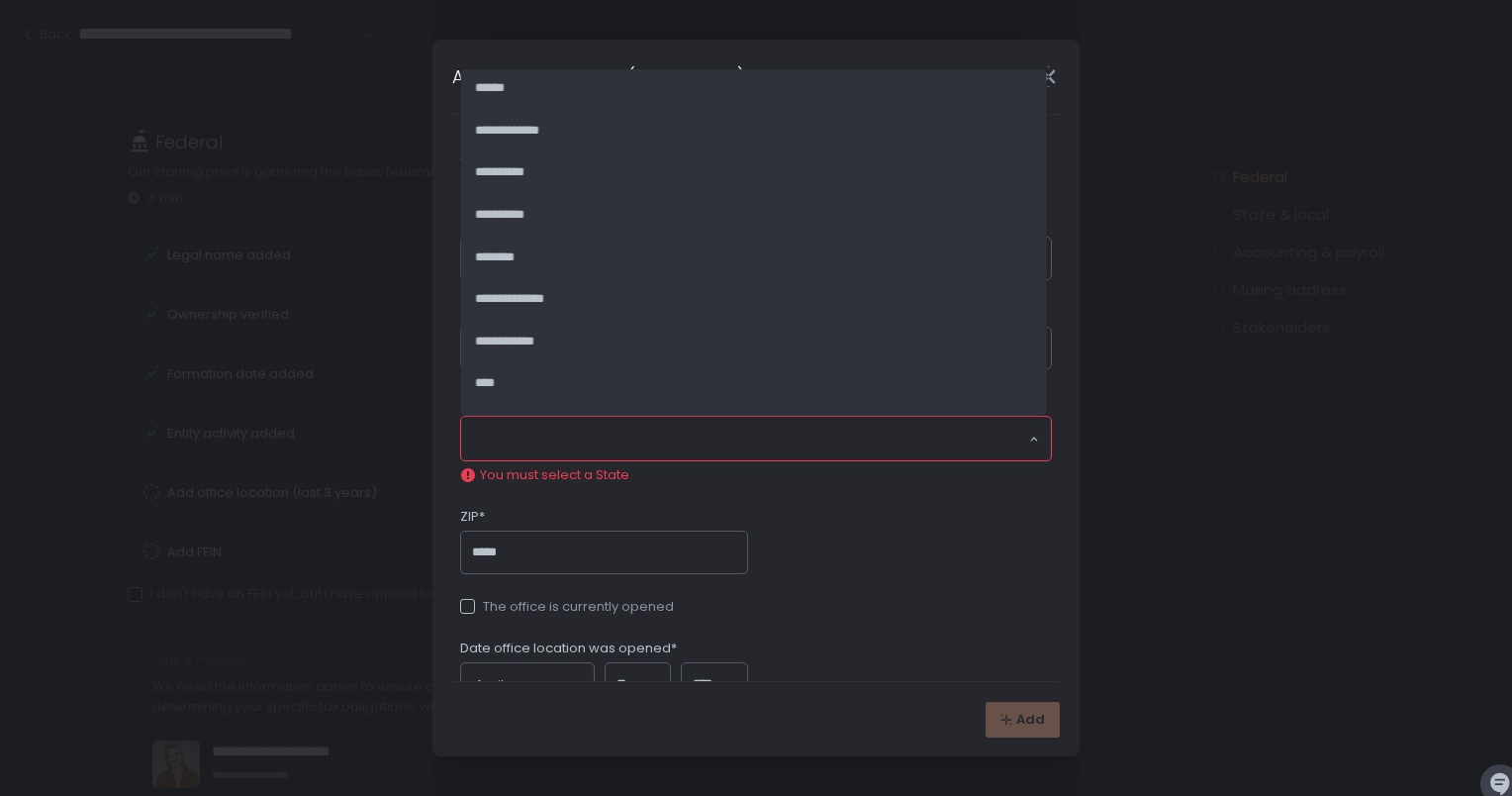 scroll, scrollTop: 1857, scrollLeft: 0, axis: vertical 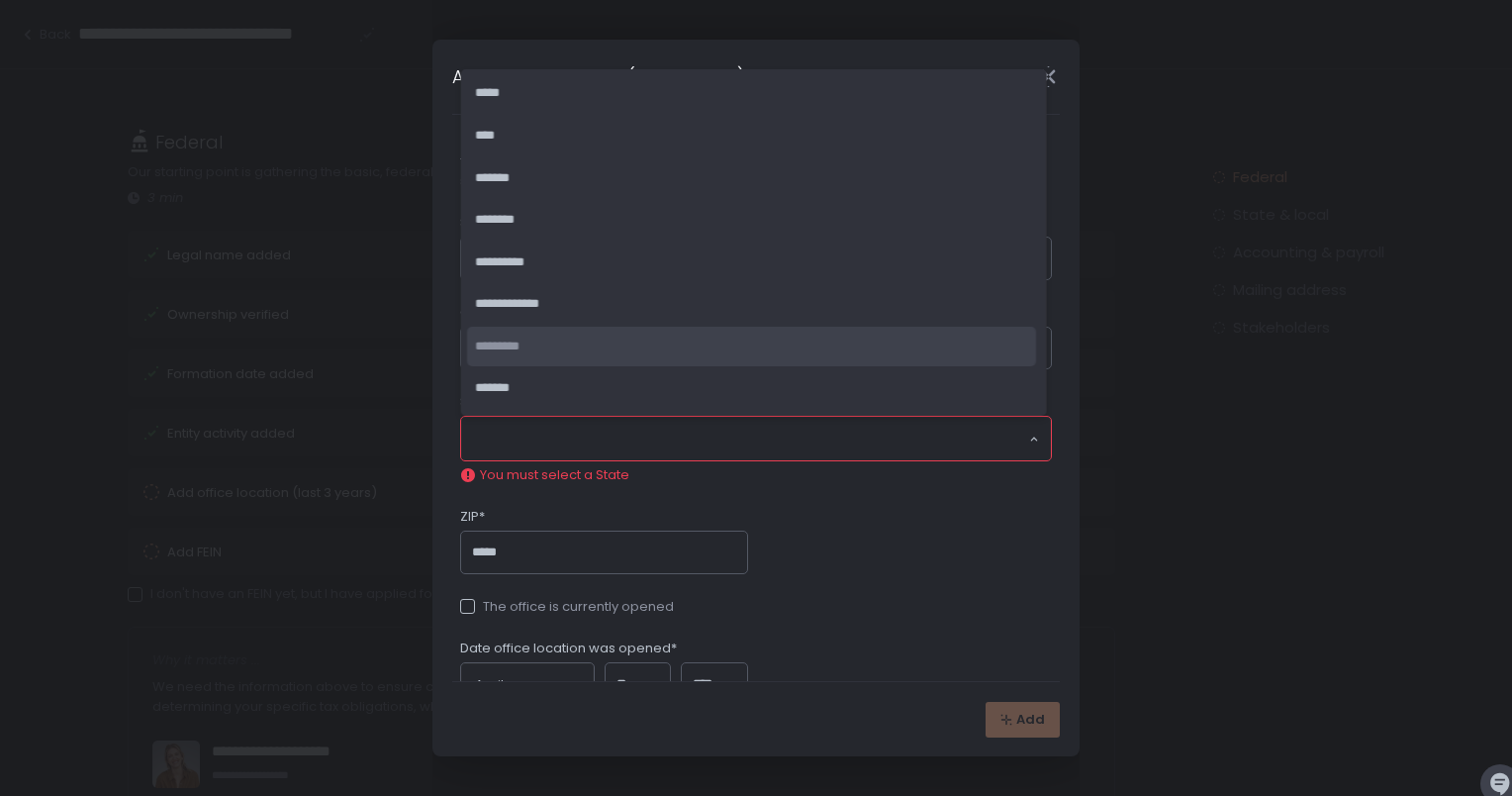 click on "*********" 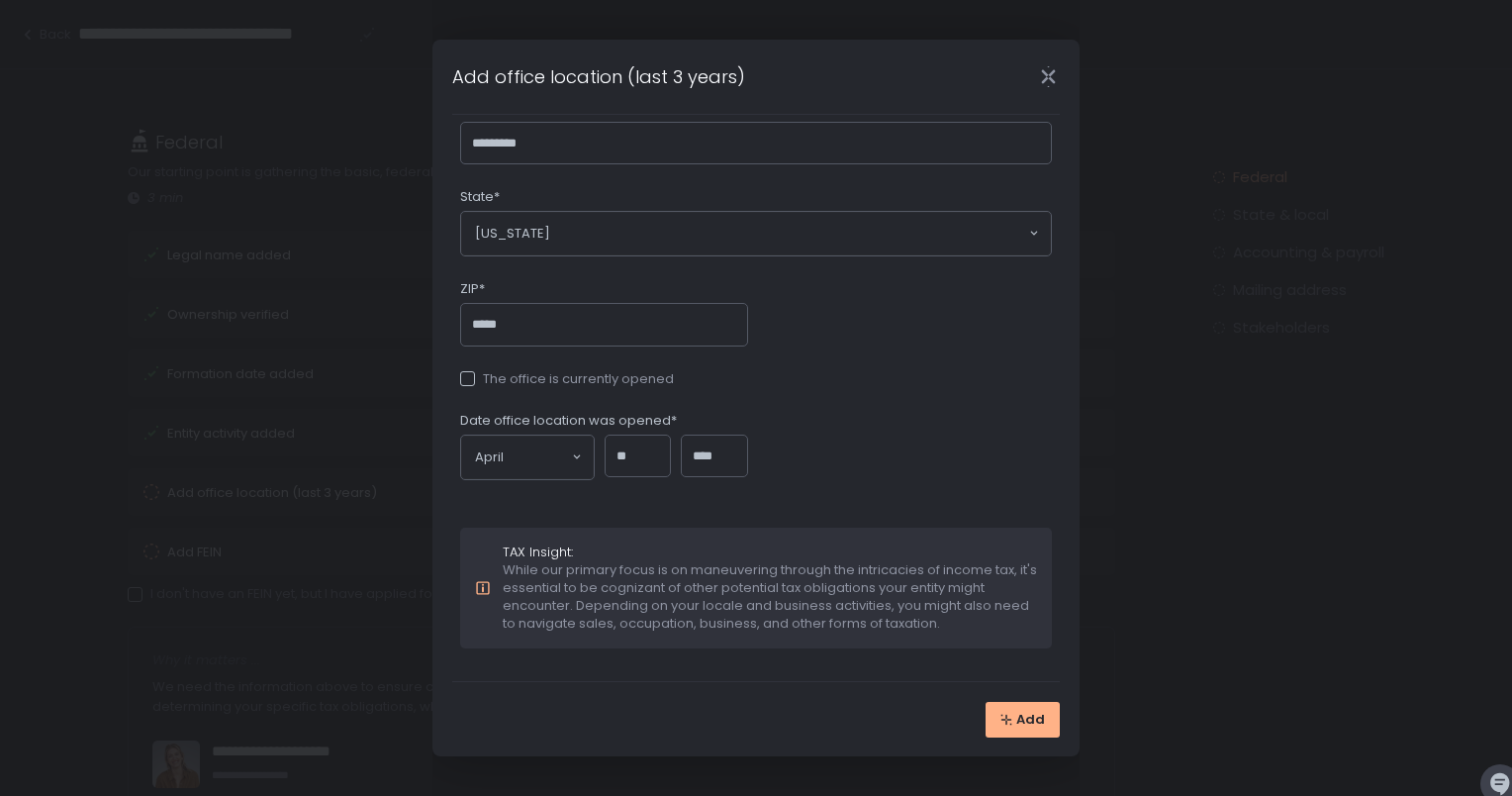 scroll, scrollTop: 206, scrollLeft: 0, axis: vertical 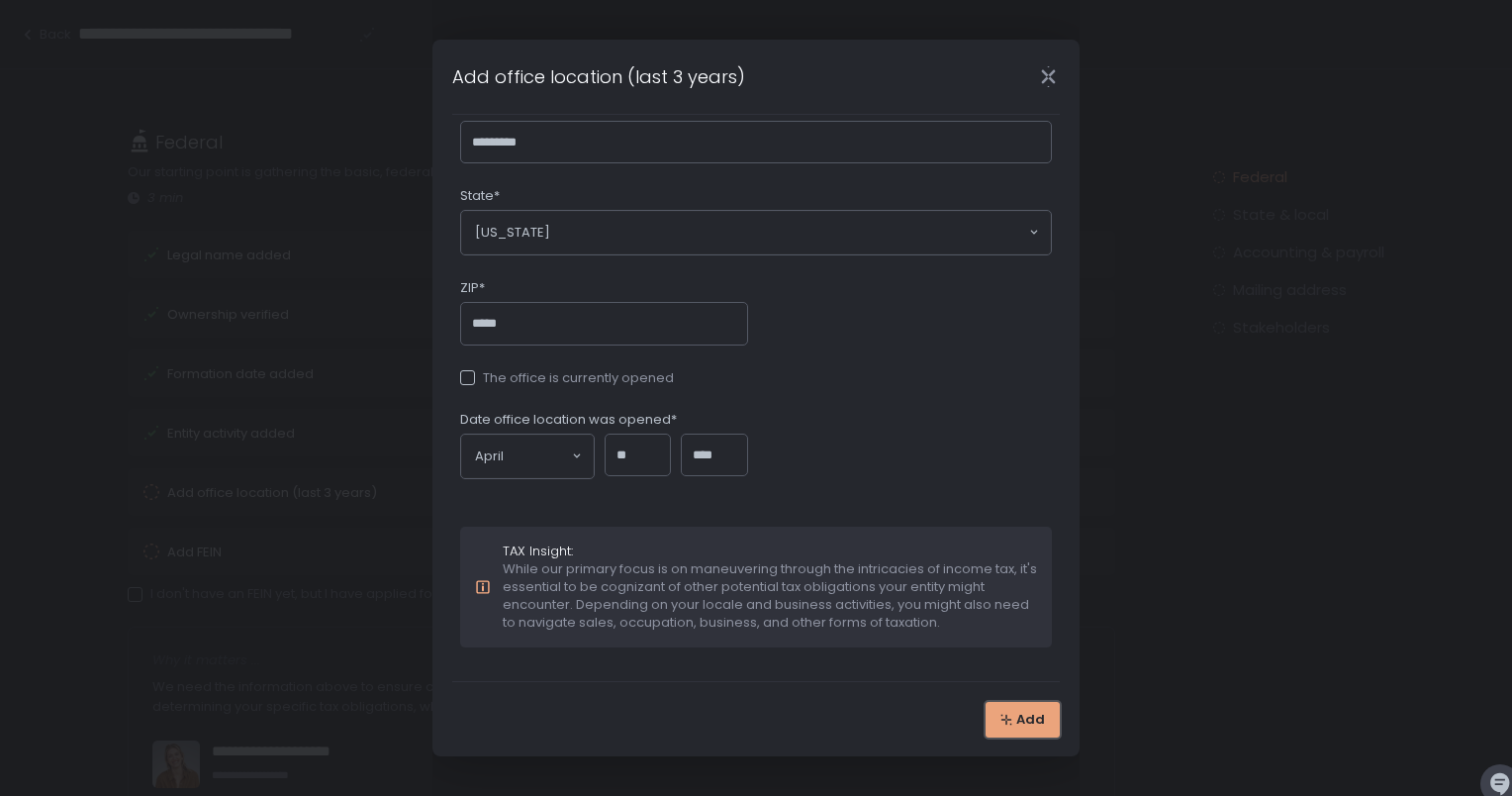 click on "Add" at bounding box center (1030, 720) 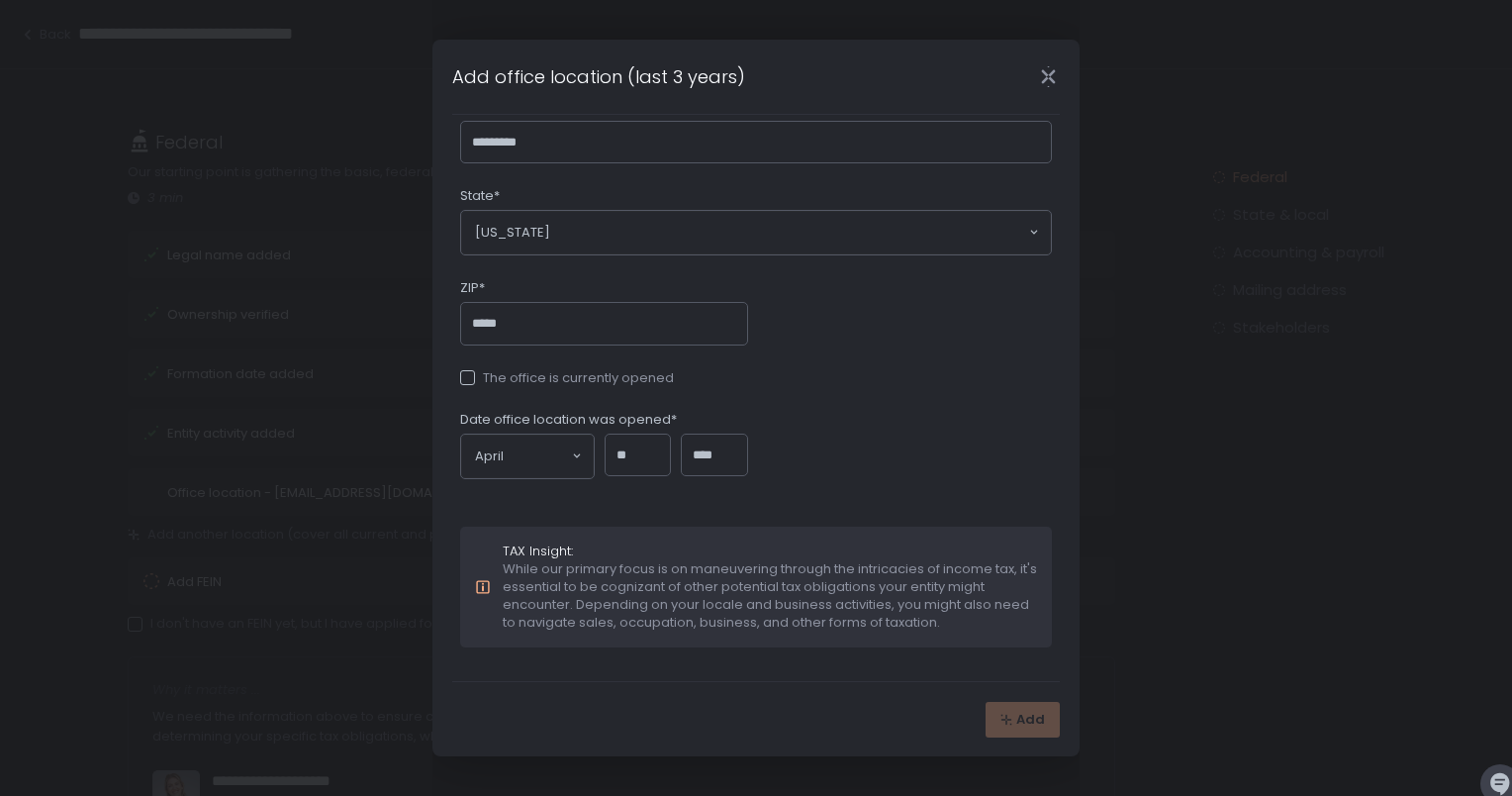 scroll, scrollTop: 0, scrollLeft: 0, axis: both 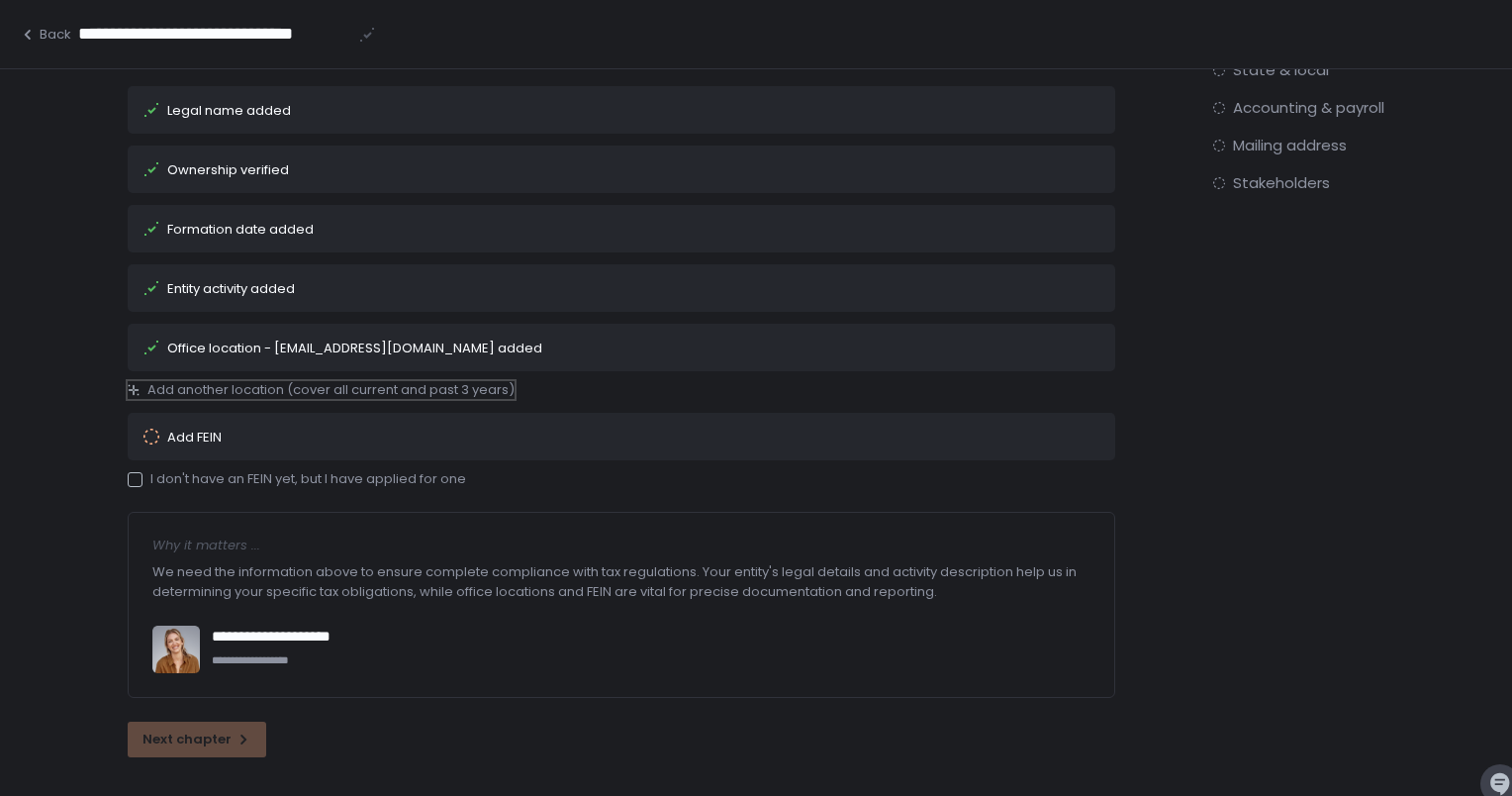 click on "Add another location (cover all current and past 3 years)" at bounding box center [331, 390] 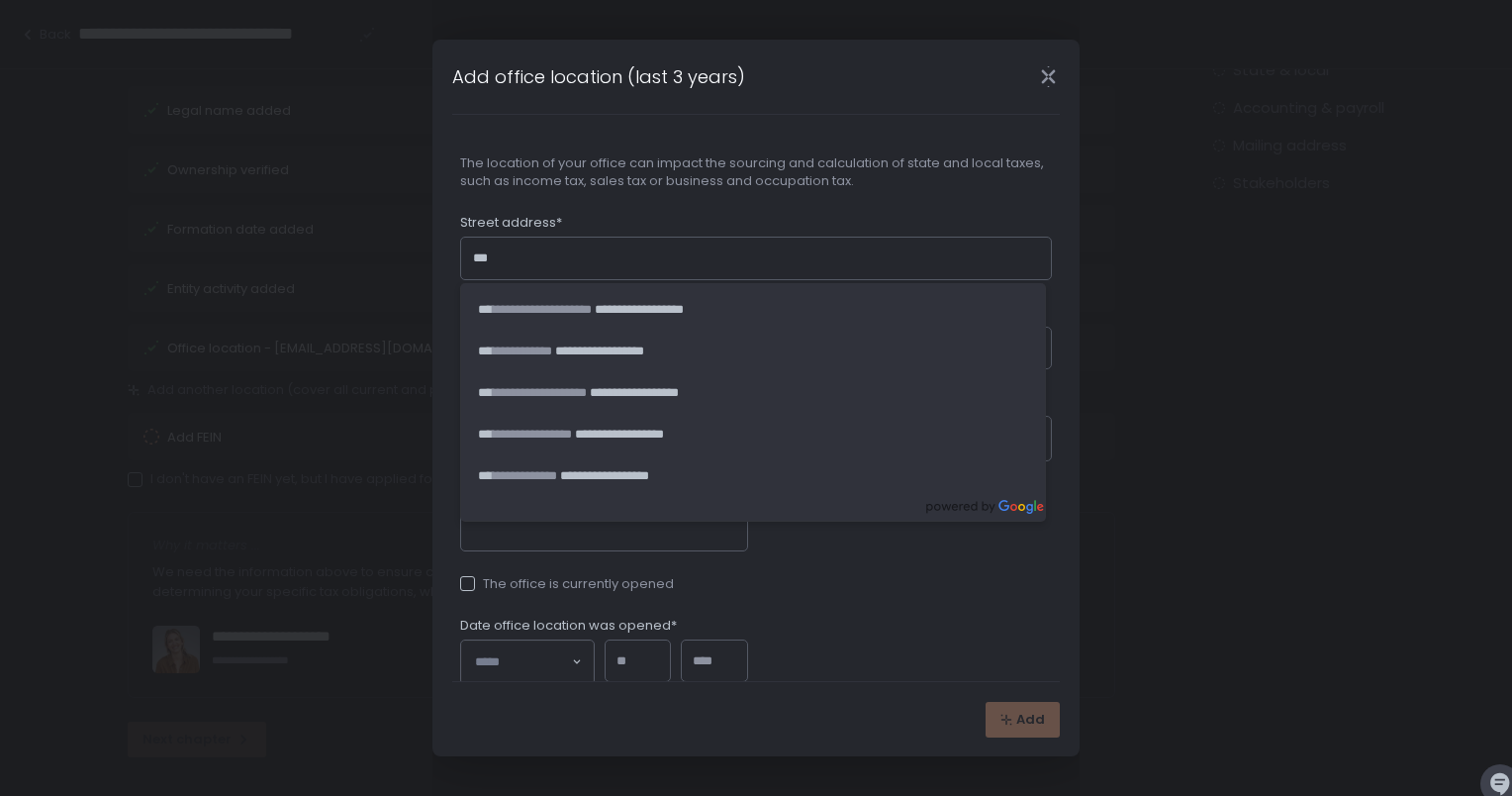 type on "**********" 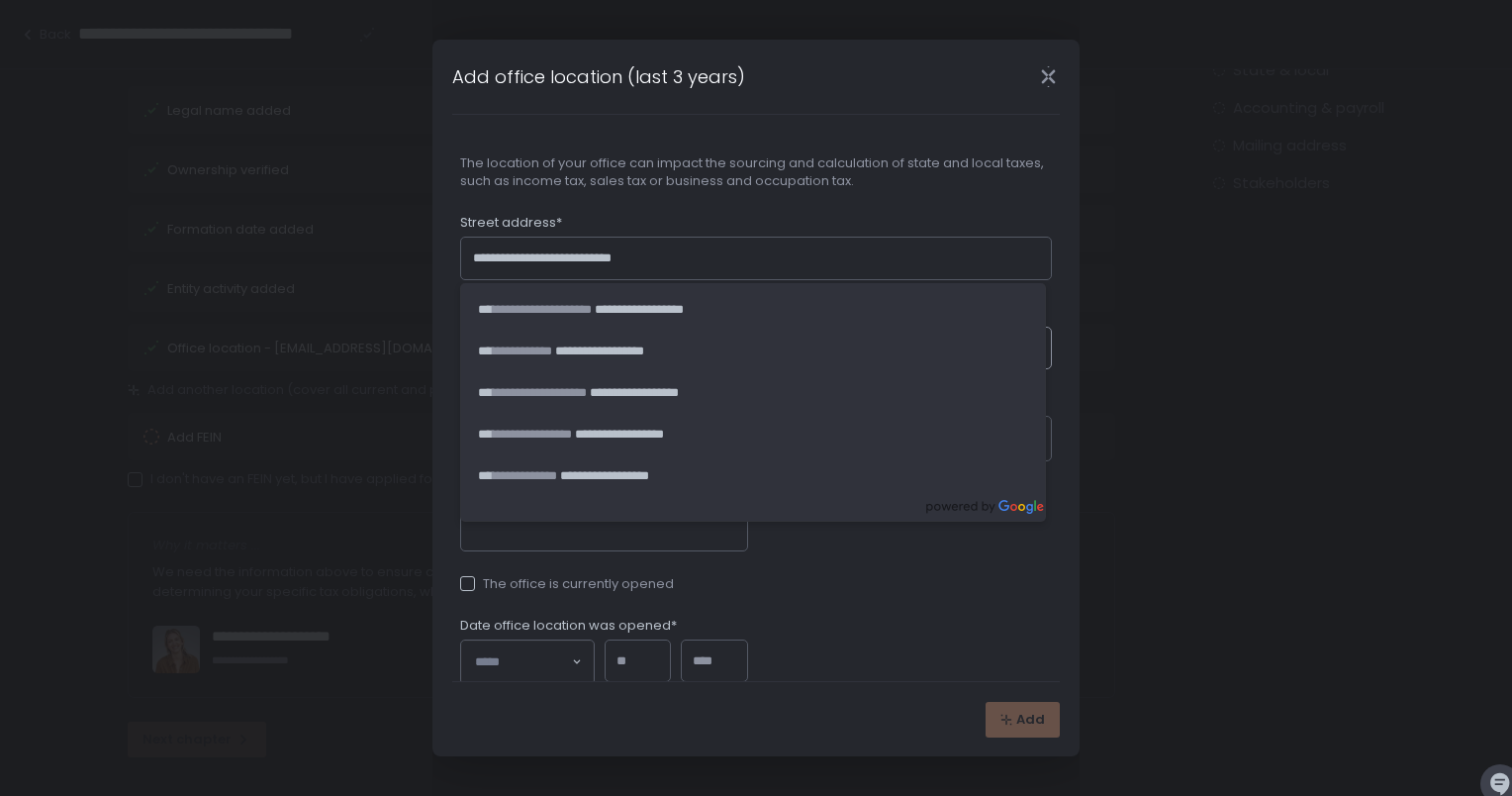 type on "*******" 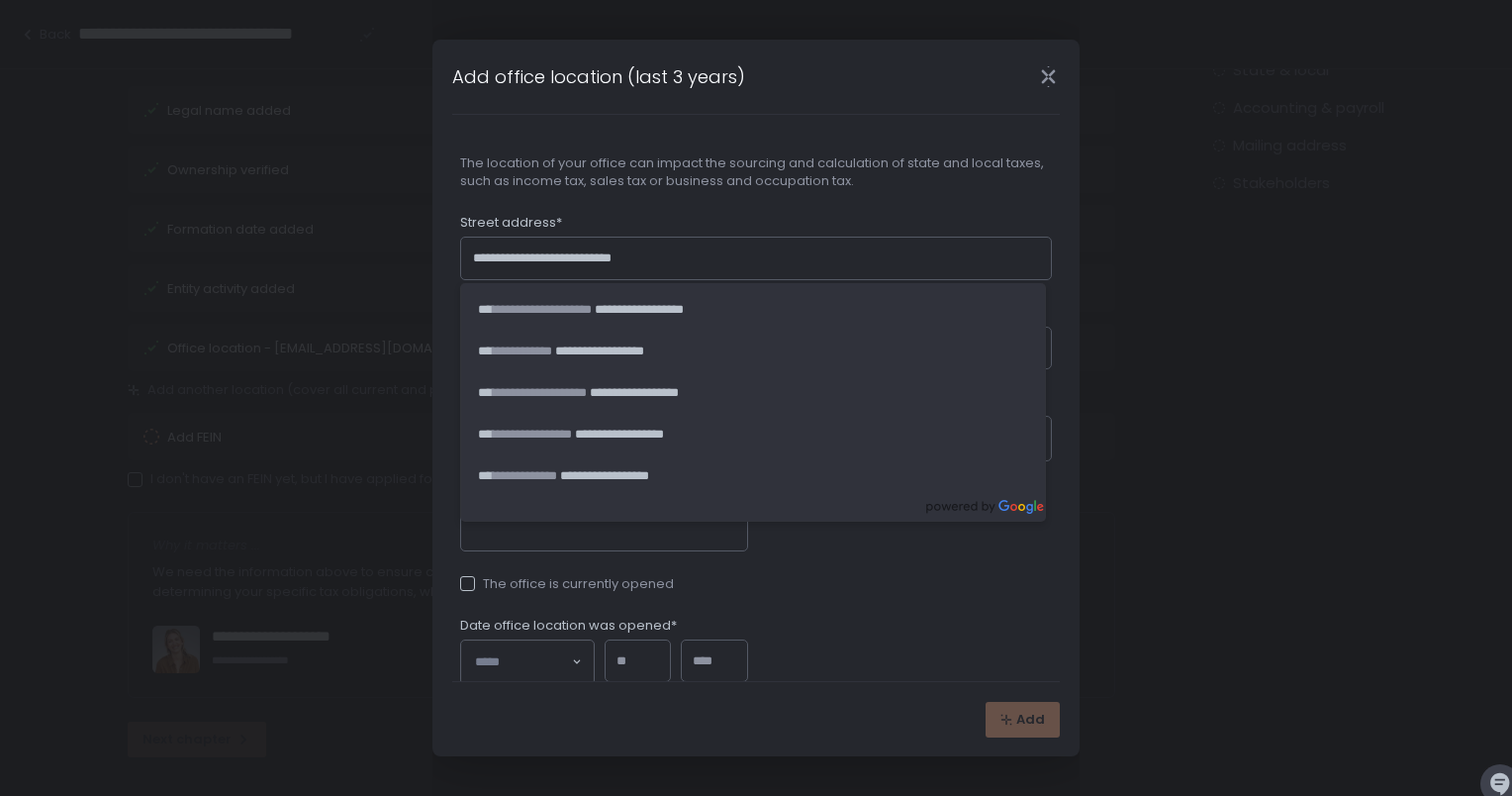 type on "**" 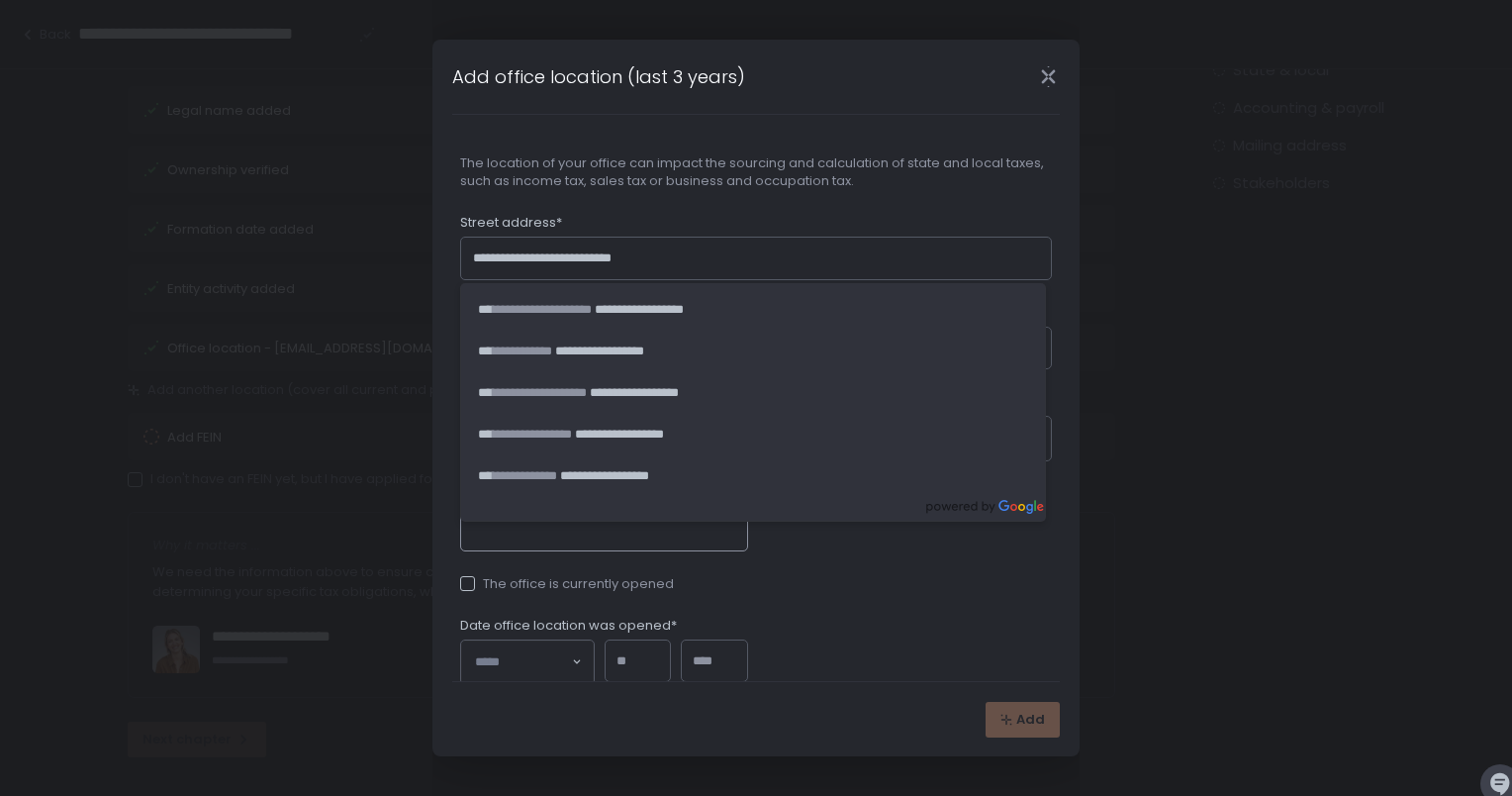 type on "*****" 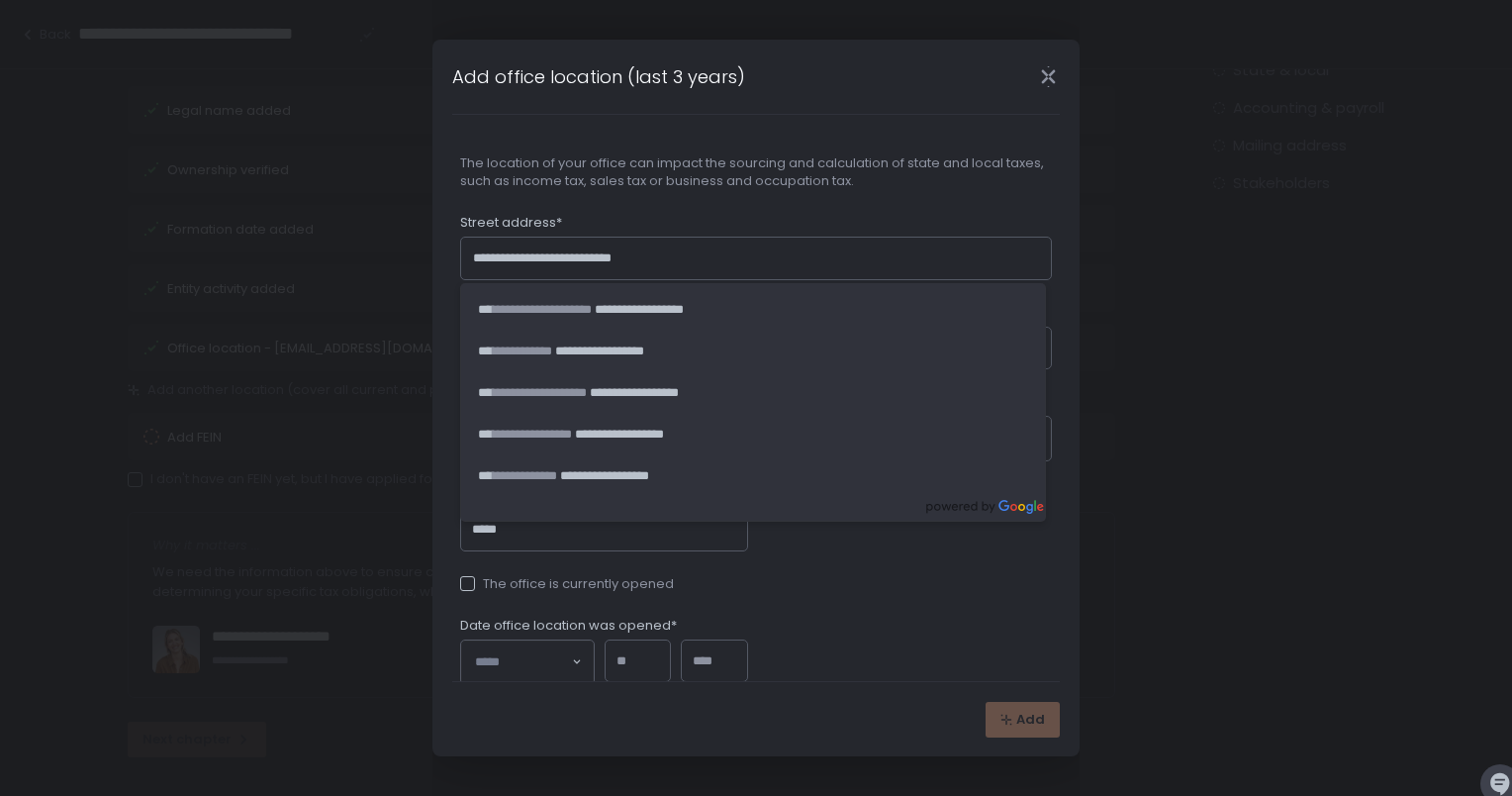type 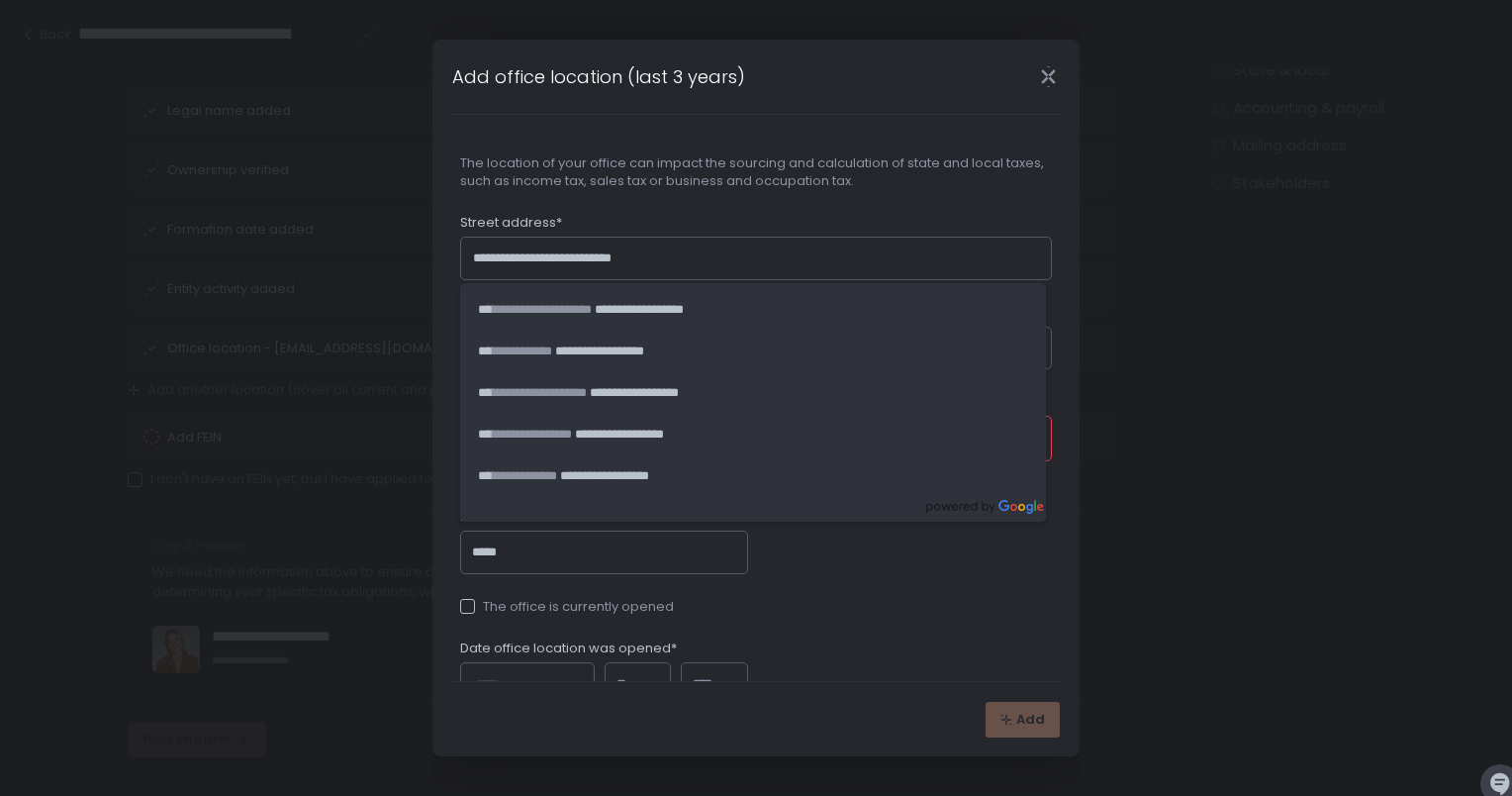 click on "**********" at bounding box center [756, 431] 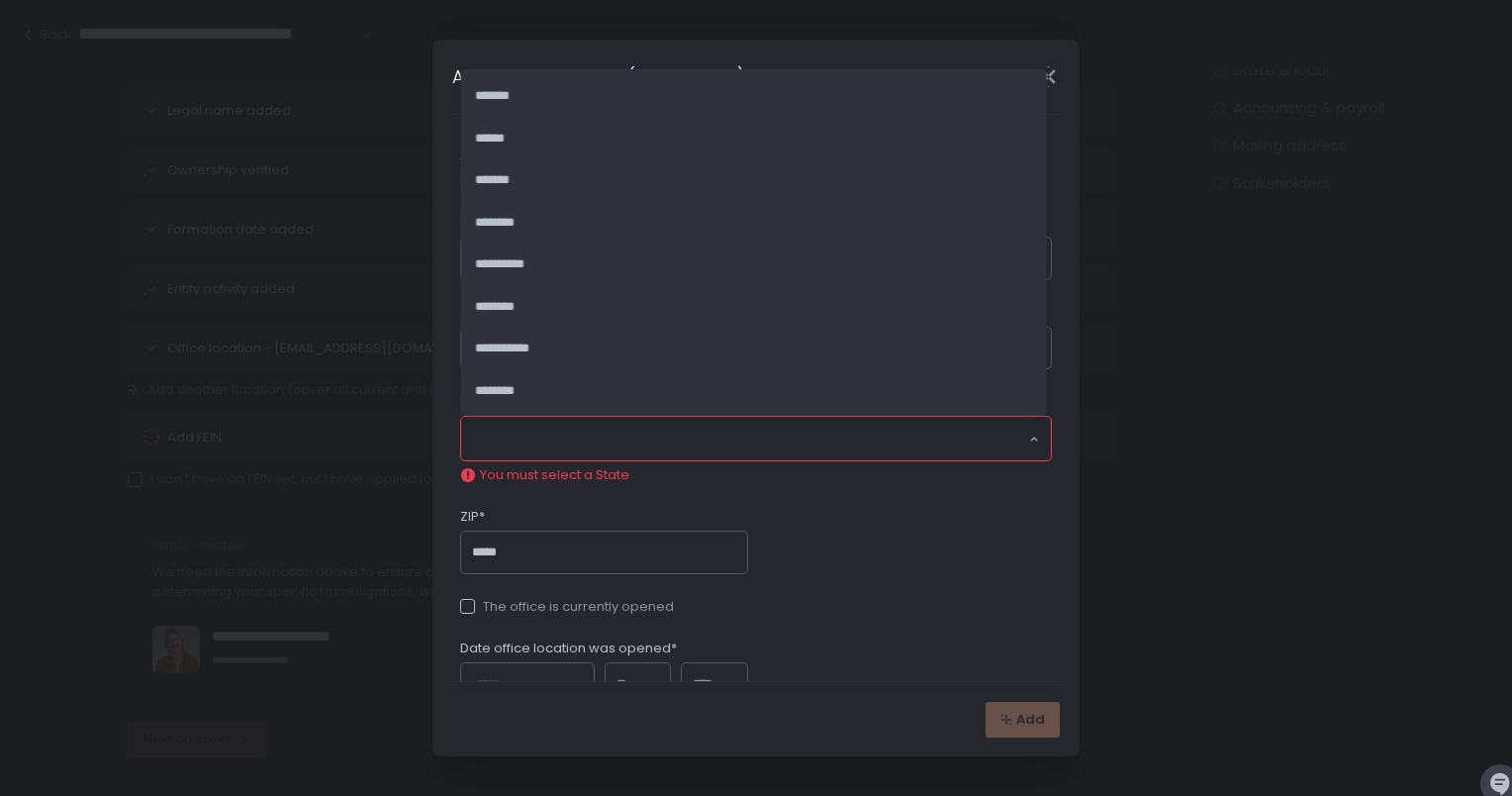 click on "Loading..." 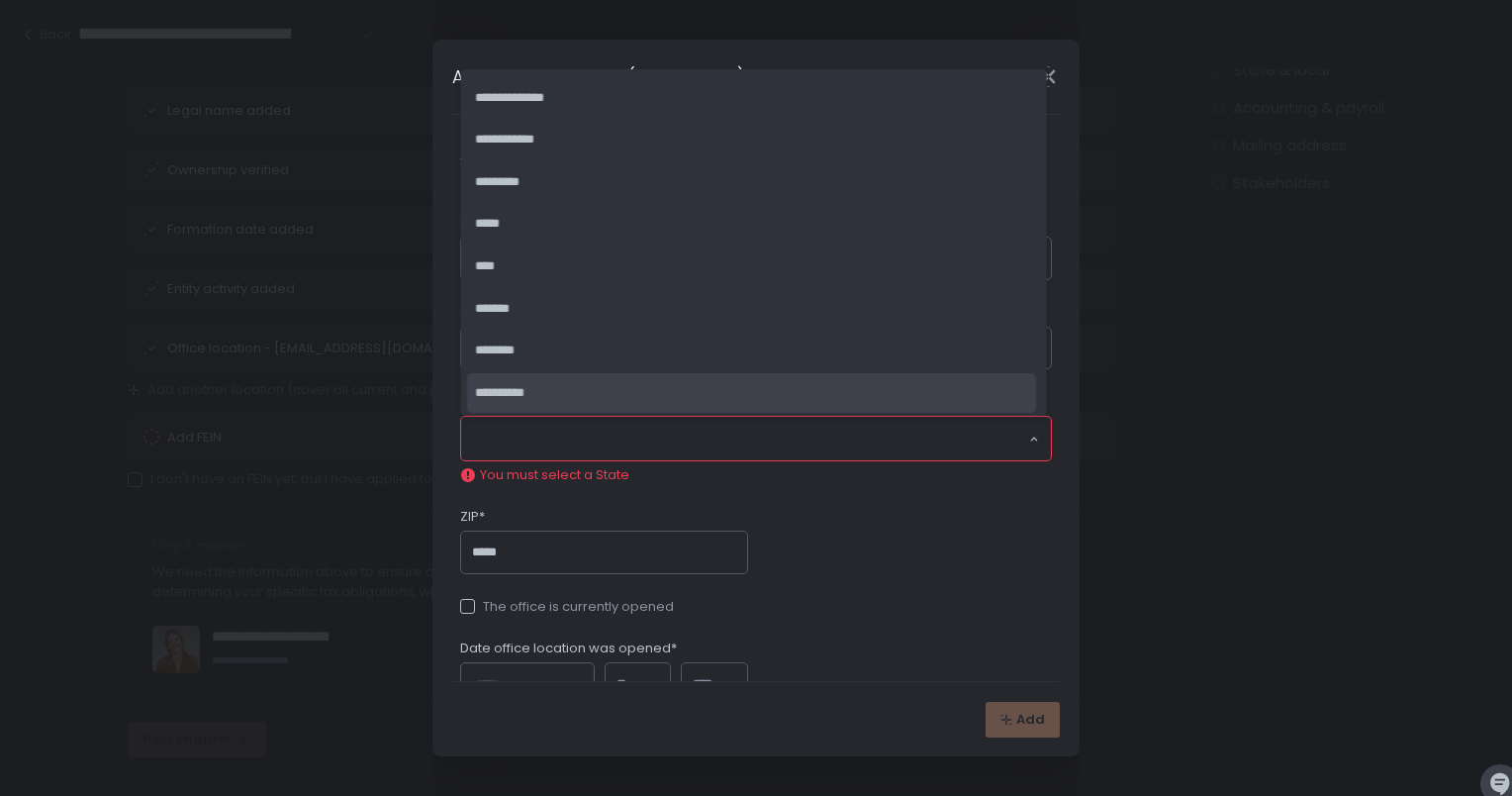 scroll, scrollTop: 1857, scrollLeft: 0, axis: vertical 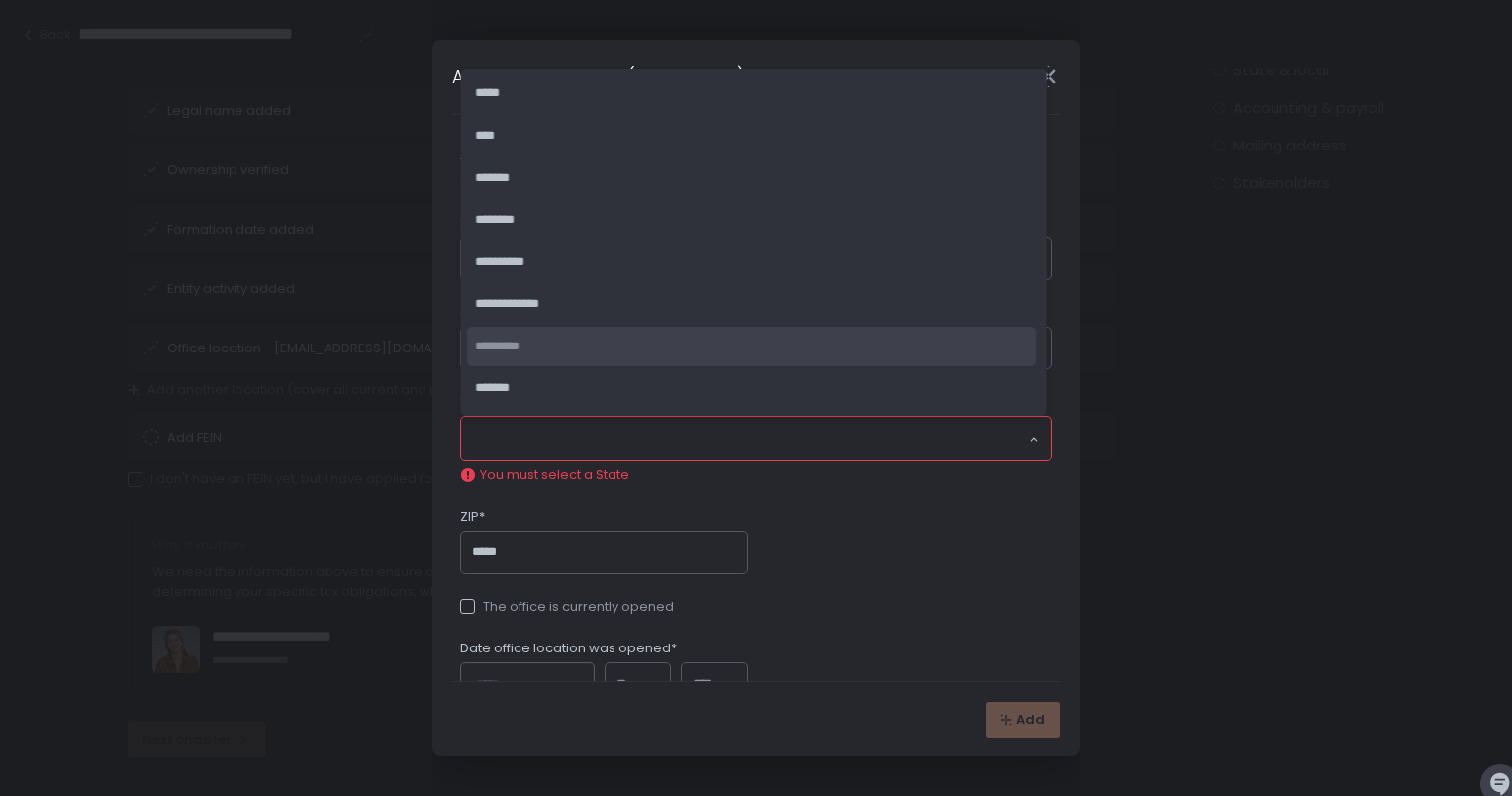 click on "*********" 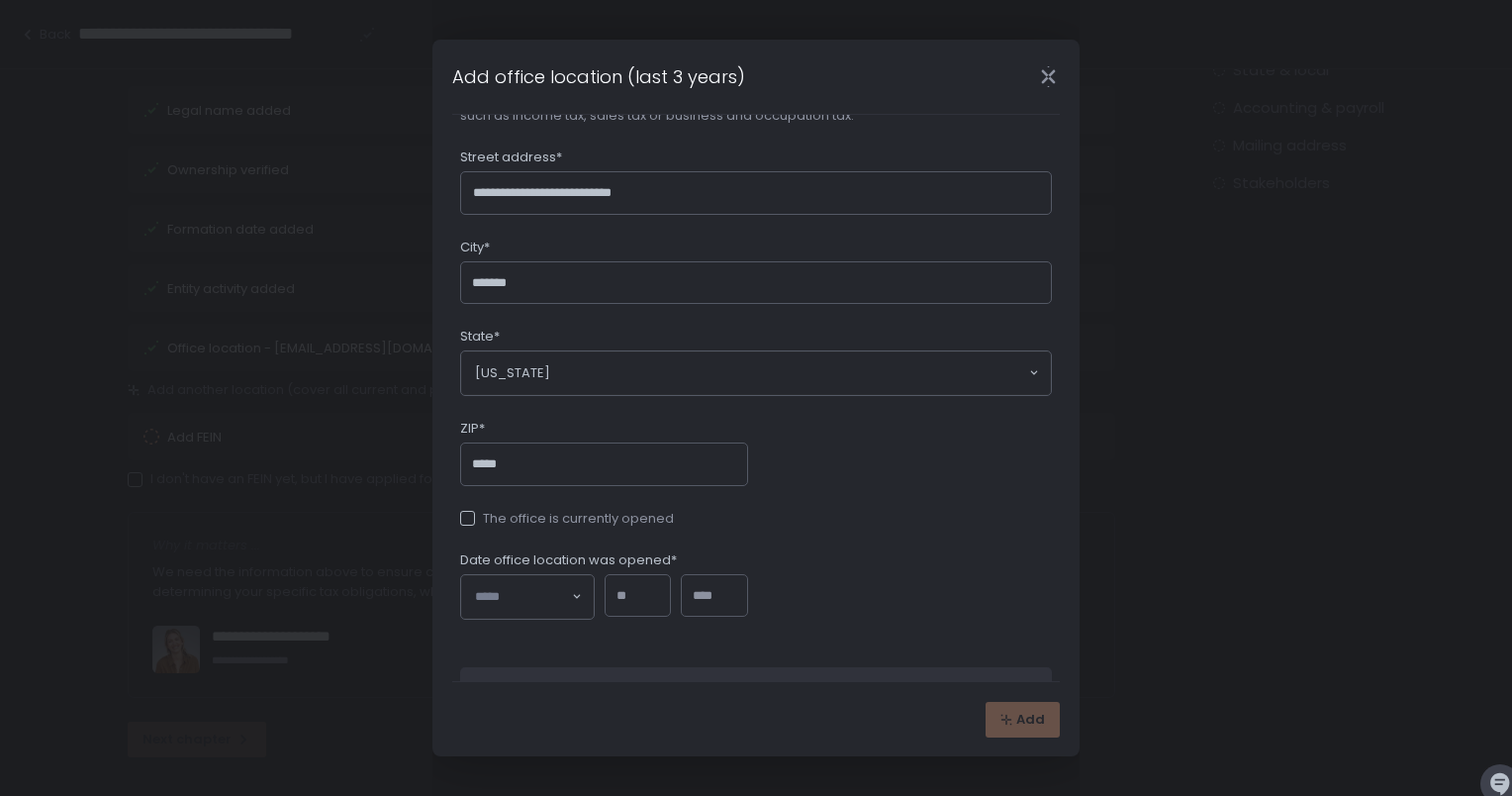 scroll, scrollTop: 198, scrollLeft: 0, axis: vertical 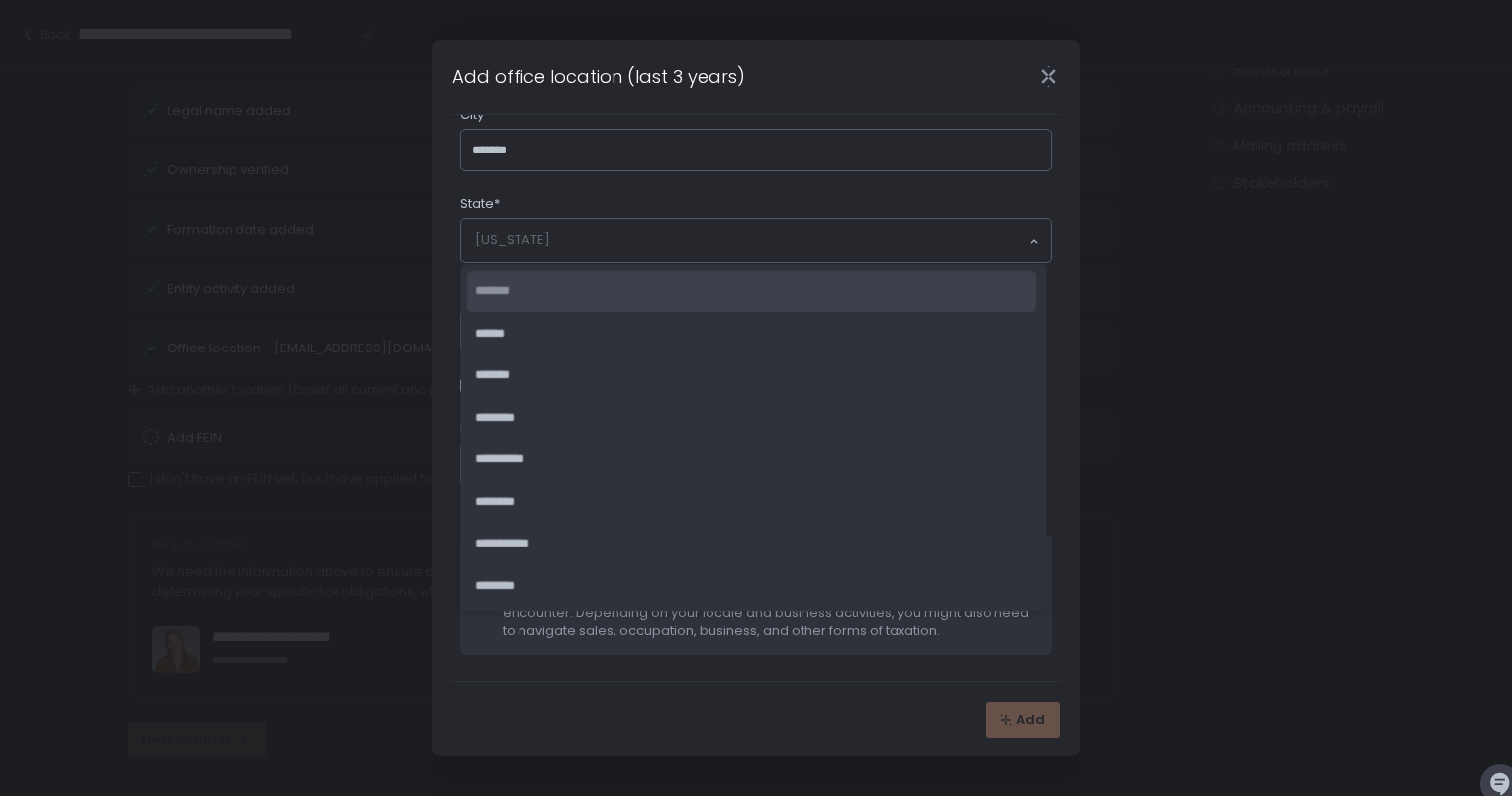 click 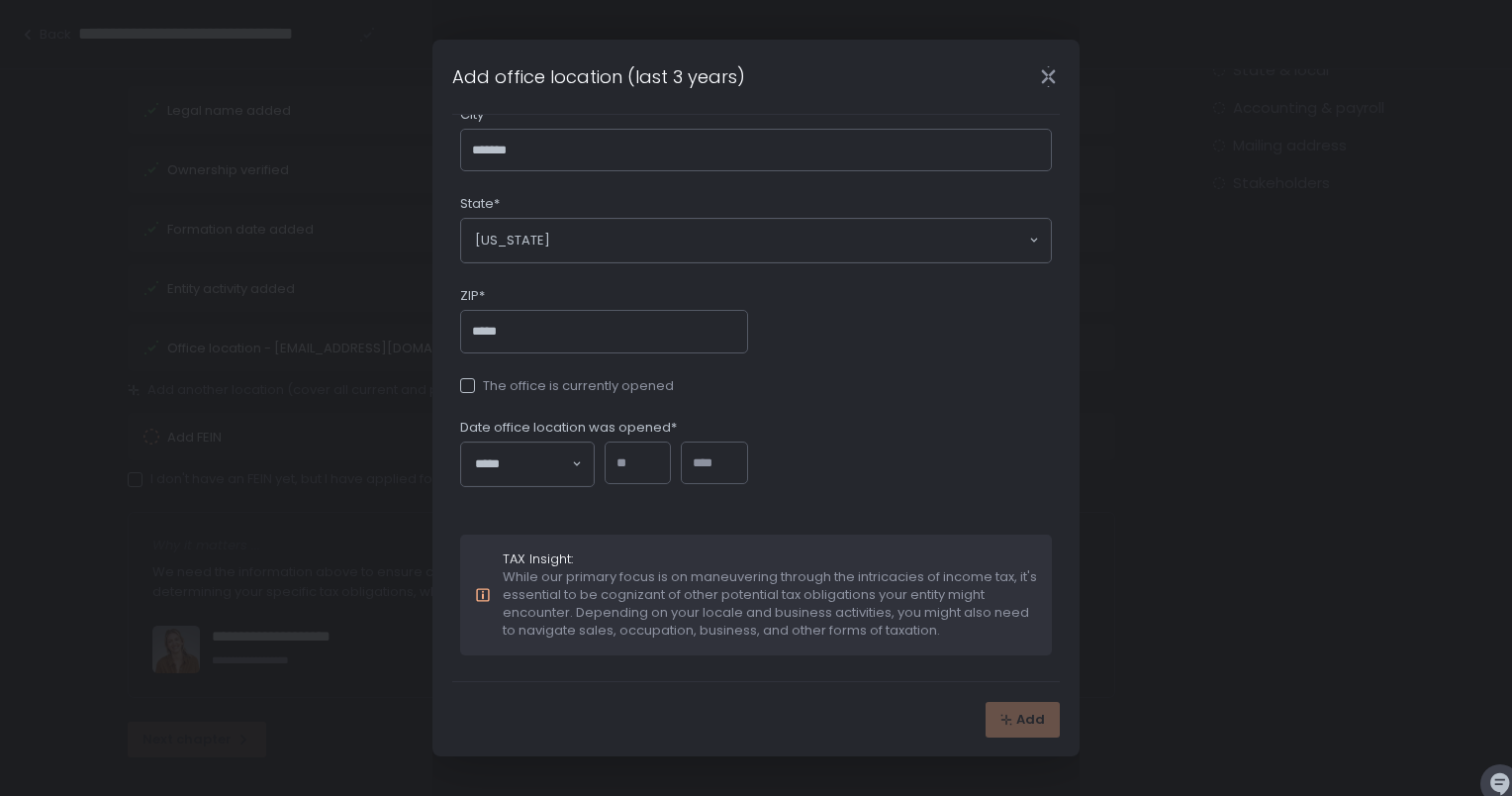 click 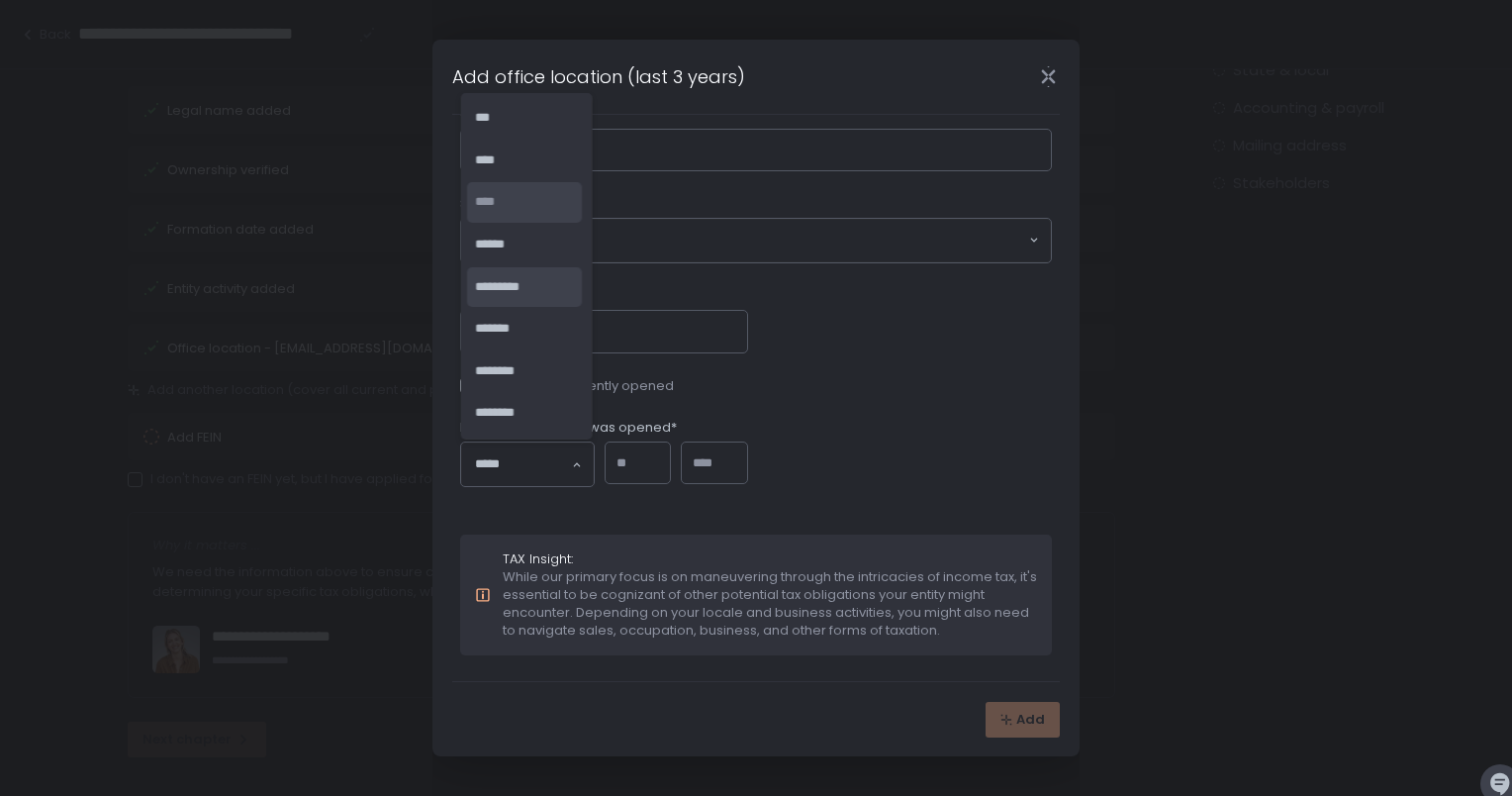 scroll, scrollTop: 171, scrollLeft: 0, axis: vertical 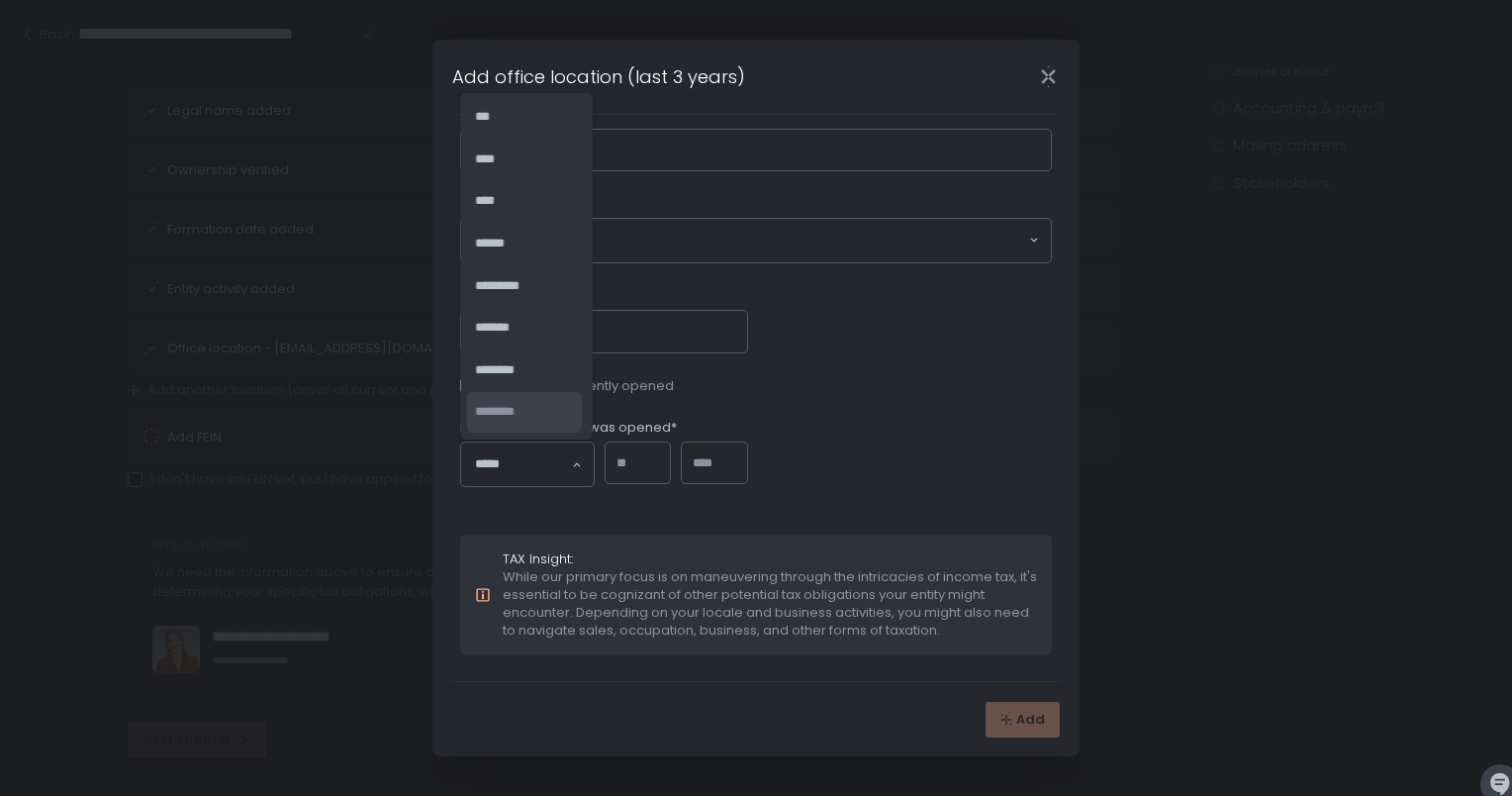 click on "********" 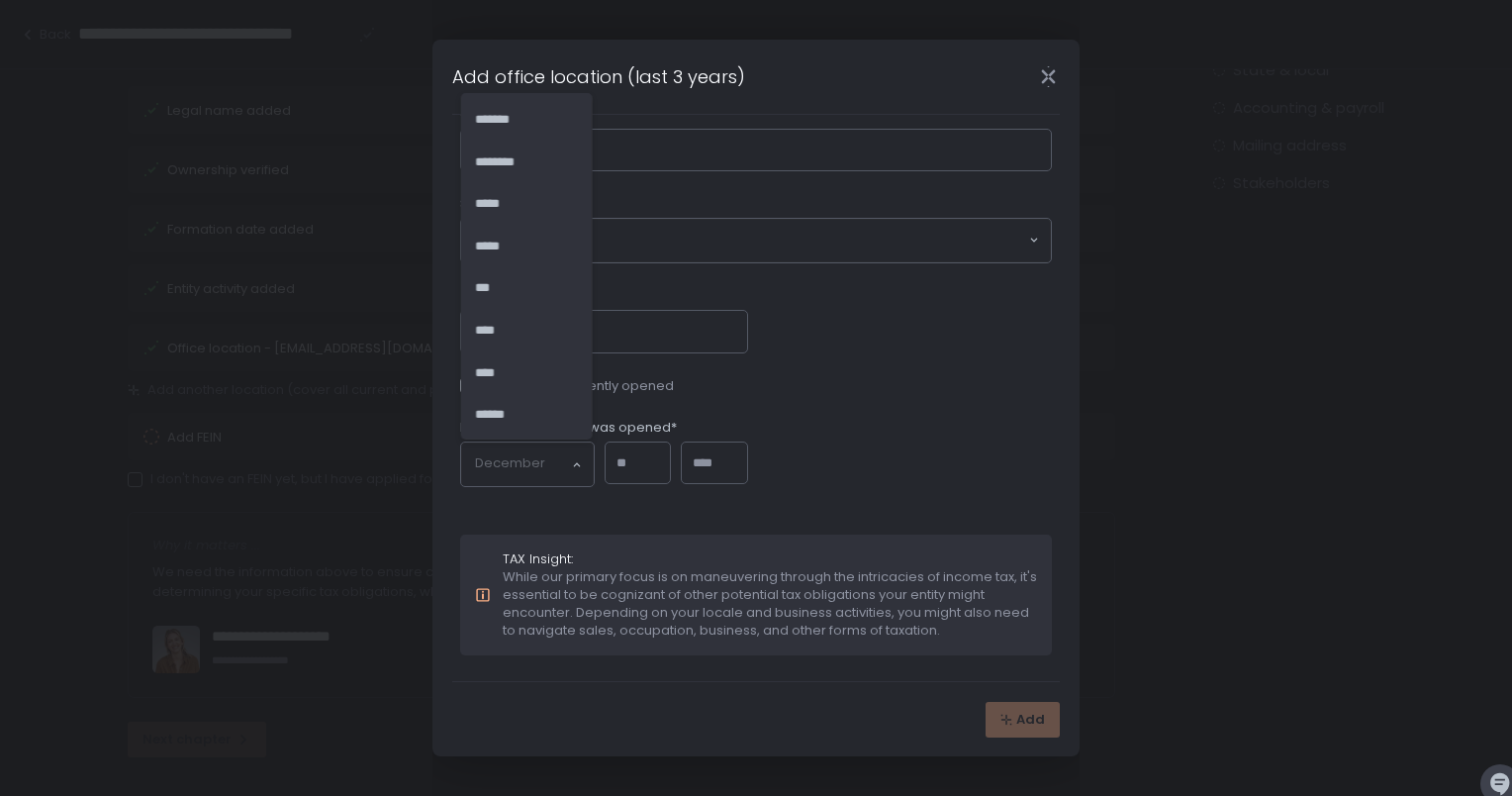 click on "December" at bounding box center (522, 464) 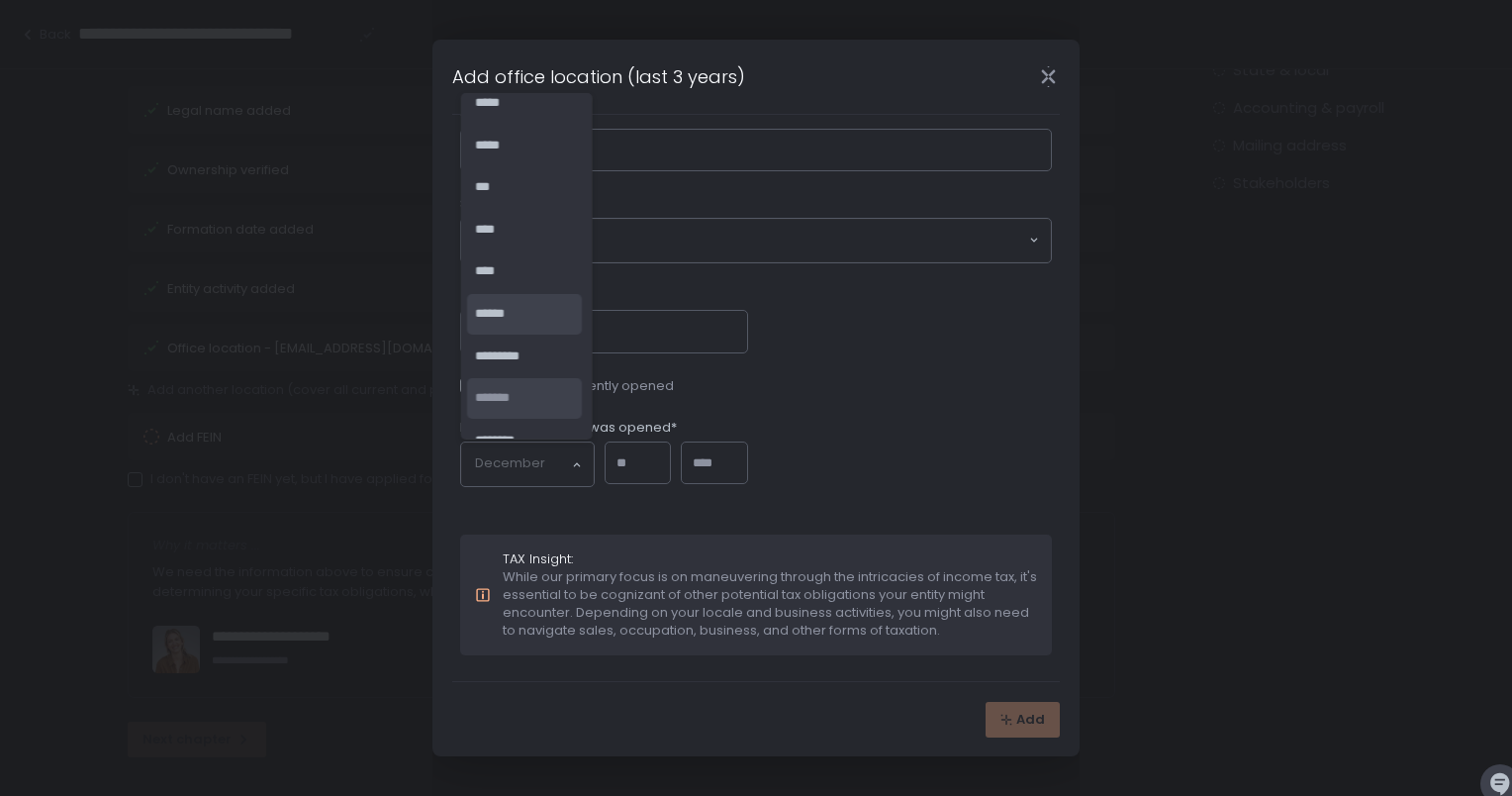 scroll, scrollTop: 171, scrollLeft: 0, axis: vertical 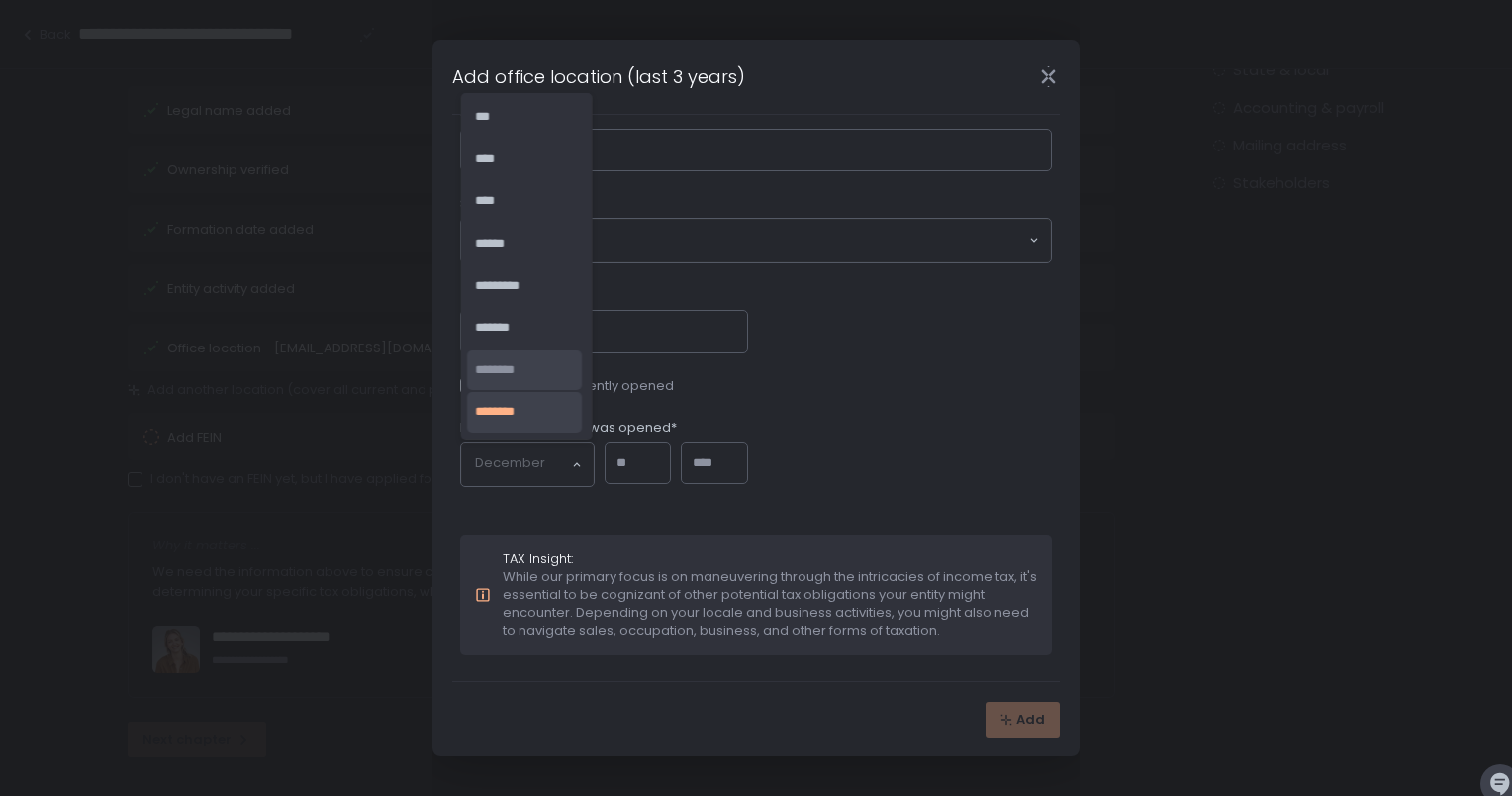 click on "********" 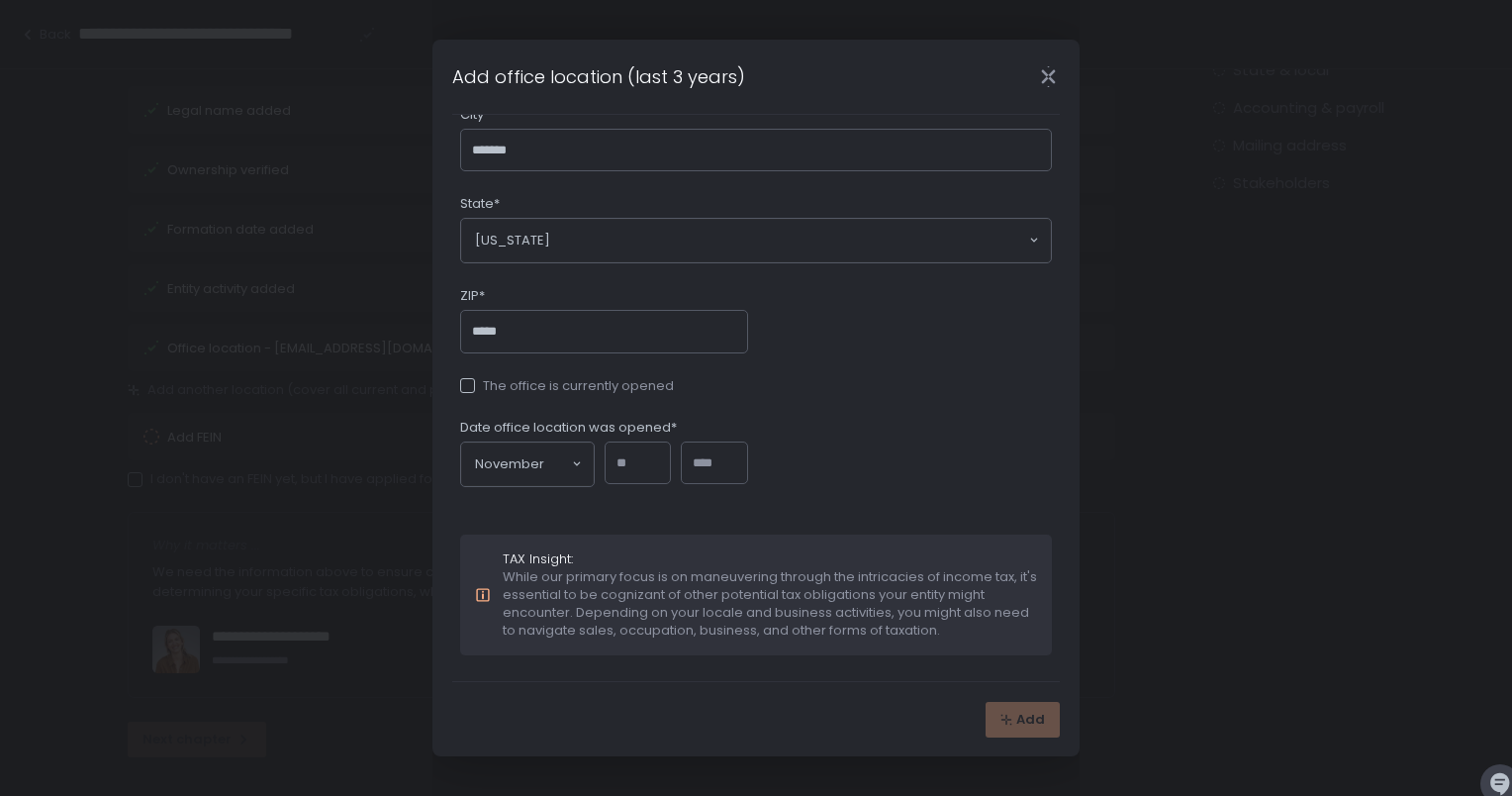 click at bounding box center (638, 463) 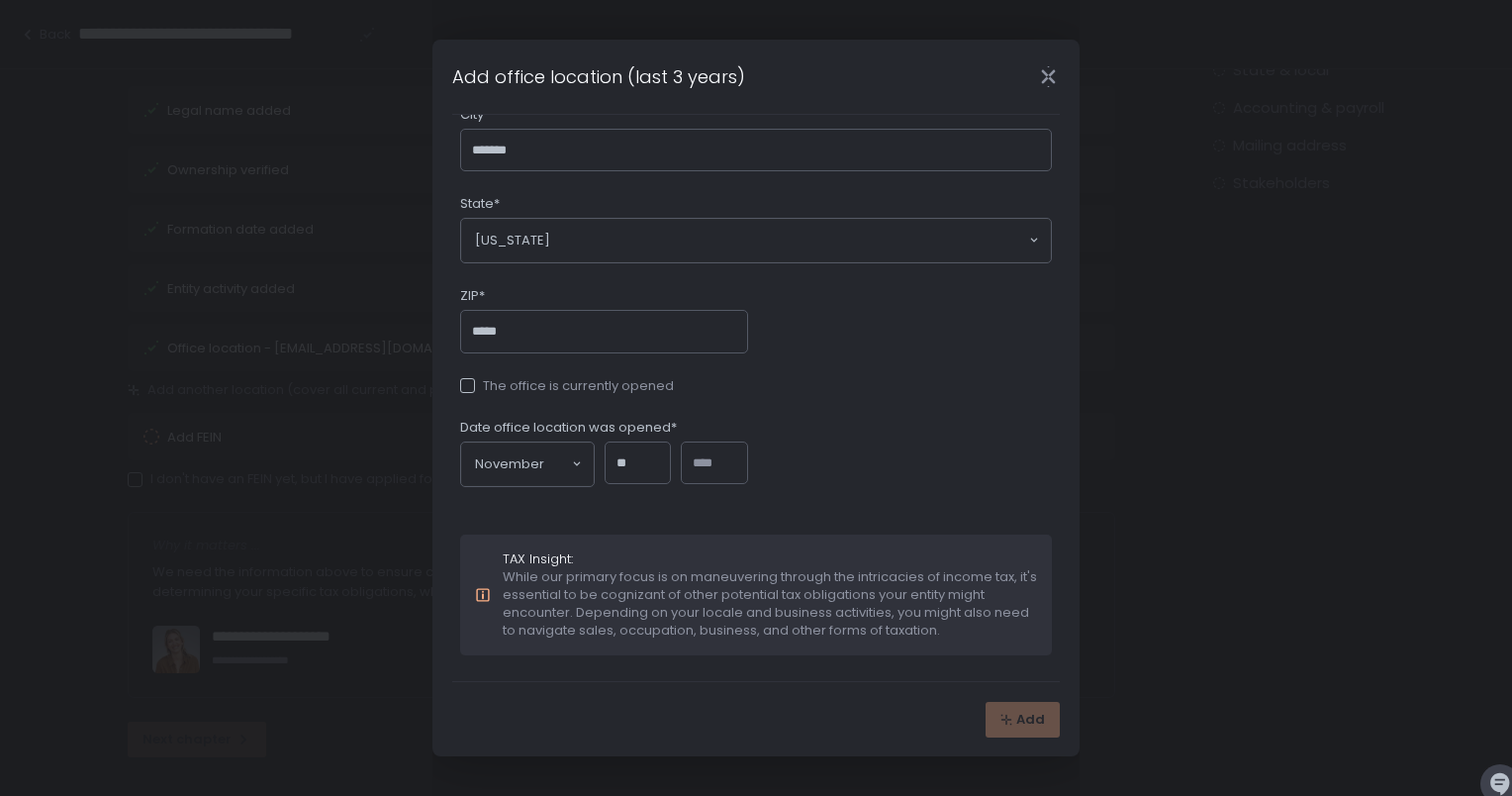 type on "**" 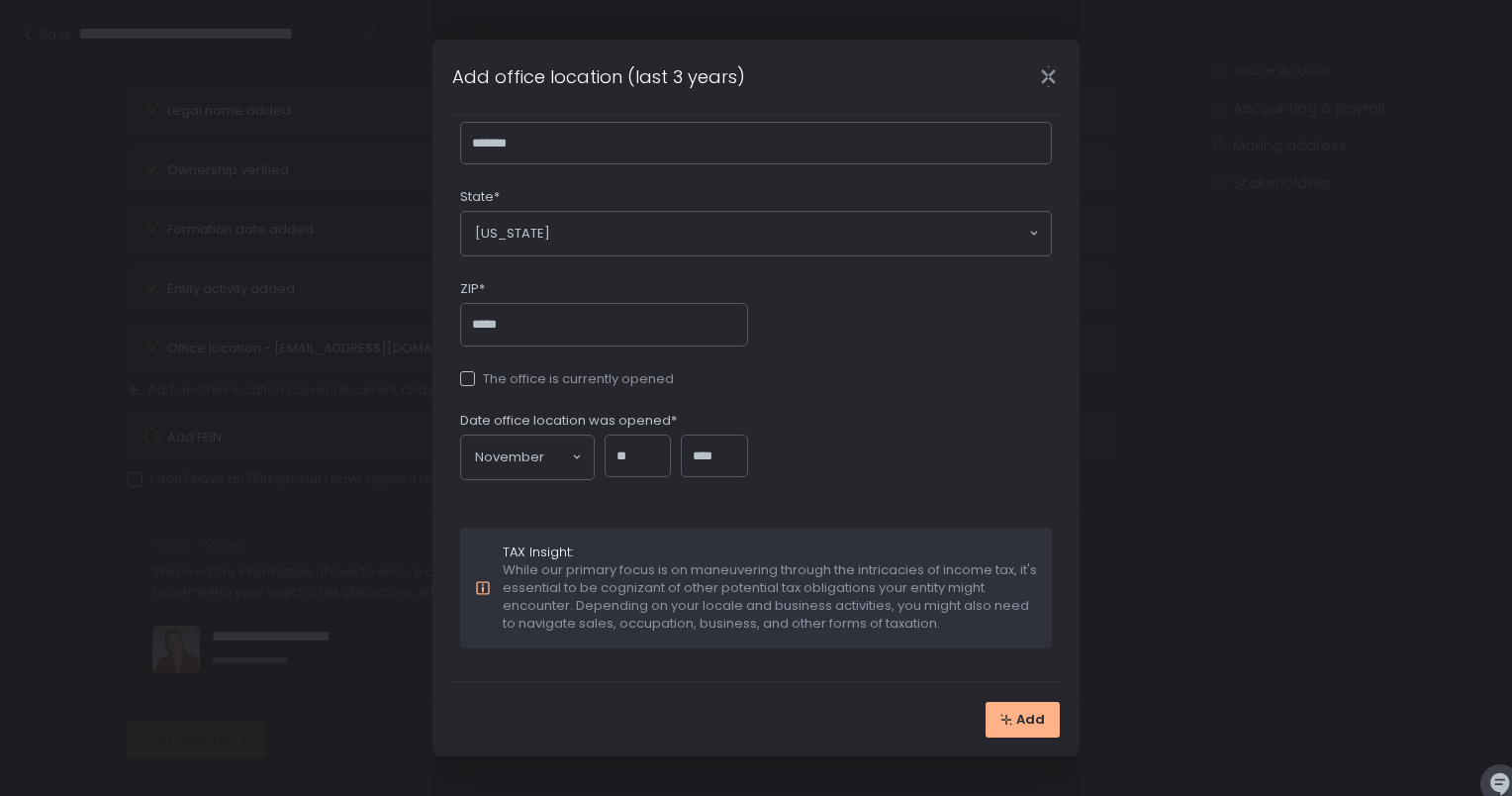 scroll, scrollTop: 206, scrollLeft: 0, axis: vertical 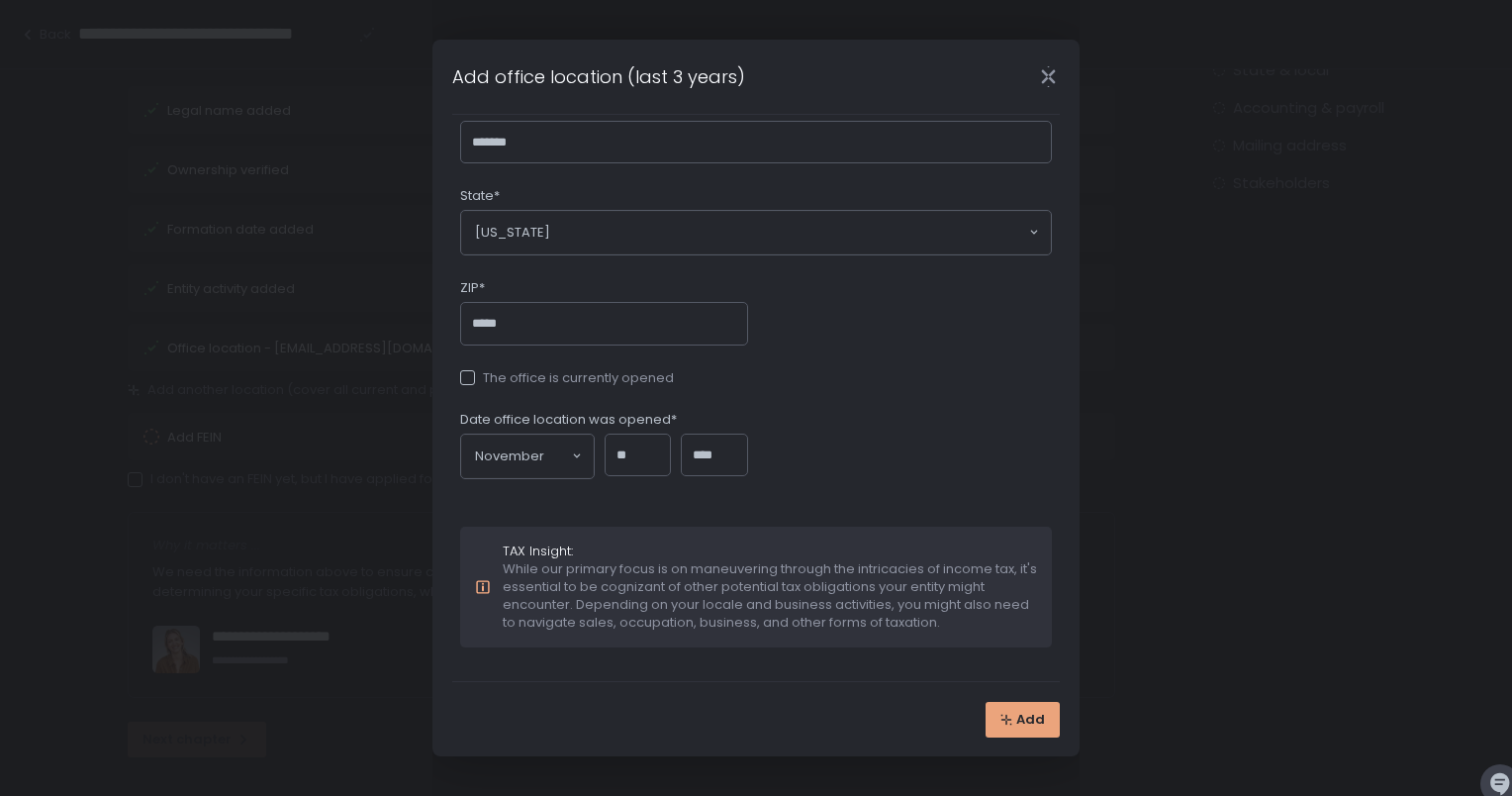 type on "****" 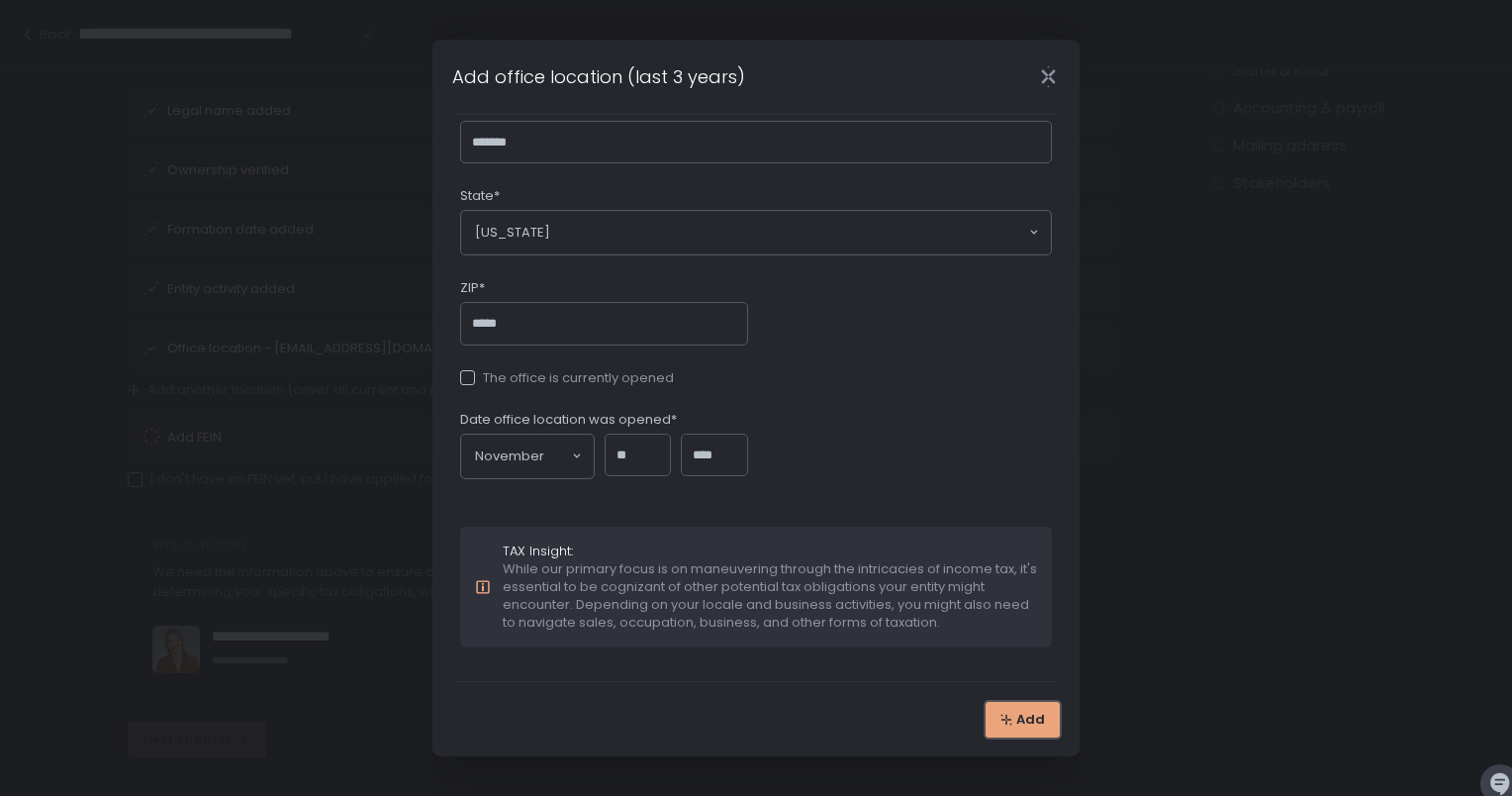 click on "Add" at bounding box center (1022, 720) 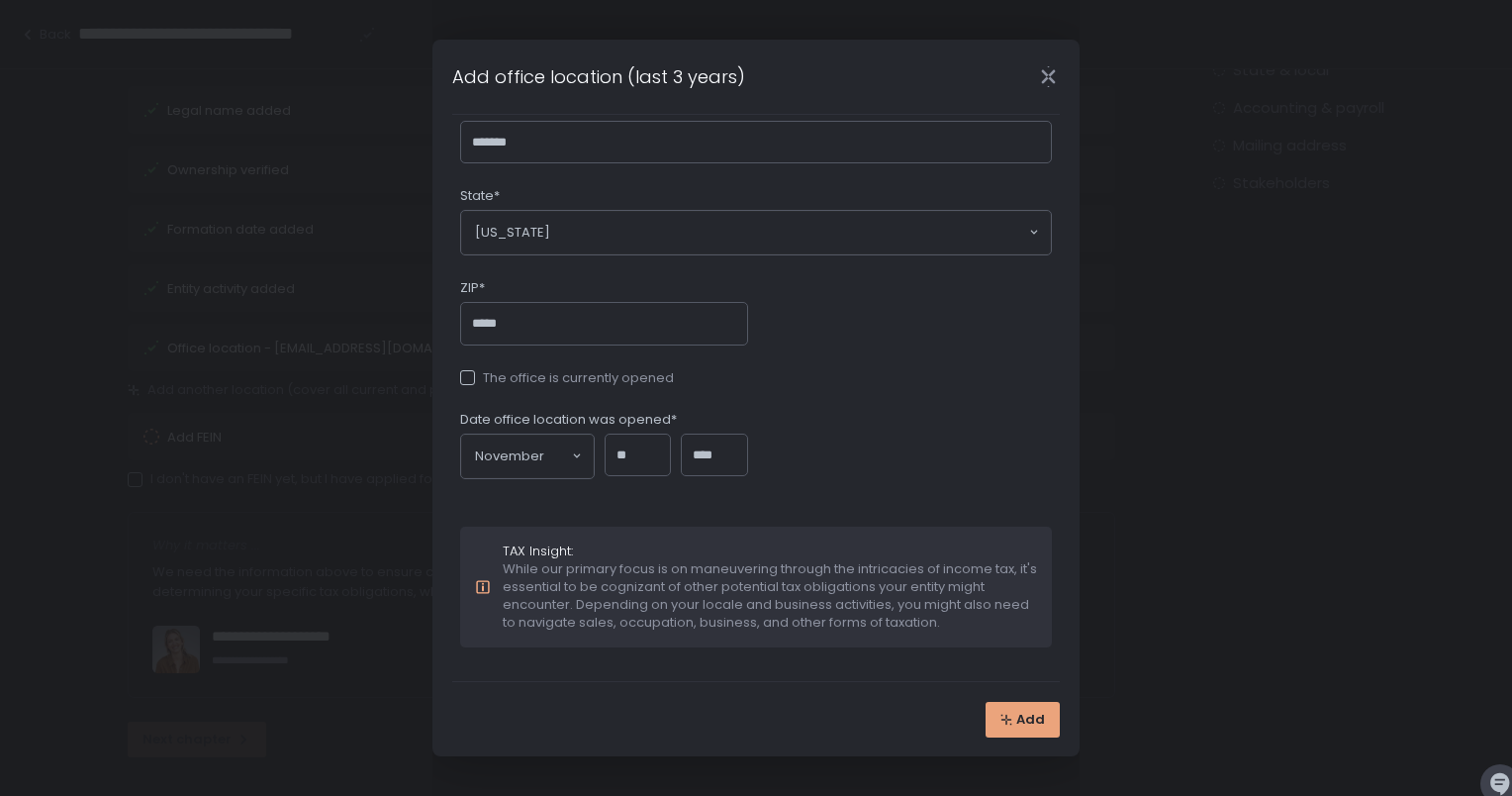 scroll, scrollTop: 0, scrollLeft: 0, axis: both 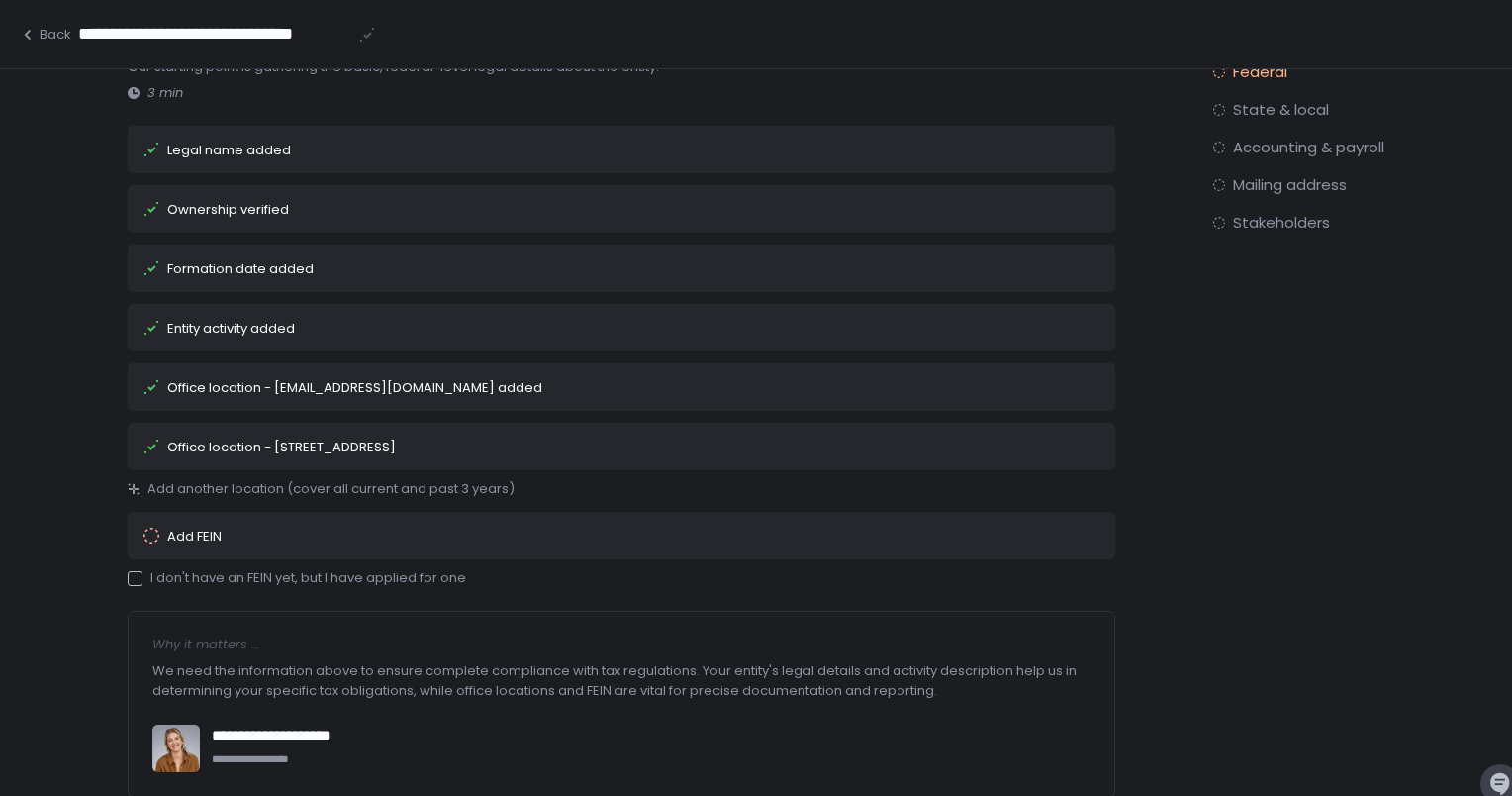 click on "Add FEIN" at bounding box center [194, 536] 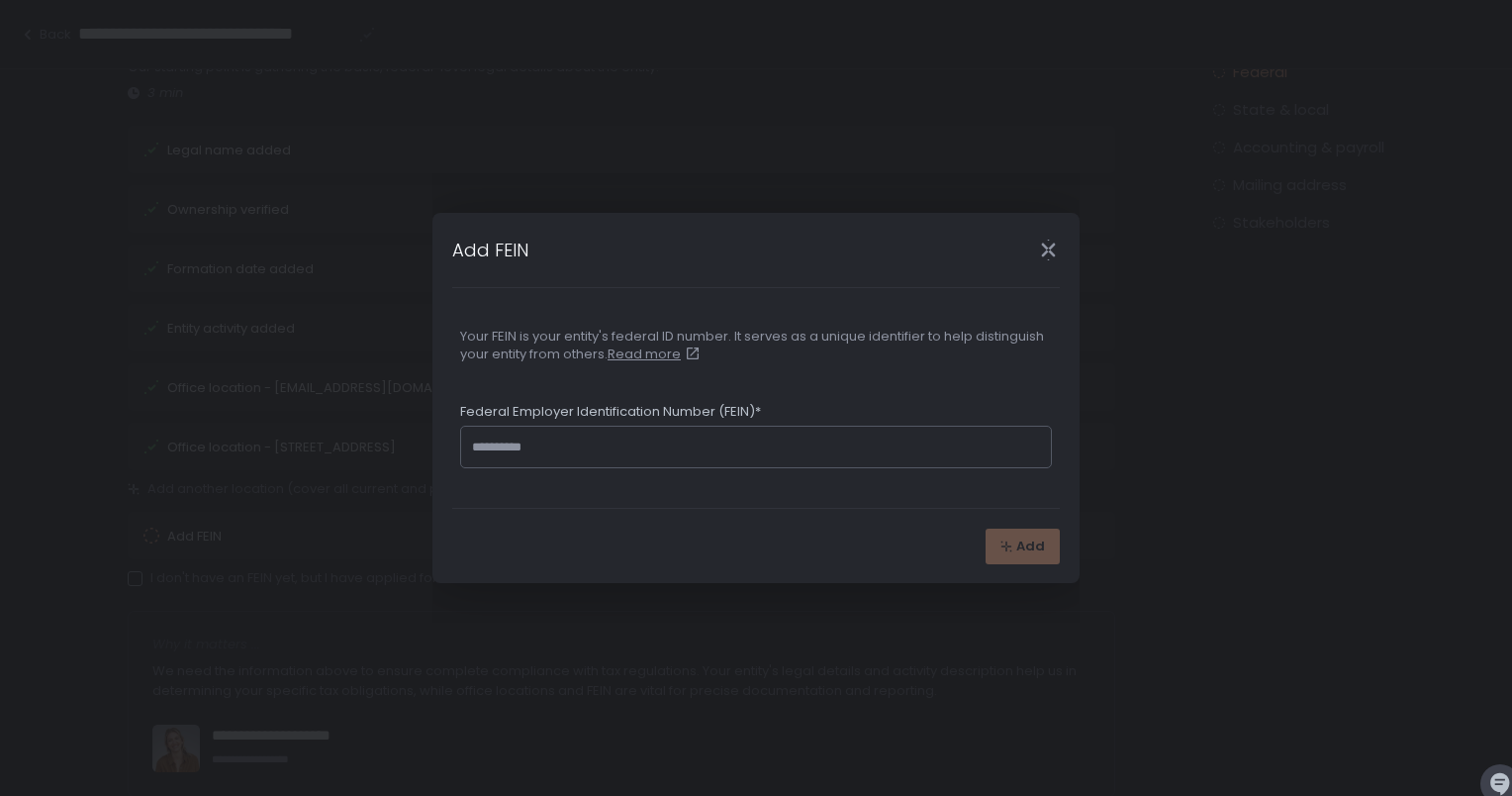 click 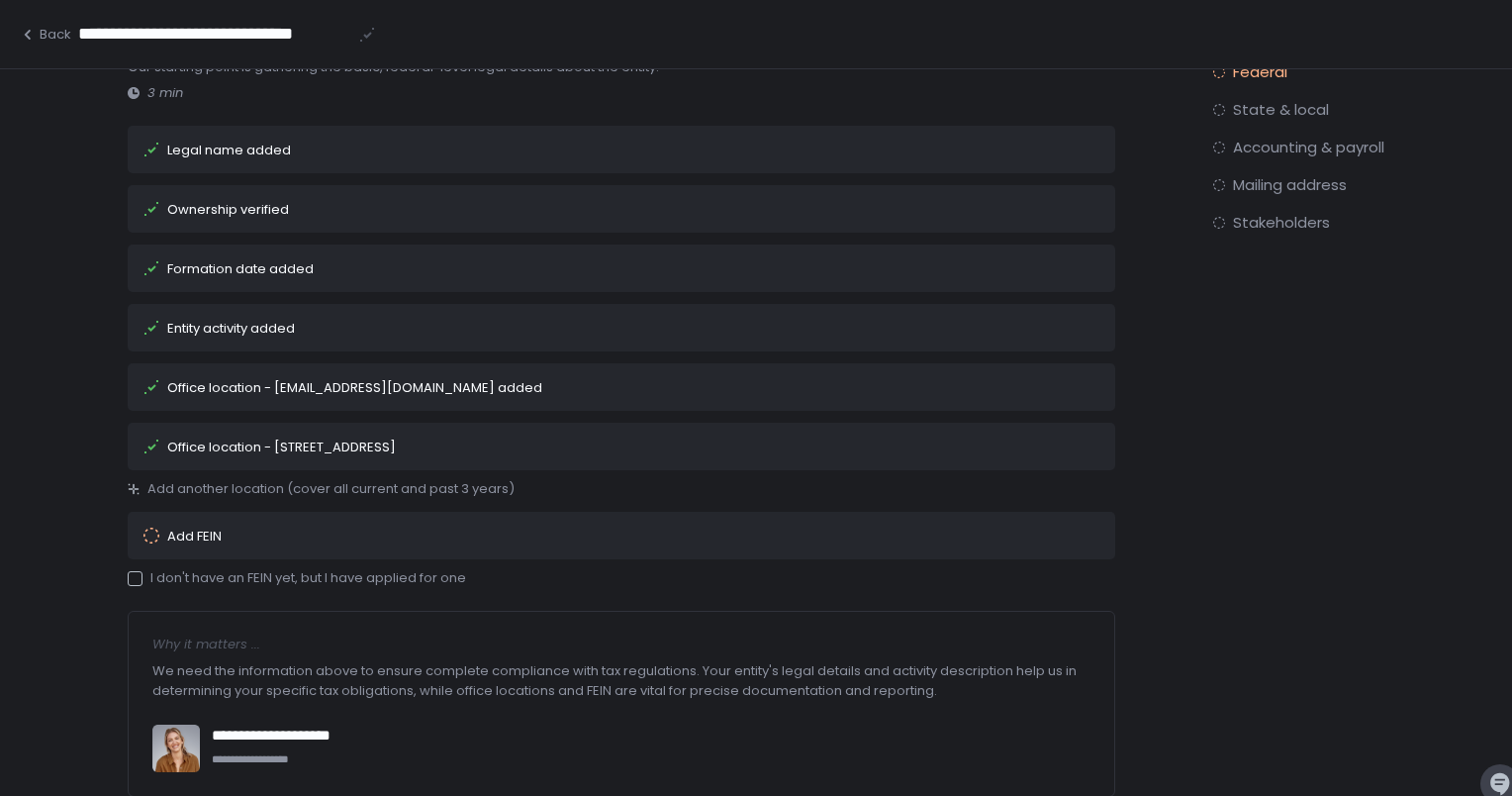 click on "I don't have an FEIN yet, but I have applied for one" at bounding box center [297, 578] 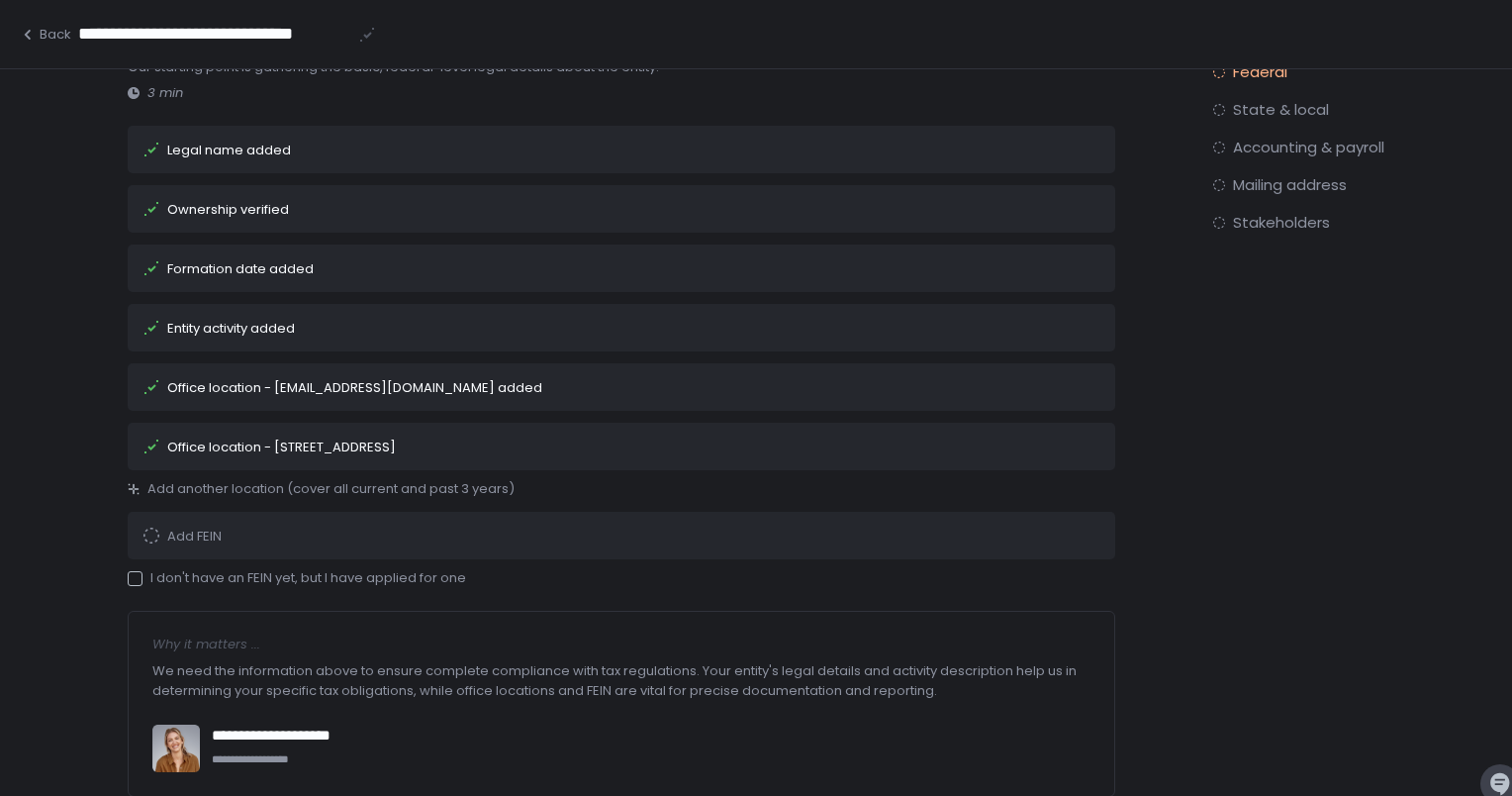 click on "I don't have an FEIN yet, but I have applied for one" at bounding box center (297, 578) 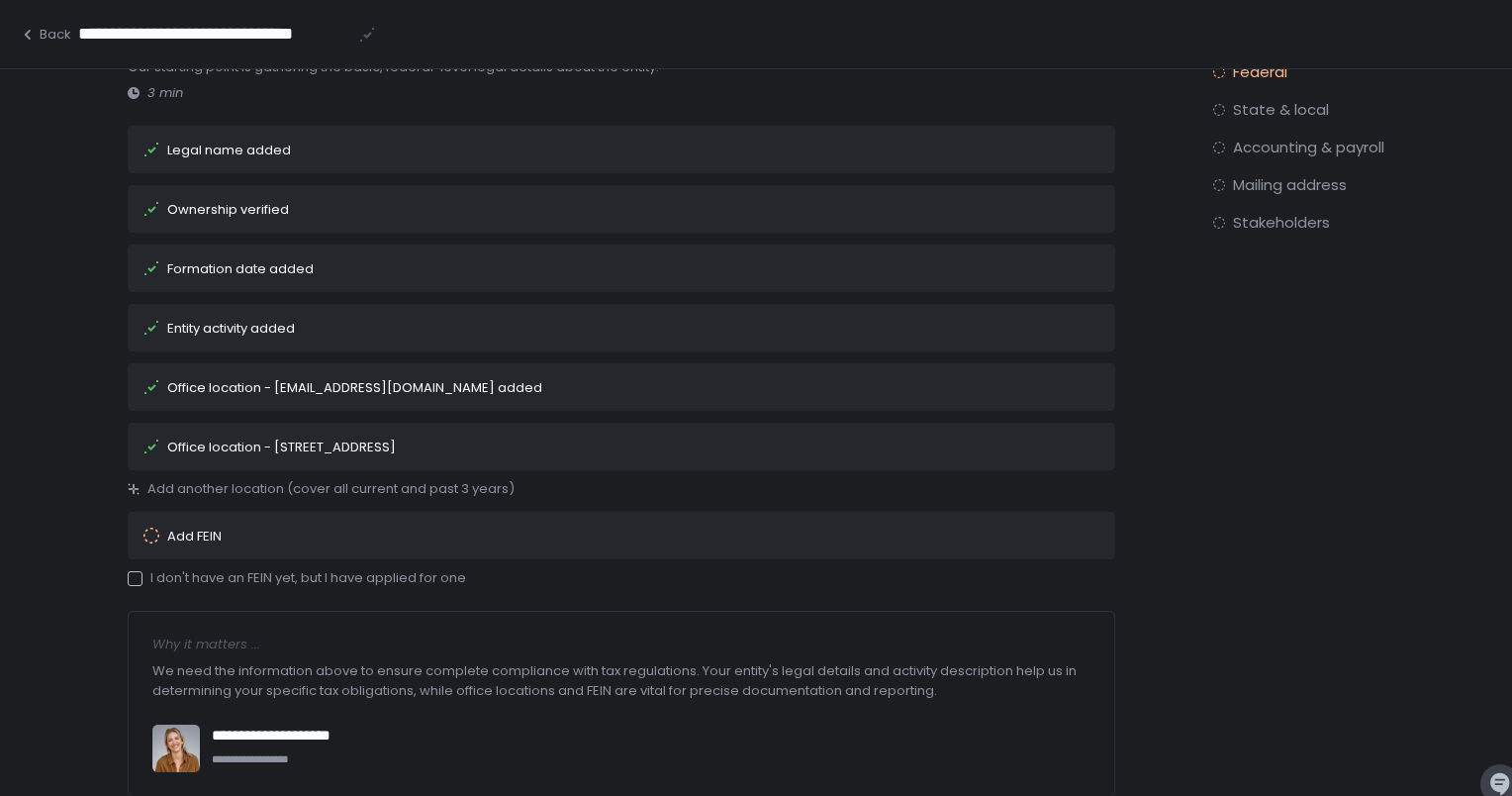 scroll, scrollTop: 204, scrollLeft: 0, axis: vertical 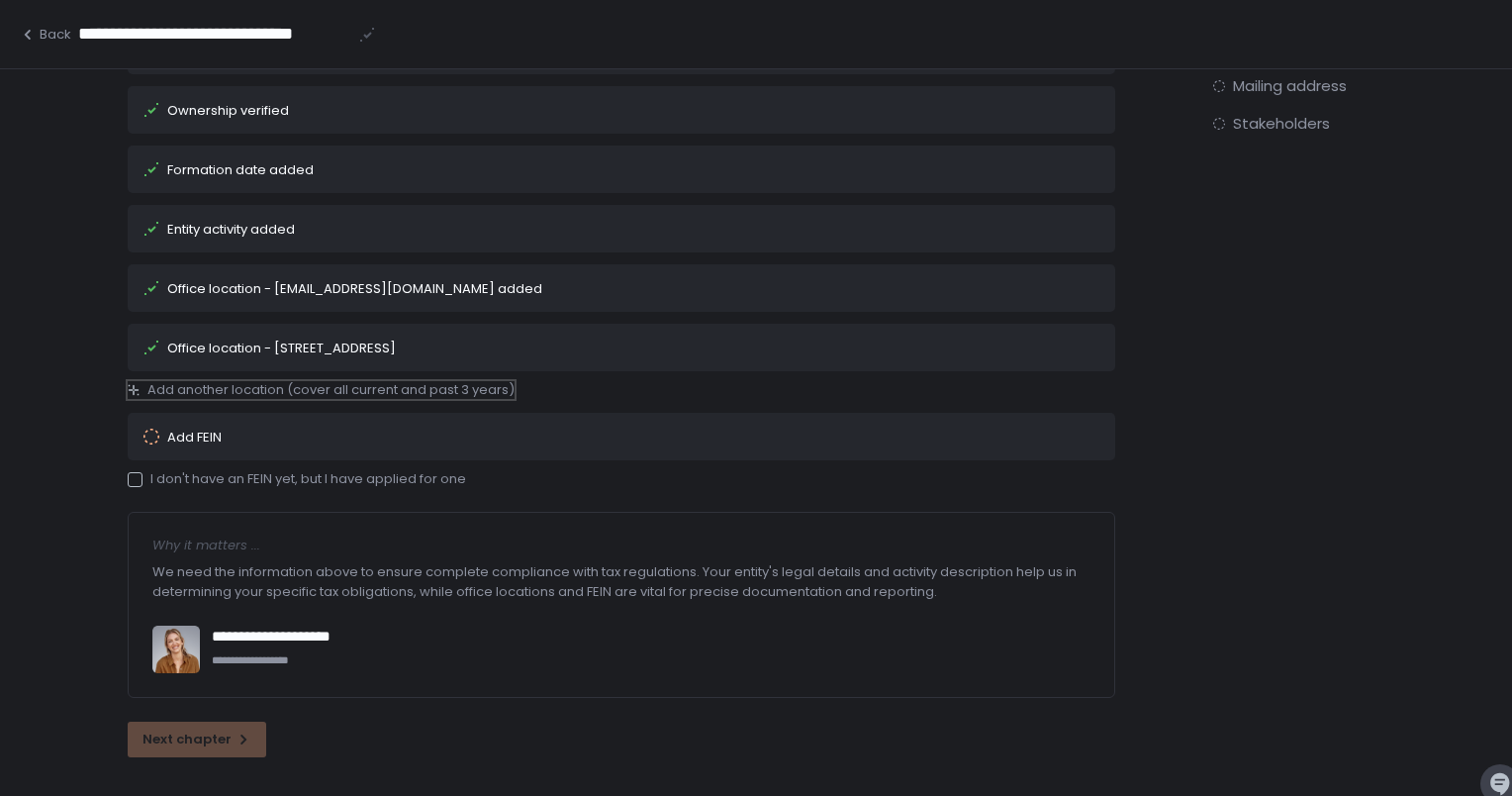 click on "Add another location (cover all current and past 3 years)" at bounding box center [331, 390] 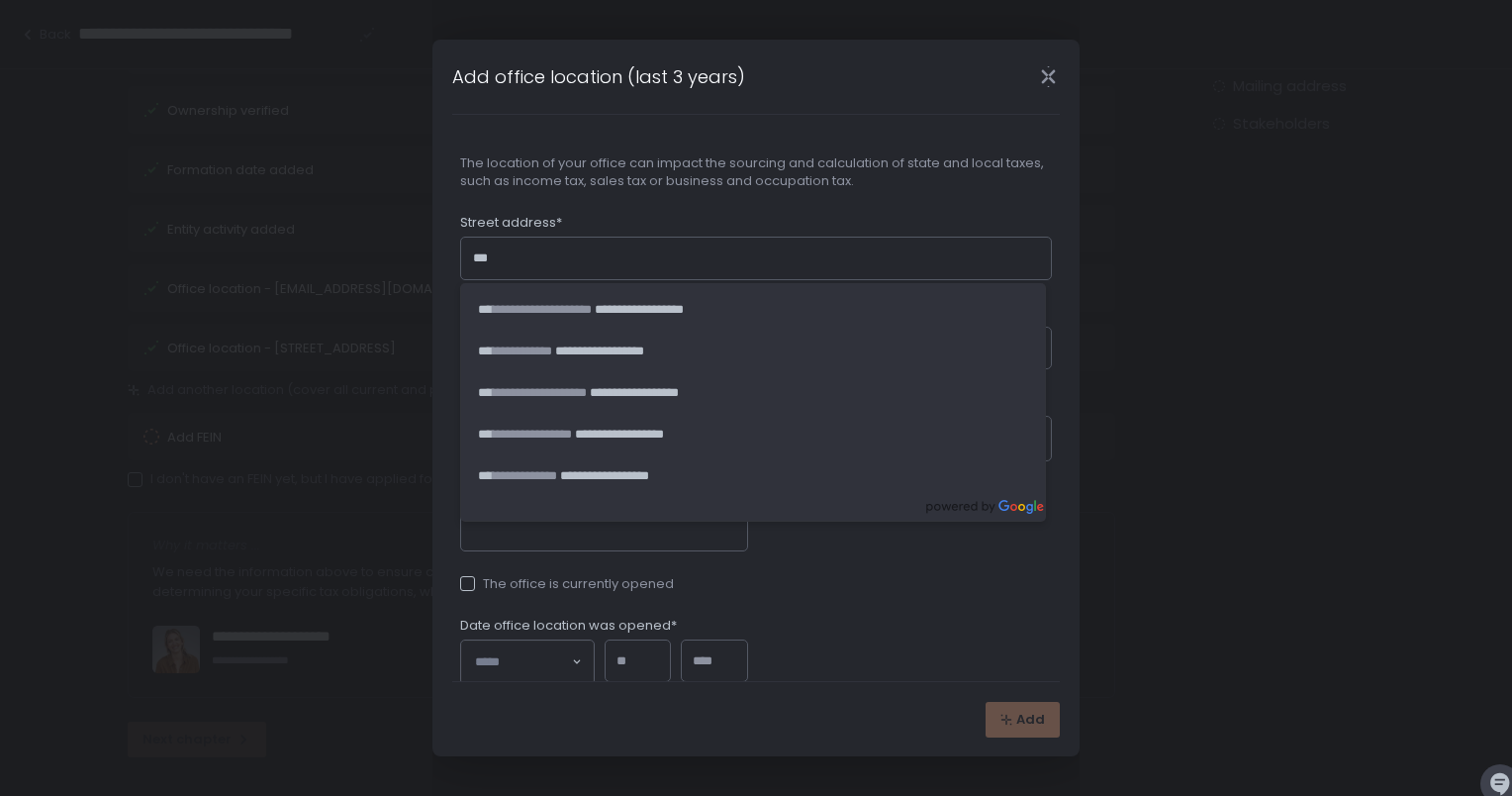 click on "***" 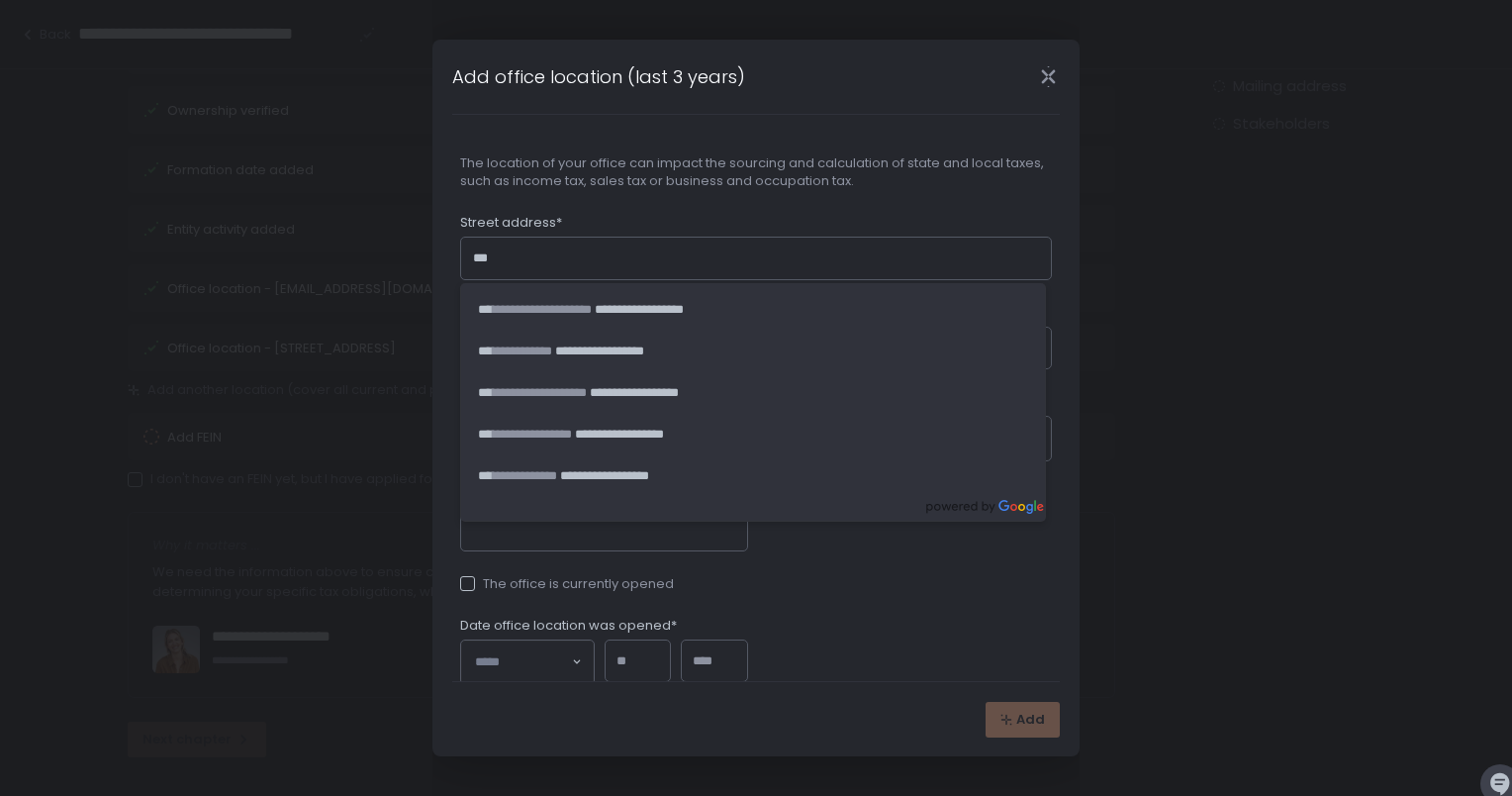 click on "Street address*" at bounding box center [756, 225] 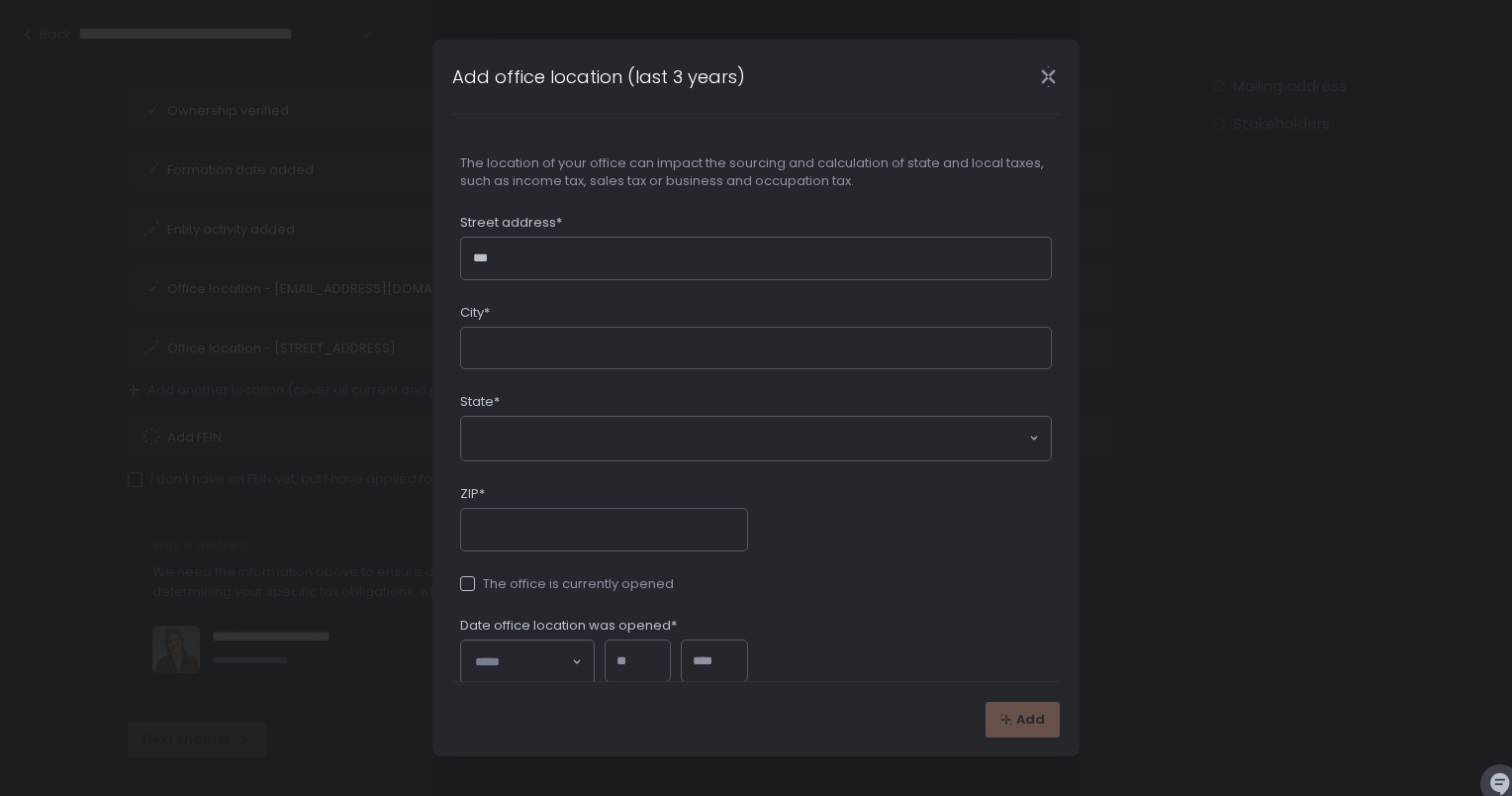 click on "***" 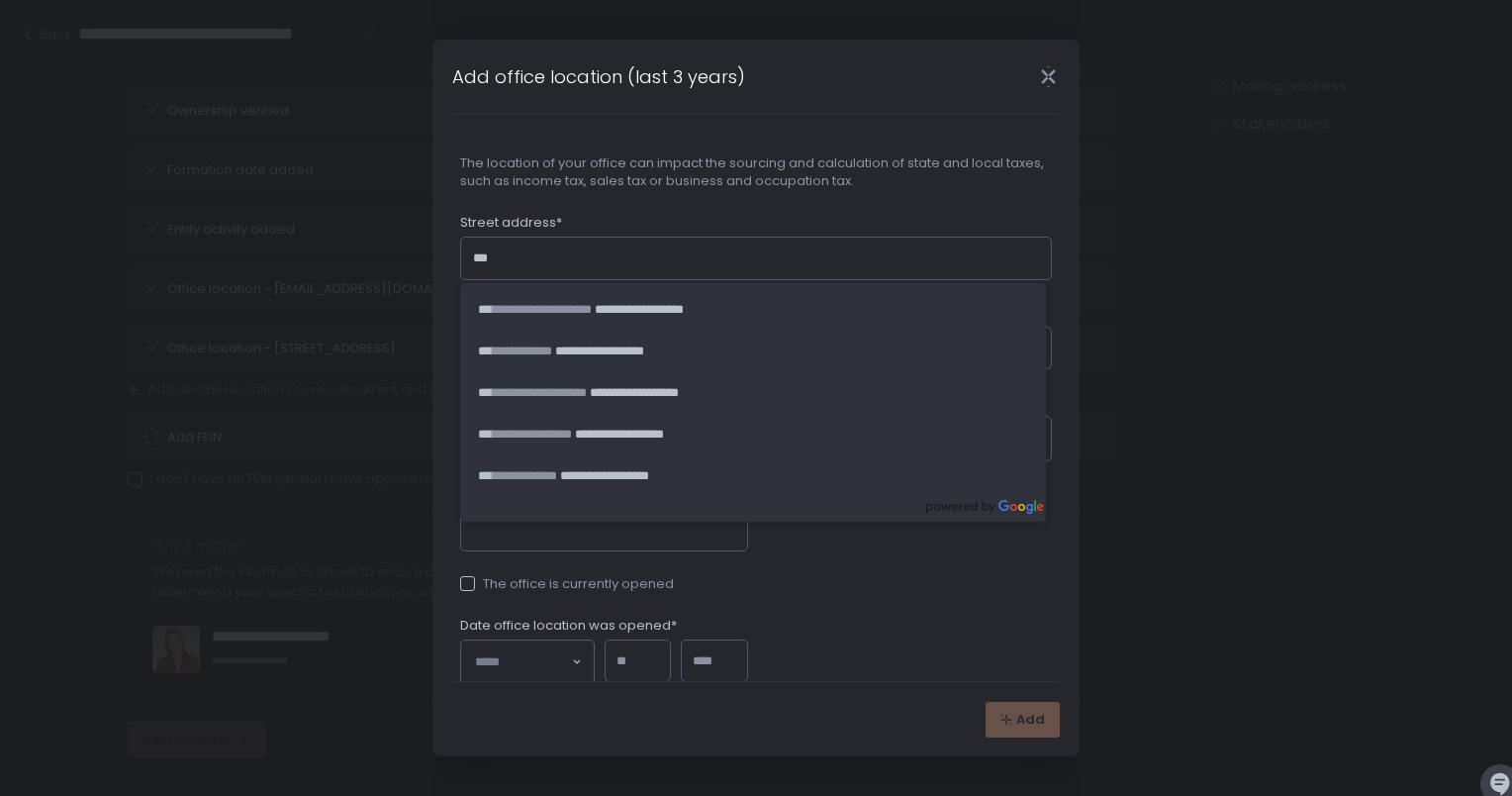 click on "***" 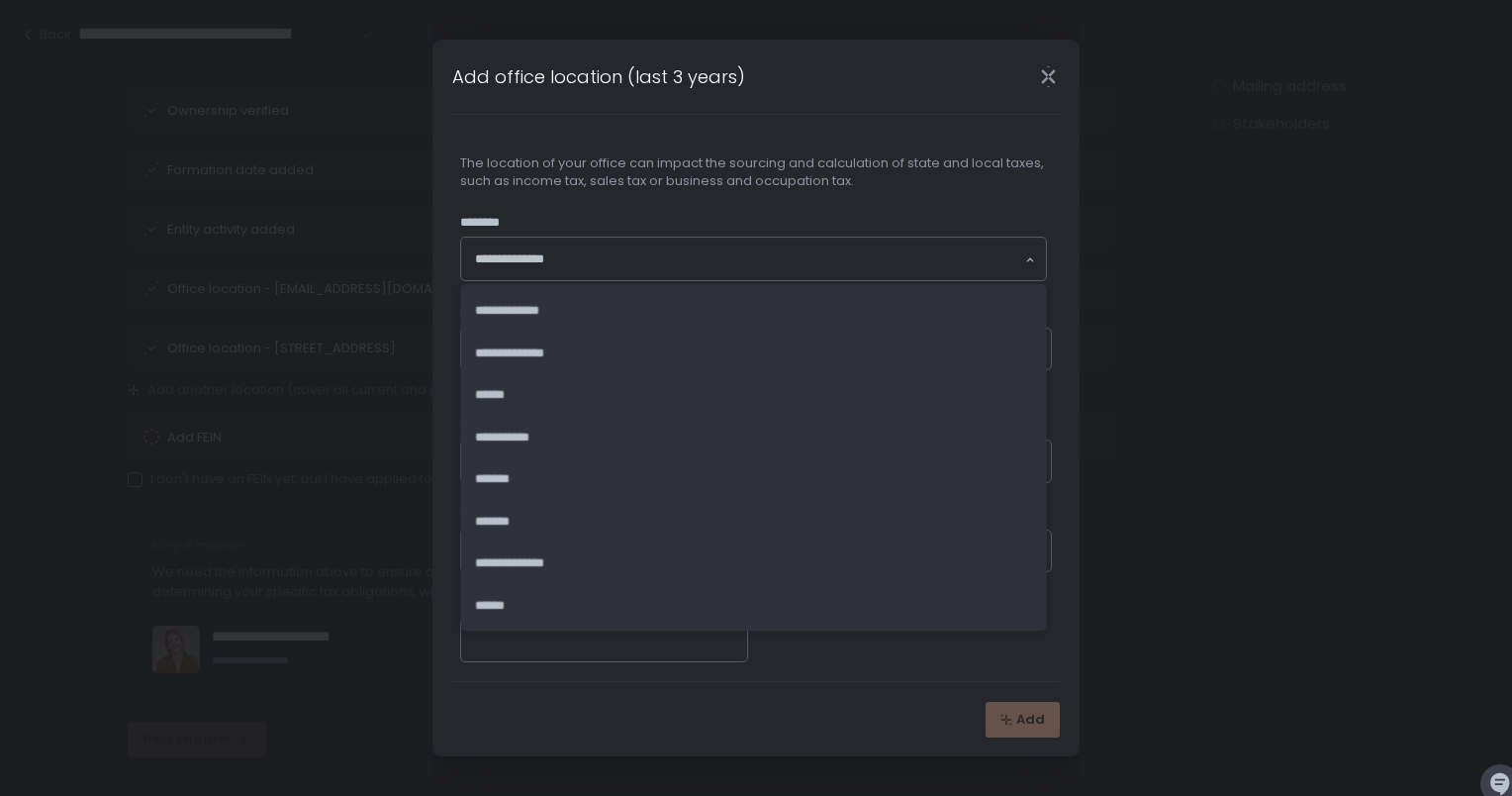 click 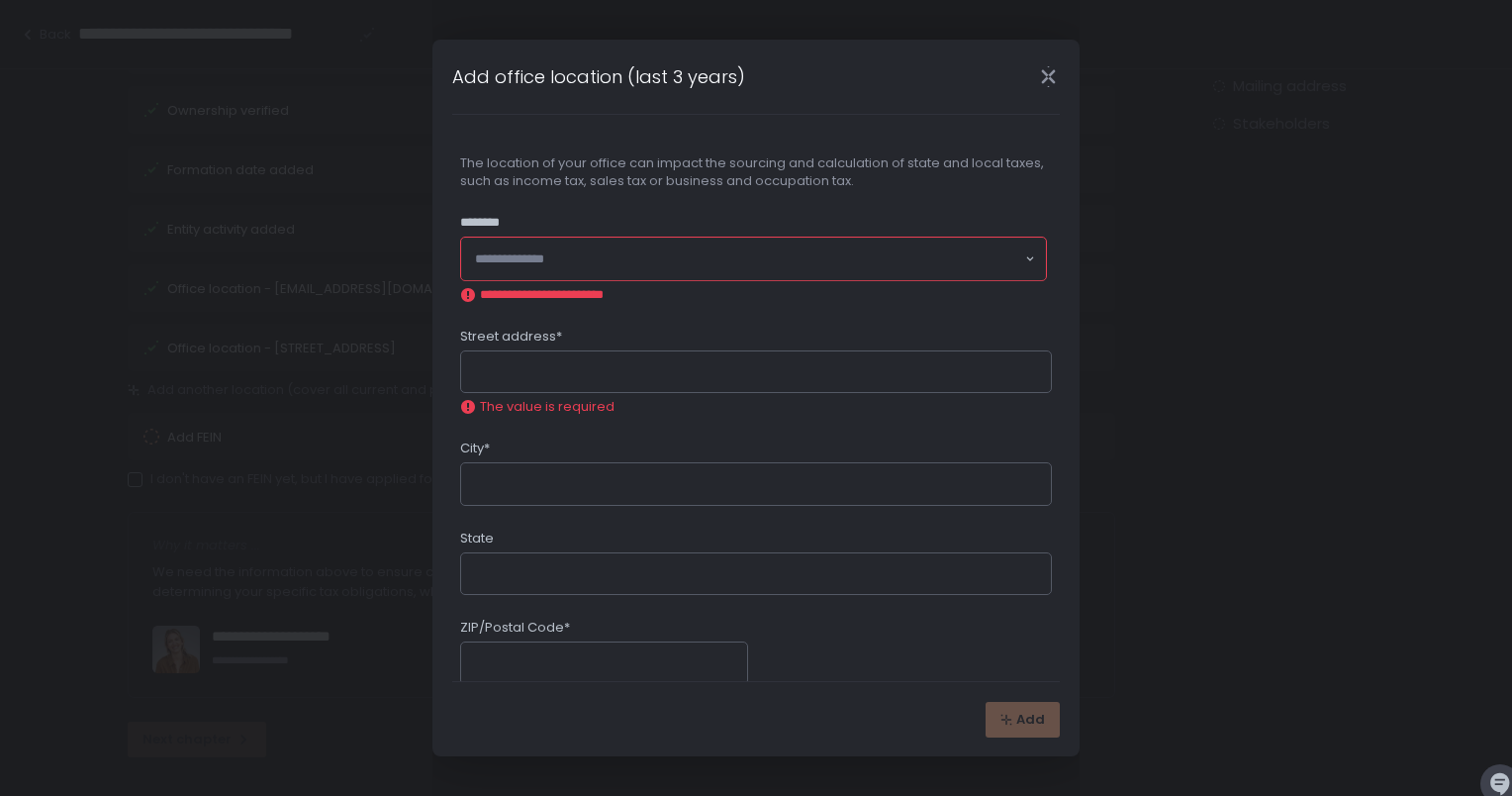 click on "**********" at bounding box center (756, 486) 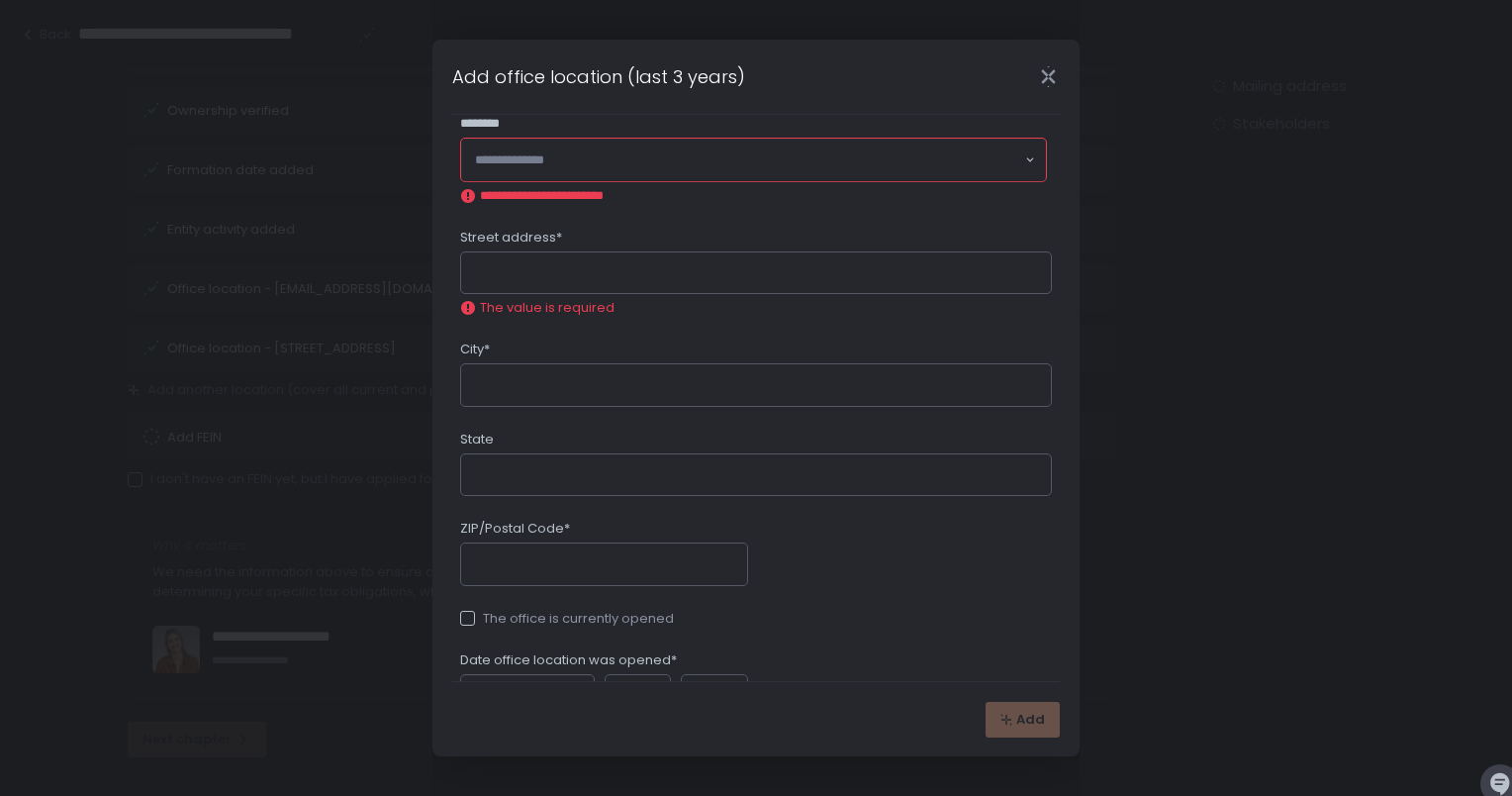 scroll, scrollTop: 0, scrollLeft: 0, axis: both 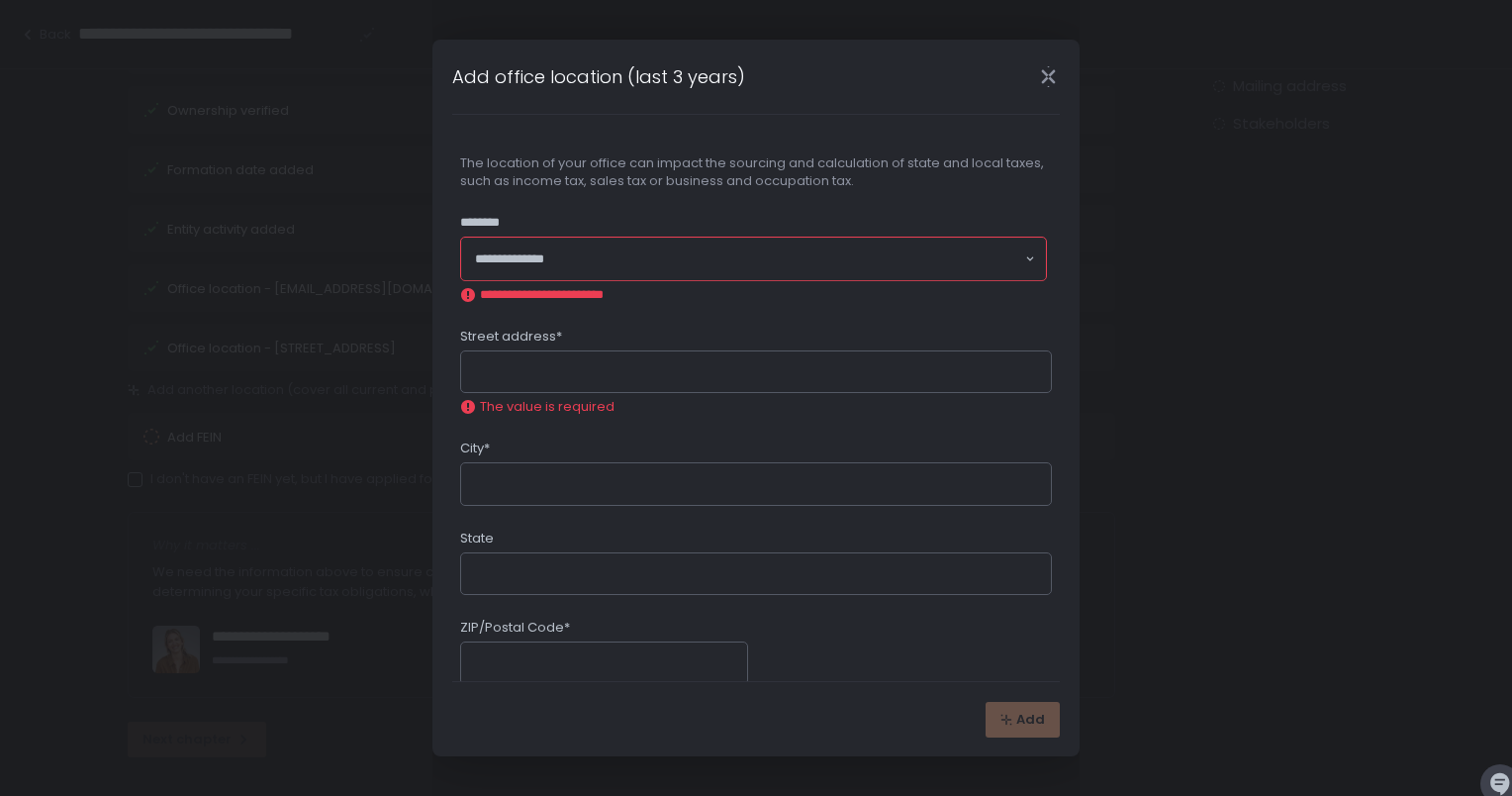 click on "**********" 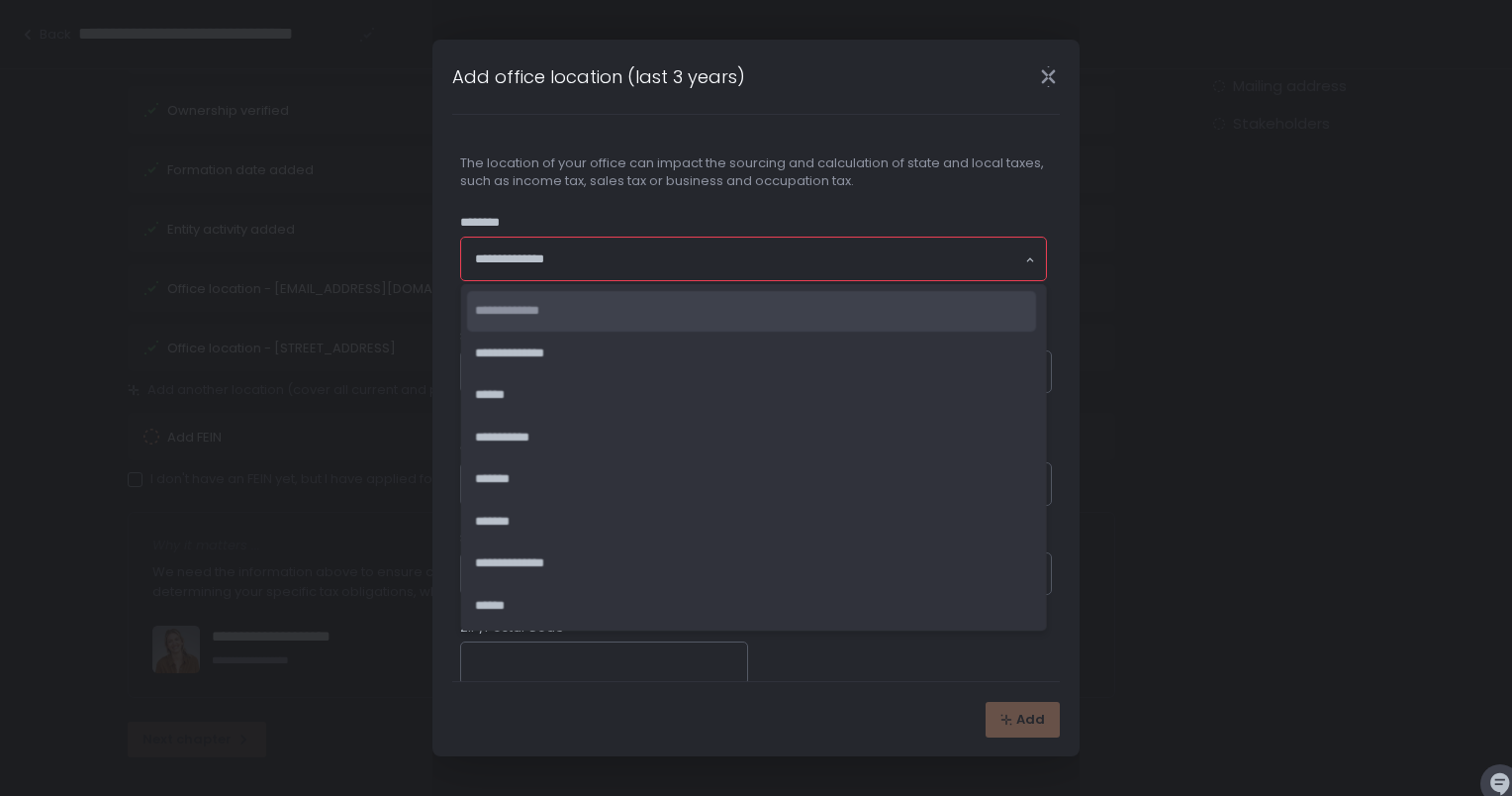click on "**********" 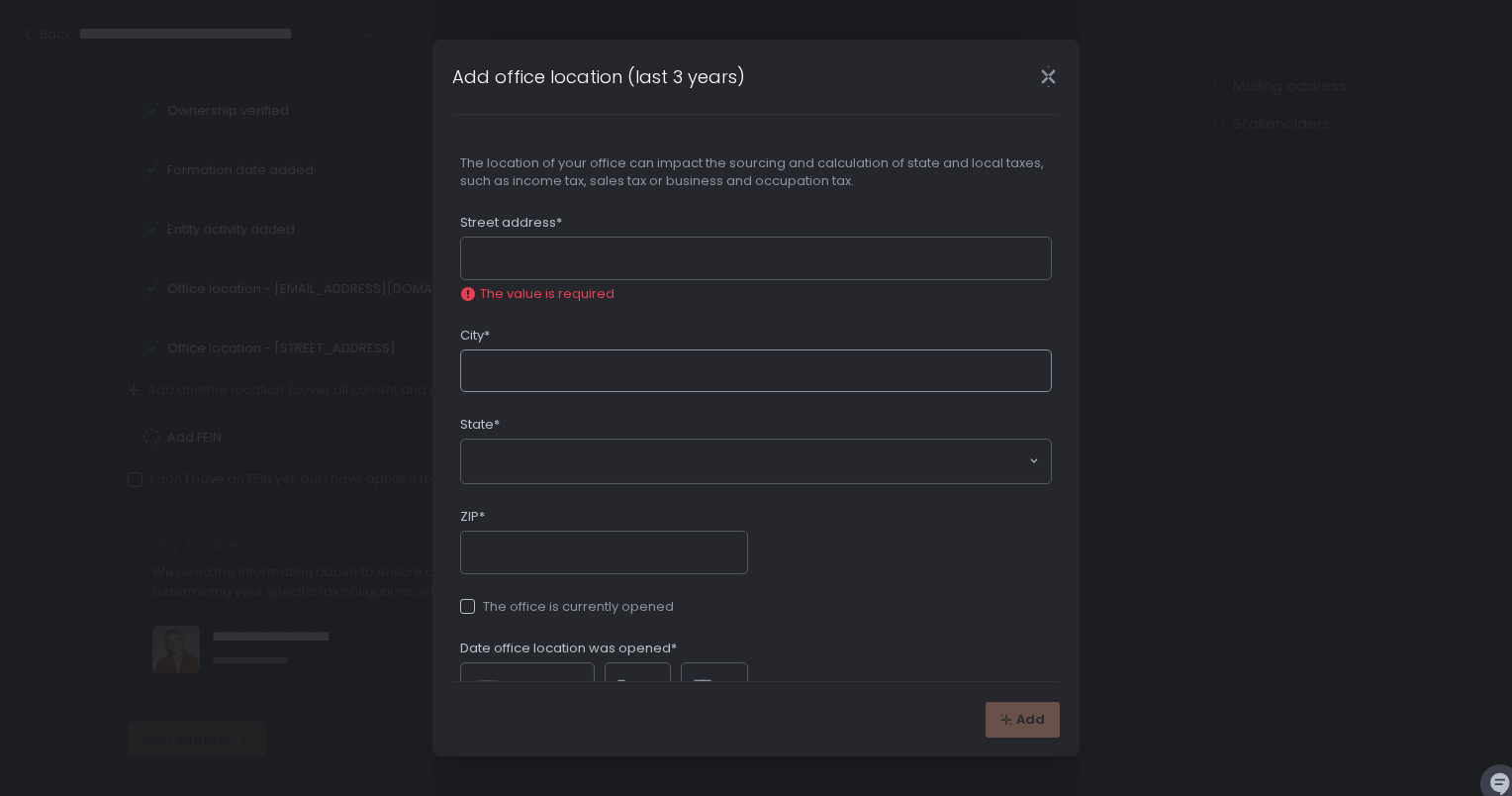 drag, startPoint x: 543, startPoint y: 364, endPoint x: 546, endPoint y: 353, distance: 11.401754 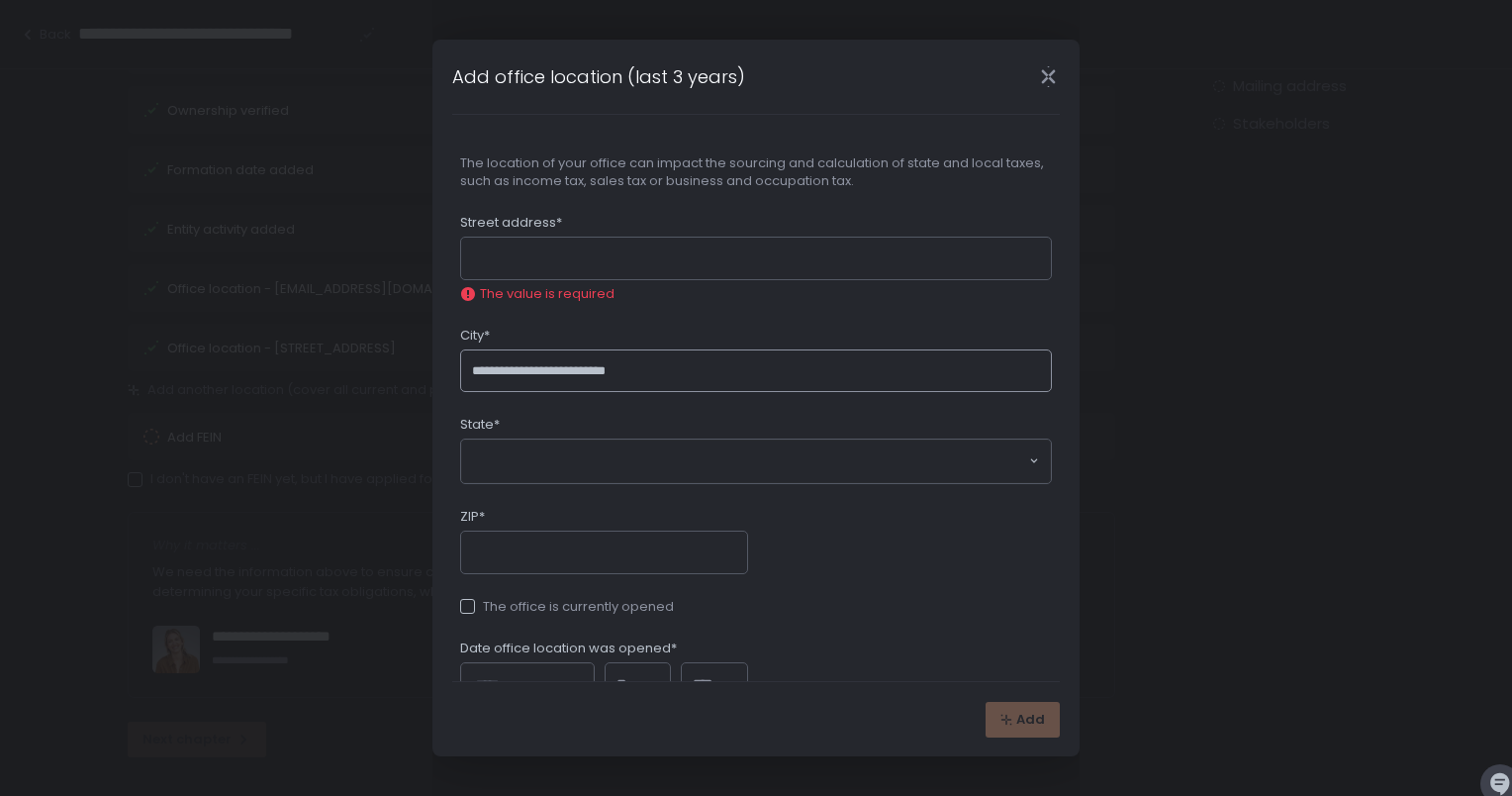 type on "**********" 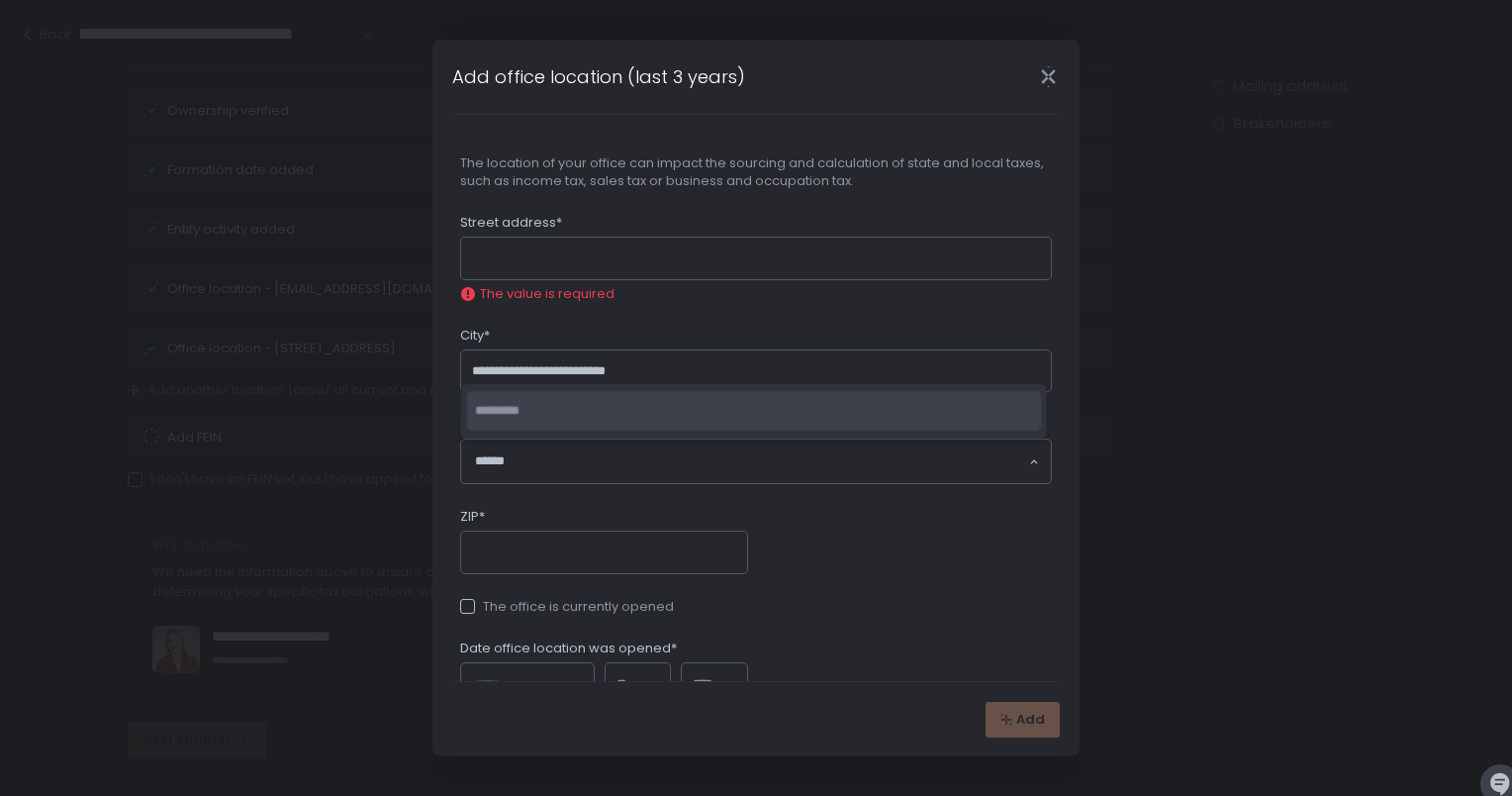 click on "*********" 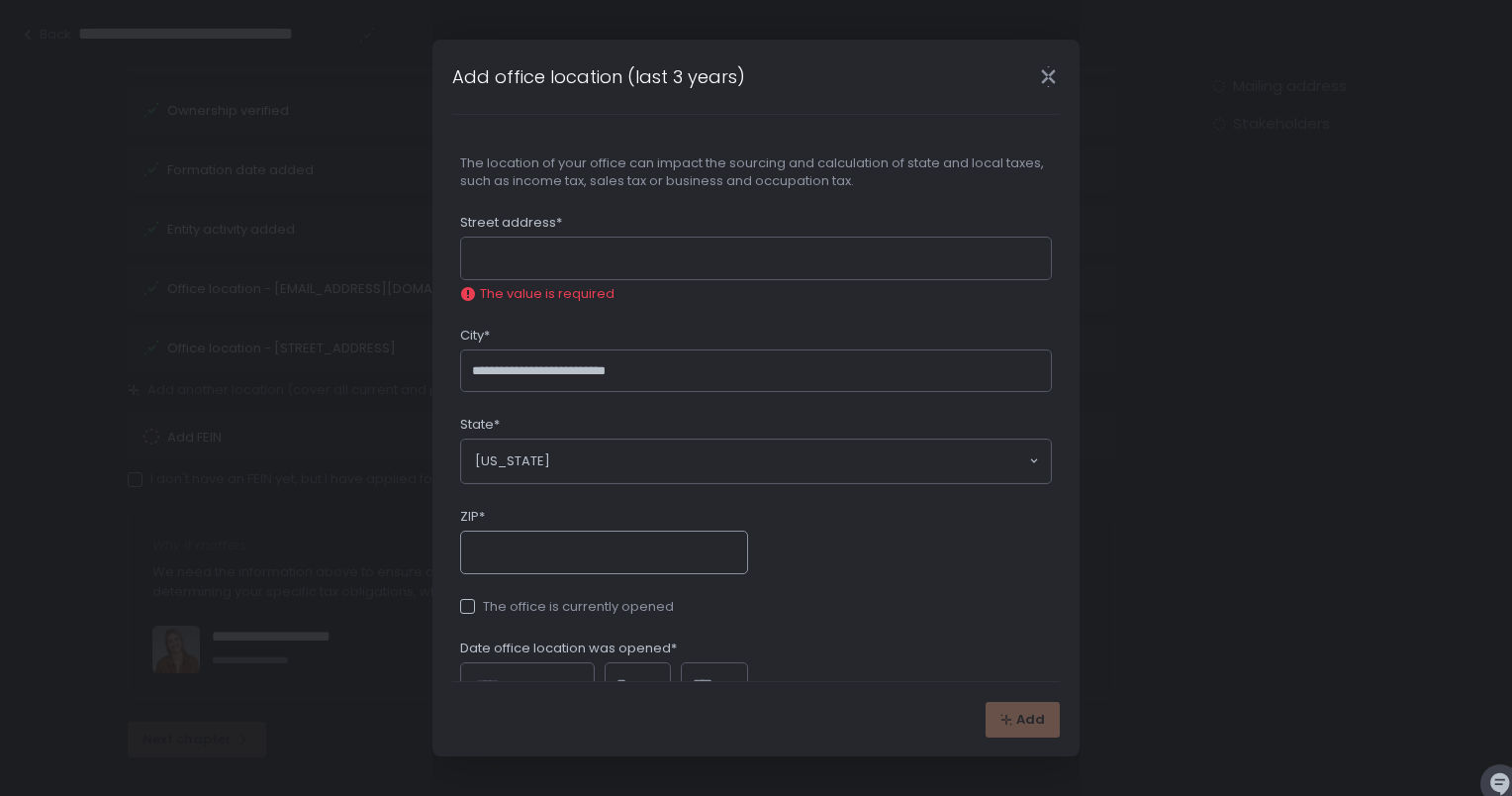 click on "ZIP*" 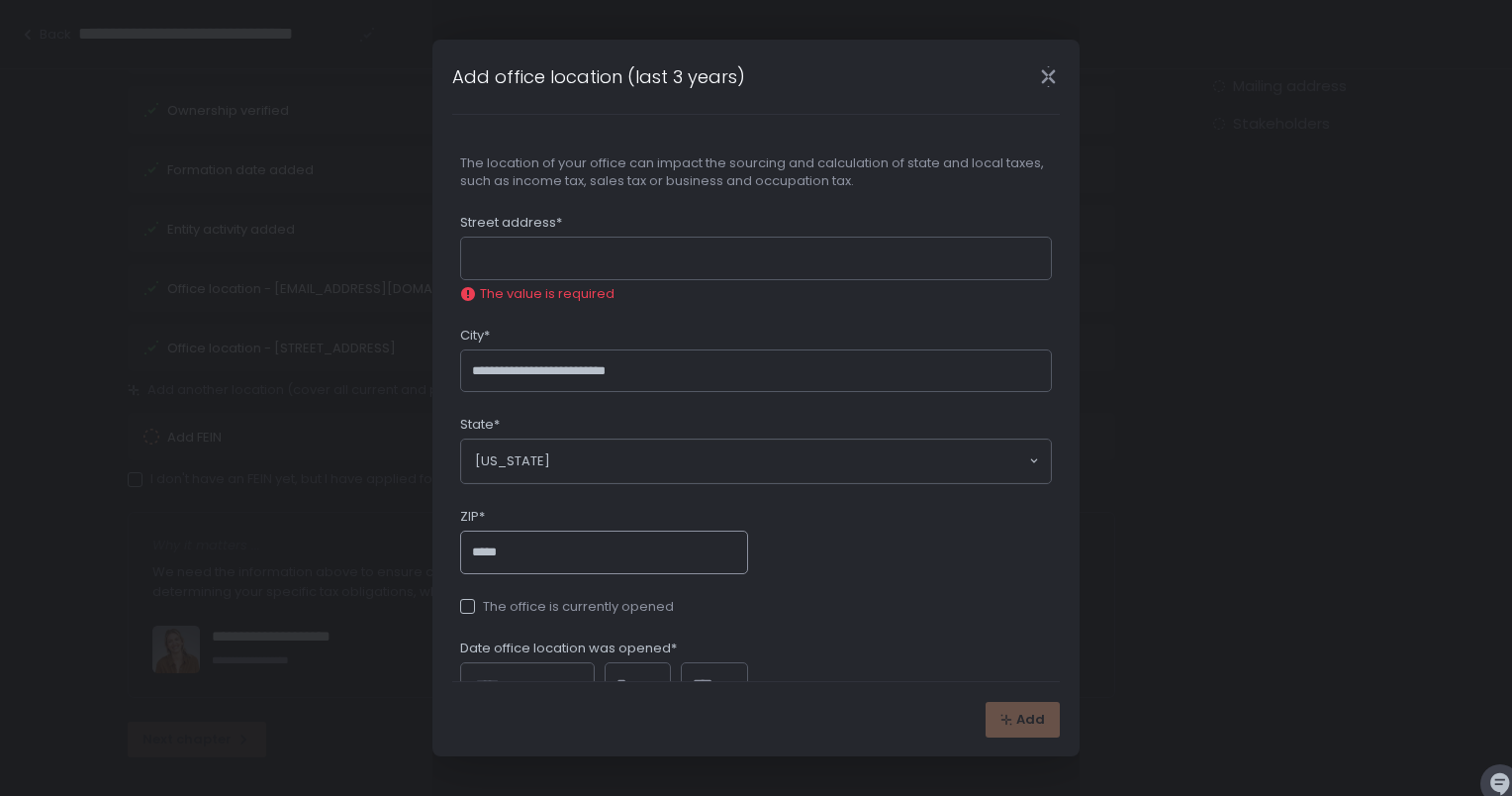 type on "*****" 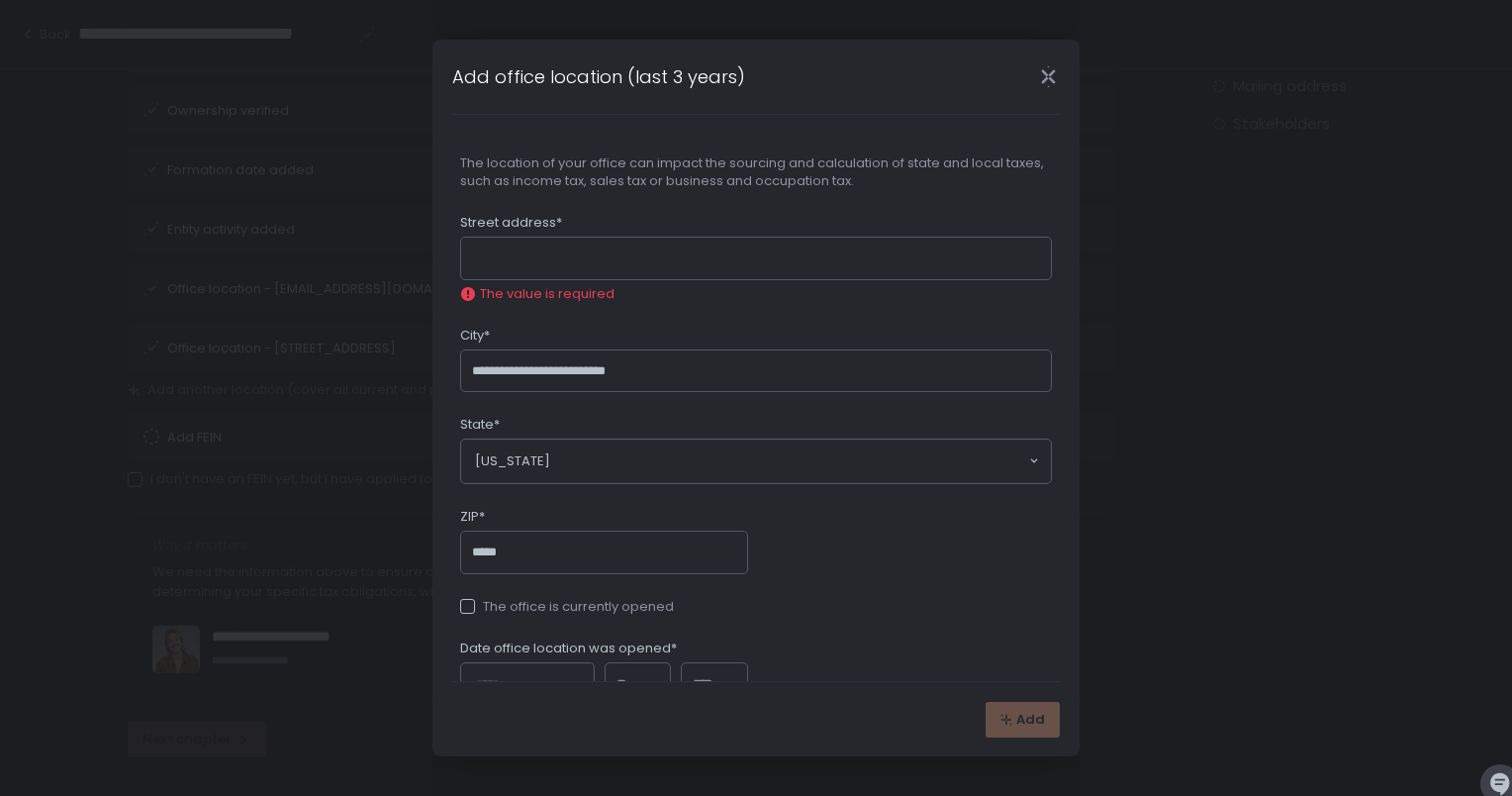 click on "**********" at bounding box center (756, 431) 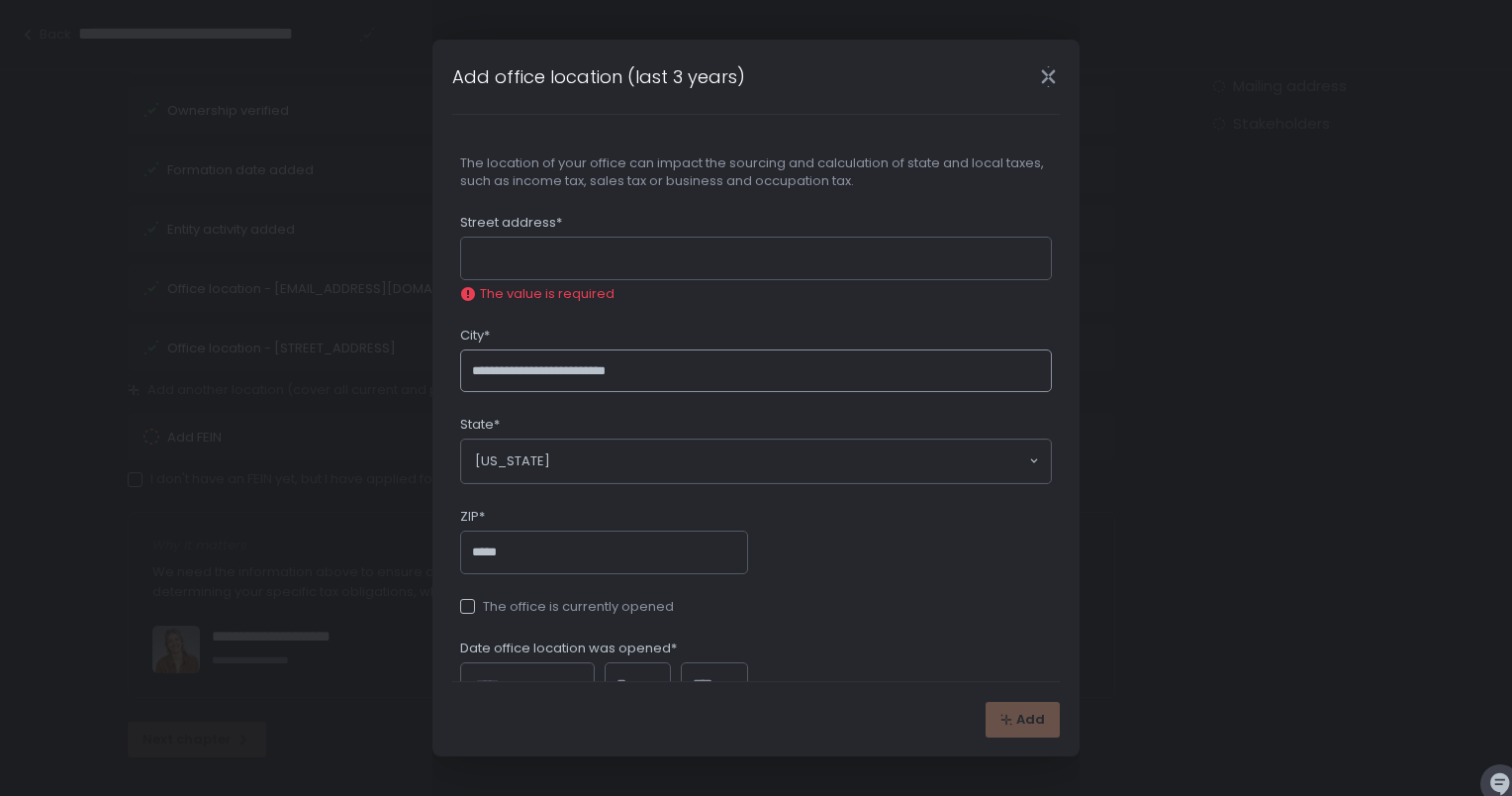 drag, startPoint x: 678, startPoint y: 363, endPoint x: 467, endPoint y: 361, distance: 211.00948 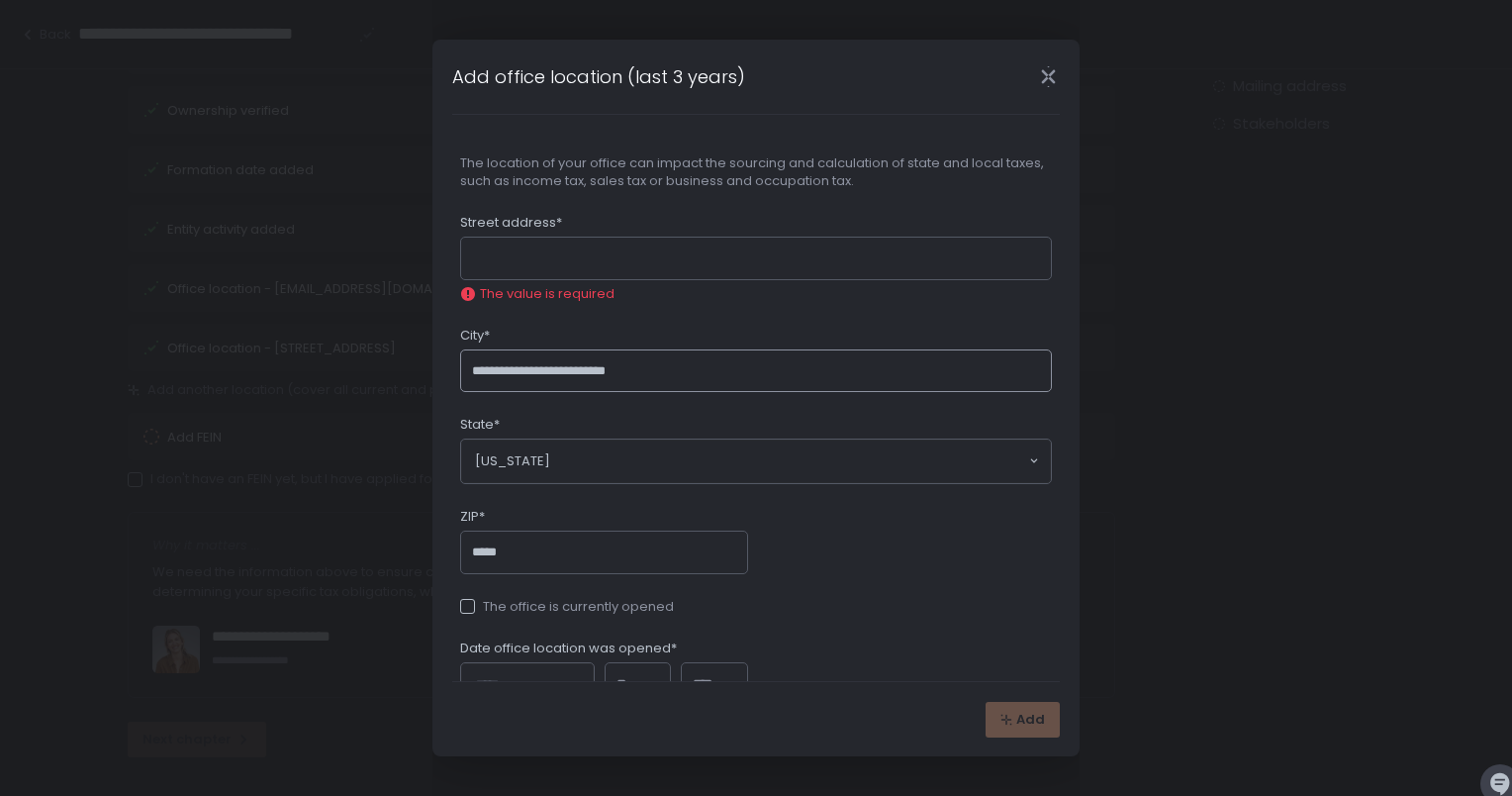 click on "**********" 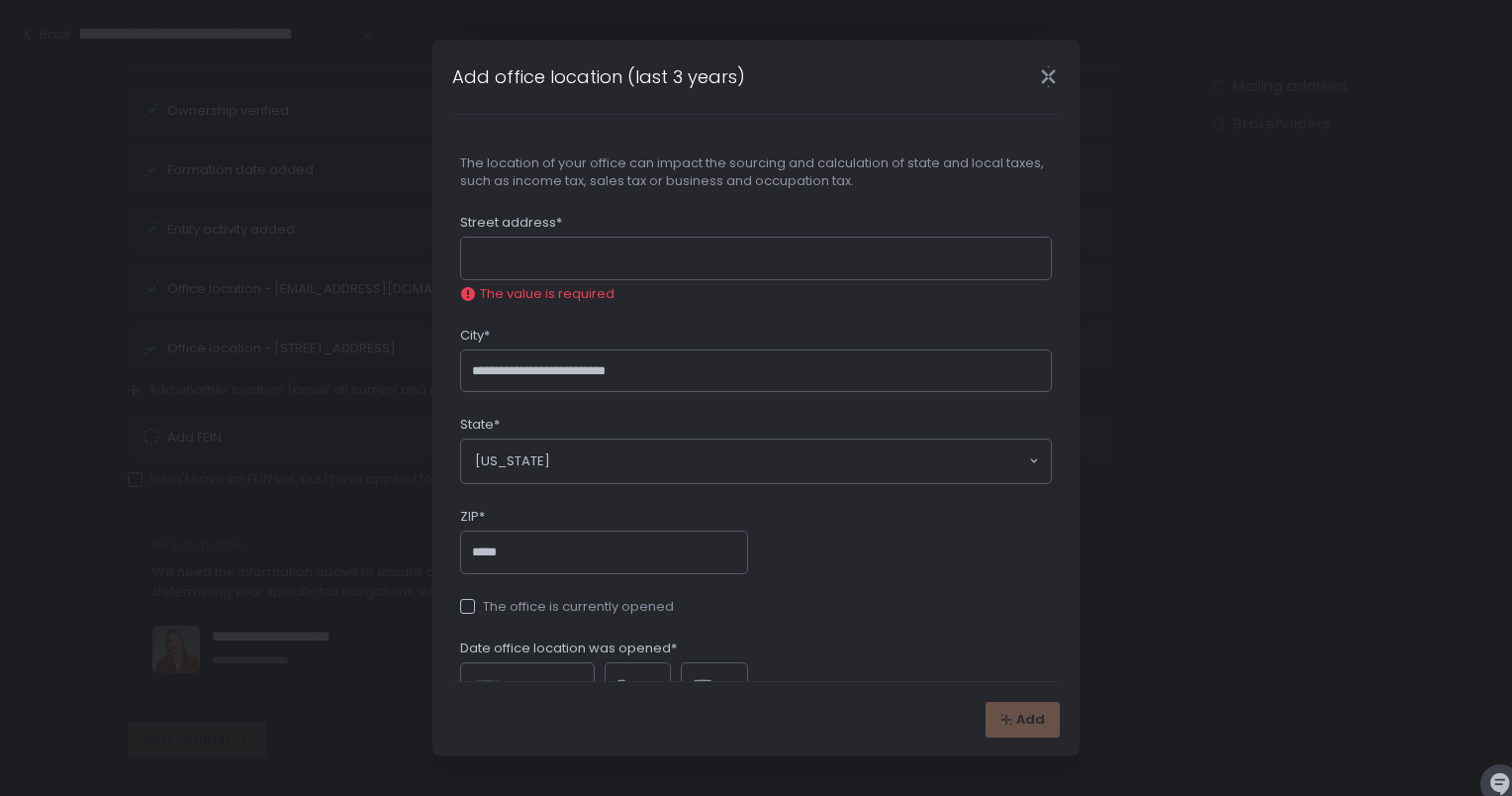 click on "Street address*" 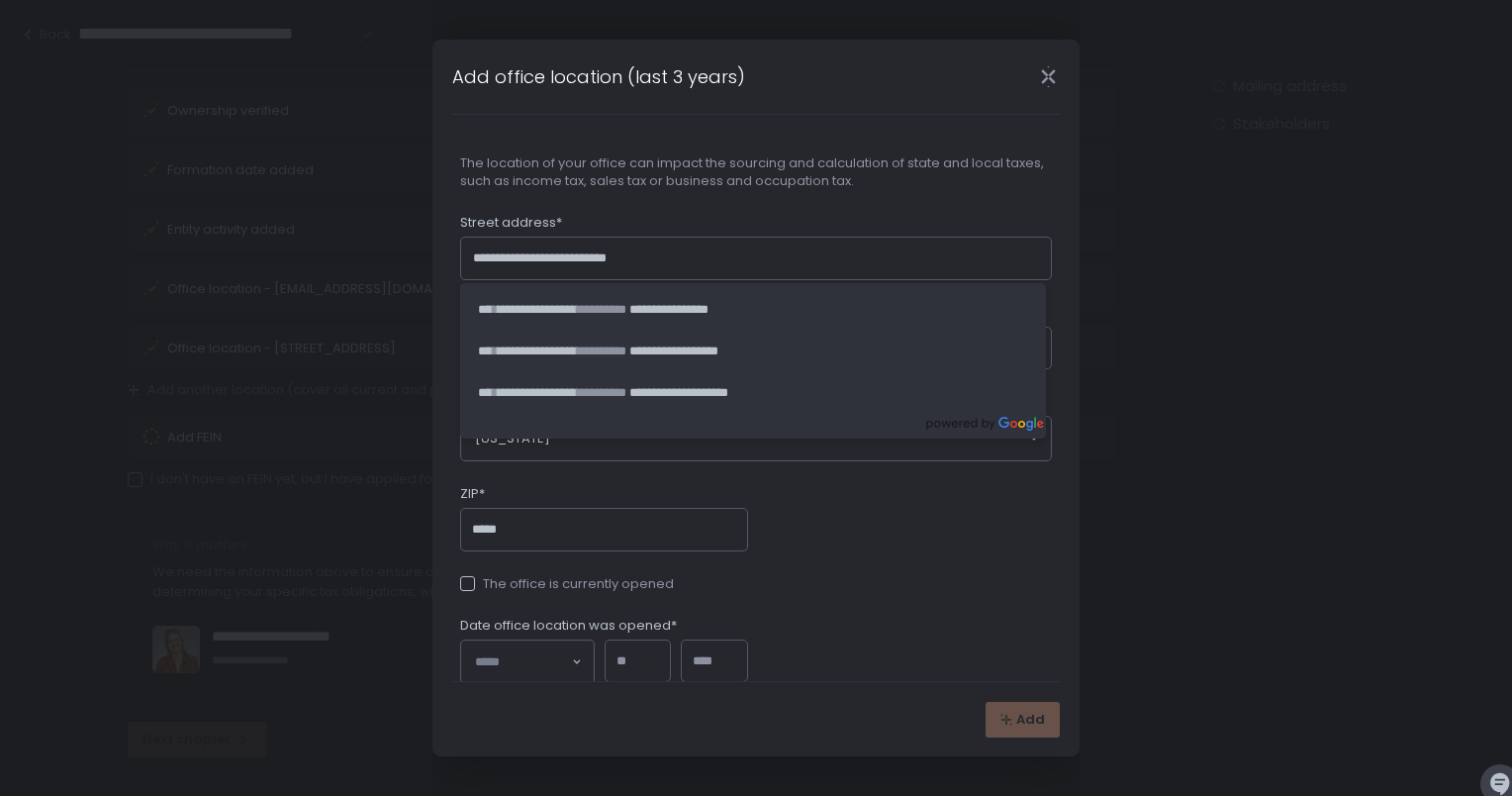 type on "**********" 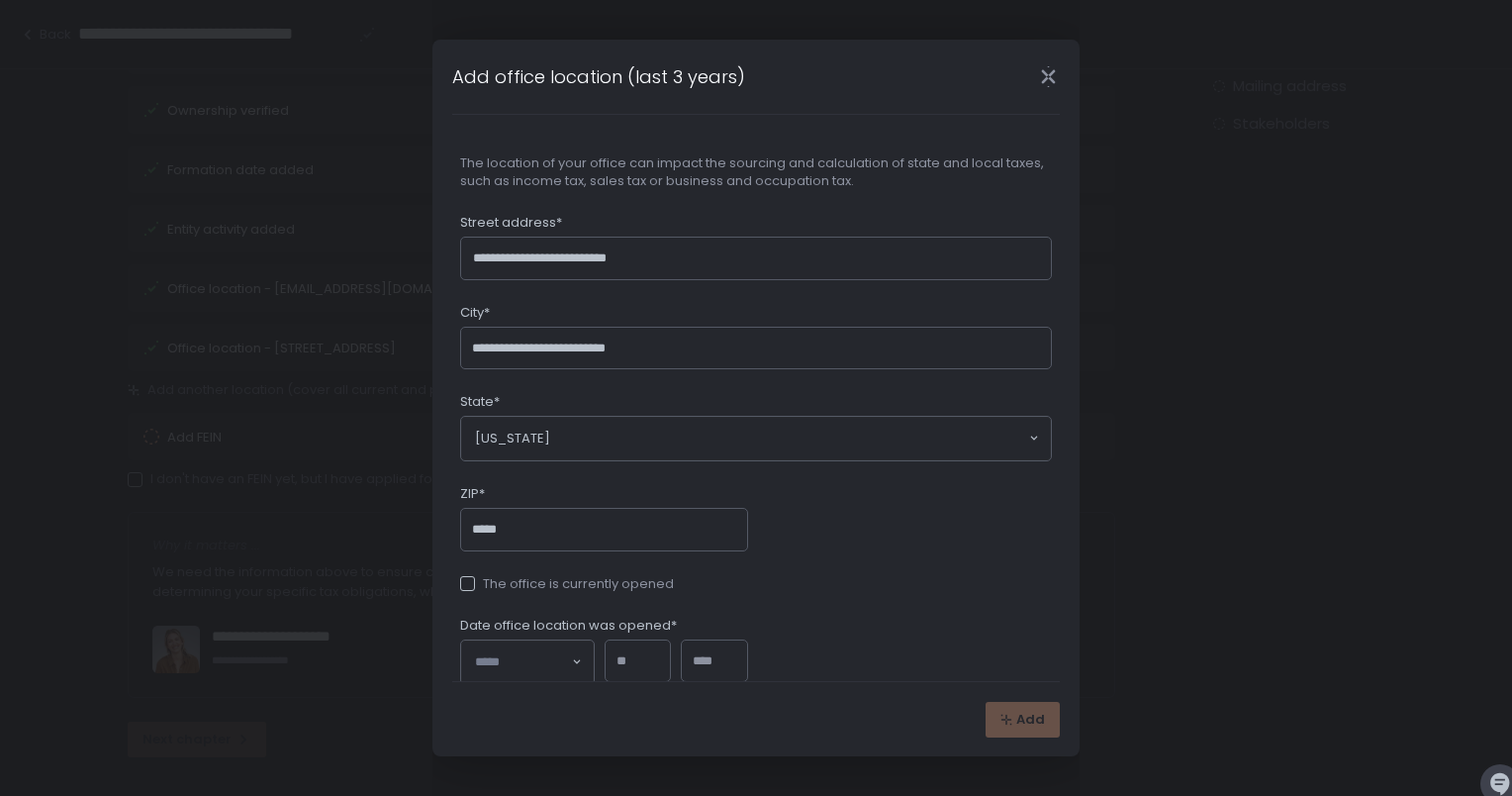 click on "Street address*" at bounding box center (756, 225) 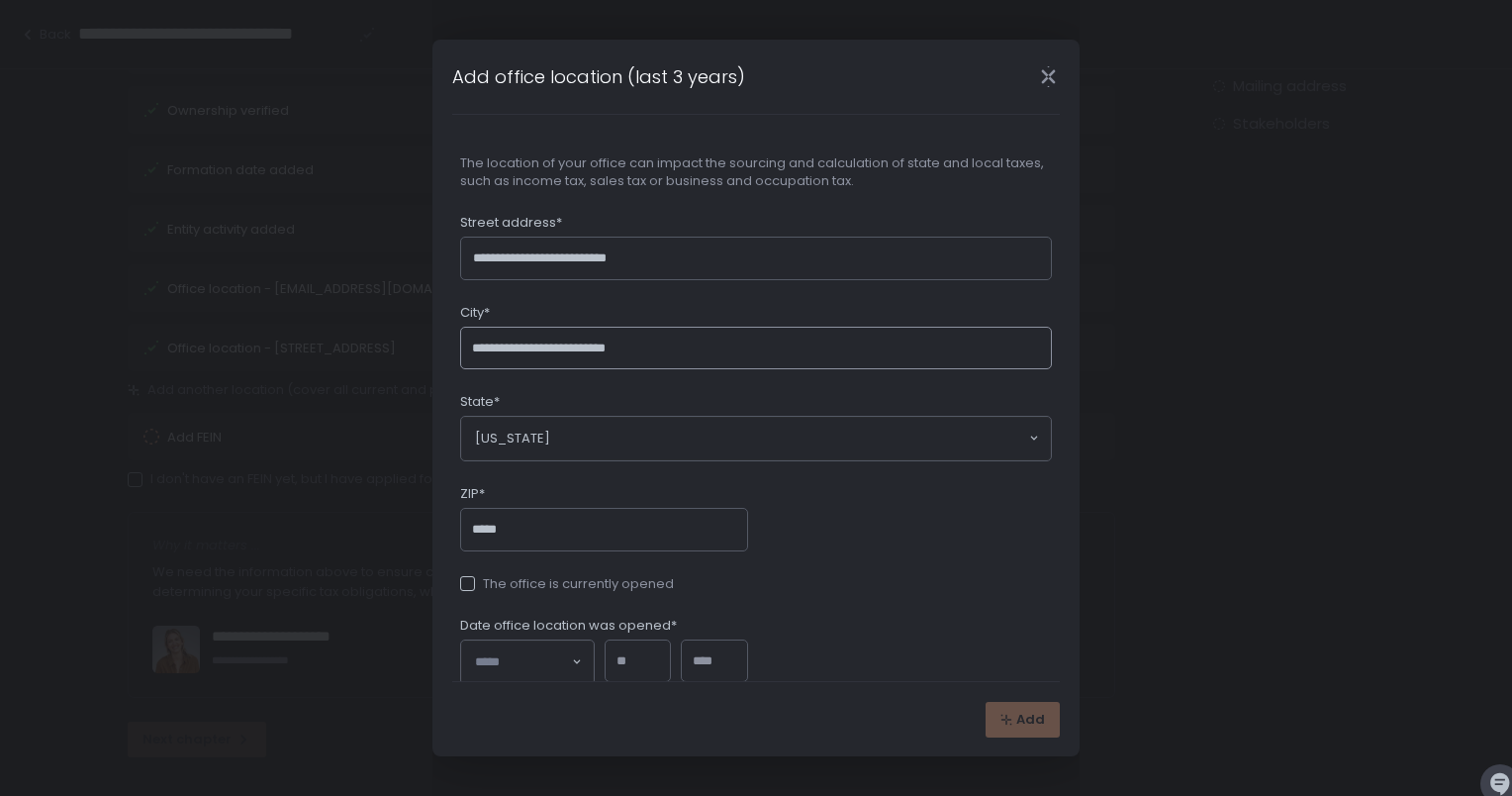 drag, startPoint x: 712, startPoint y: 338, endPoint x: 442, endPoint y: 335, distance: 270.01667 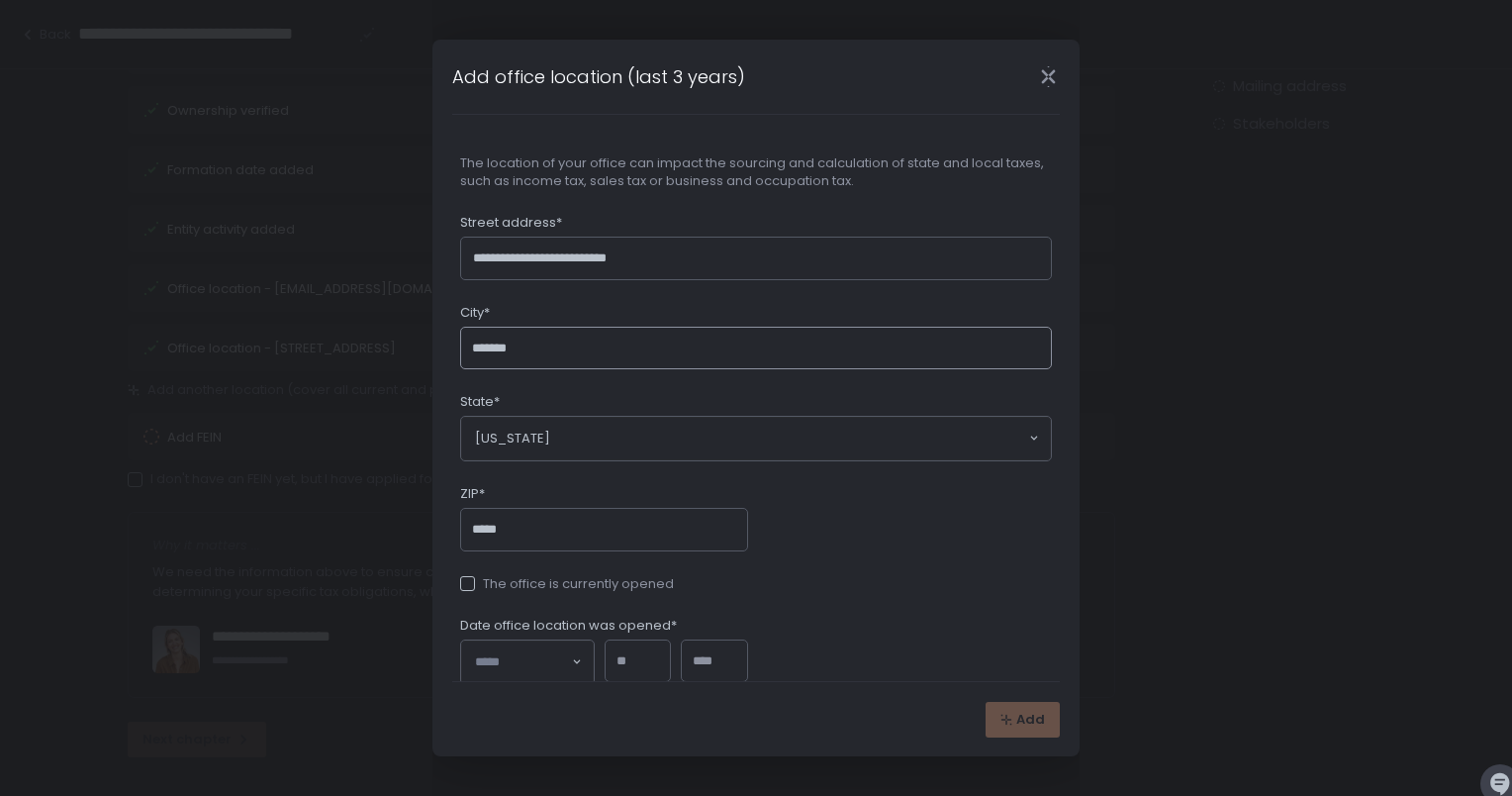 type on "*******" 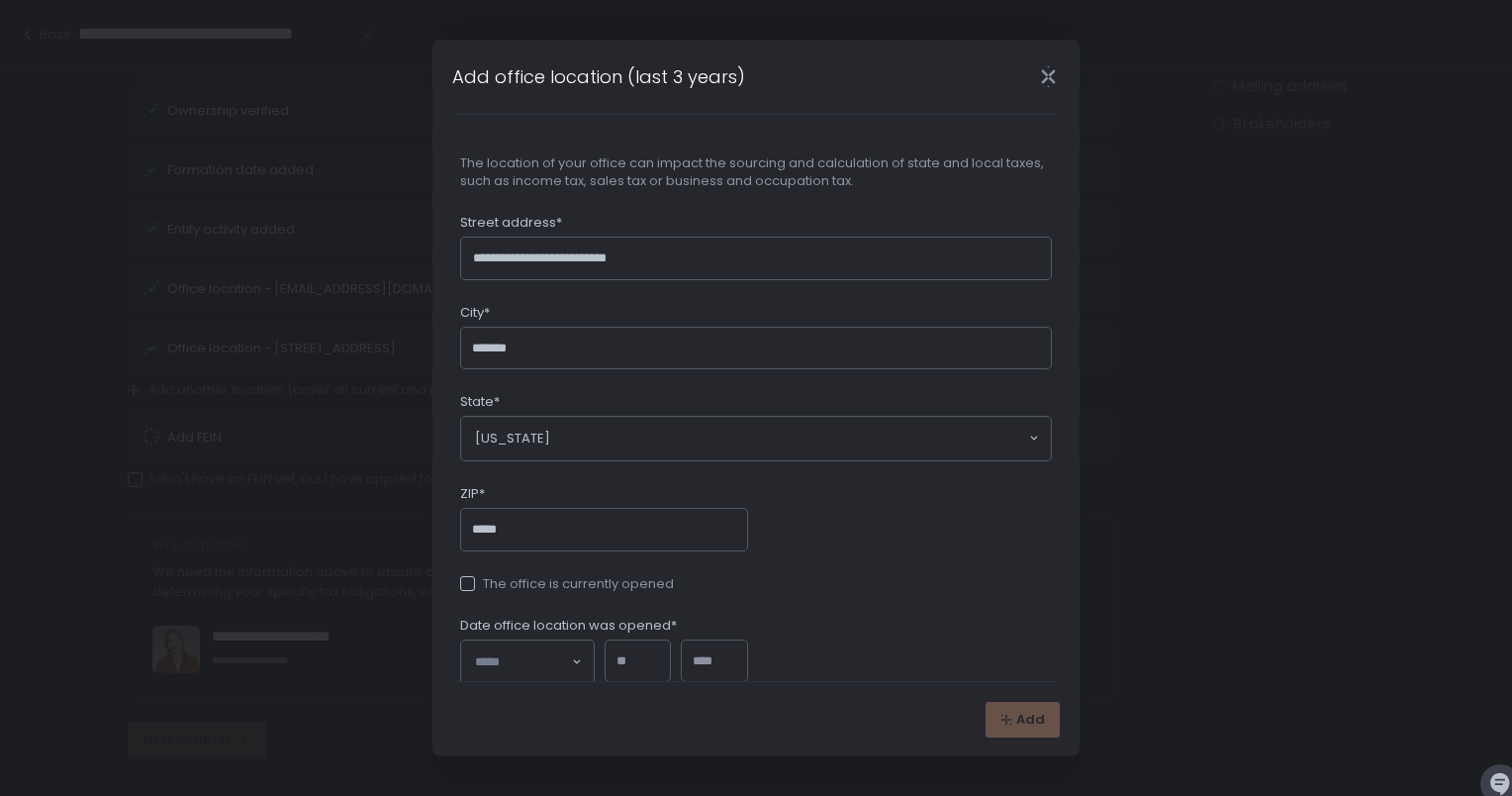 click on "Date office location was opened*    Loading..." 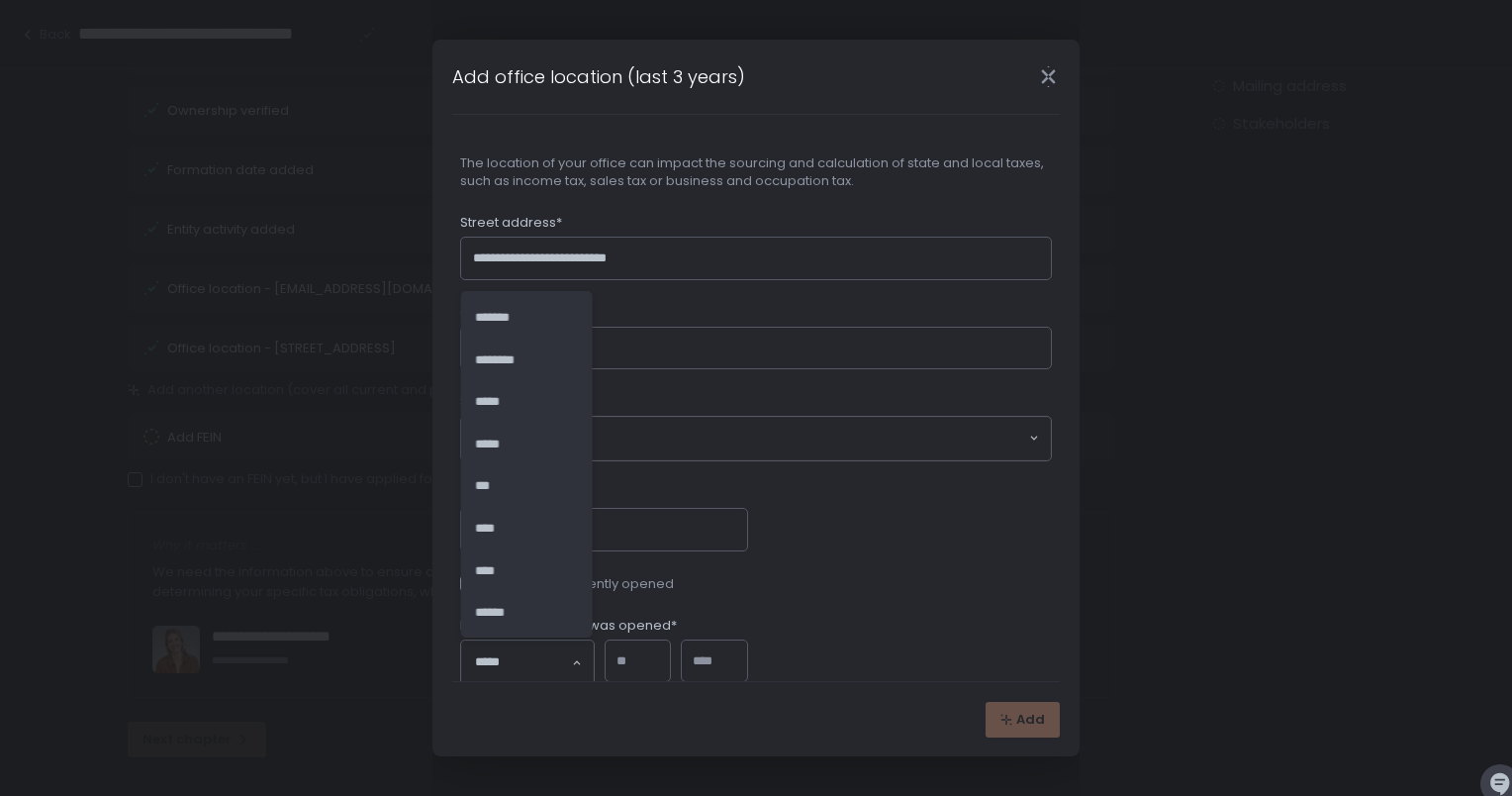 click 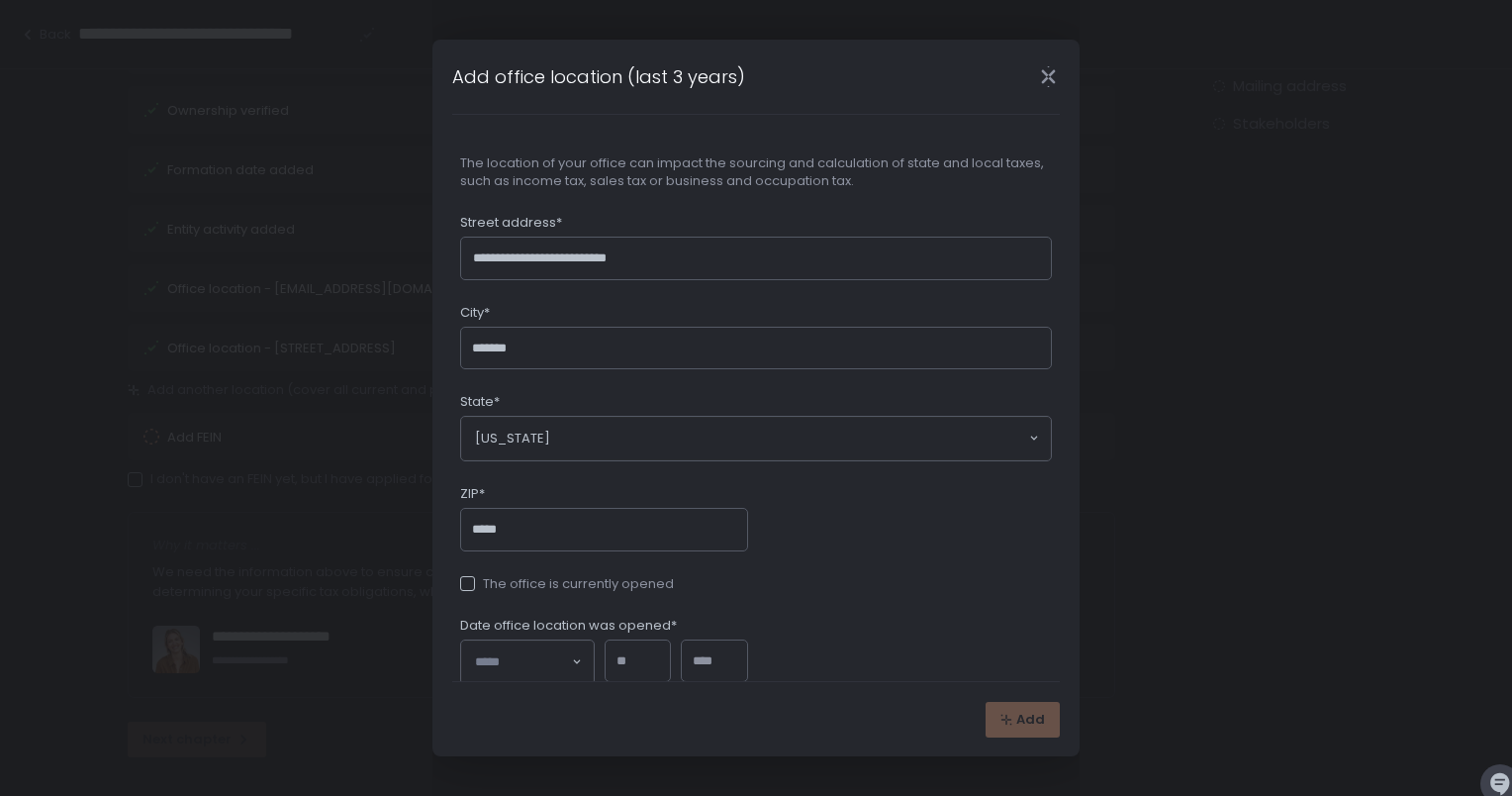 click at bounding box center [714, 661] 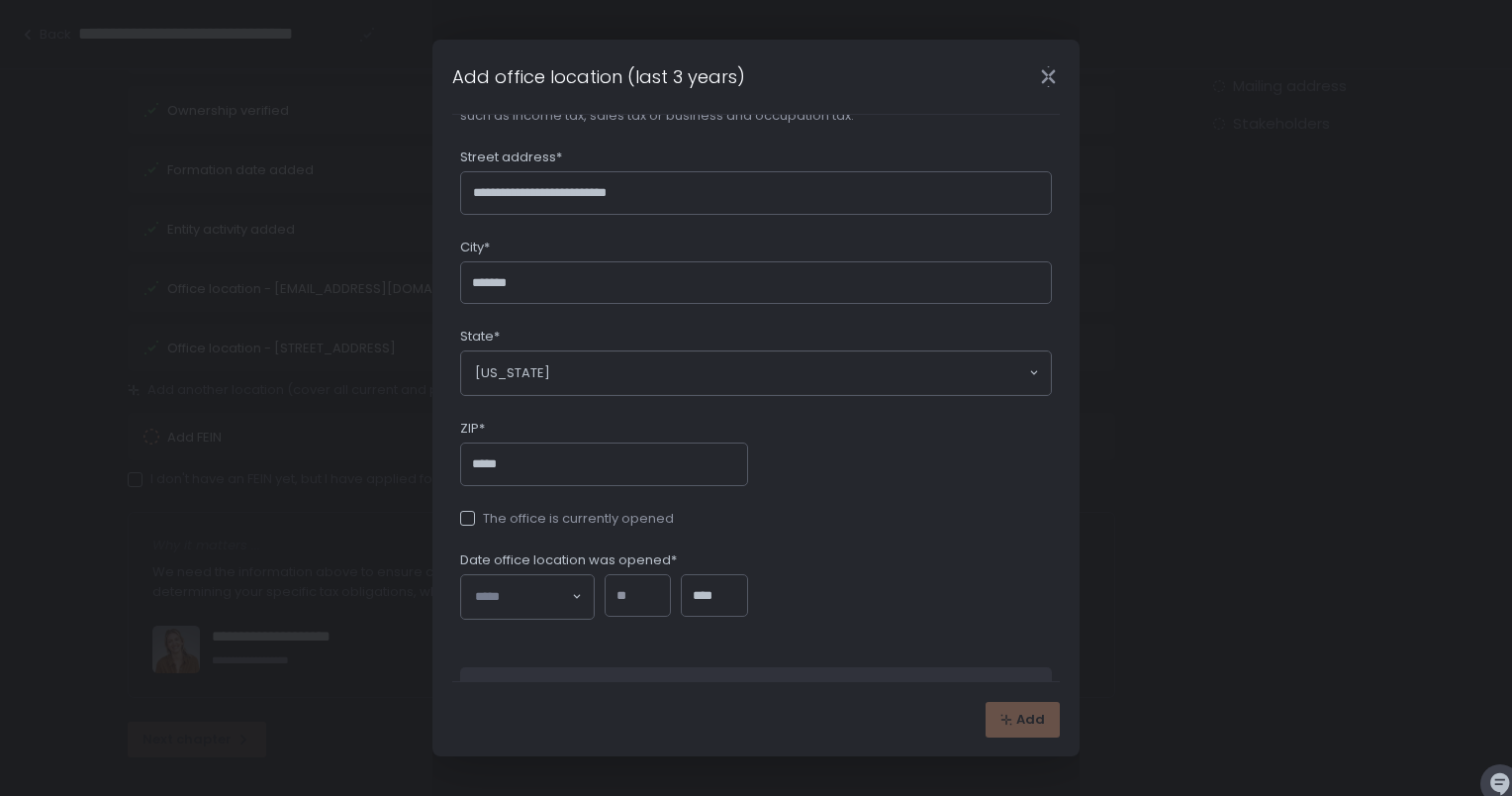 scroll, scrollTop: 198, scrollLeft: 0, axis: vertical 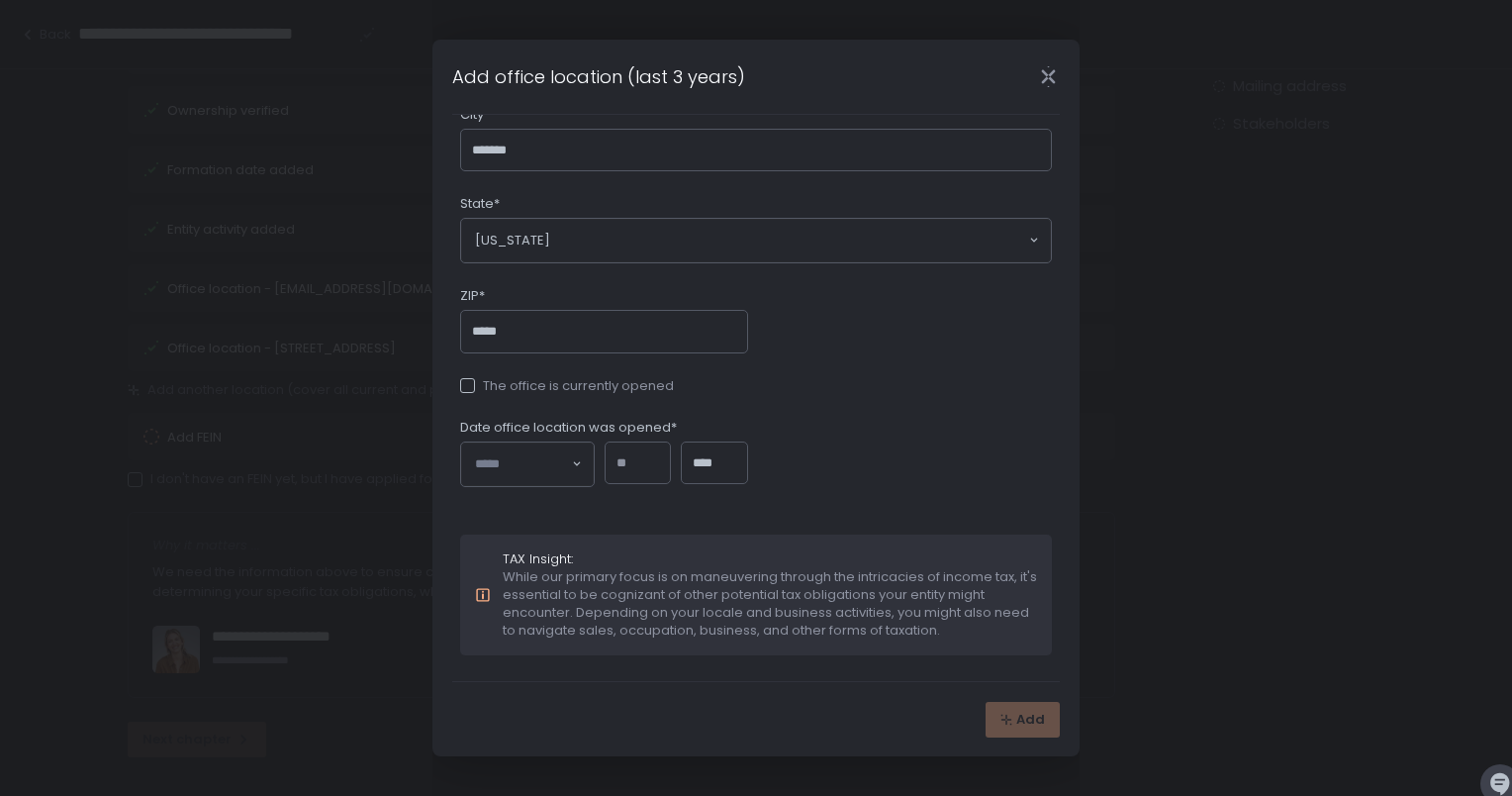 type on "****" 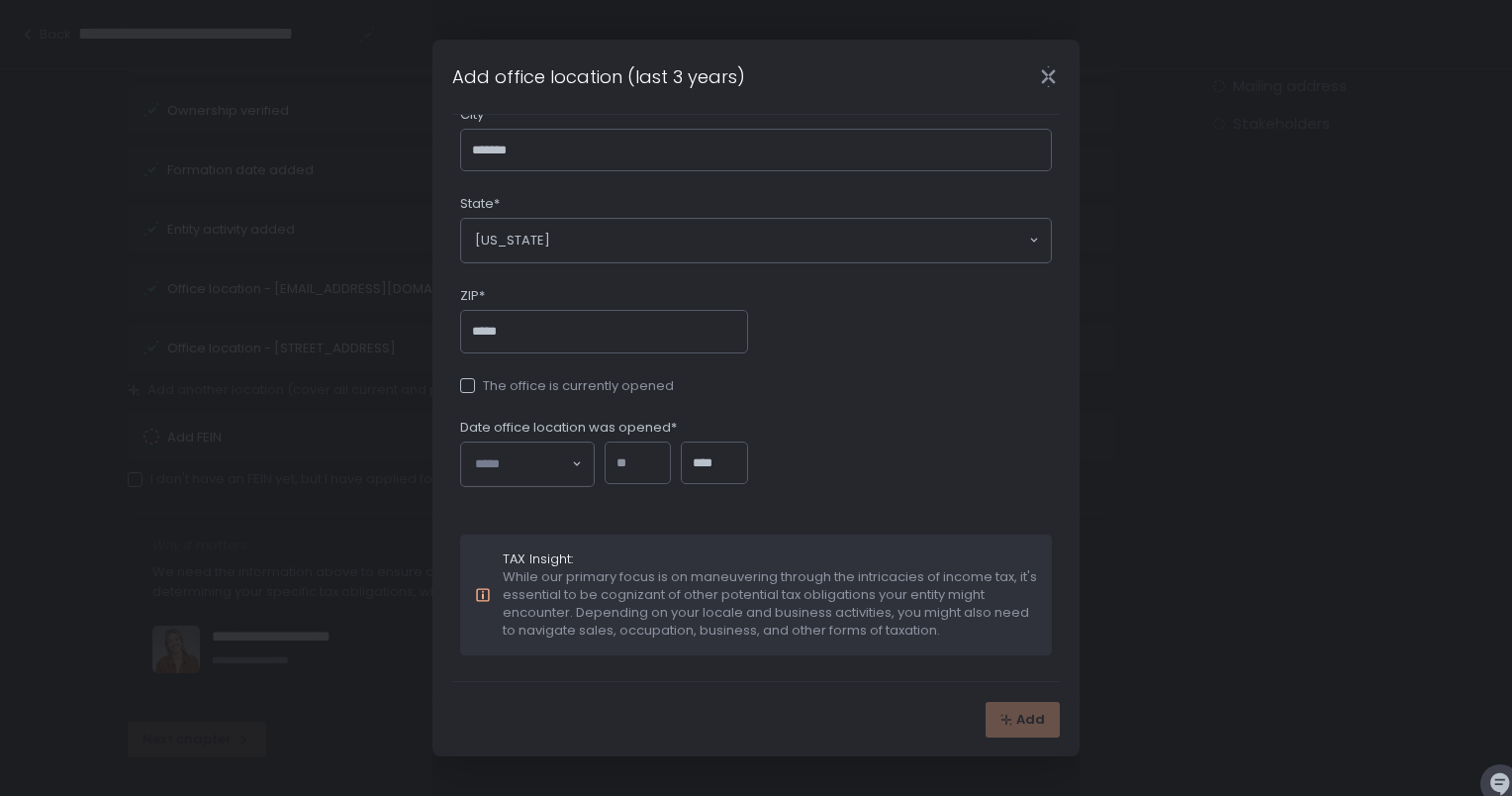 click at bounding box center [467, 385] 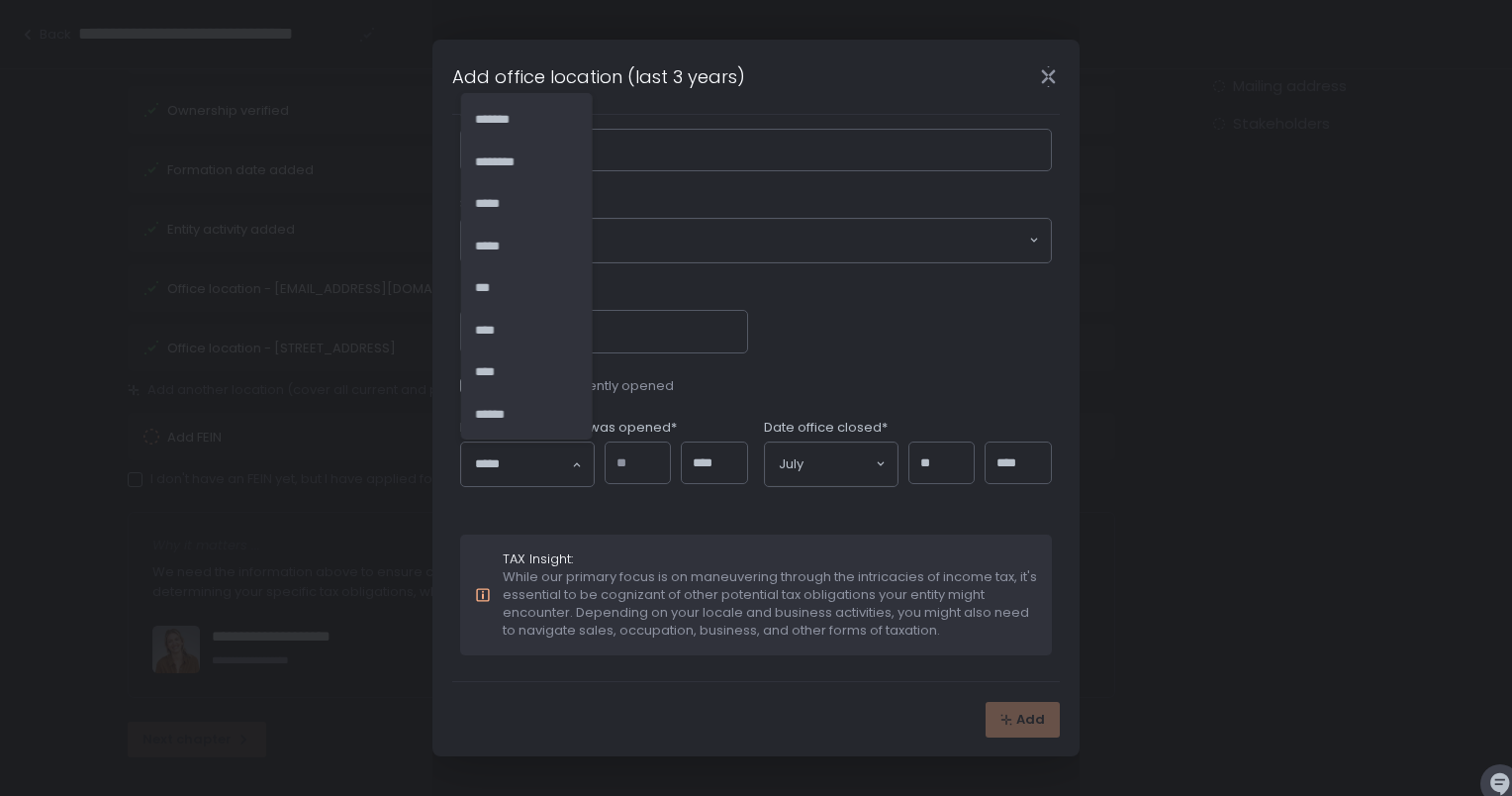click 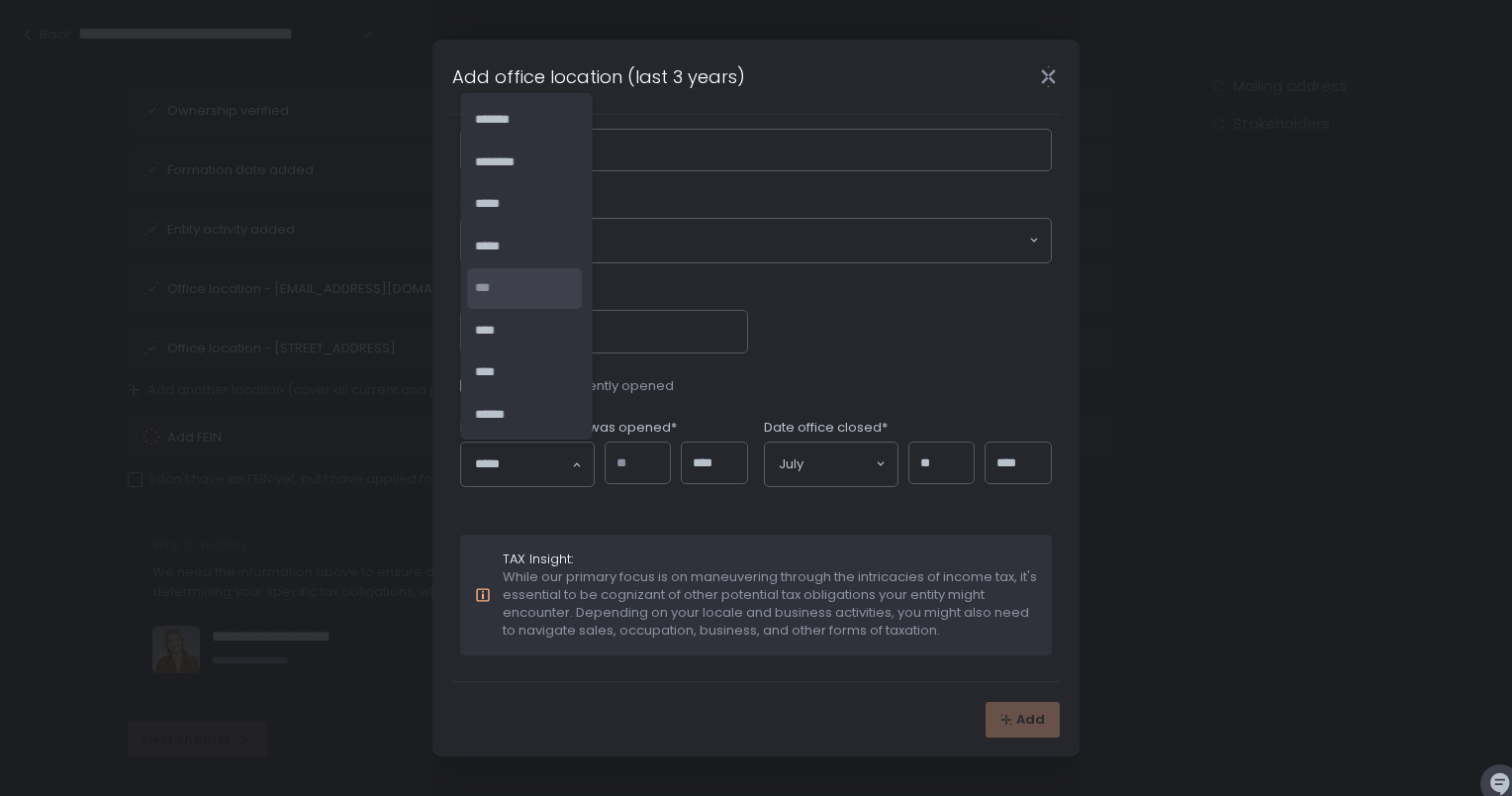 click on "***" 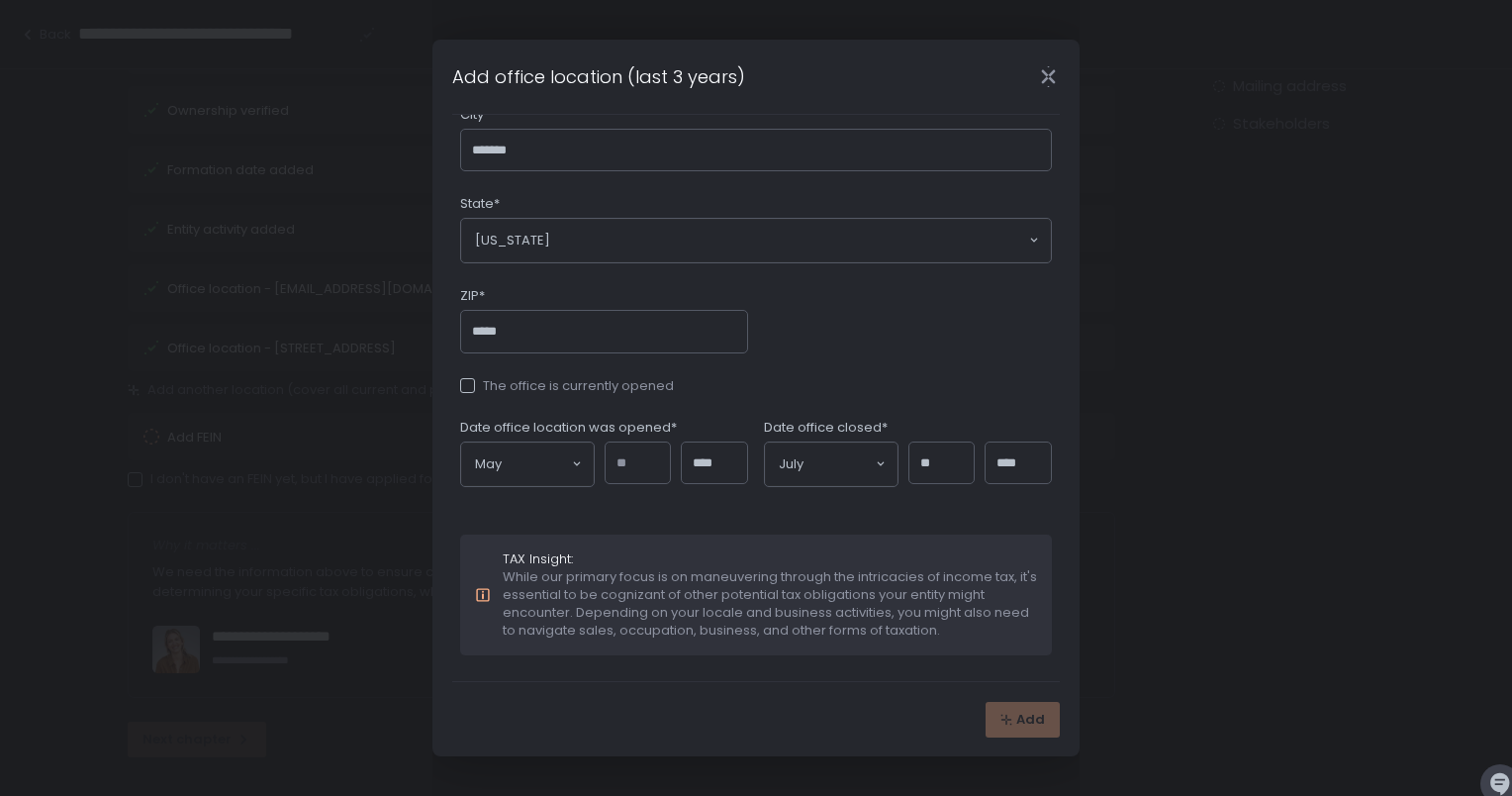 click at bounding box center (638, 463) 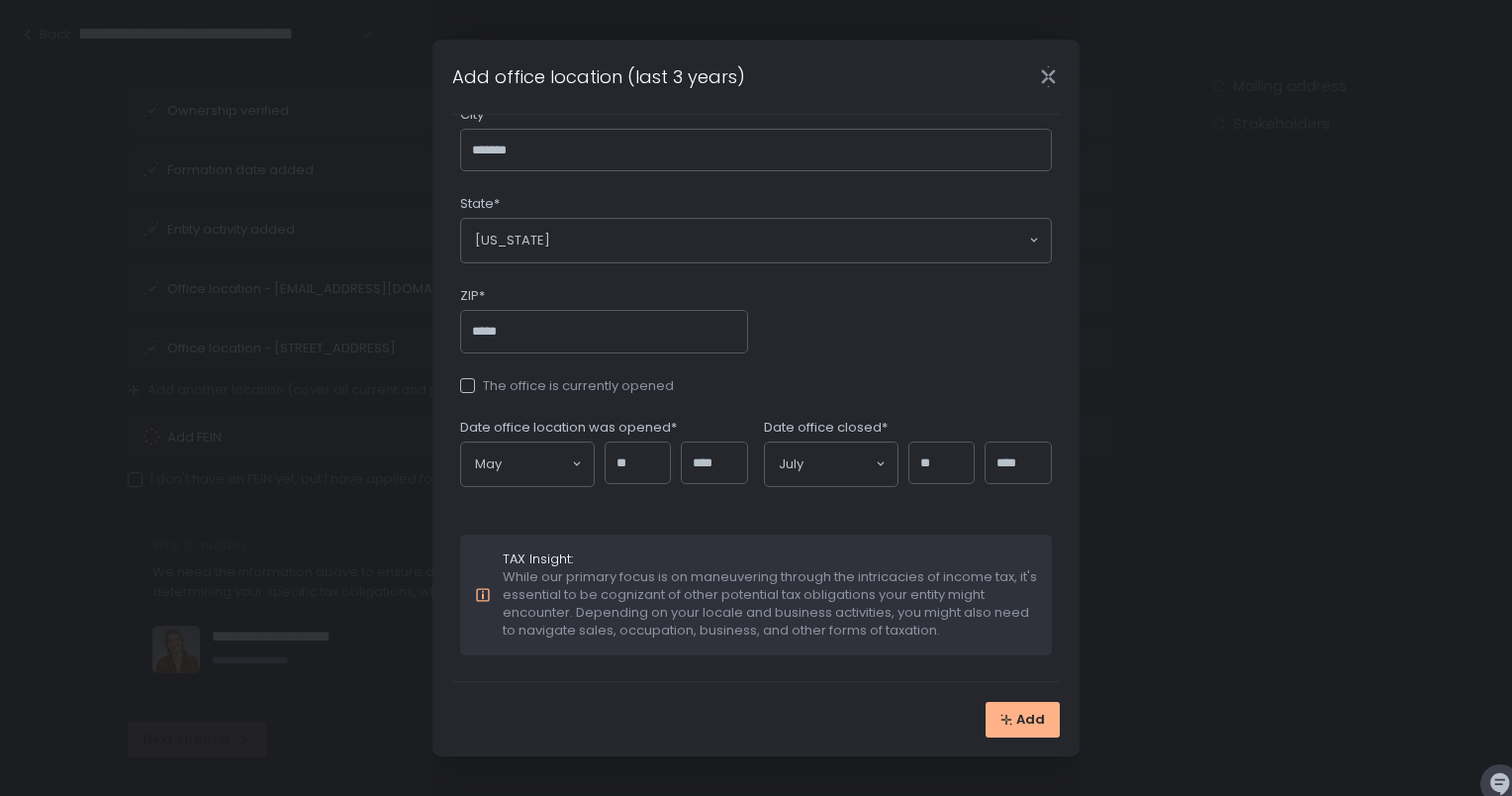type on "**" 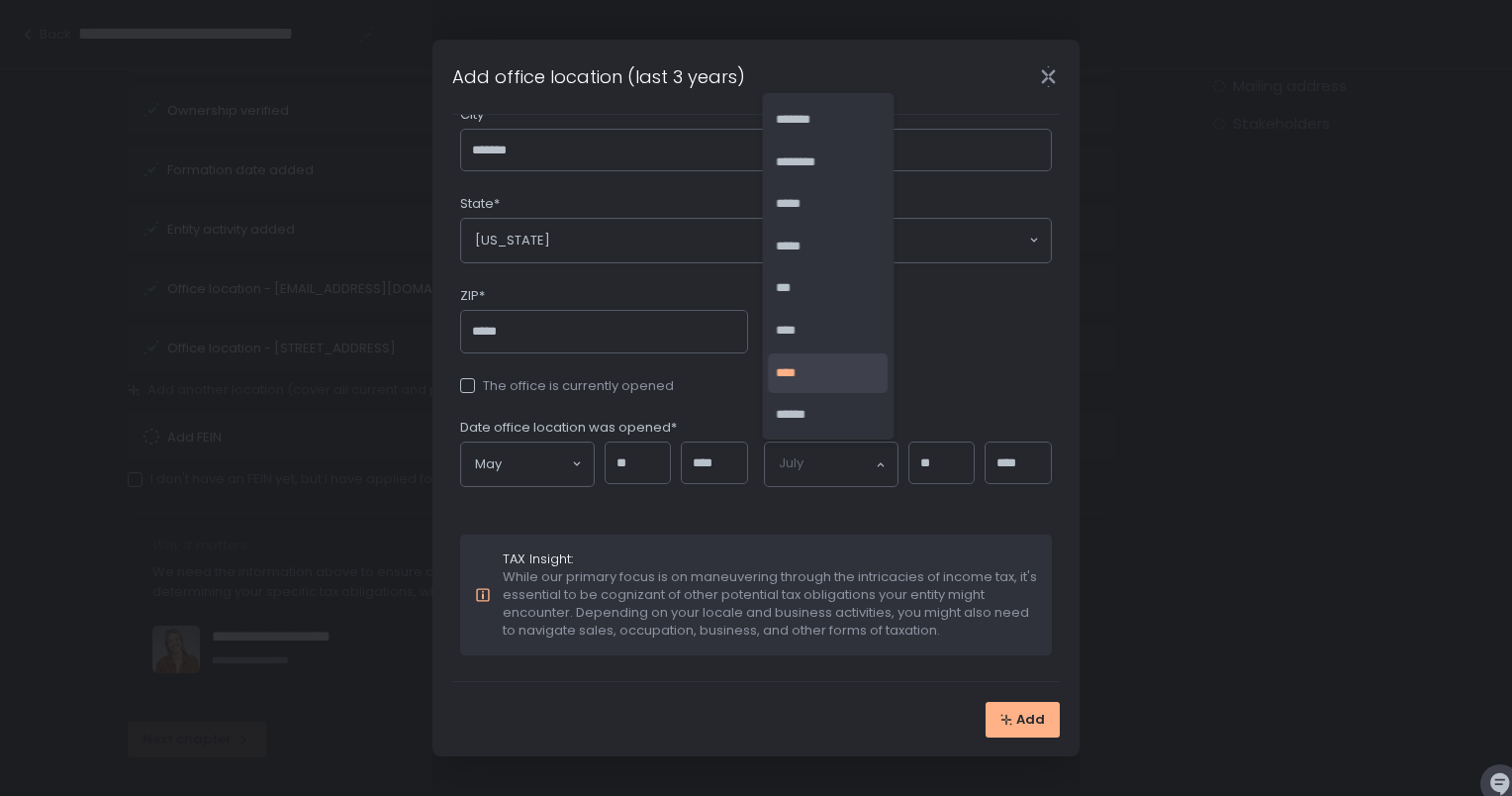 click 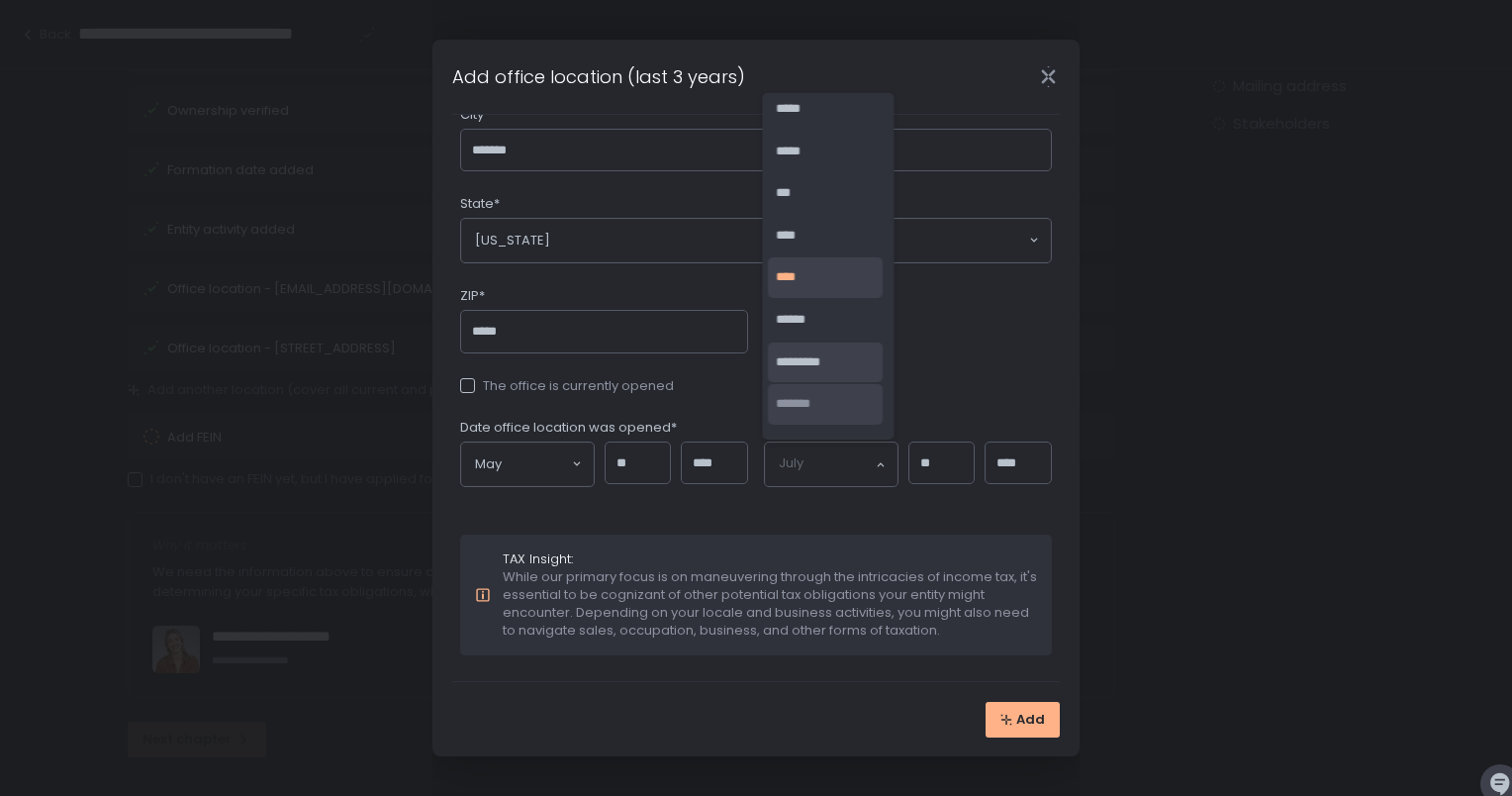 scroll, scrollTop: 139, scrollLeft: 0, axis: vertical 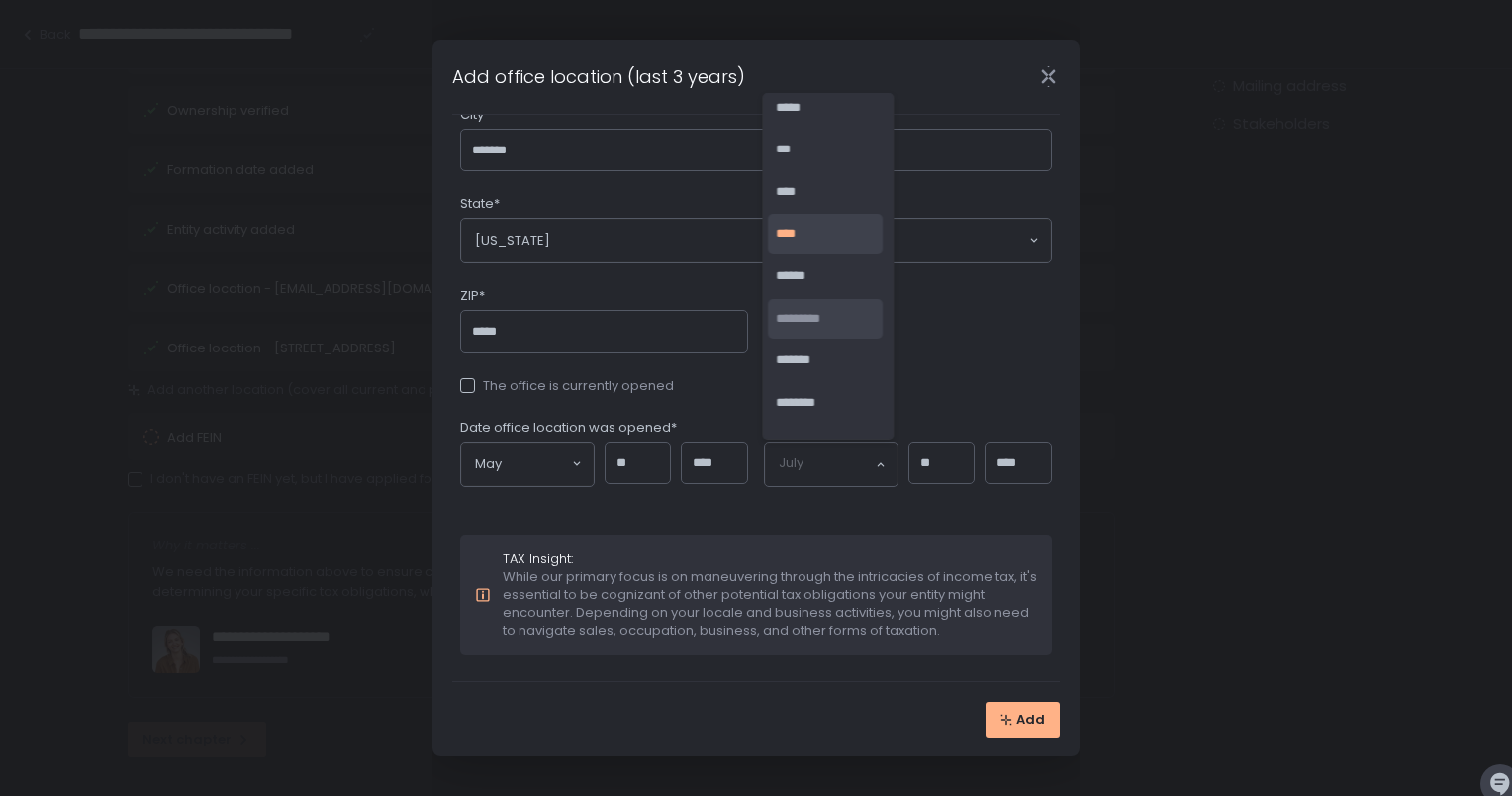 click on "*********" 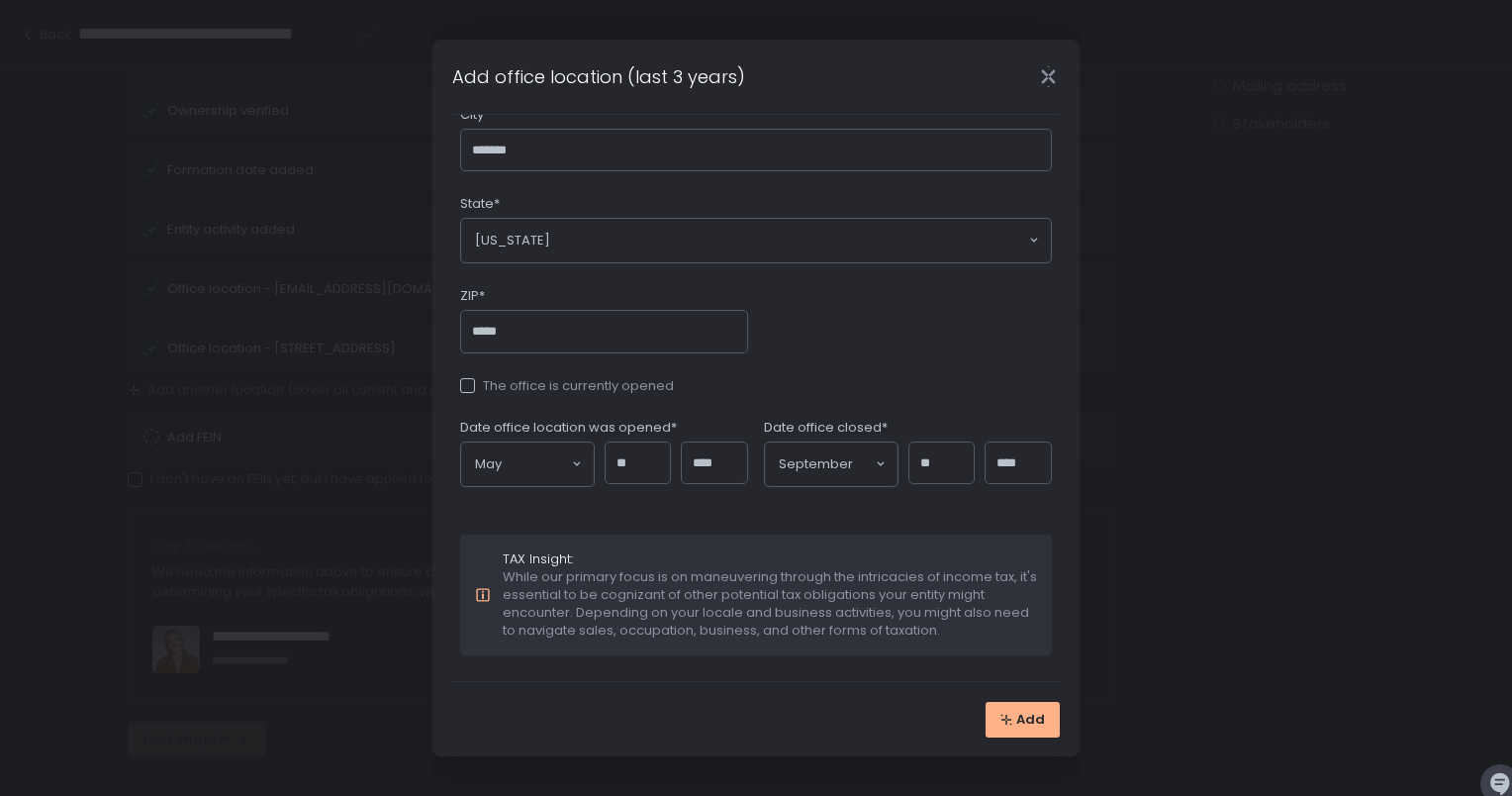click on "**" at bounding box center (942, 463) 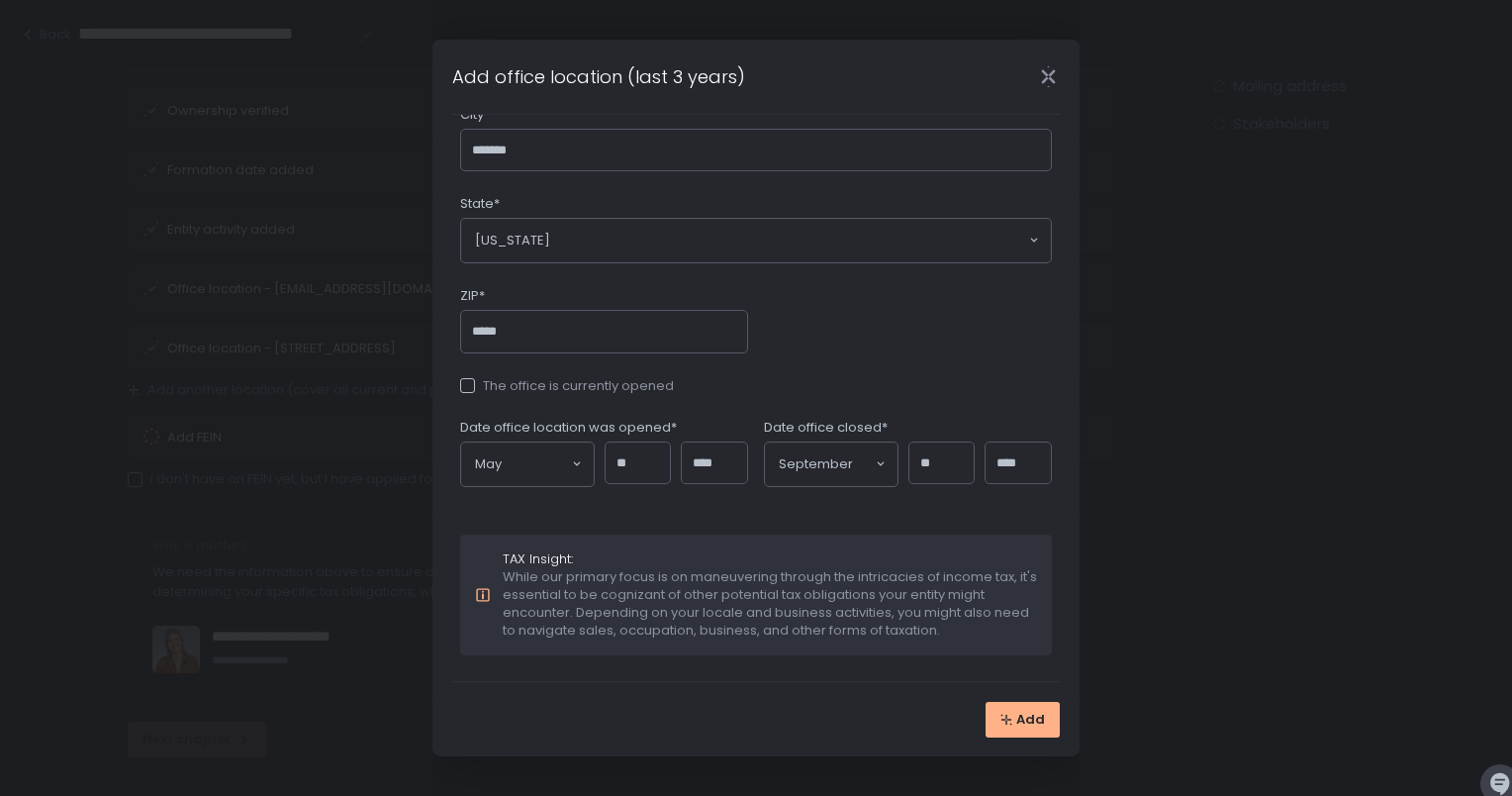 click on "****" at bounding box center (1018, 463) 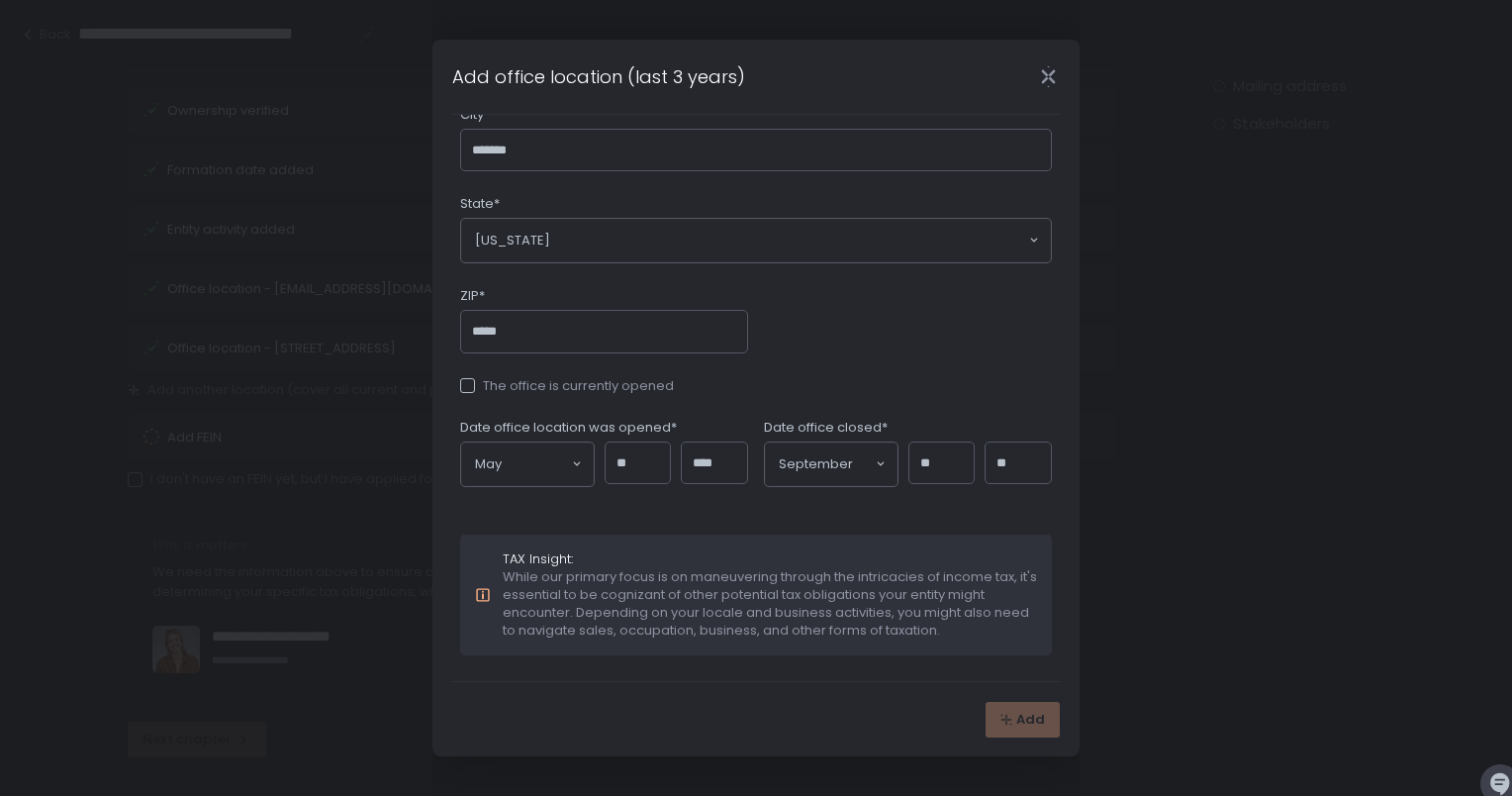 type on "**" 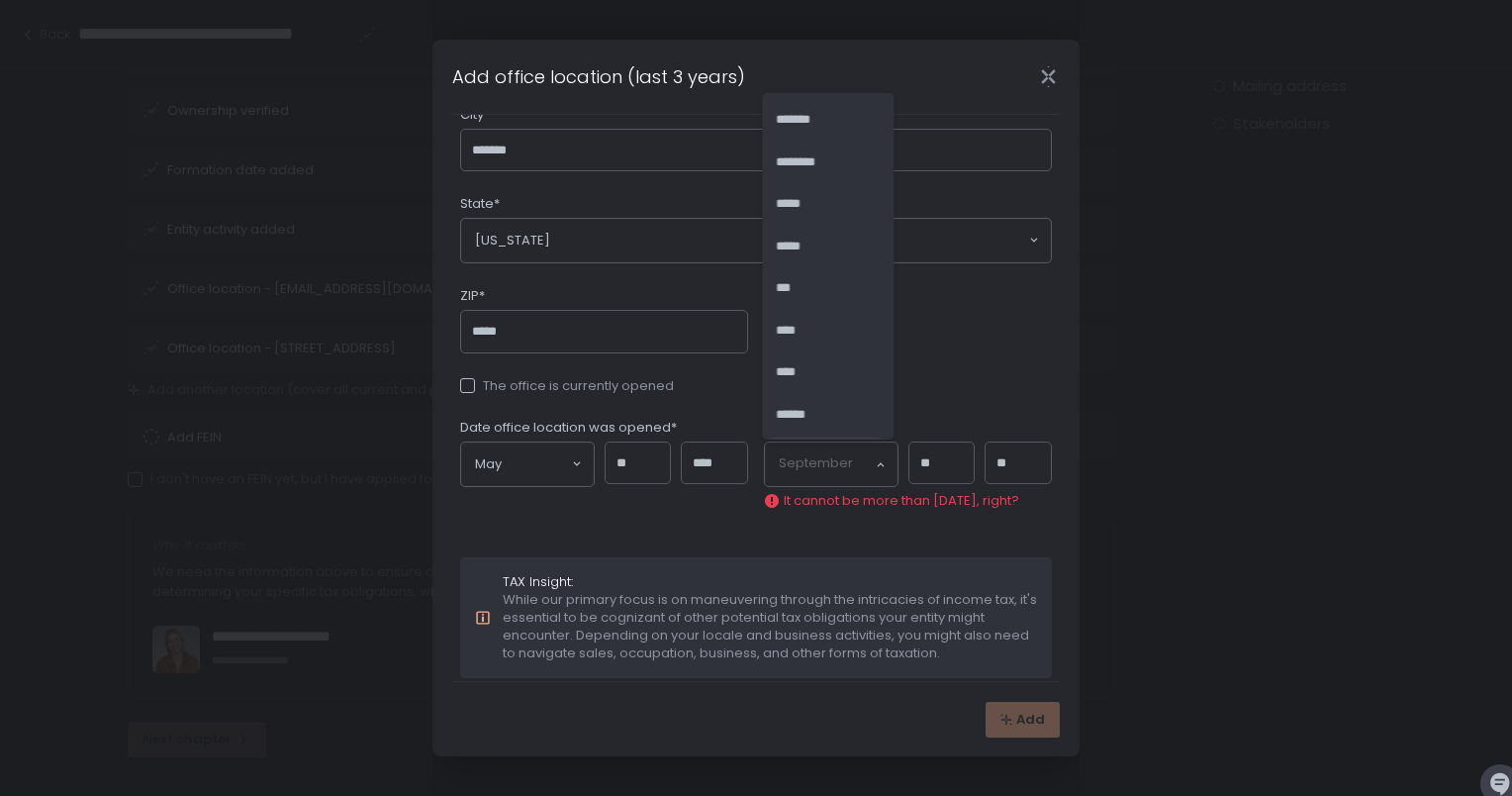 click on "September" at bounding box center [826, 464] 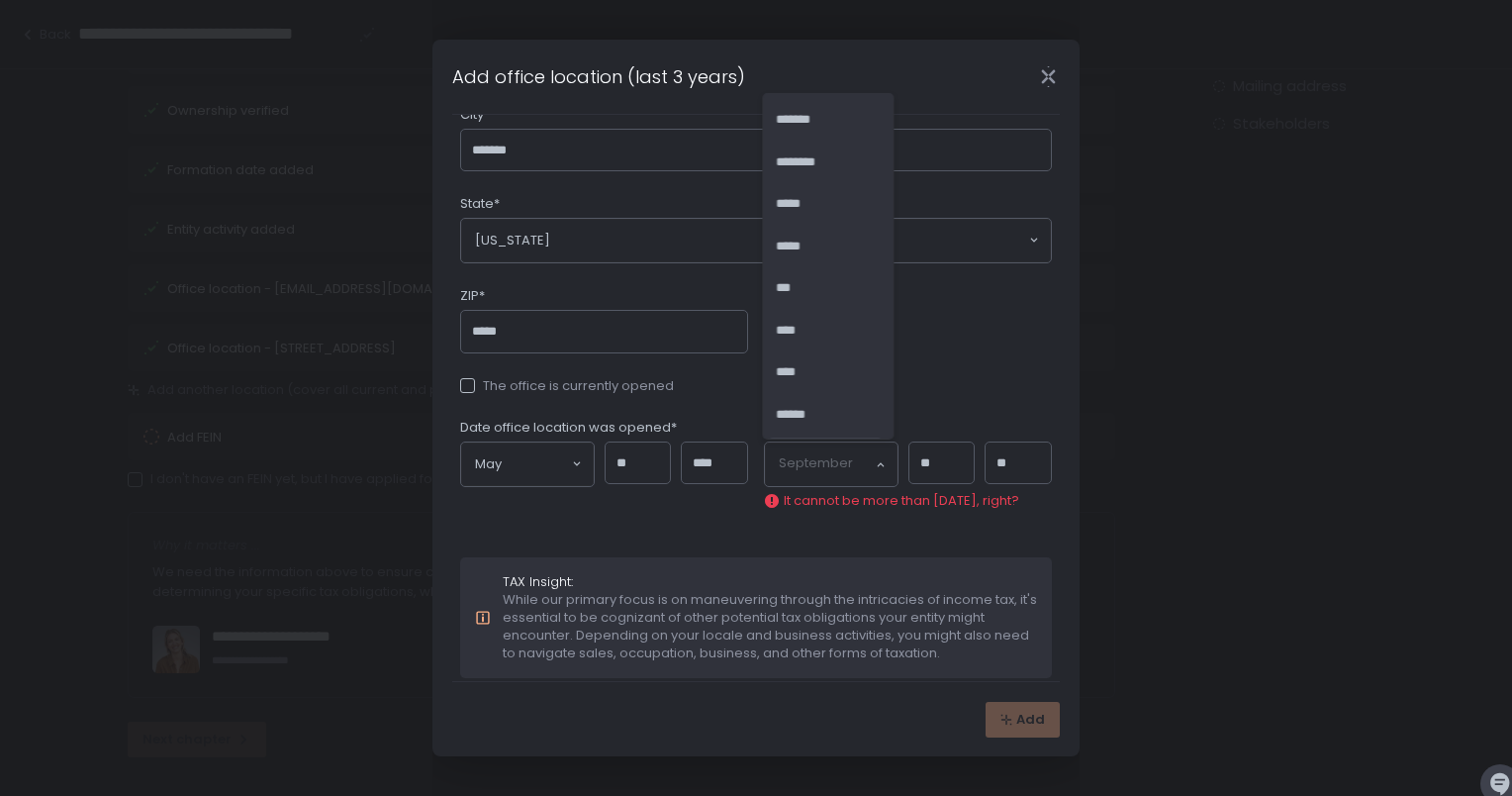 click on "September Loading..." 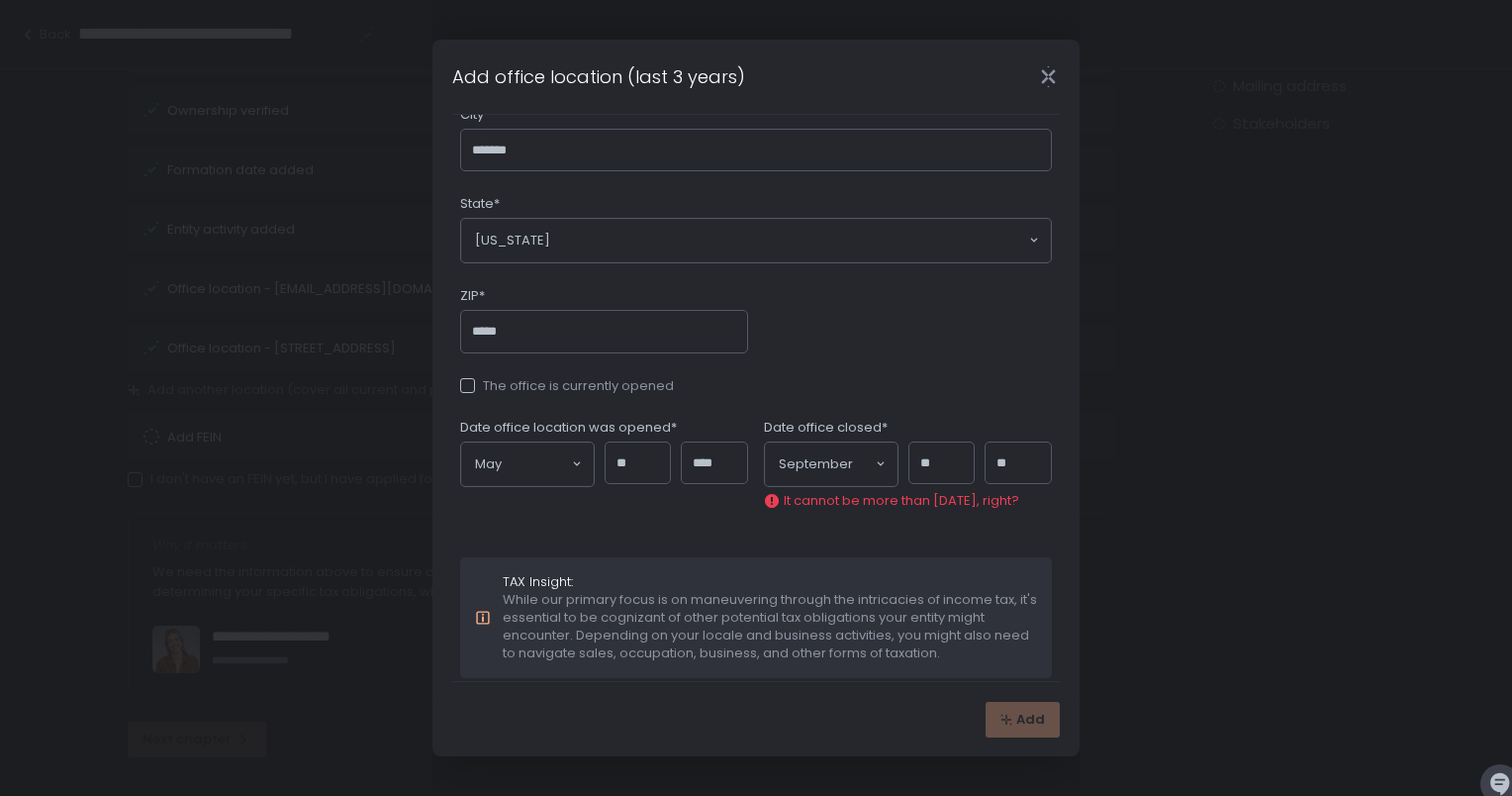 click on "**" at bounding box center [942, 463] 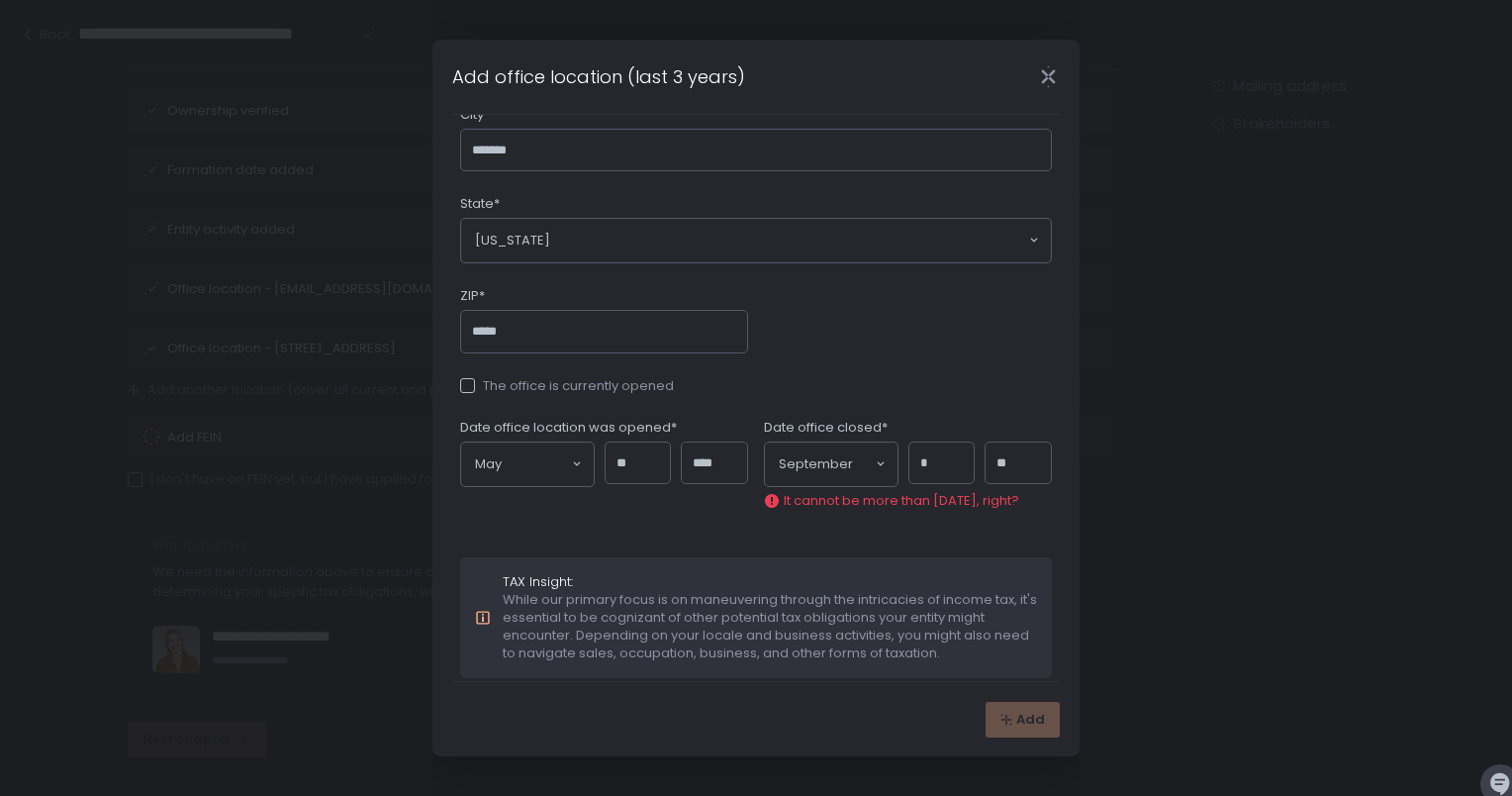 type on "*" 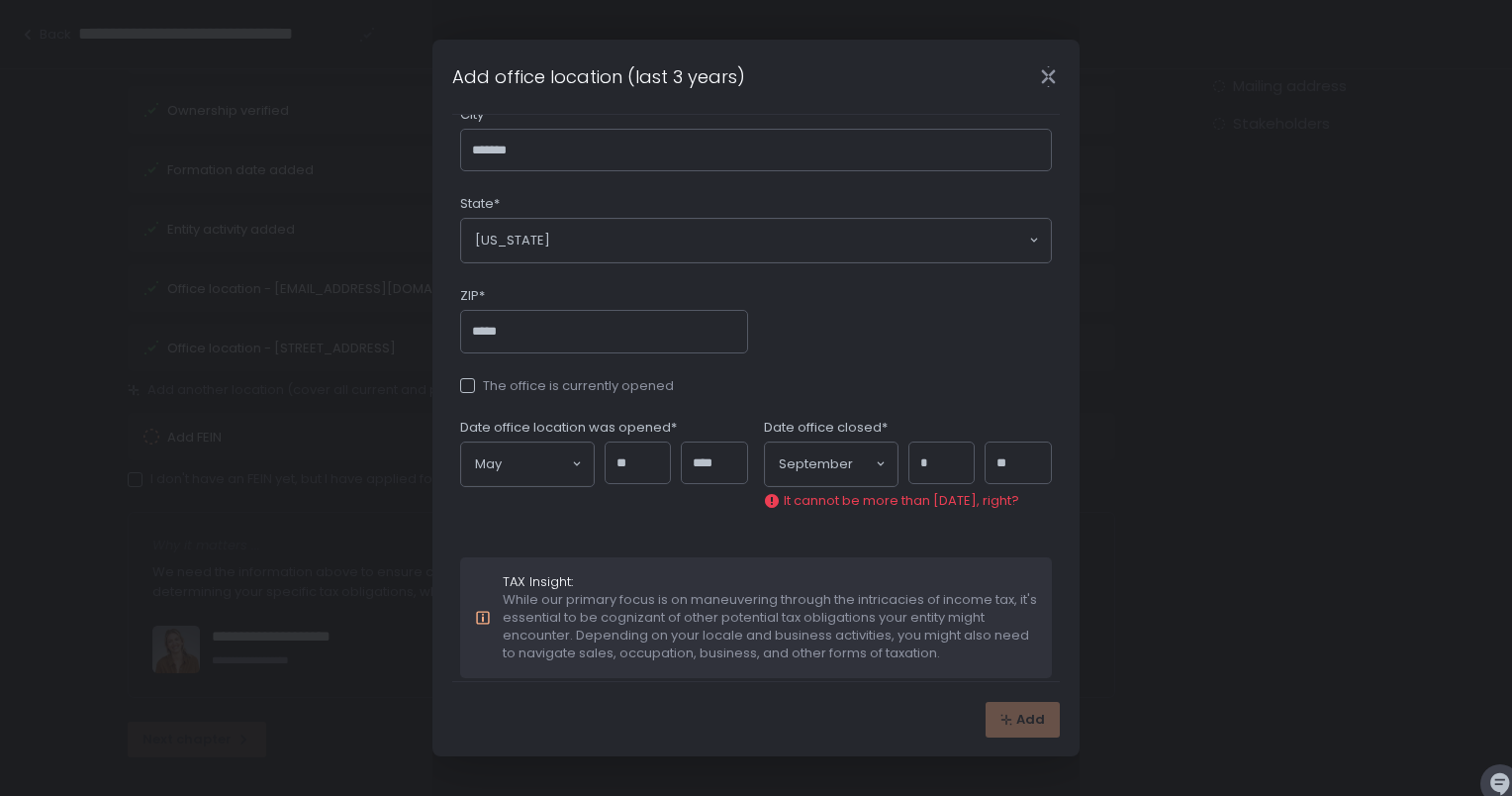 click on "**" at bounding box center (1018, 463) 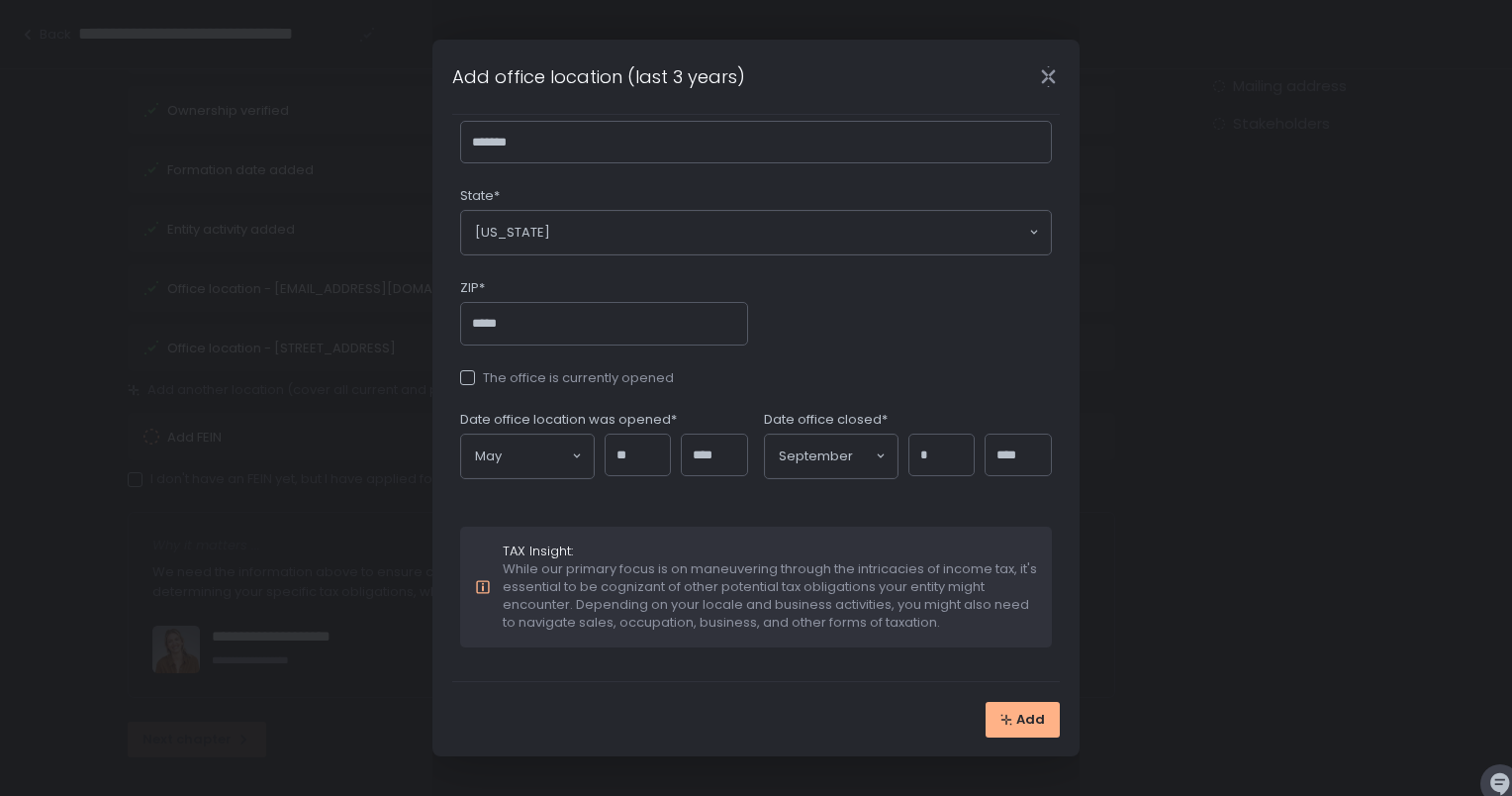 scroll, scrollTop: 0, scrollLeft: 0, axis: both 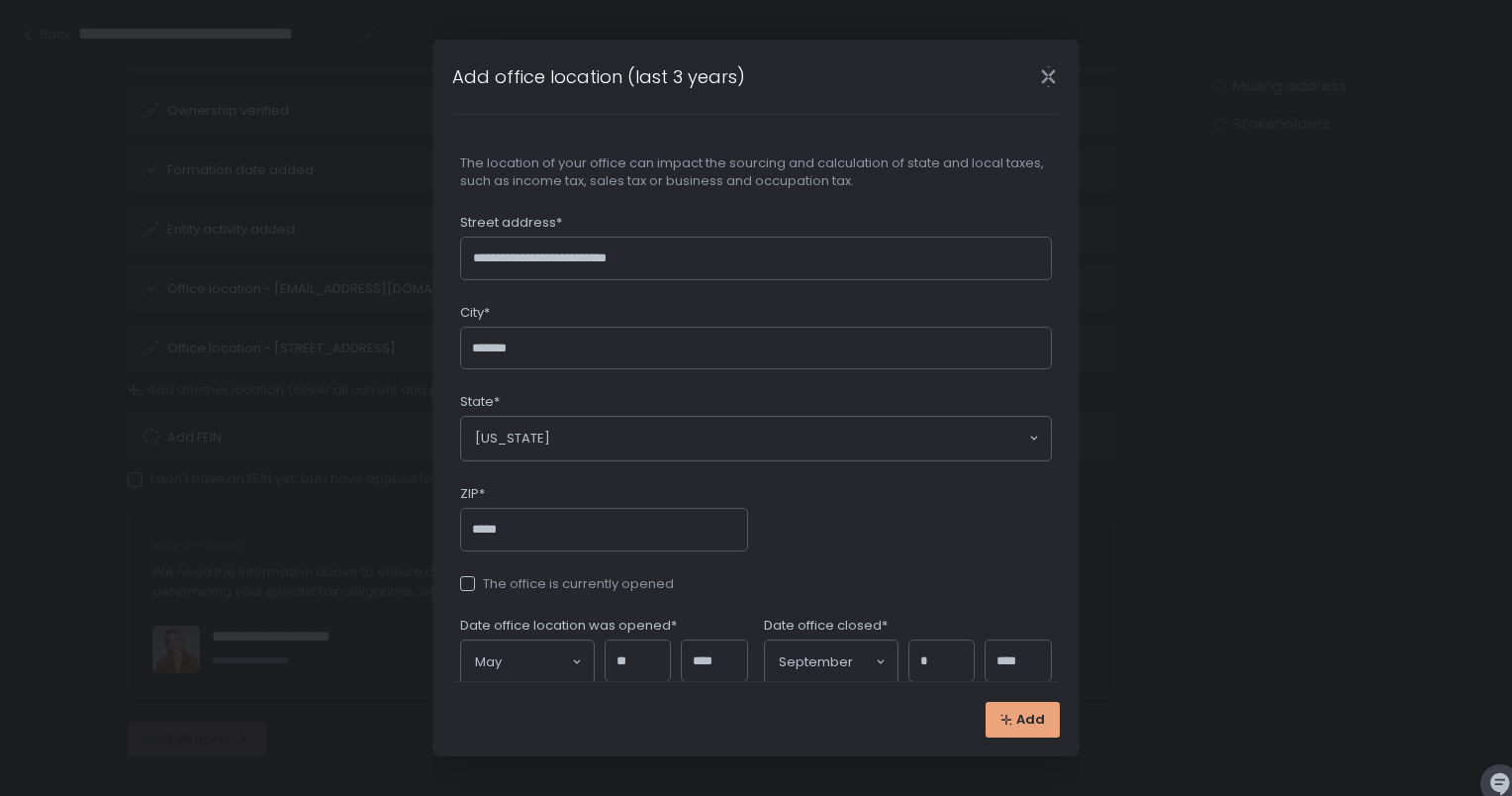 type on "****" 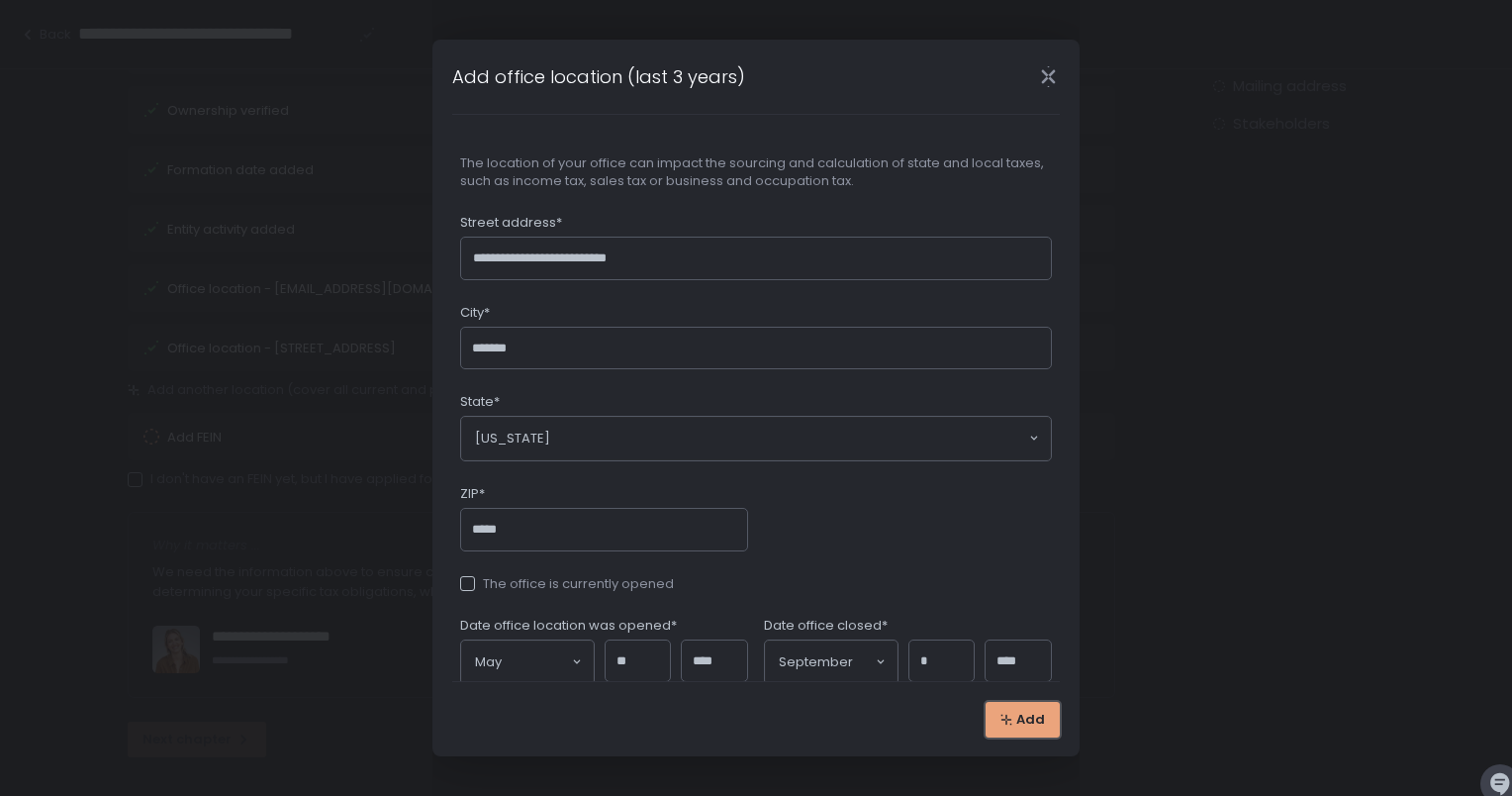 click on "Add" at bounding box center (1022, 720) 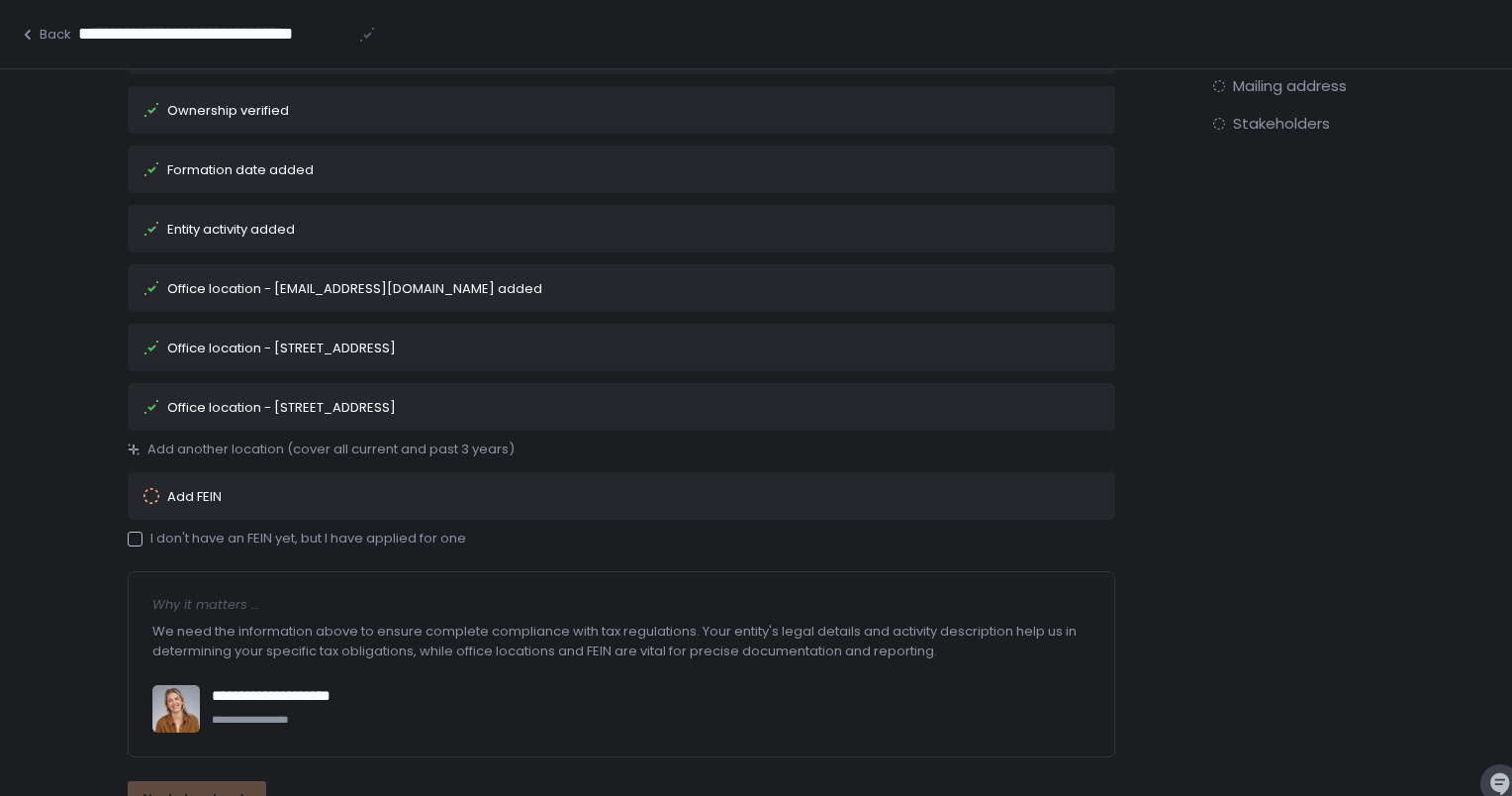 click on "Office location - [EMAIL_ADDRESS][DOMAIN_NAME] added" at bounding box center [354, 288] 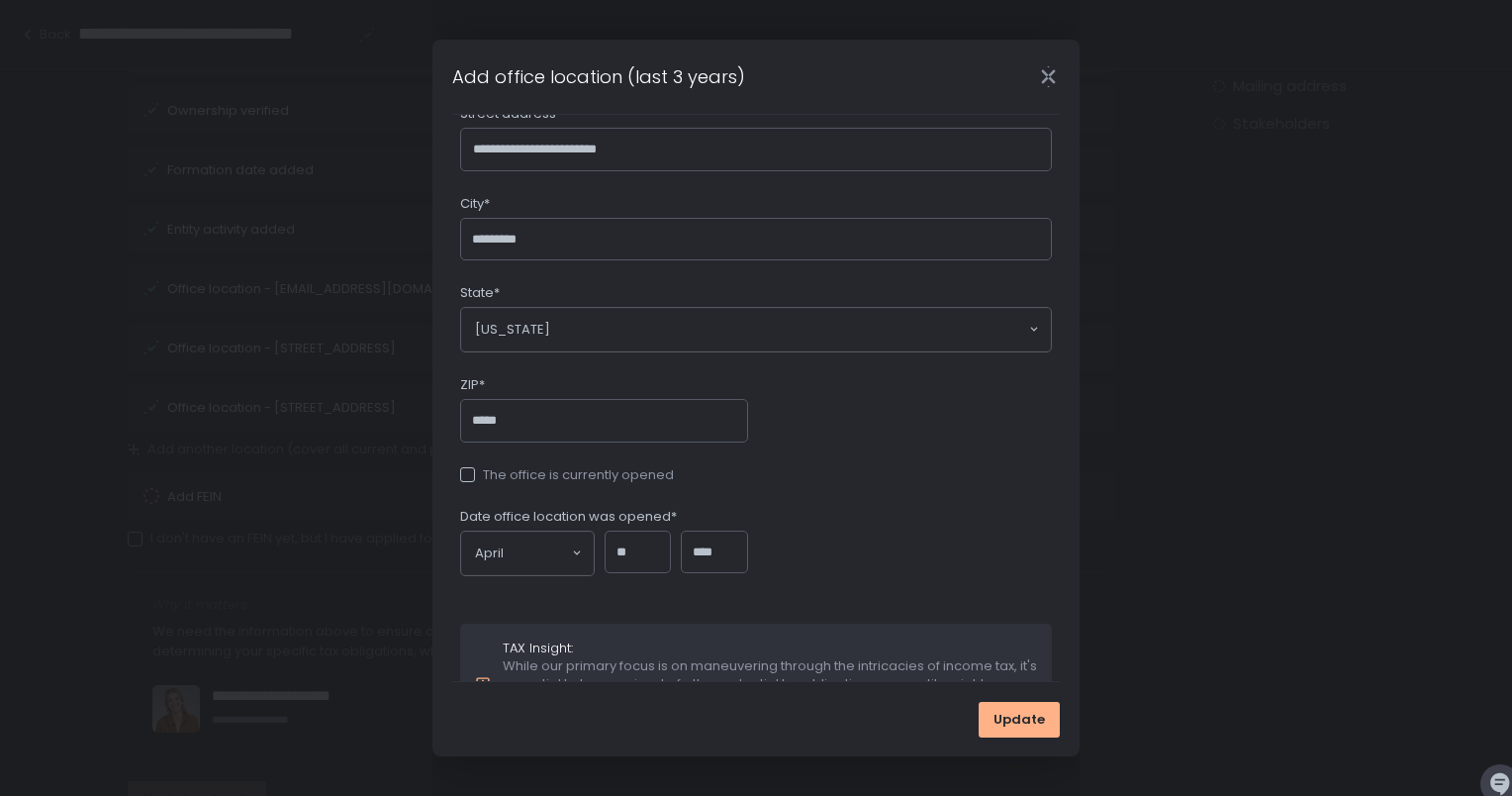 scroll, scrollTop: 0, scrollLeft: 0, axis: both 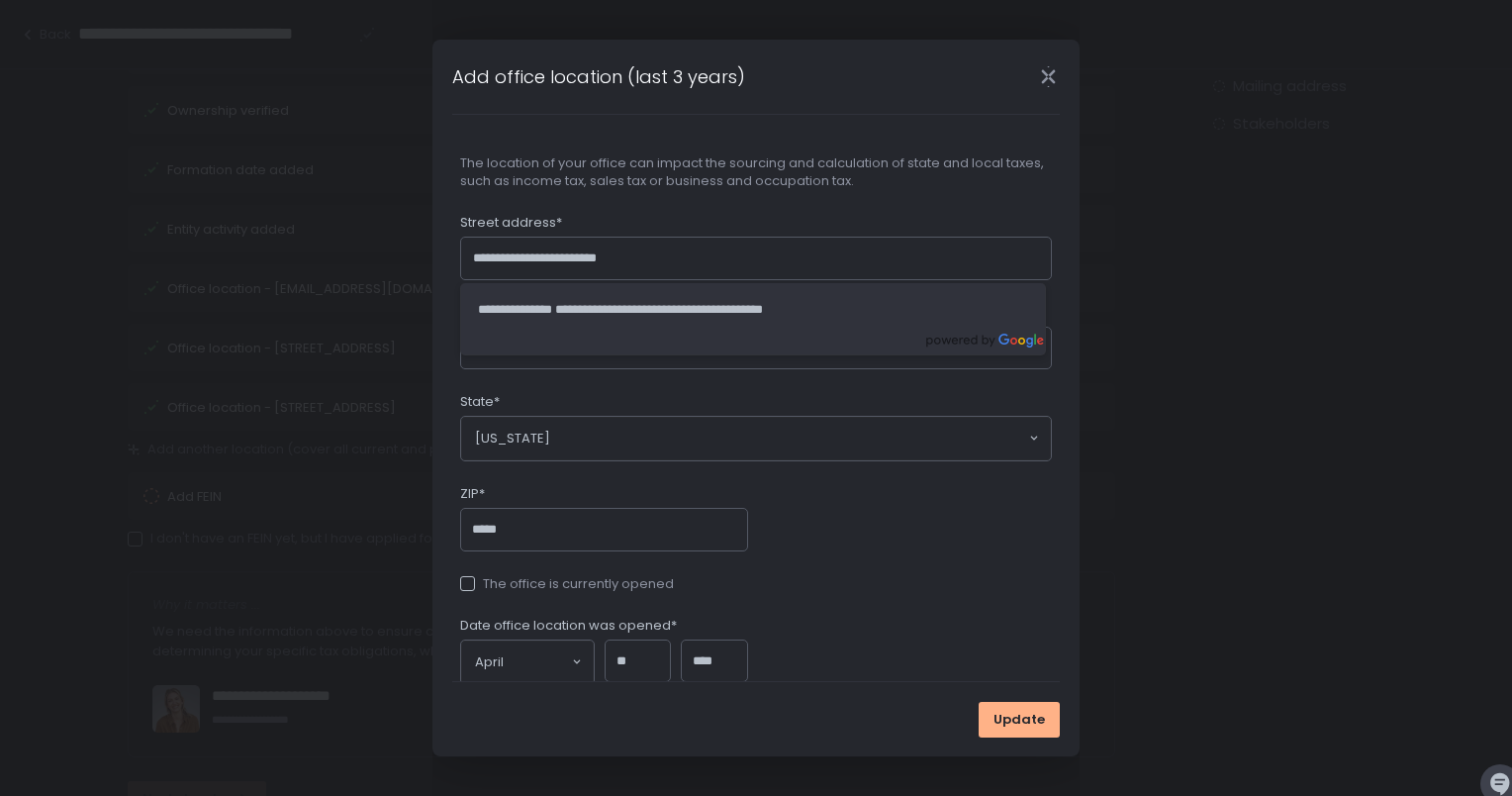 drag, startPoint x: 673, startPoint y: 253, endPoint x: 435, endPoint y: 222, distance: 240.01042 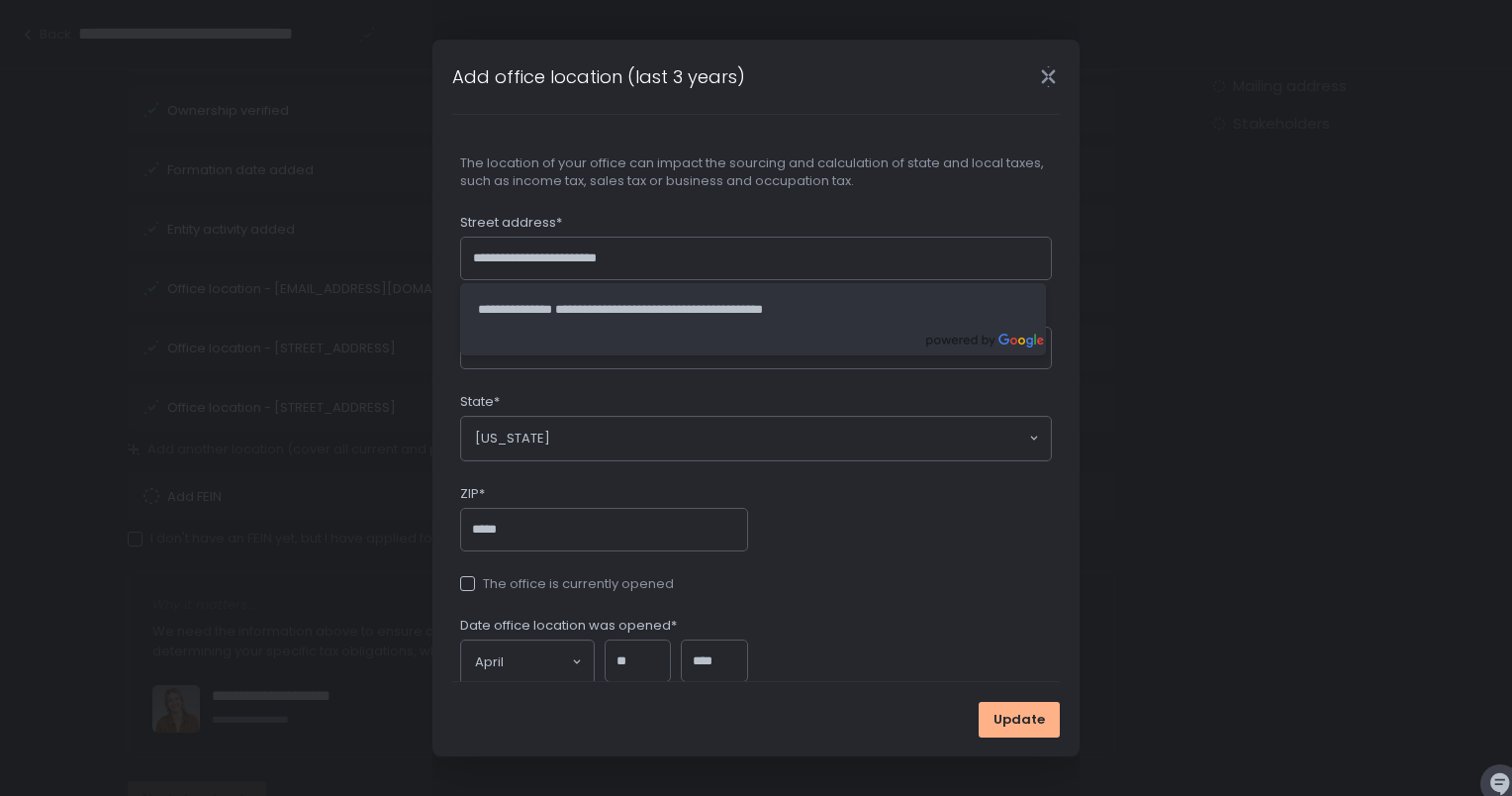 click on "**********" at bounding box center (756, 398) 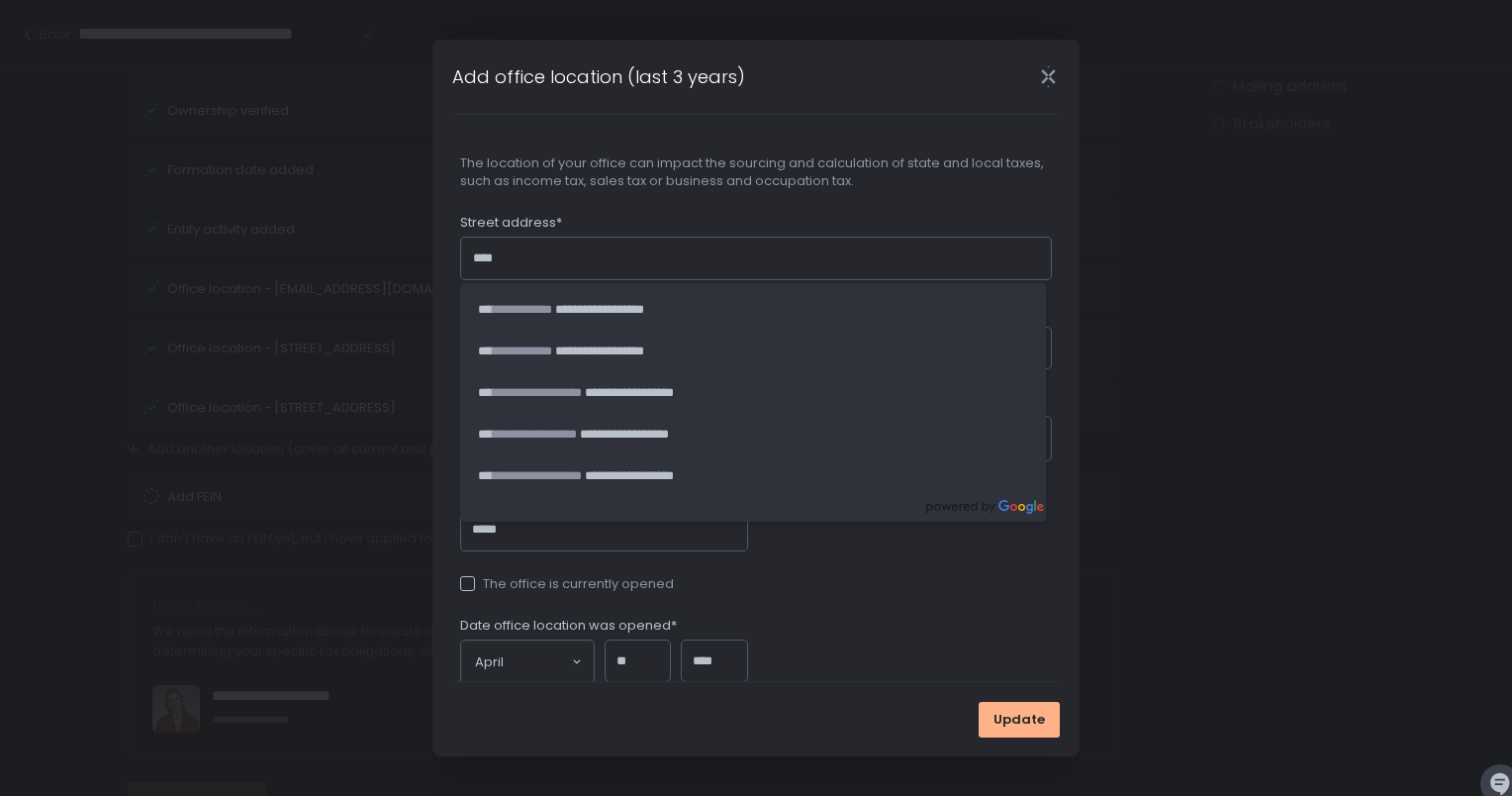 type on "**********" 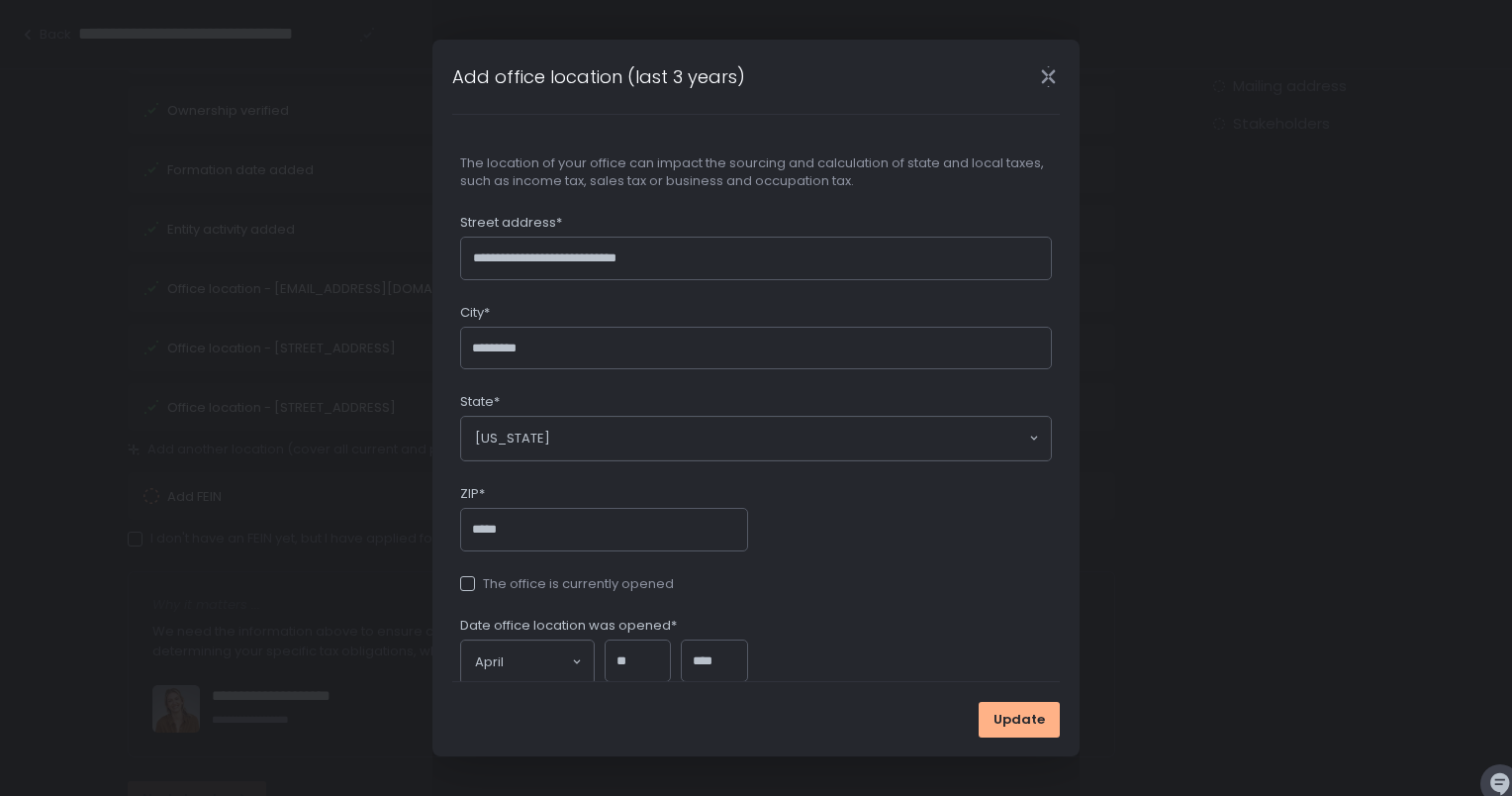 click on "**********" at bounding box center [756, 420] 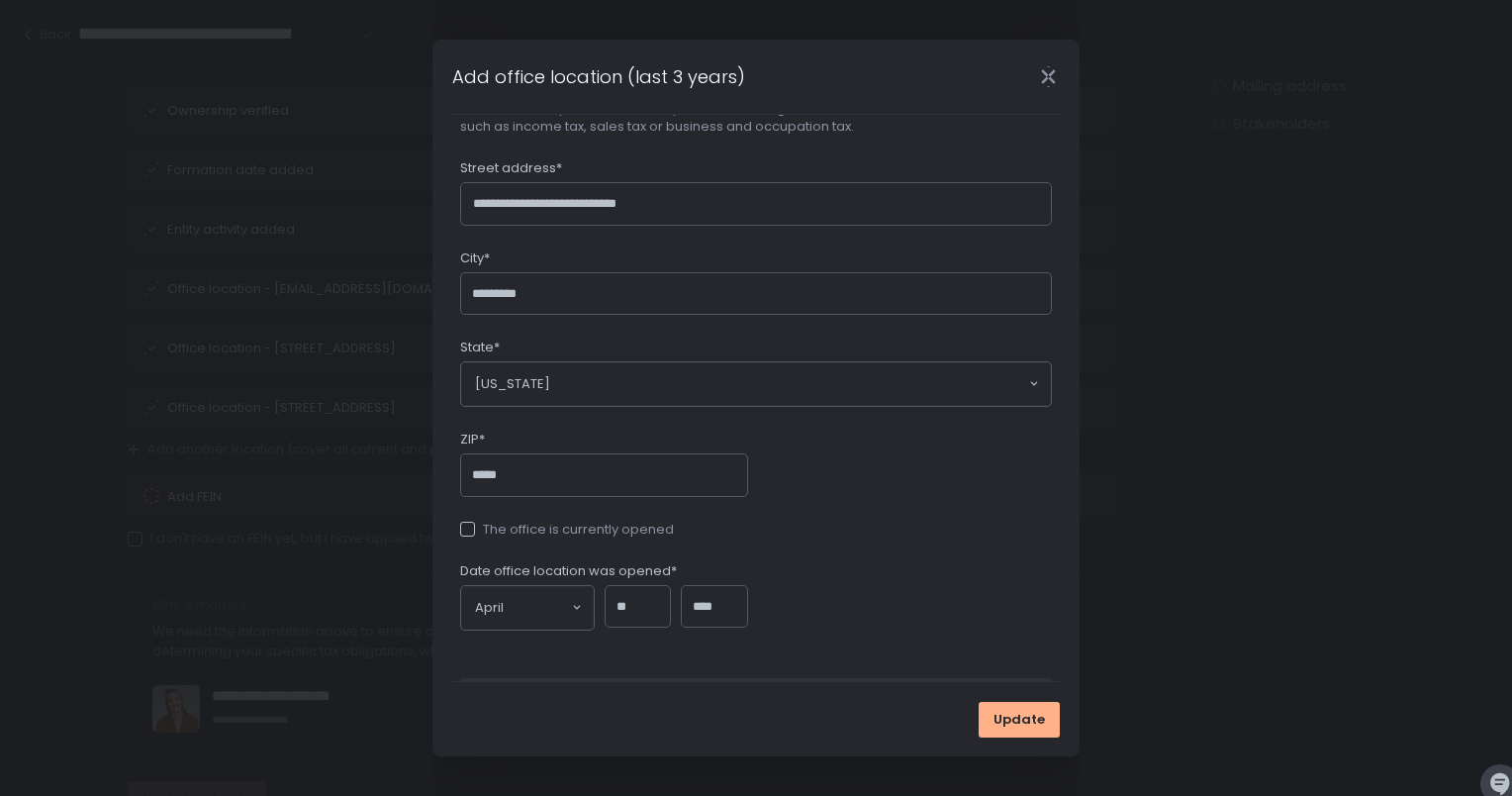 scroll, scrollTop: 99, scrollLeft: 0, axis: vertical 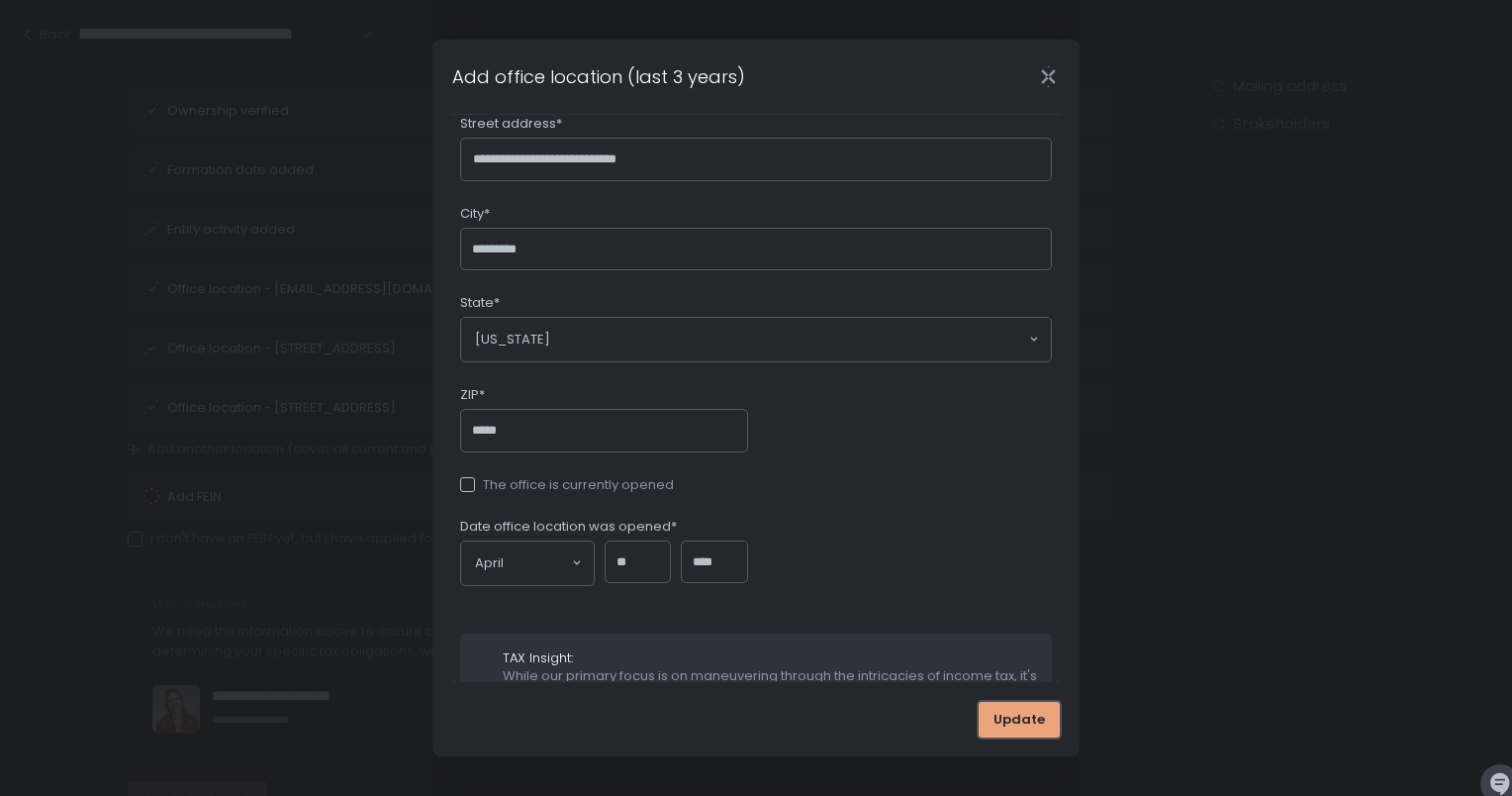 click on "Update" at bounding box center (1019, 720) 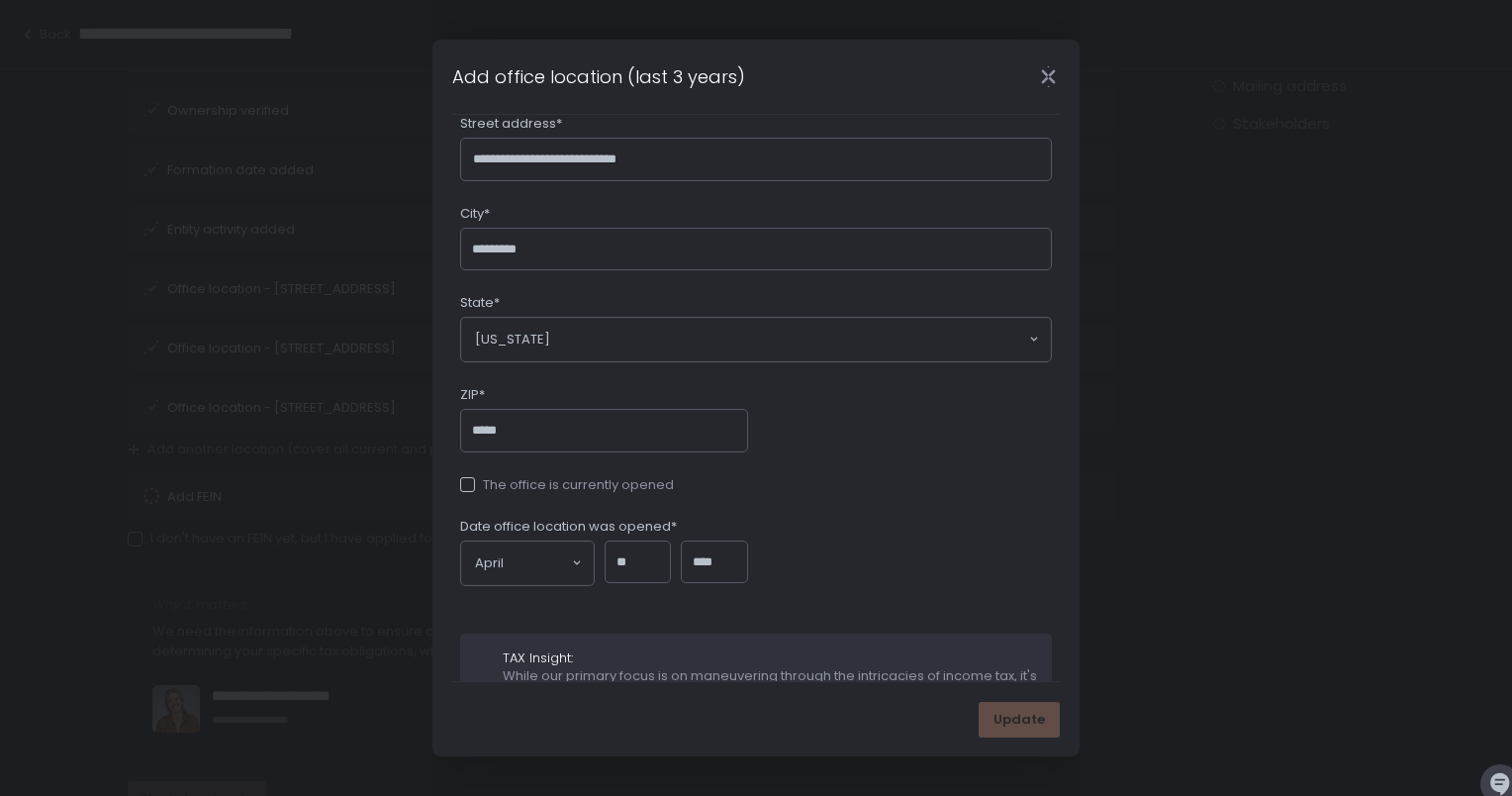 scroll, scrollTop: 0, scrollLeft: 0, axis: both 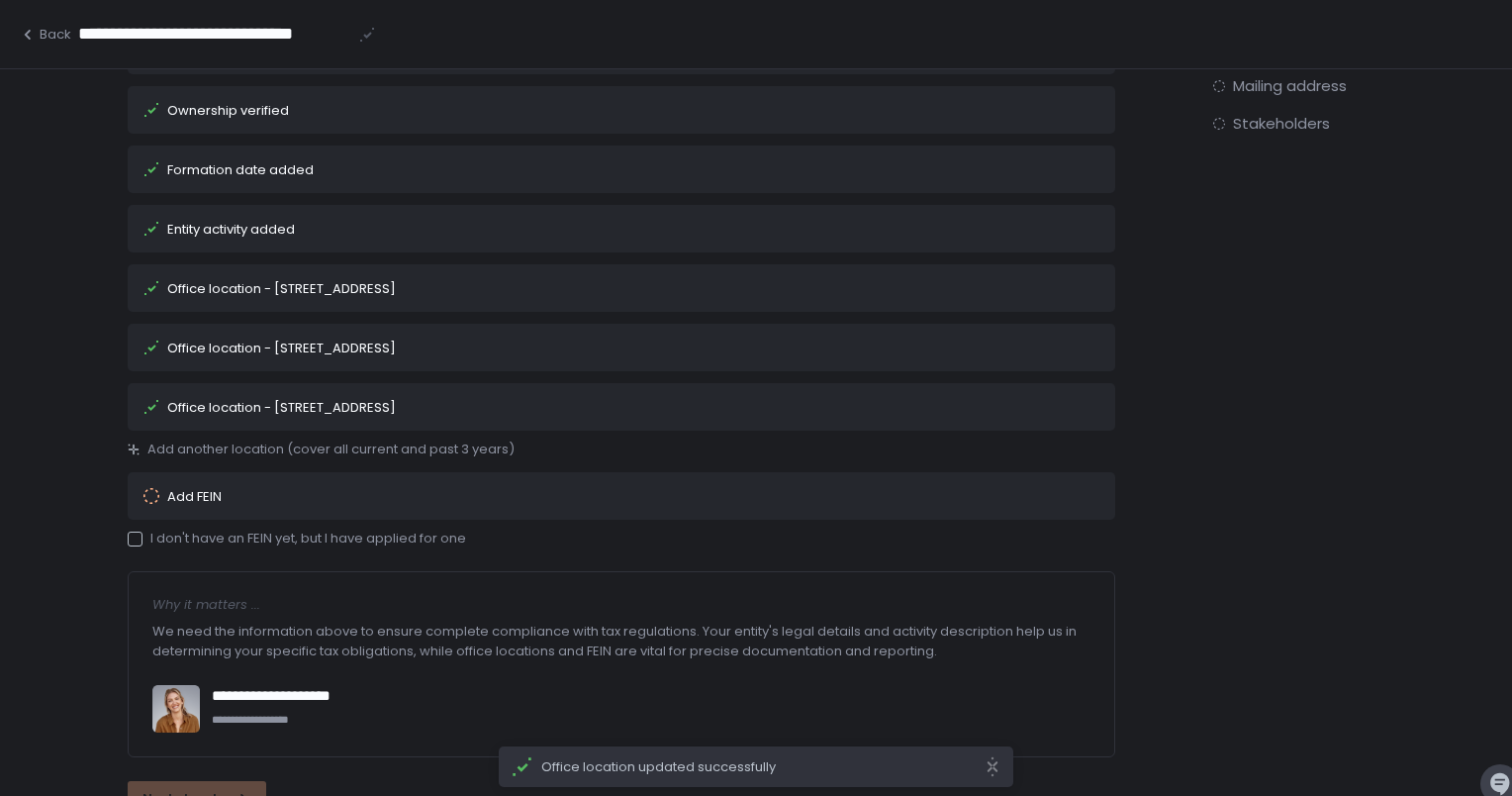 click on "Office location - [STREET_ADDRESS]" at bounding box center [281, 348] 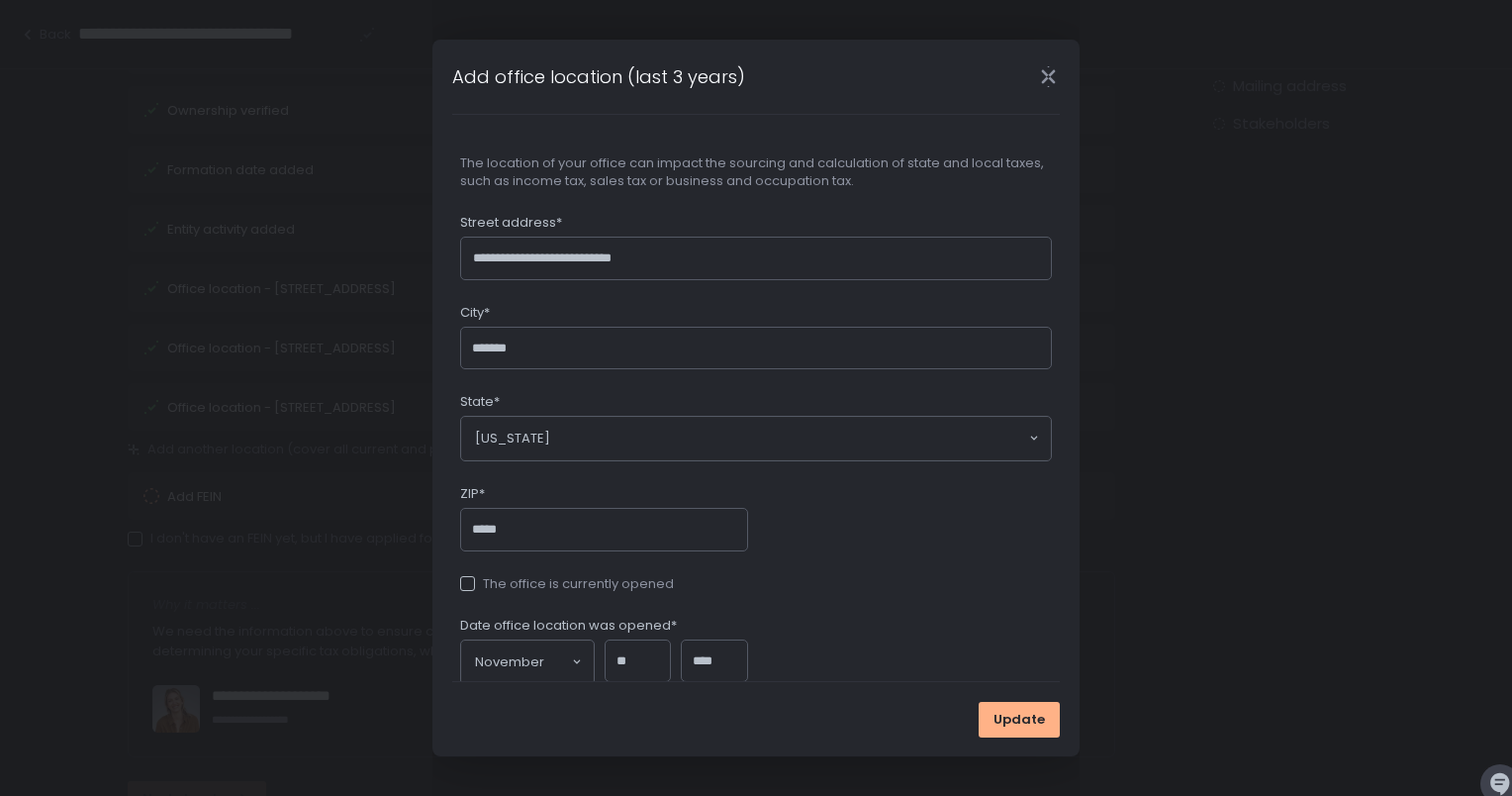 click at bounding box center (467, 583) 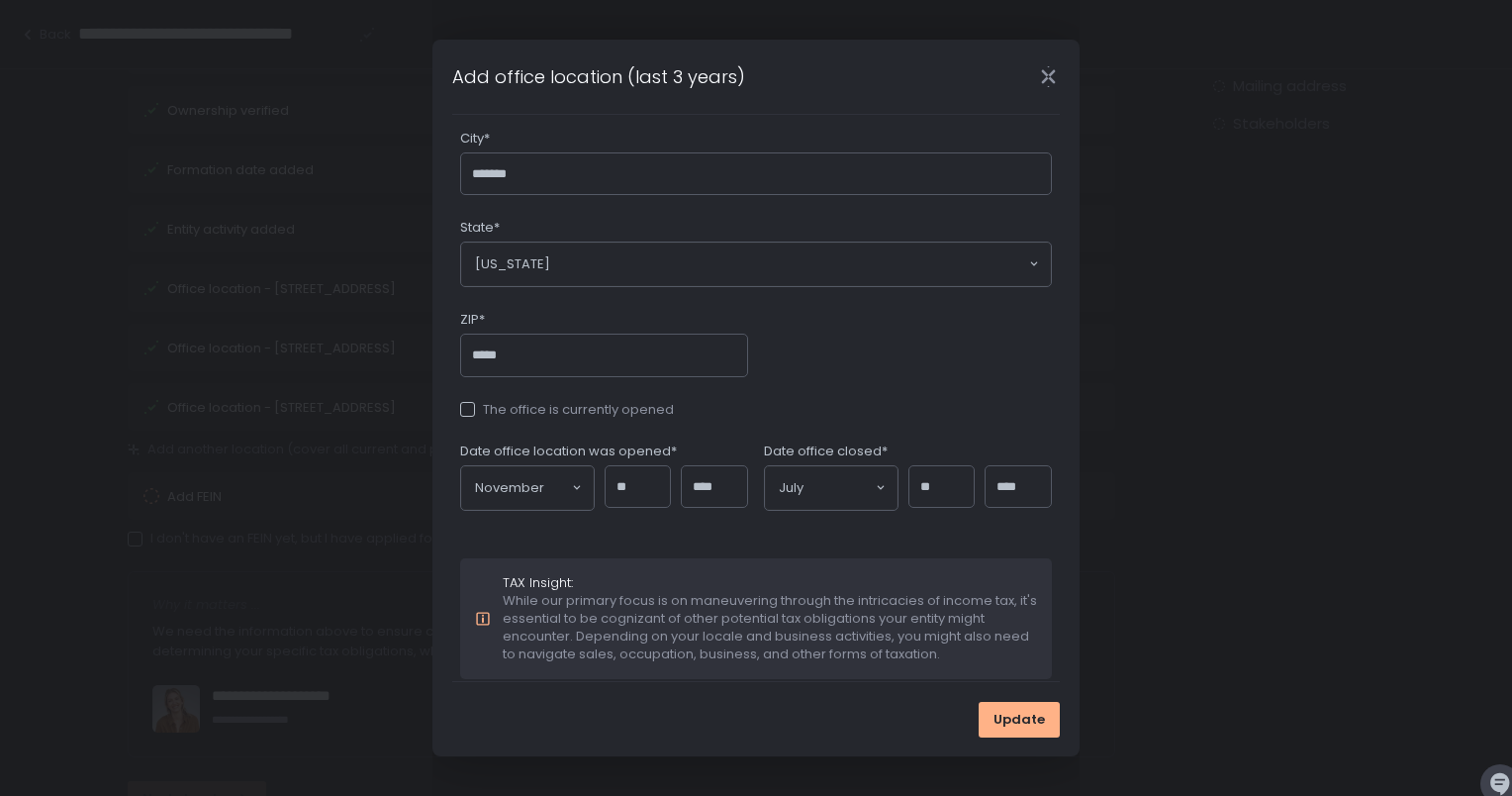 scroll, scrollTop: 198, scrollLeft: 0, axis: vertical 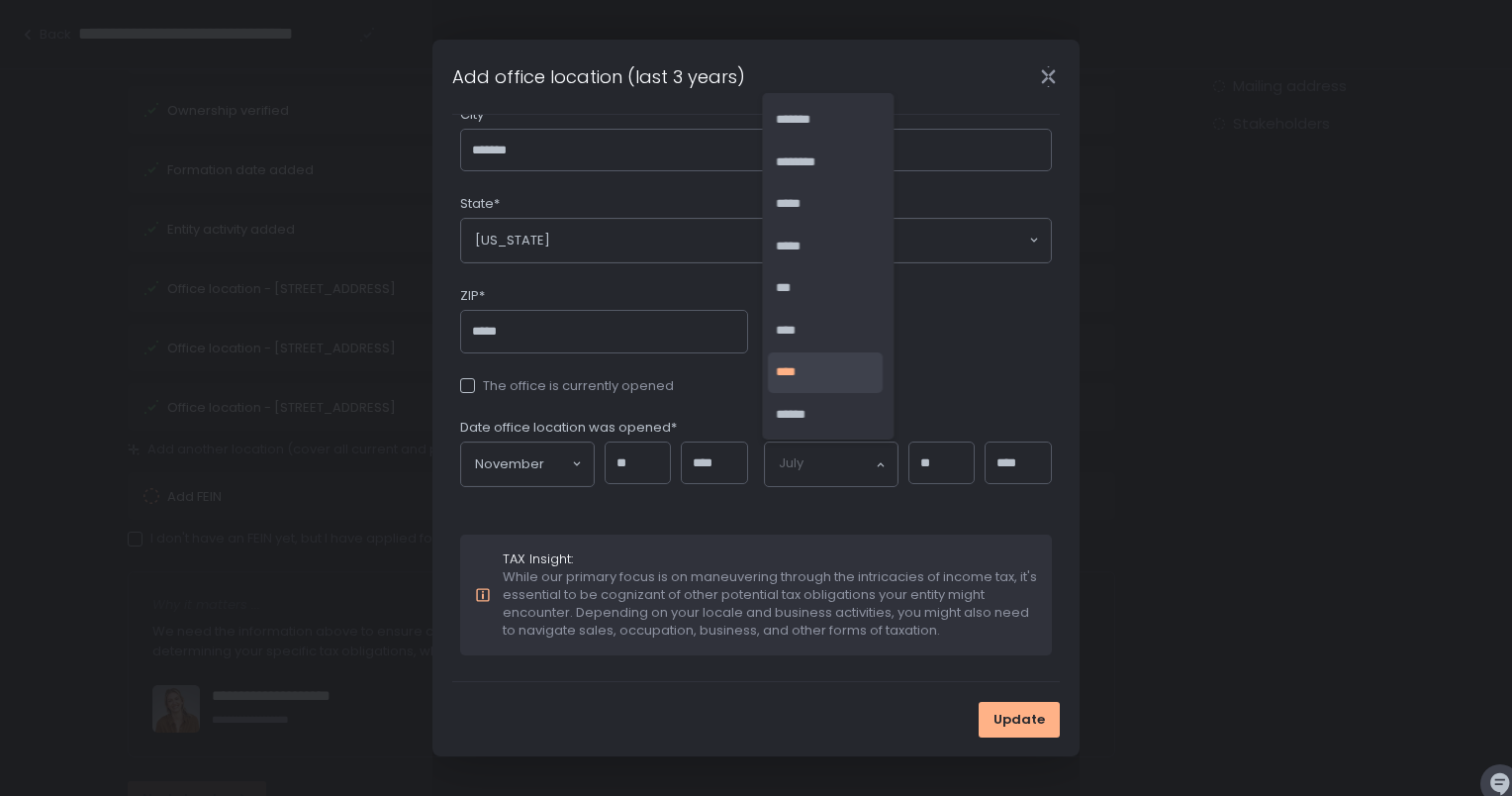 click 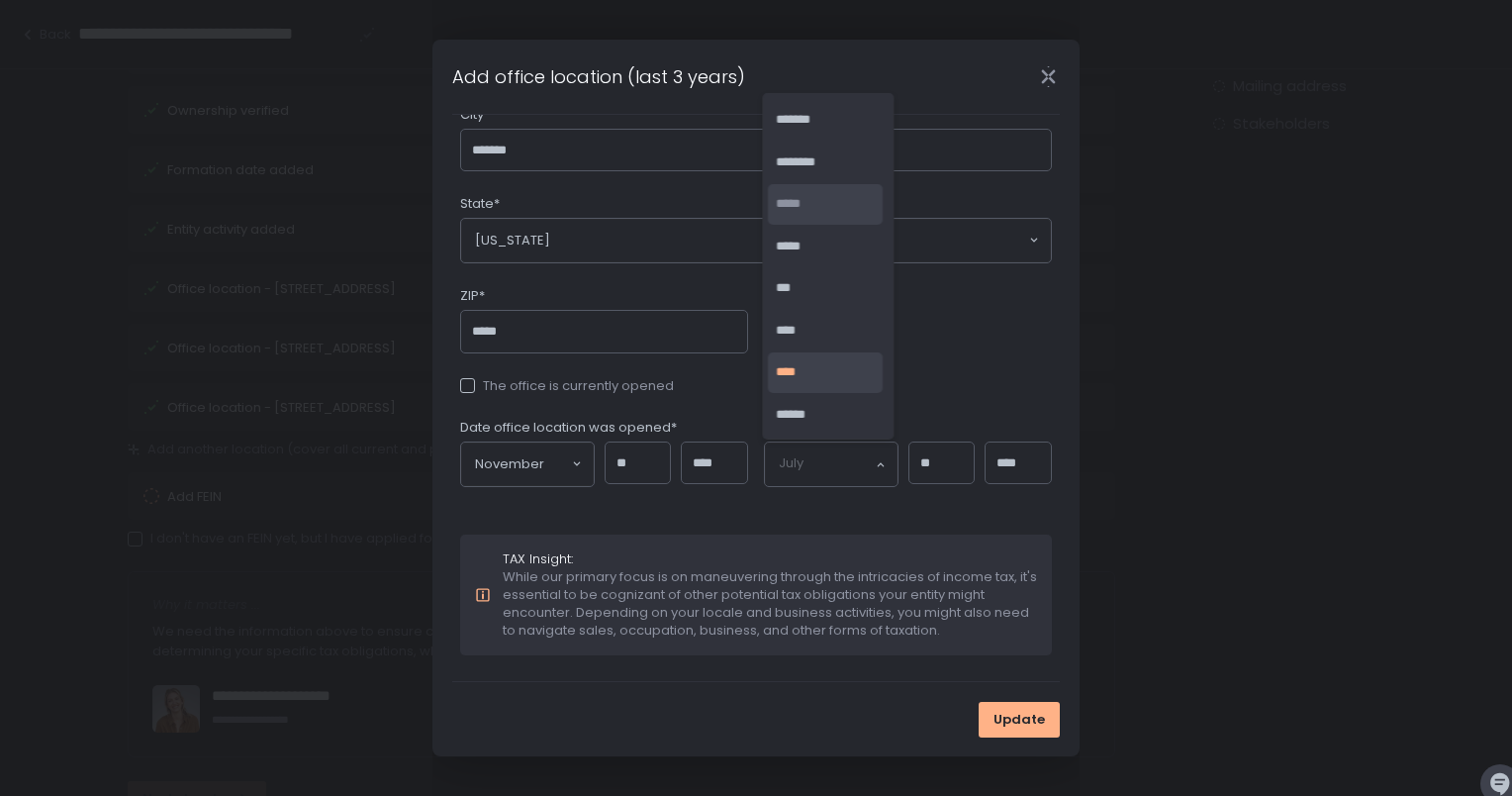 click on "*****" 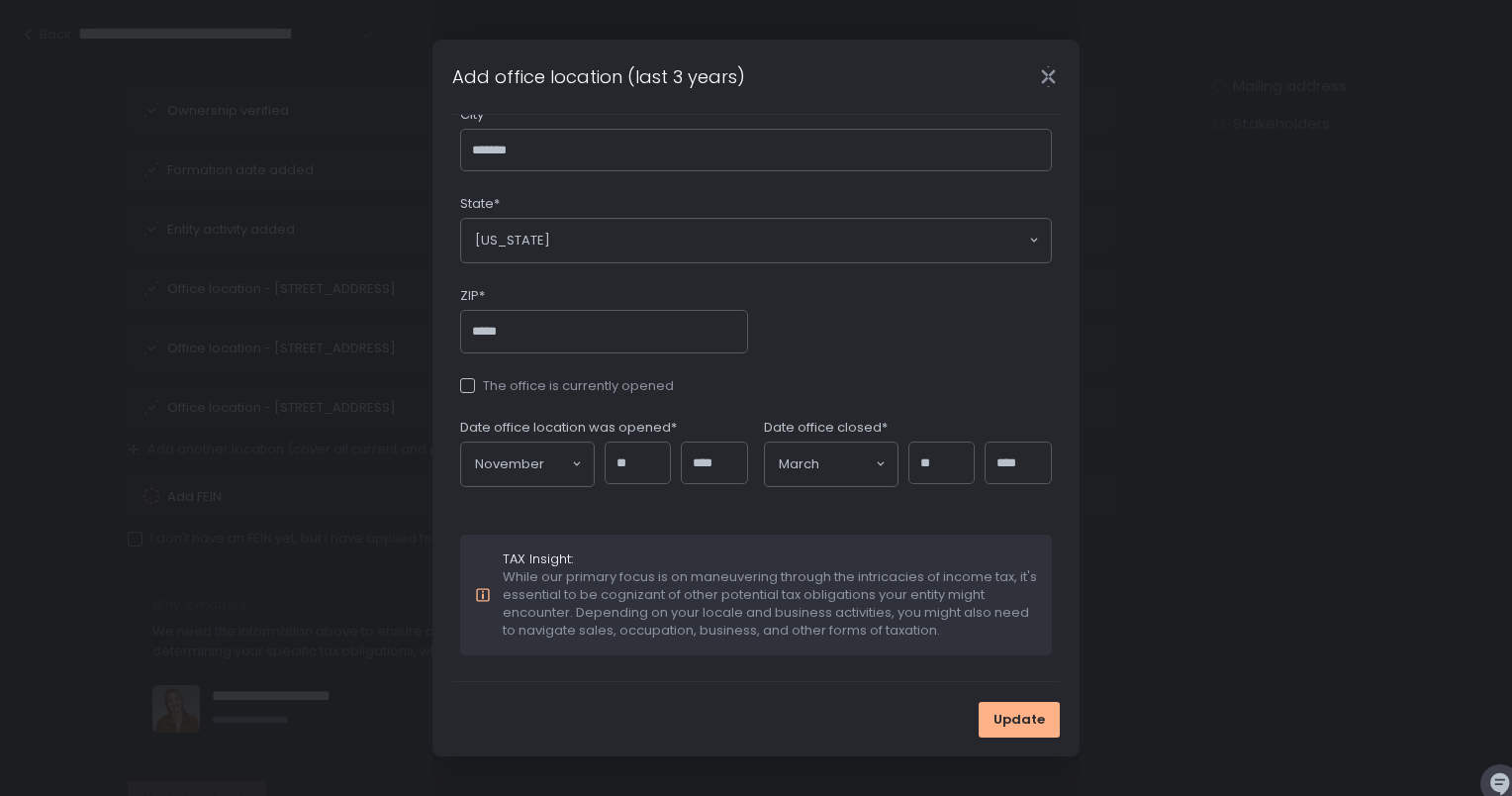 click 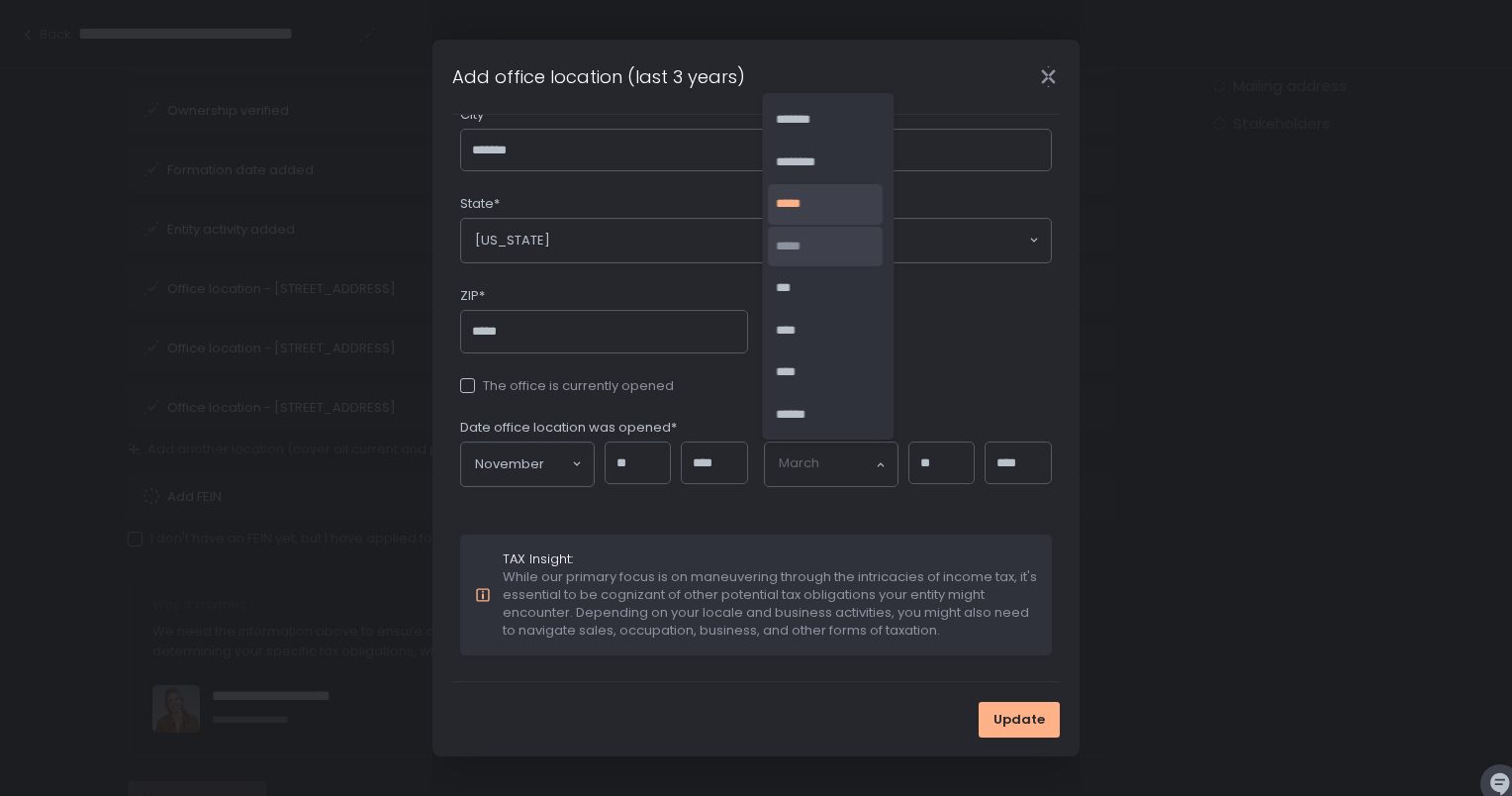 click on "*****" 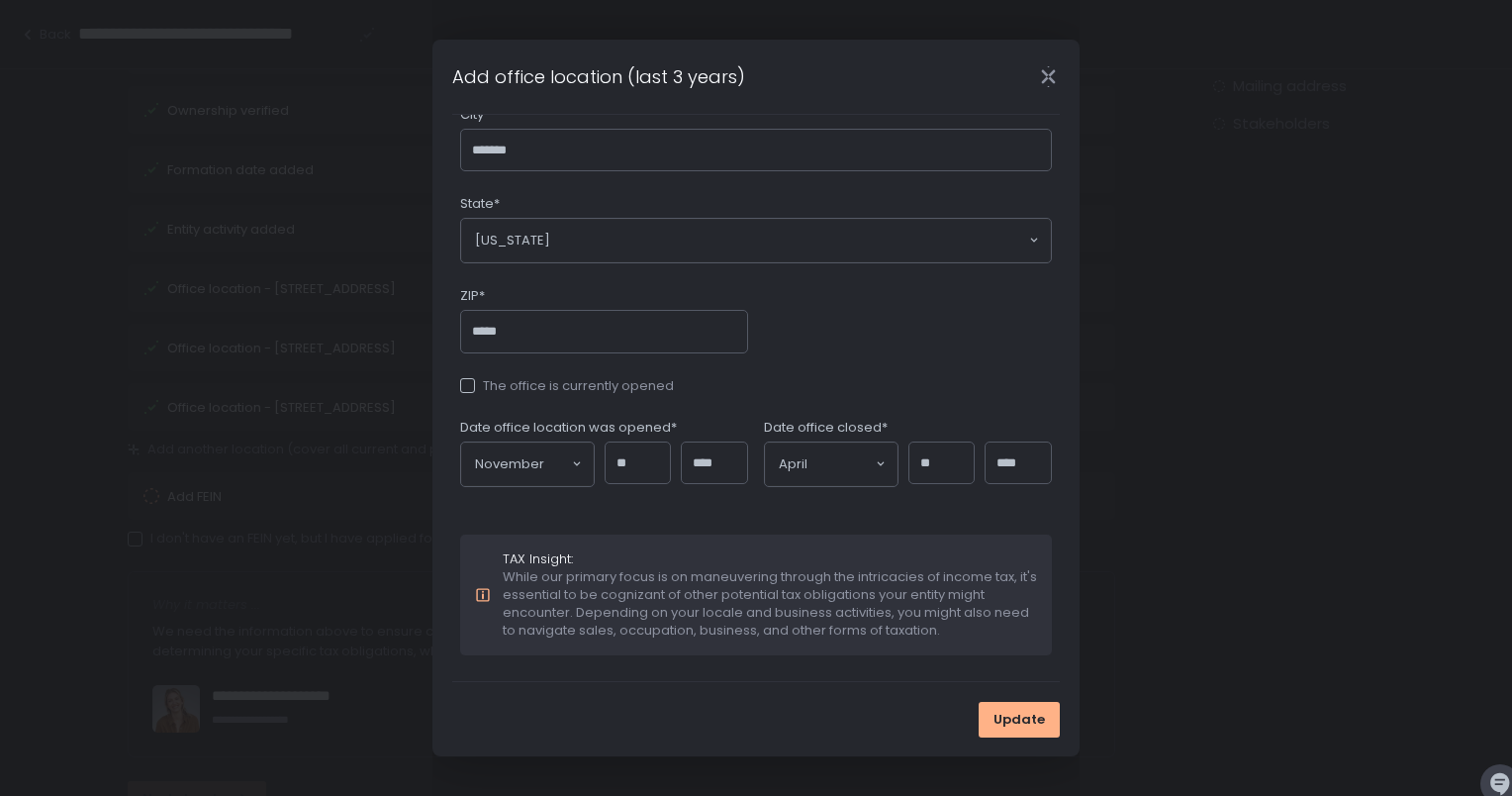 click on "**" at bounding box center (942, 463) 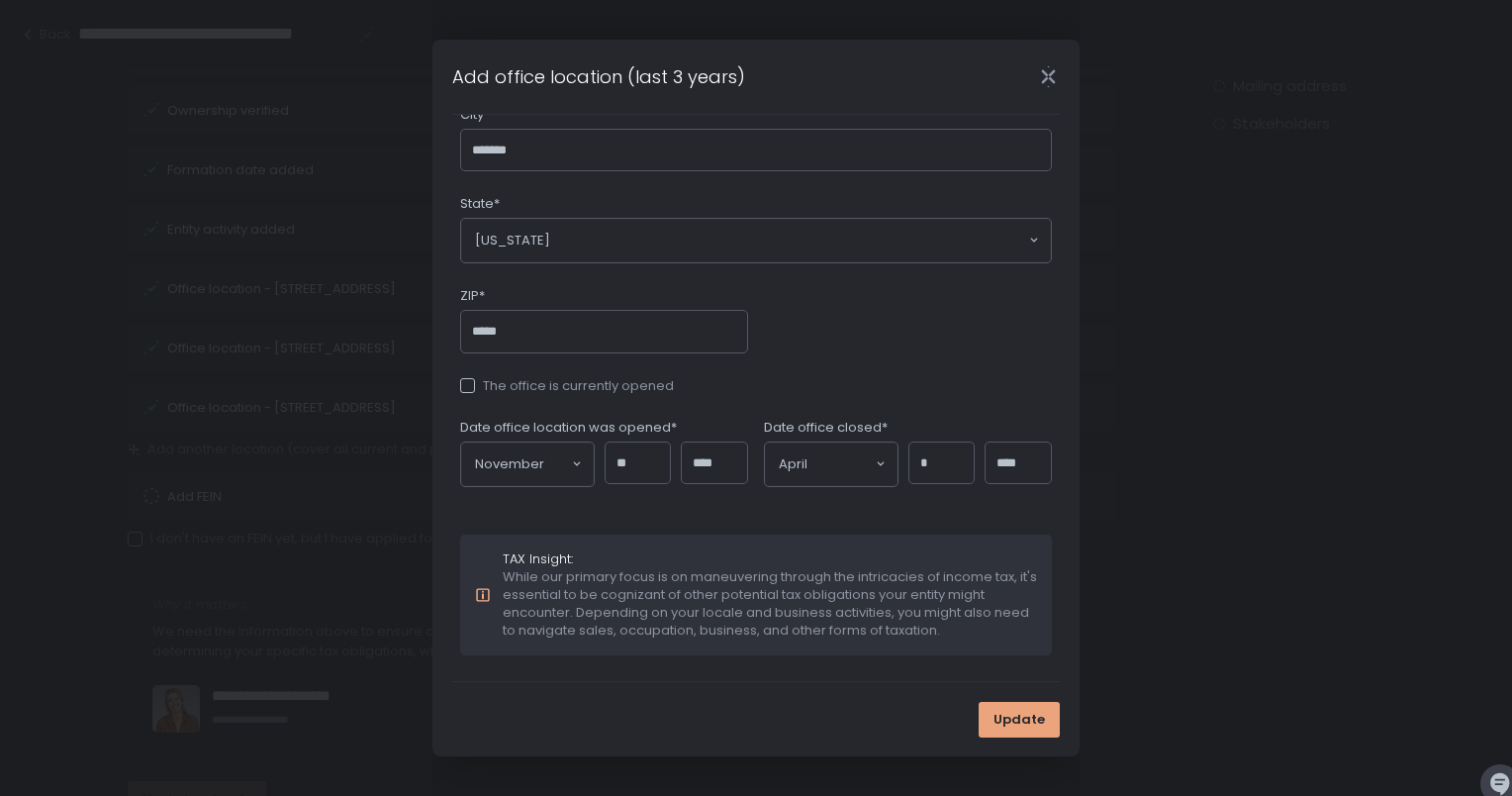 type on "*" 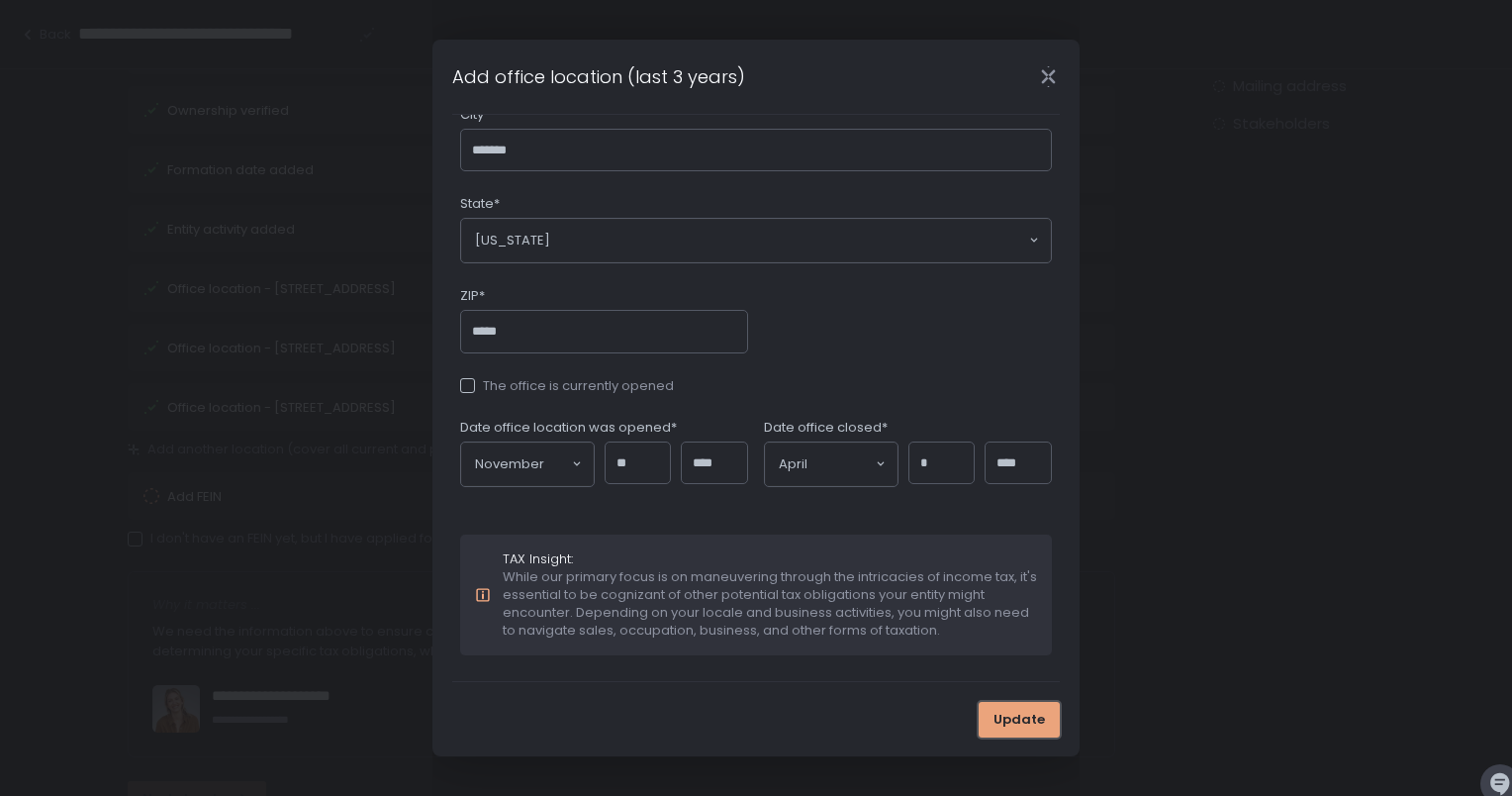 click on "Update" at bounding box center [1019, 720] 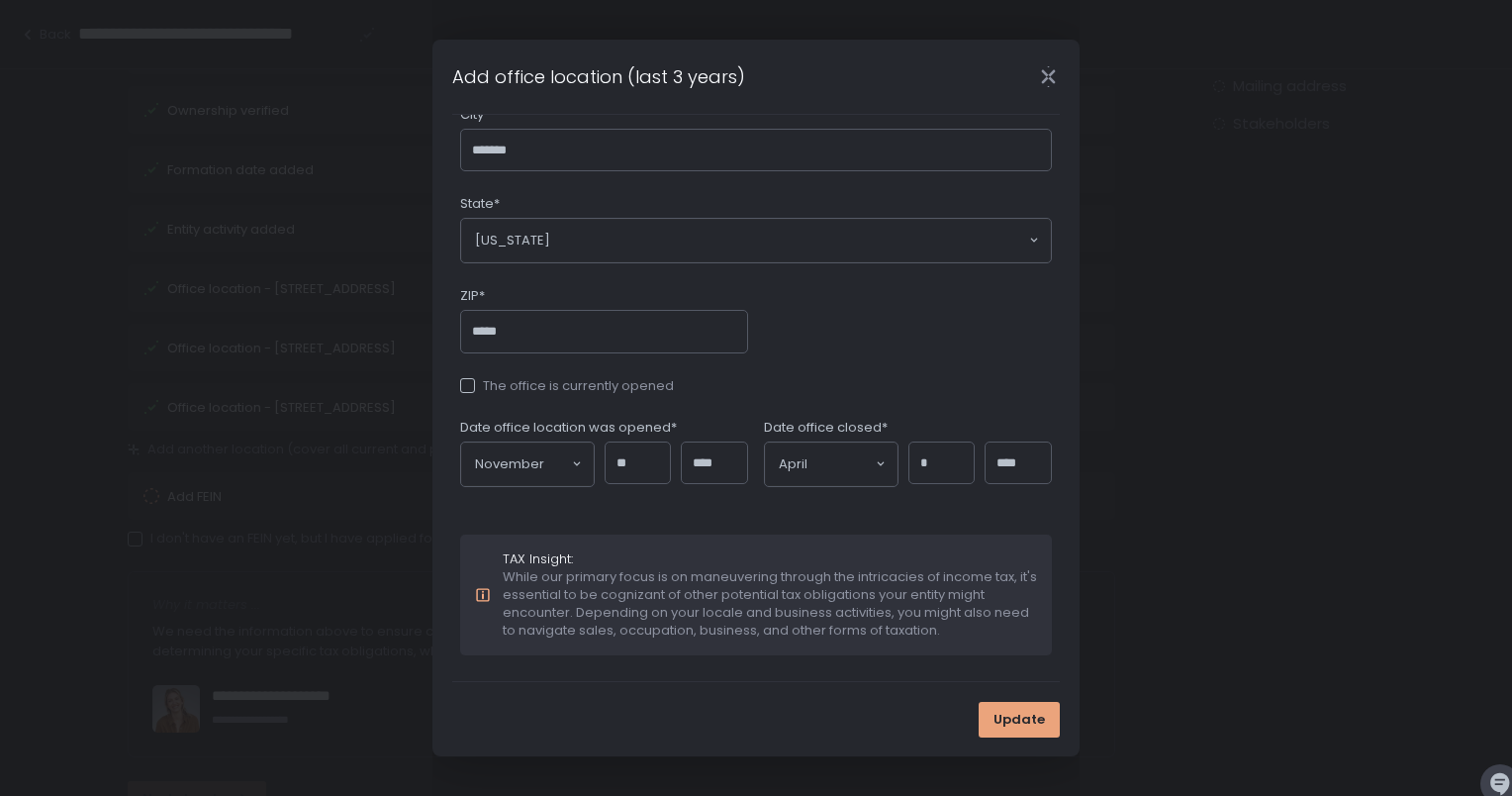 scroll, scrollTop: 0, scrollLeft: 0, axis: both 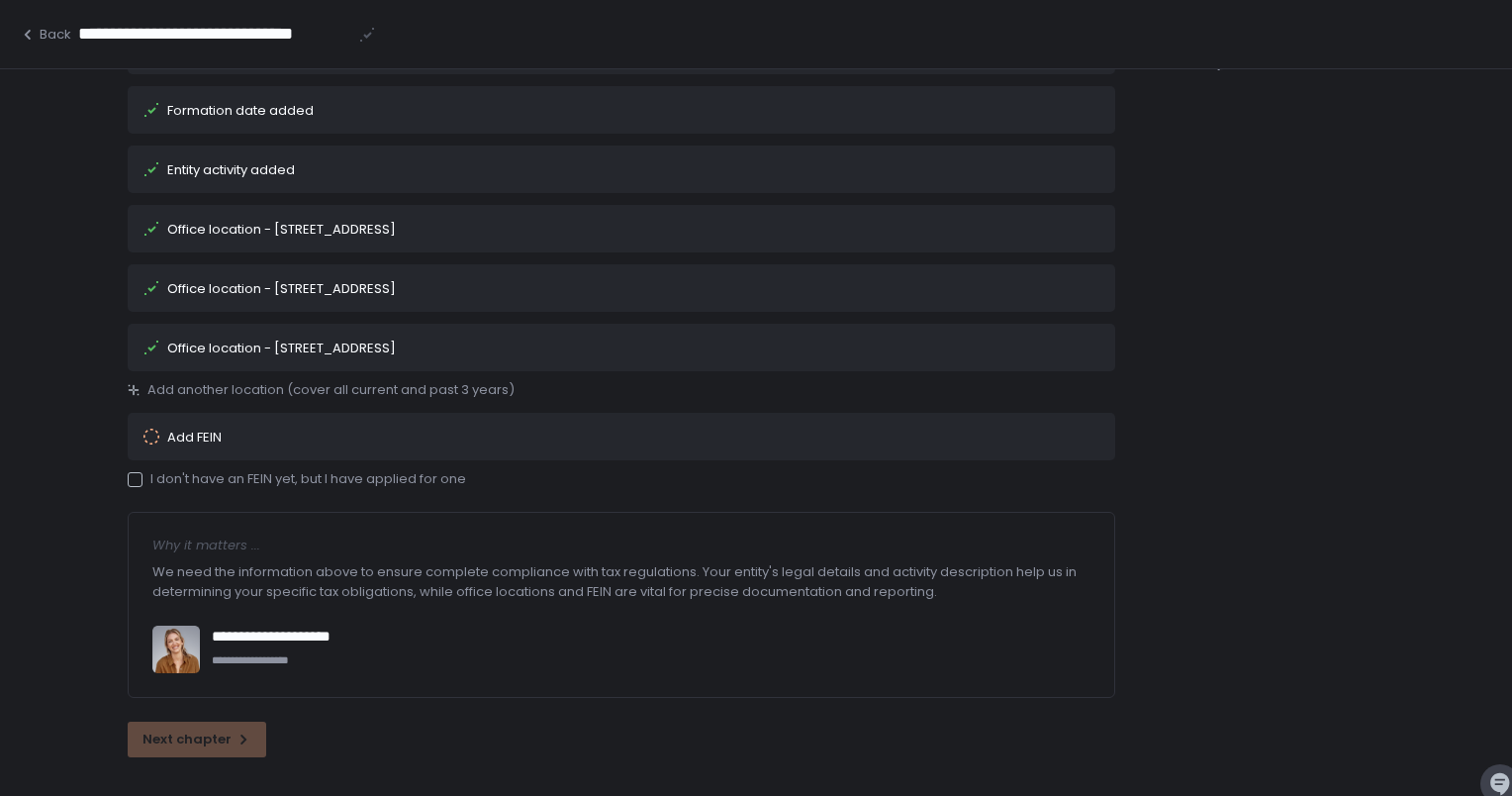 click at bounding box center (135, 479) 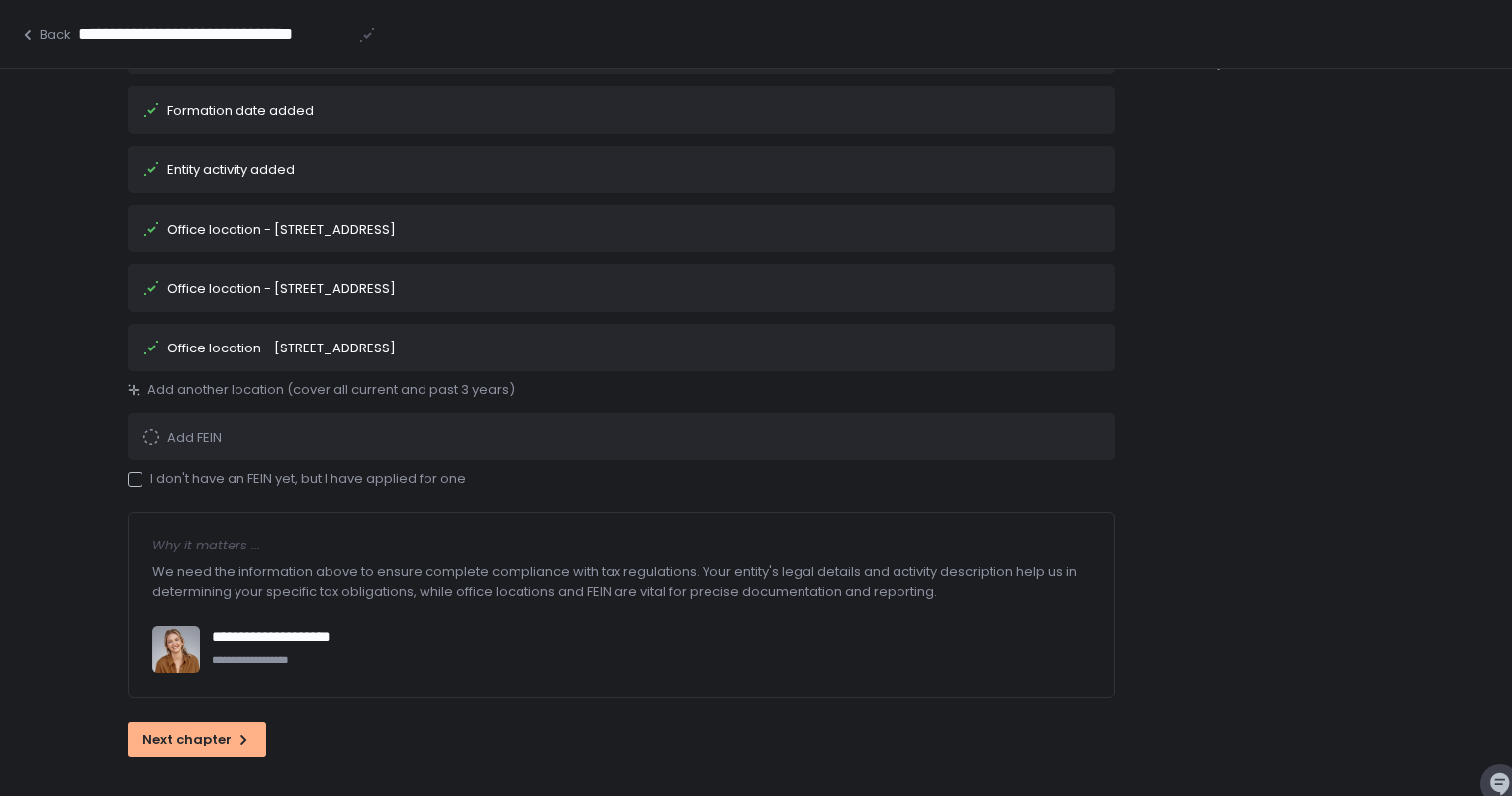 click at bounding box center (135, 479) 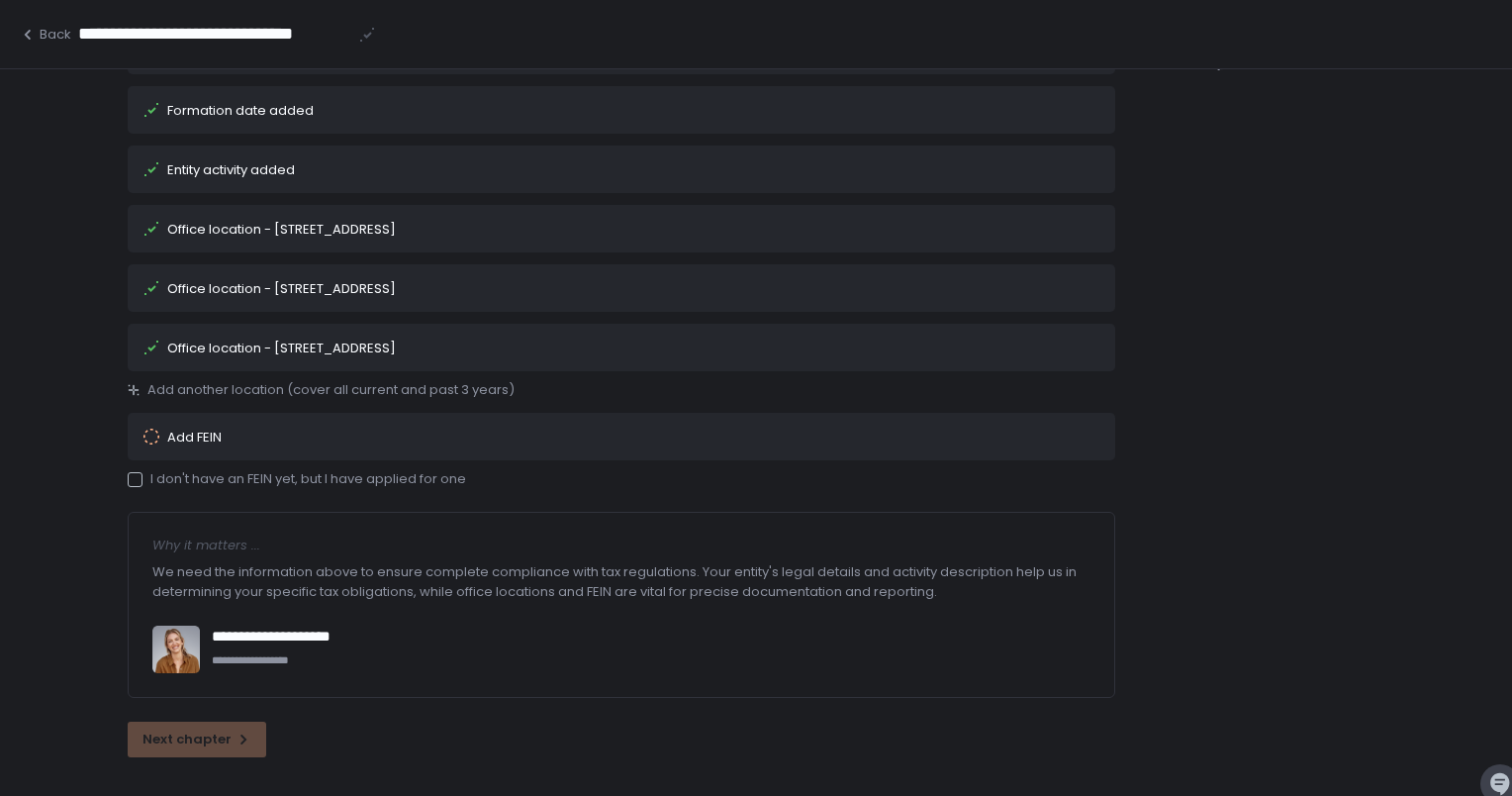 click on "Add FEIN" at bounding box center [194, 437] 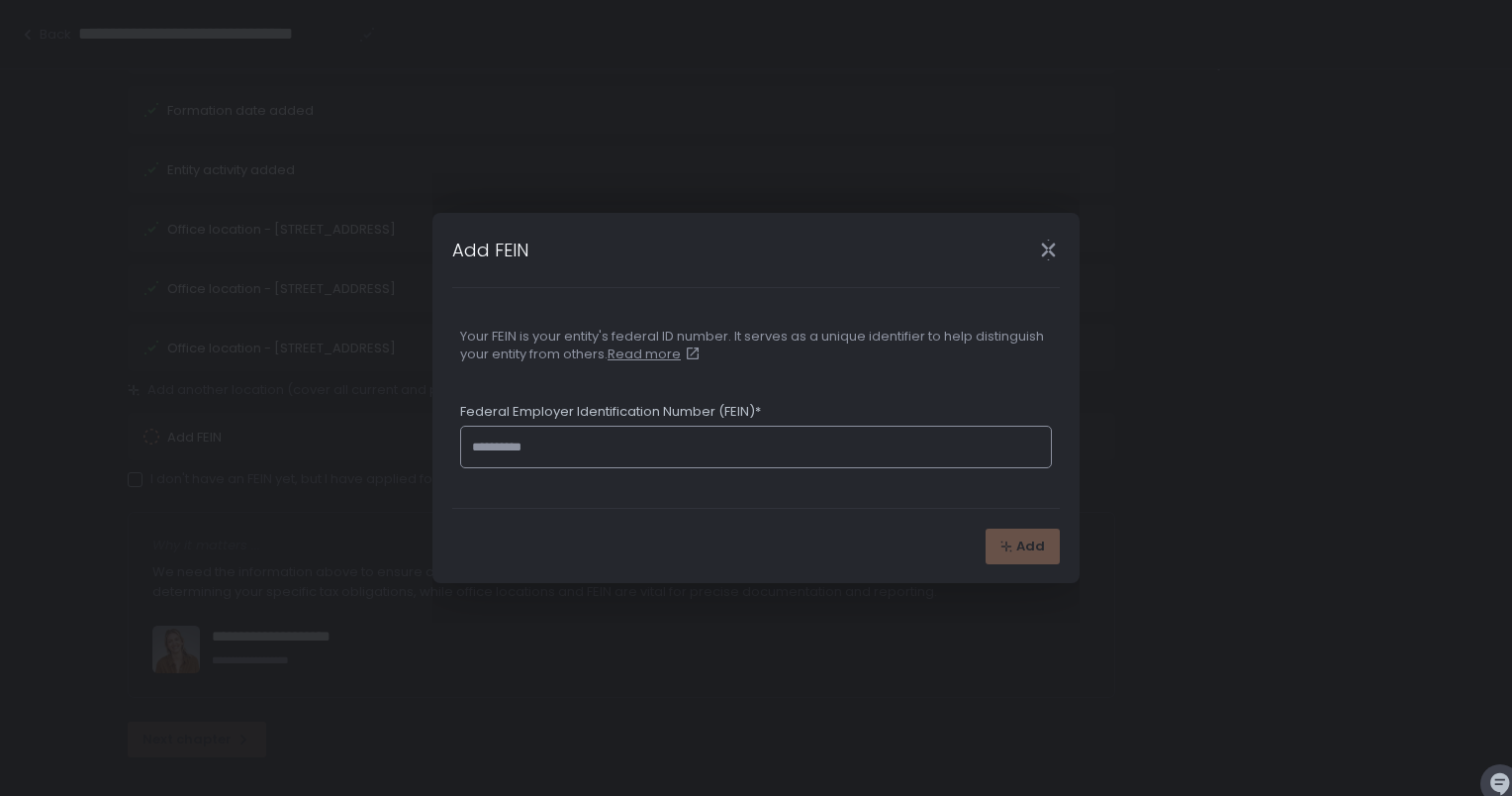 click on "Federal Employer Identification Number (FEIN)*" 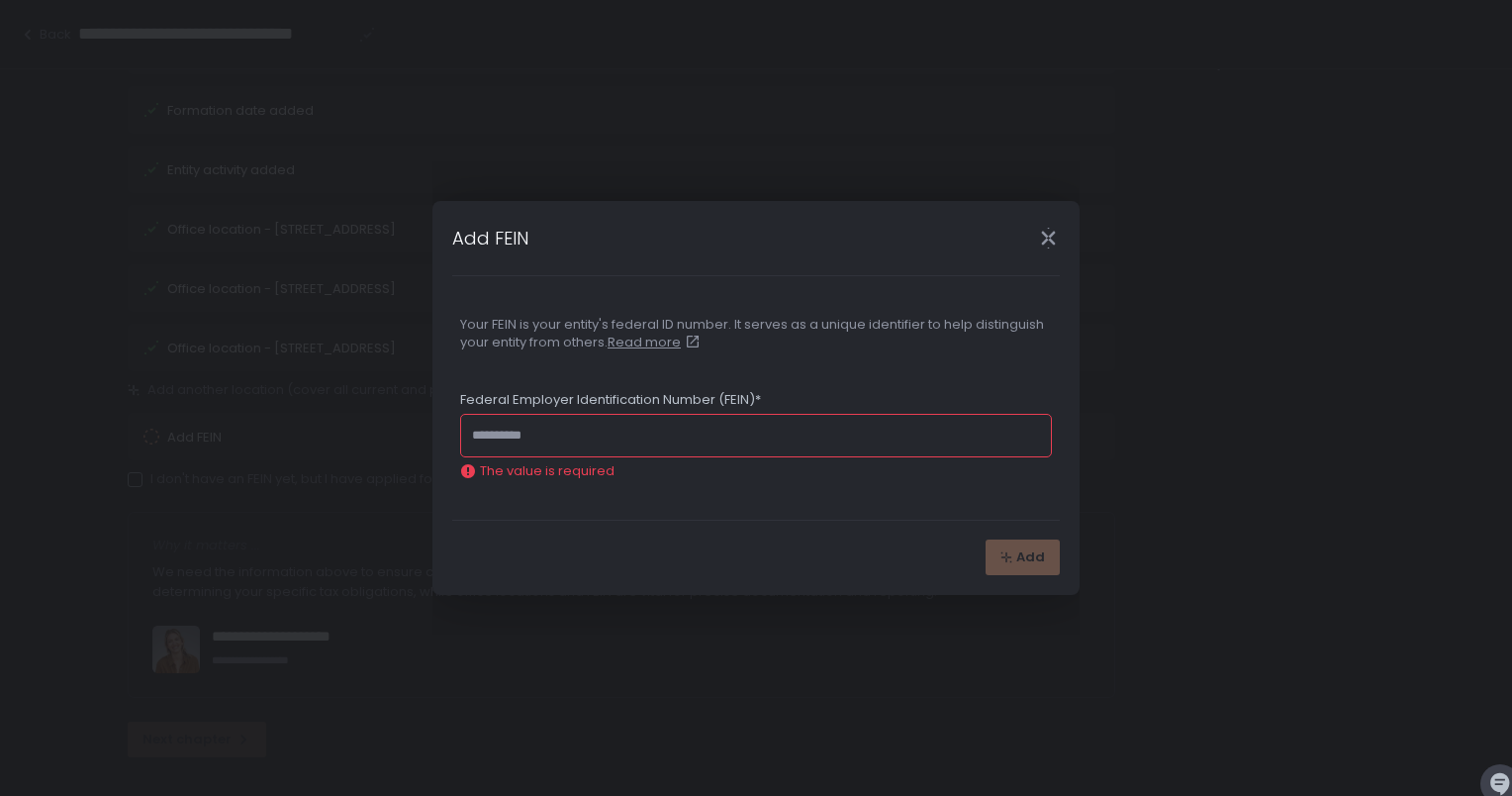click 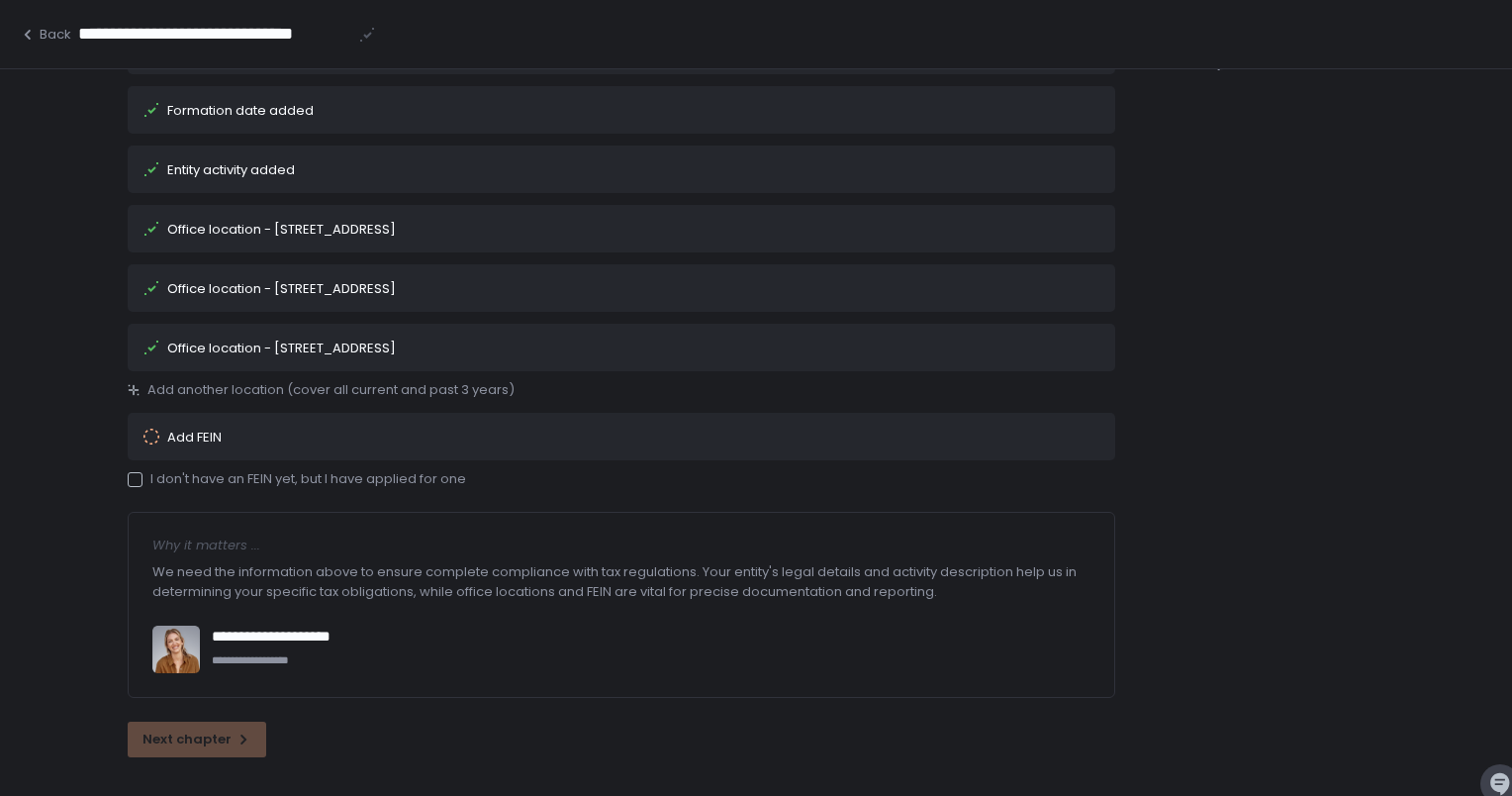 click on "I don't have an FEIN yet, but I have applied for one" at bounding box center (297, 479) 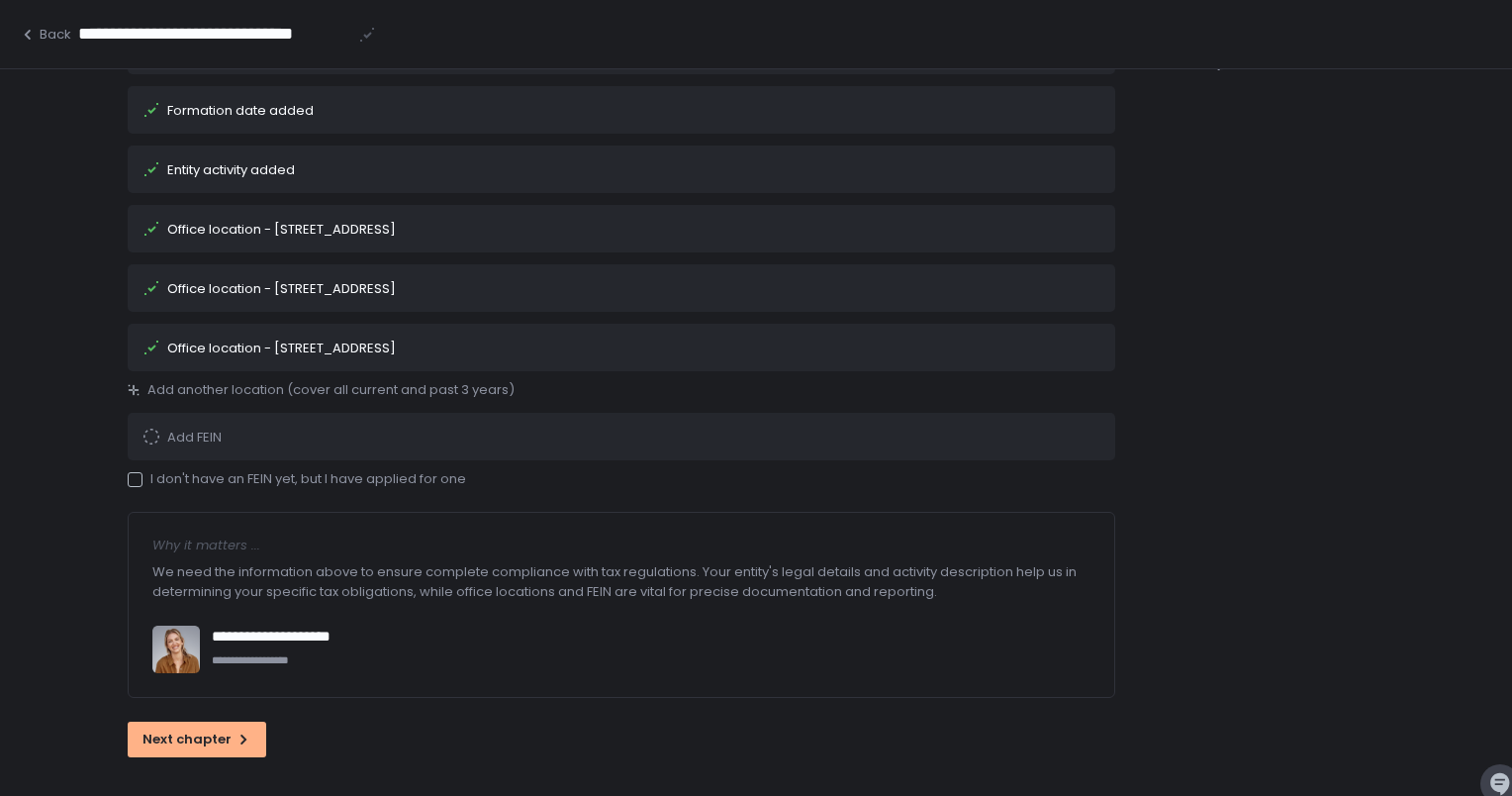 click on "Why it matters ..." at bounding box center [621, 546] 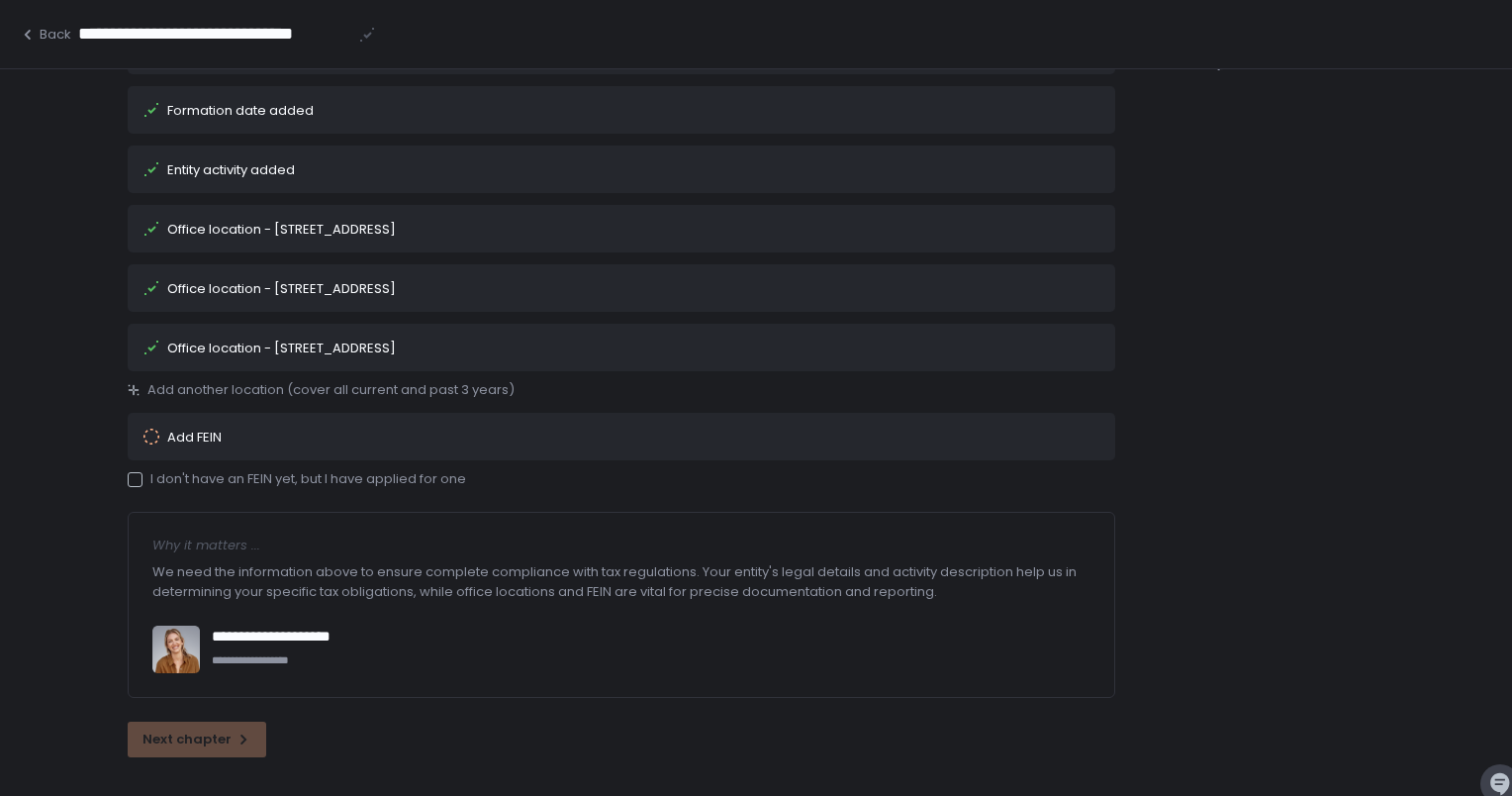 click on "Add FEIN" at bounding box center (594, 437) 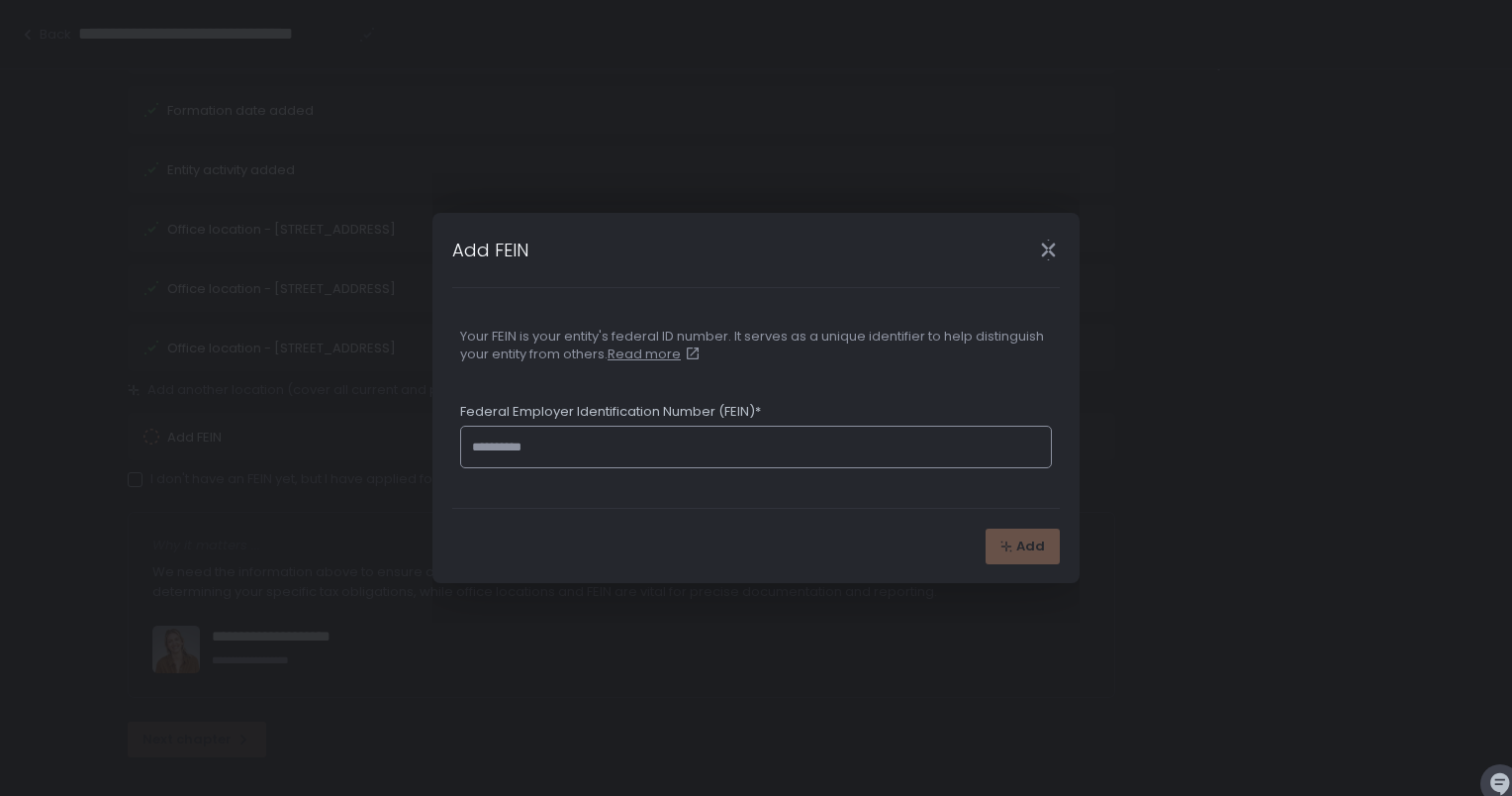 click on "Federal Employer Identification Number (FEIN)*" 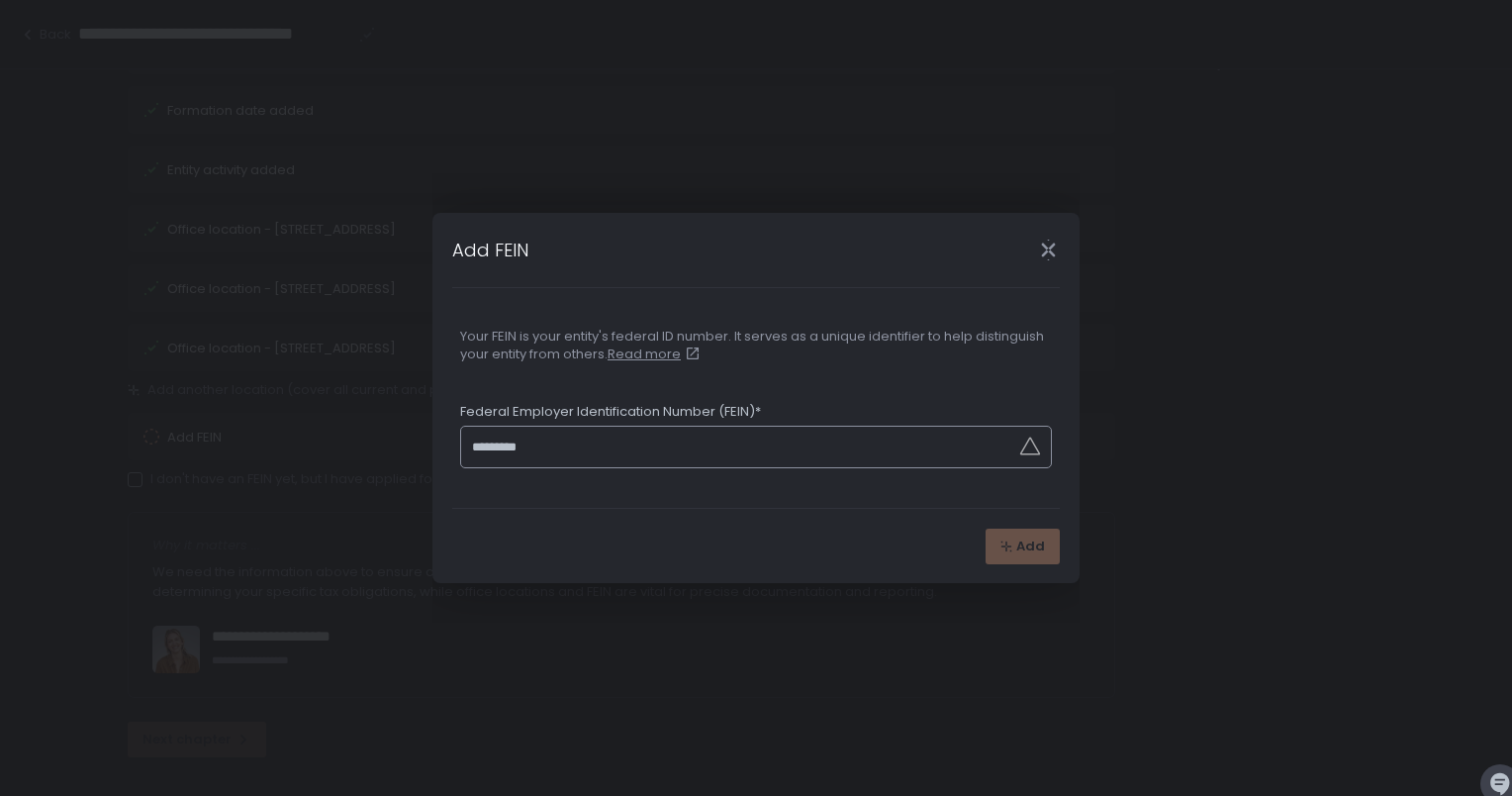 type on "**********" 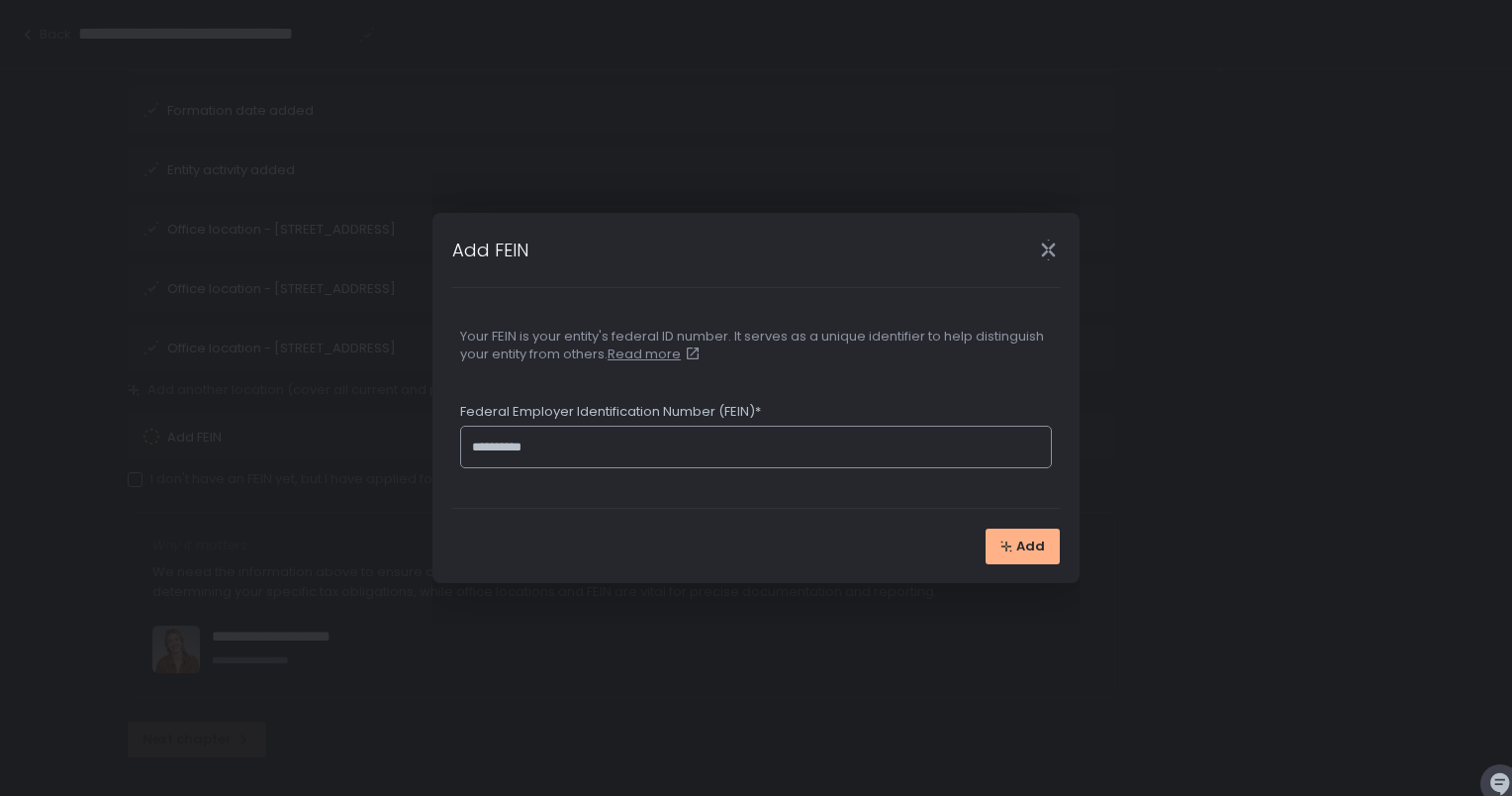 drag, startPoint x: 637, startPoint y: 445, endPoint x: 318, endPoint y: 461, distance: 319.401 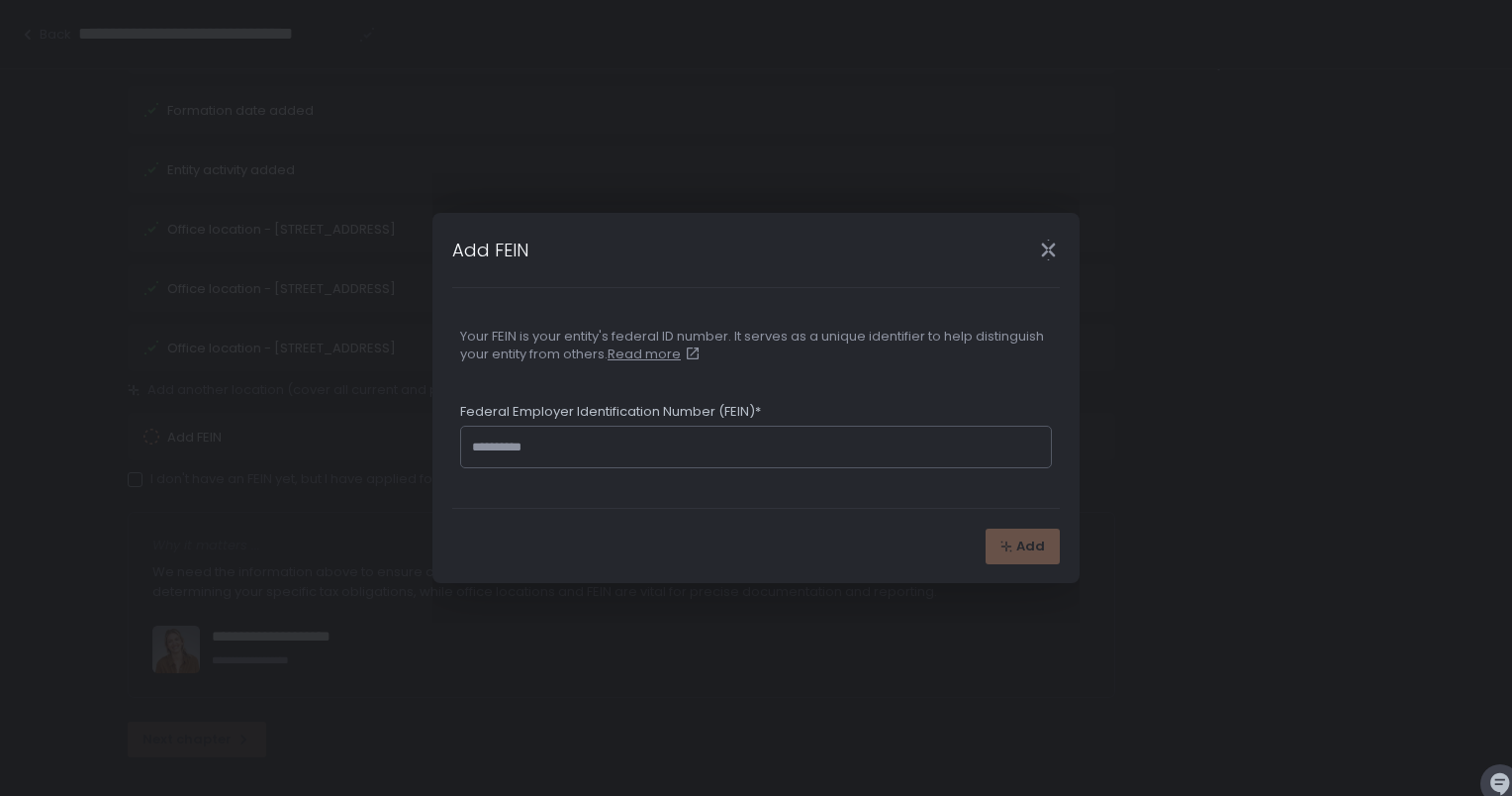 click on "Your FEIN is your entity's federal ID number. It serves as a unique identifier to help distinguish your entity from others.  Read more Federal Employer Identification Number (FEIN)*" 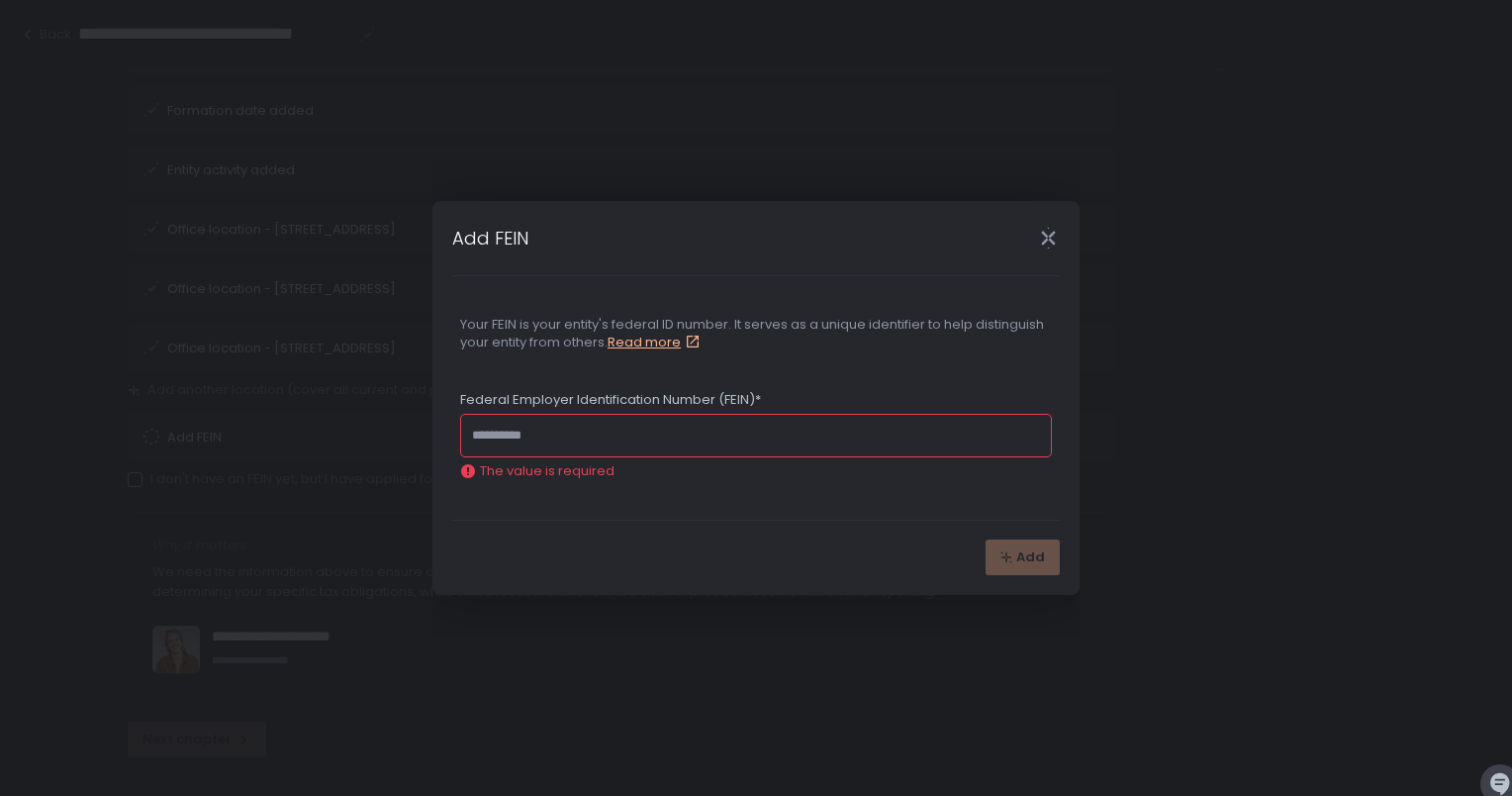 click on "Read more" 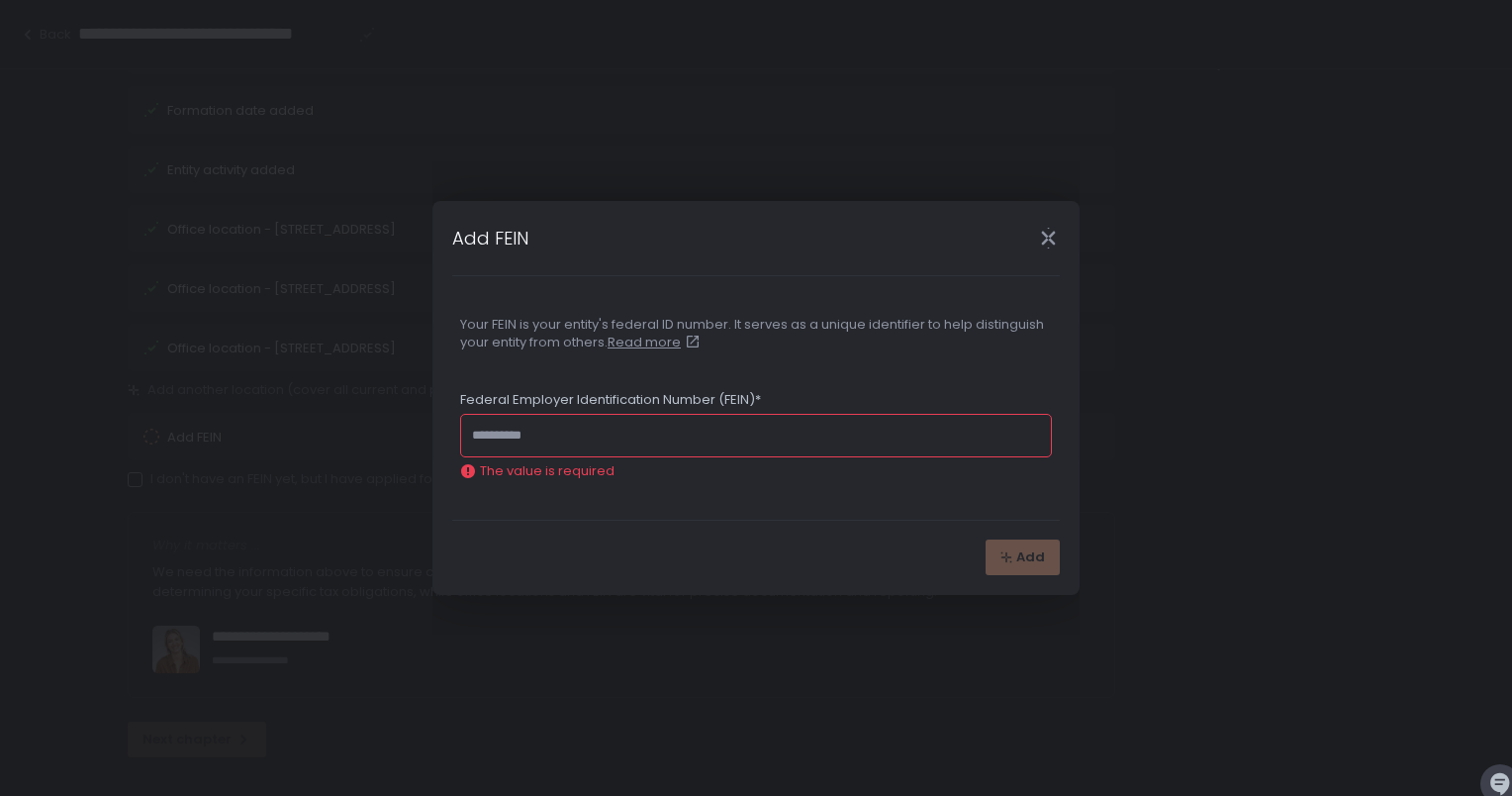 click 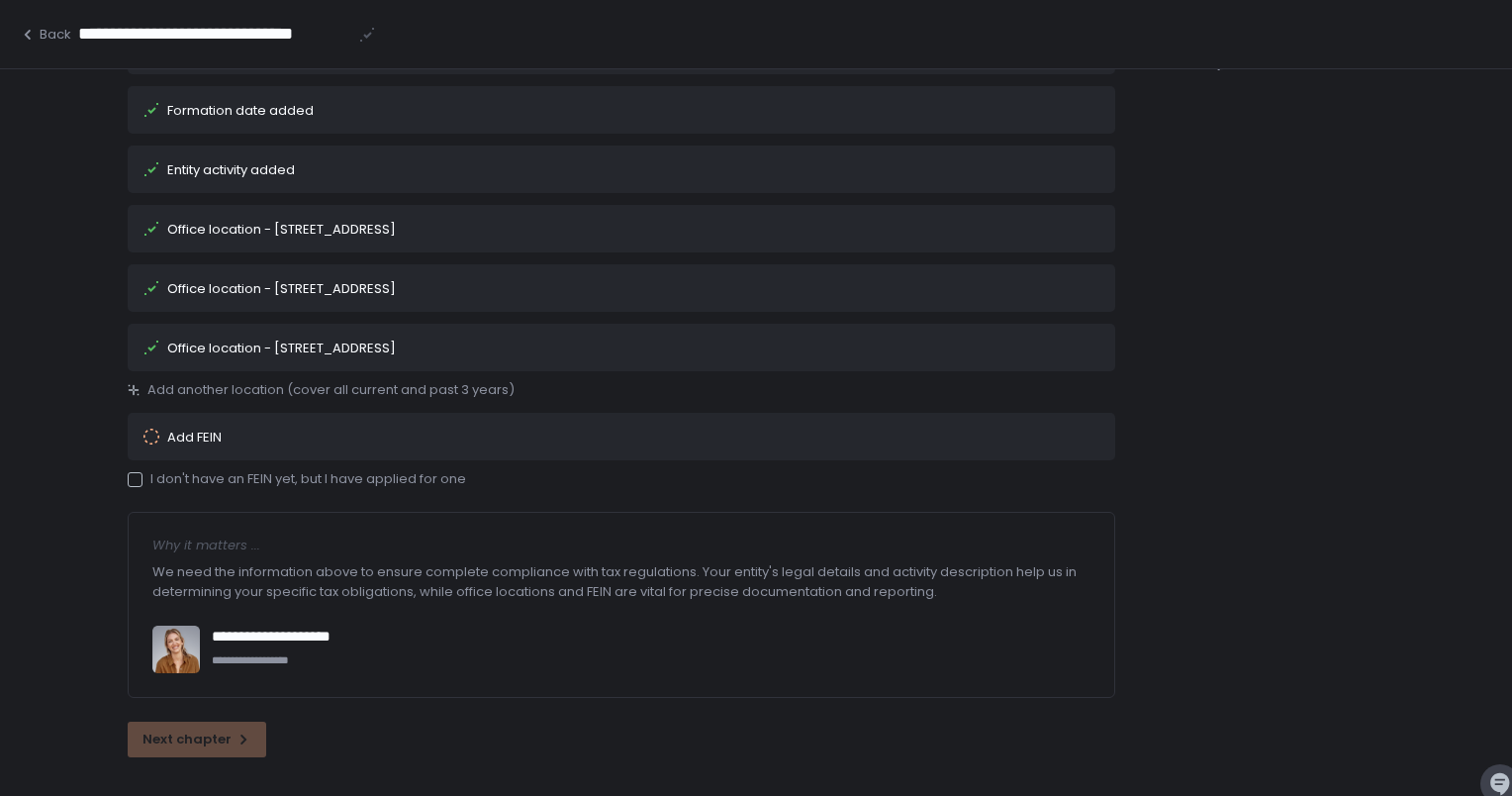 click at bounding box center [135, 479] 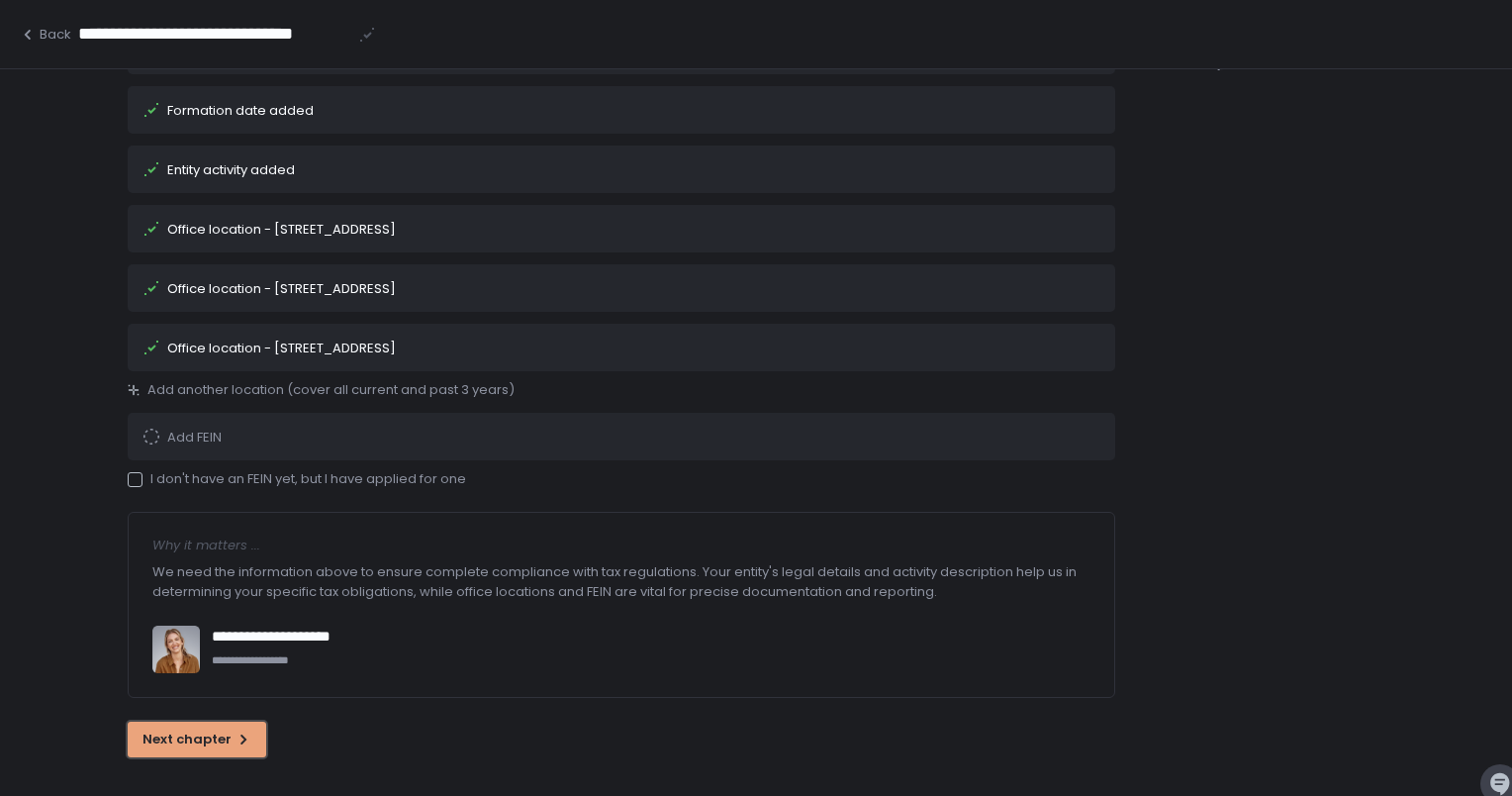 click on "Next chapter" 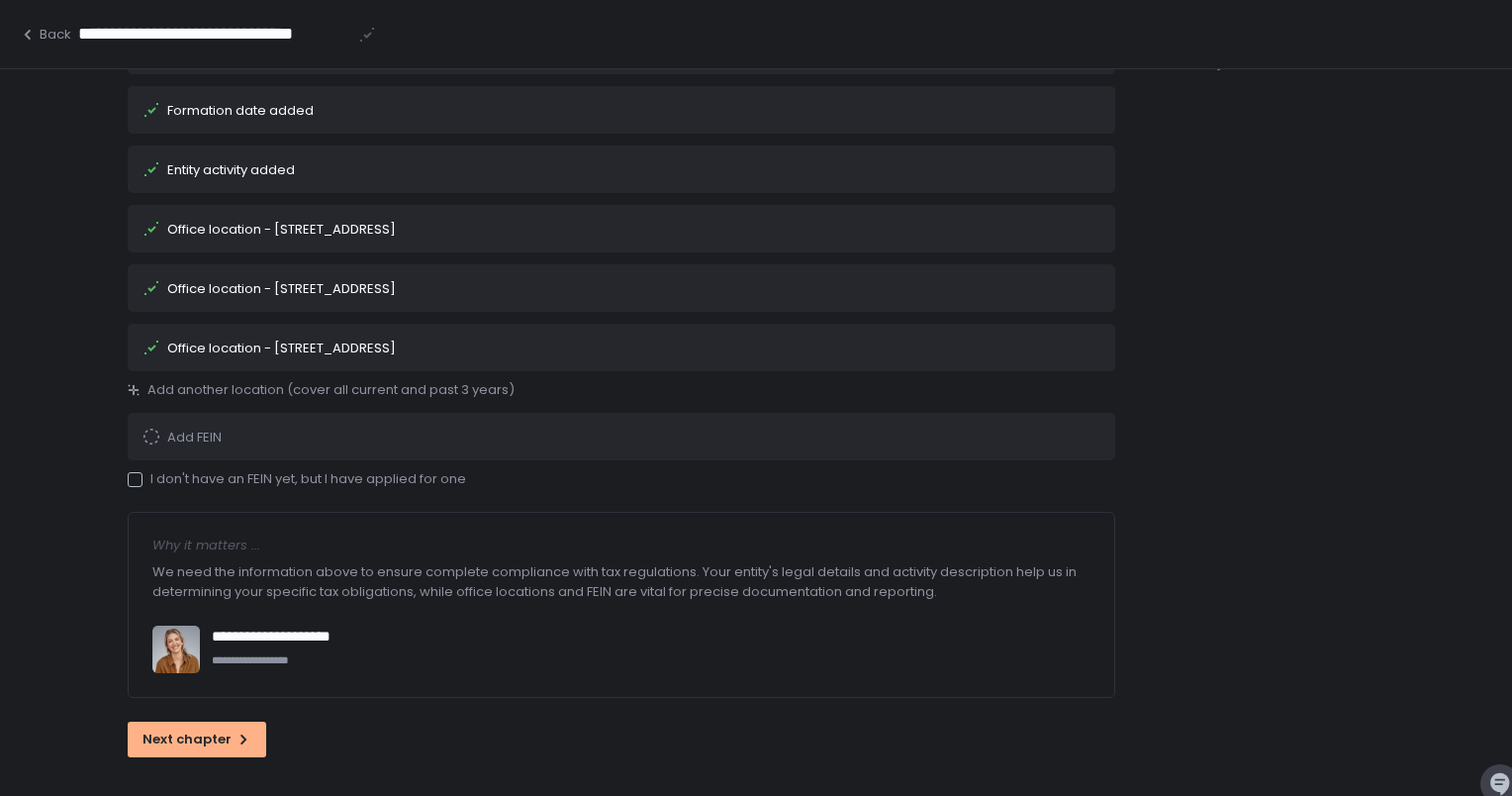 scroll, scrollTop: 0, scrollLeft: 0, axis: both 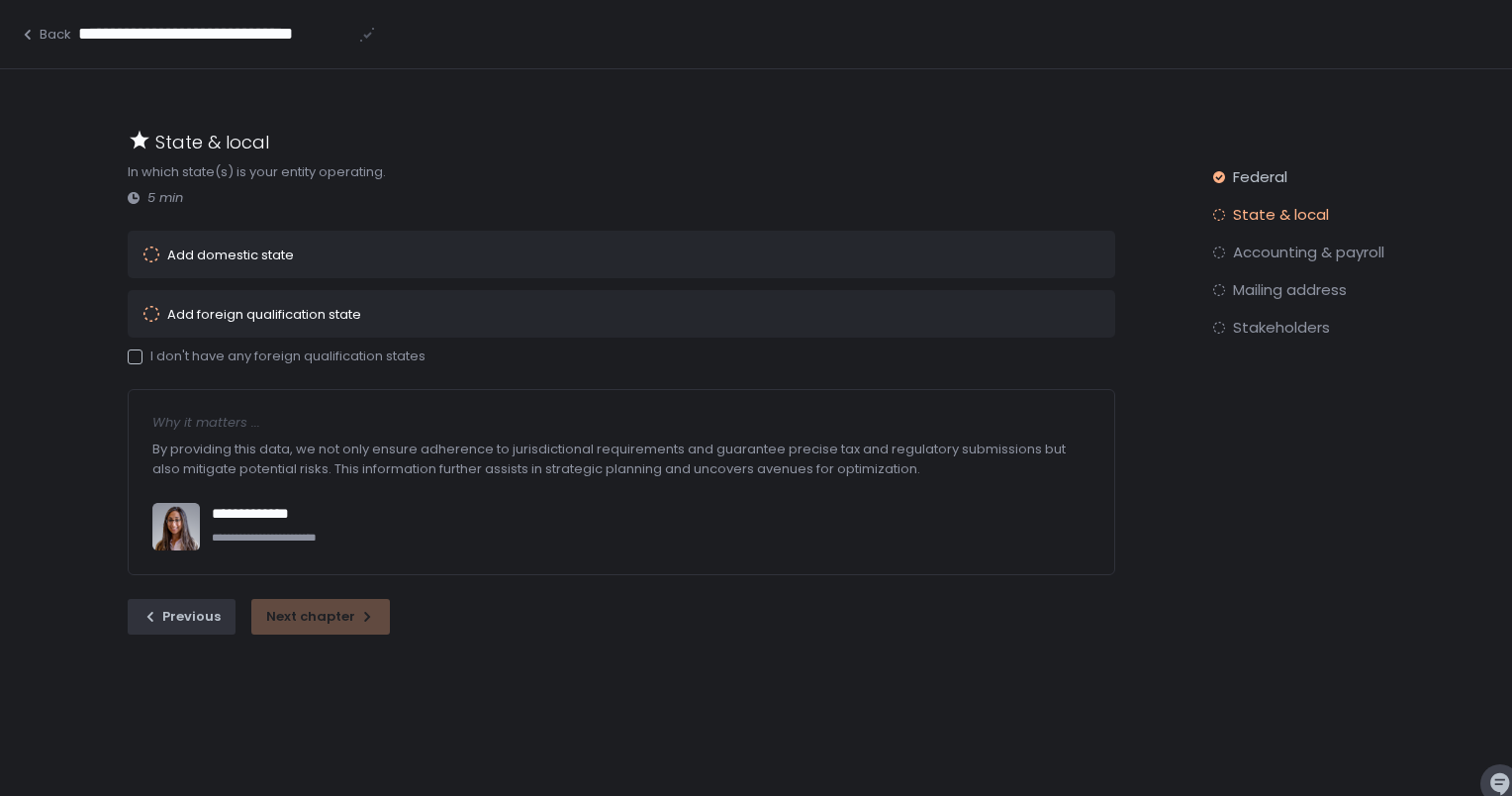 click on "Add domestic state" at bounding box center [621, 254] 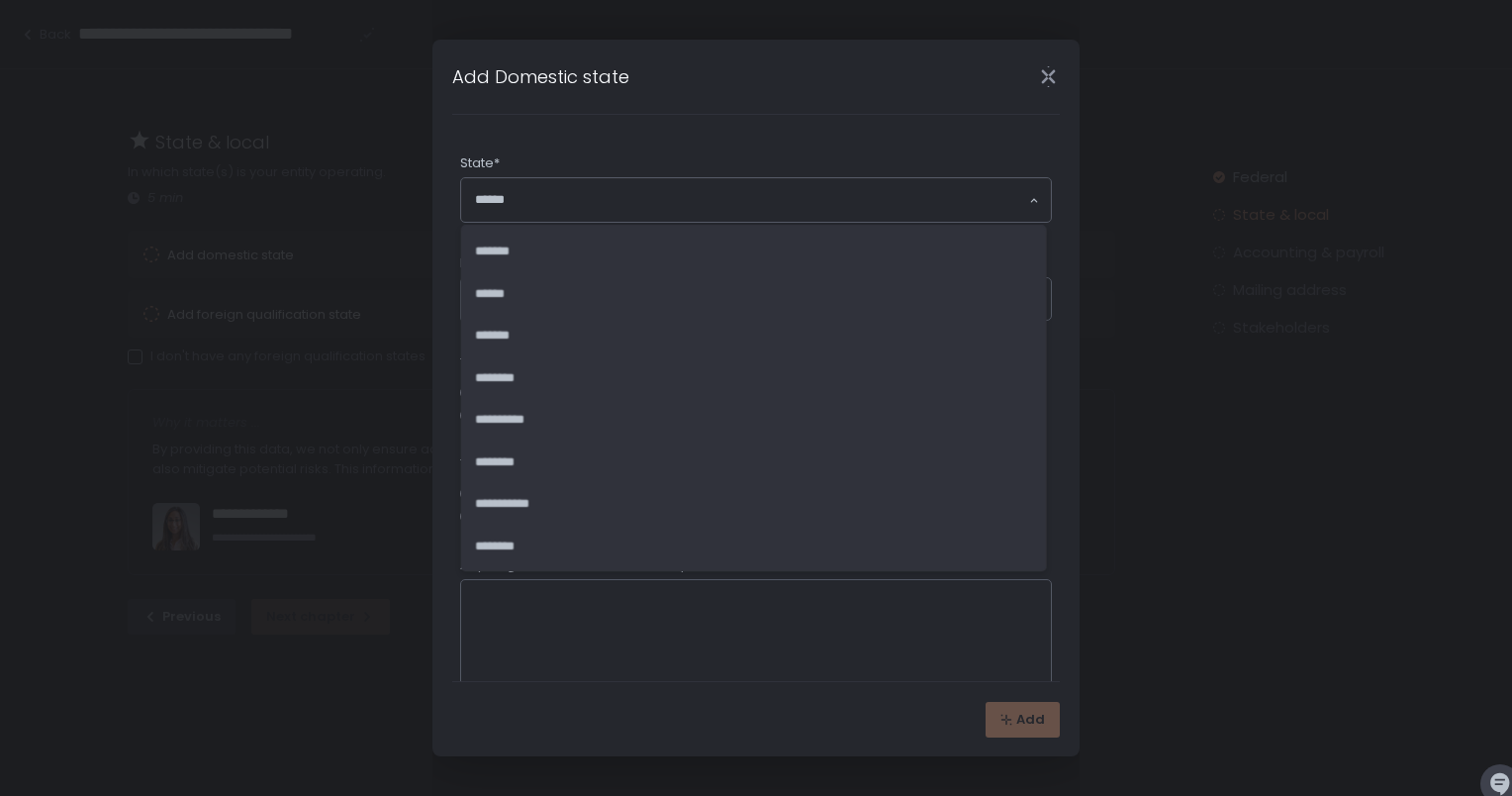 click on "Loading..." 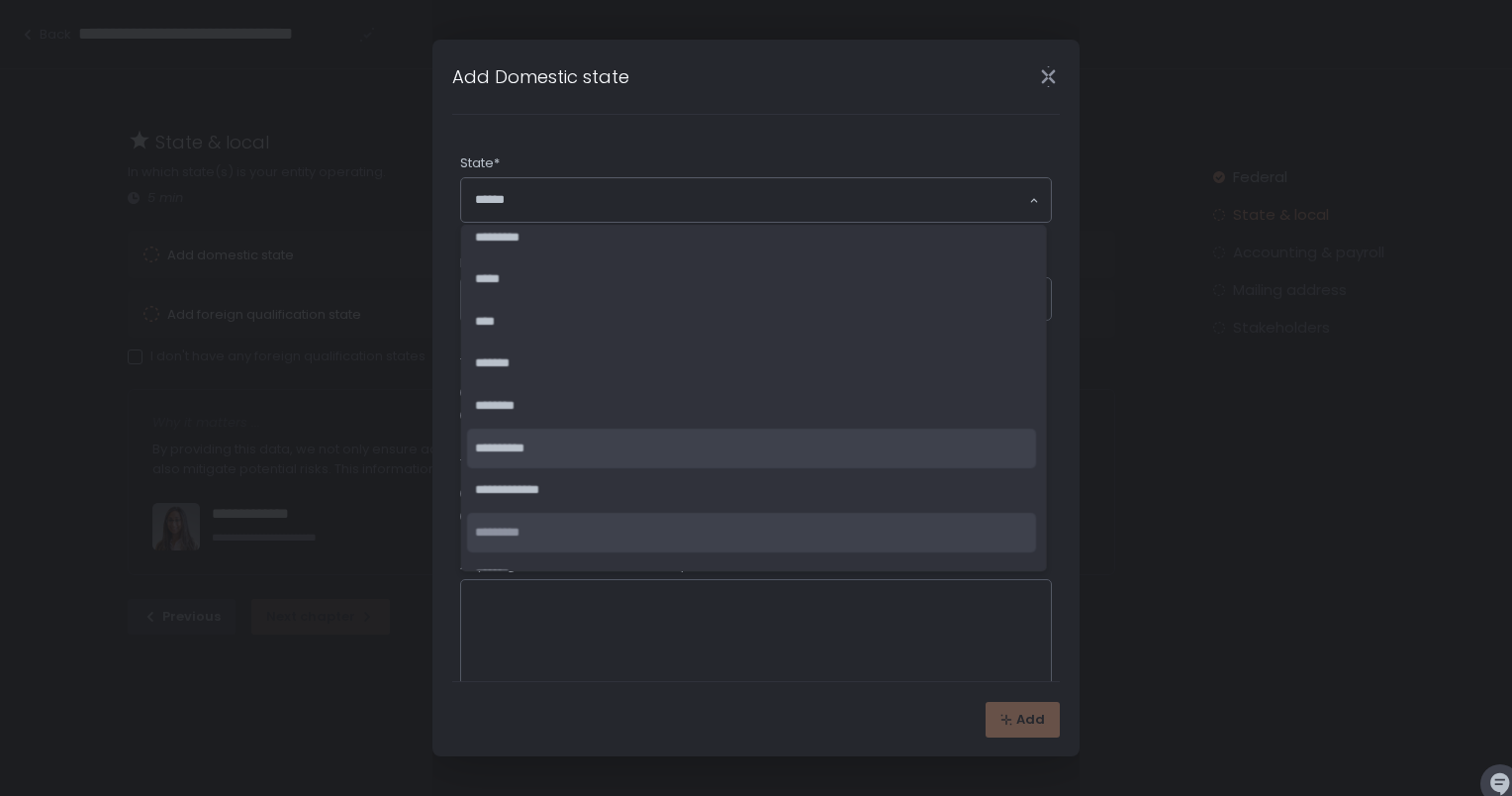 scroll, scrollTop: 1774, scrollLeft: 0, axis: vertical 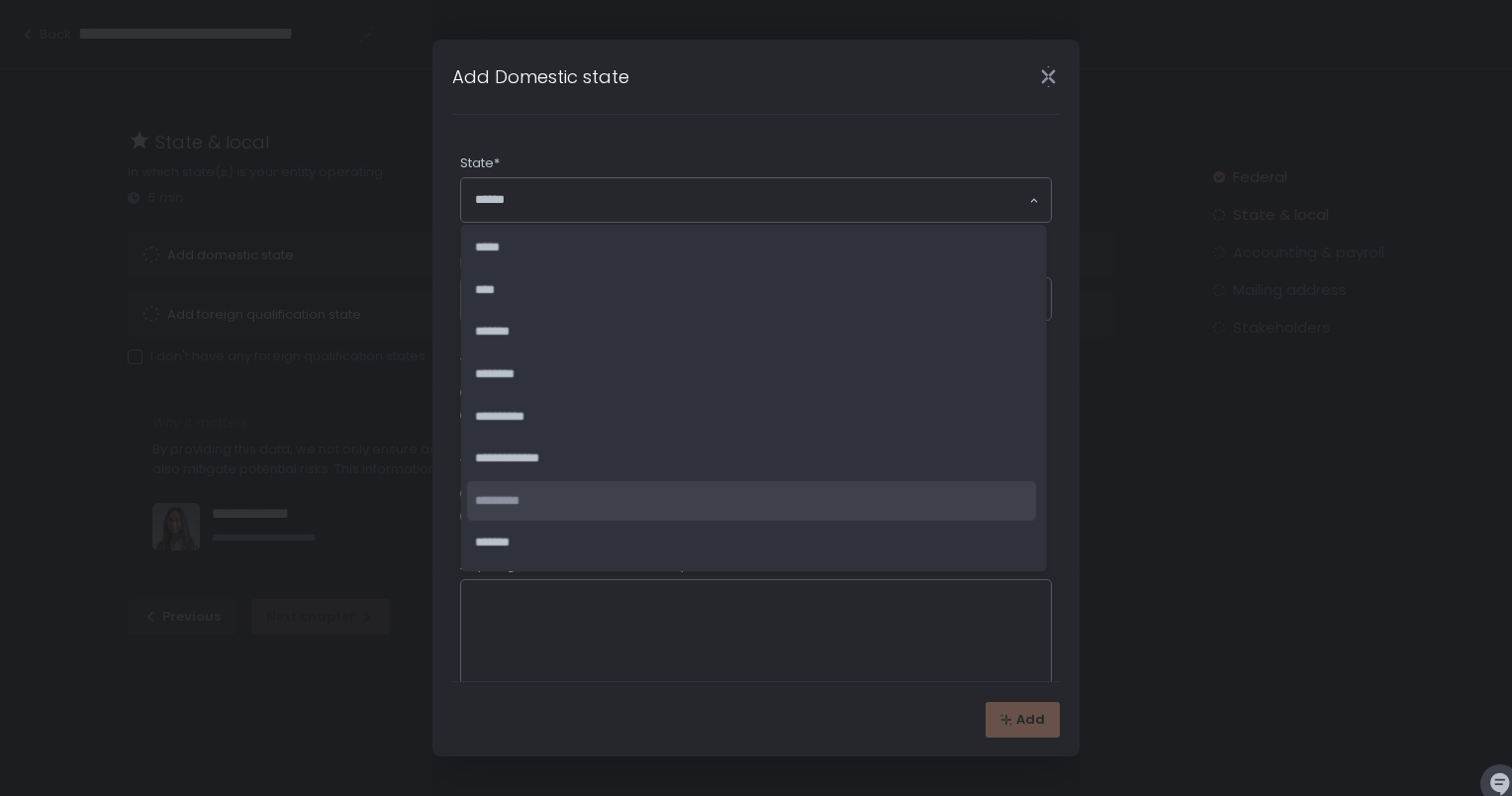 click on "*********" 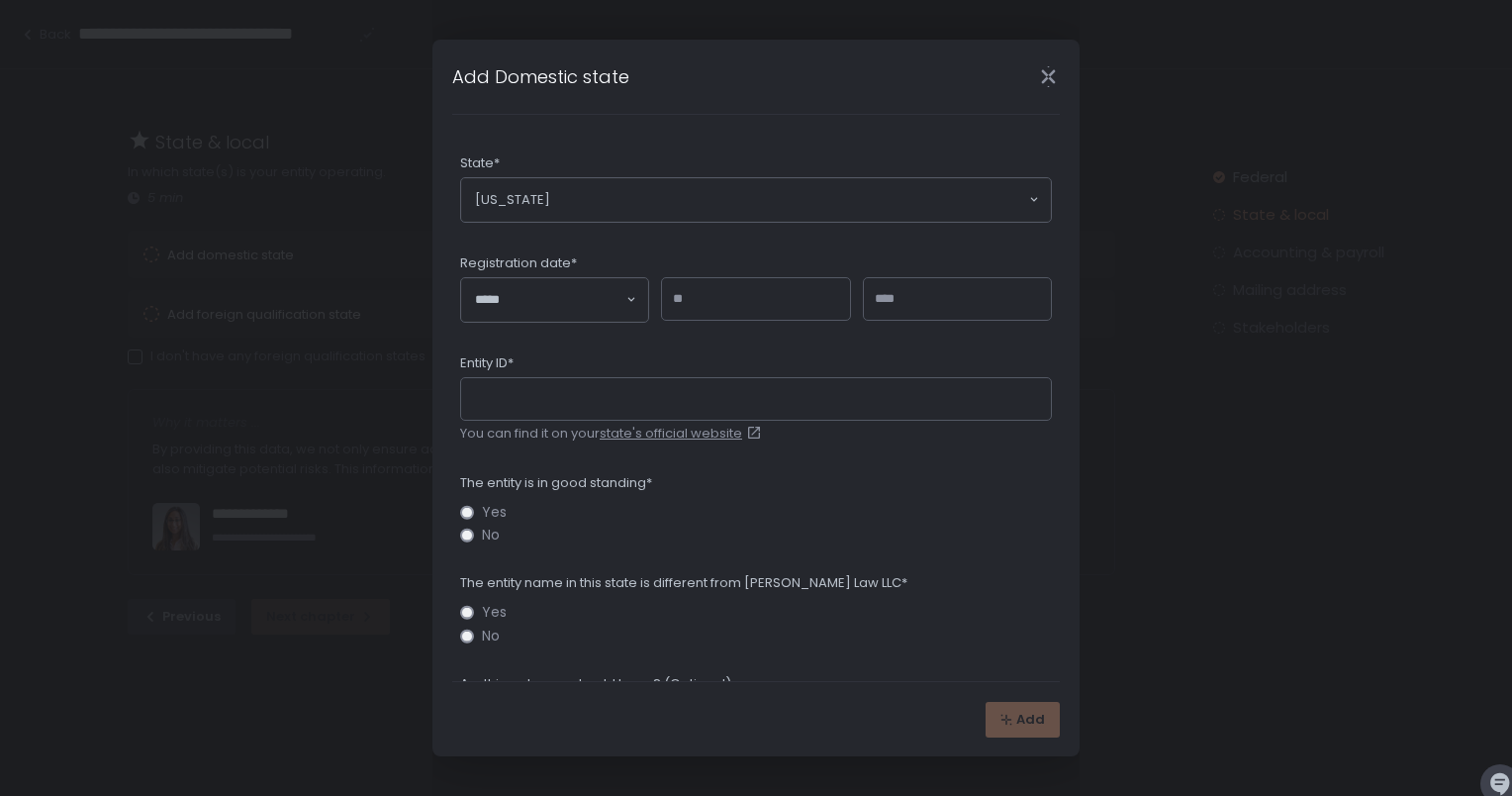 click 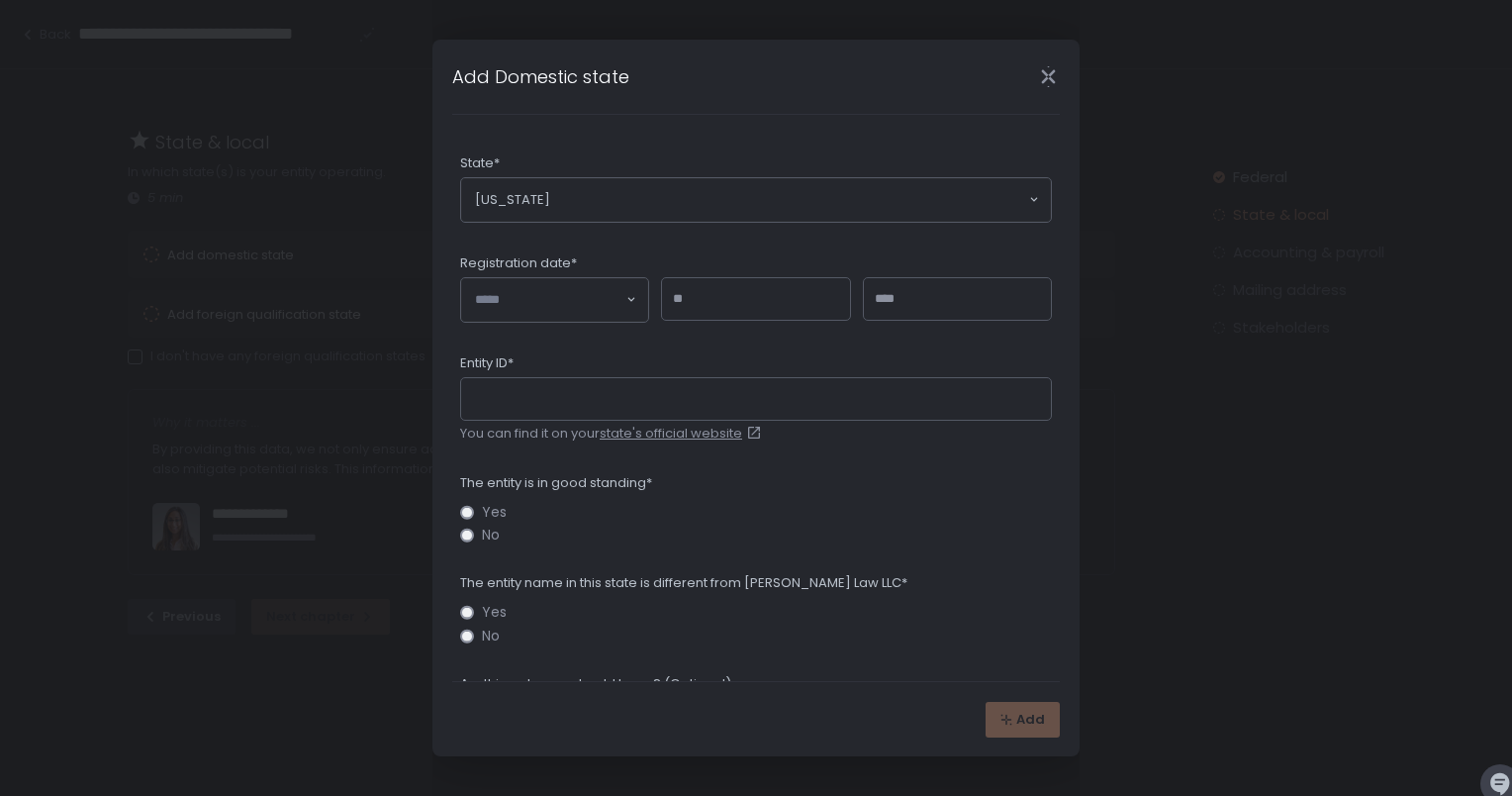 click on "Add Domestic state State*  [US_STATE] Loading... Registration date*    Loading...     Entity ID*  You can find it on your  state's official website The entity is in good standing*  Yes No The entity name in this state is different from [PERSON_NAME] Law LLC*  Yes No Anything else we should know? (Optional)  0 / 500 Add" at bounding box center (756, 398) 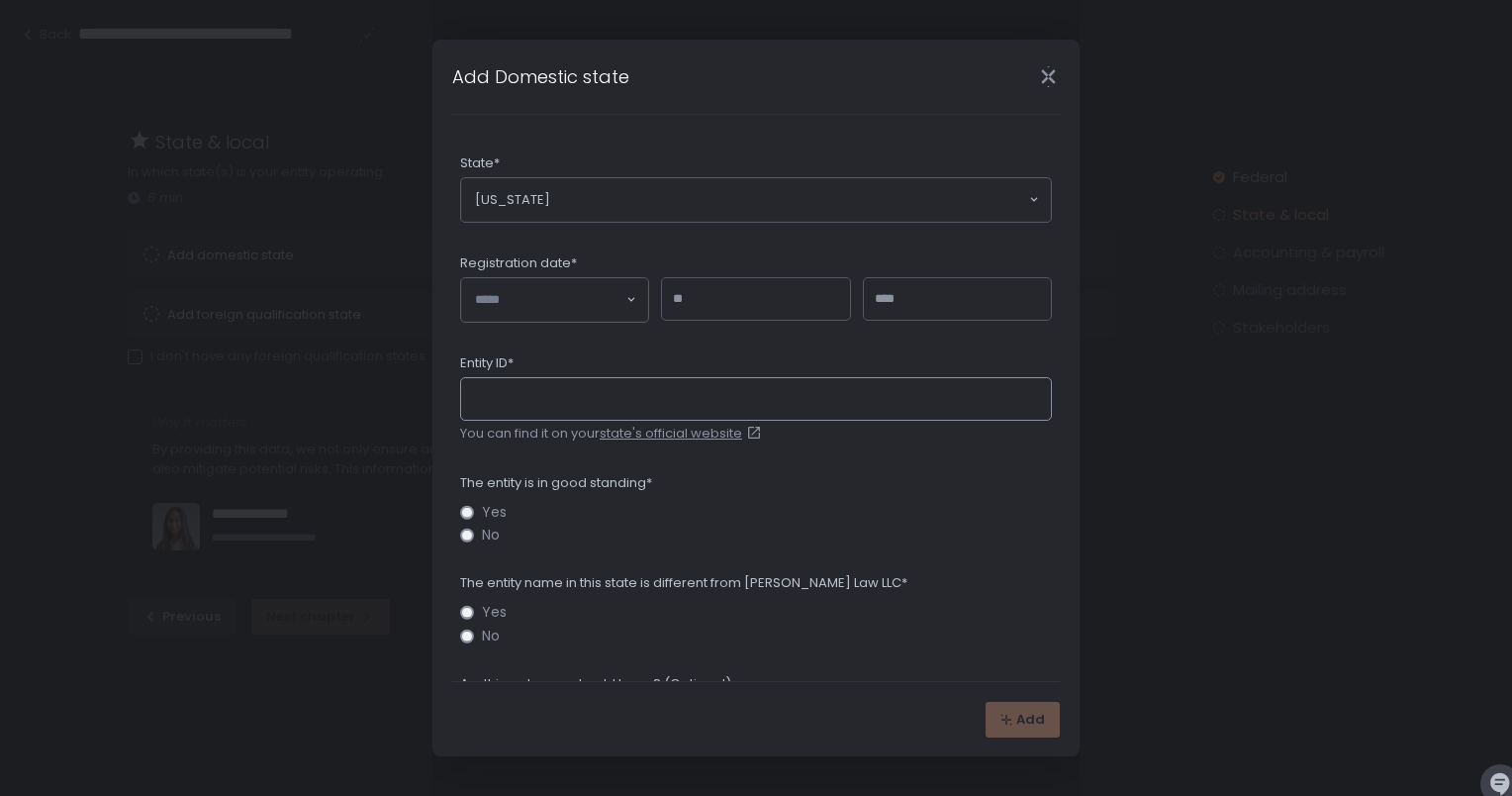 click on "Entity ID*" 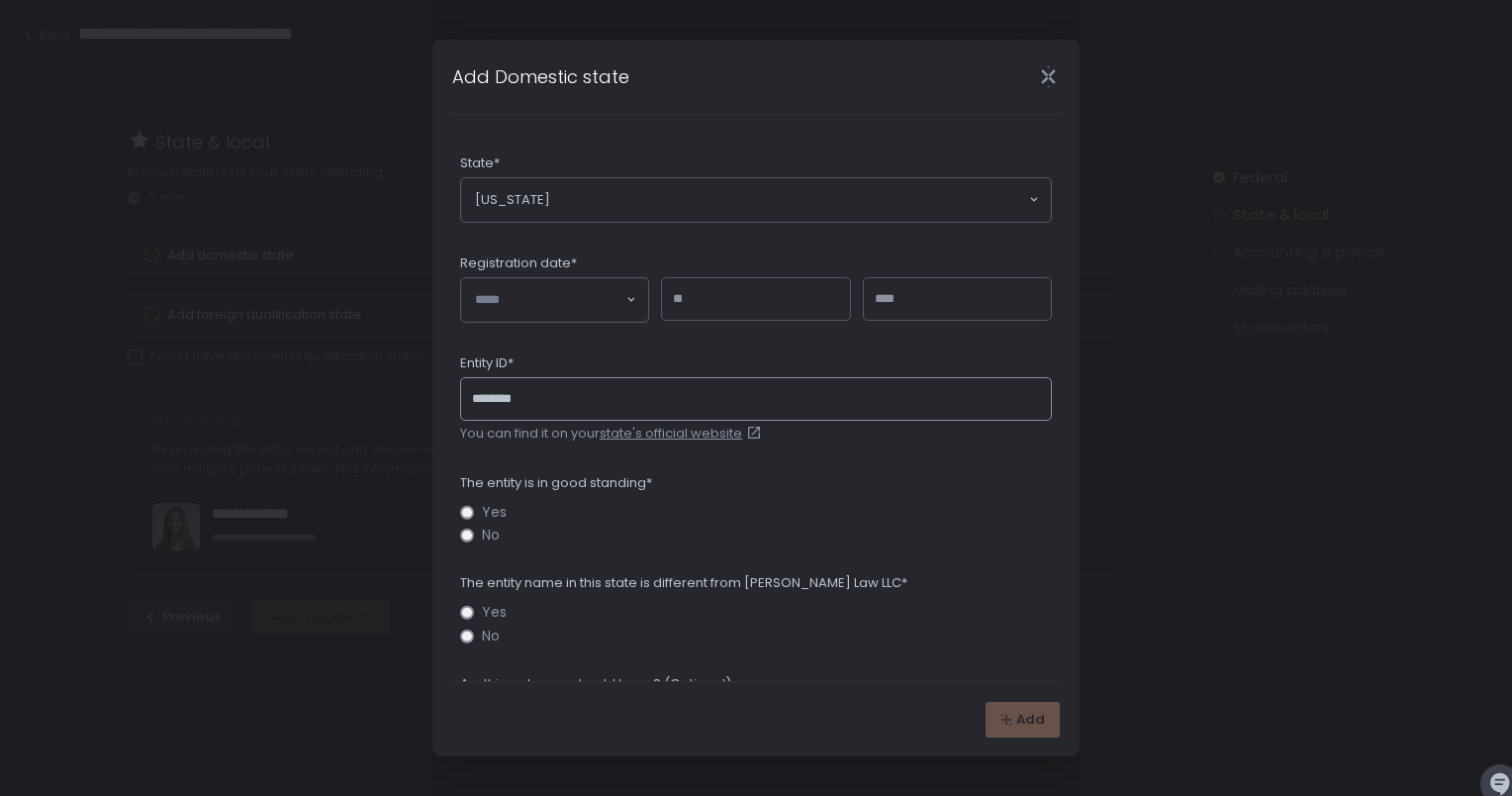 click on "*******" 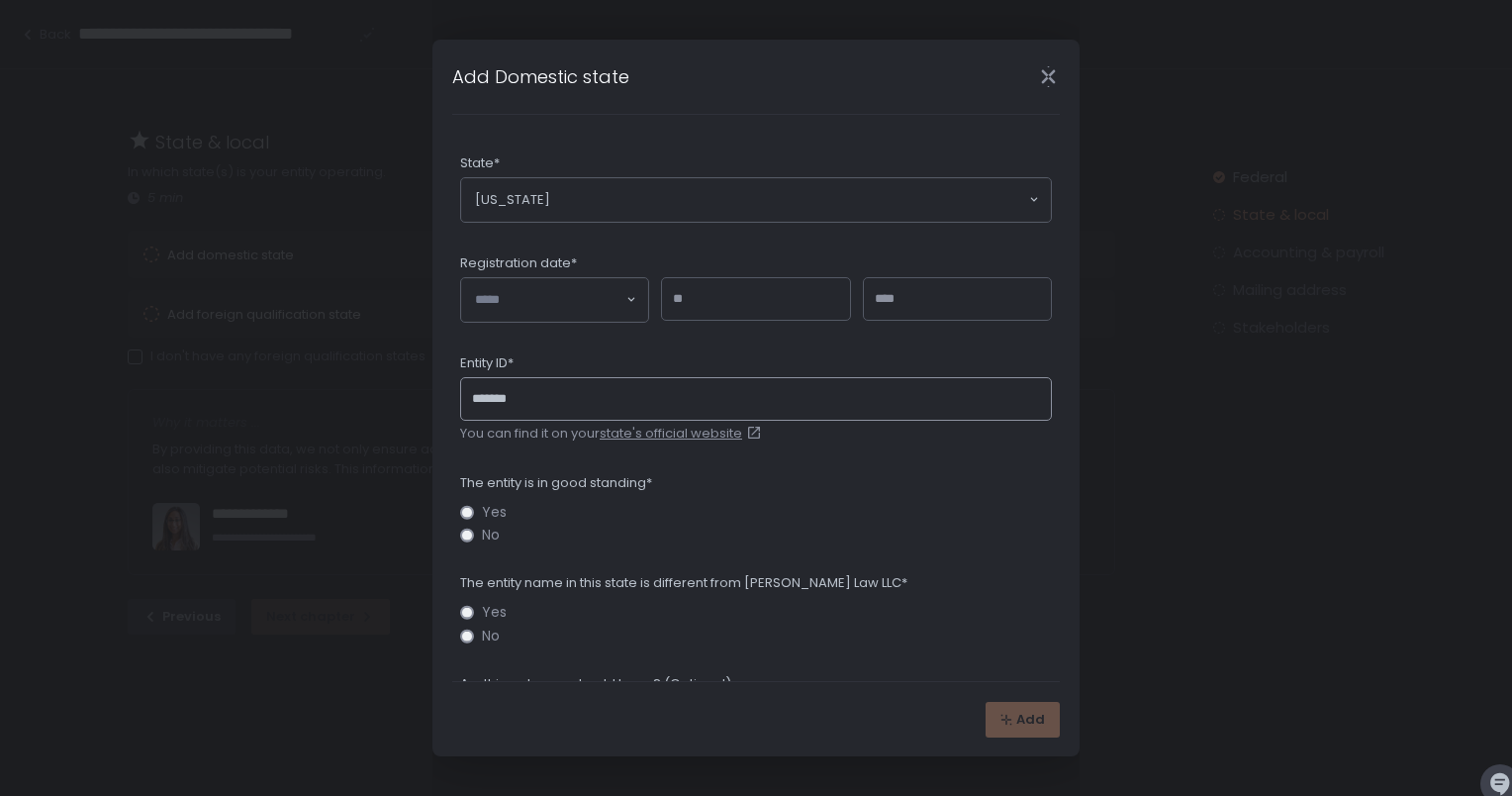 type on "*******" 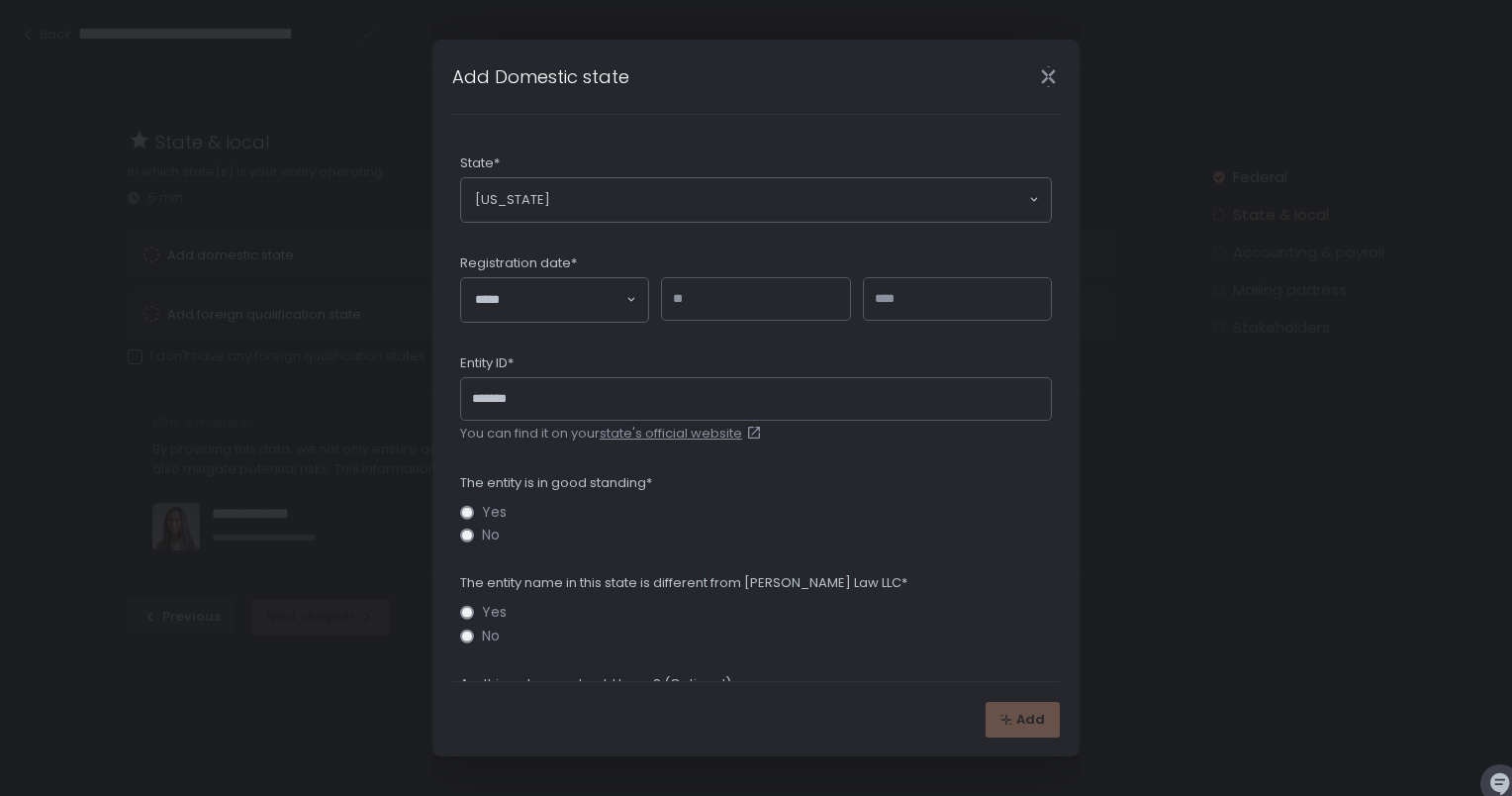 click 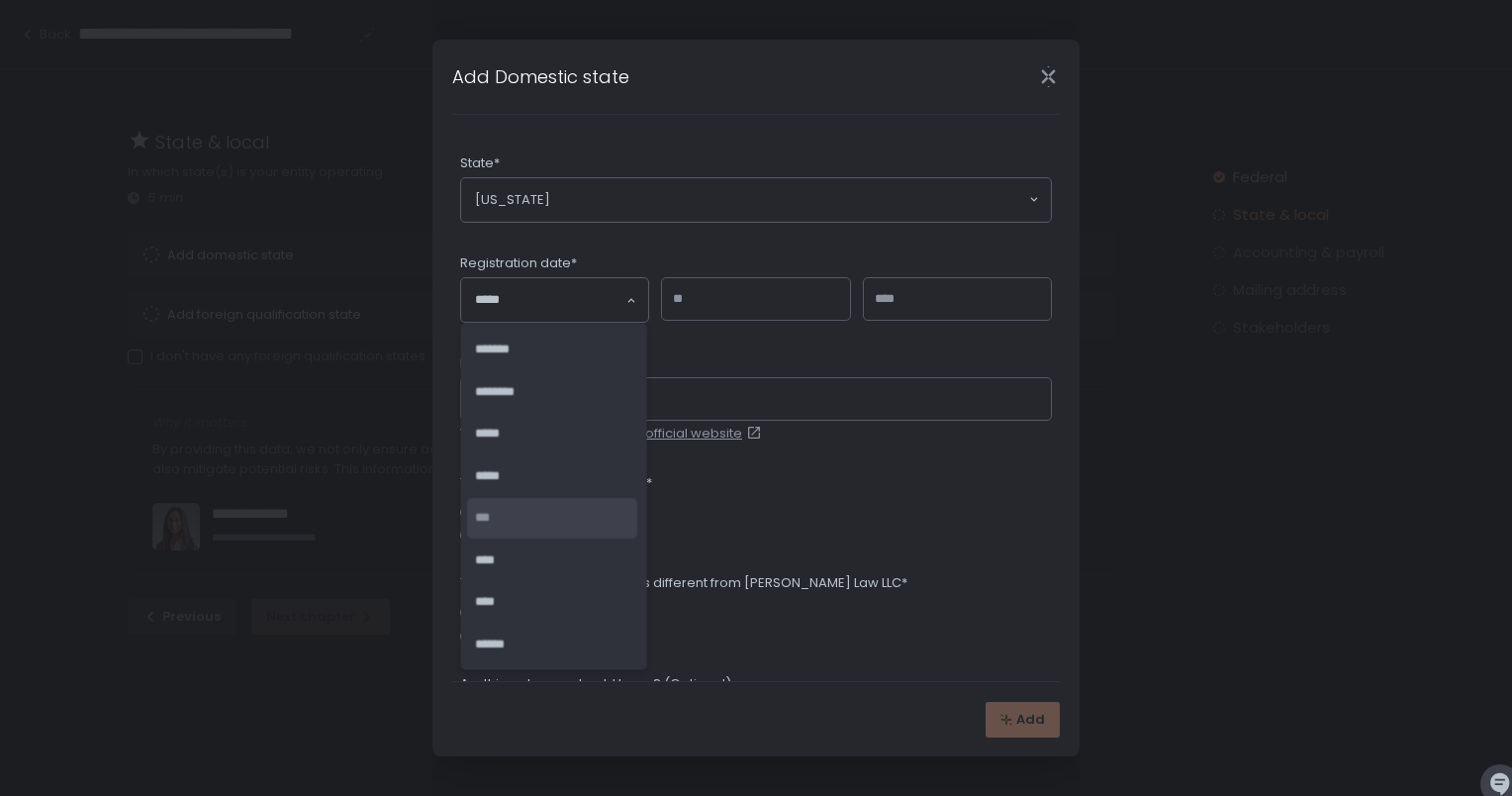 click on "***" 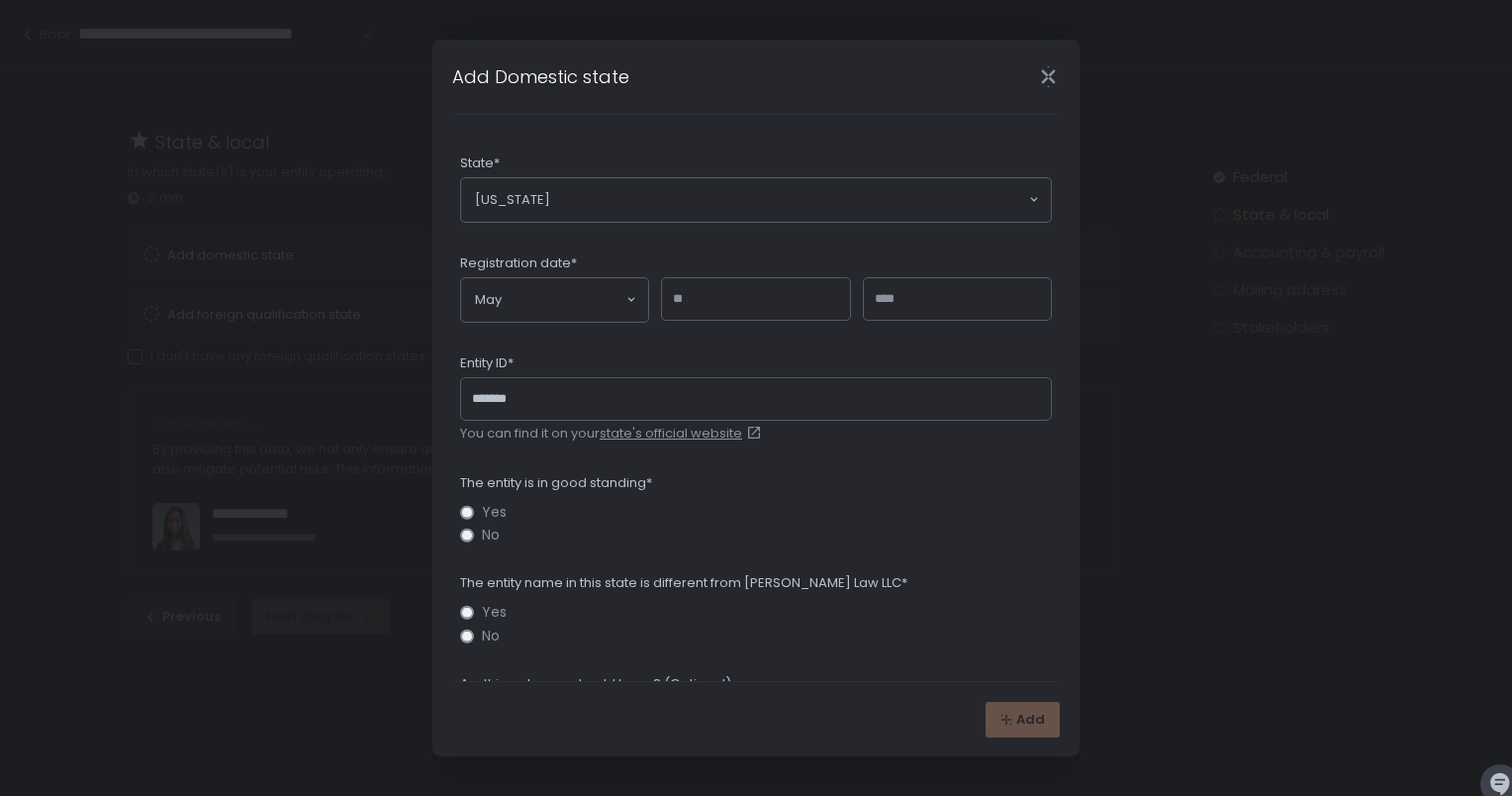 click at bounding box center (755, 299) 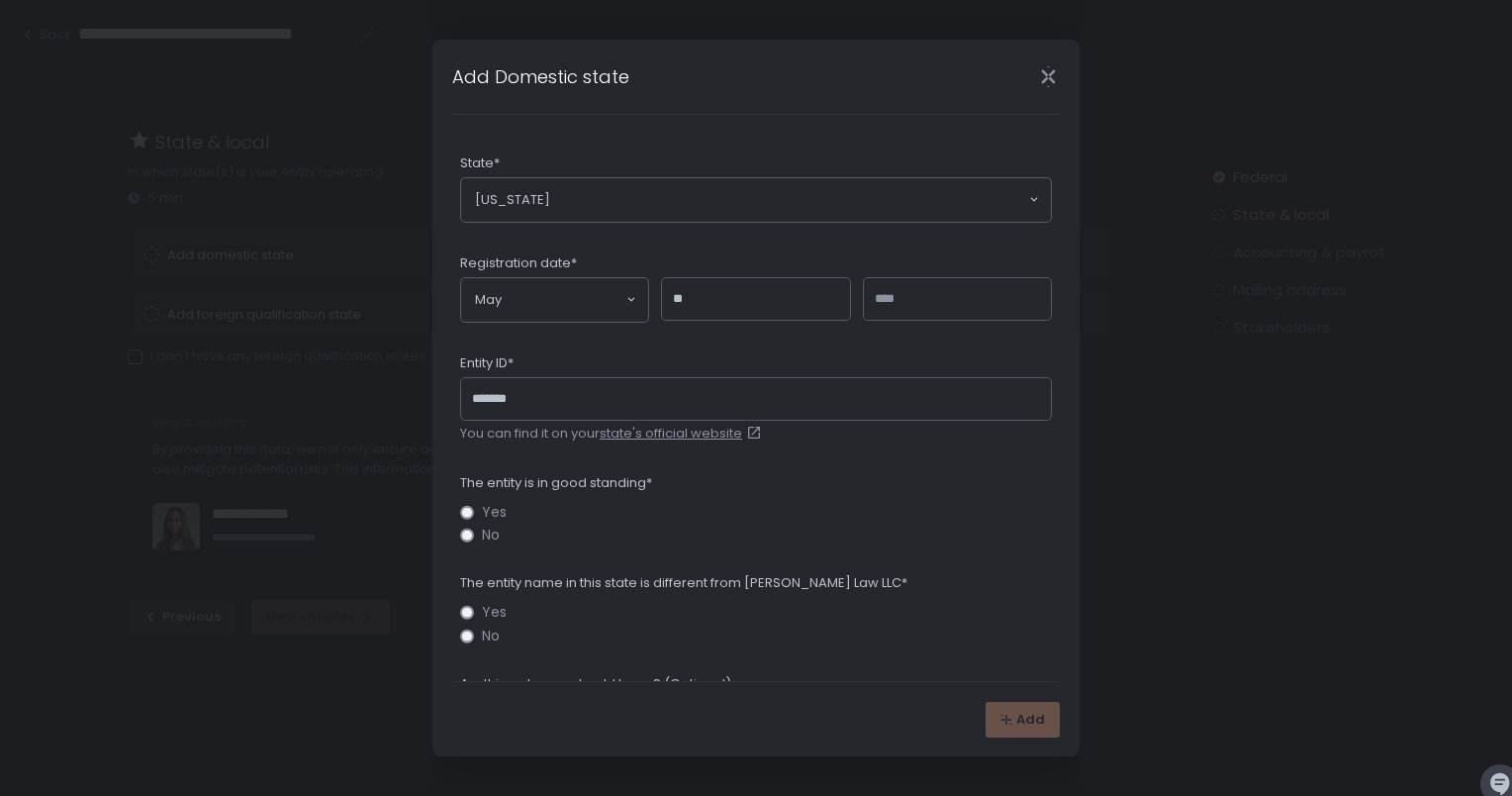 type on "**" 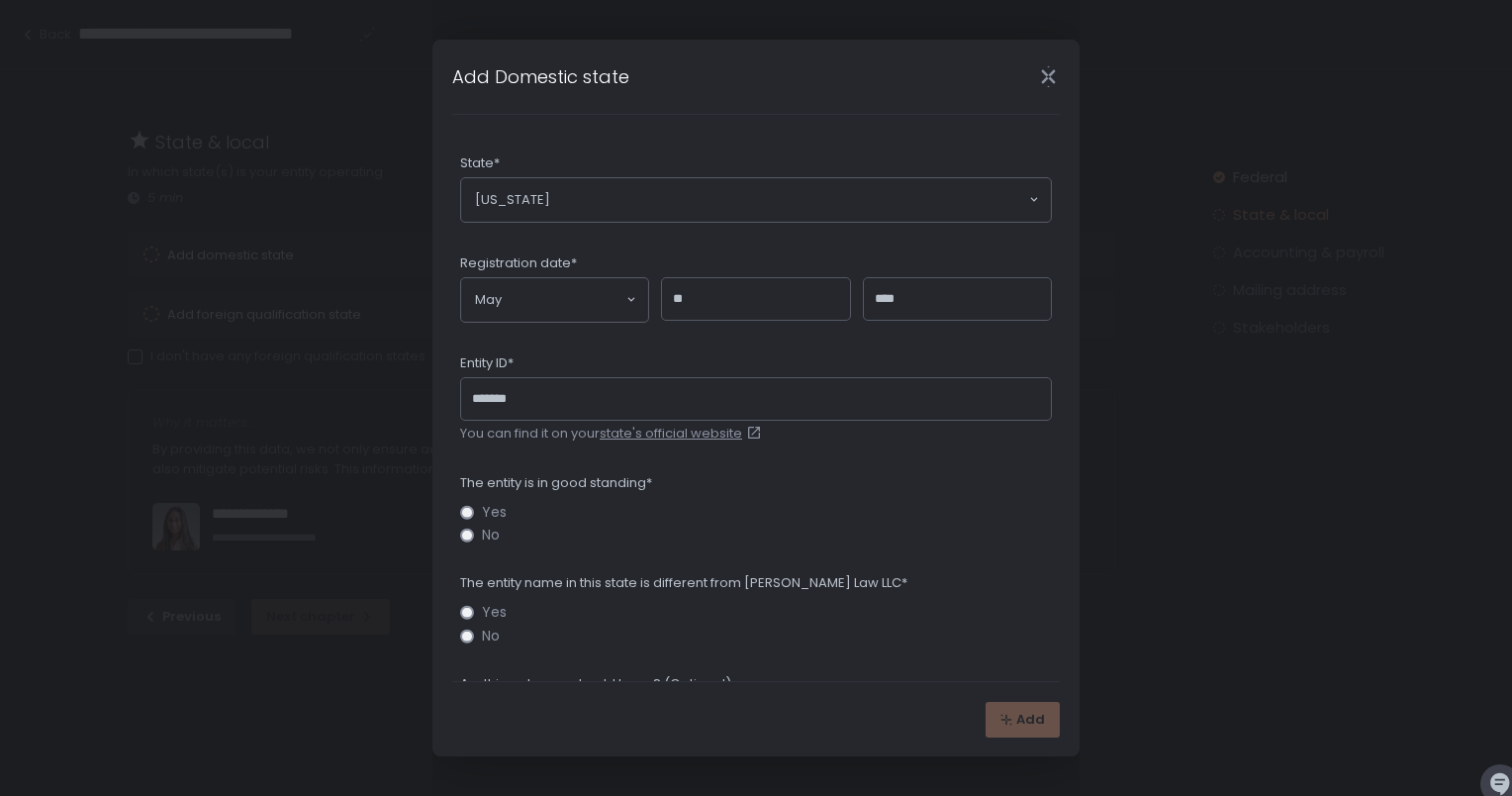 type on "****" 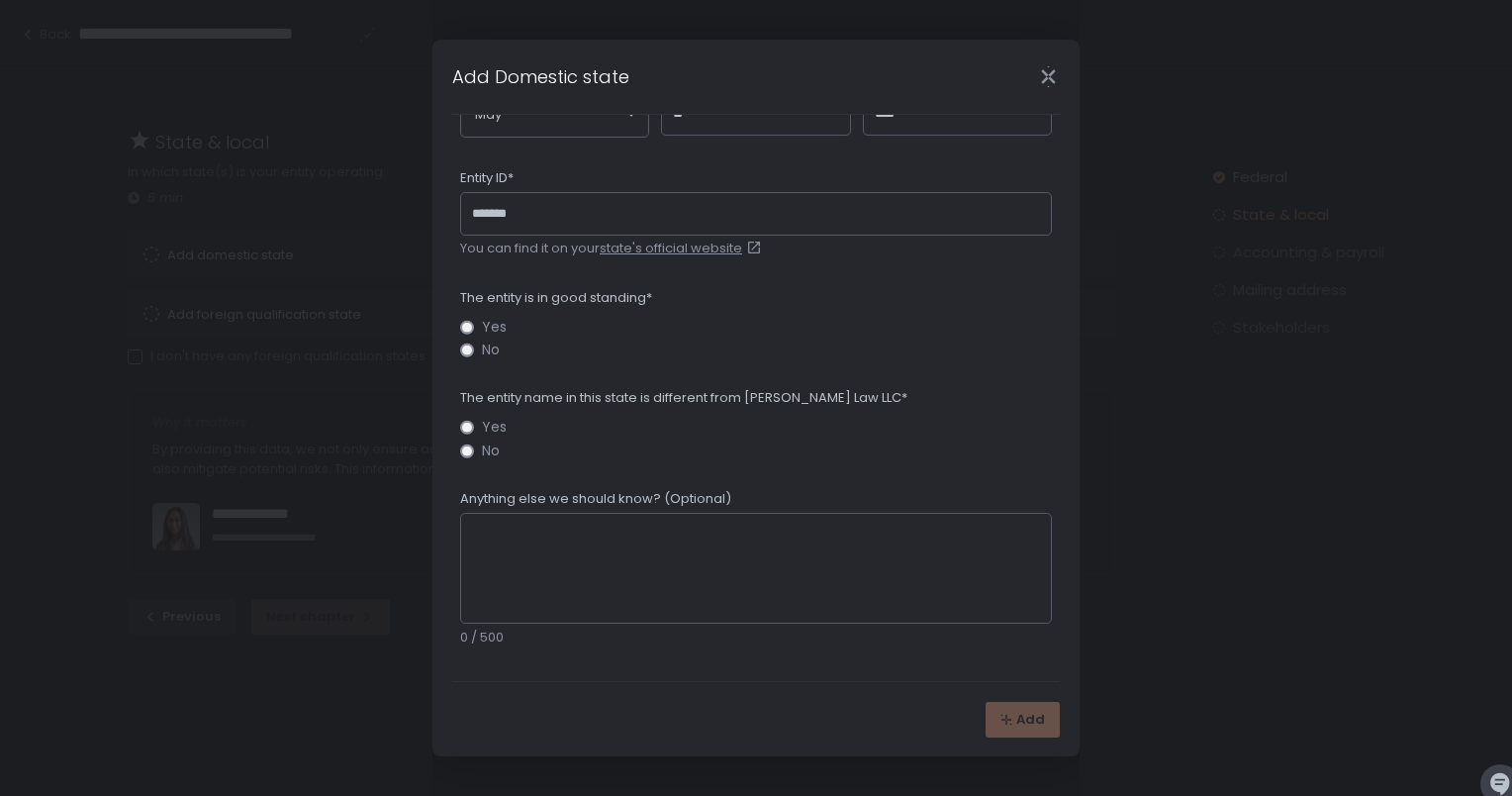 scroll, scrollTop: 186, scrollLeft: 0, axis: vertical 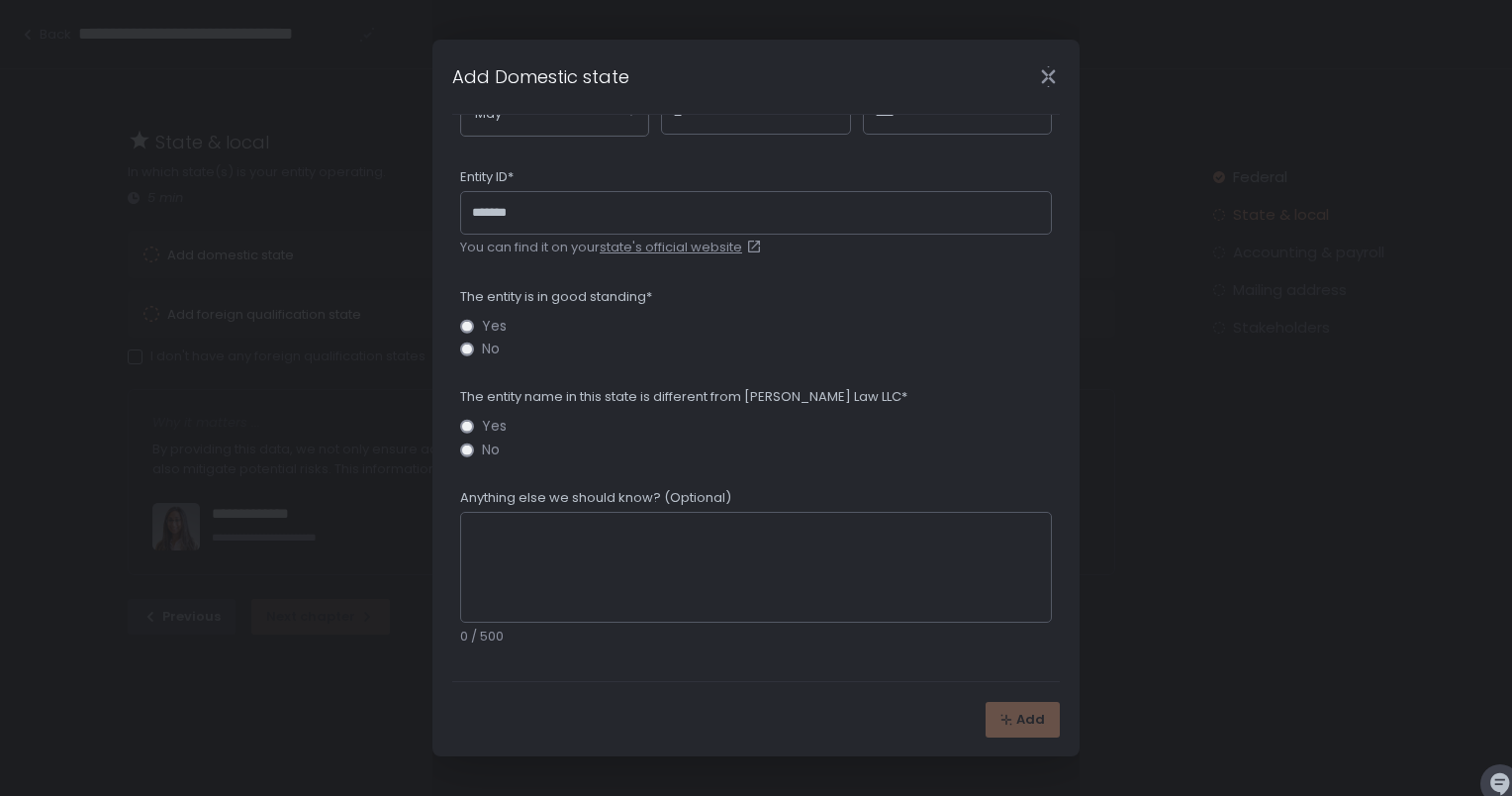 click on "Yes" 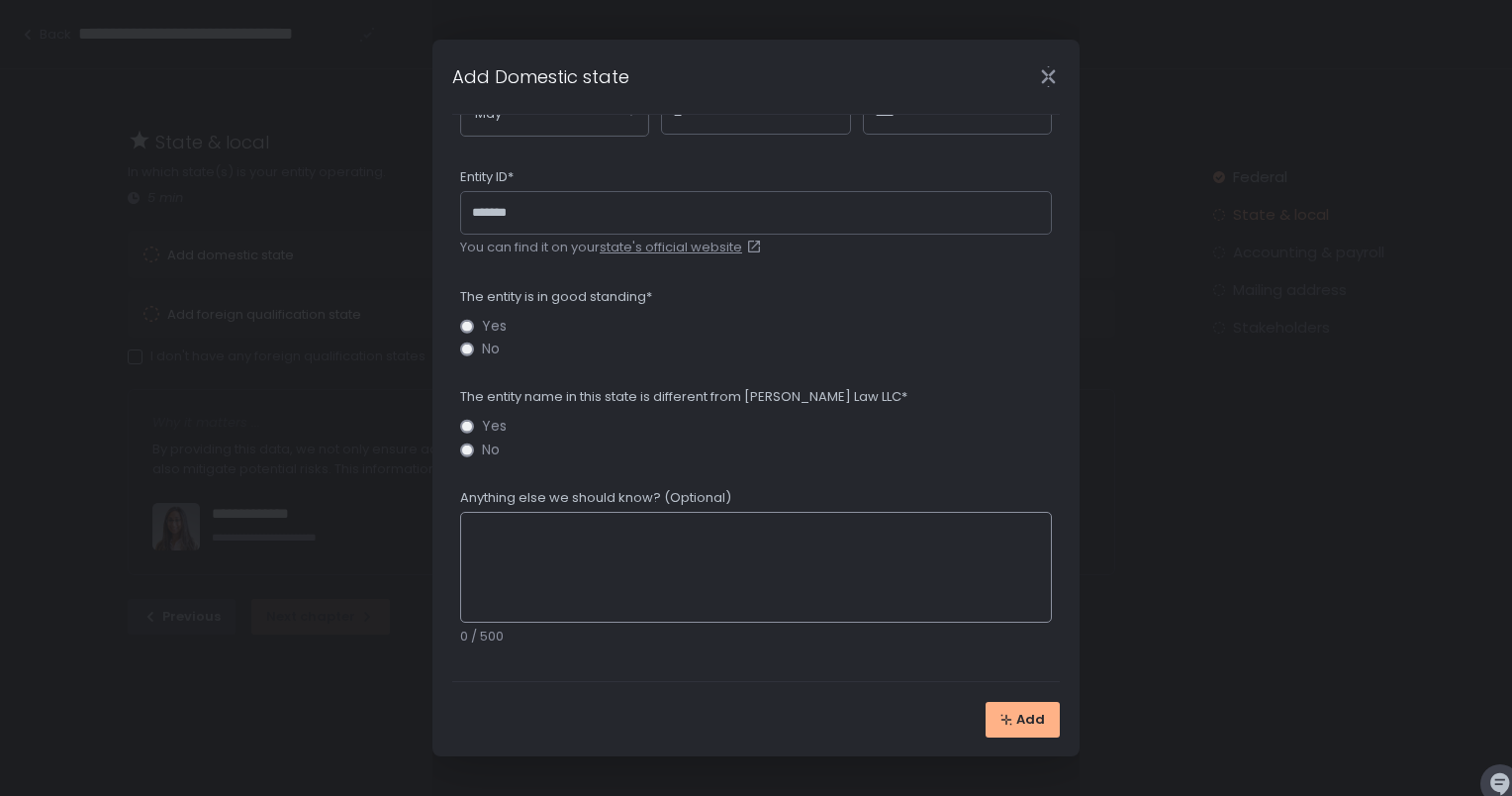 click on "Anything else we should know? (Optional)" 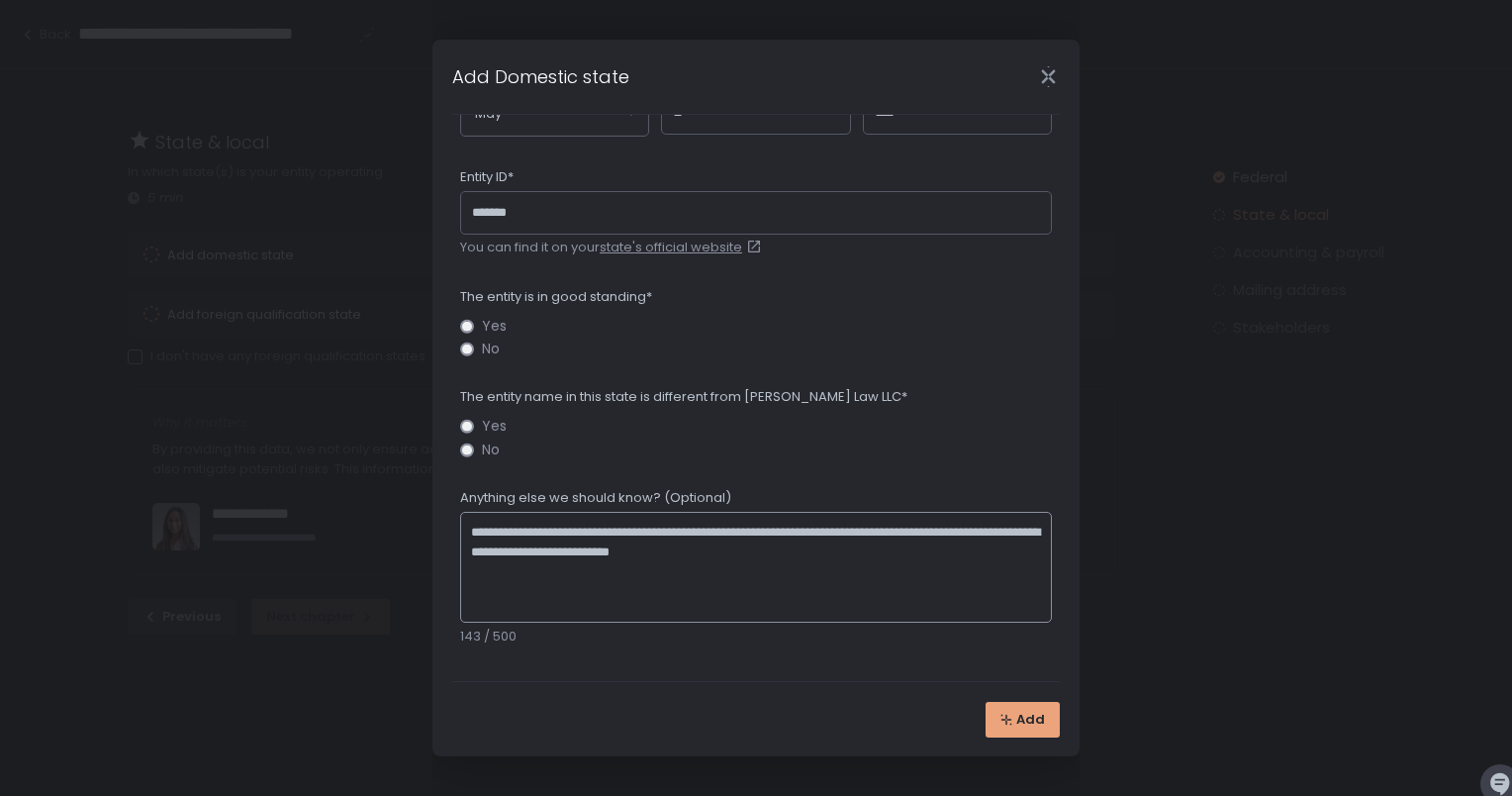 type on "**********" 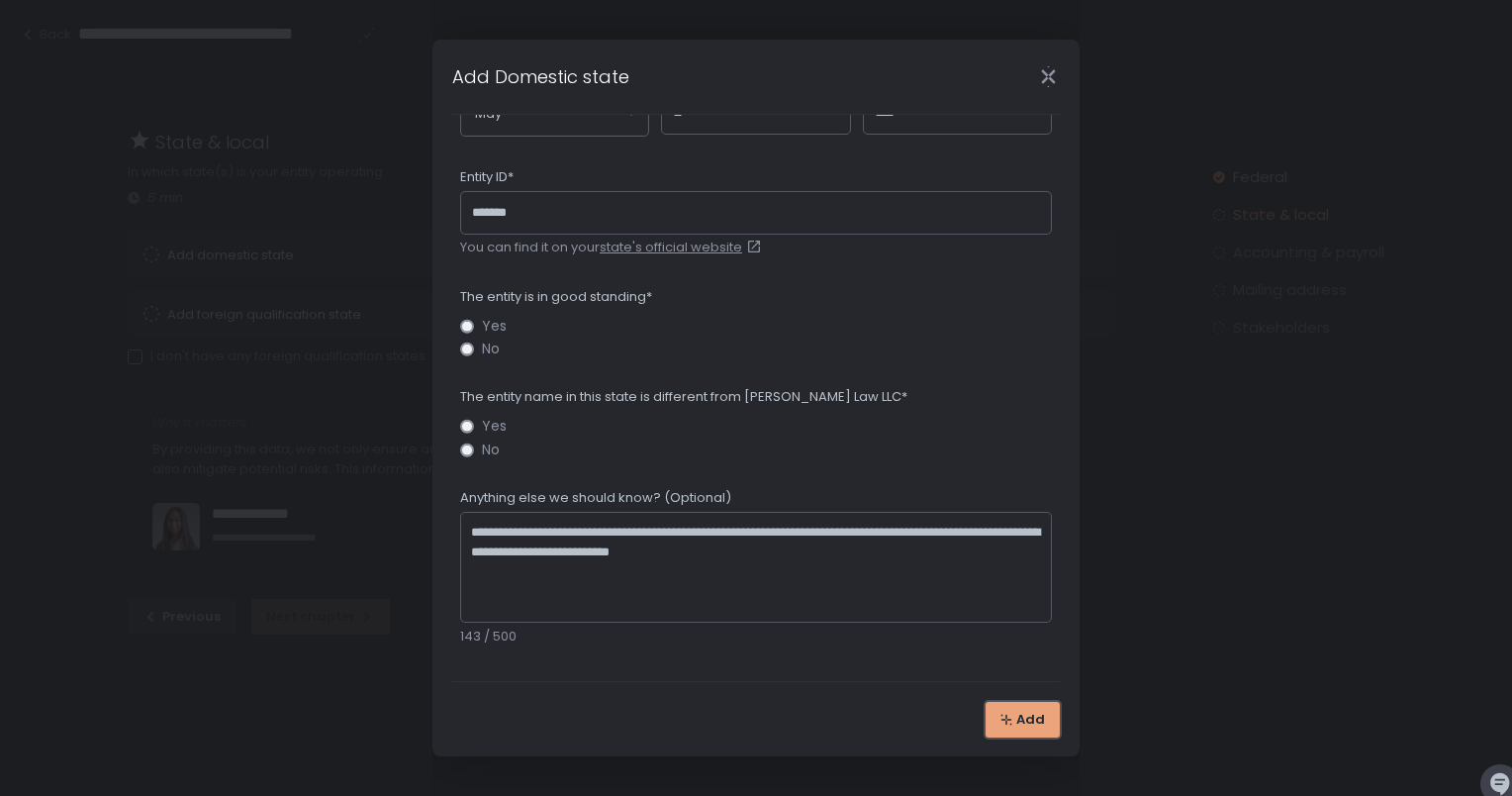 click on "Add" at bounding box center [1030, 720] 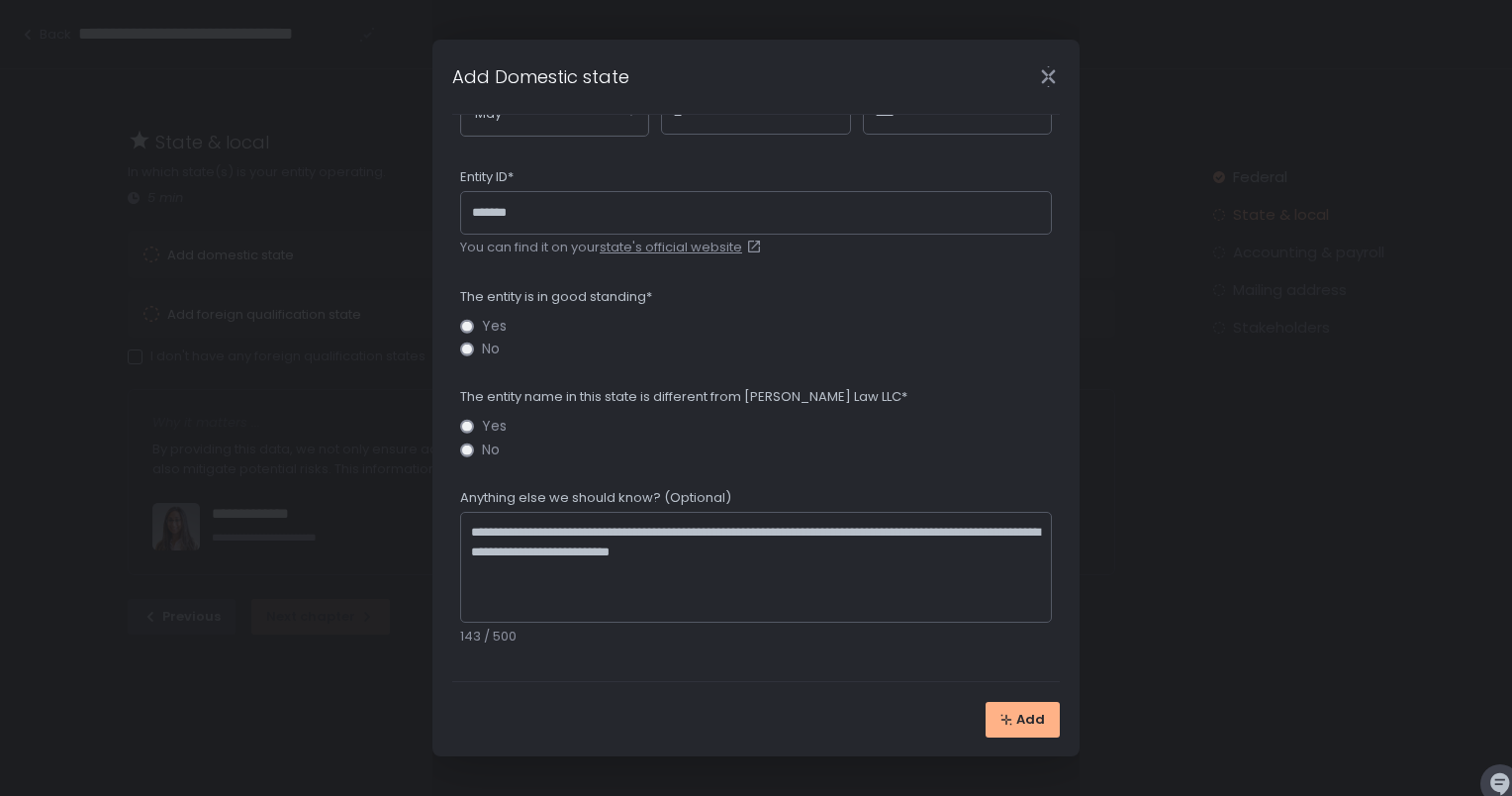 scroll, scrollTop: 0, scrollLeft: 0, axis: both 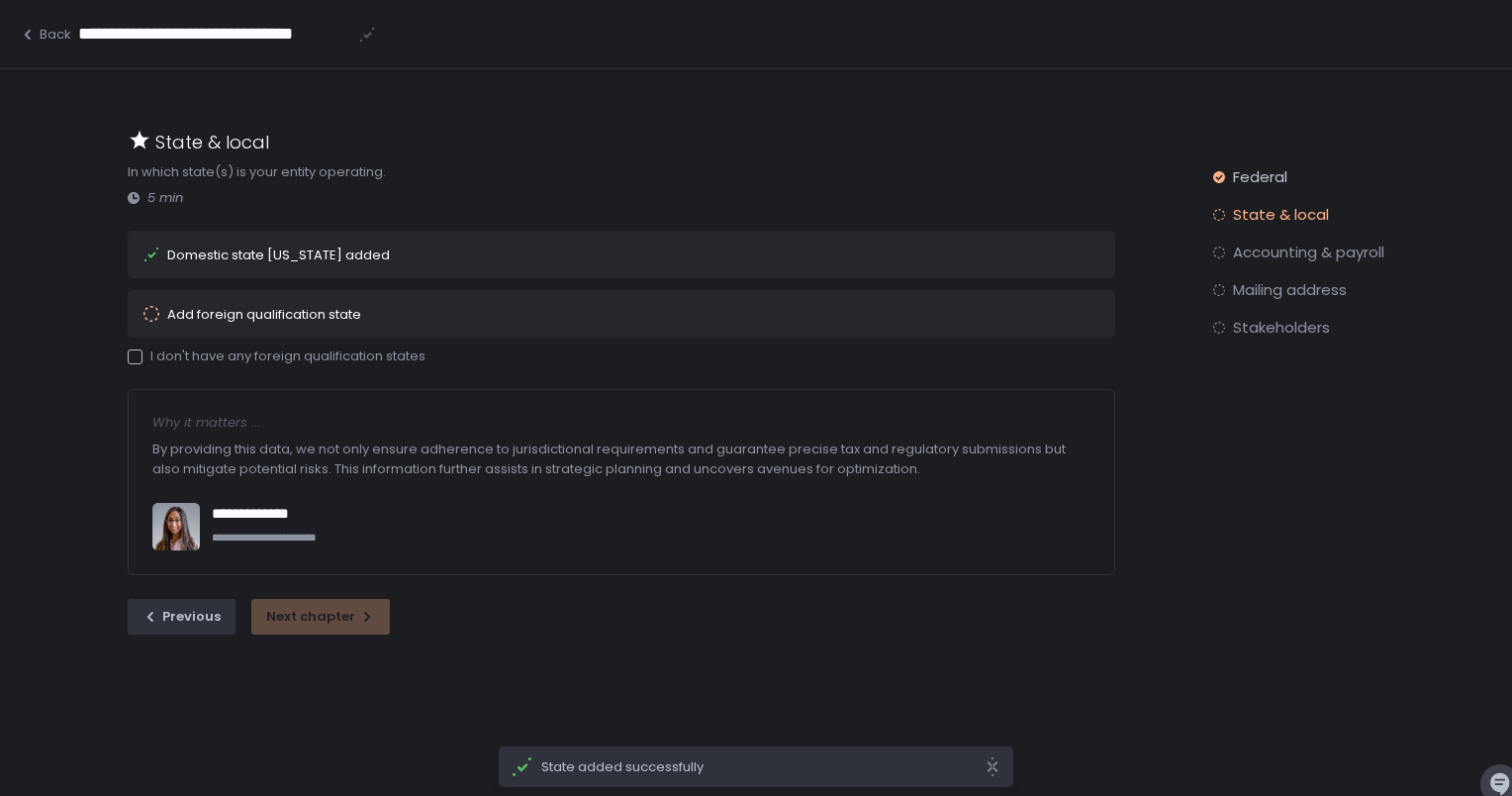click on "I don't have any foreign qualification states" at bounding box center [276, 356] 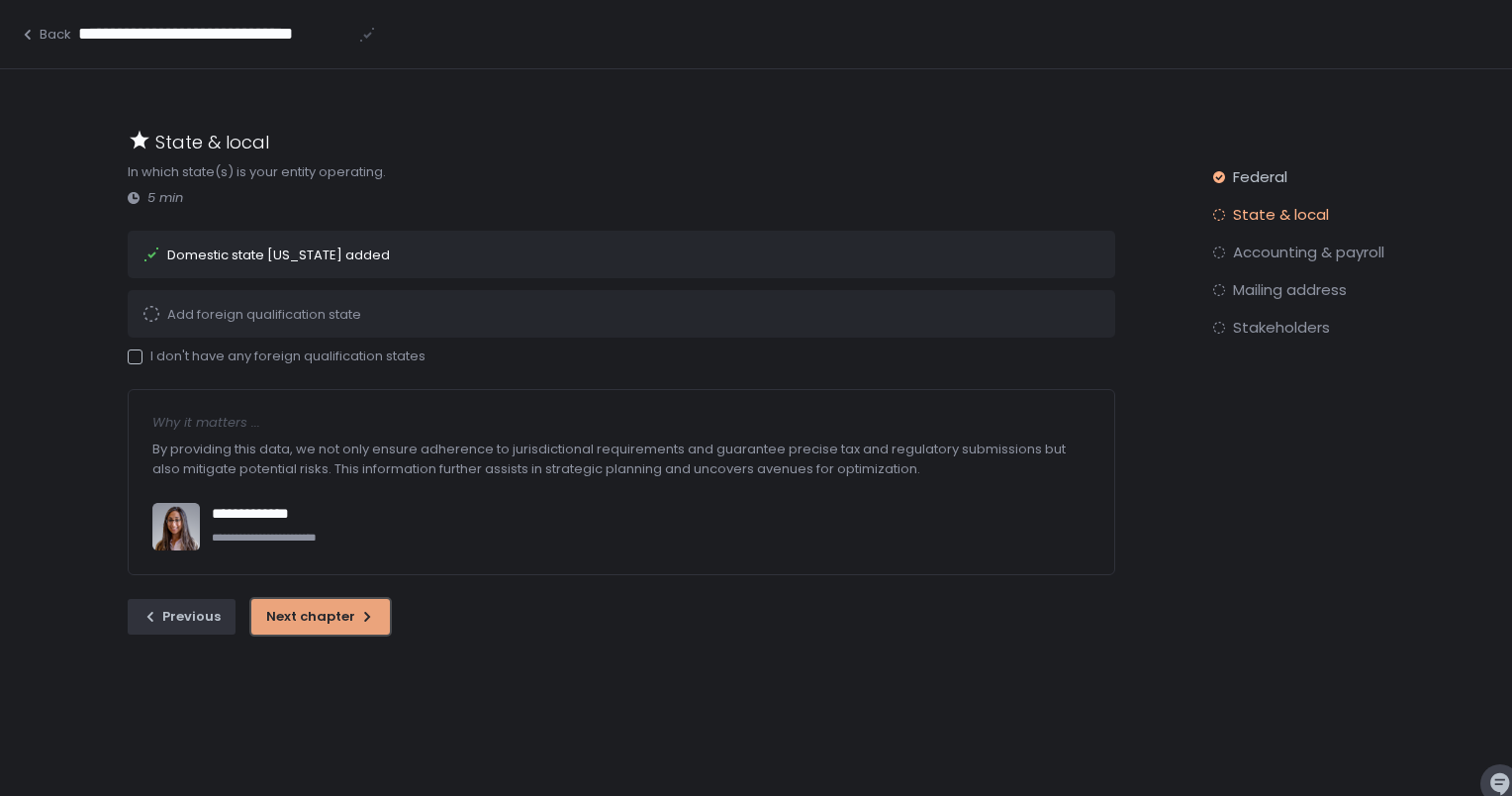 click on "Next chapter" at bounding box center (321, 617) 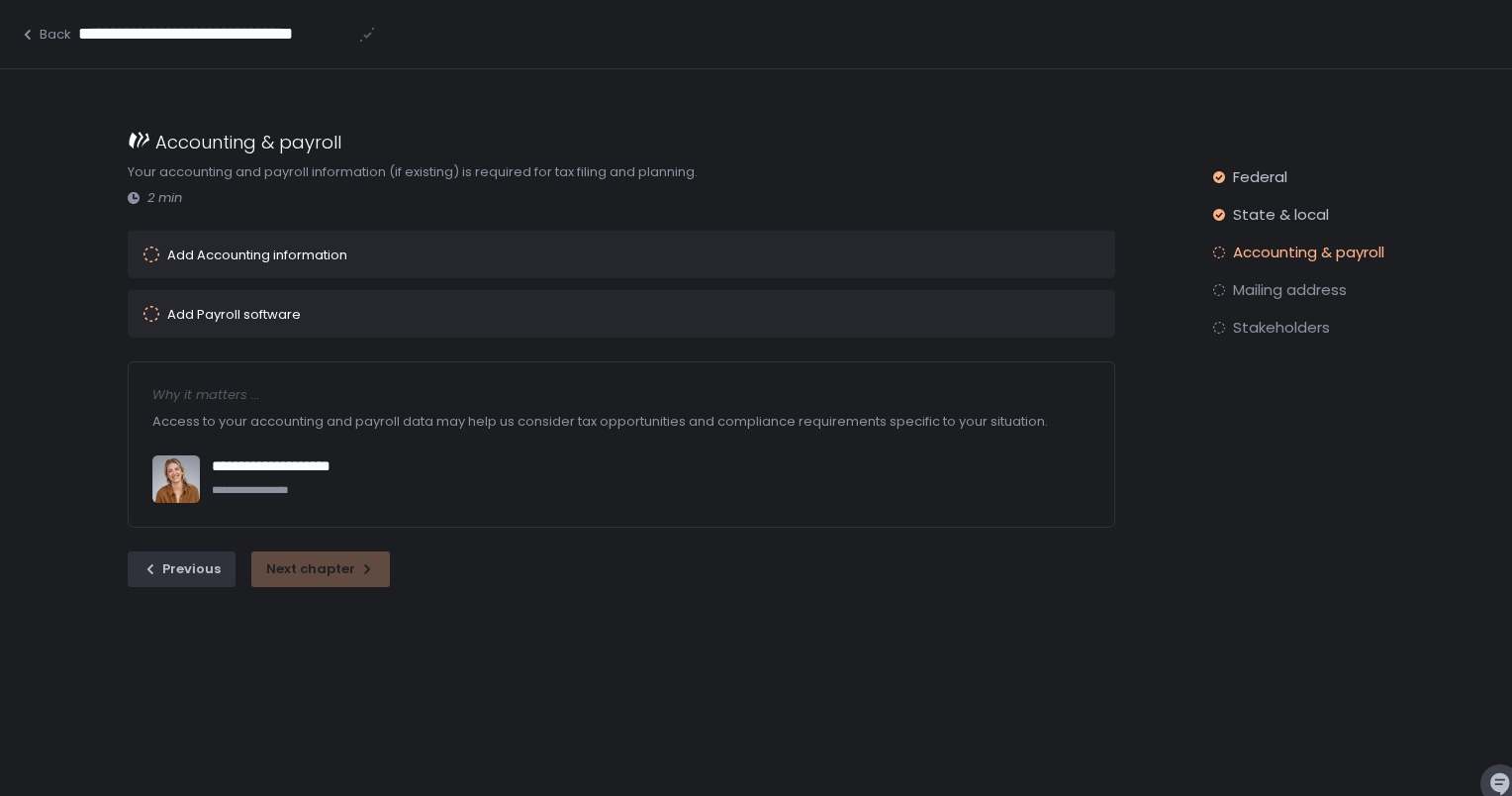 click on "Add Accounting information" at bounding box center [257, 254] 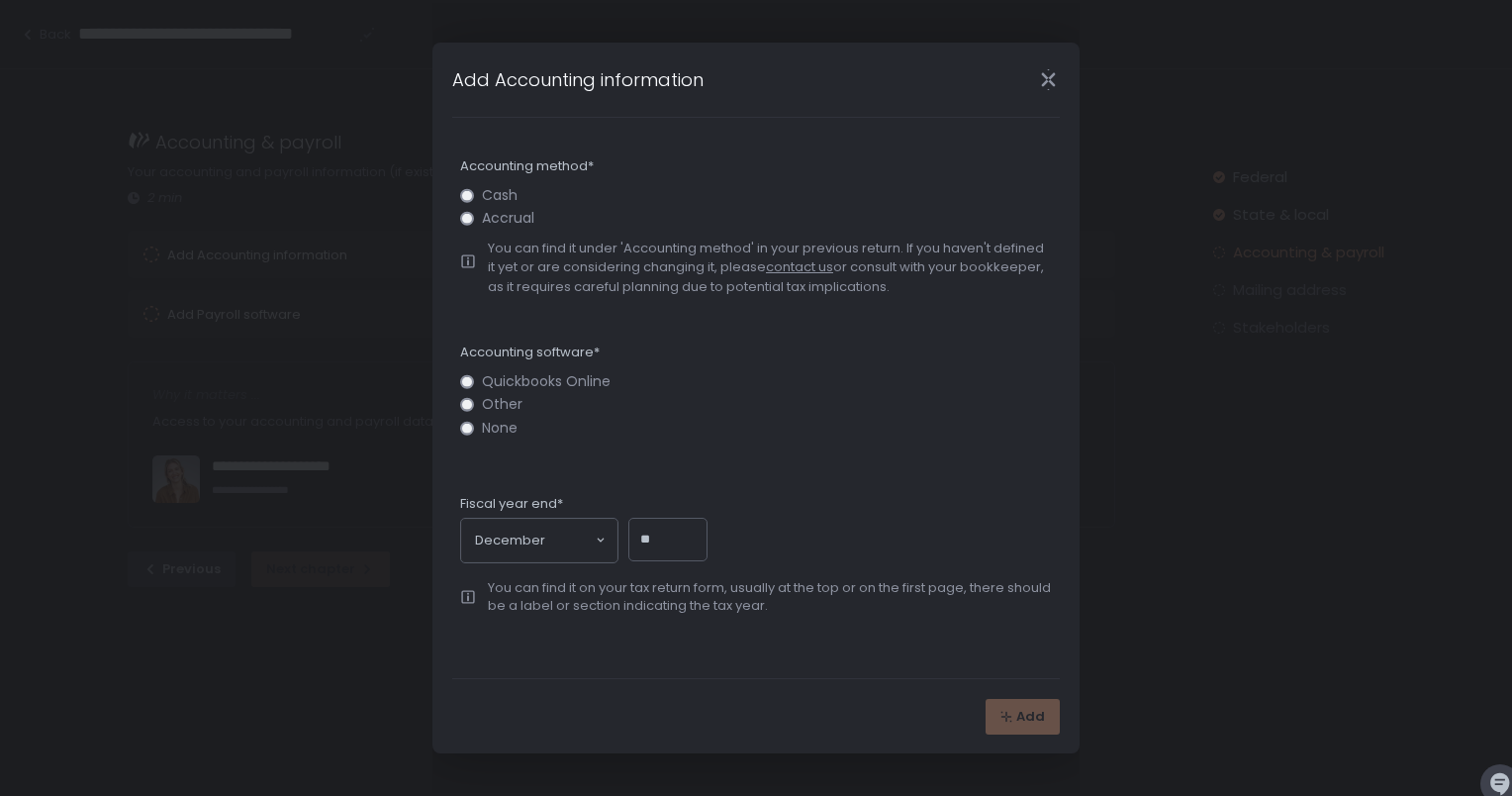 click on "Quickbooks Online" 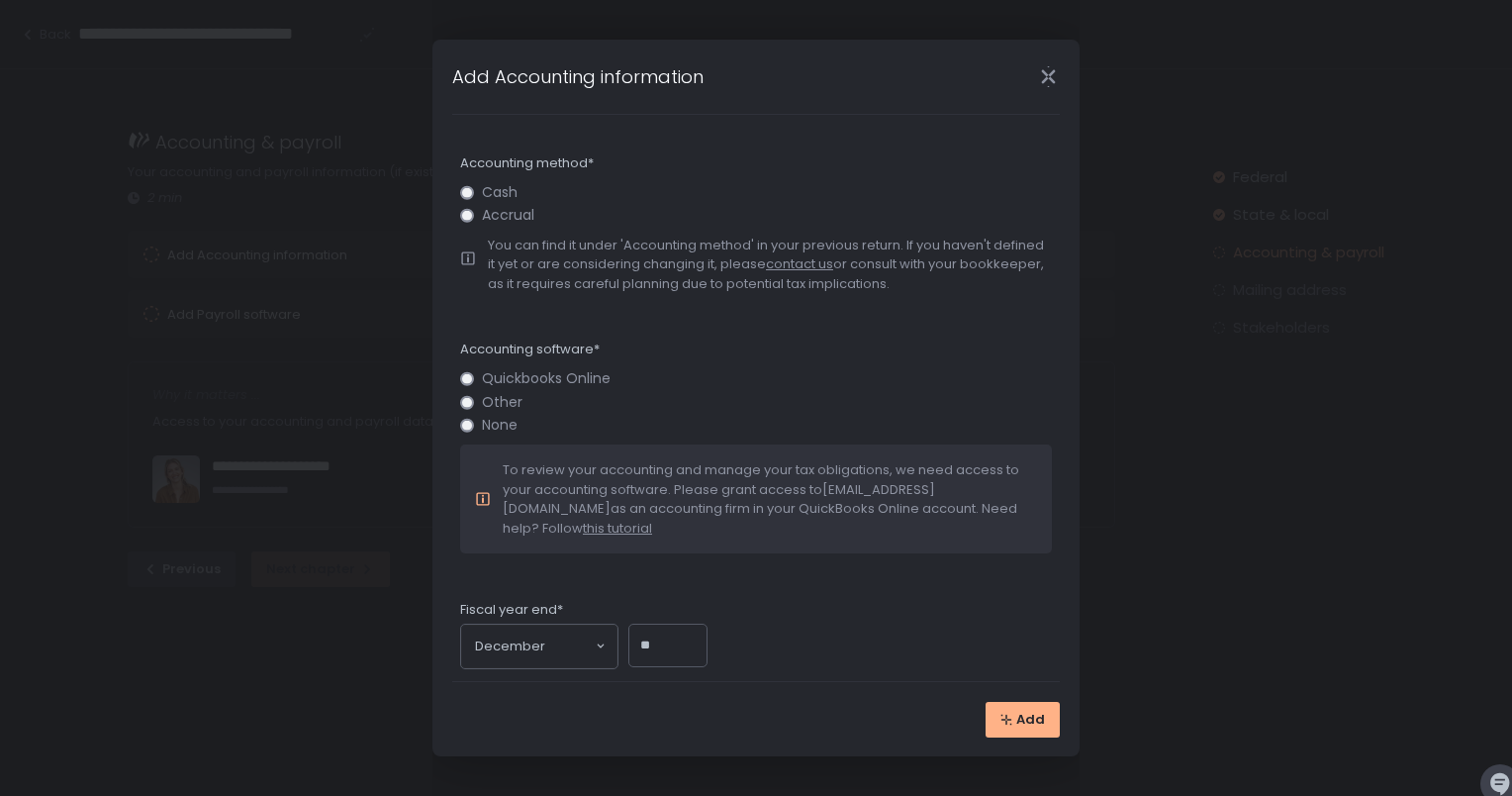 scroll, scrollTop: 82, scrollLeft: 0, axis: vertical 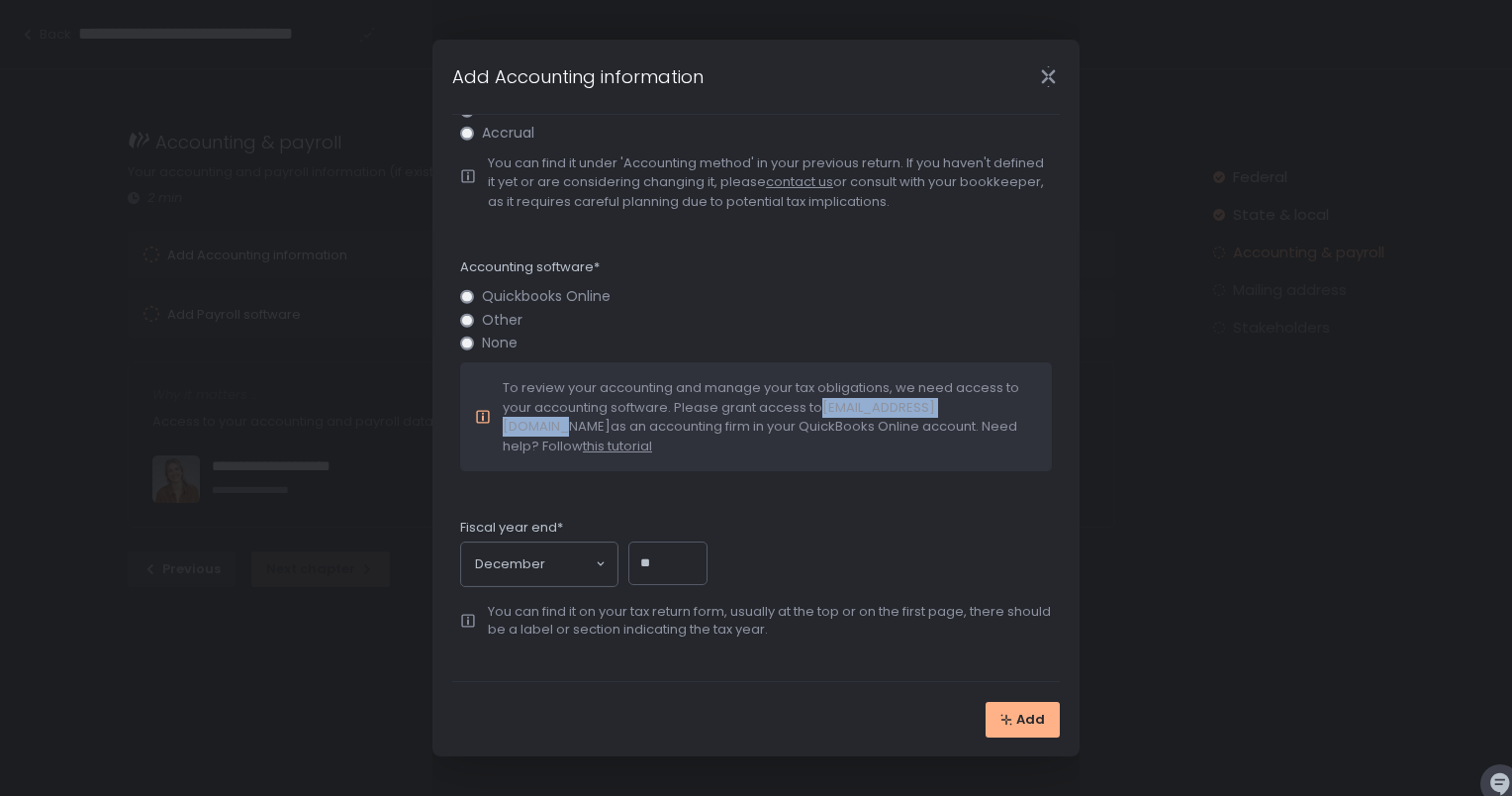 drag, startPoint x: 821, startPoint y: 405, endPoint x: 984, endPoint y: 410, distance: 163.0767 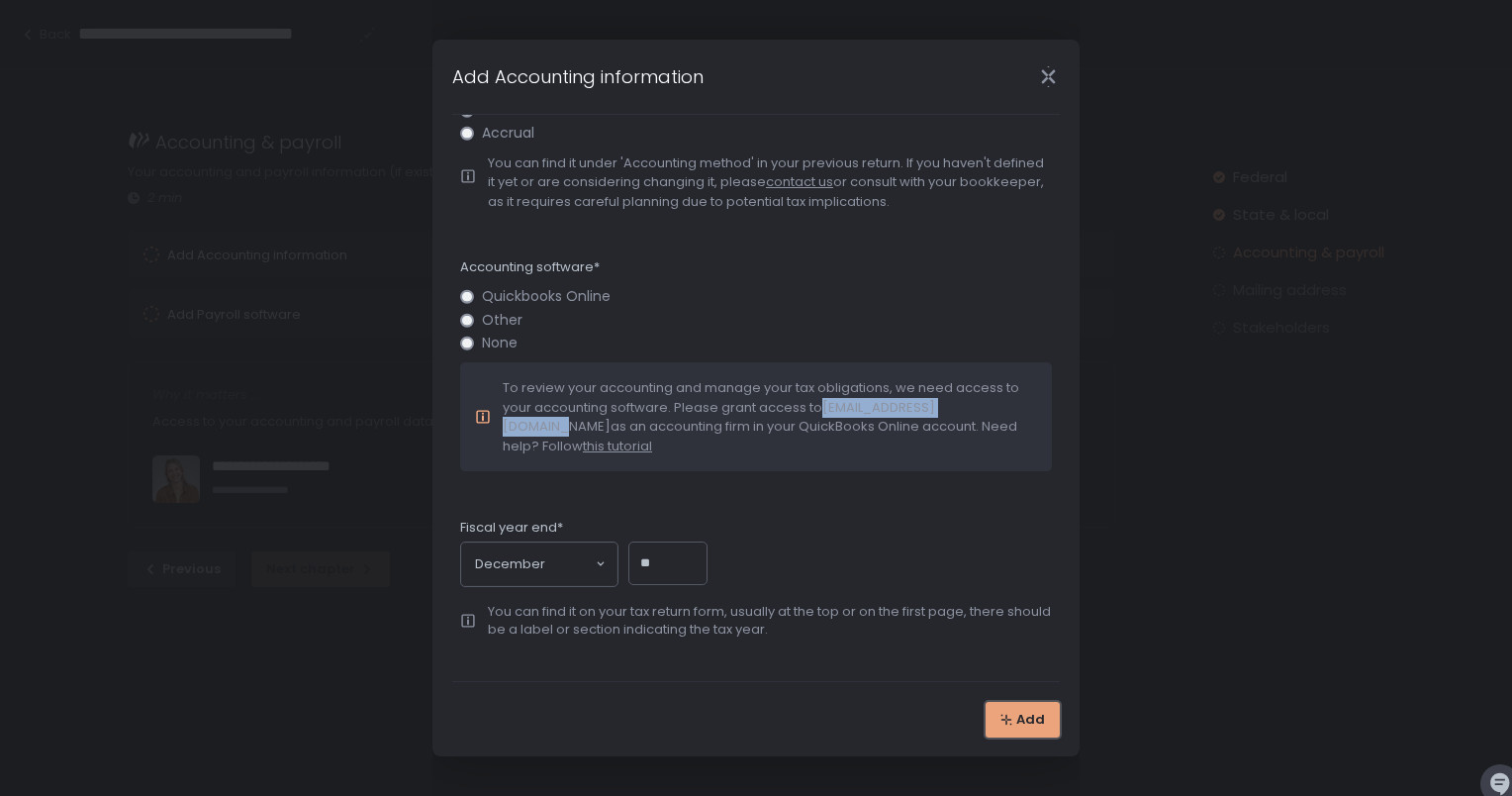 click on "Add" at bounding box center [1022, 720] 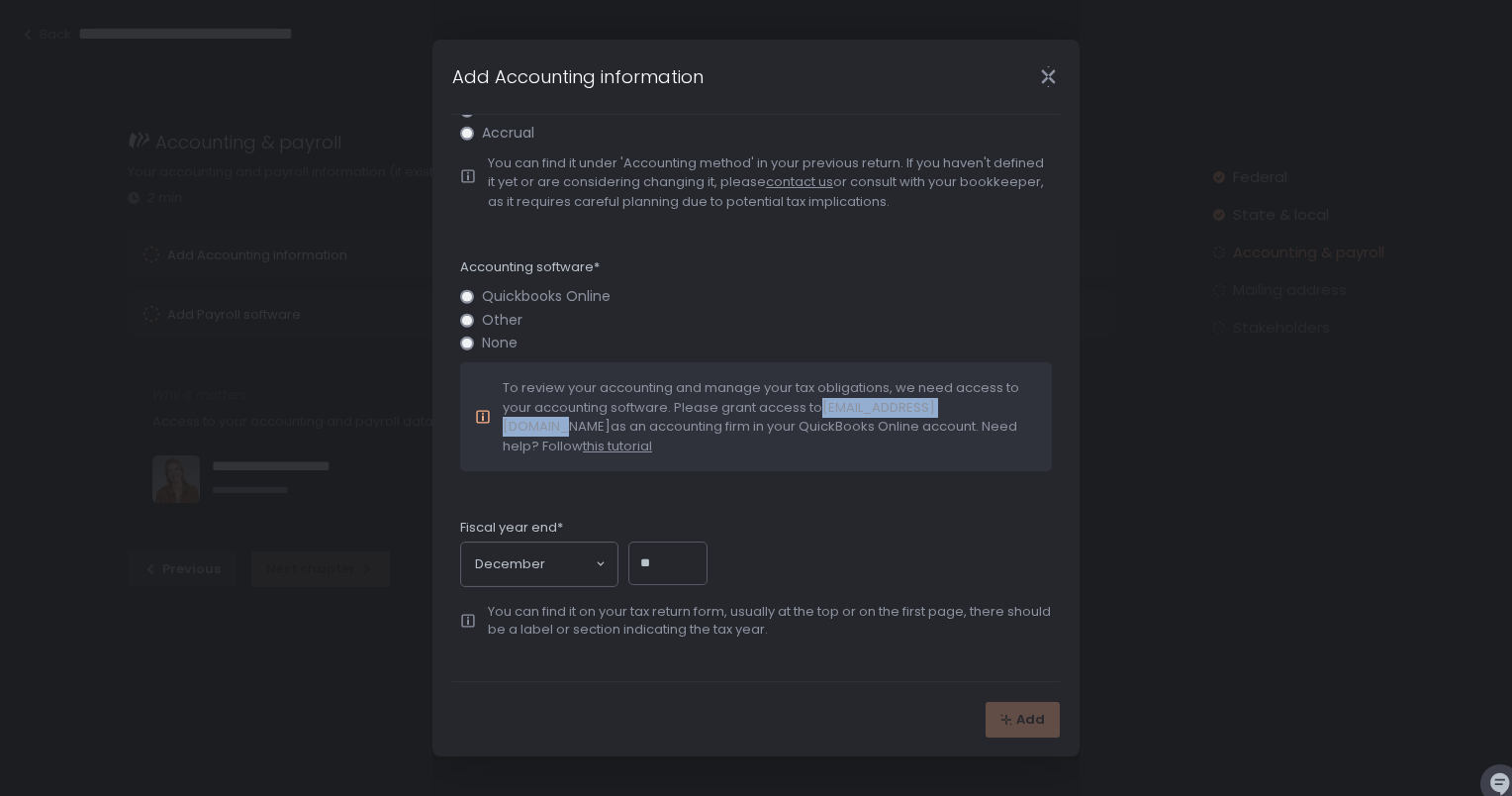 scroll, scrollTop: 0, scrollLeft: 0, axis: both 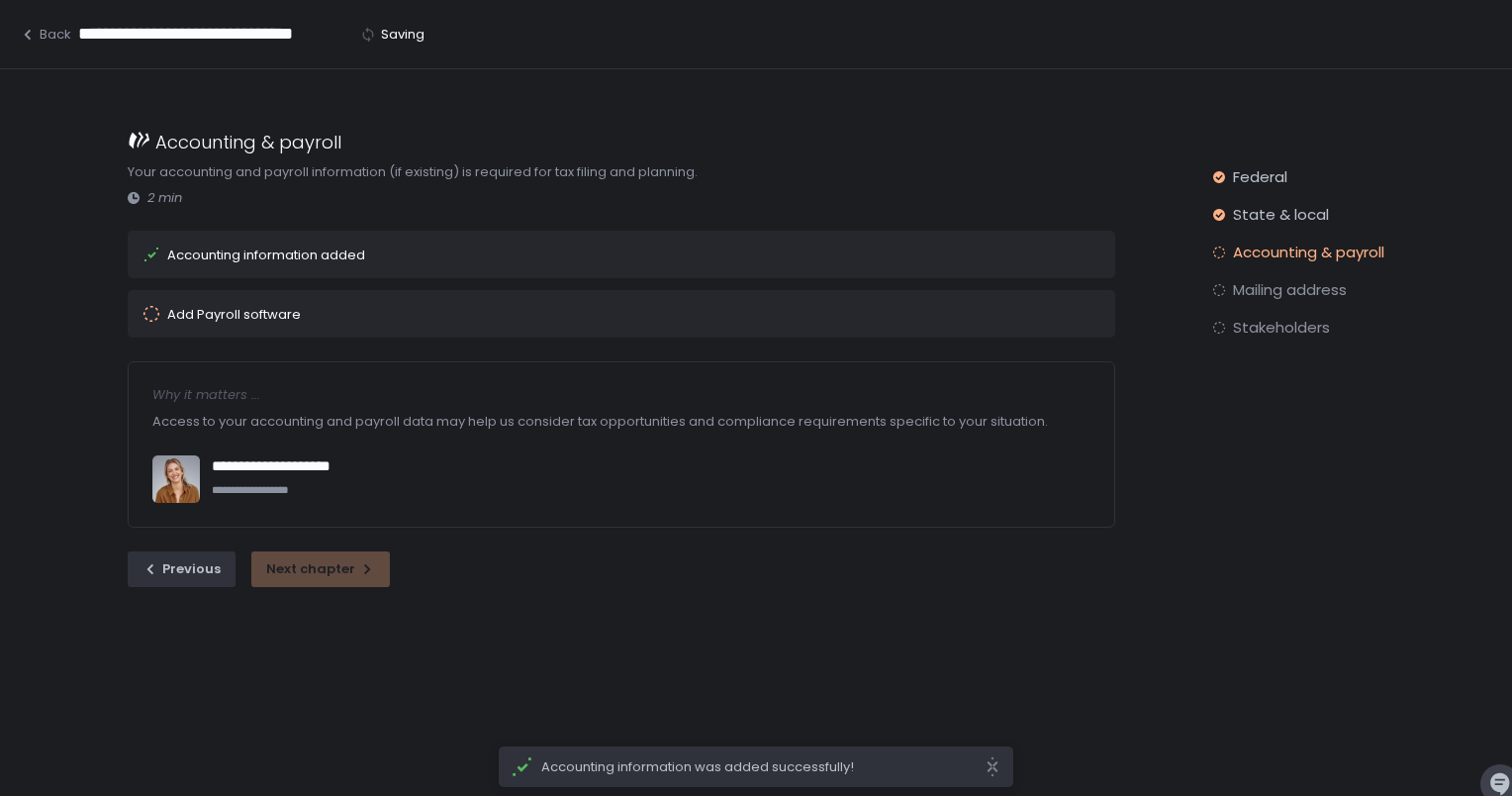 click on "Add Payroll software" at bounding box center [594, 314] 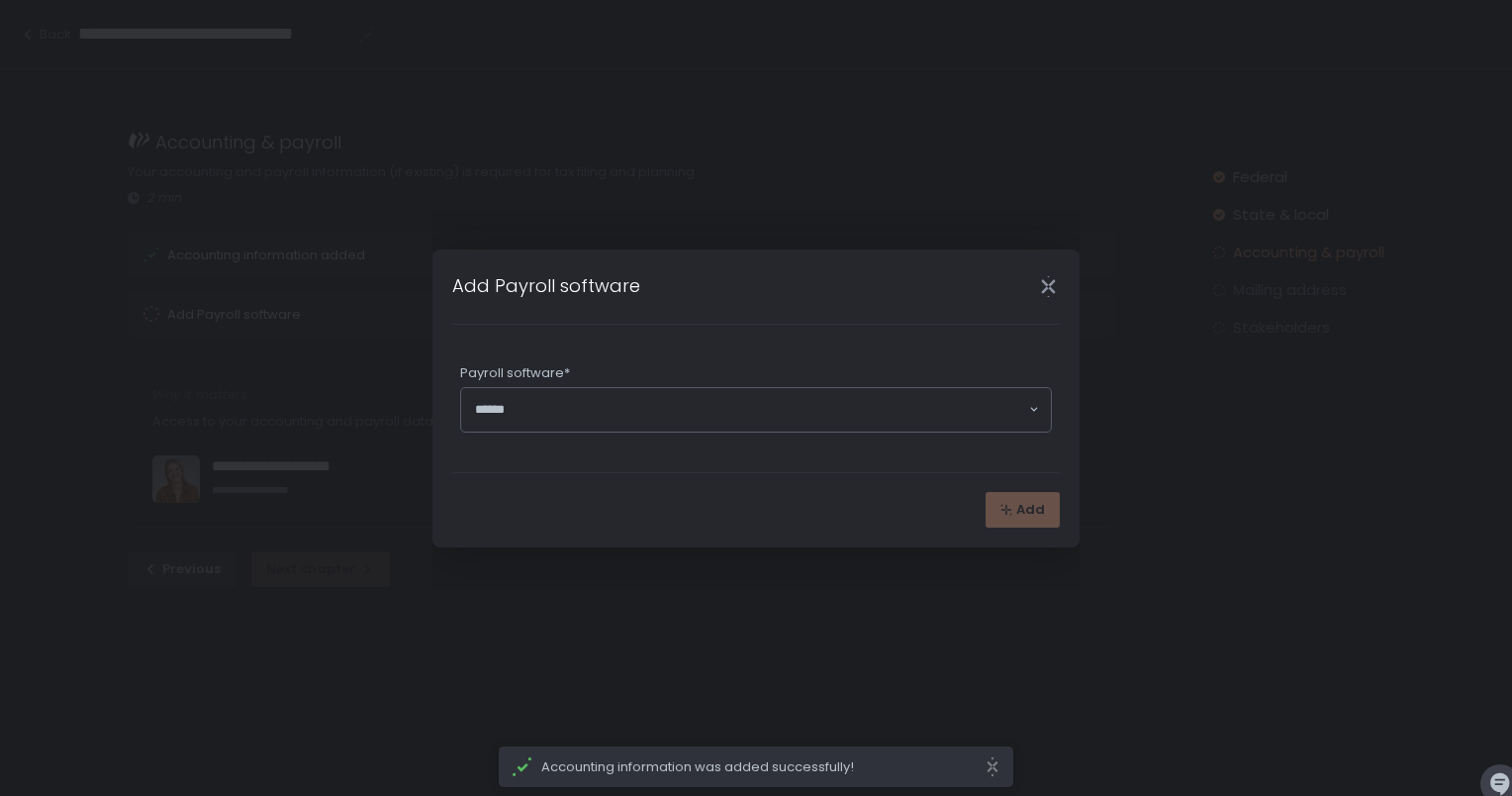 click 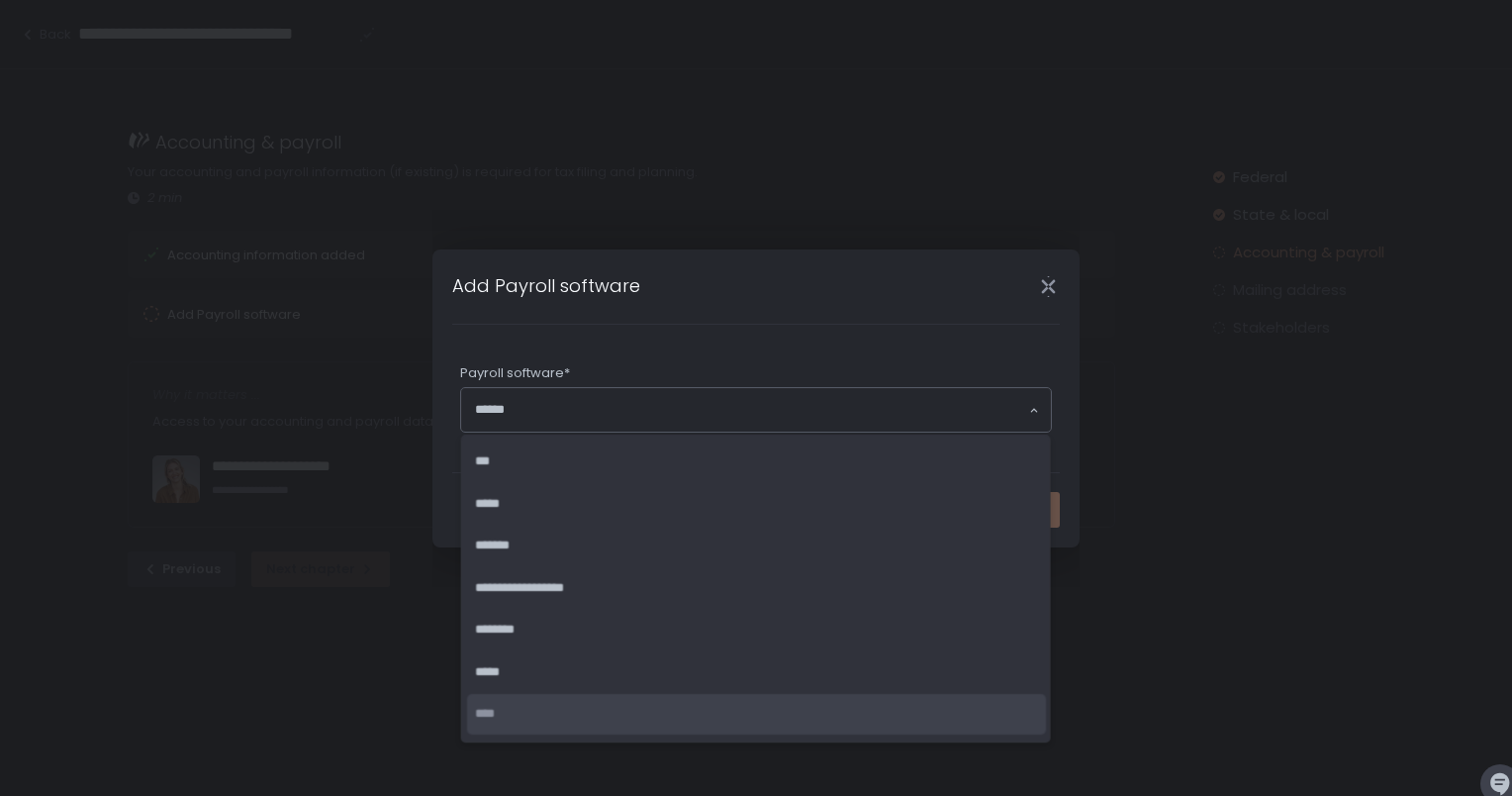 click on "****" 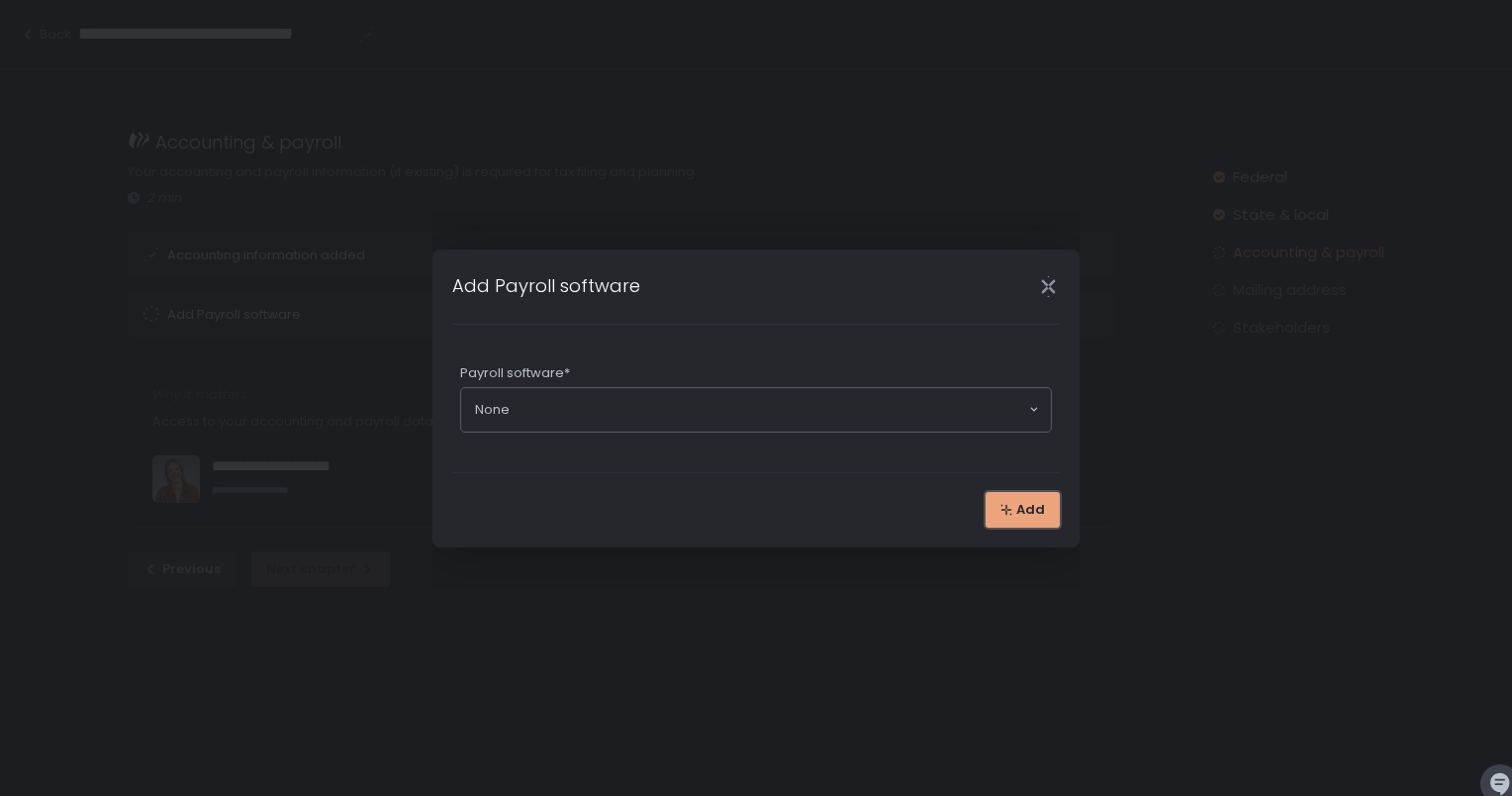click on "Add" at bounding box center (1022, 510) 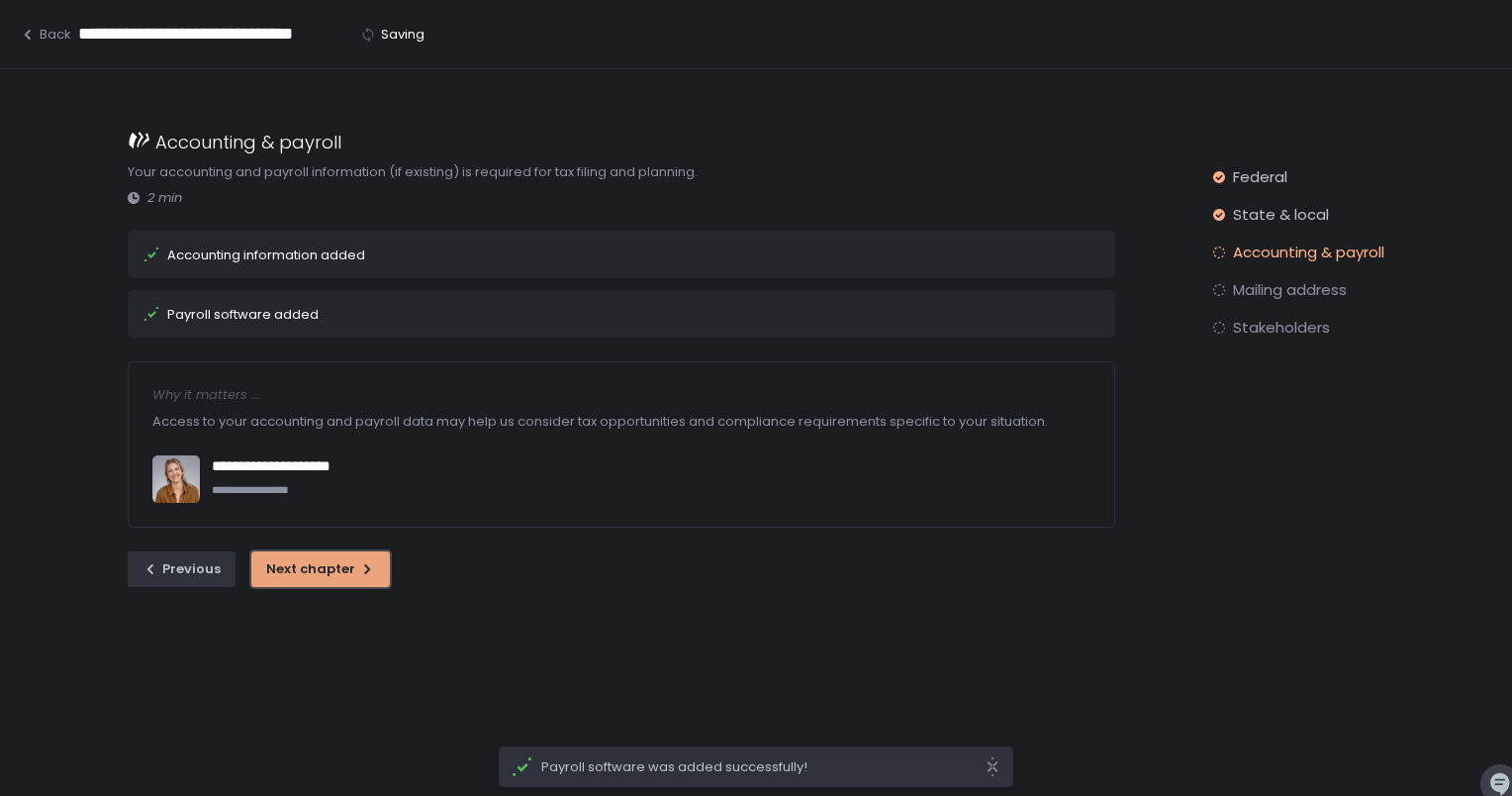 click on "Next chapter" 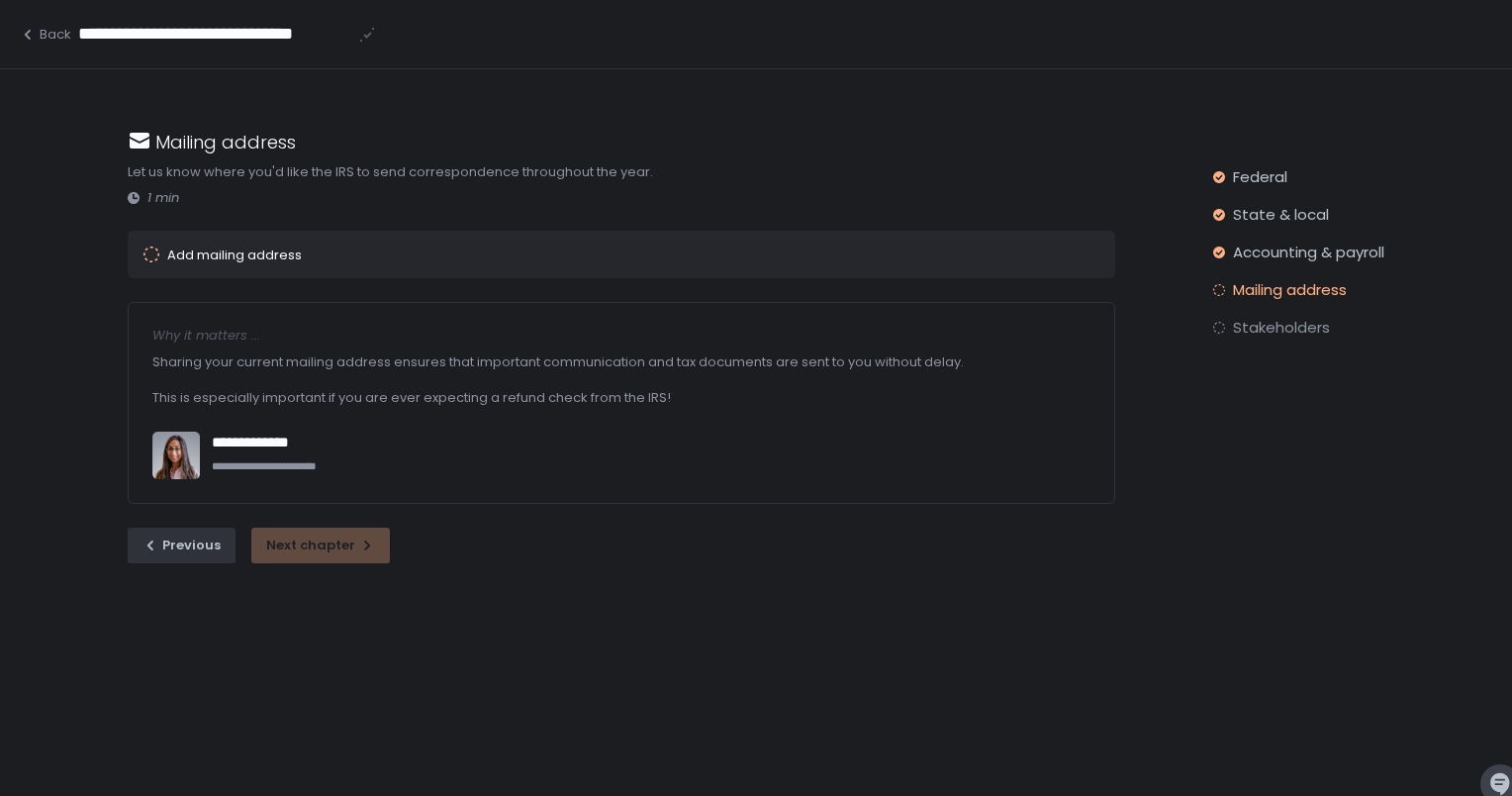click on "Add mailing address" at bounding box center [235, 254] 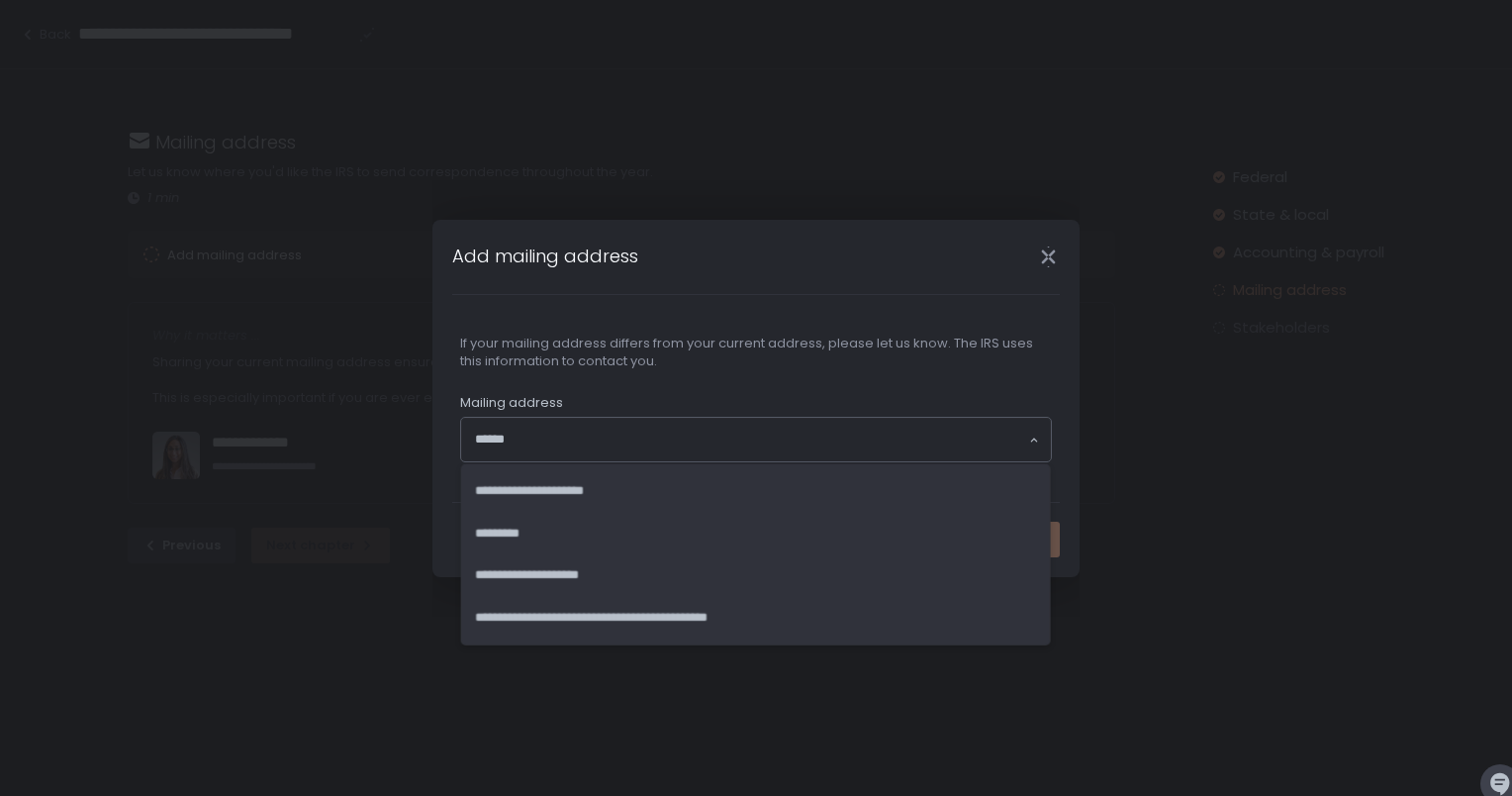 click 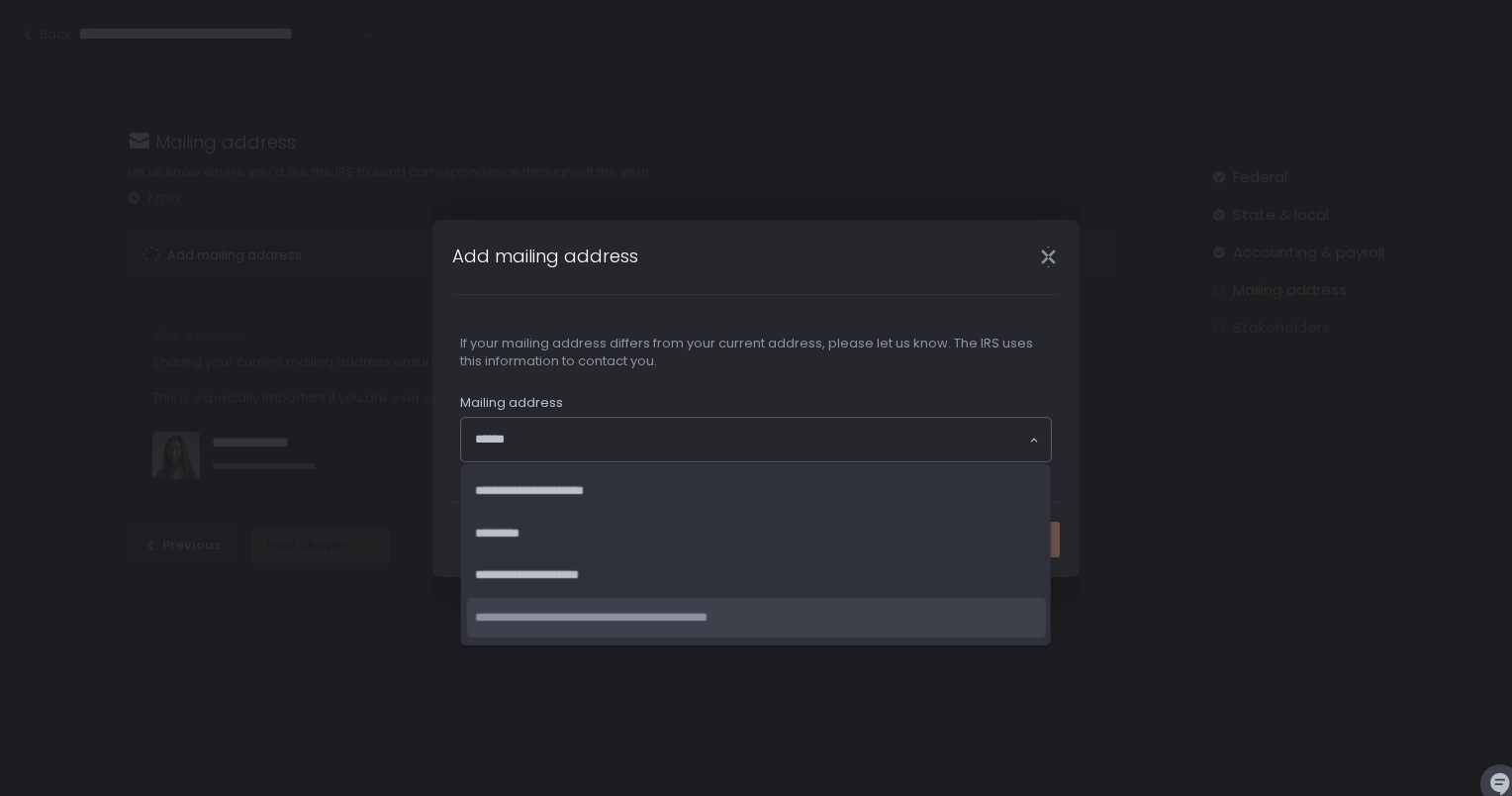 click on "**********" 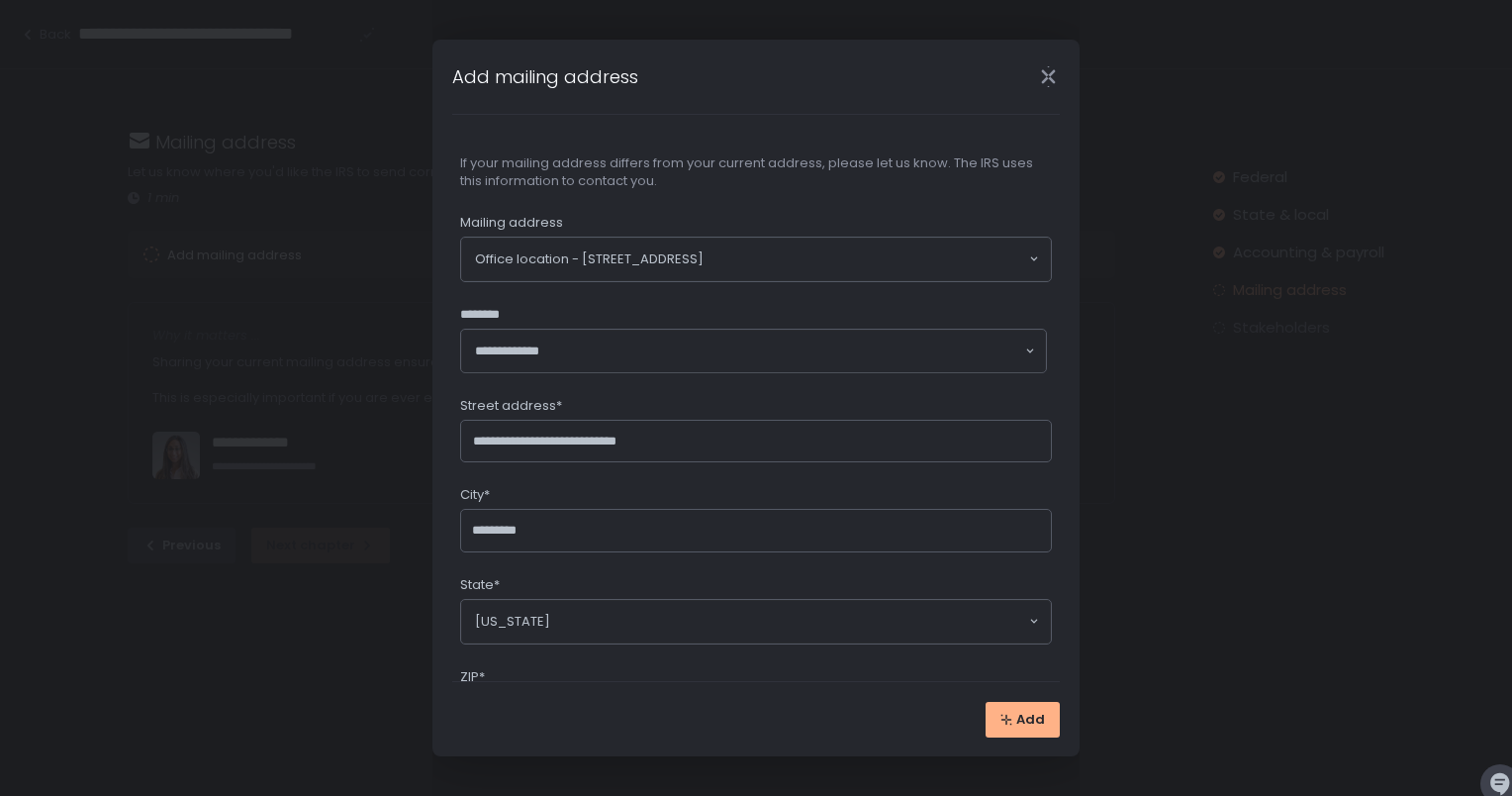scroll, scrollTop: 87, scrollLeft: 0, axis: vertical 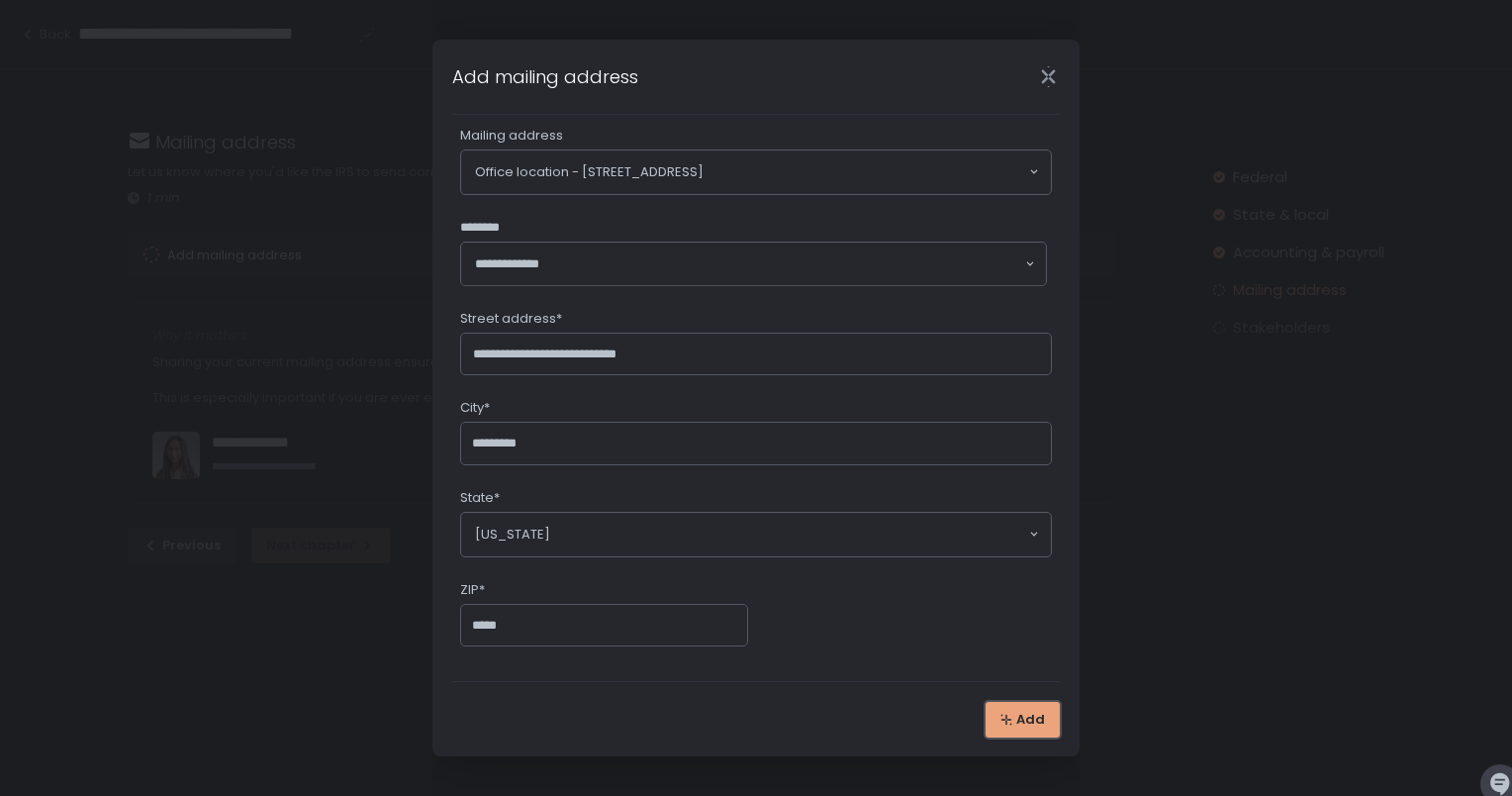 click on "Add" at bounding box center (1030, 720) 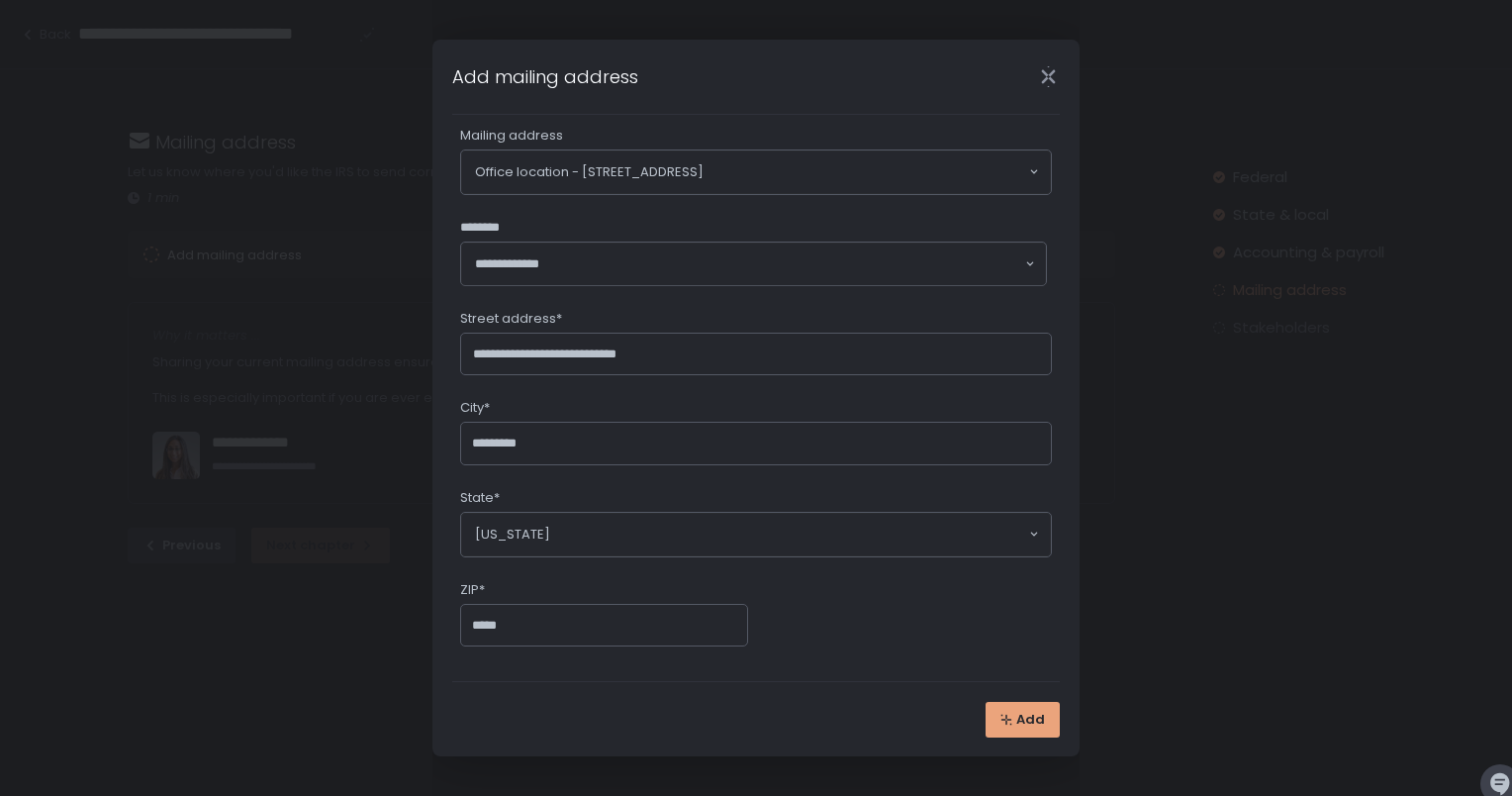 scroll, scrollTop: 0, scrollLeft: 0, axis: both 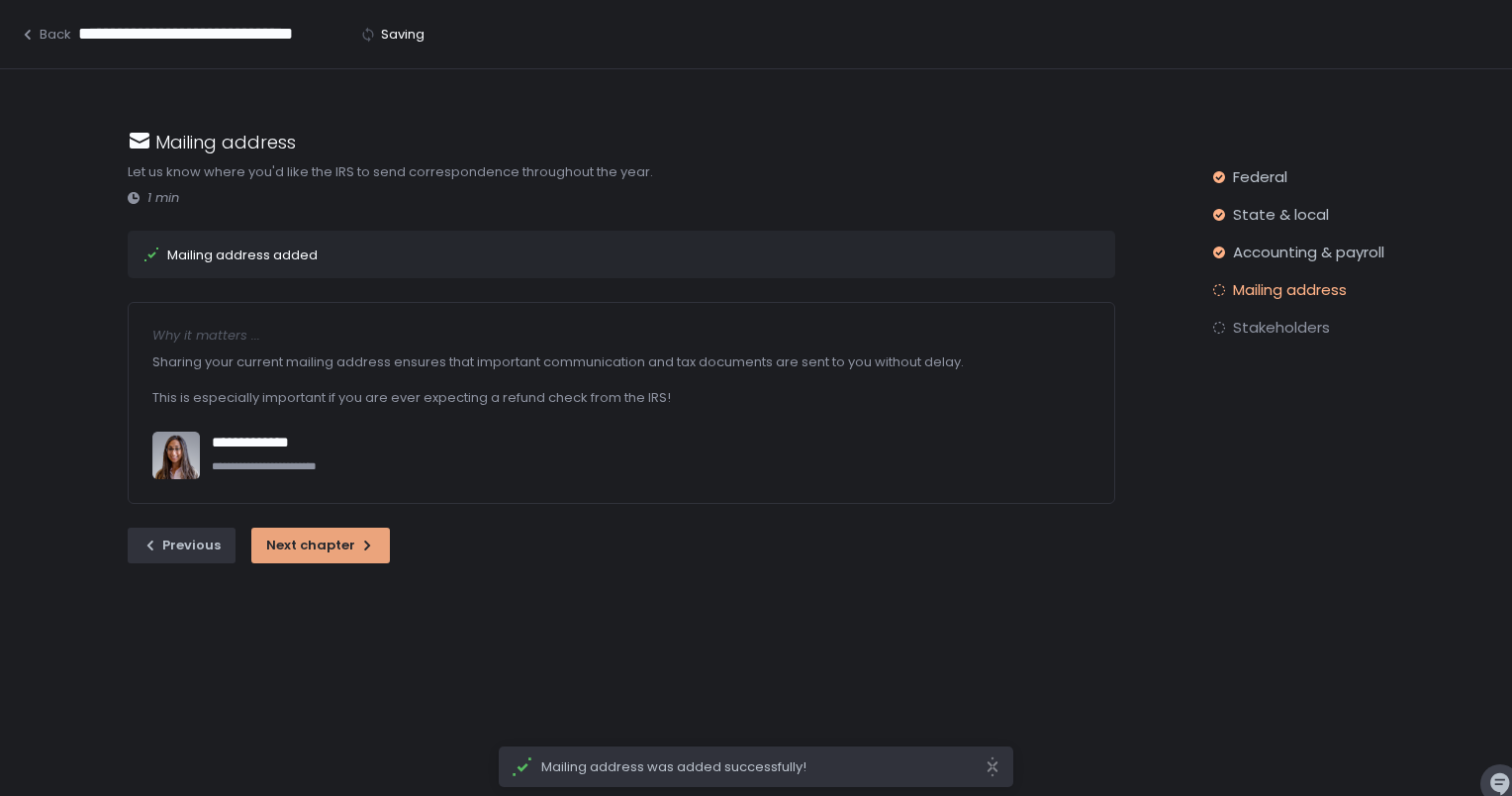 click 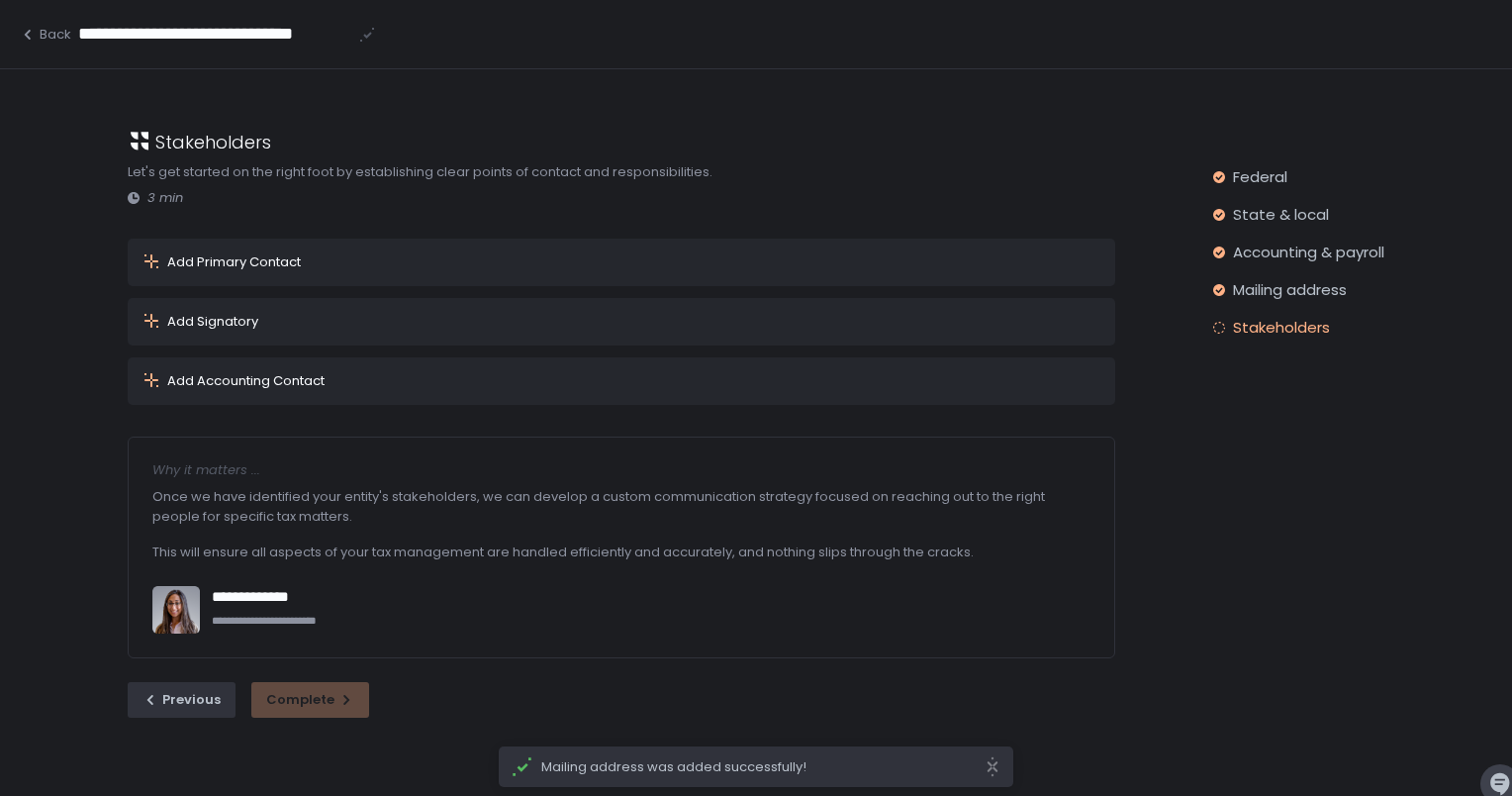 click on "Add Primary Contact" at bounding box center (234, 262) 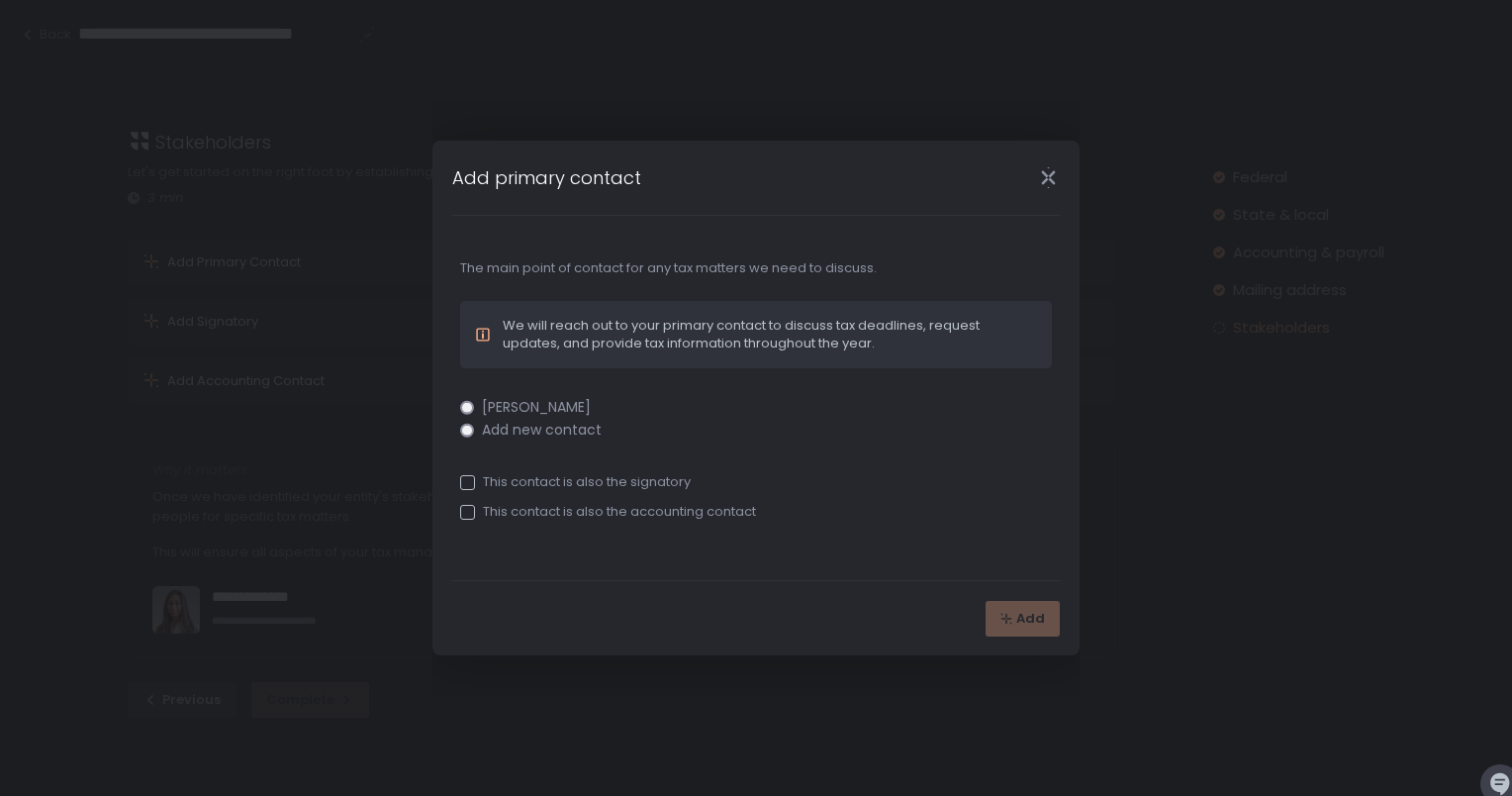 click on "Add new contact" 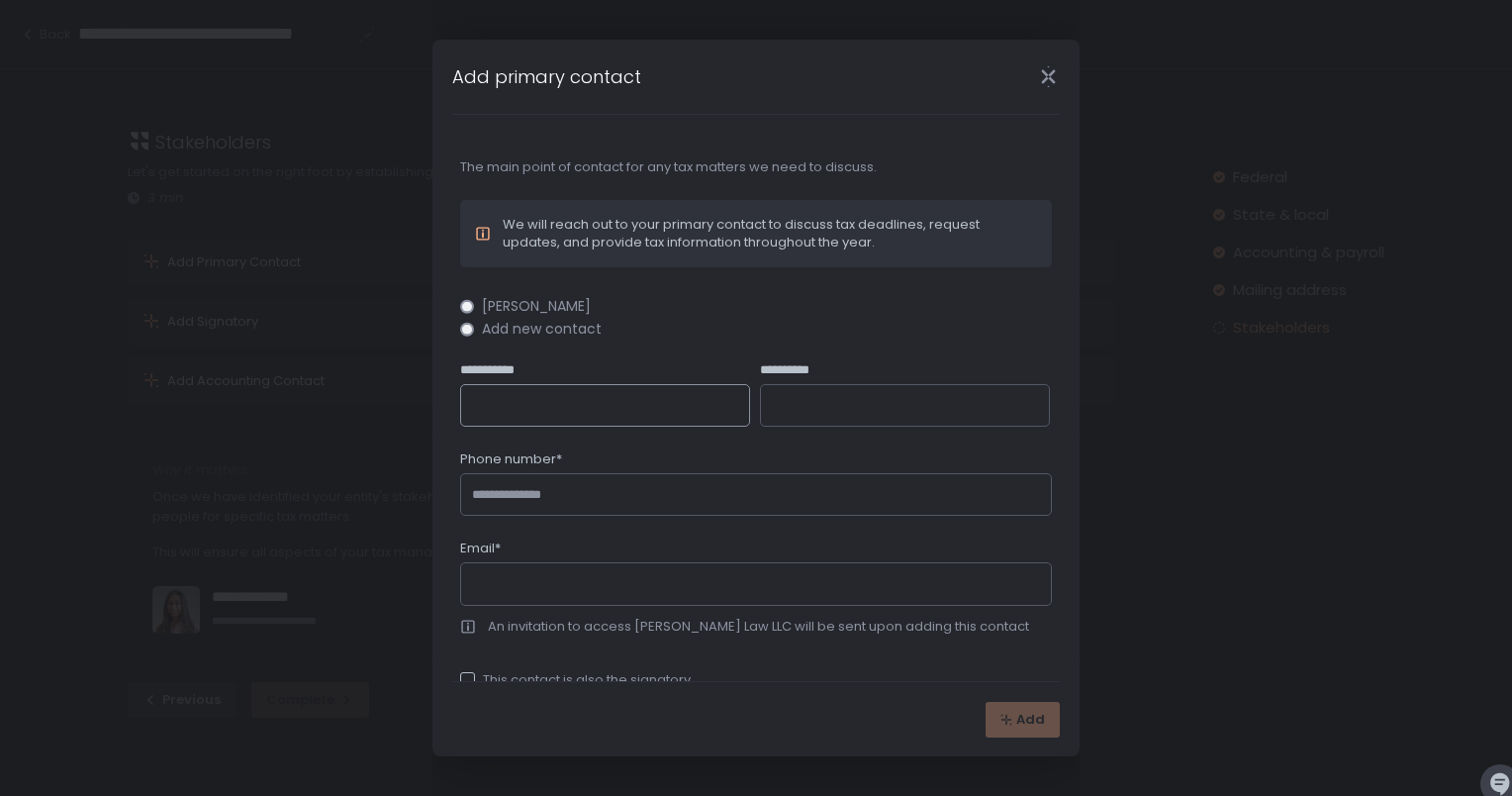 click on "**********" 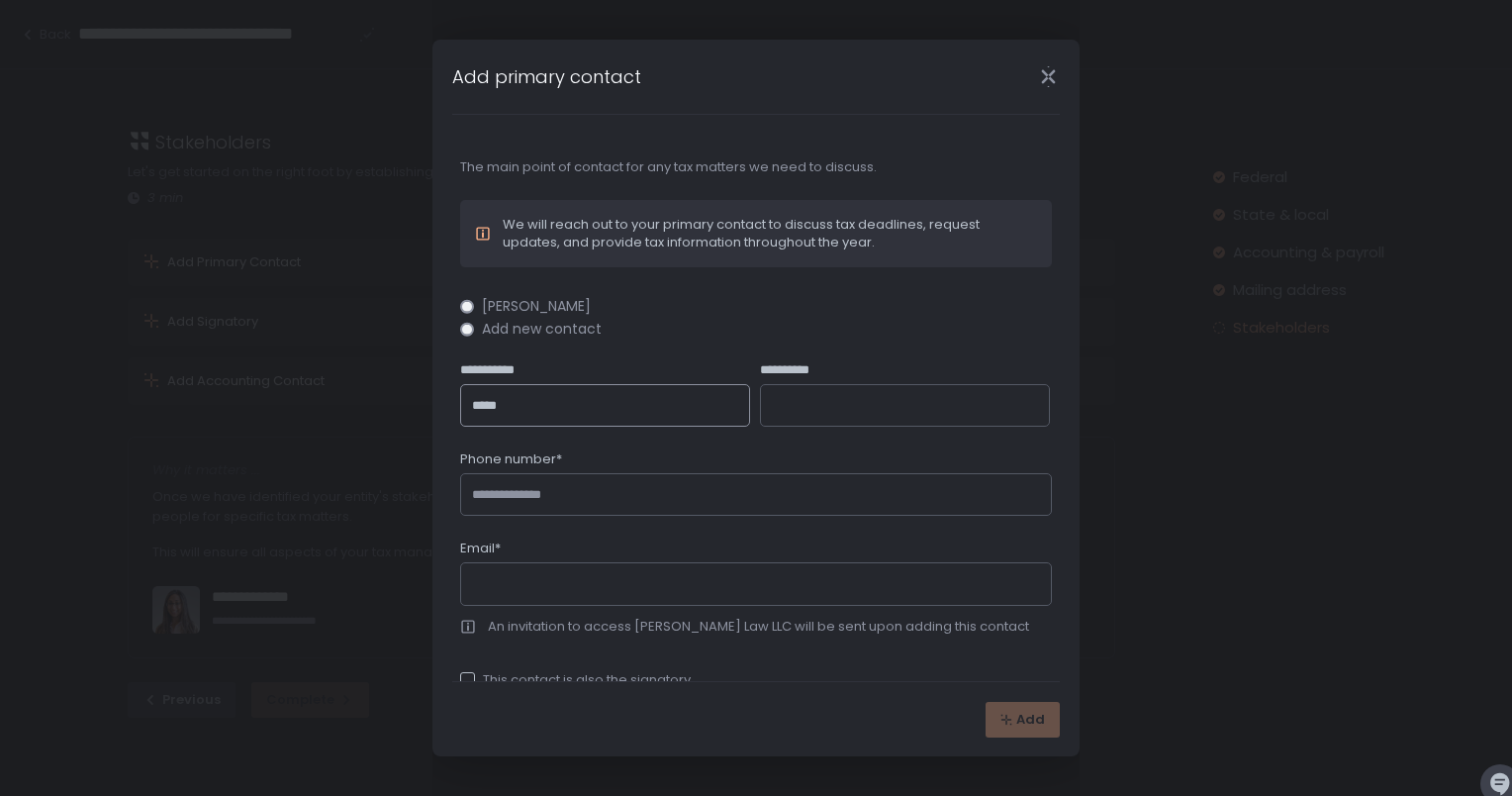 type on "*****" 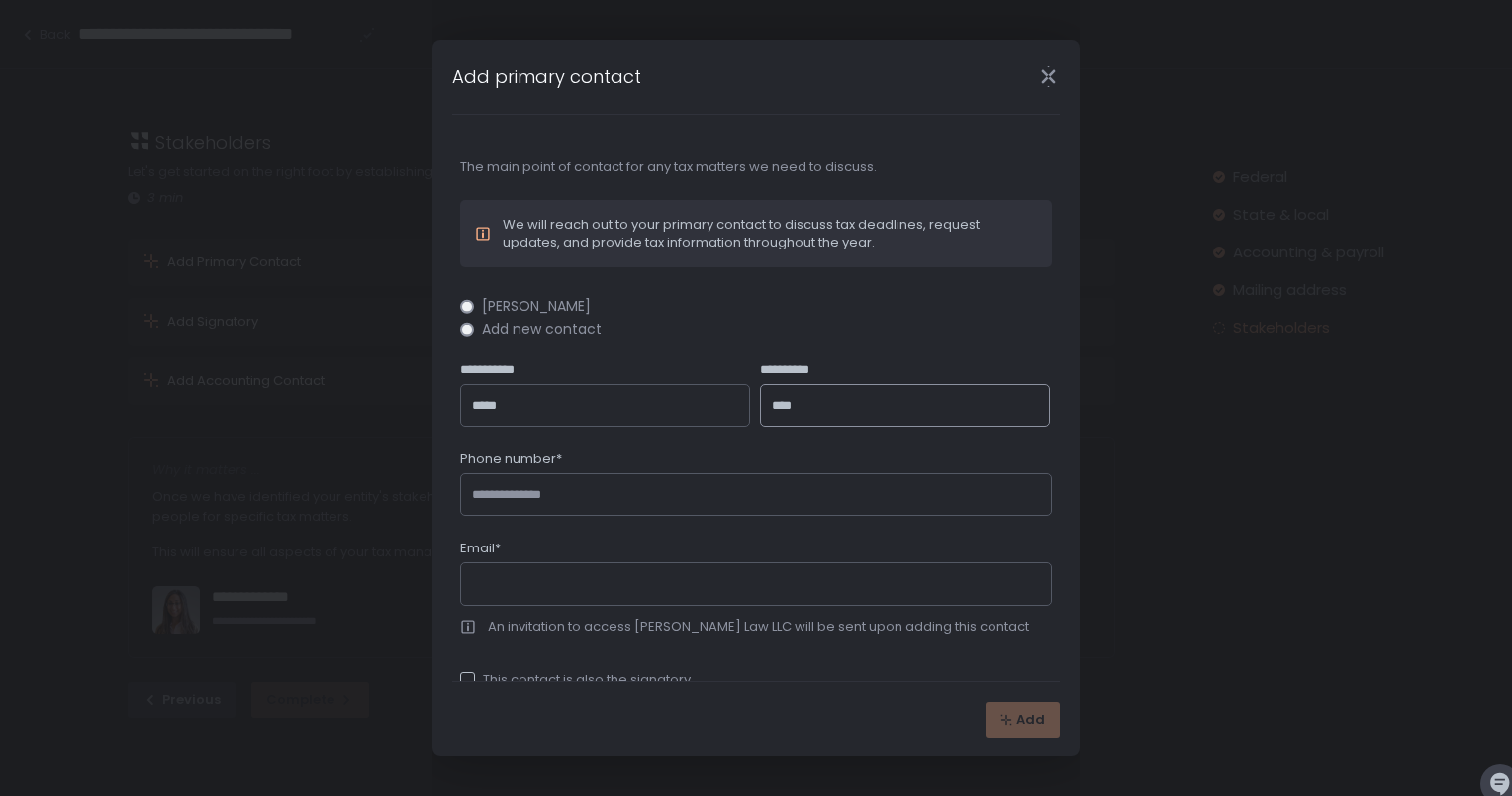 type on "****" 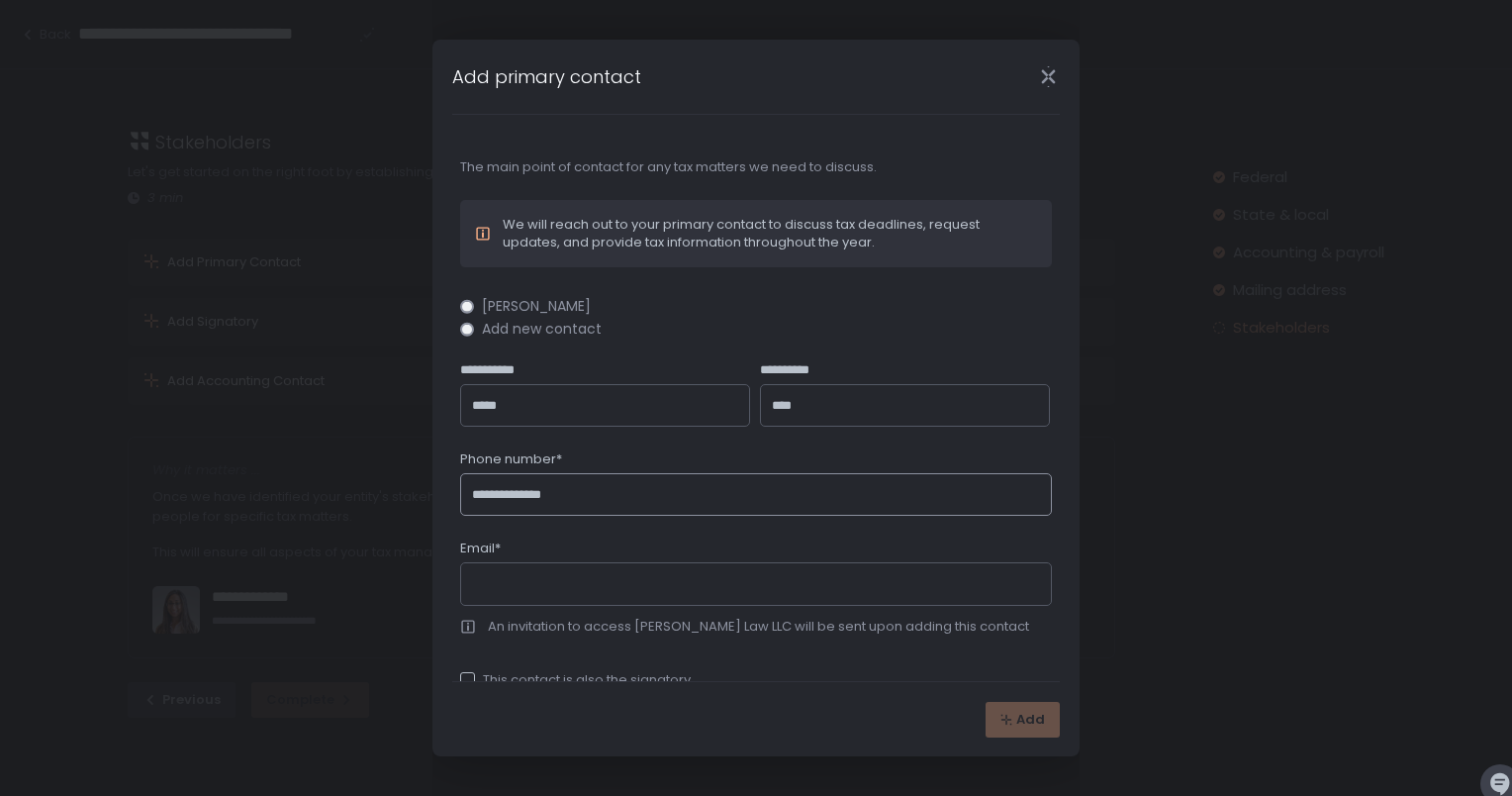 type on "**********" 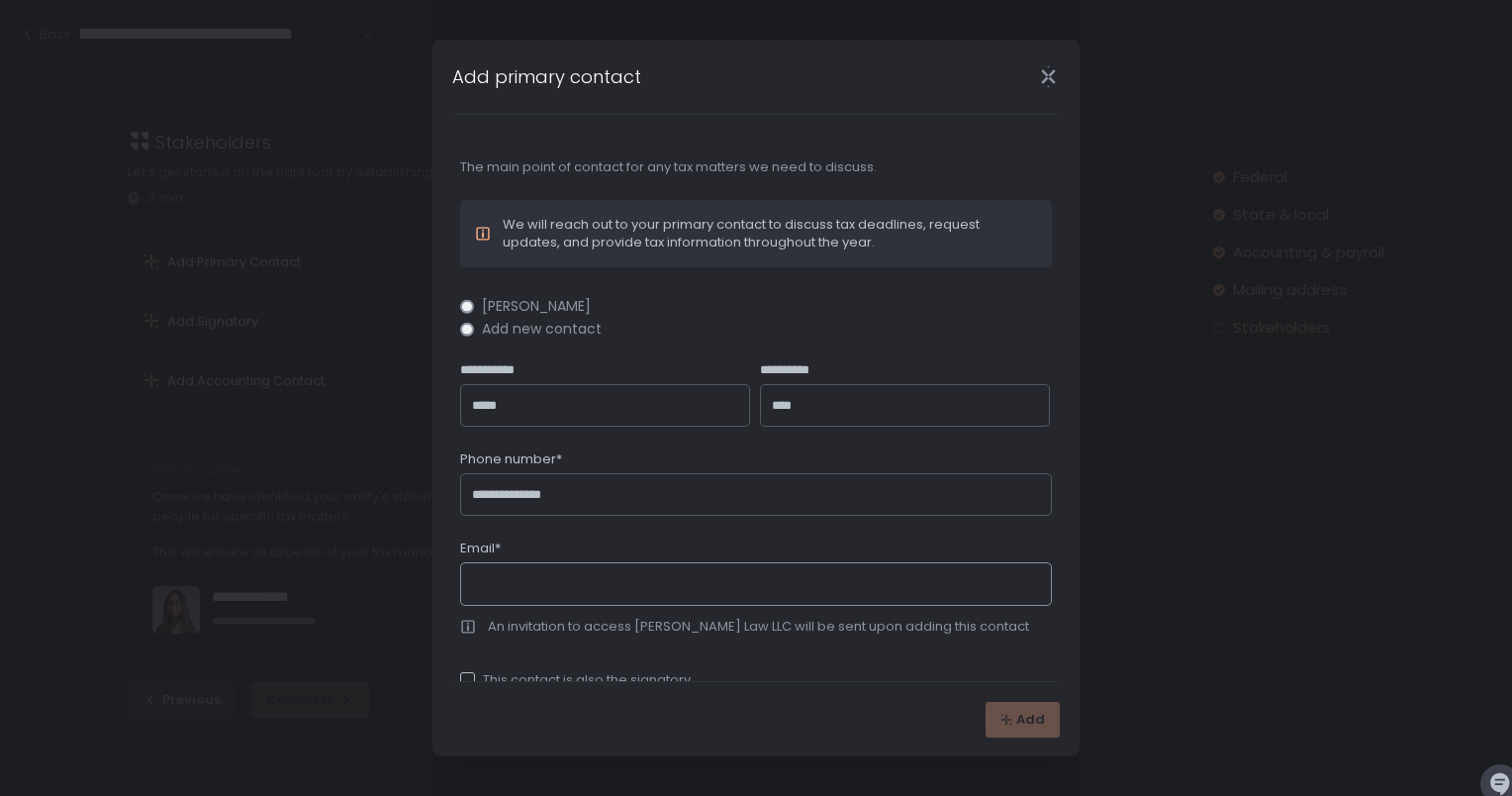 click on "Email*" 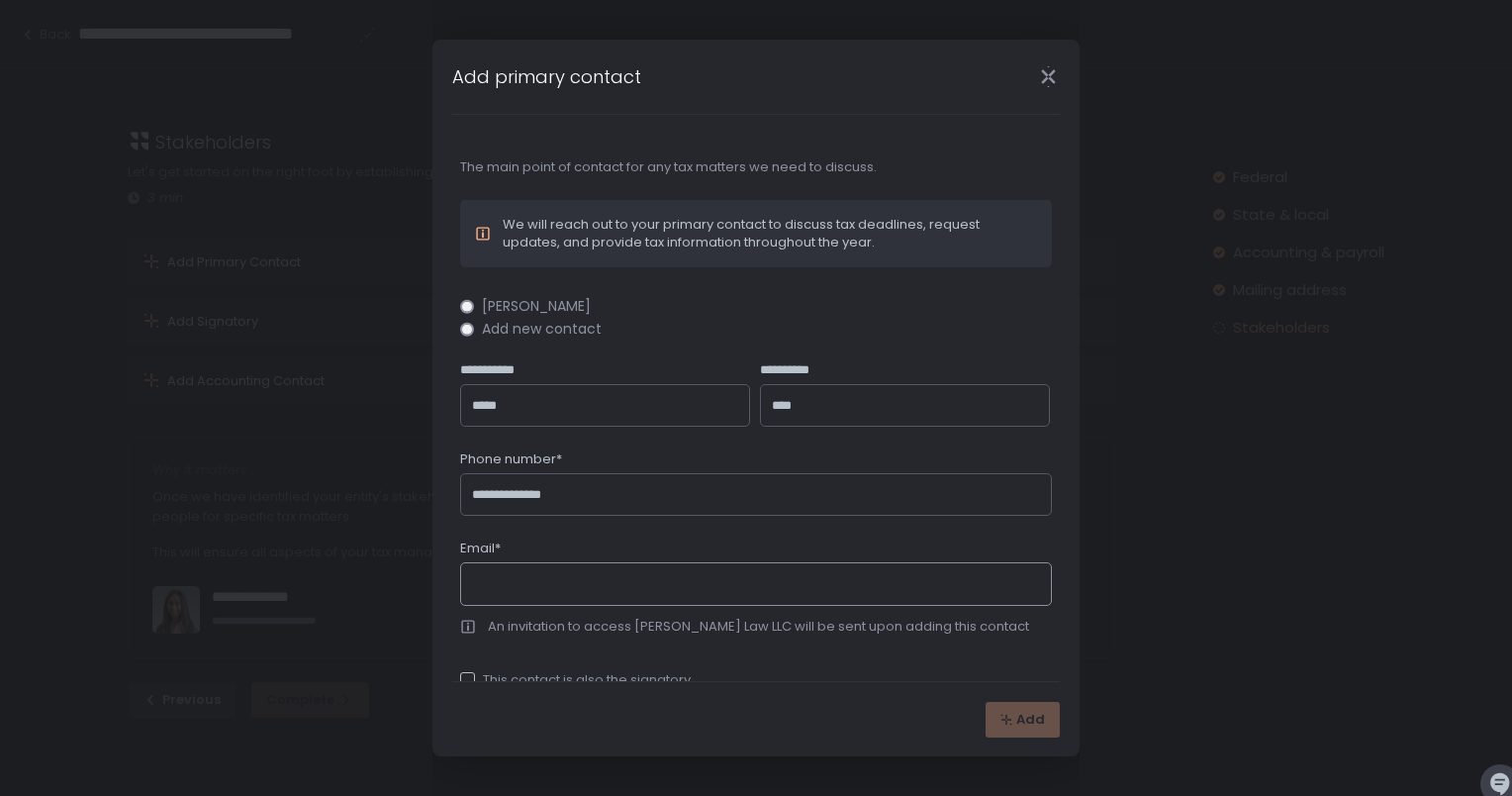 type on "**********" 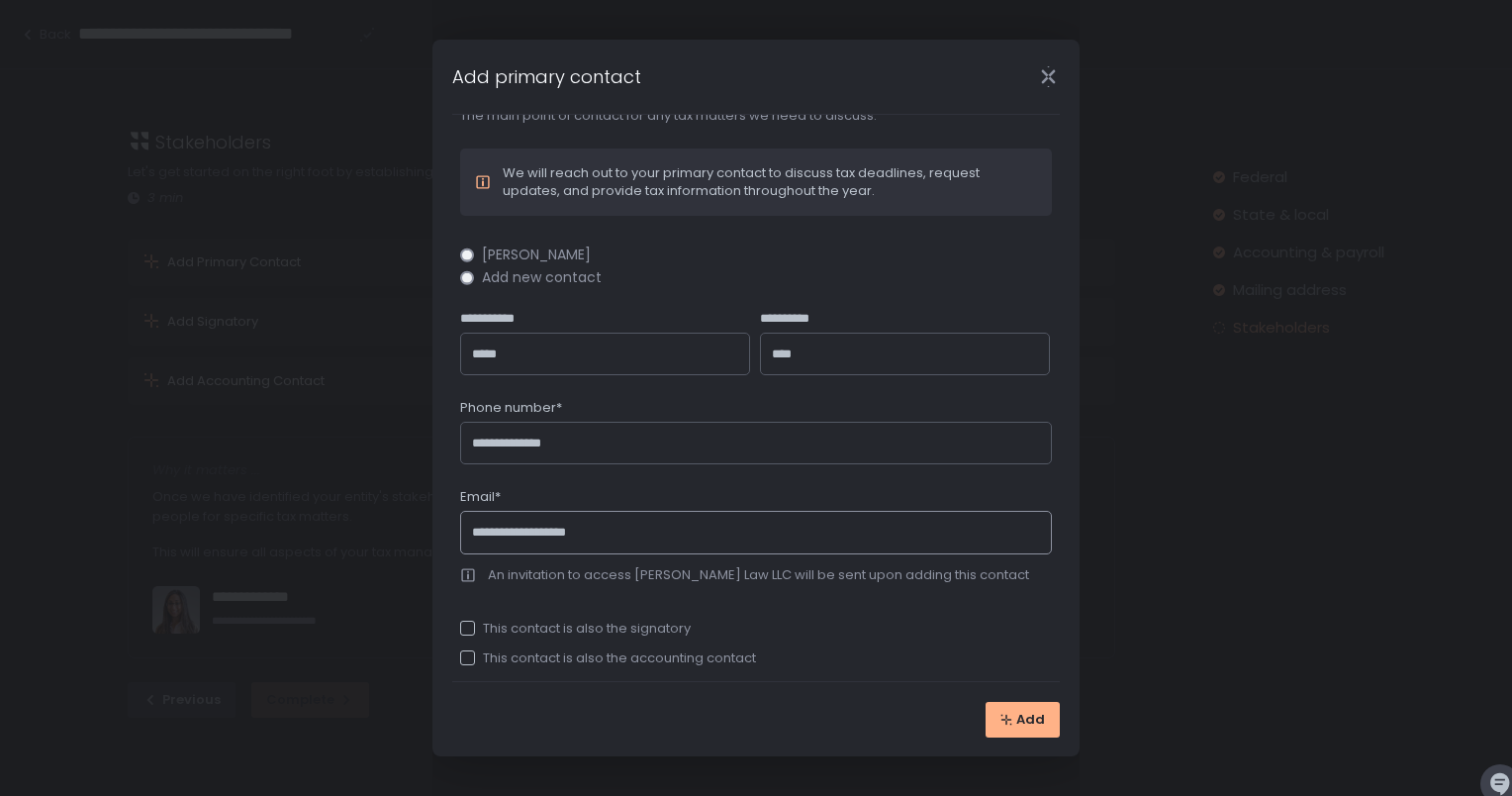 scroll, scrollTop: 95, scrollLeft: 0, axis: vertical 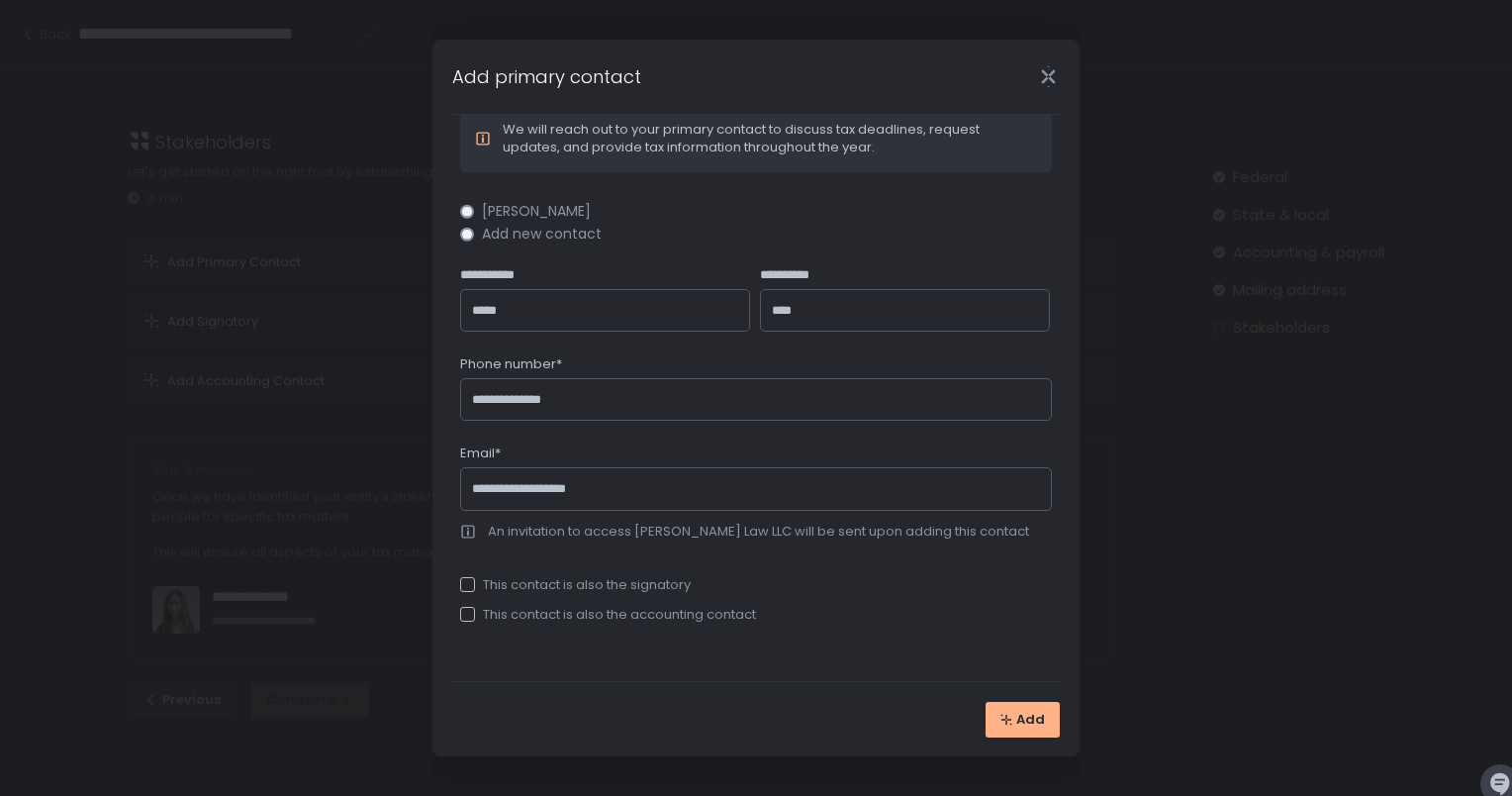 click at bounding box center (467, 614) 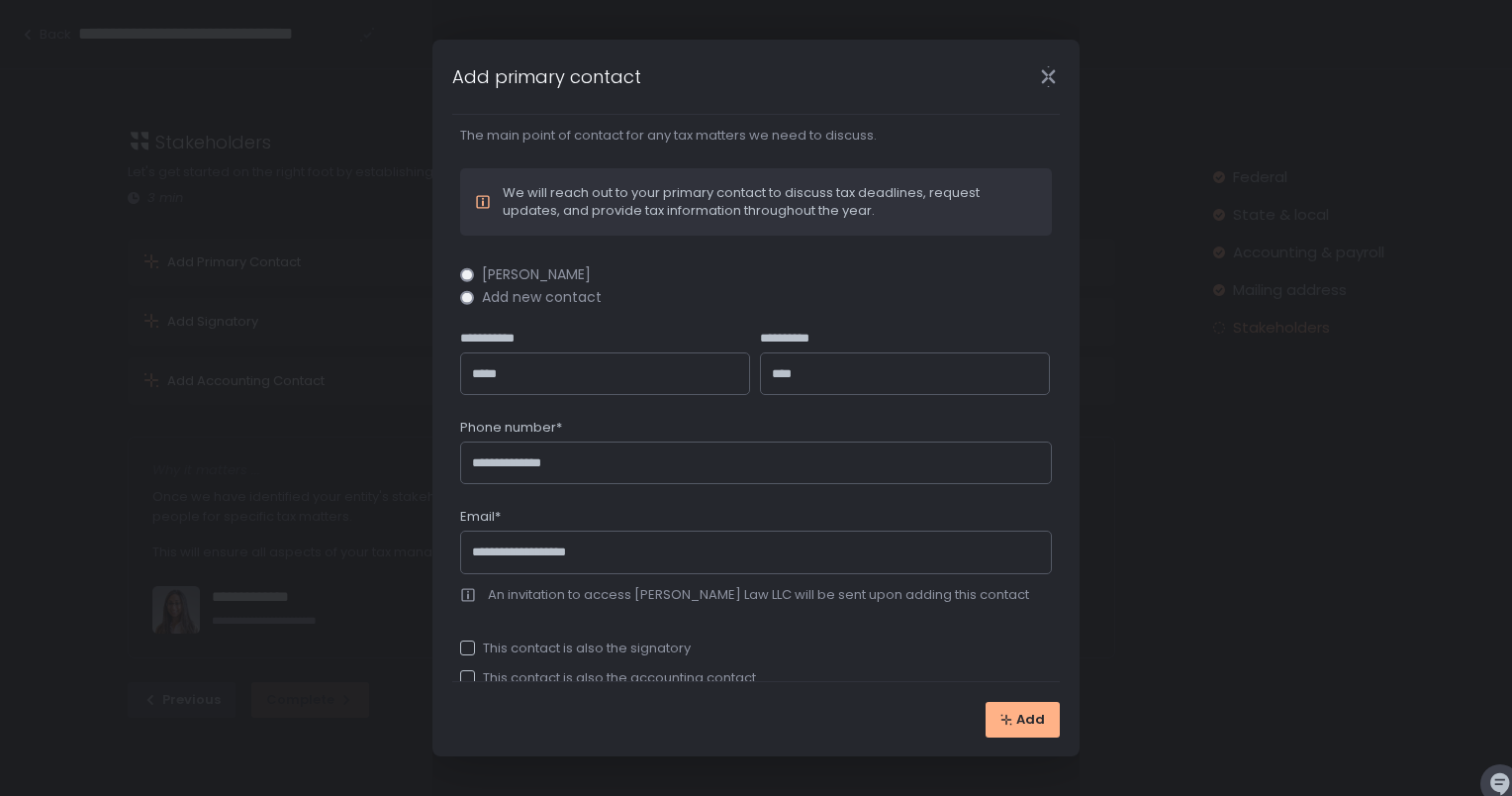 scroll, scrollTop: 0, scrollLeft: 0, axis: both 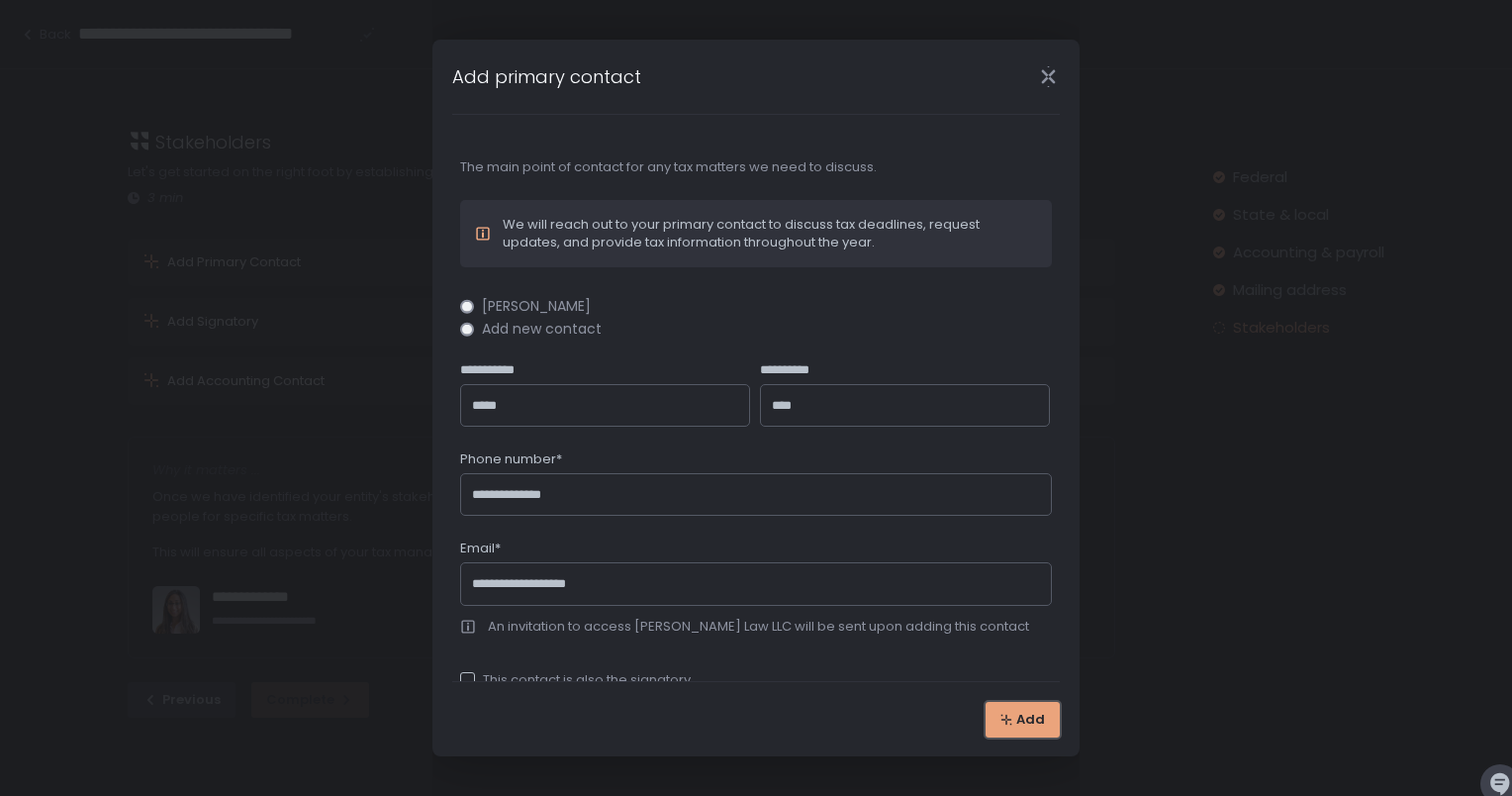 click on "Add" at bounding box center [1030, 720] 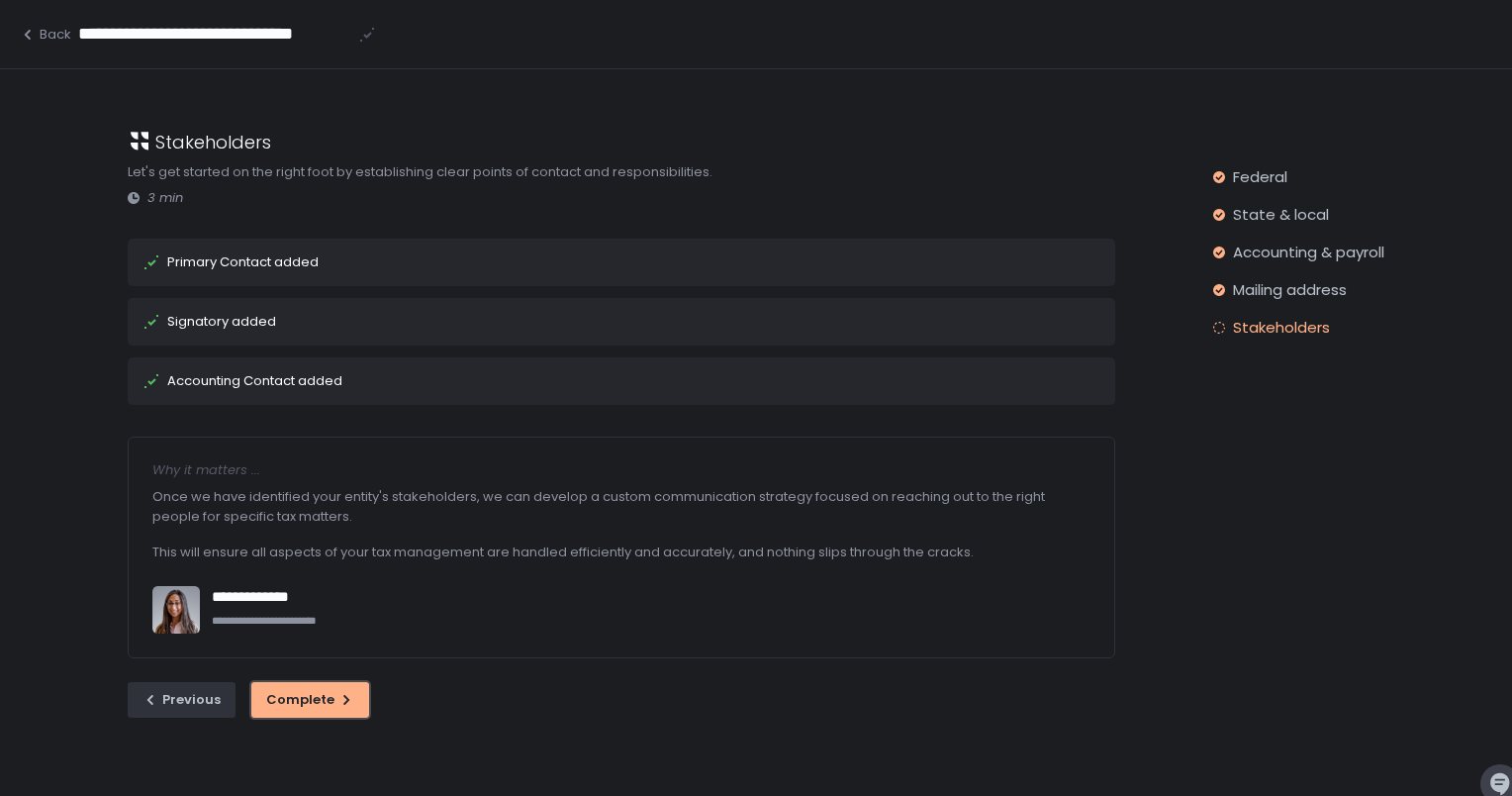click on "Complete" 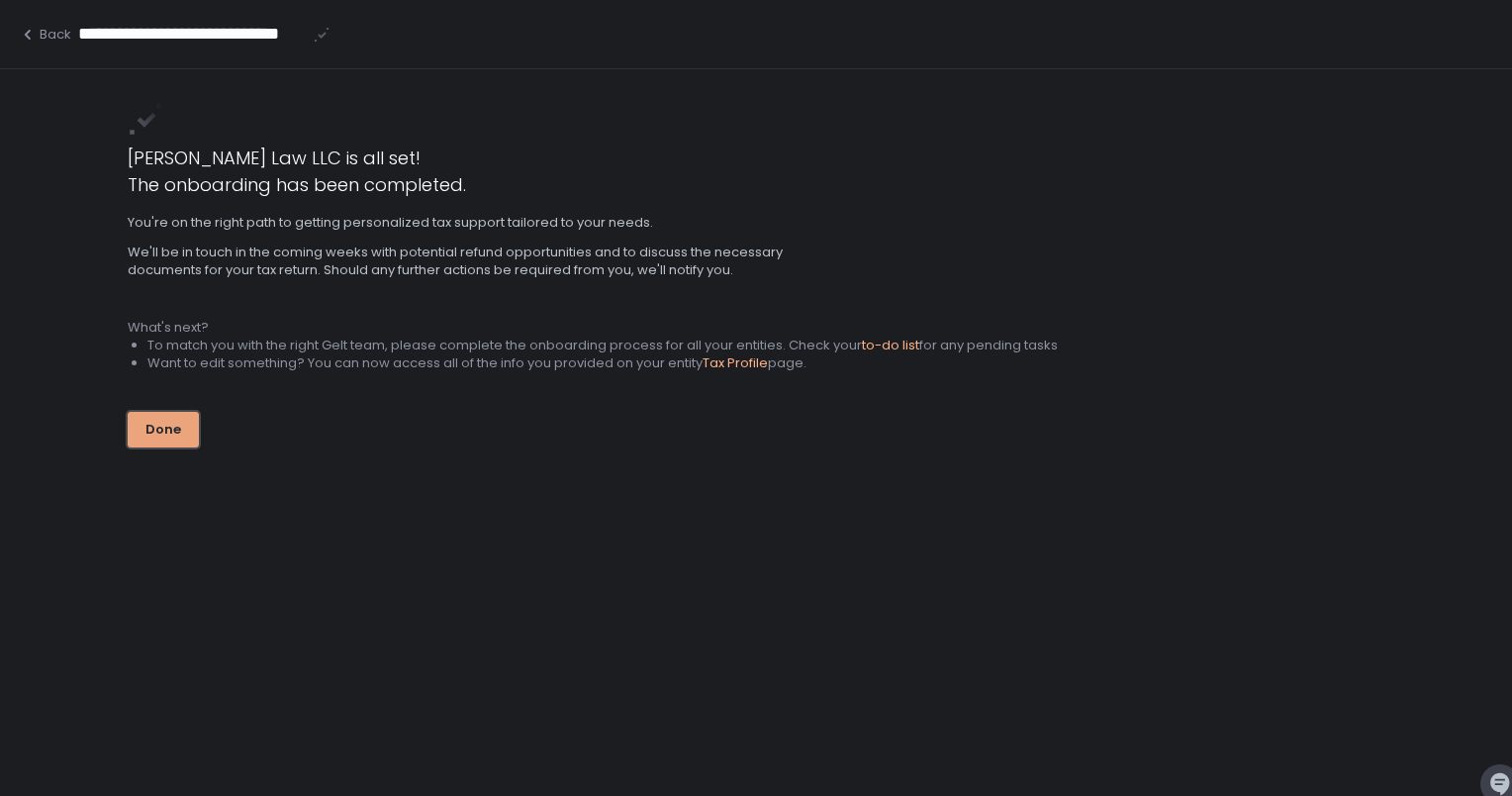 click on "Done" at bounding box center (163, 430) 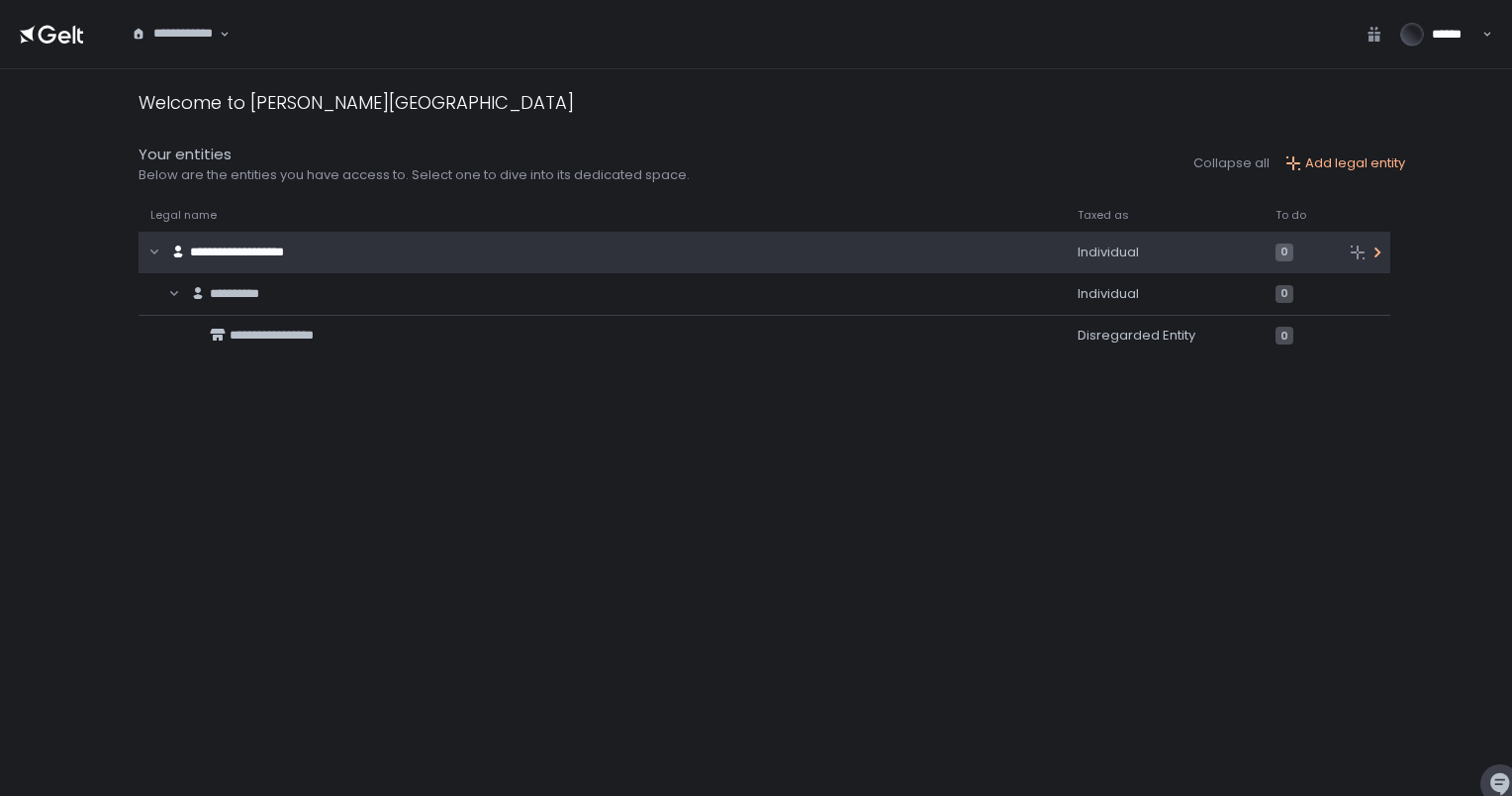 click on "**********" 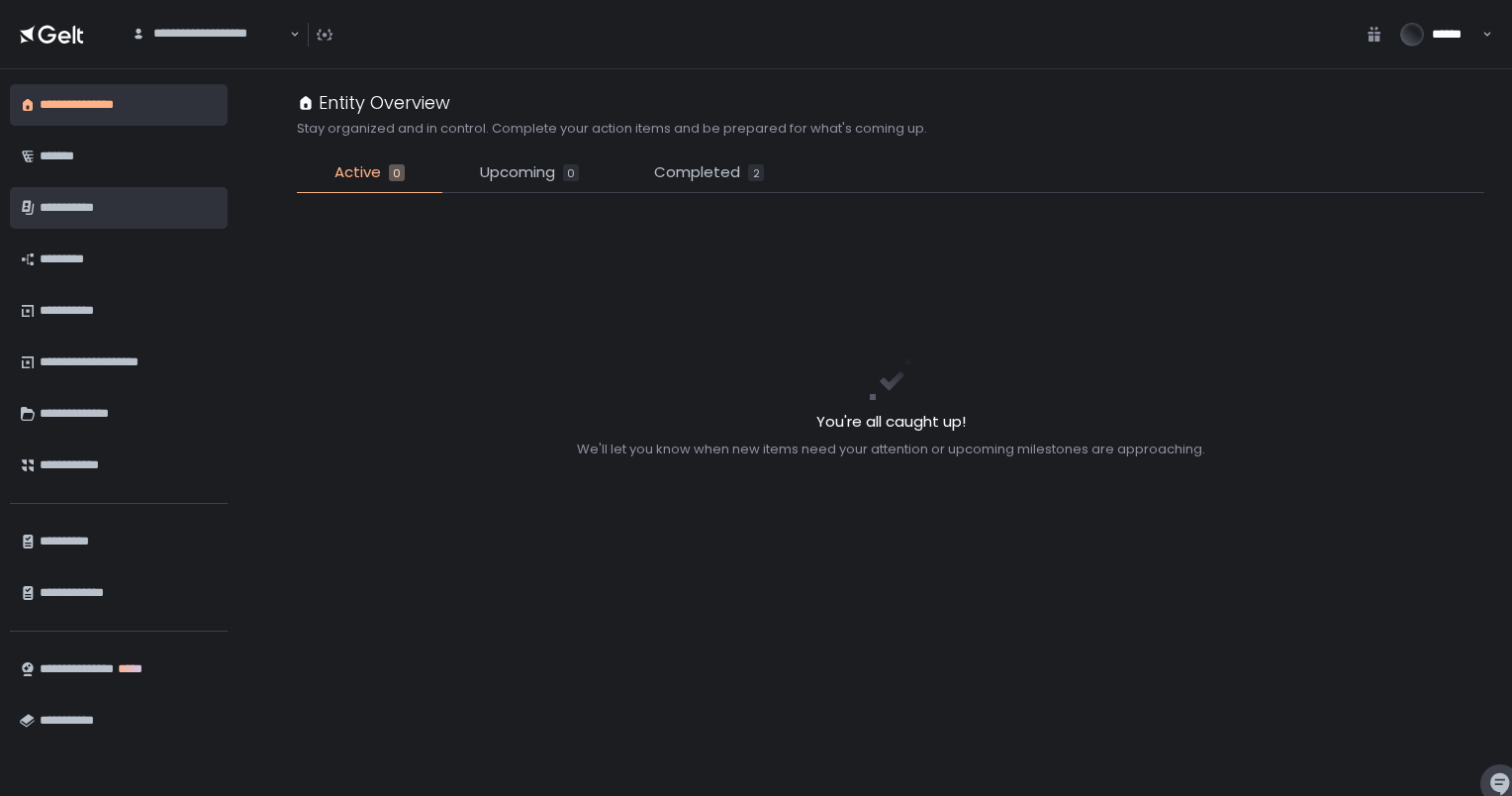 click on "**********" at bounding box center [129, 208] 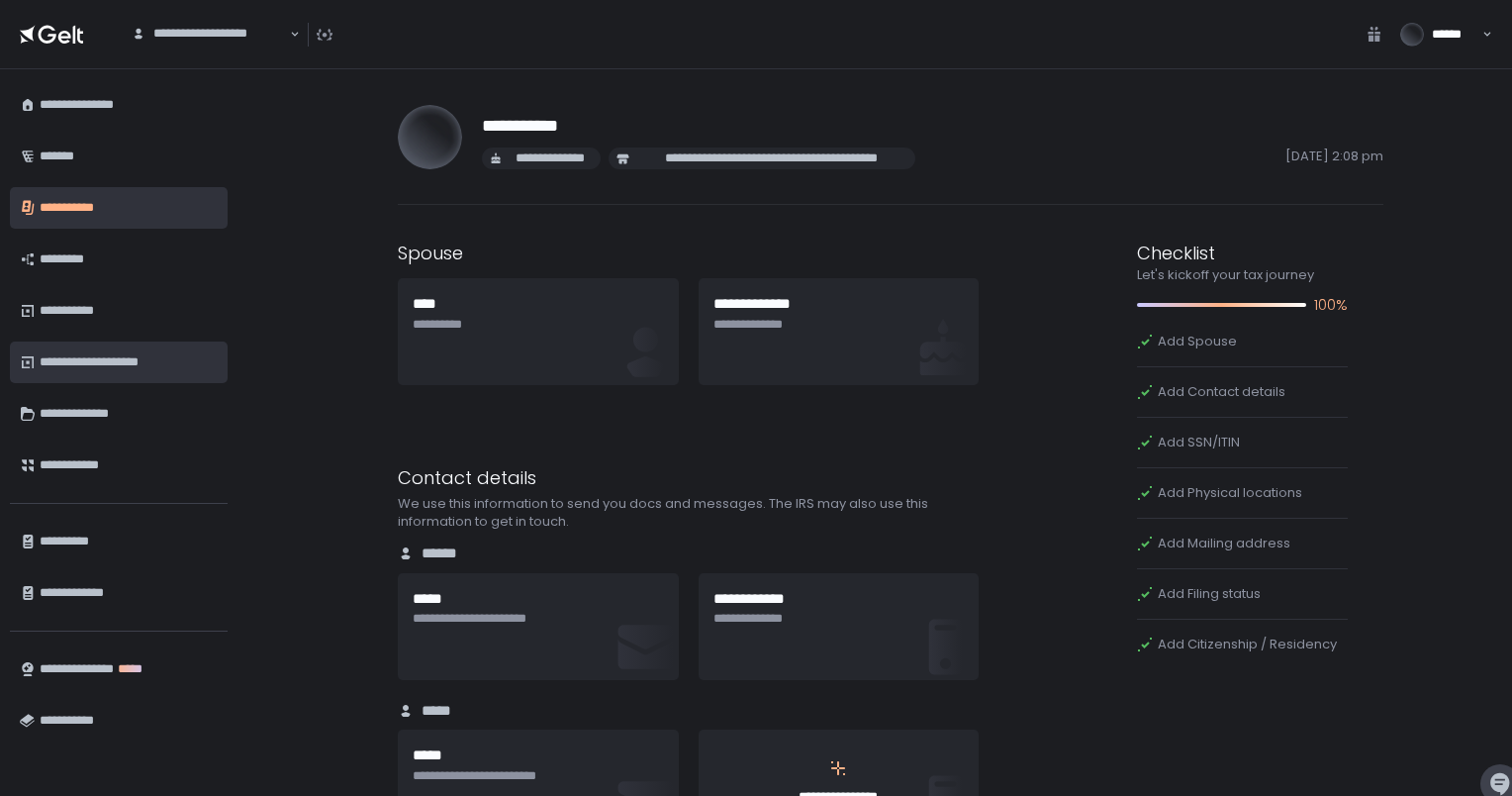 click on "**********" at bounding box center (129, 362) 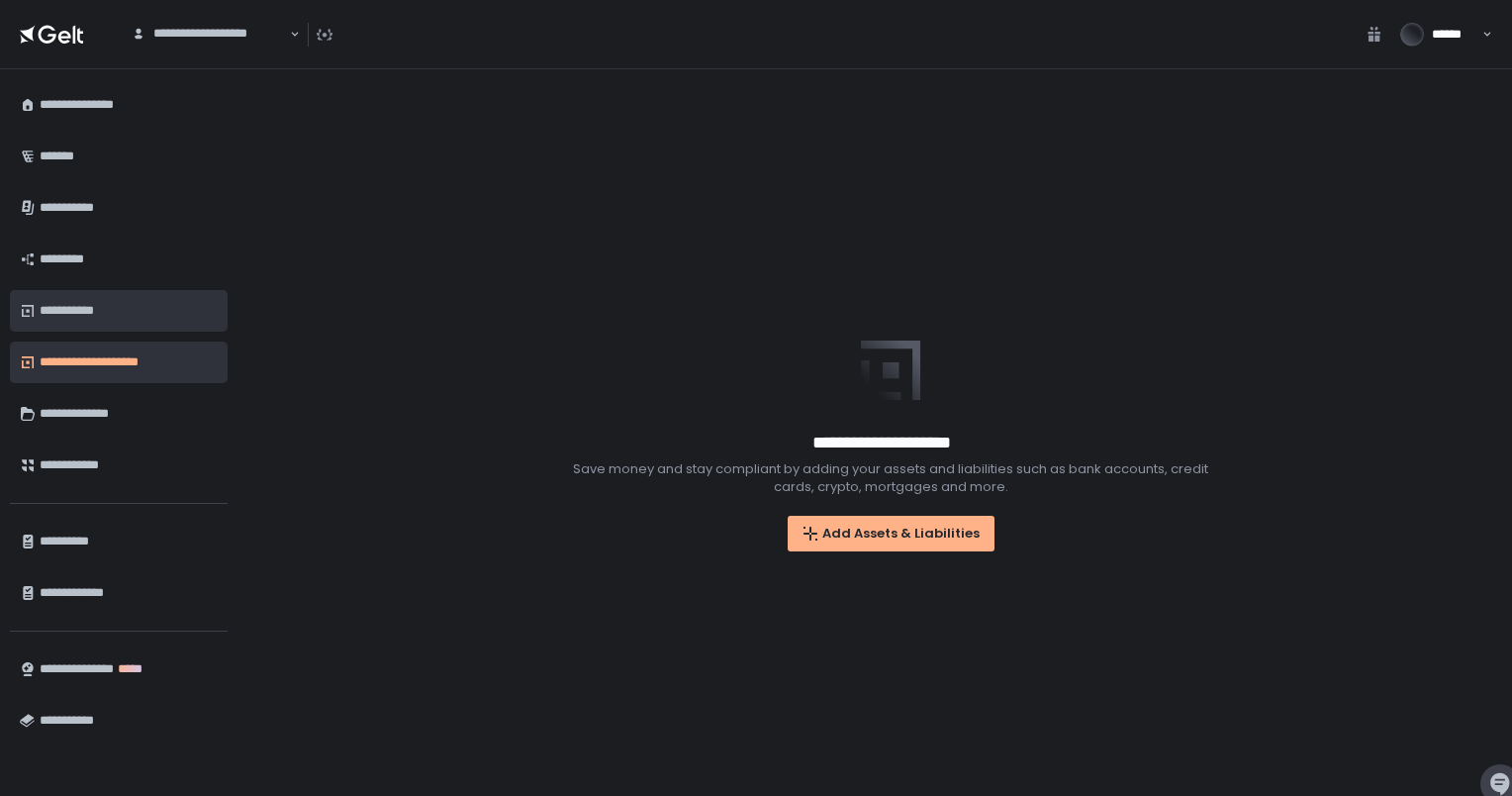 click on "**********" at bounding box center [129, 311] 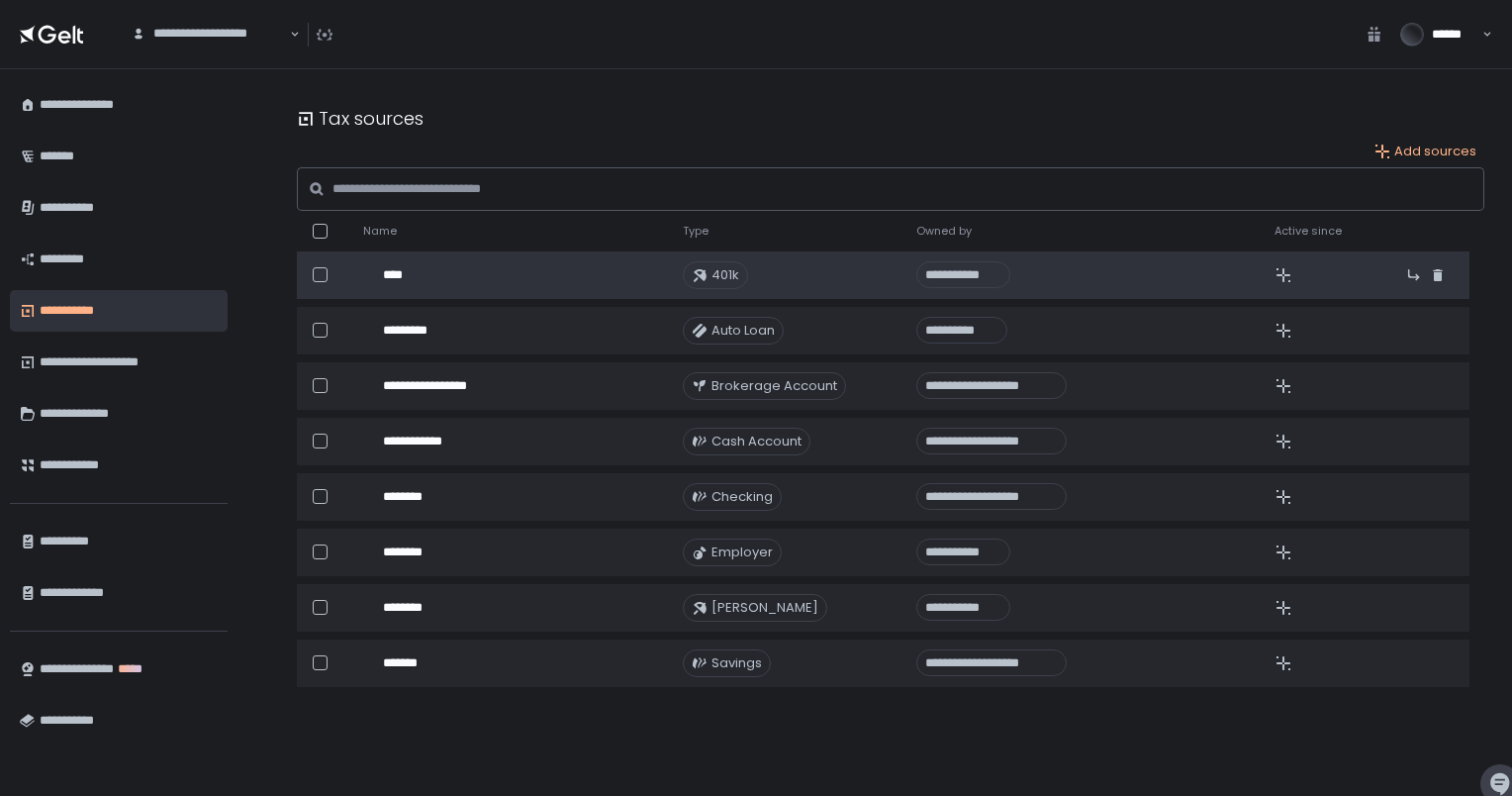 click on "****" at bounding box center [480, 275] 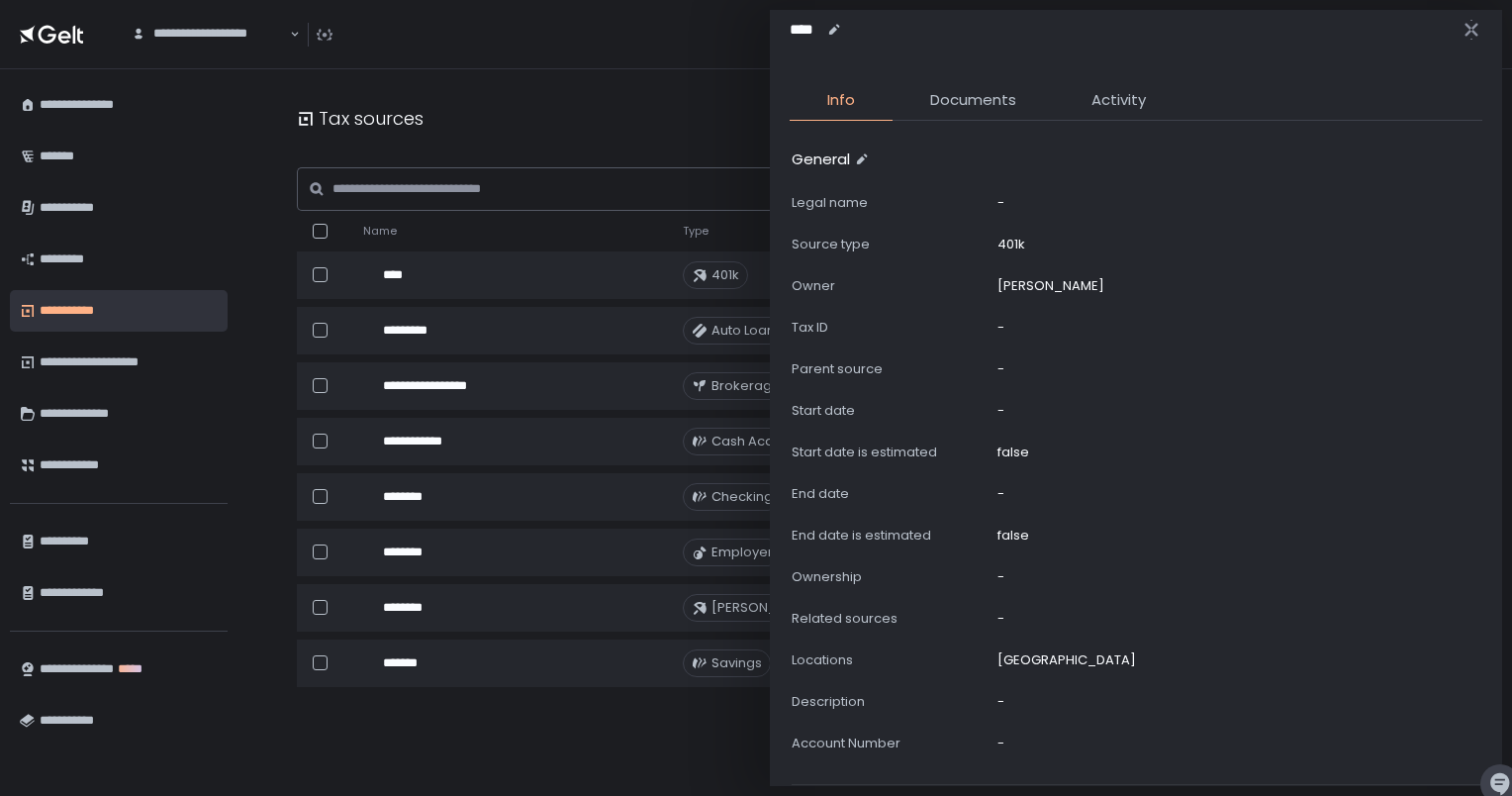 scroll, scrollTop: 0, scrollLeft: 0, axis: both 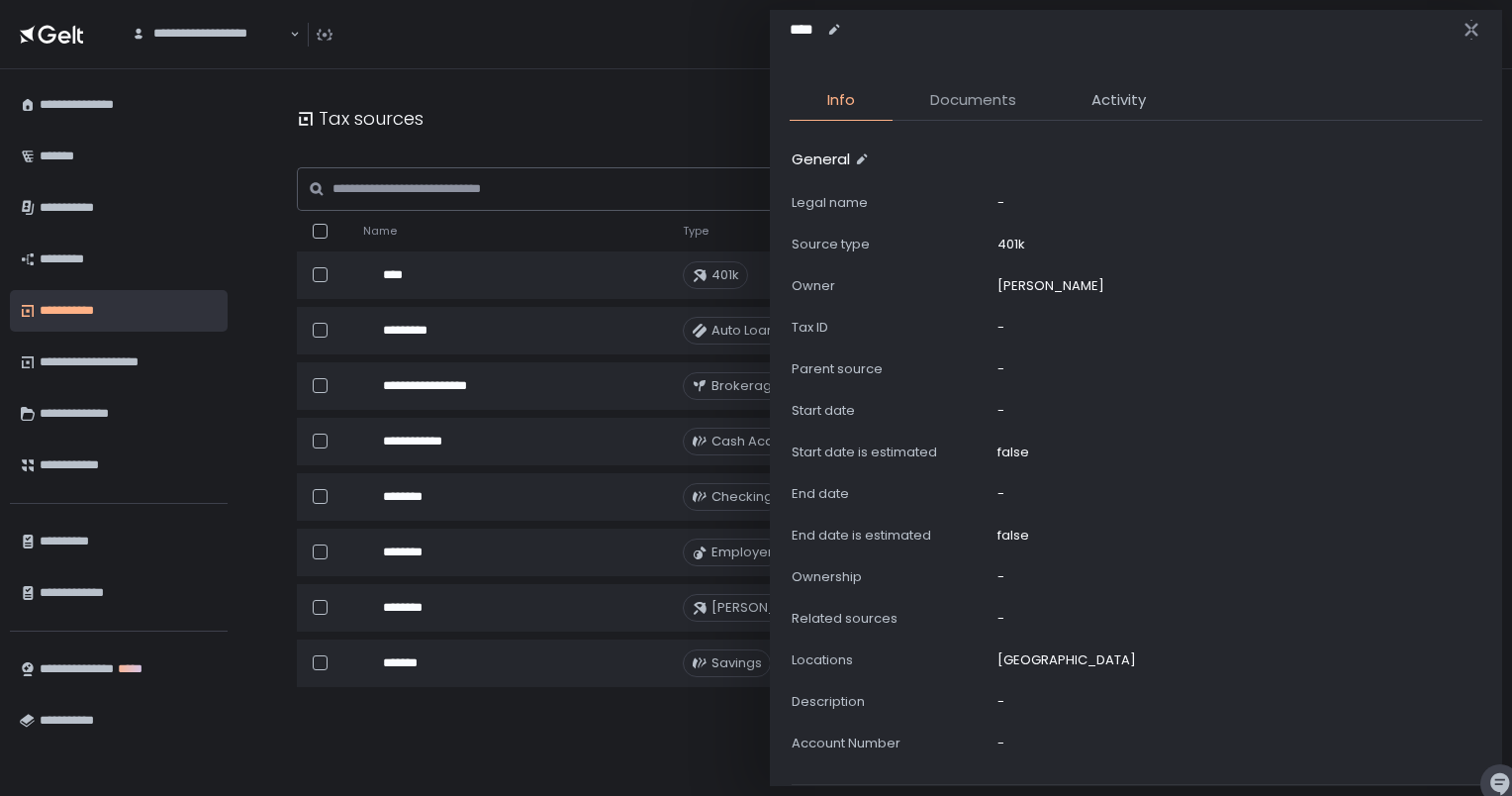 click on "Documents" at bounding box center (973, 100) 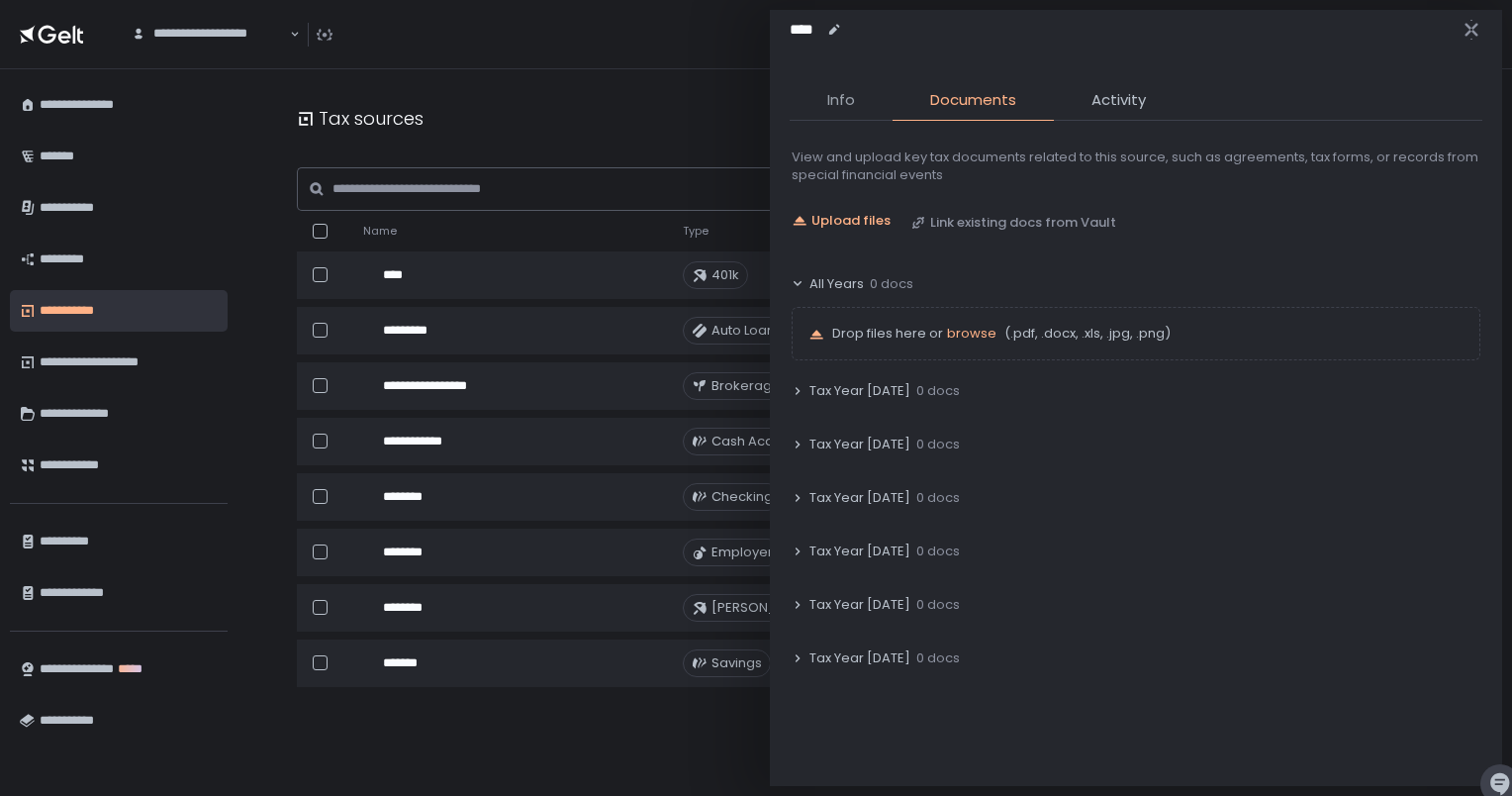 click on "Info" at bounding box center (841, 100) 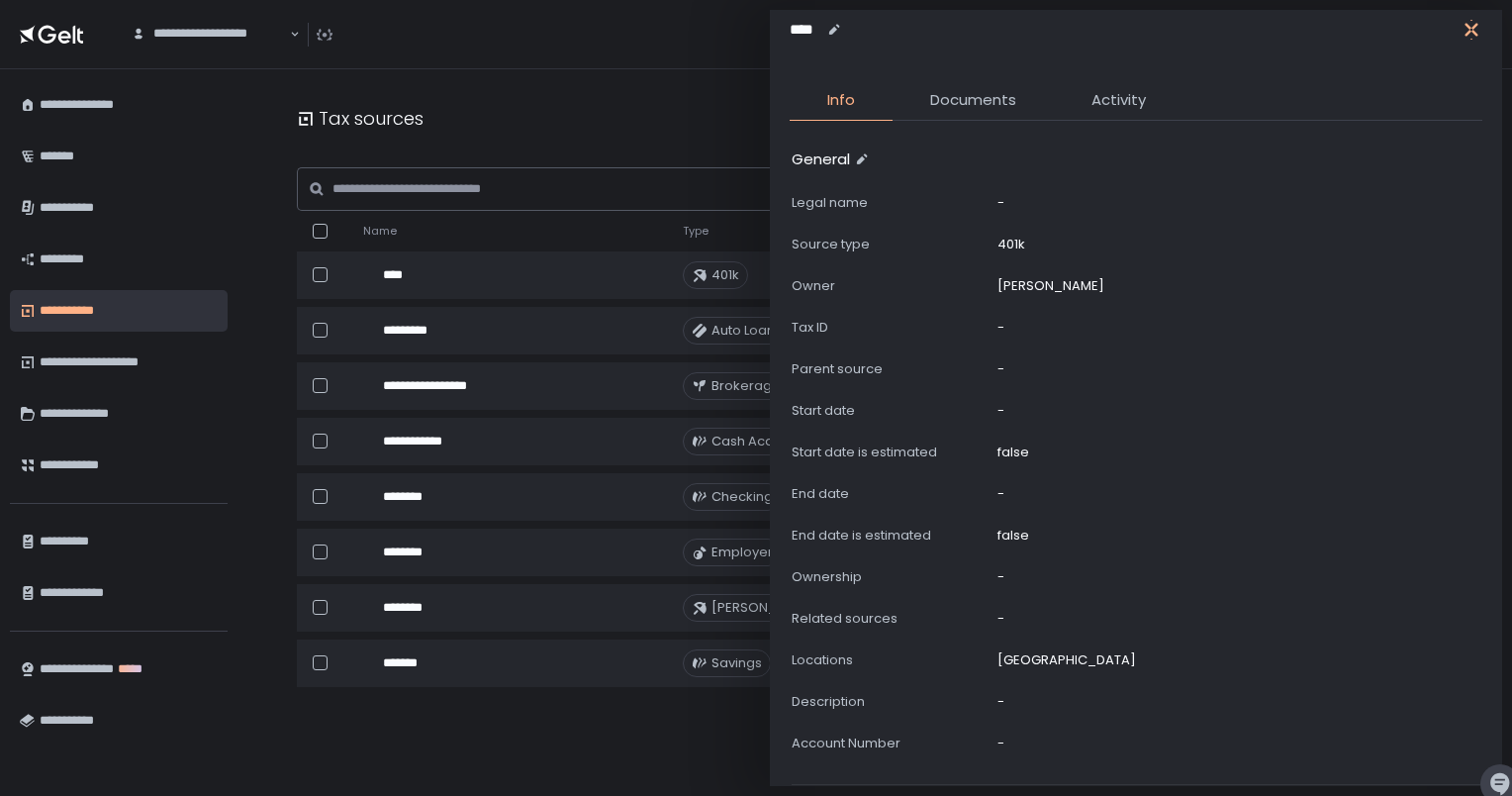 click 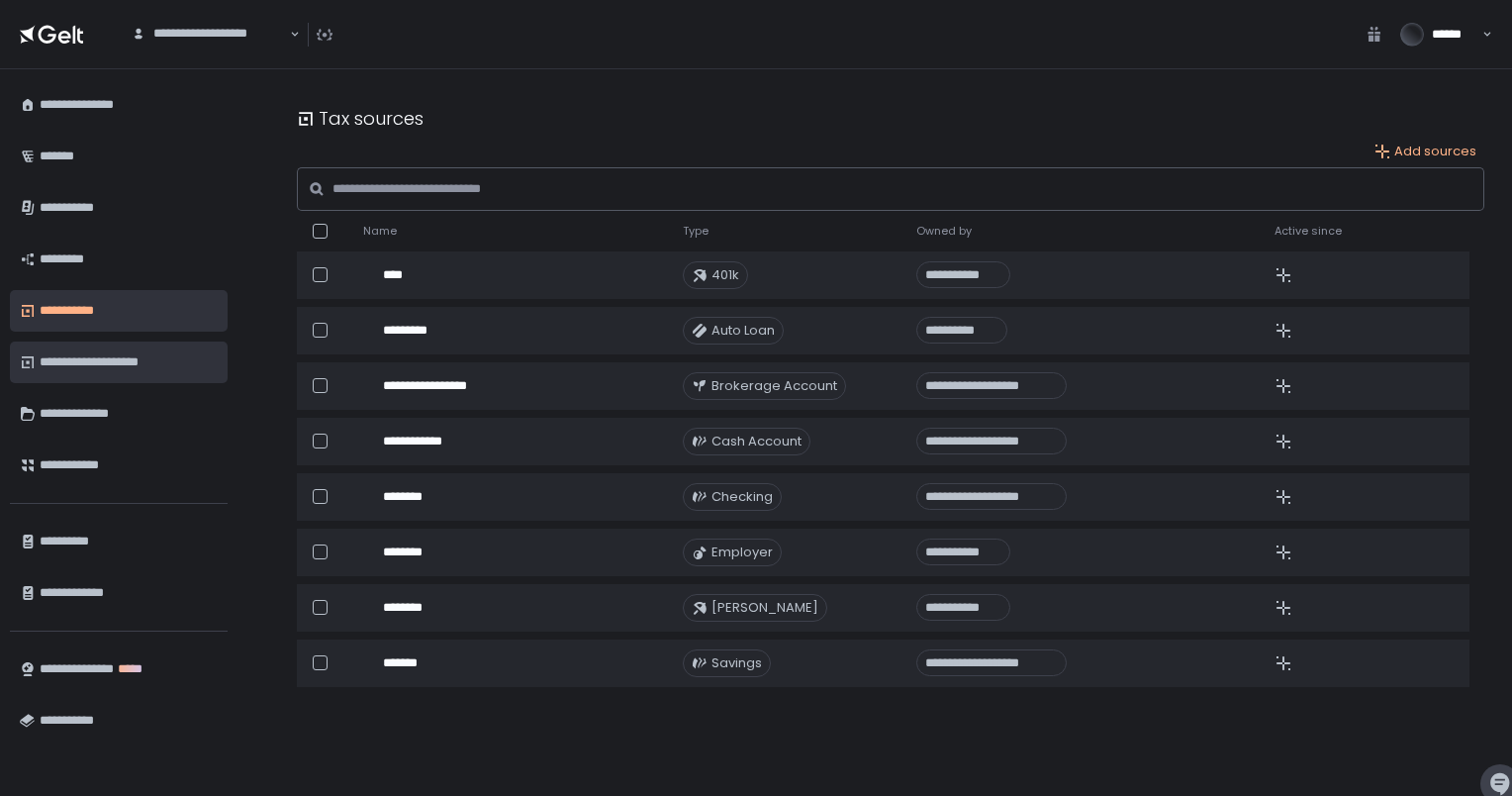 click on "**********" at bounding box center (129, 362) 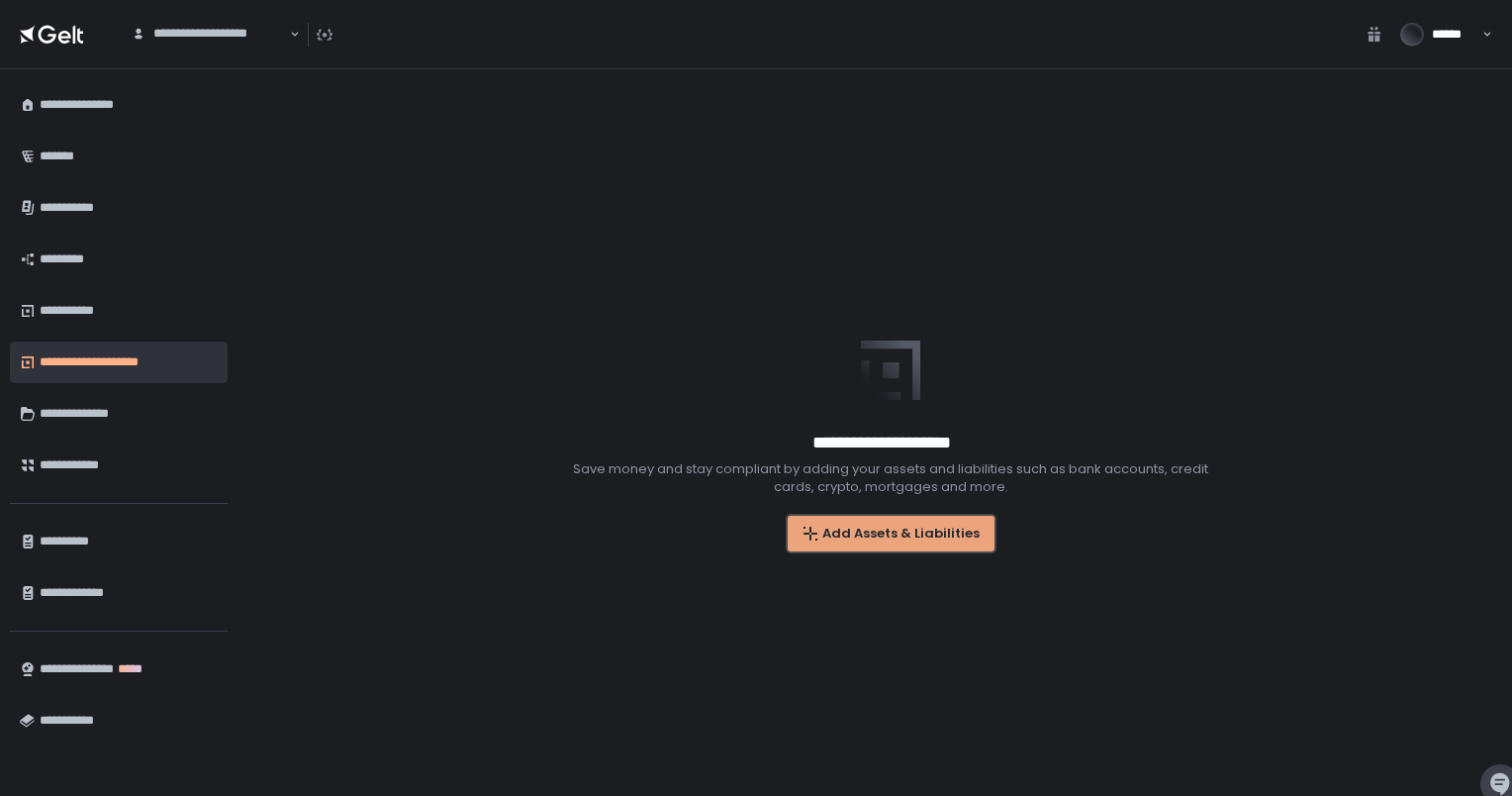 click on "Add Assets & Liabilities" 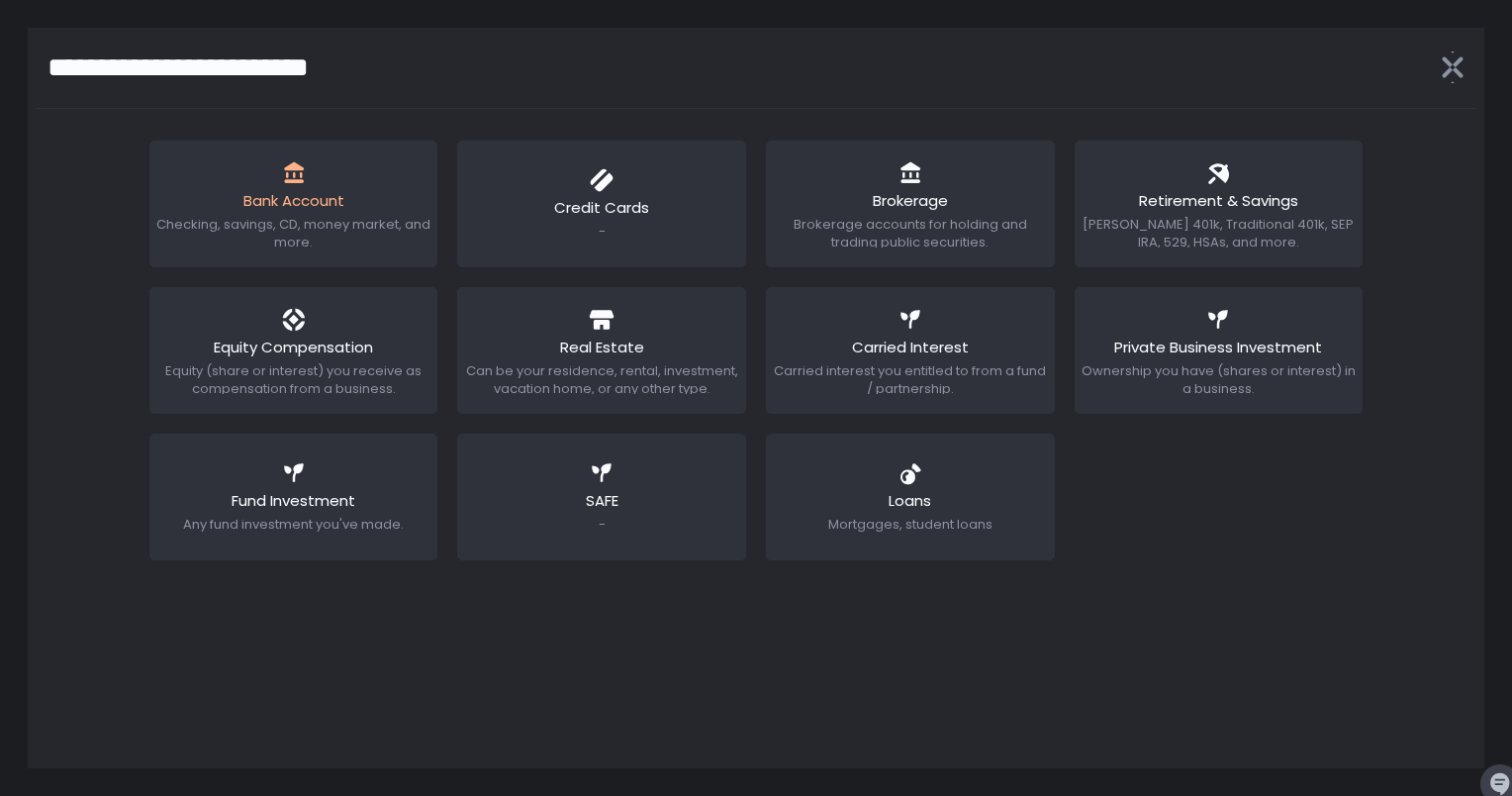 click 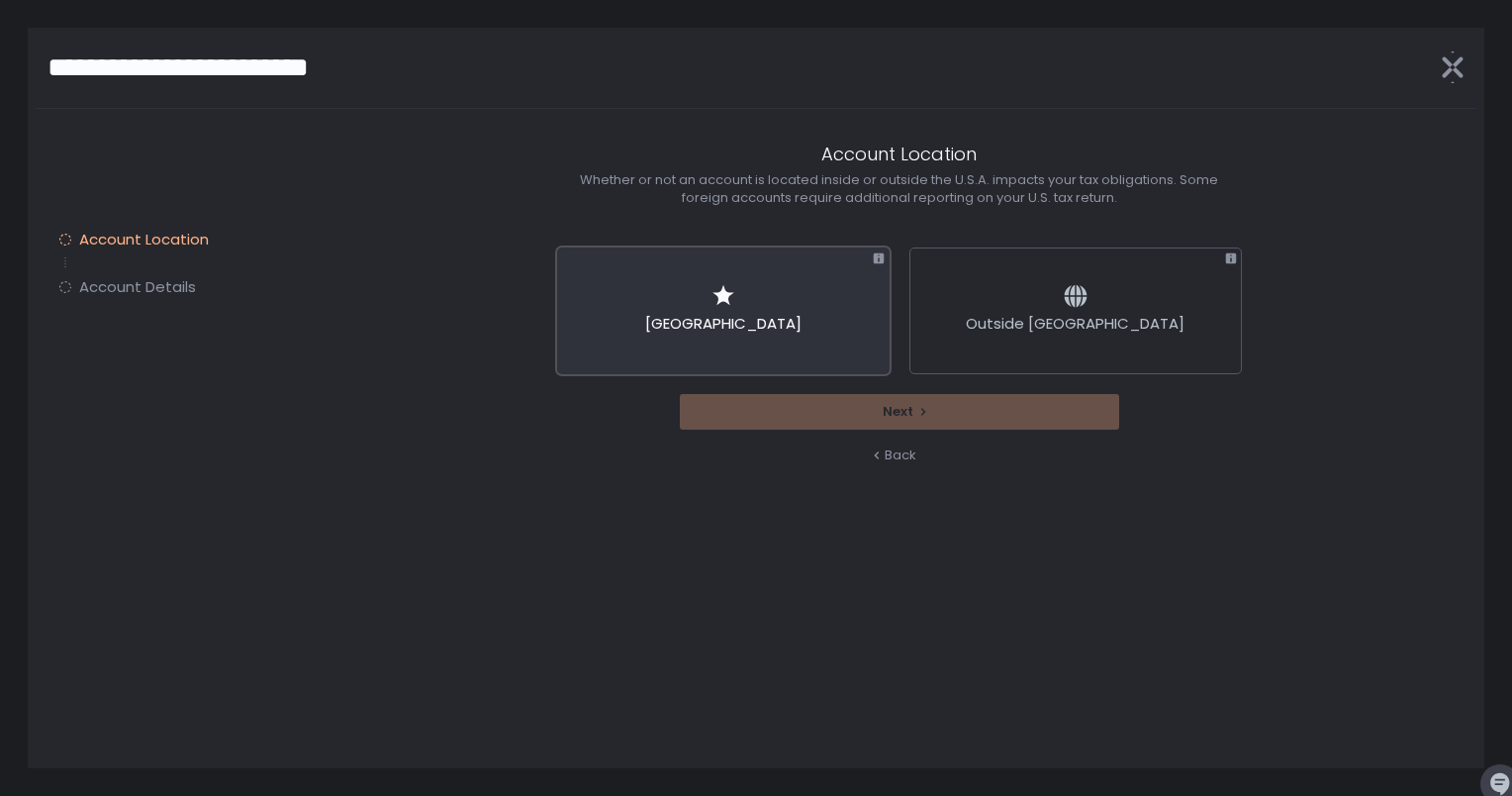 click on "[GEOGRAPHIC_DATA]" at bounding box center [723, 311] 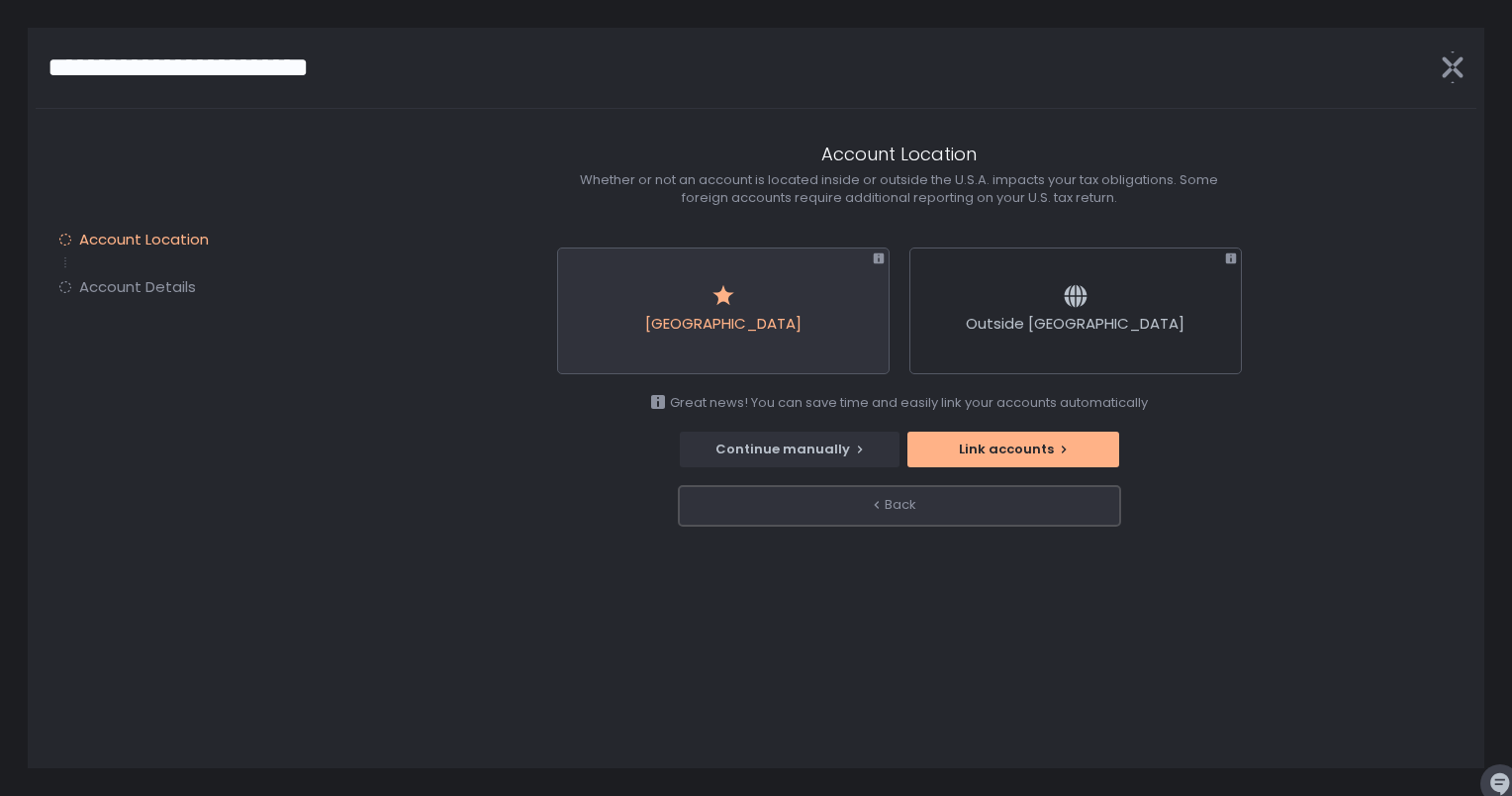 click on "Back" at bounding box center [900, 505] 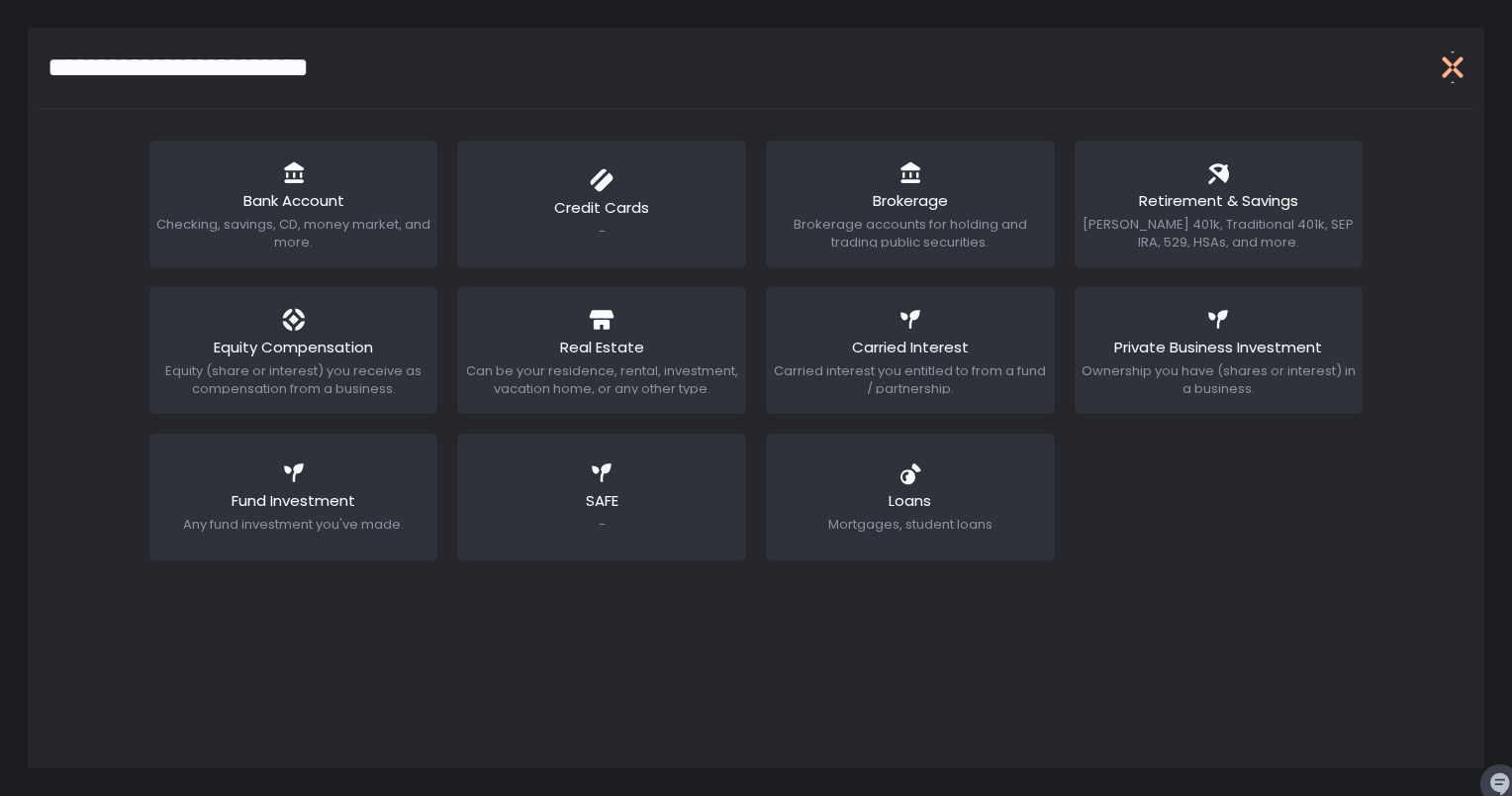 click 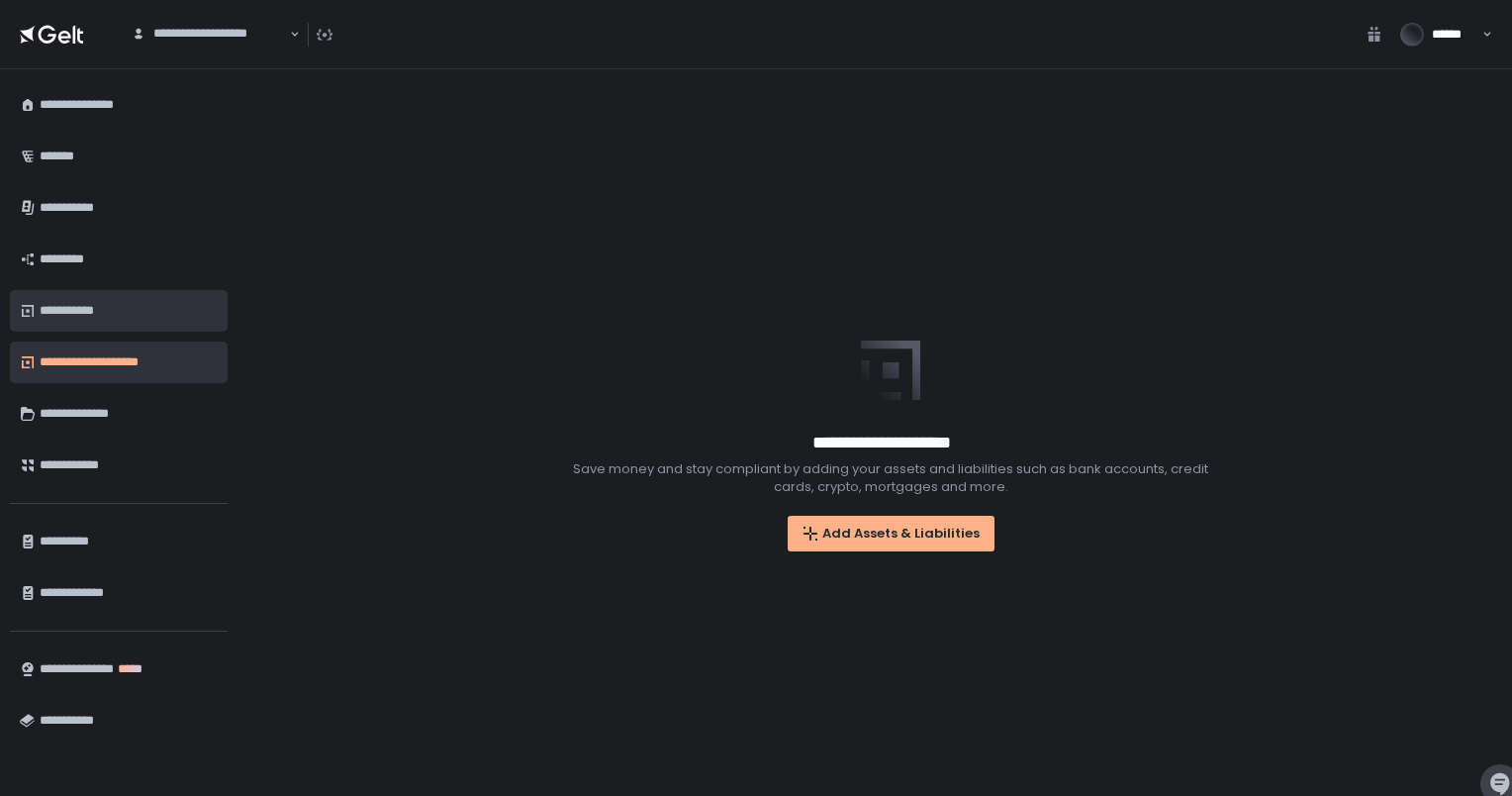 click on "**********" at bounding box center [129, 311] 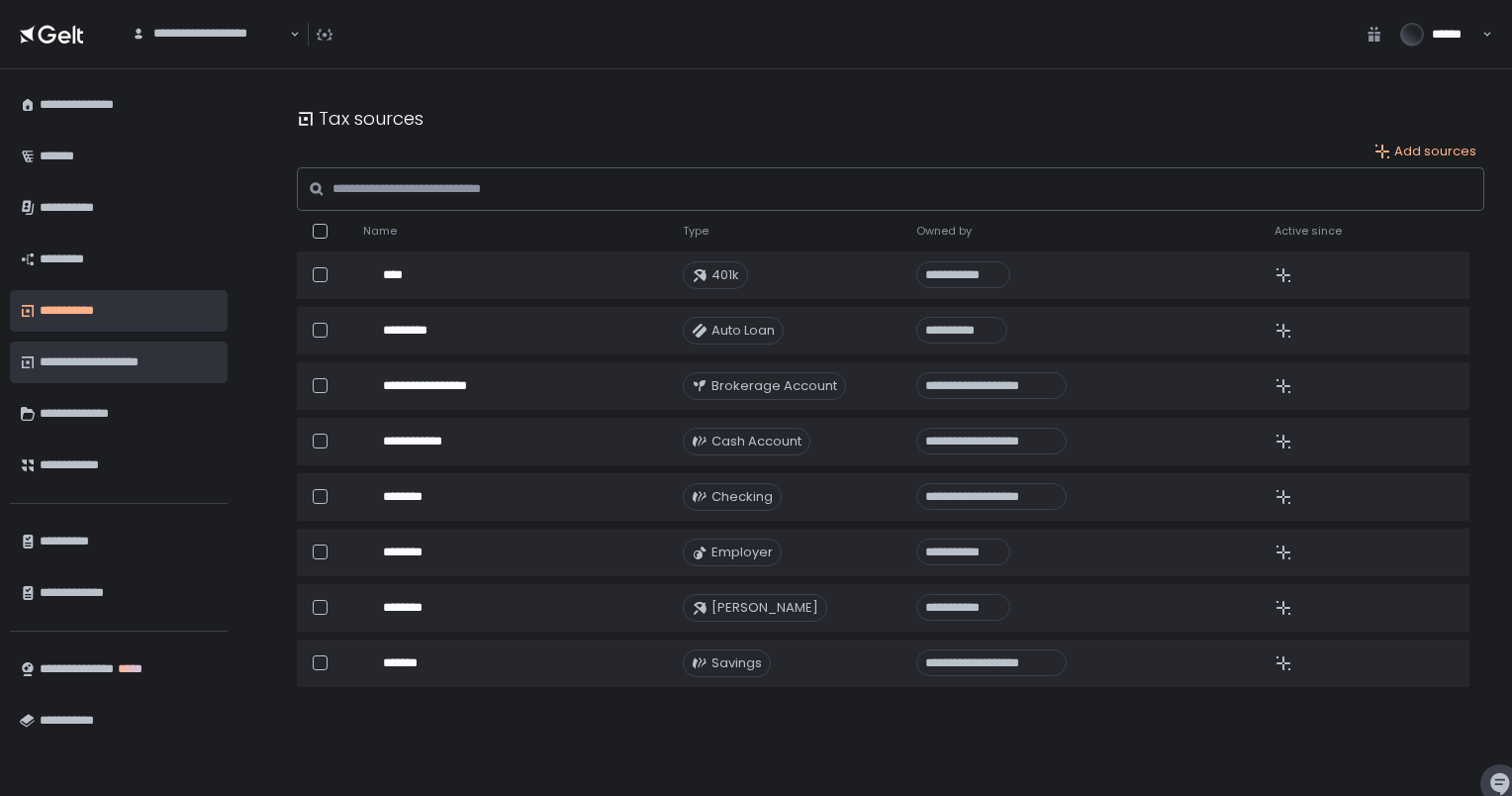 click on "**********" at bounding box center [129, 362] 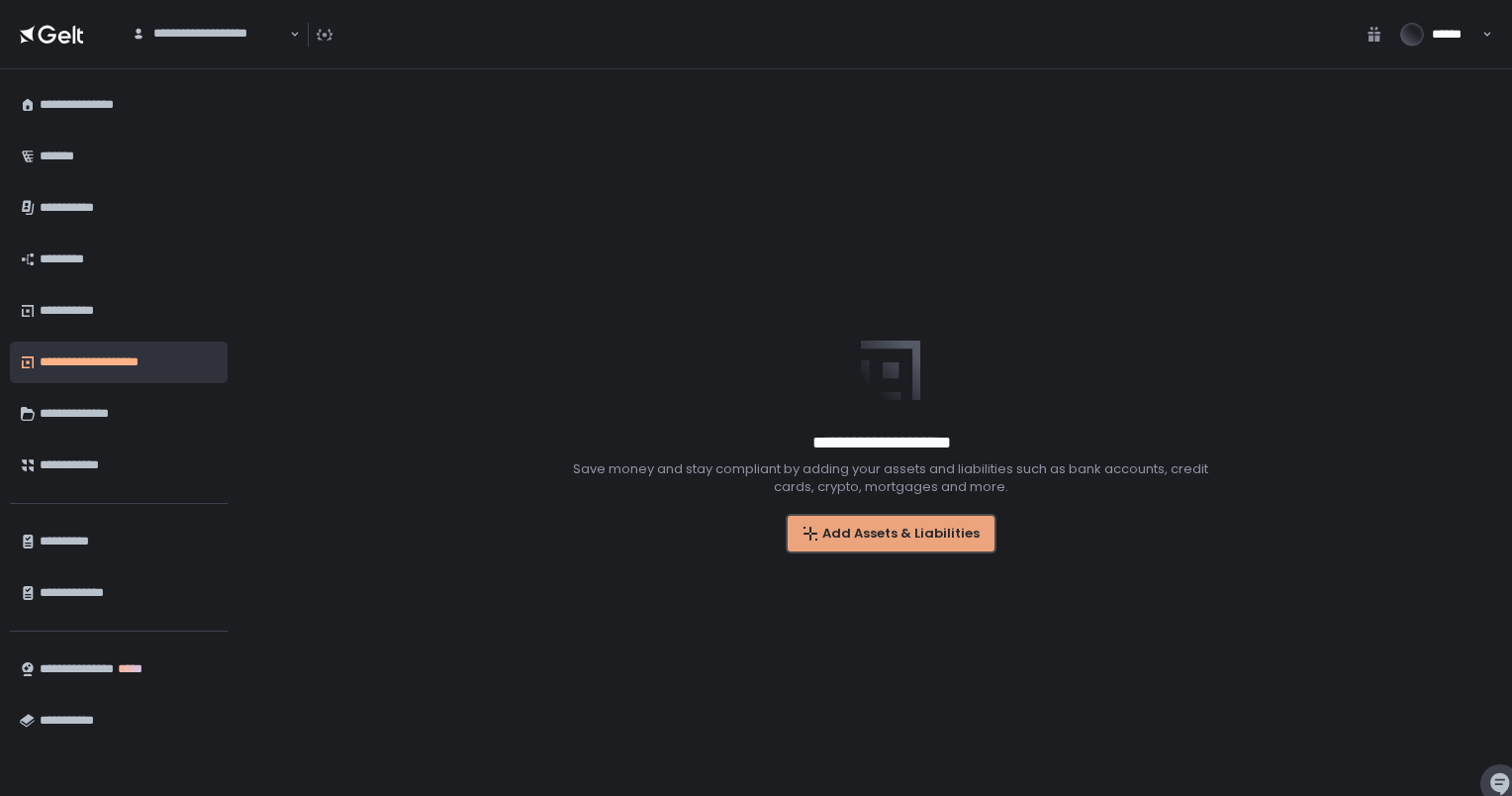 click on "Add Assets & Liabilities" 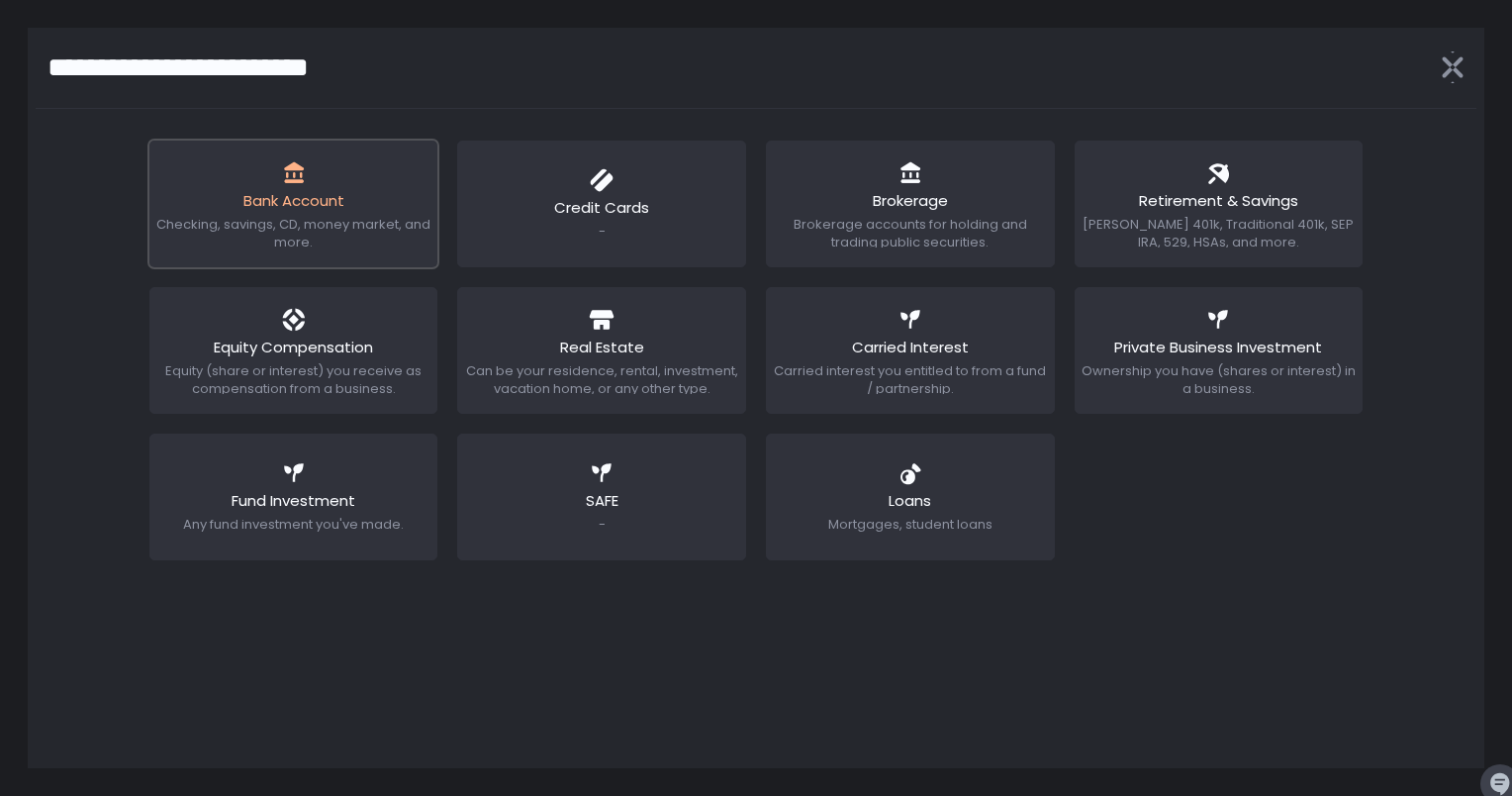 click on "Bank Account" at bounding box center (294, 203) 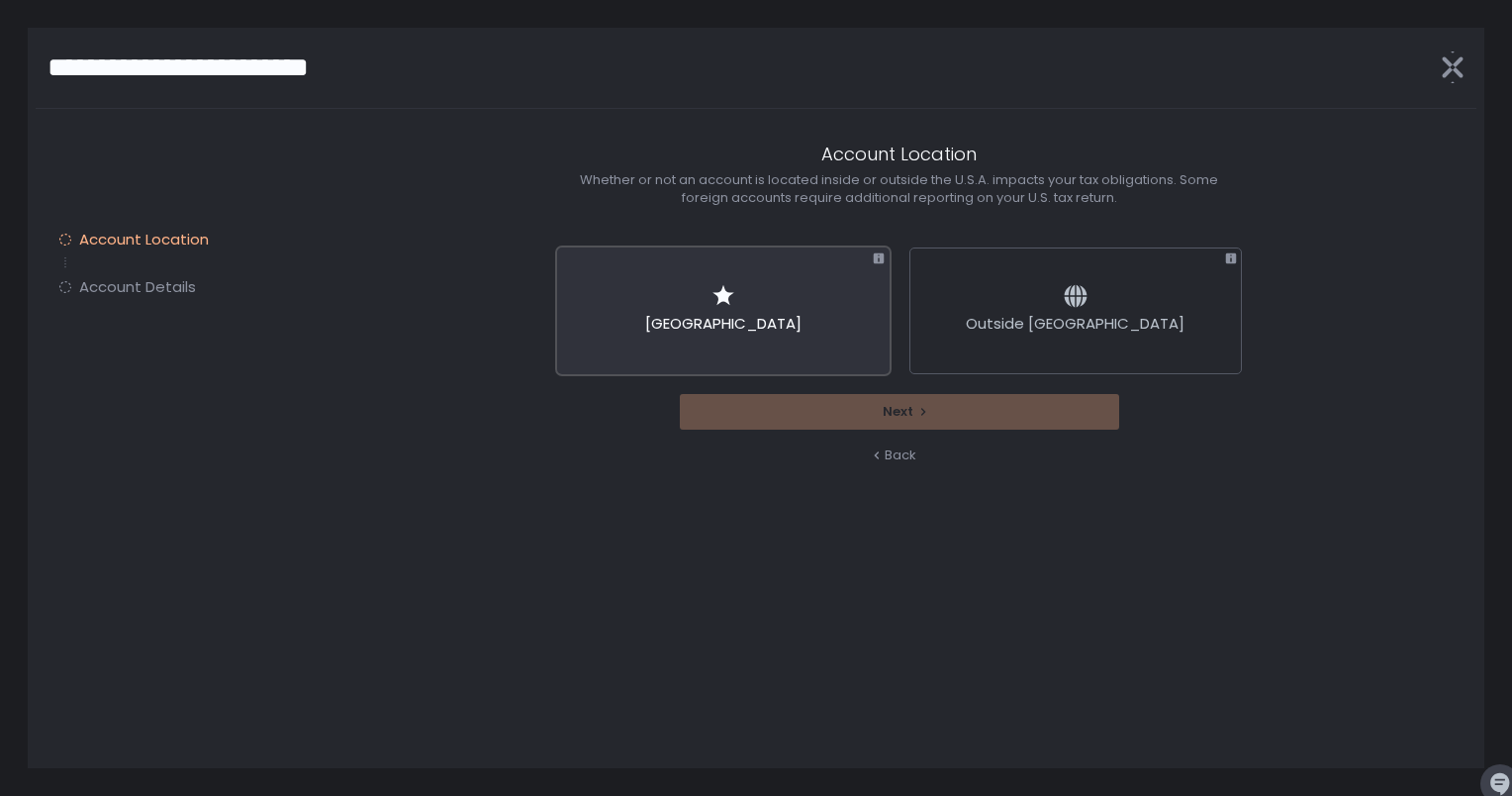 click on "[GEOGRAPHIC_DATA]" at bounding box center [723, 311] 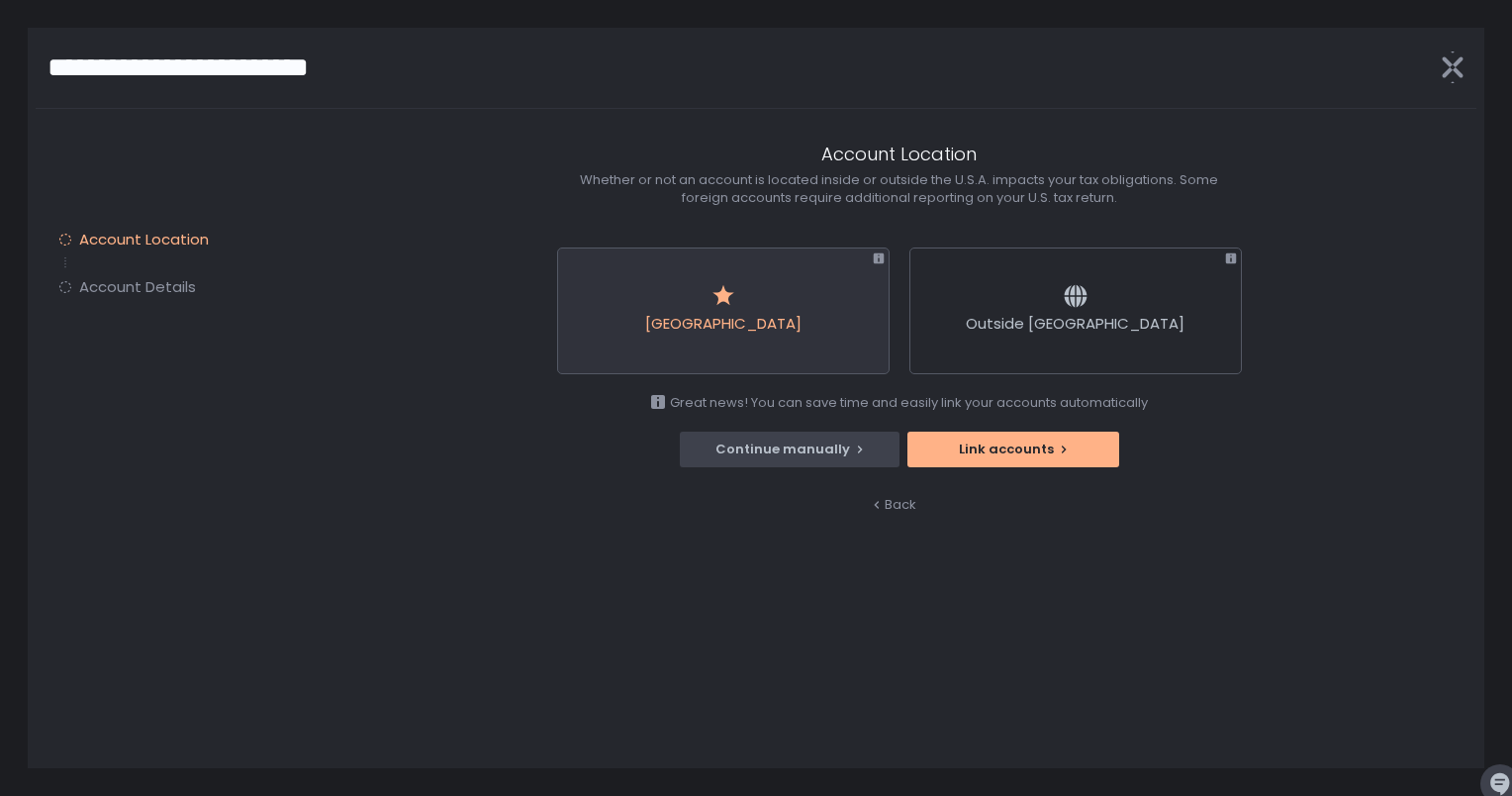 click 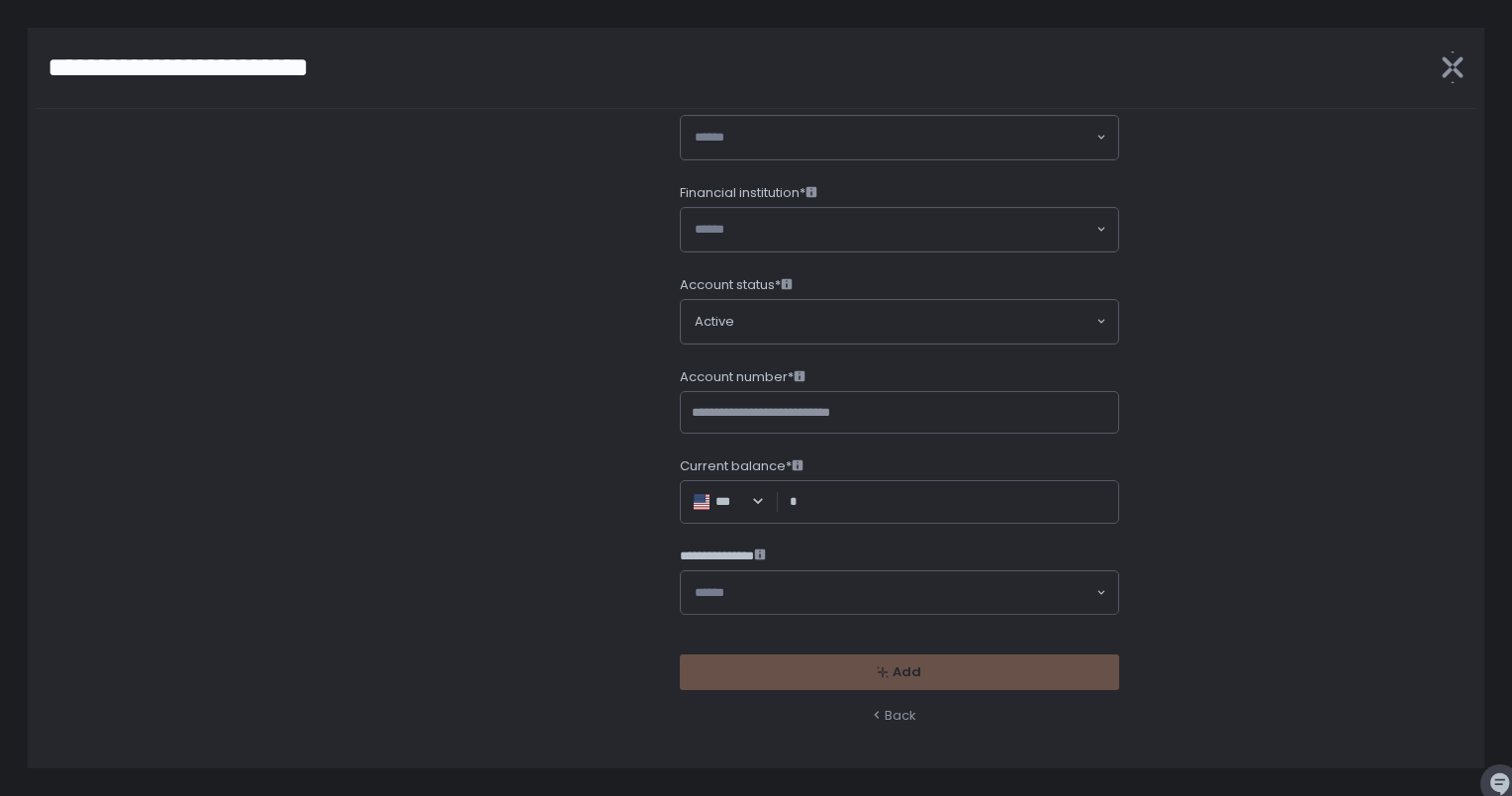 scroll, scrollTop: 0, scrollLeft: 0, axis: both 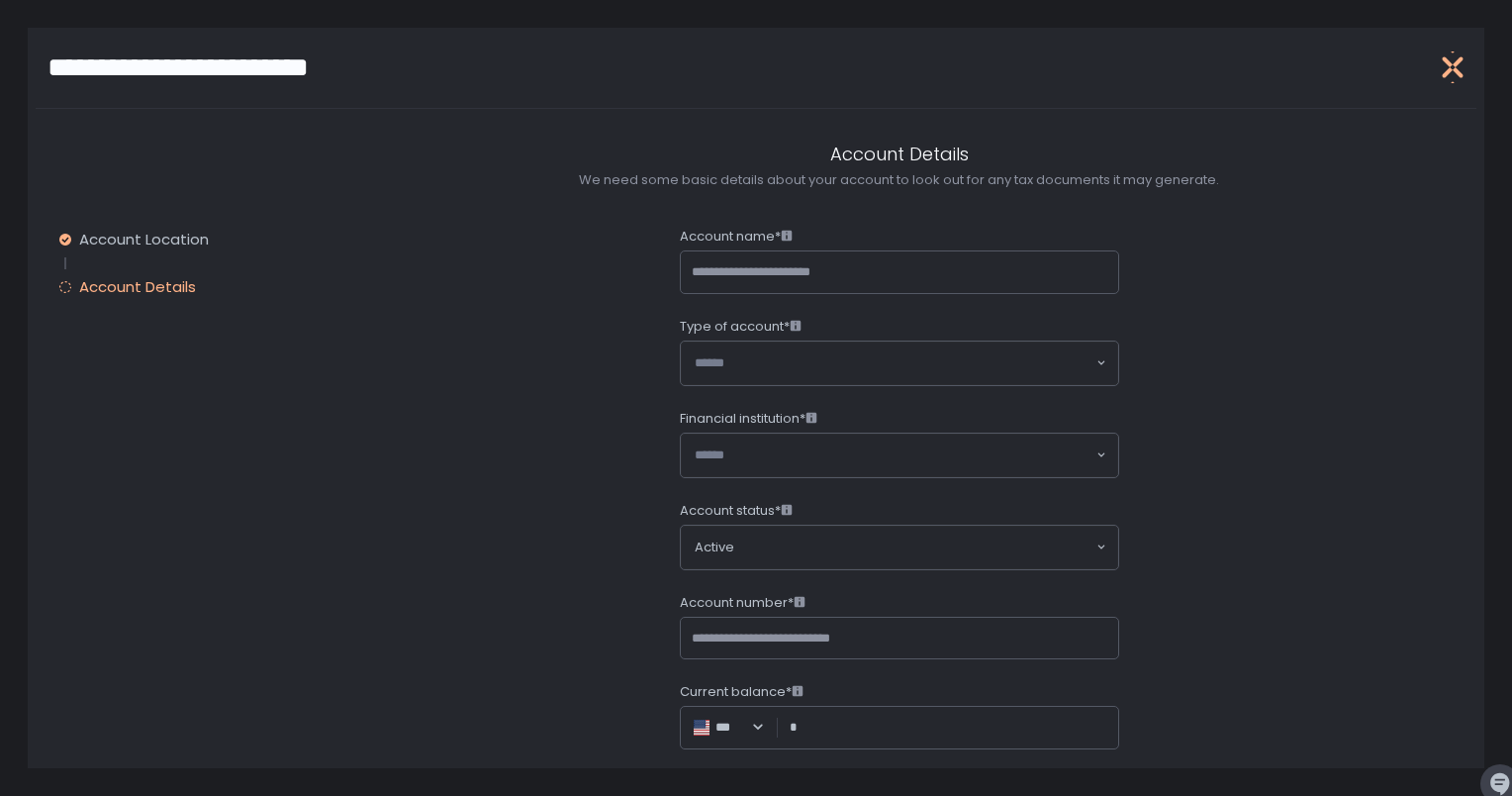 click 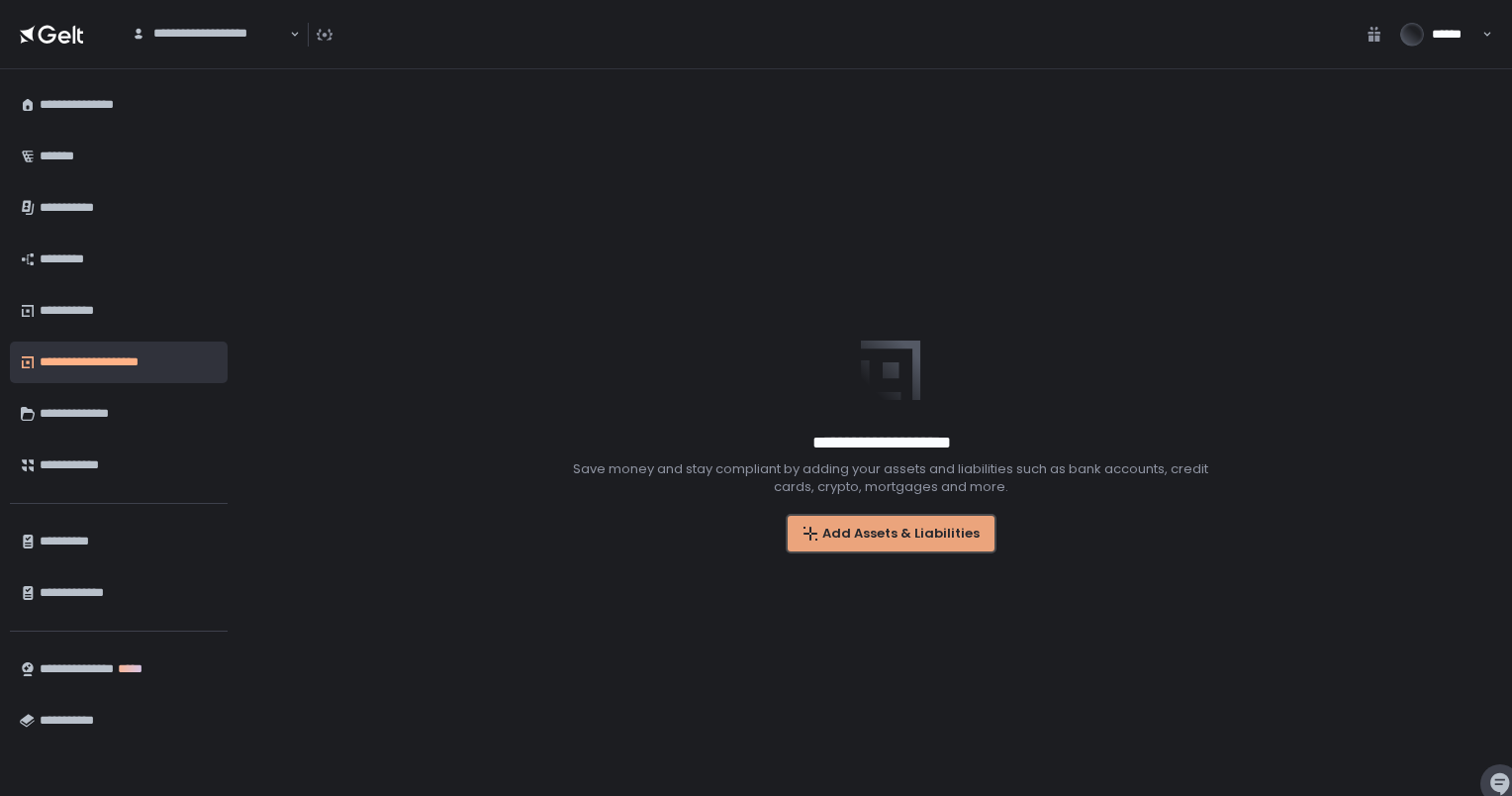 click on "Add Assets & Liabilities" 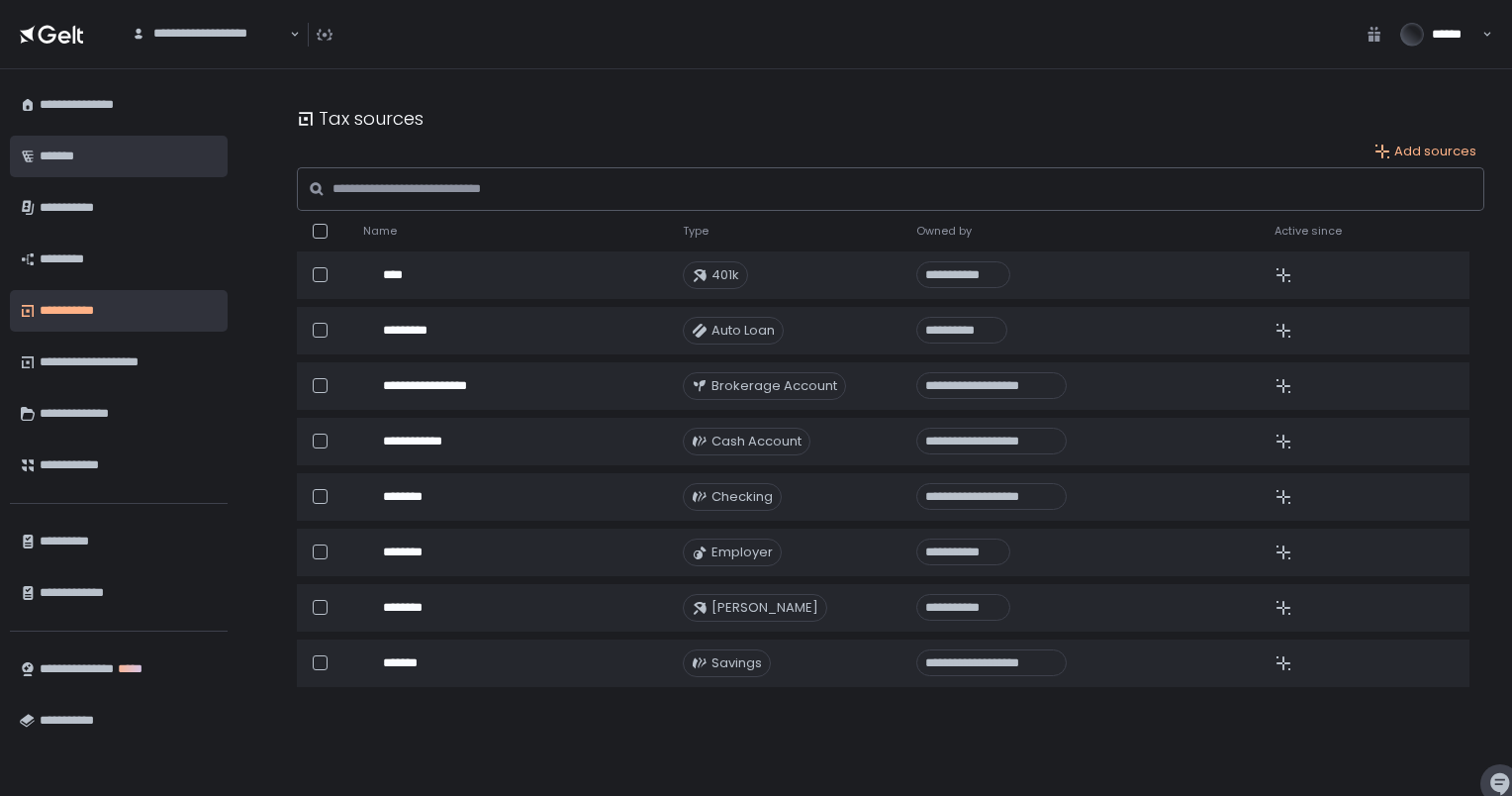 click on "*******" at bounding box center [129, 156] 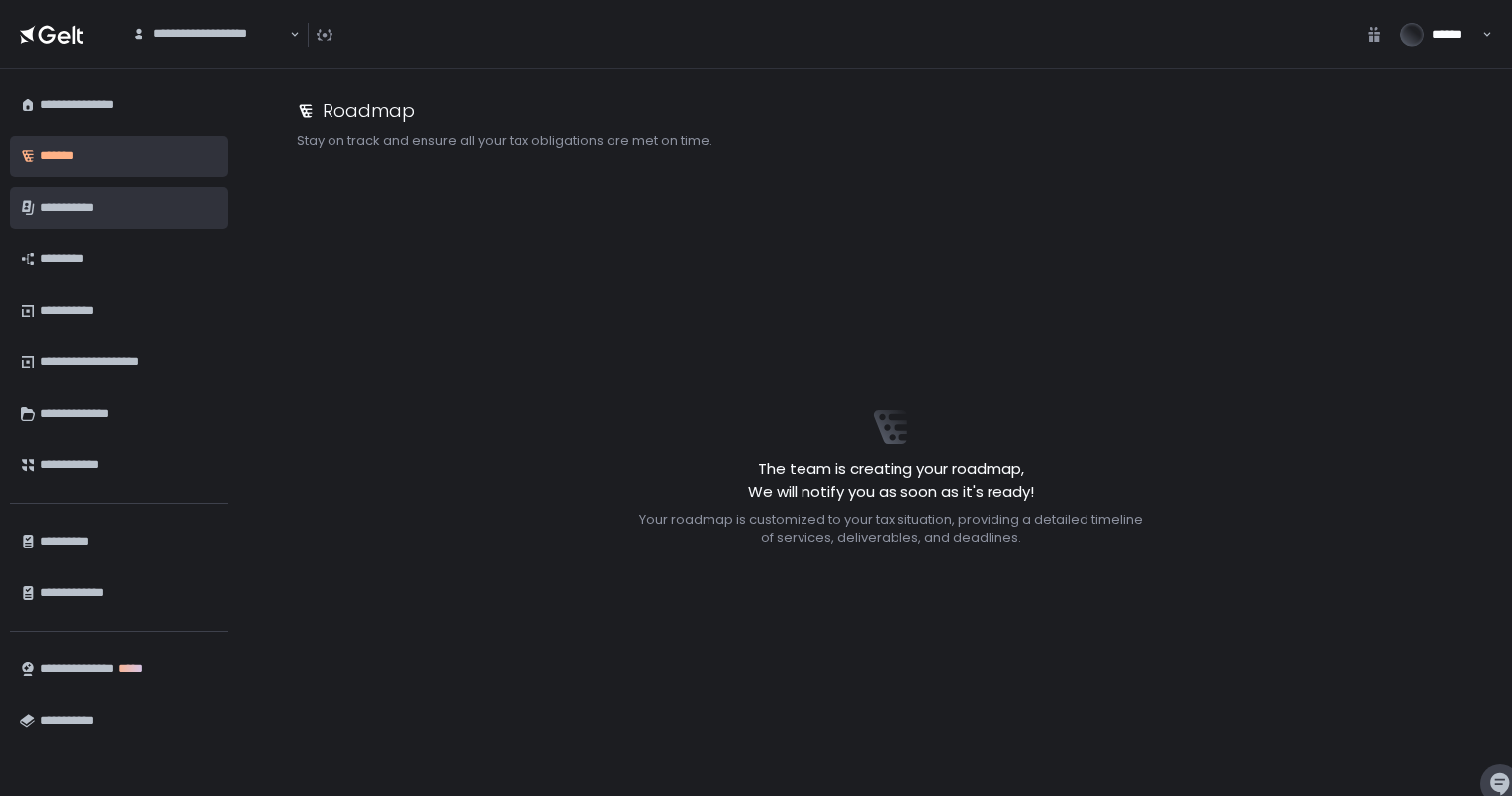 click on "**********" at bounding box center [129, 208] 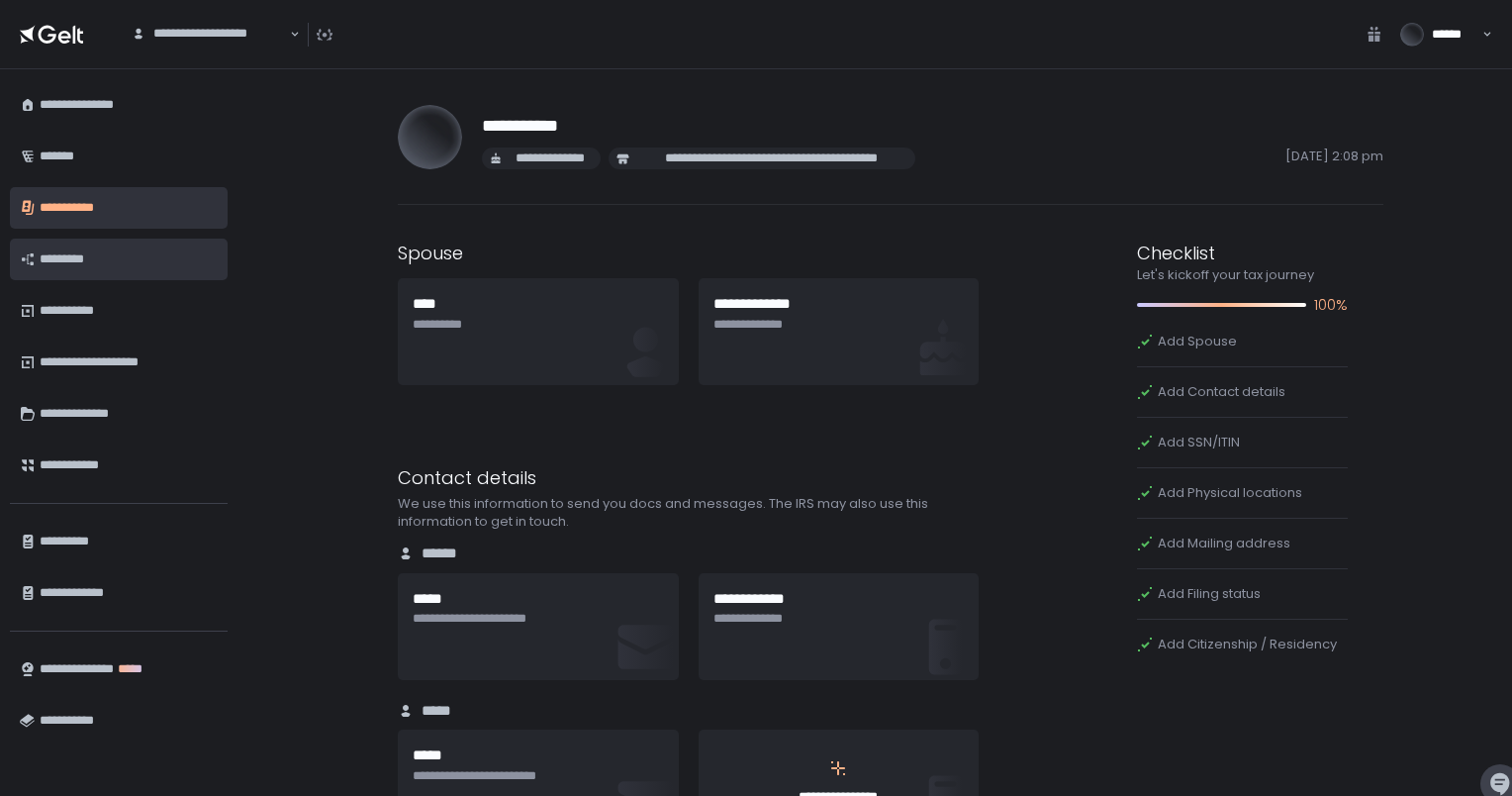 click on "*********" at bounding box center (129, 259) 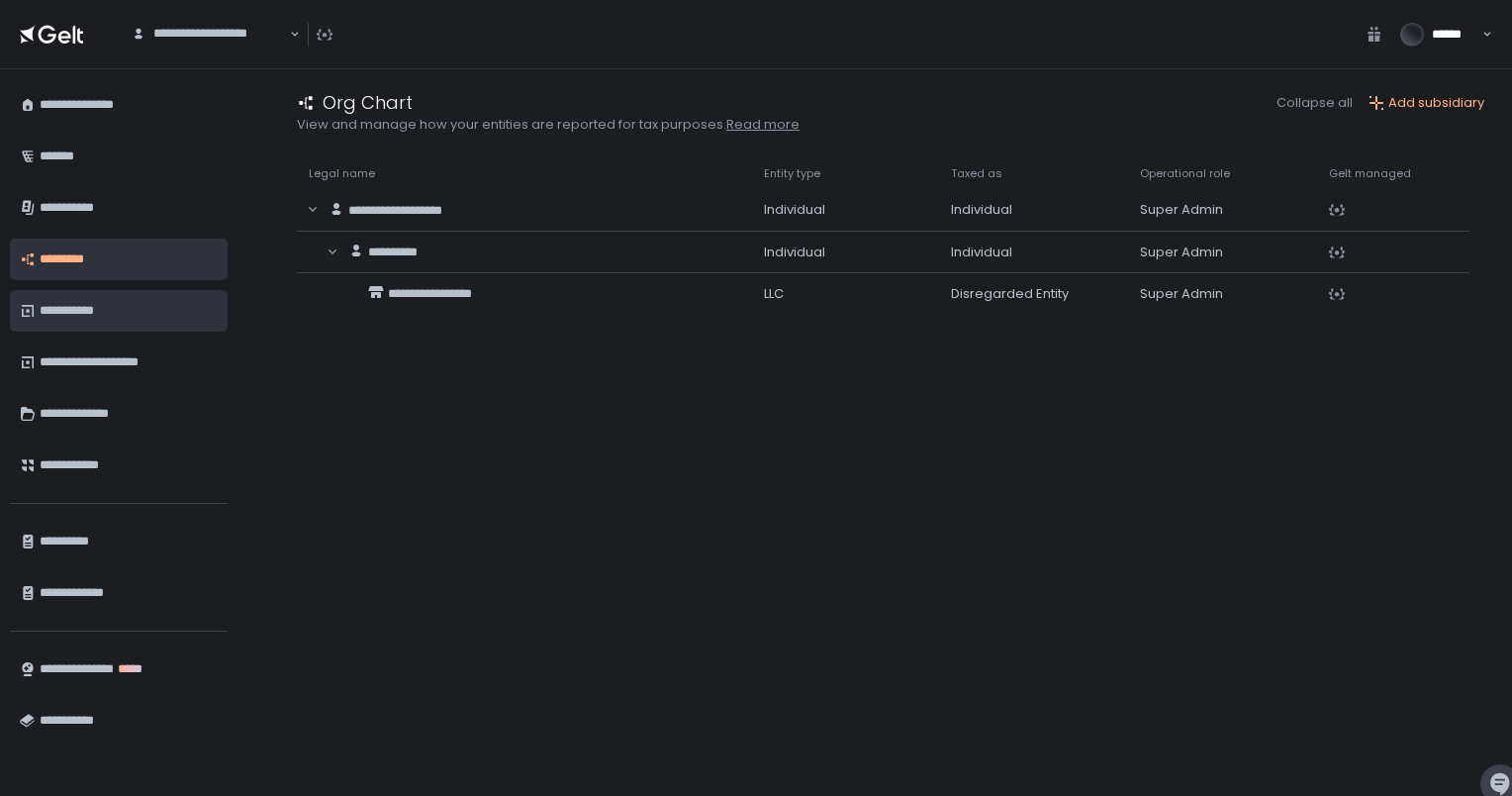 click on "**********" at bounding box center [129, 311] 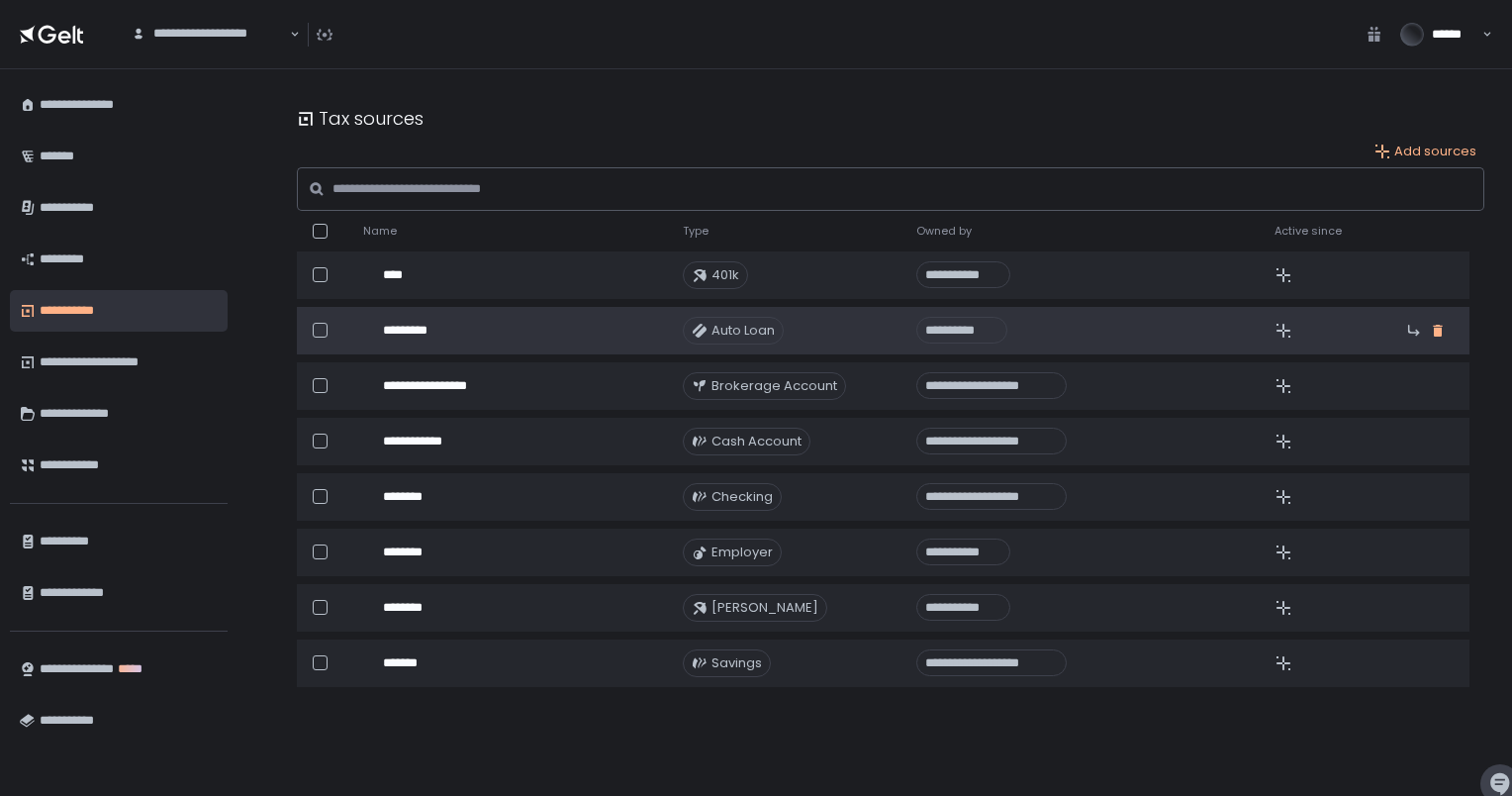 click 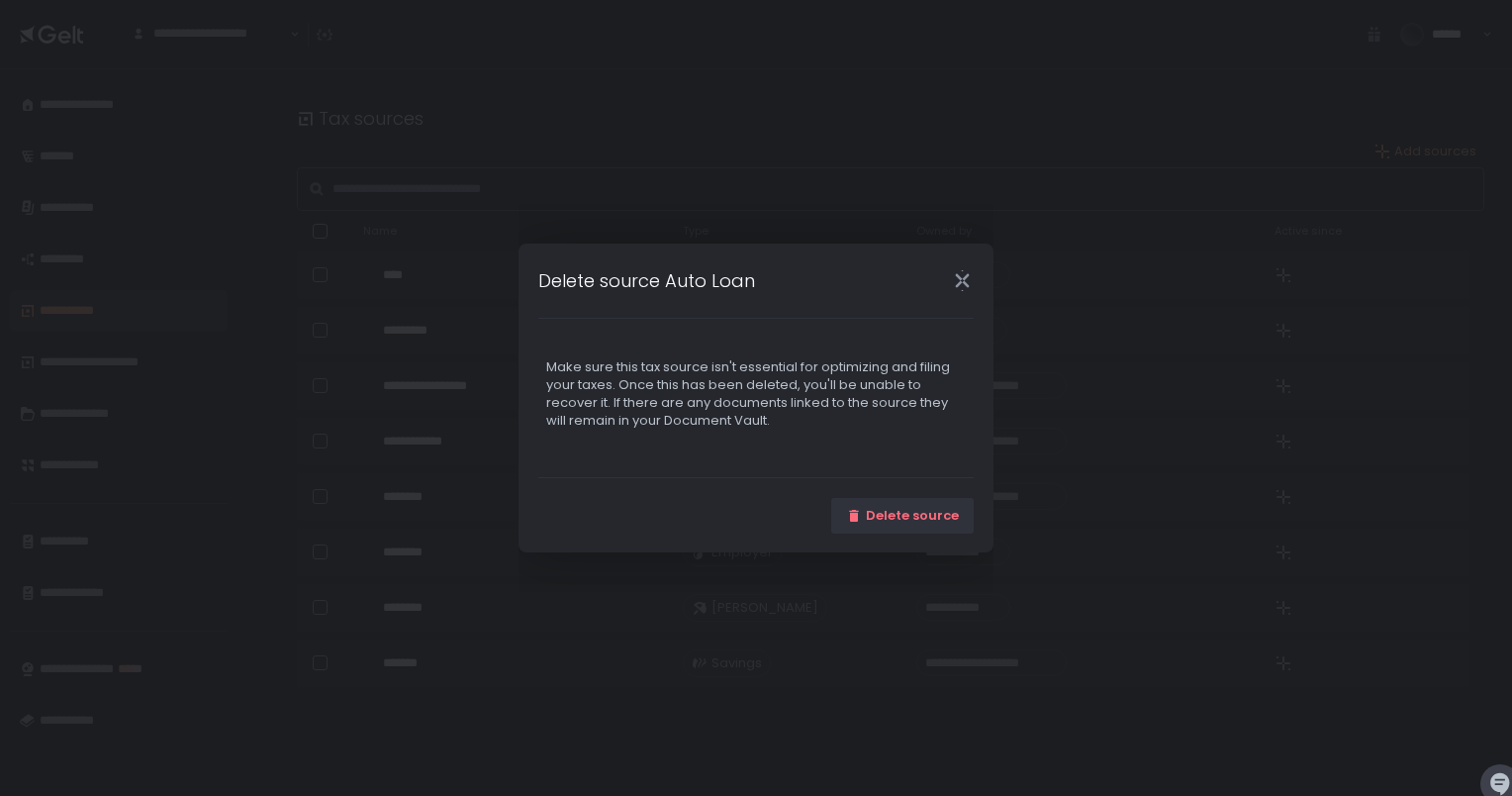 click 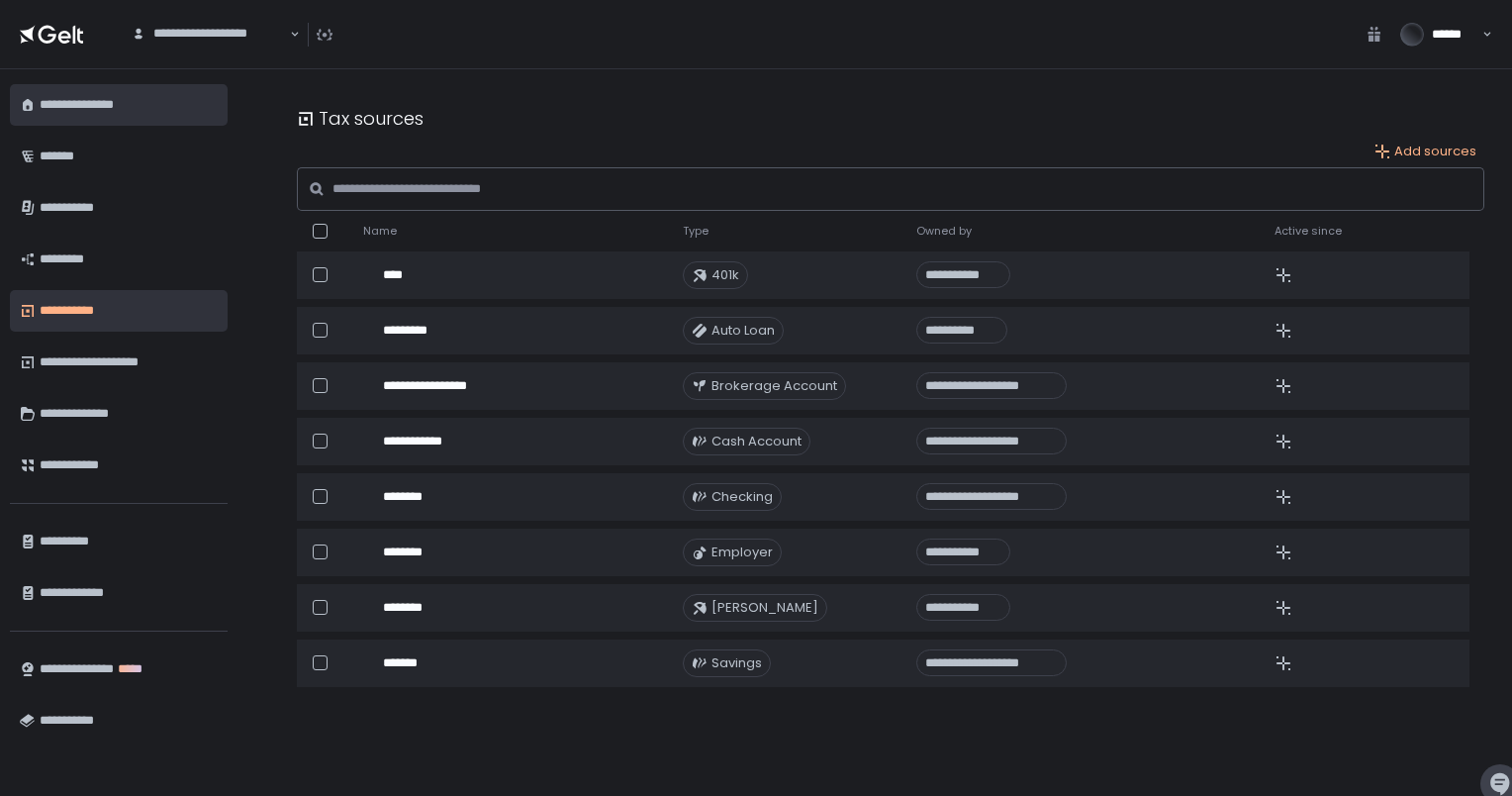 click on "**********" at bounding box center [129, 105] 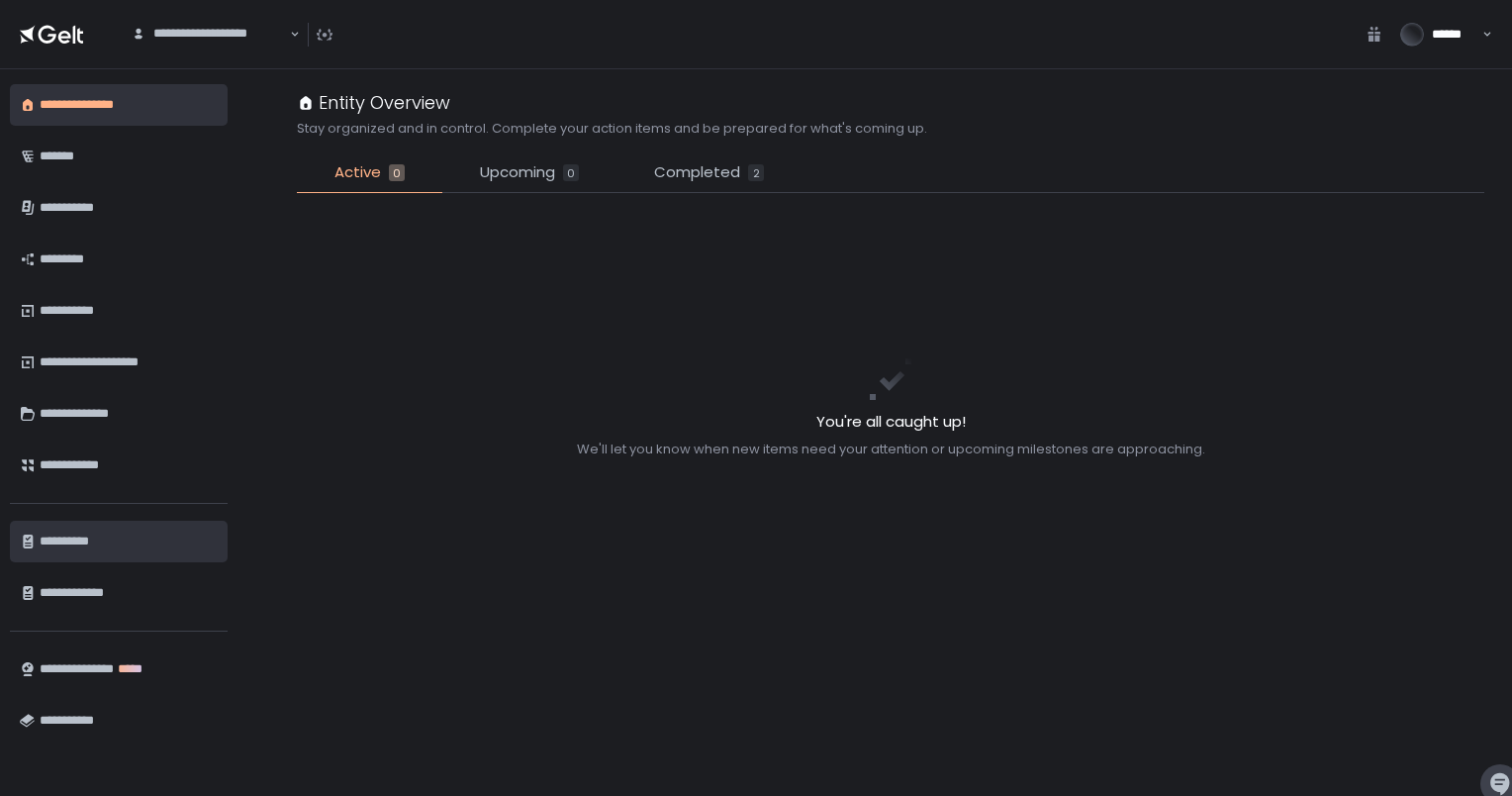 click on "**********" at bounding box center (129, 542) 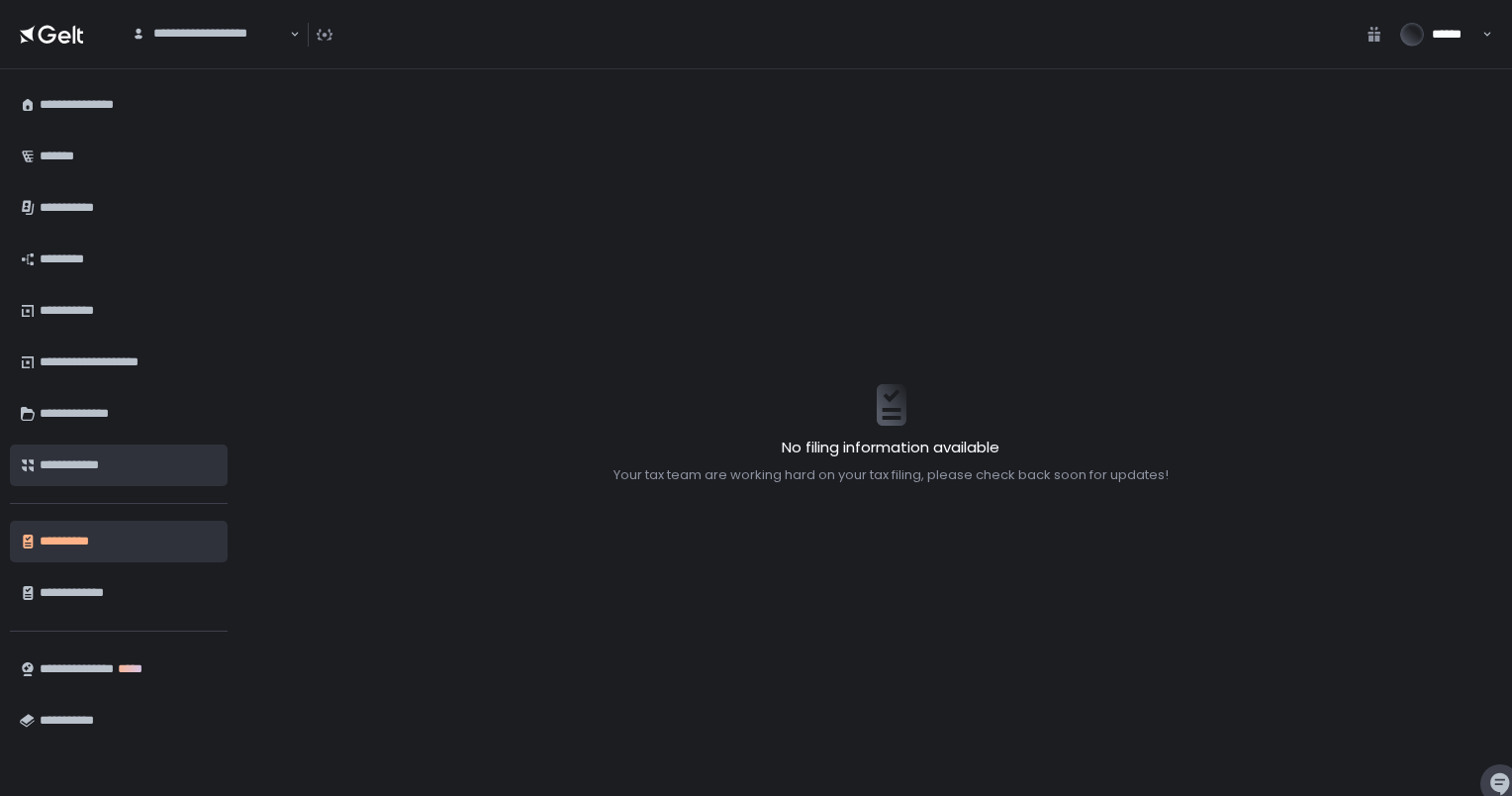 click on "**********" at bounding box center [129, 465] 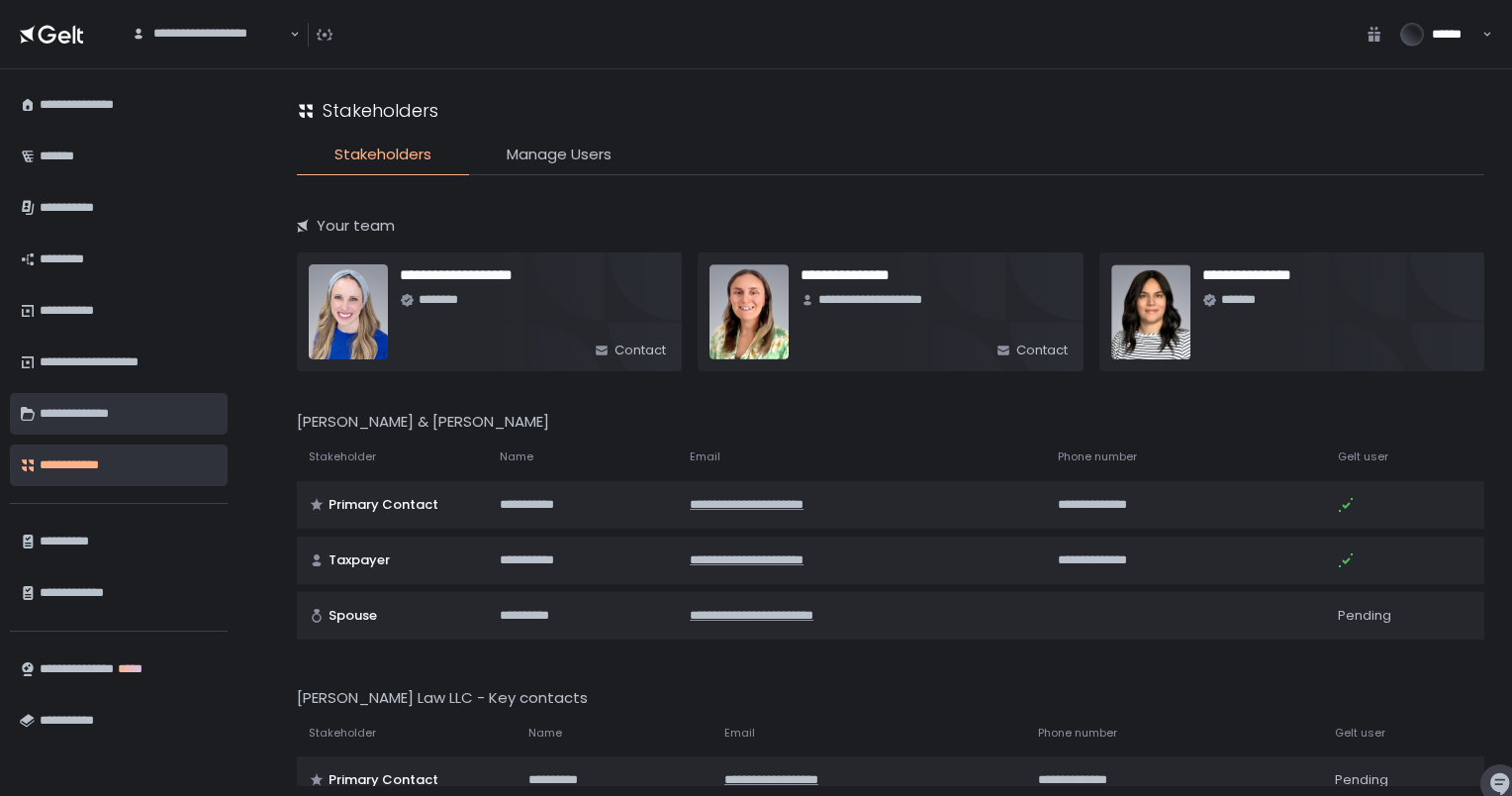 click on "**********" at bounding box center [129, 414] 